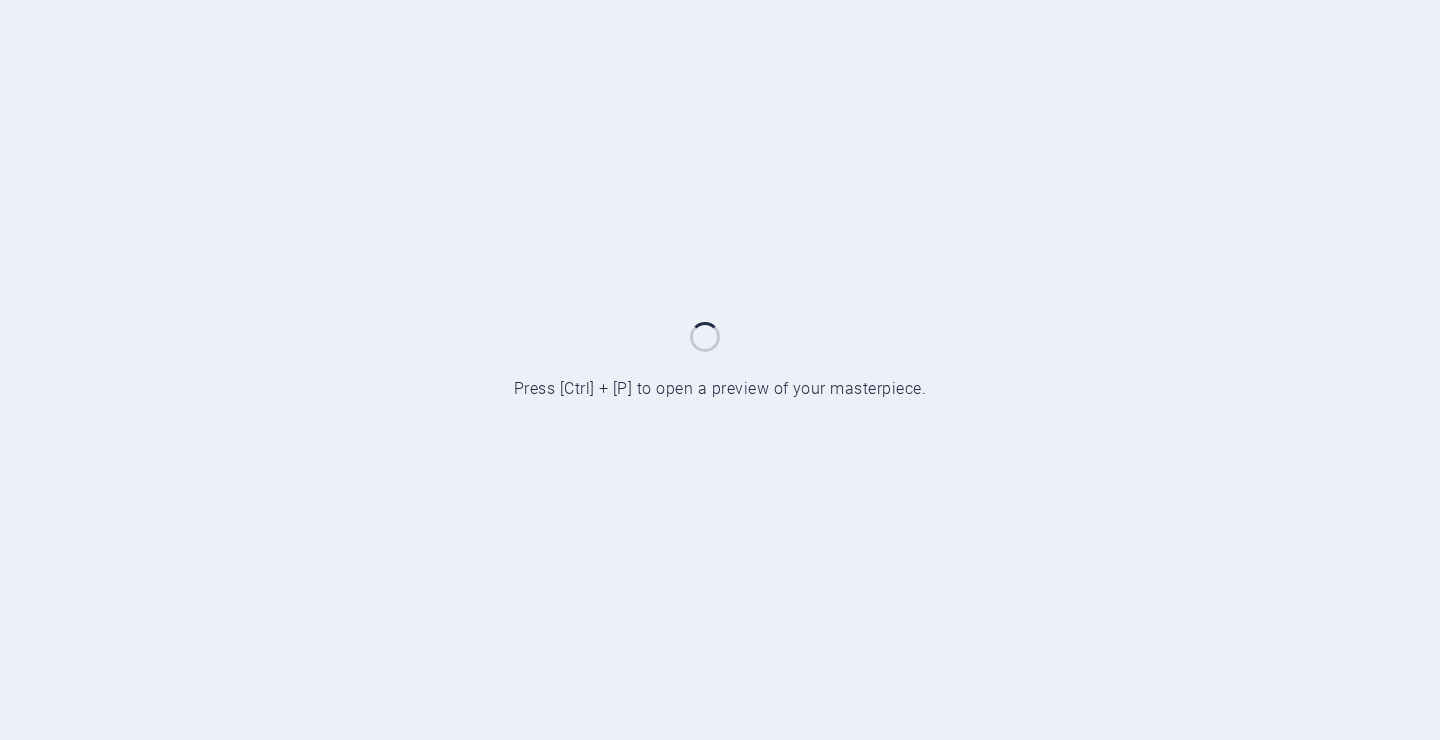 scroll, scrollTop: 0, scrollLeft: 0, axis: both 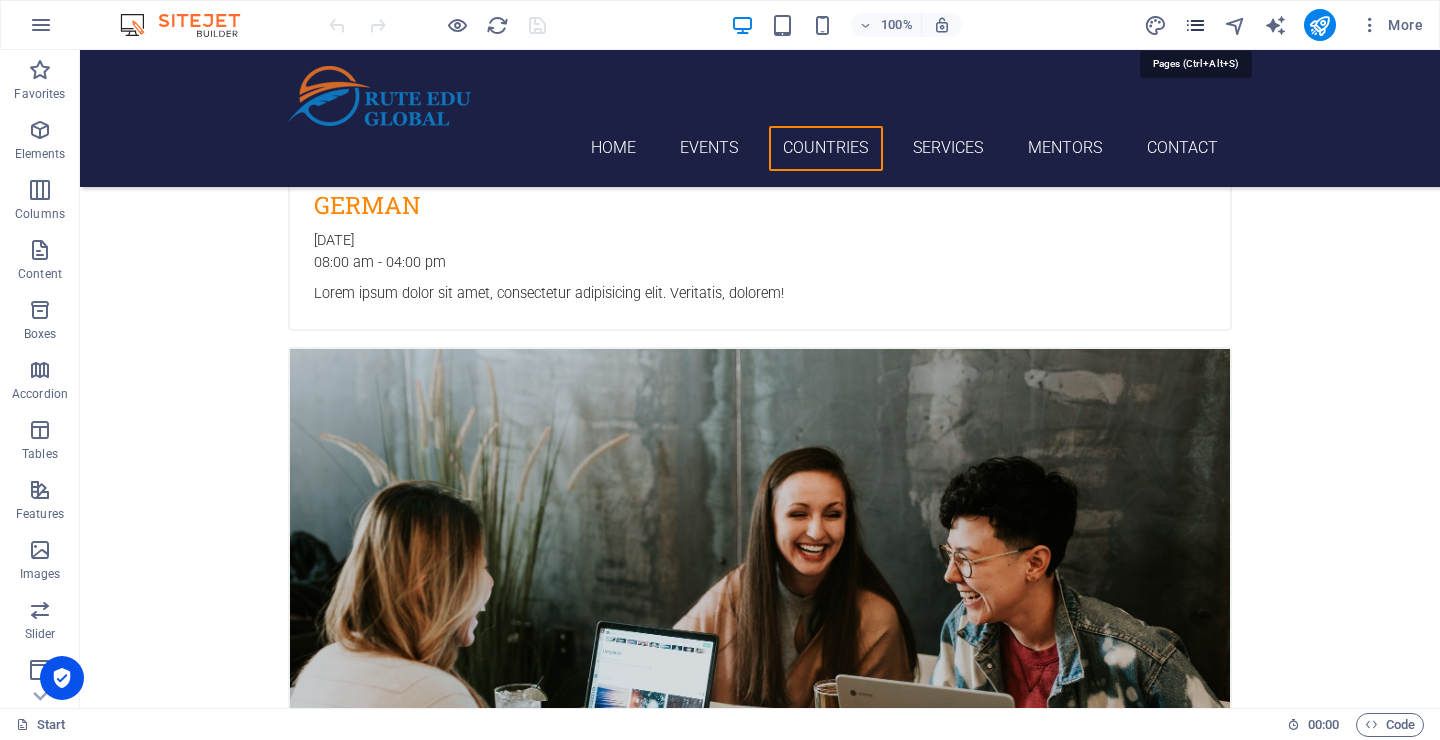 click at bounding box center (1195, 25) 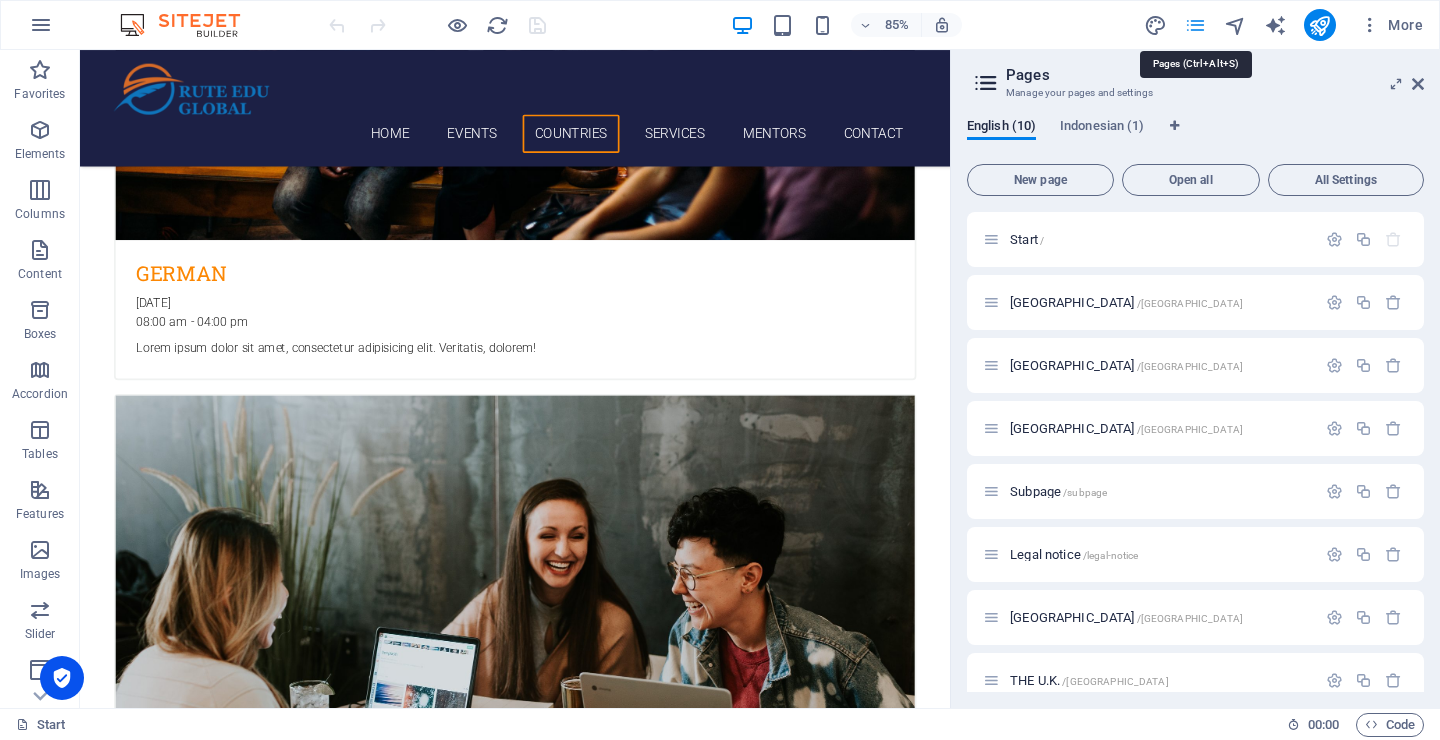 scroll, scrollTop: 3125, scrollLeft: 0, axis: vertical 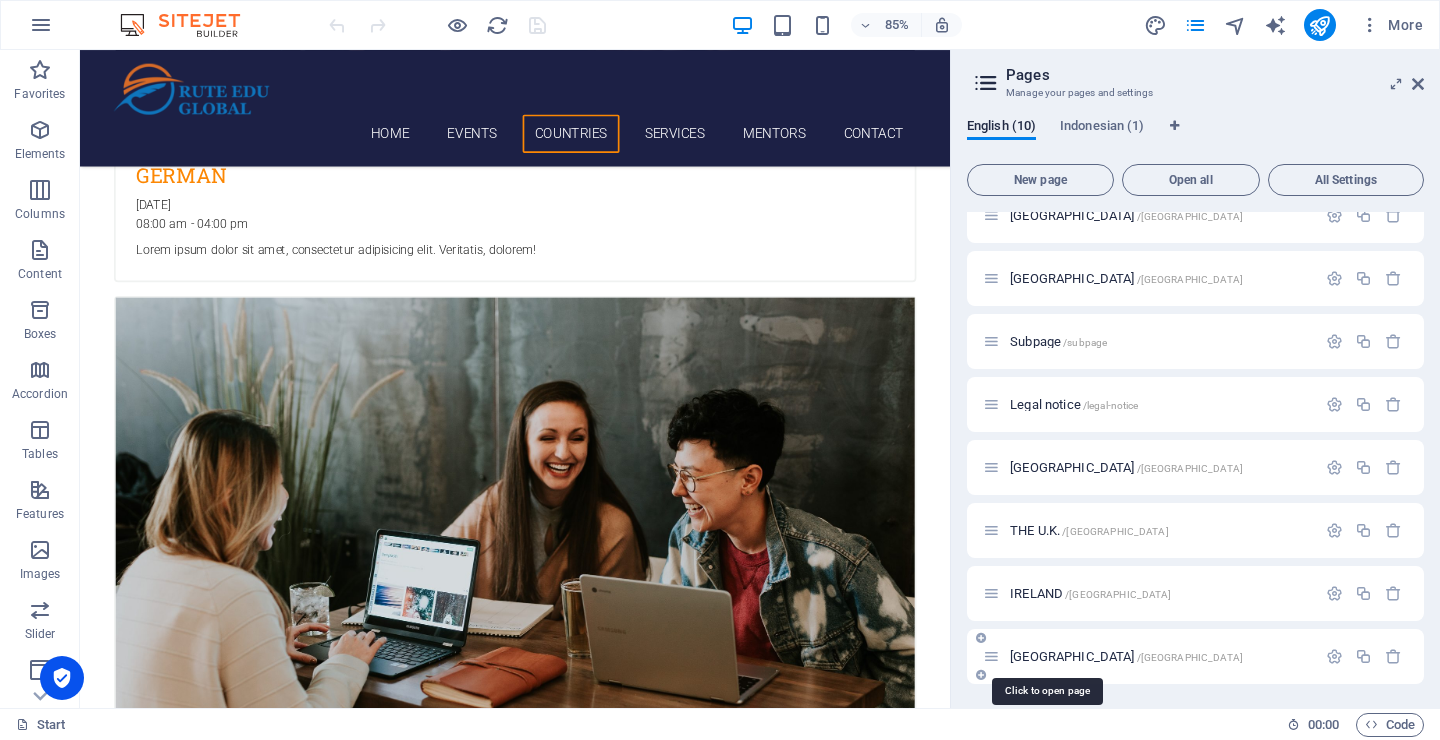 click on "France /france" at bounding box center [1126, 656] 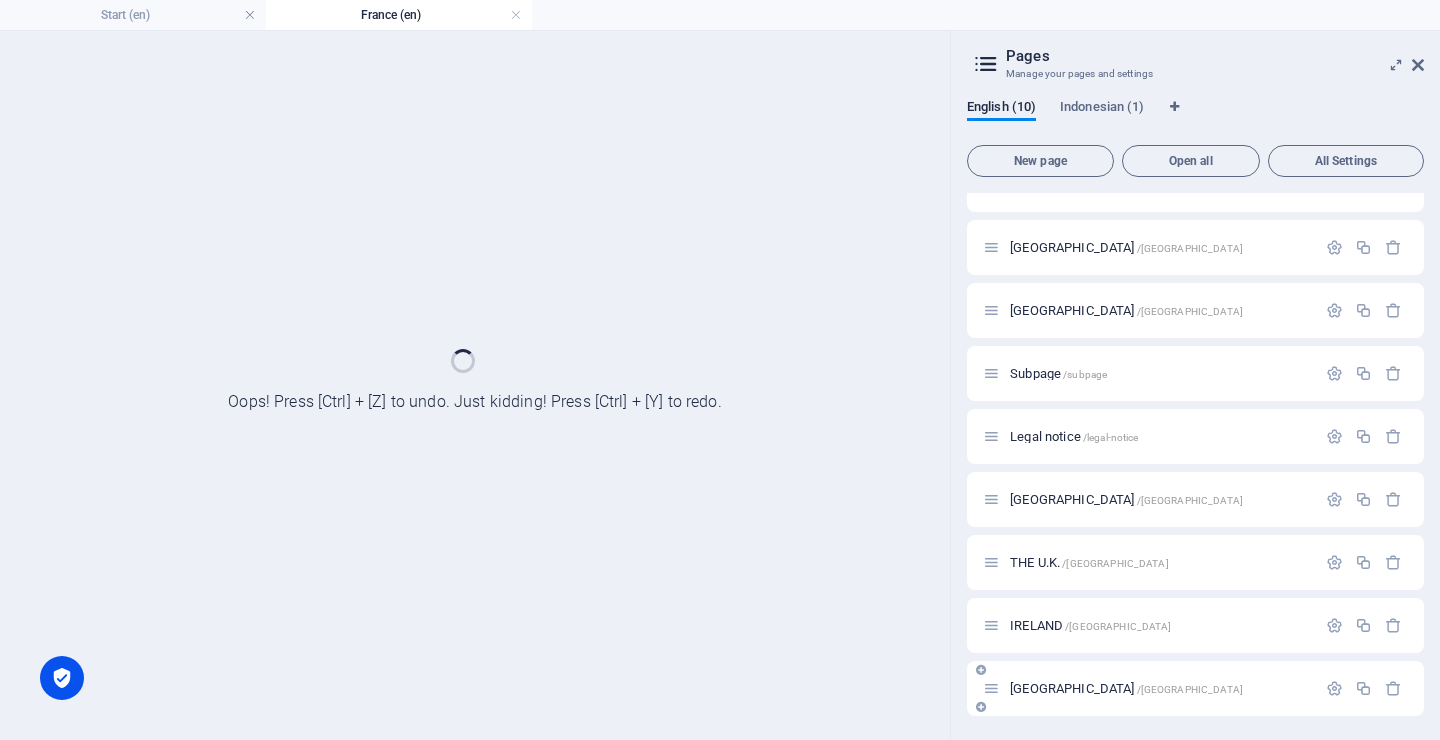 click on "Start / Australia /australia United States /usa Canada /canada Subpage /subpage Legal notice /legal-notice Netherlands /netherlands THE U.K. /UK IRELAND /IRELAND France /france" at bounding box center (1195, 405) 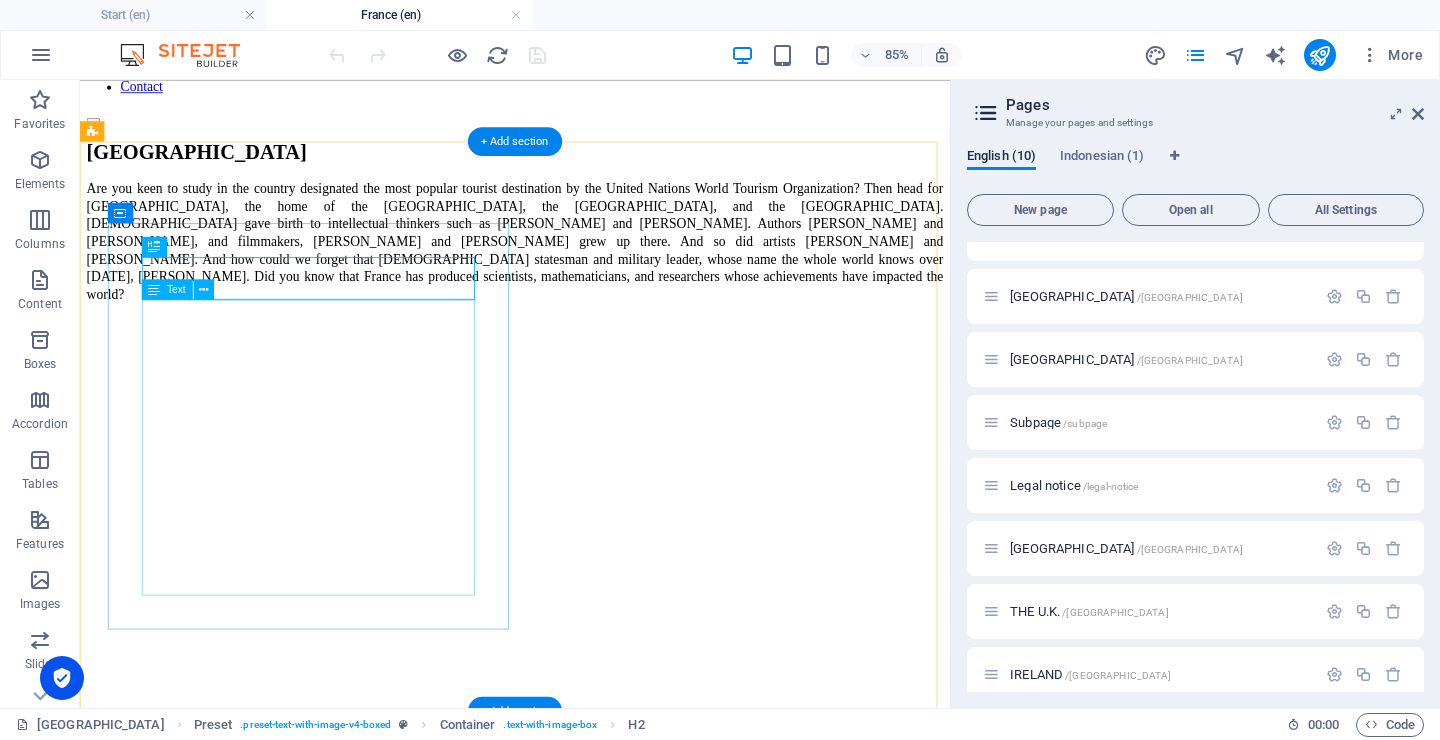 scroll, scrollTop: 407, scrollLeft: 0, axis: vertical 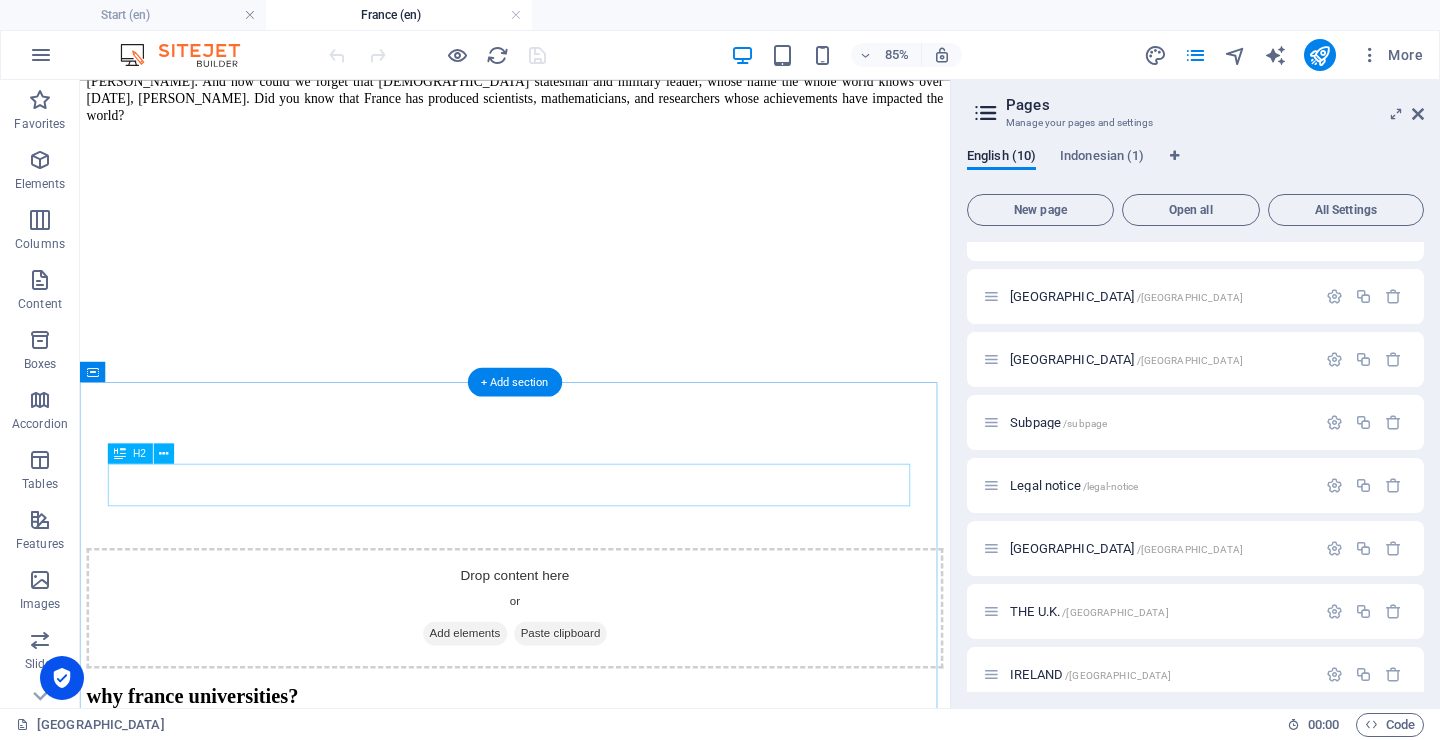 click on "why france universities?" at bounding box center [592, 804] 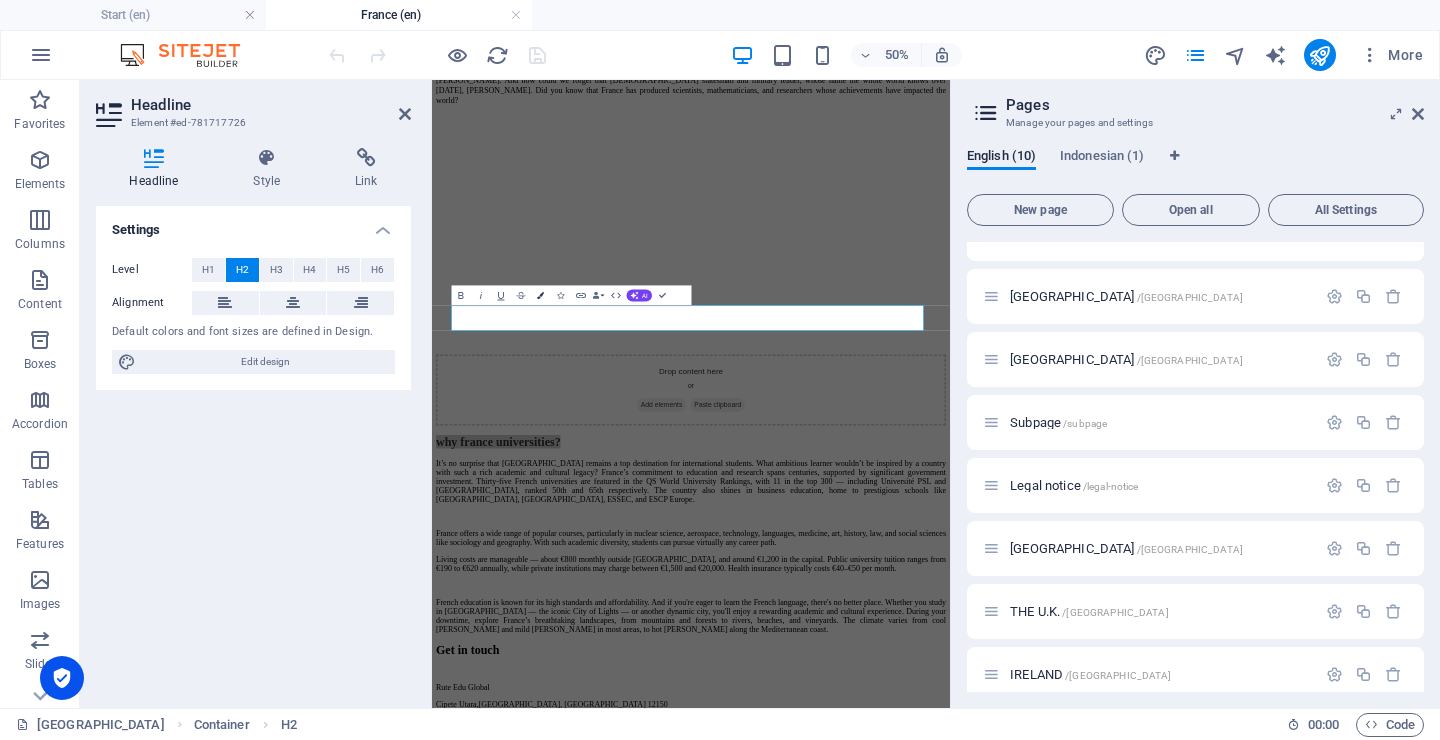 click at bounding box center [540, 295] 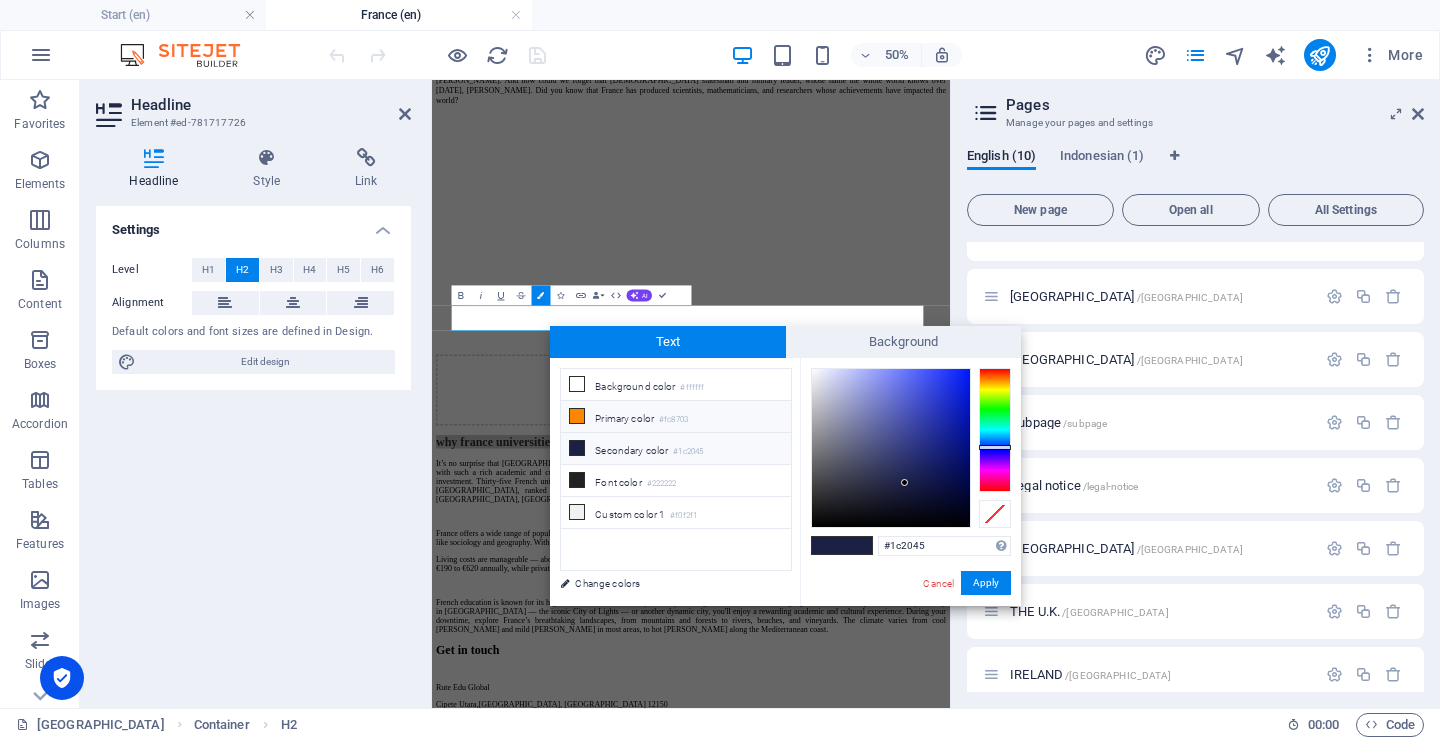 click at bounding box center [577, 416] 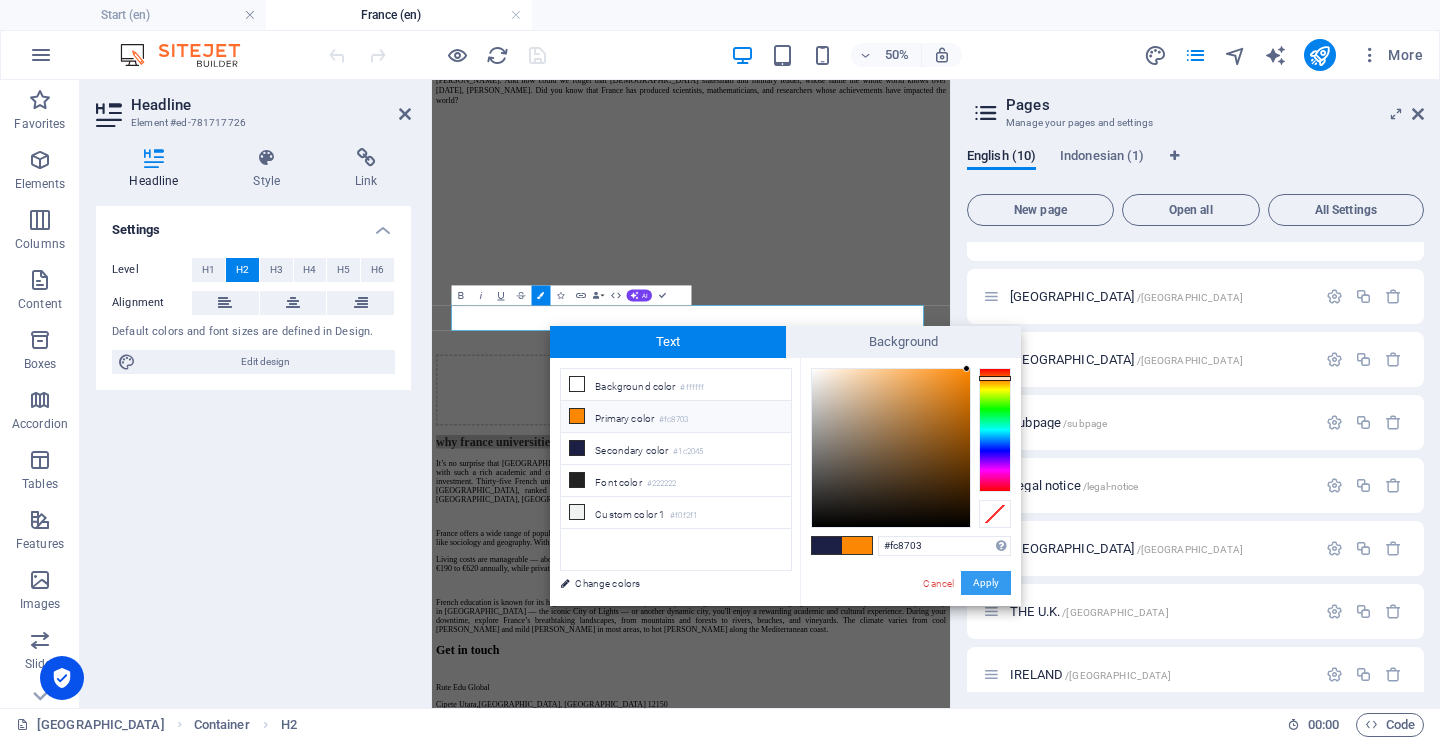 click on "Apply" at bounding box center (986, 583) 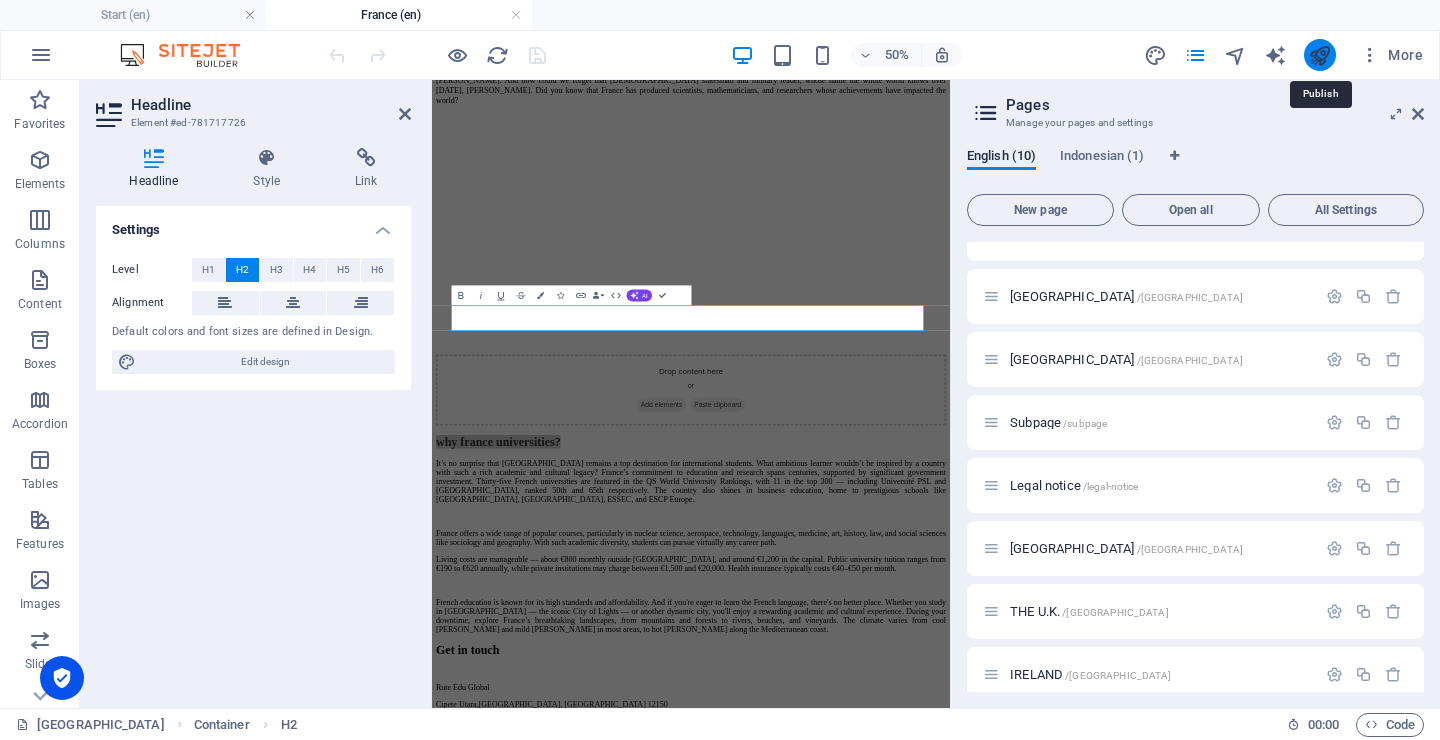click at bounding box center (1319, 55) 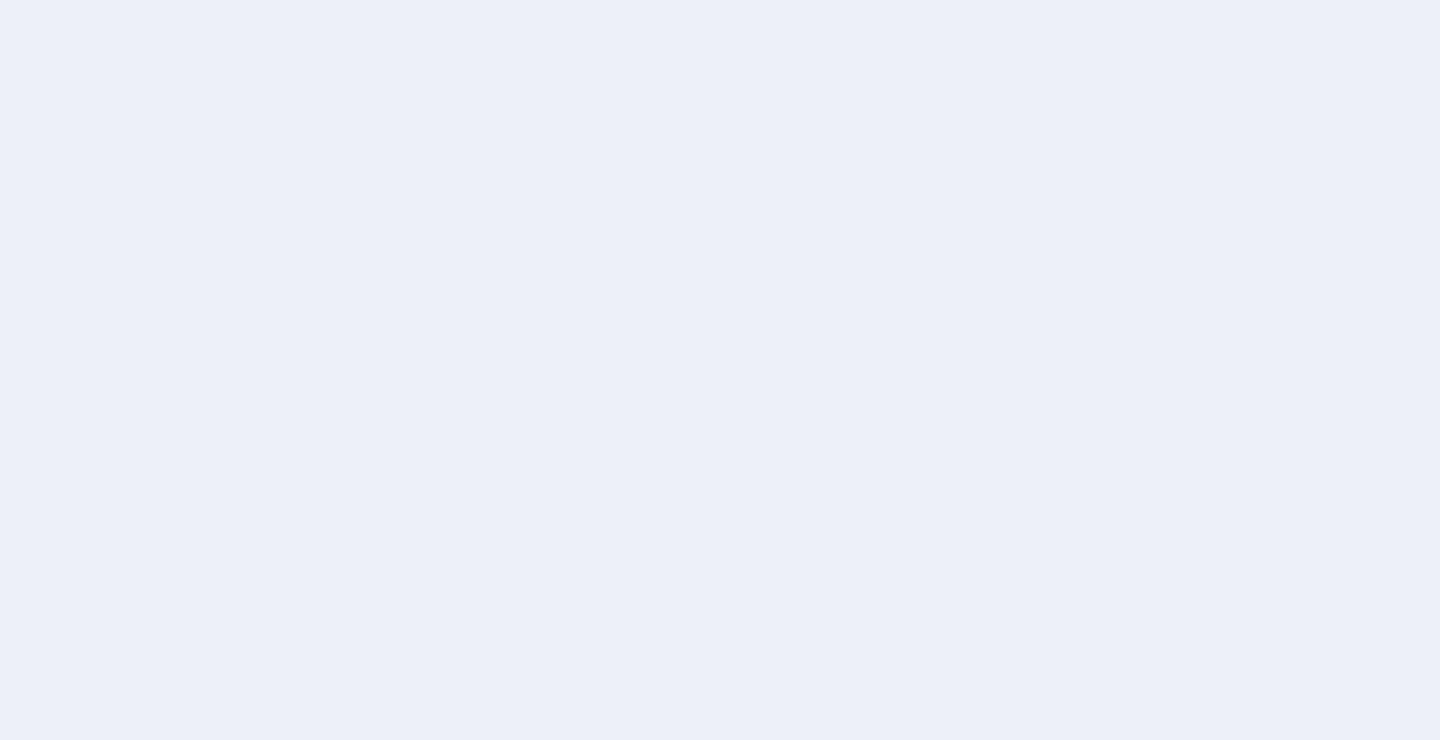 scroll, scrollTop: 0, scrollLeft: 0, axis: both 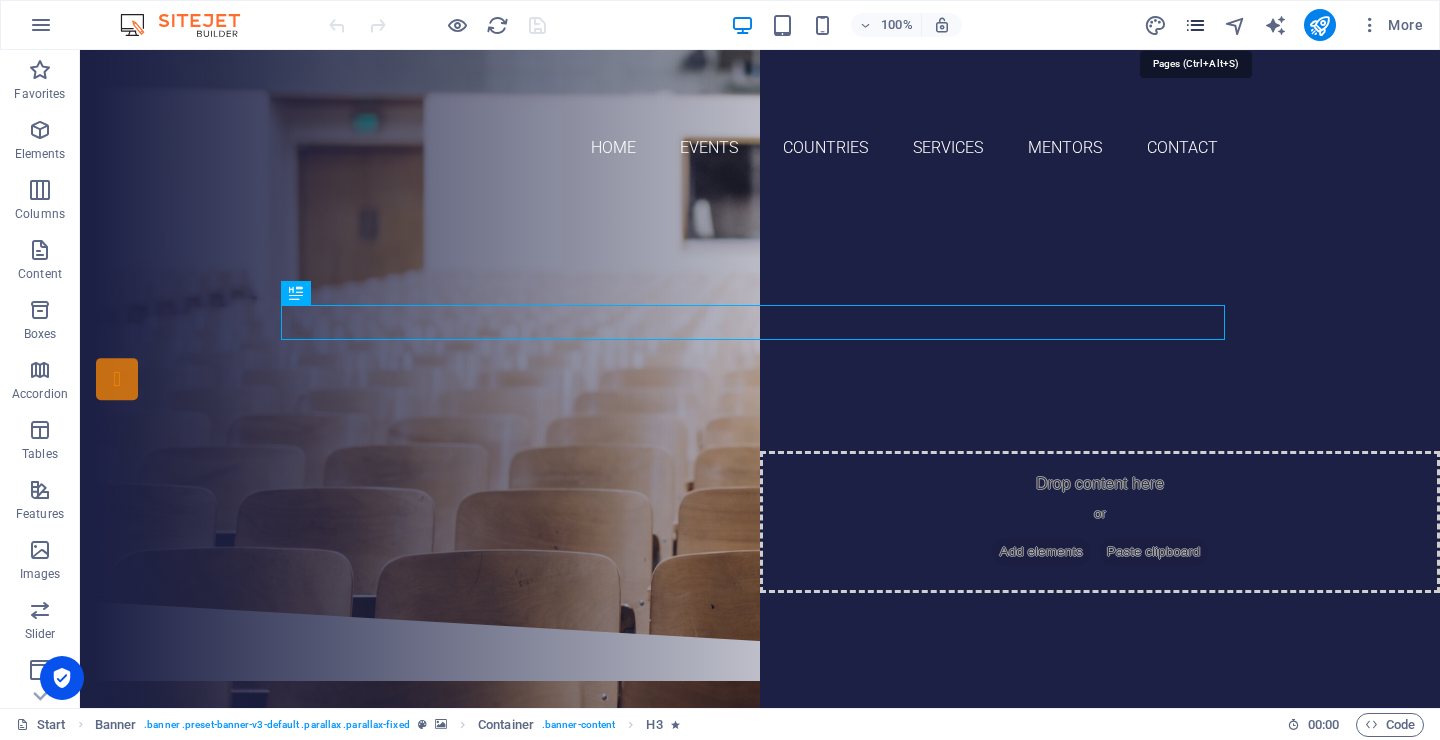 click at bounding box center (1195, 25) 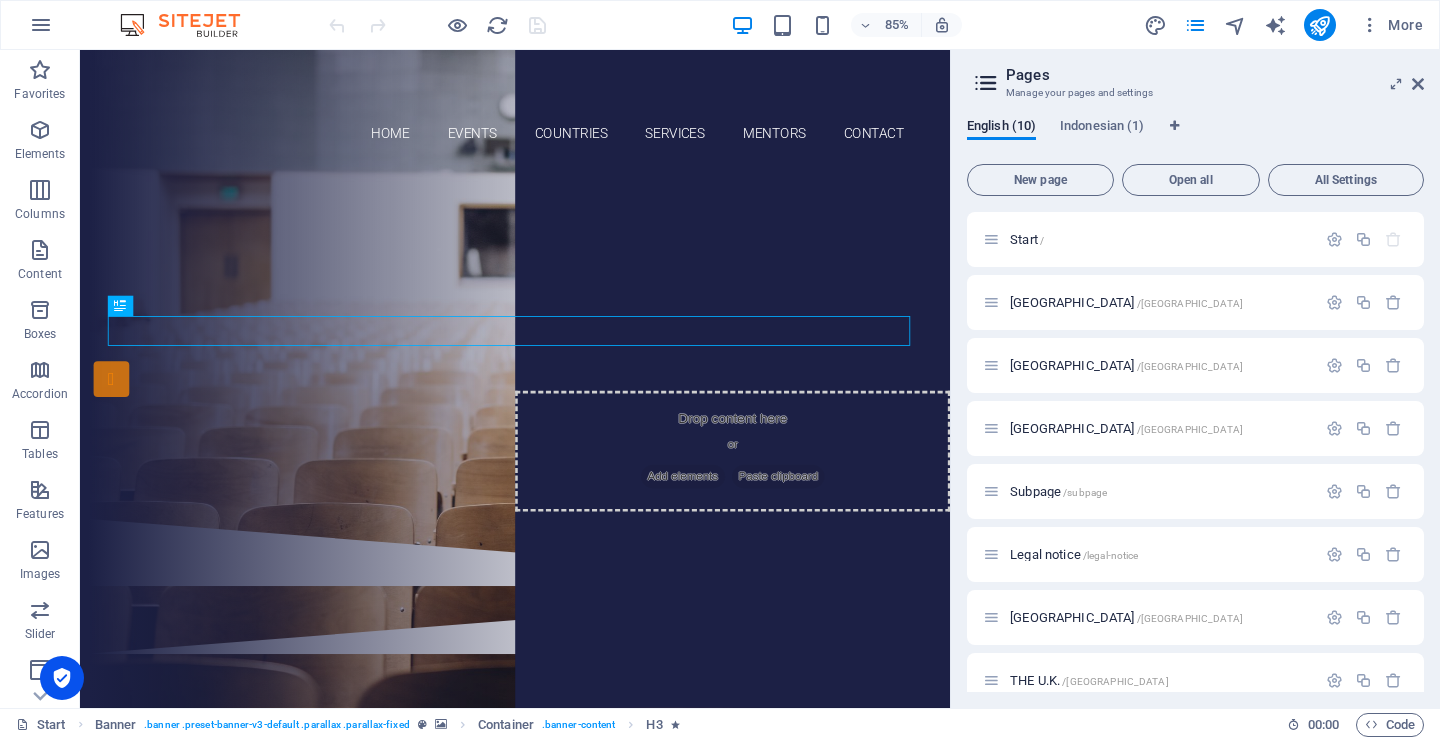 drag, startPoint x: 1419, startPoint y: 520, endPoint x: 1412, endPoint y: 585, distance: 65.37584 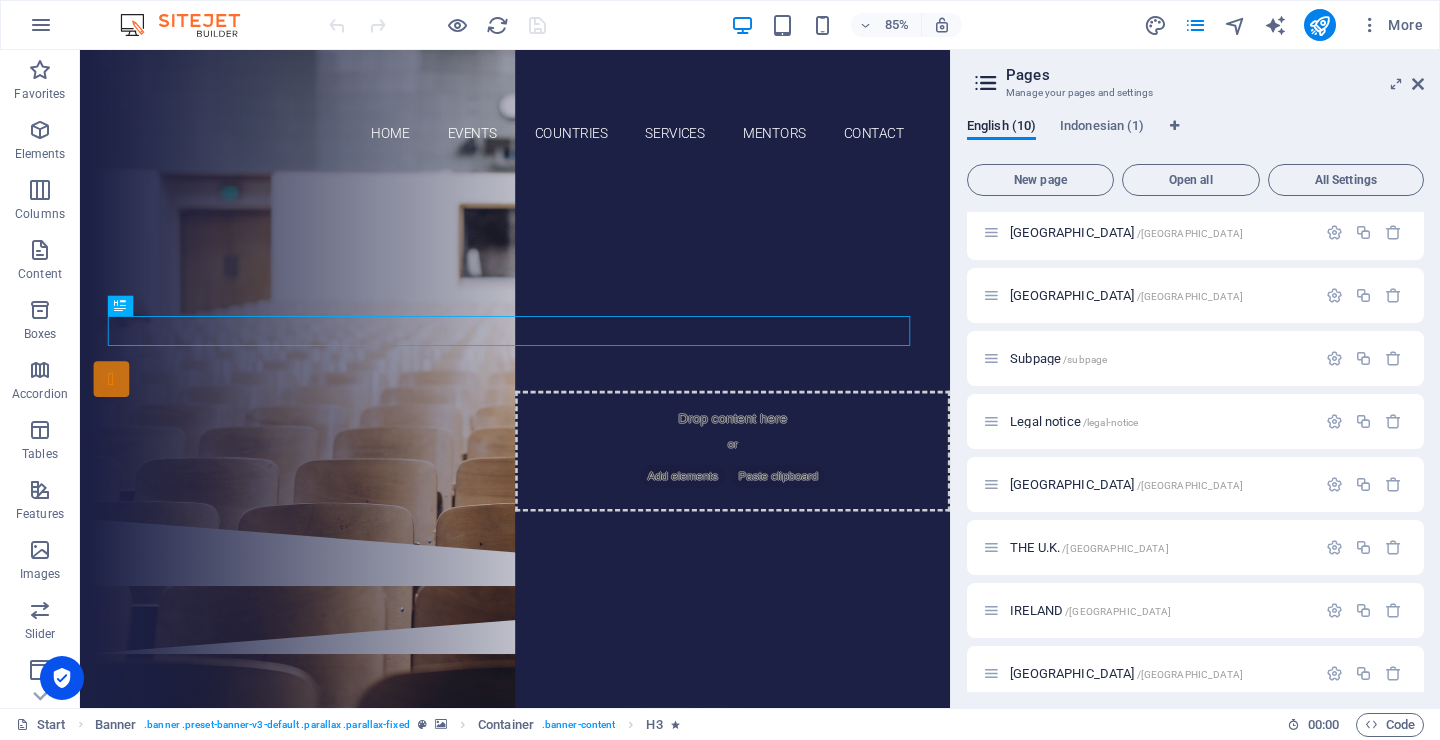 scroll, scrollTop: 150, scrollLeft: 0, axis: vertical 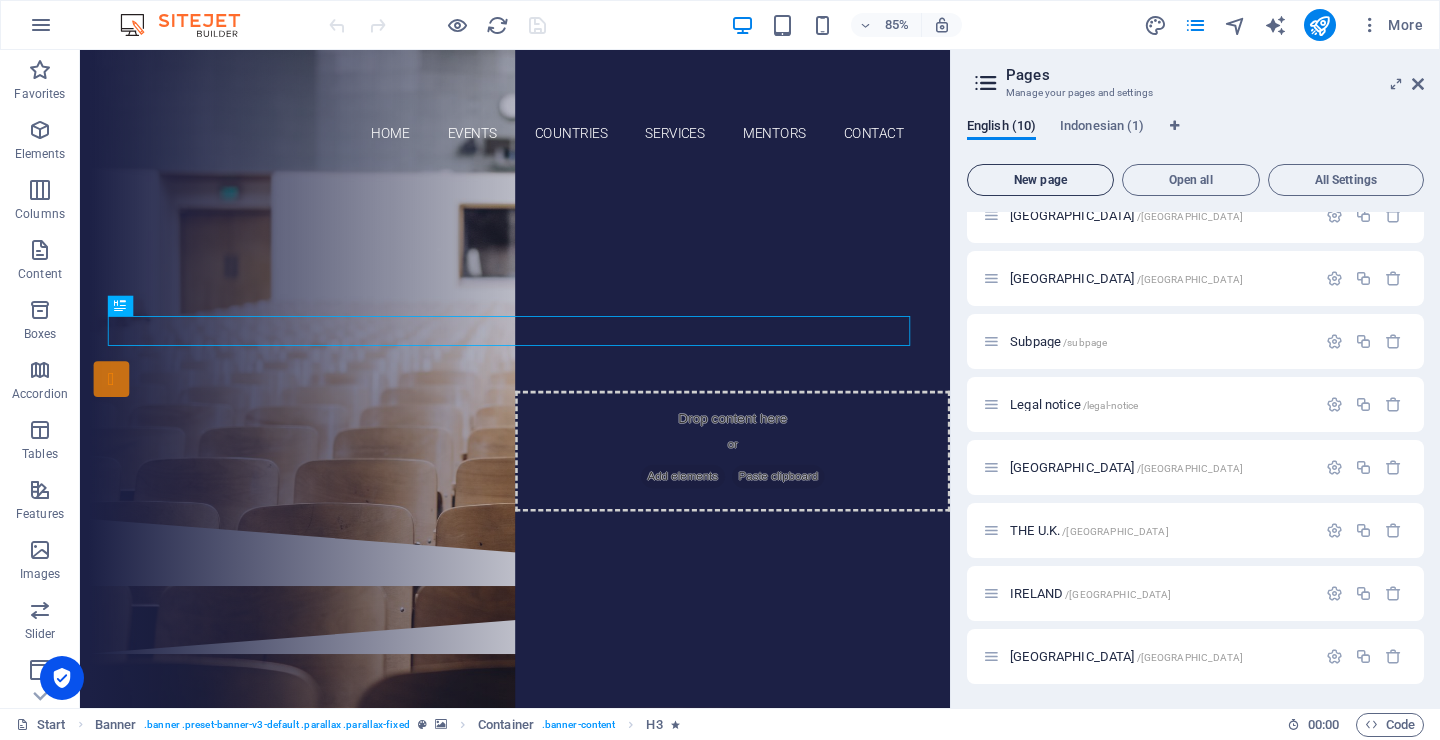 click on "New page" at bounding box center (1040, 180) 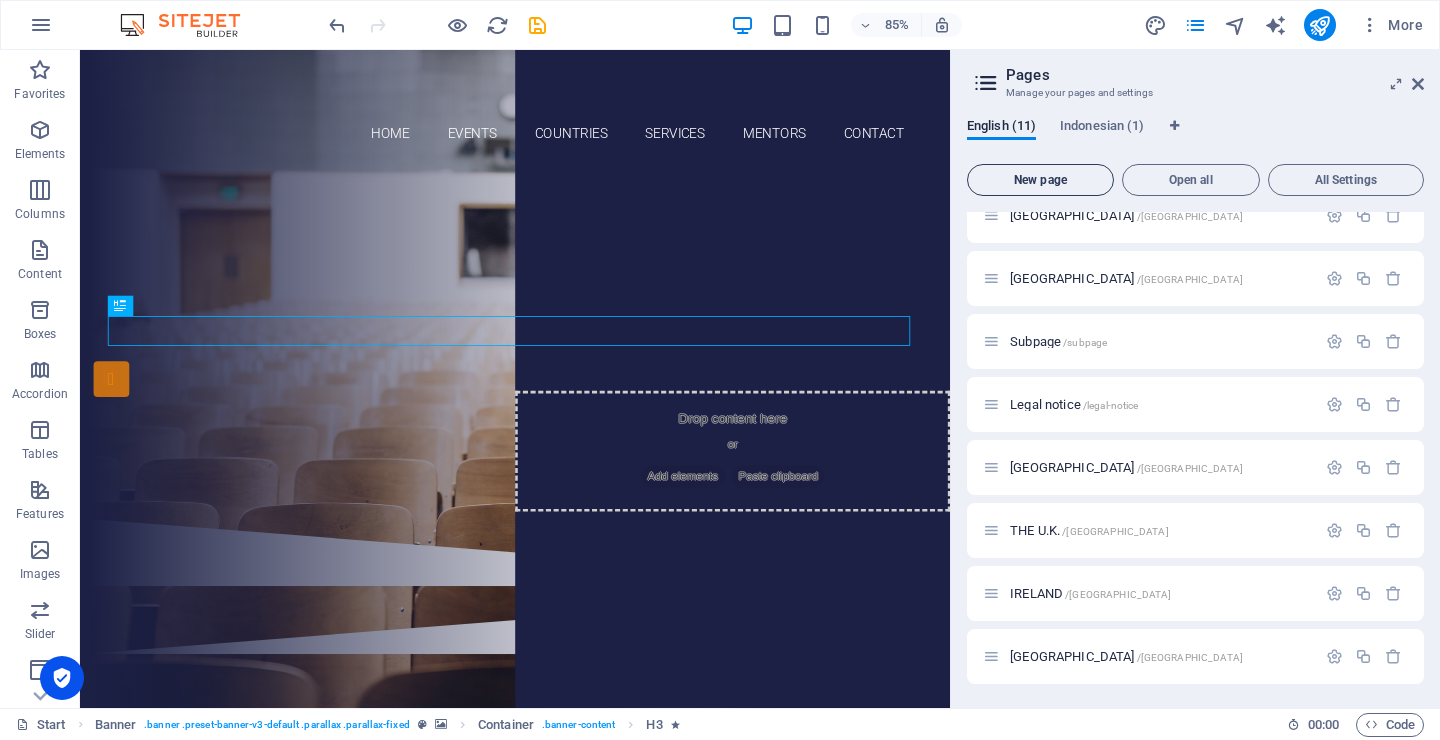scroll, scrollTop: 493, scrollLeft: 0, axis: vertical 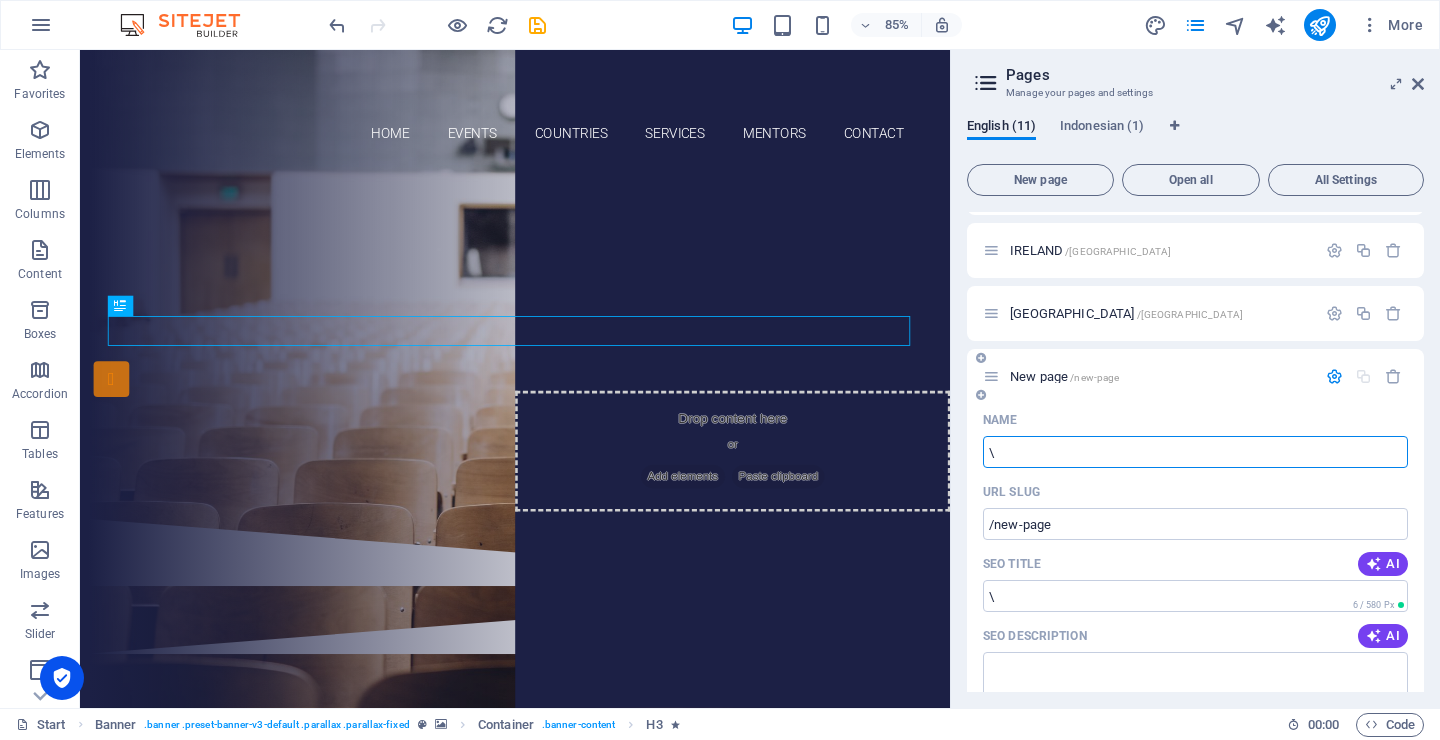type on "\" 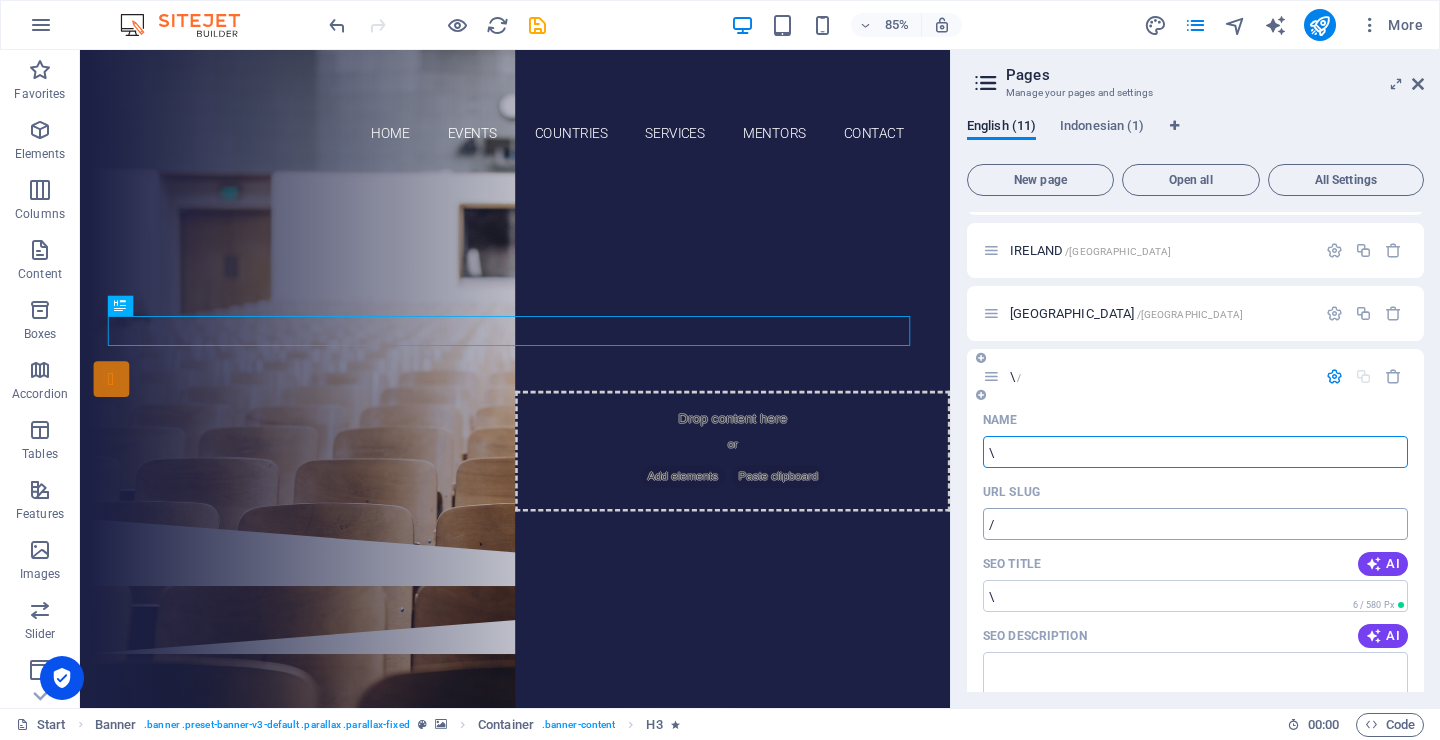 type on "\" 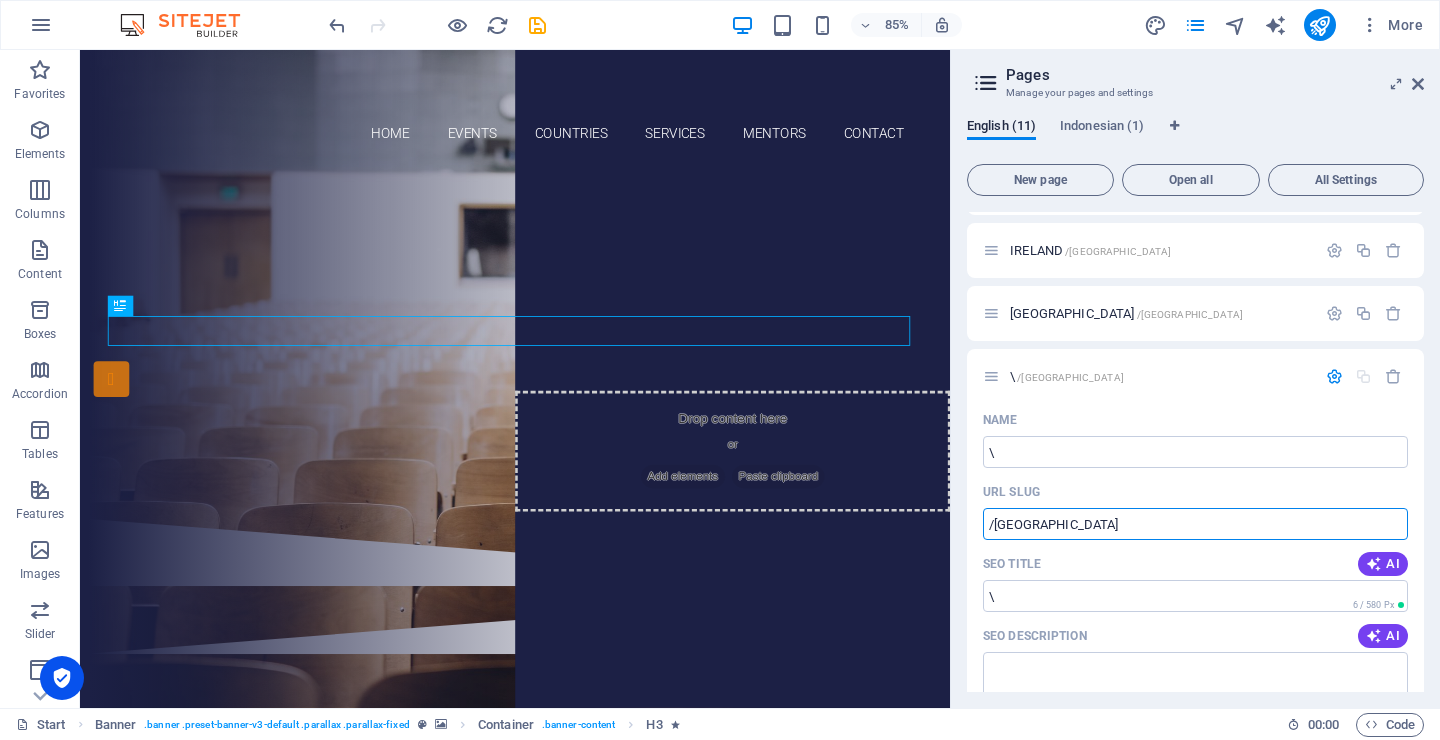 type on "/ireland" 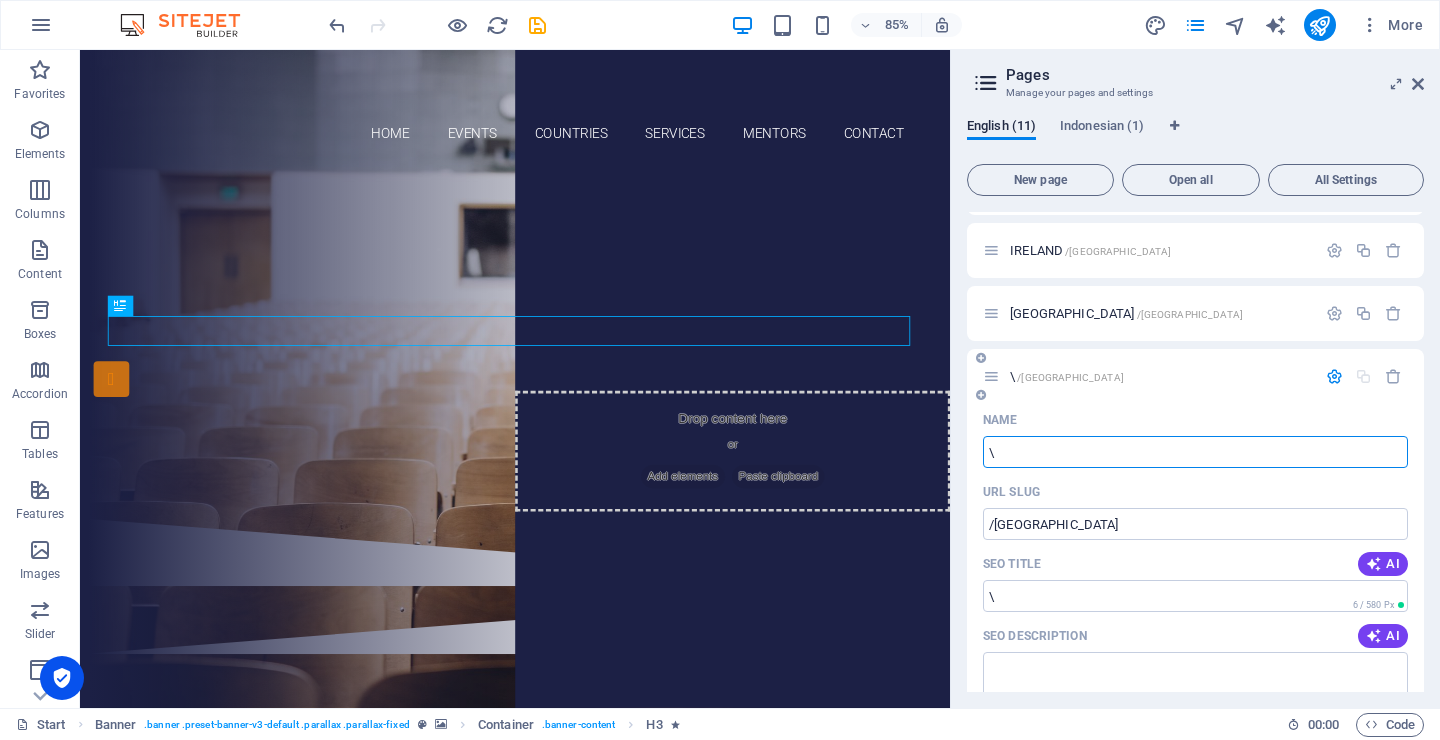 click on "\" at bounding box center [1195, 452] 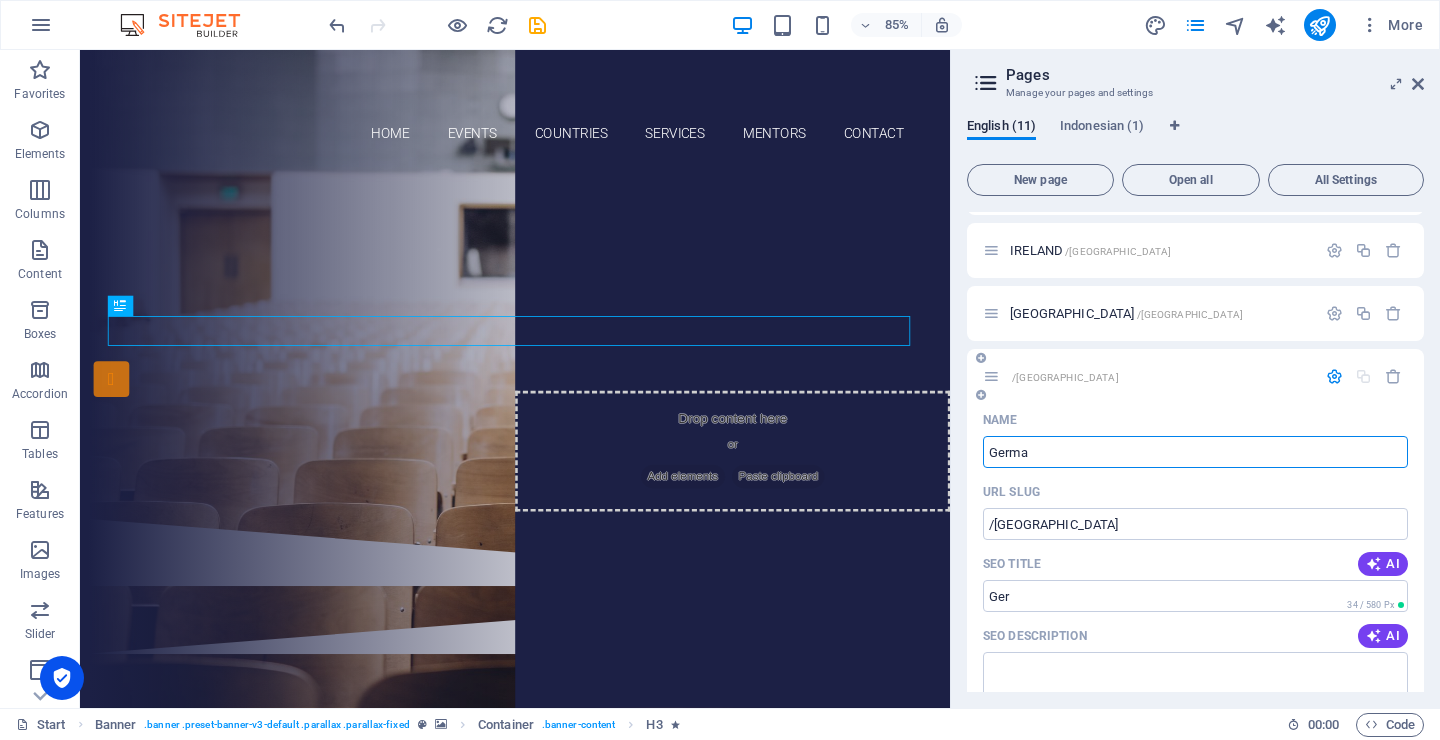 type on "German" 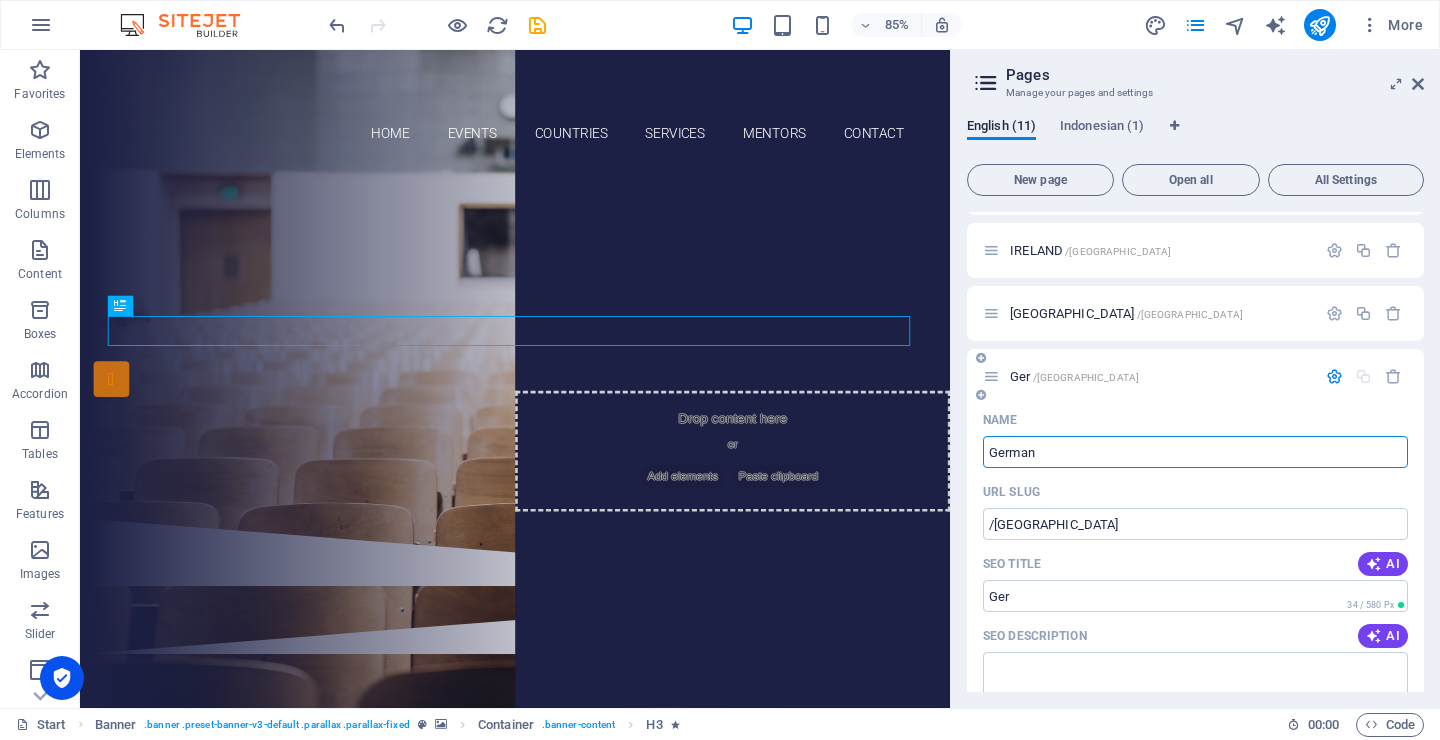 type on "Ger" 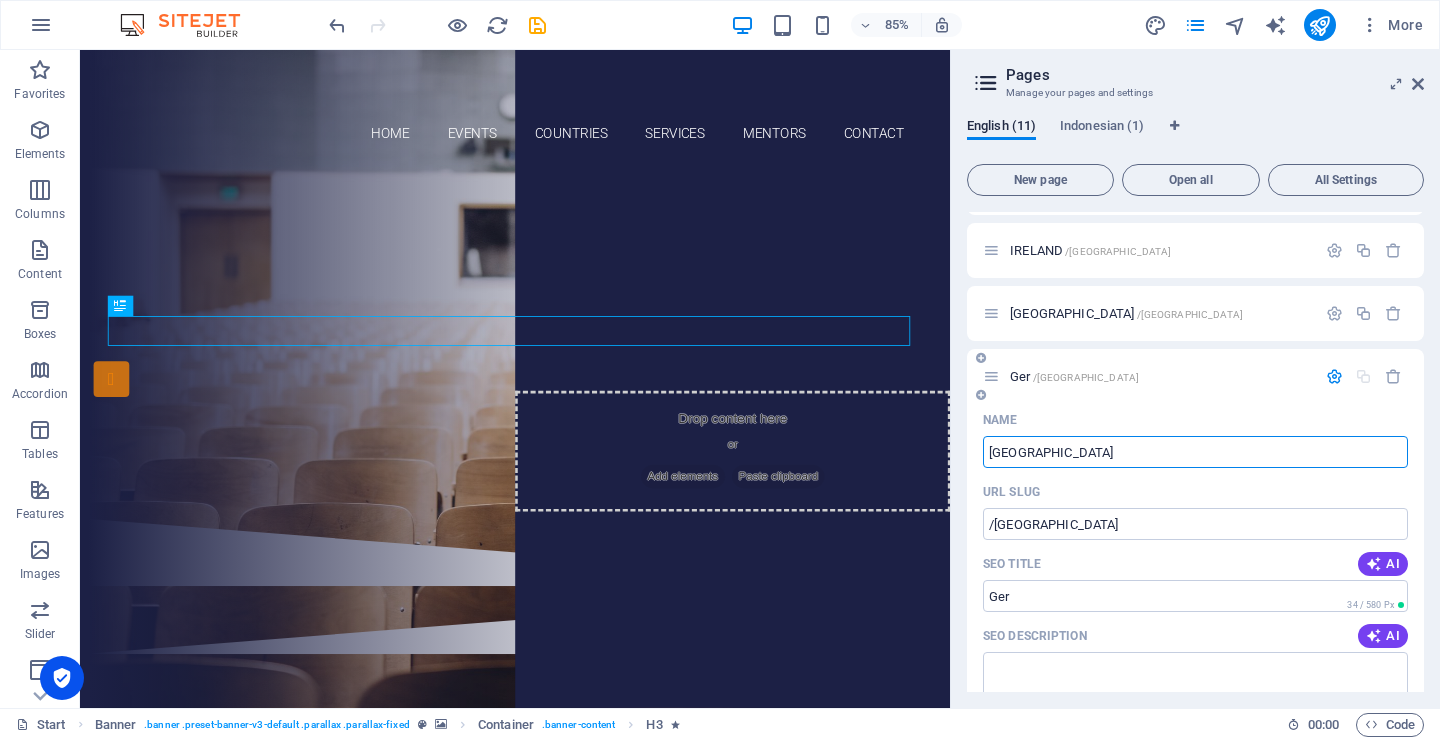 type on "[GEOGRAPHIC_DATA]" 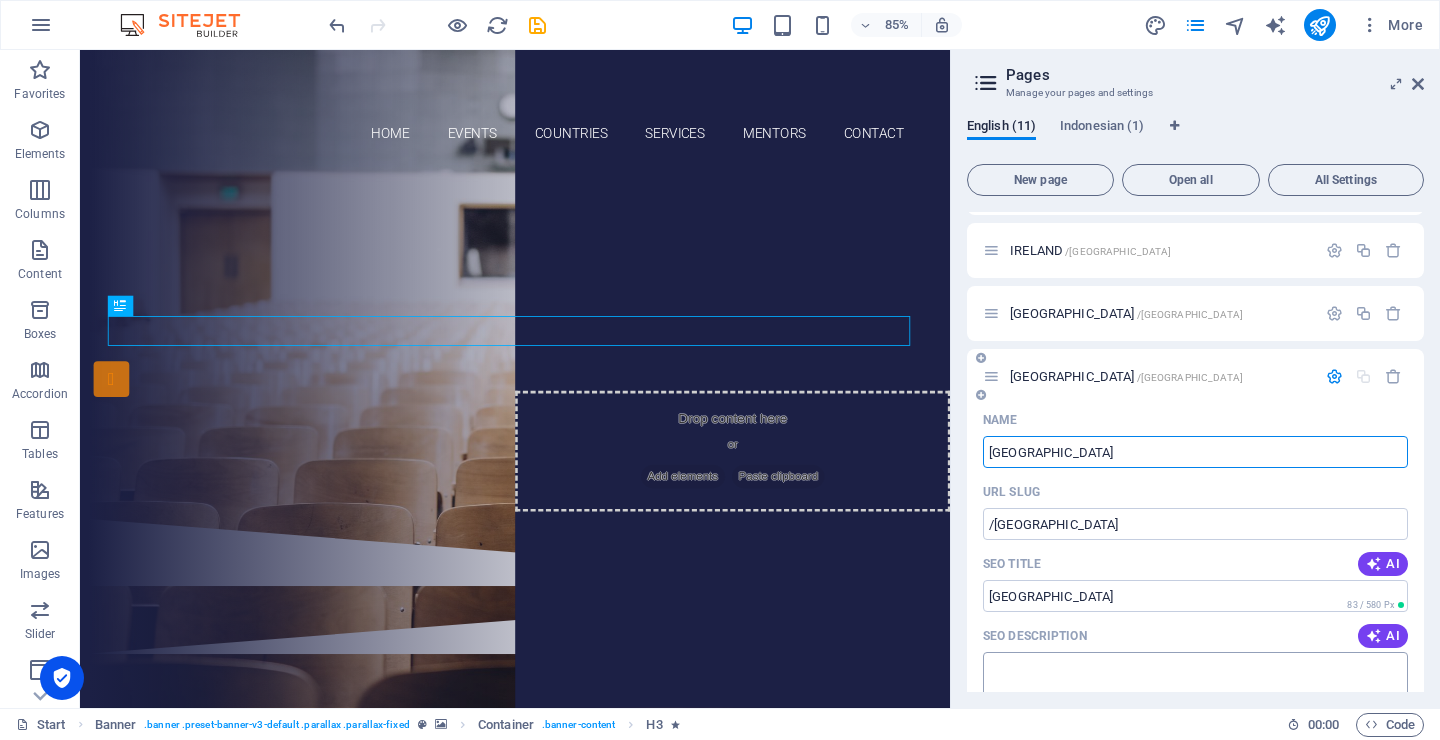 type on "[GEOGRAPHIC_DATA]" 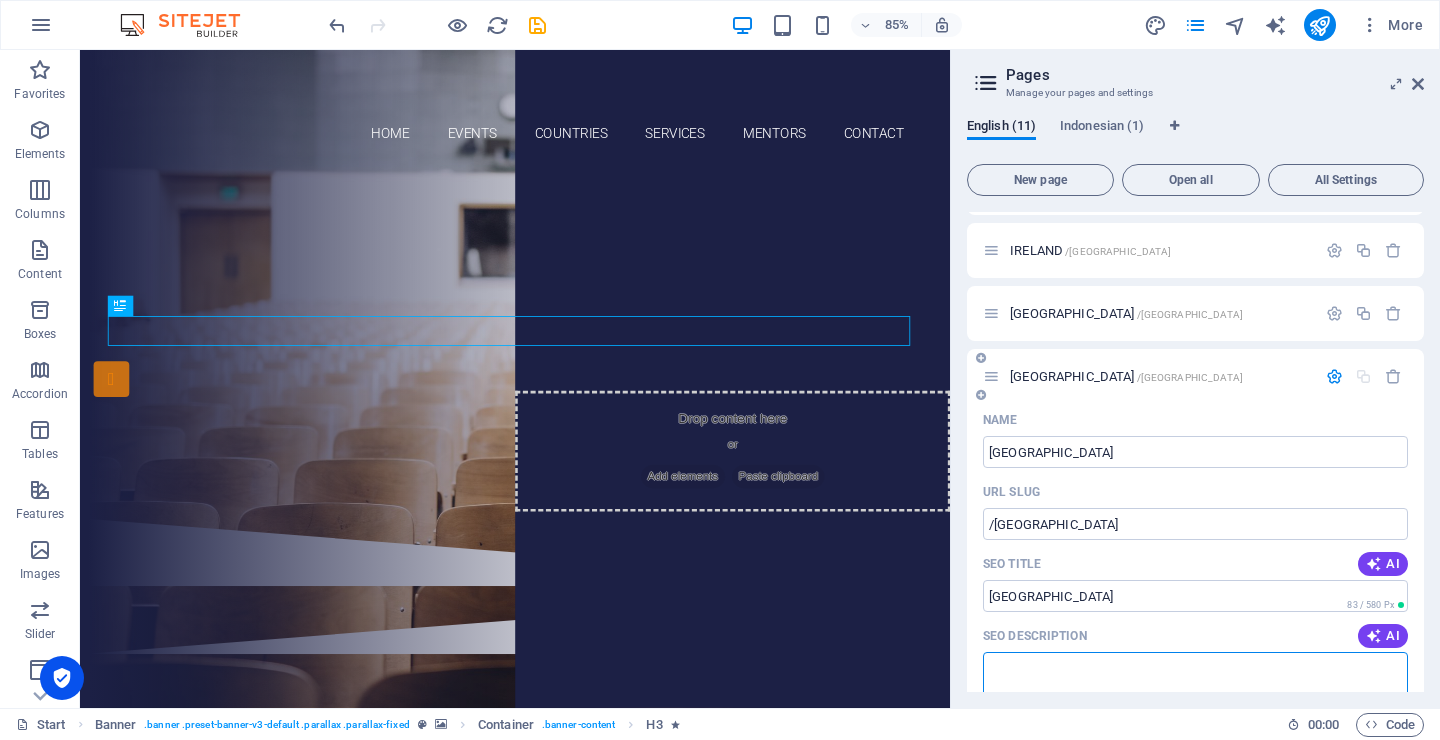 click on "SEO Description" at bounding box center [1195, 684] 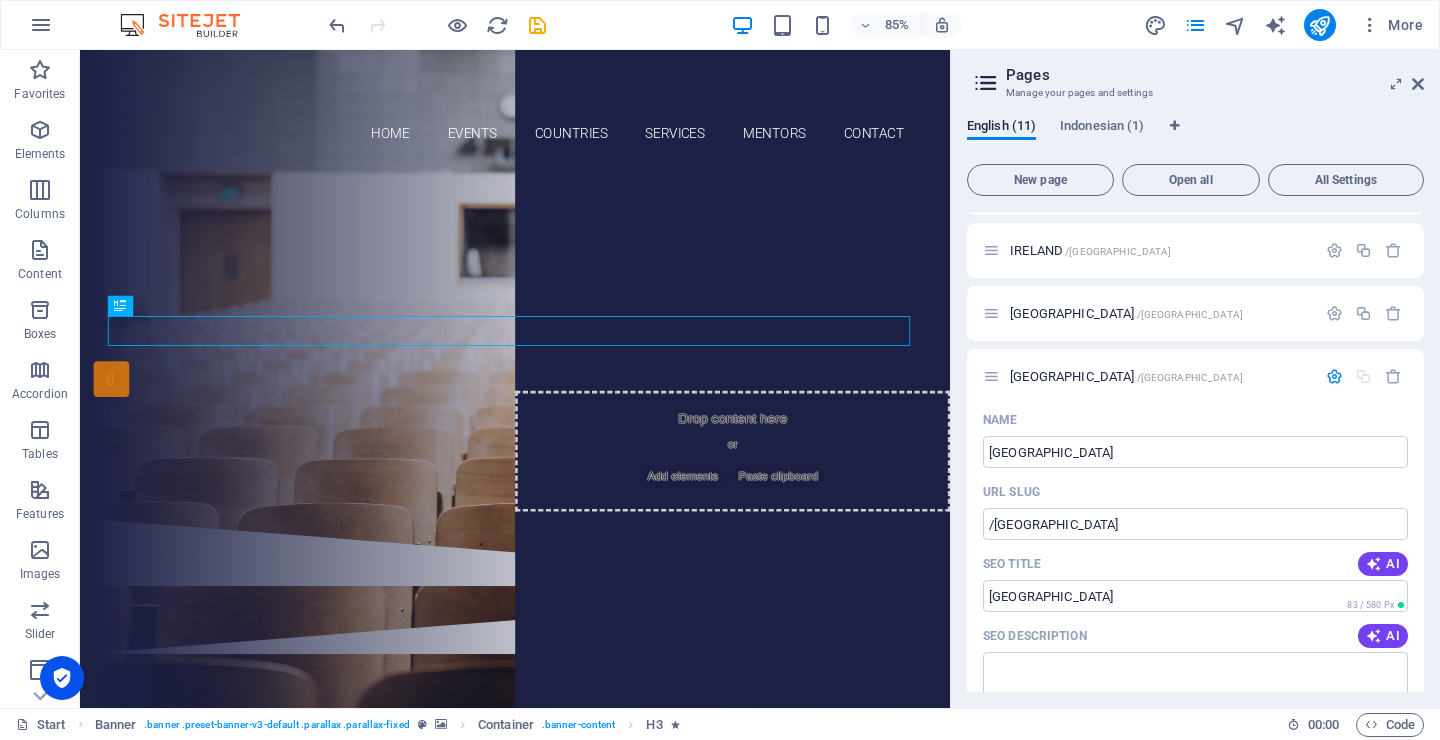 drag, startPoint x: 1424, startPoint y: 515, endPoint x: 1422, endPoint y: 585, distance: 70.028564 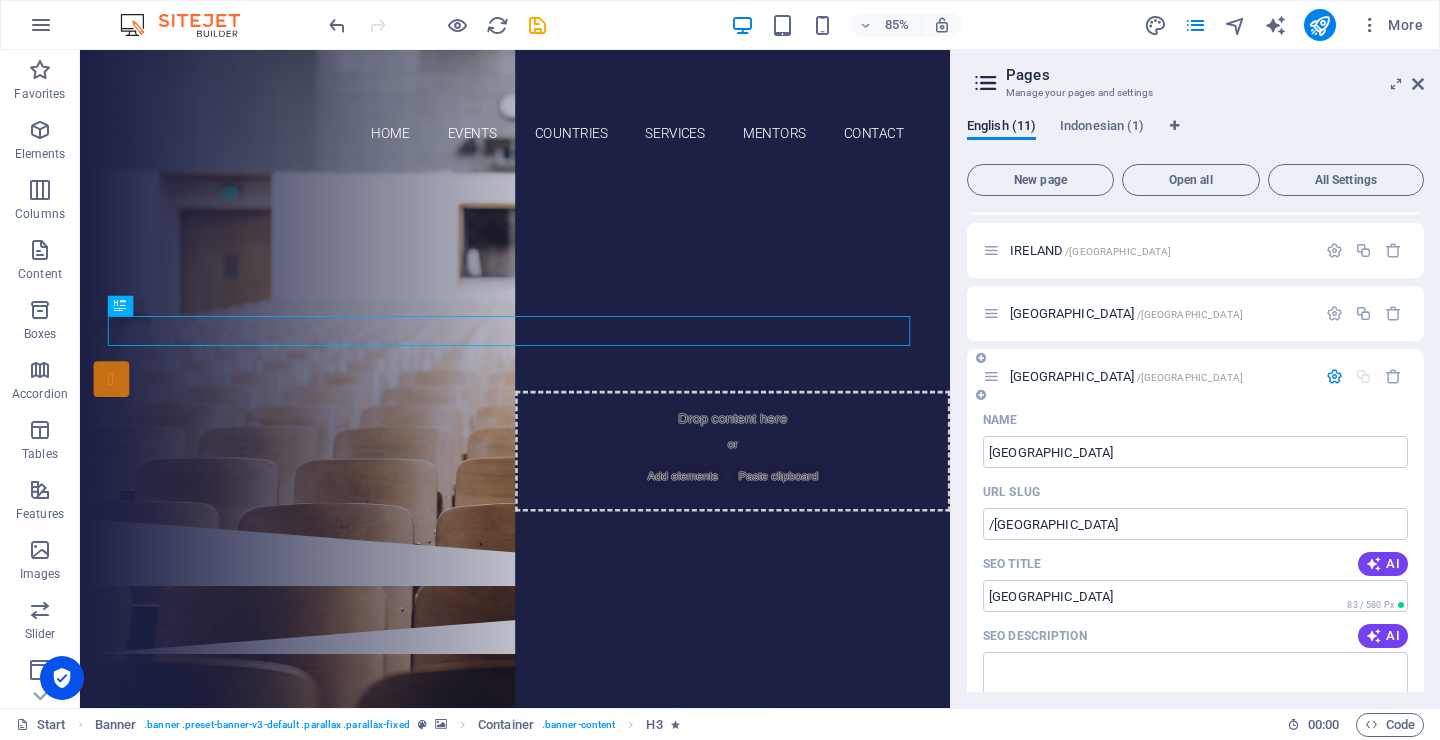 drag, startPoint x: 1423, startPoint y: 533, endPoint x: 1418, endPoint y: 583, distance: 50.24938 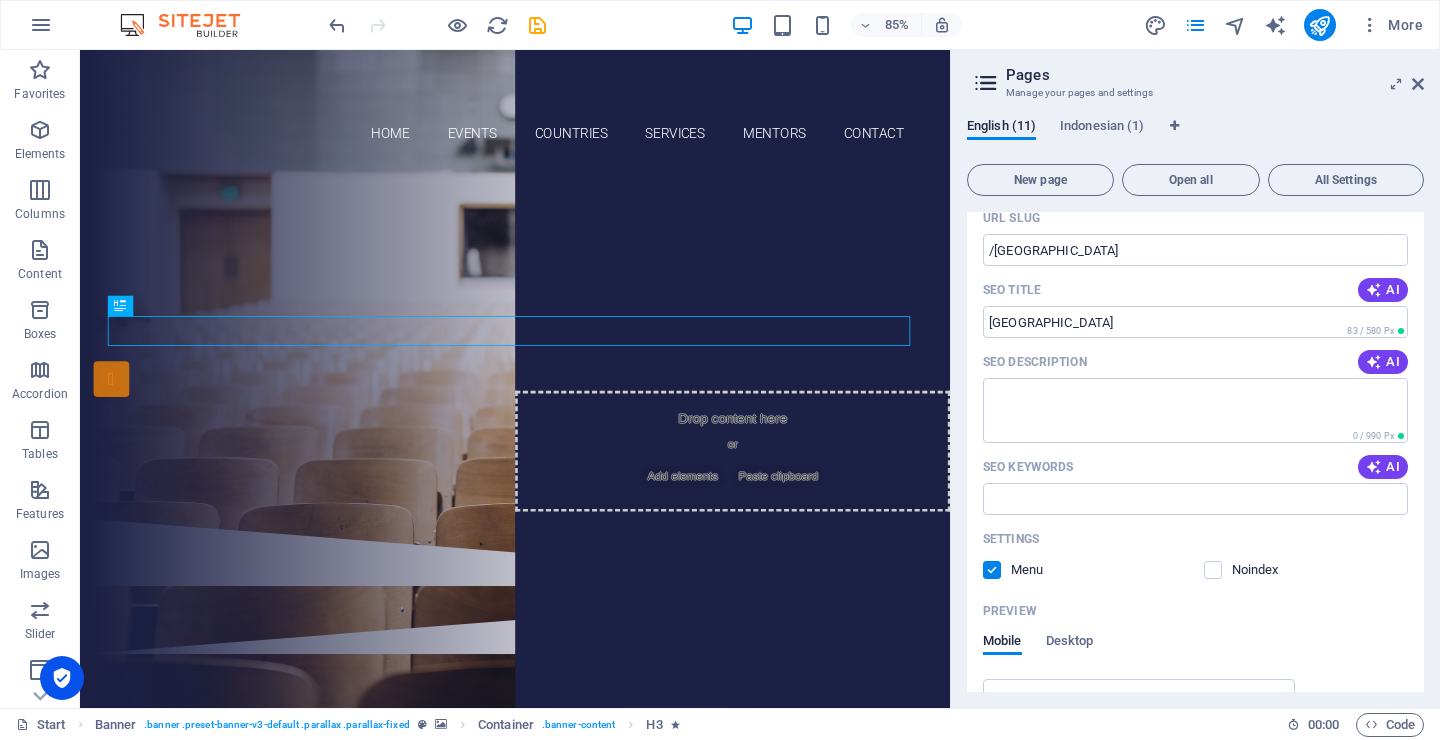 scroll, scrollTop: 773, scrollLeft: 0, axis: vertical 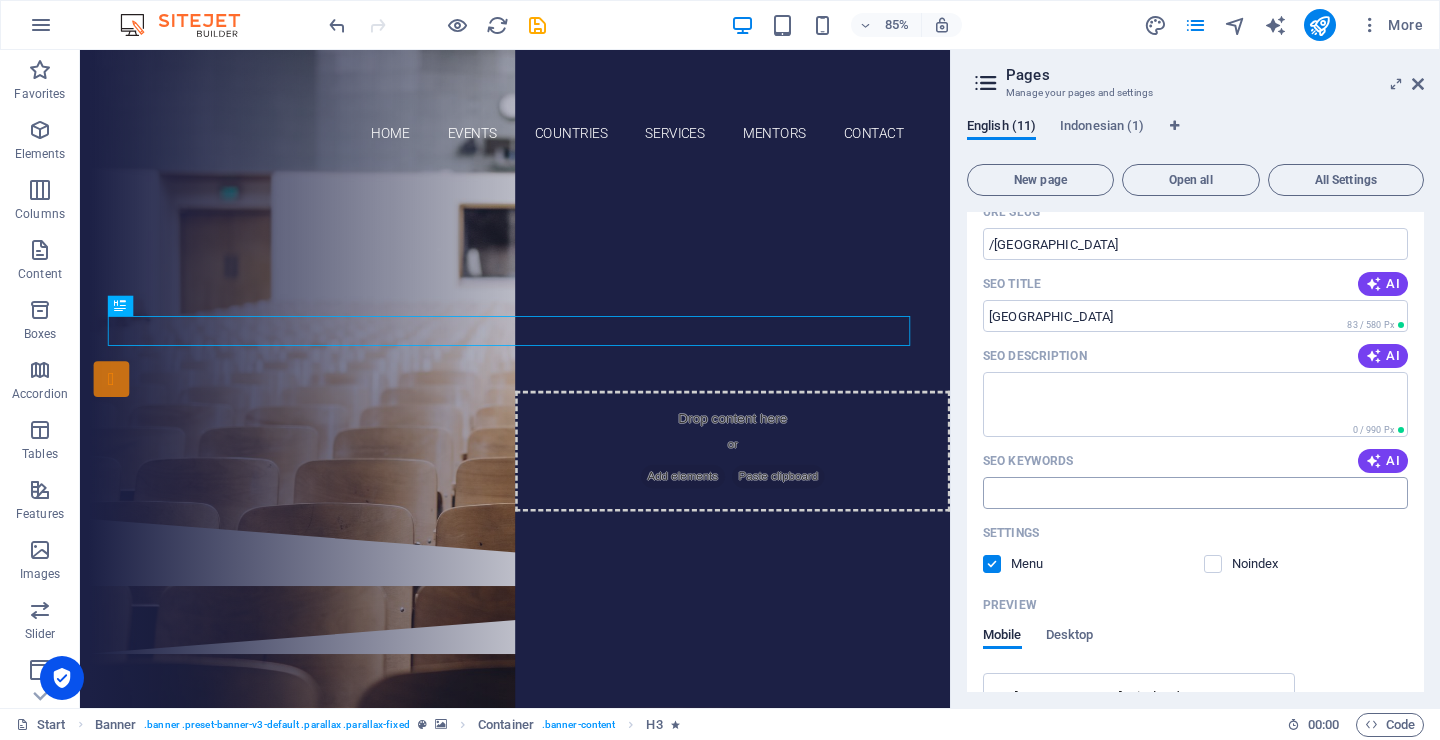 click on "SEO Keywords" at bounding box center (1195, 493) 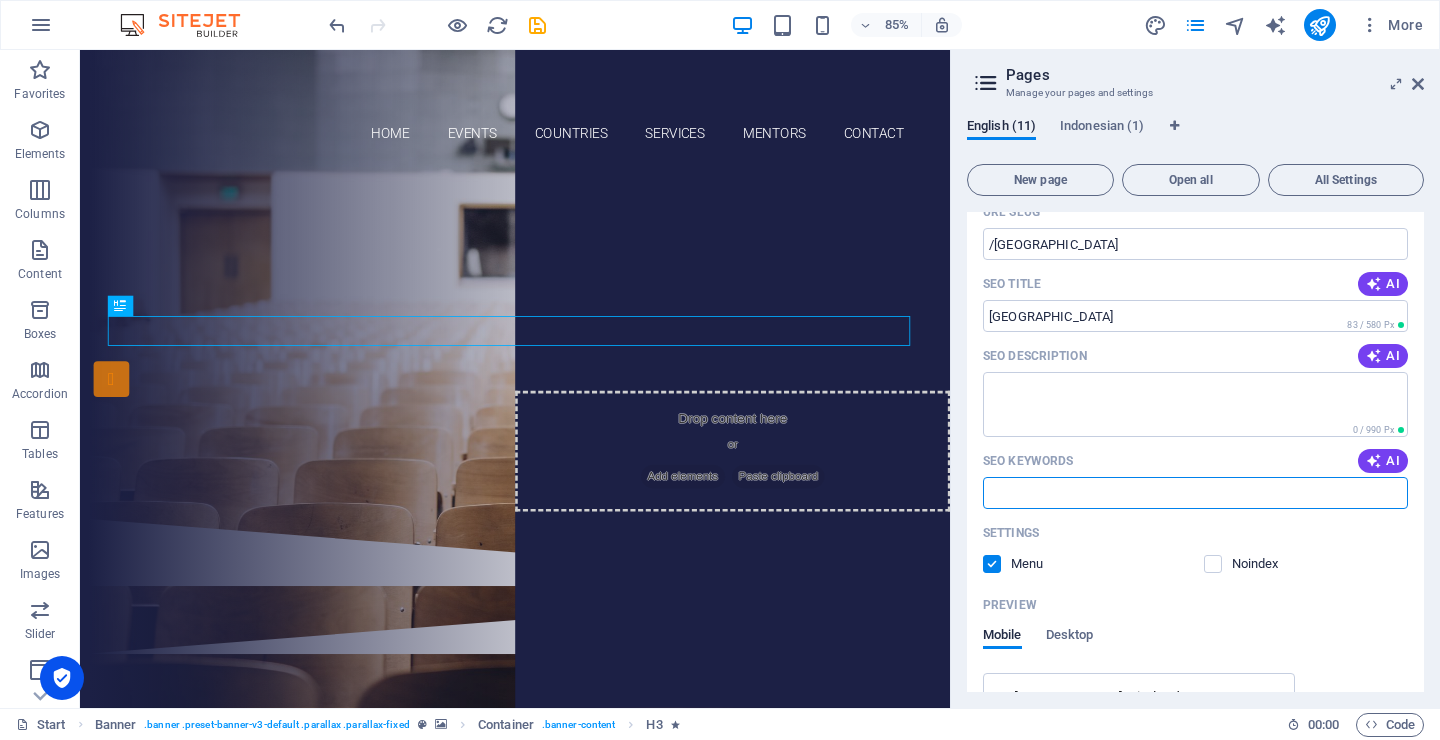 scroll, scrollTop: 938, scrollLeft: 0, axis: vertical 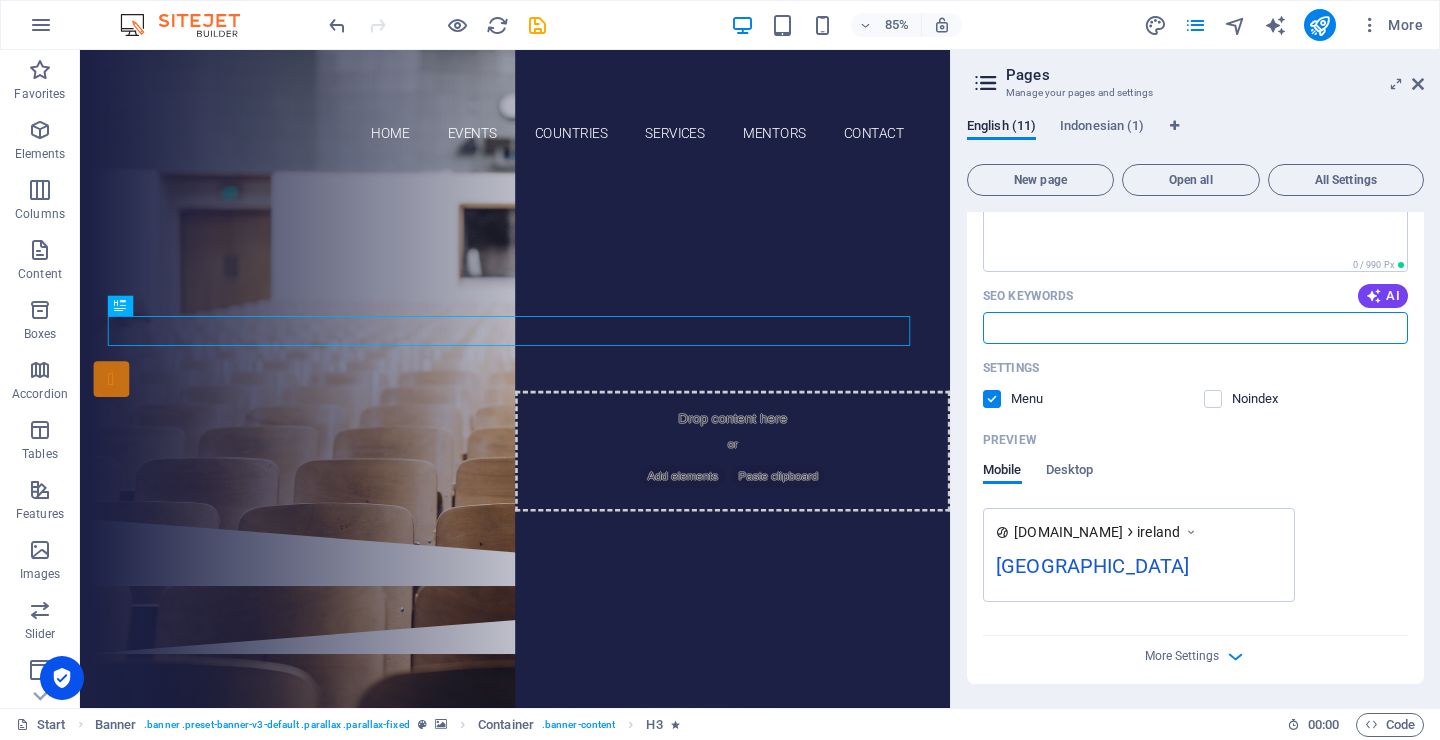 click at bounding box center [992, 399] 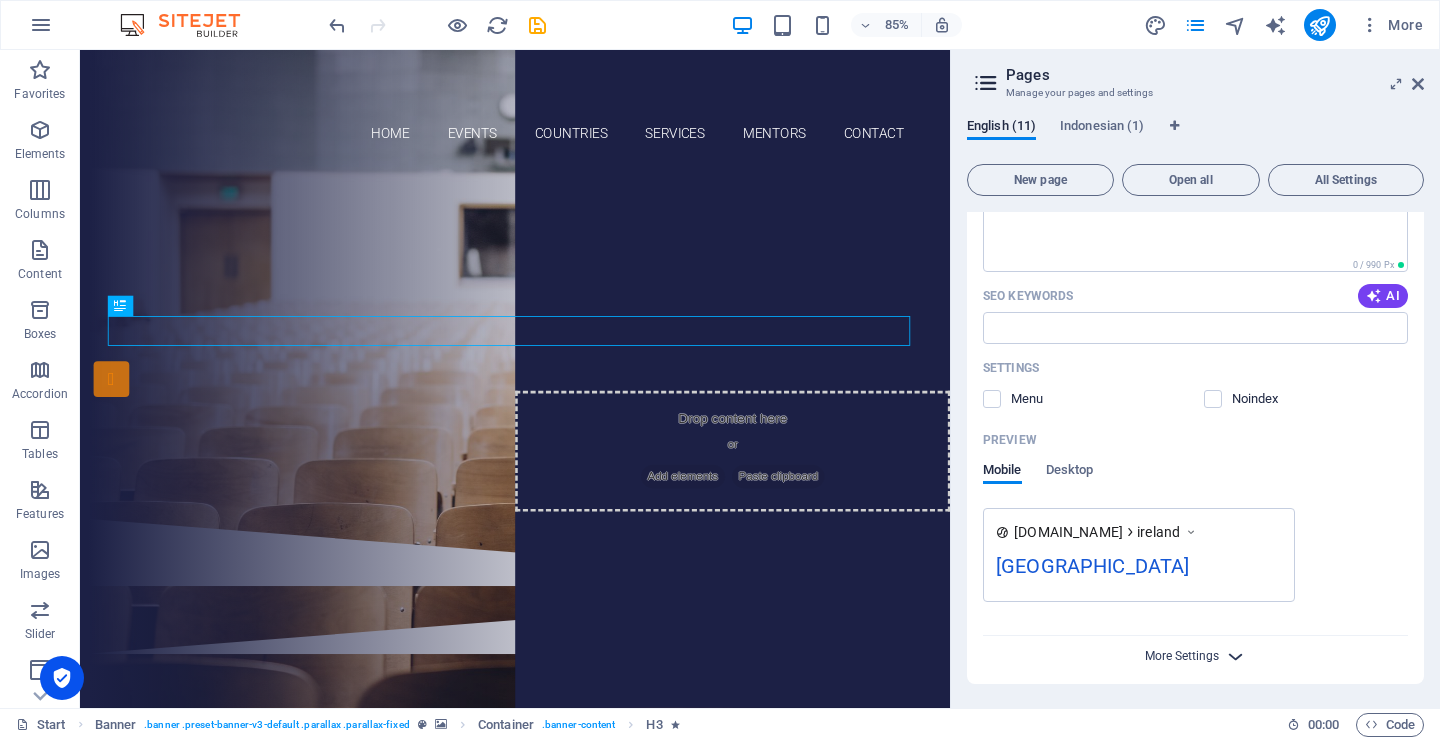 click on "More Settings" at bounding box center (1182, 656) 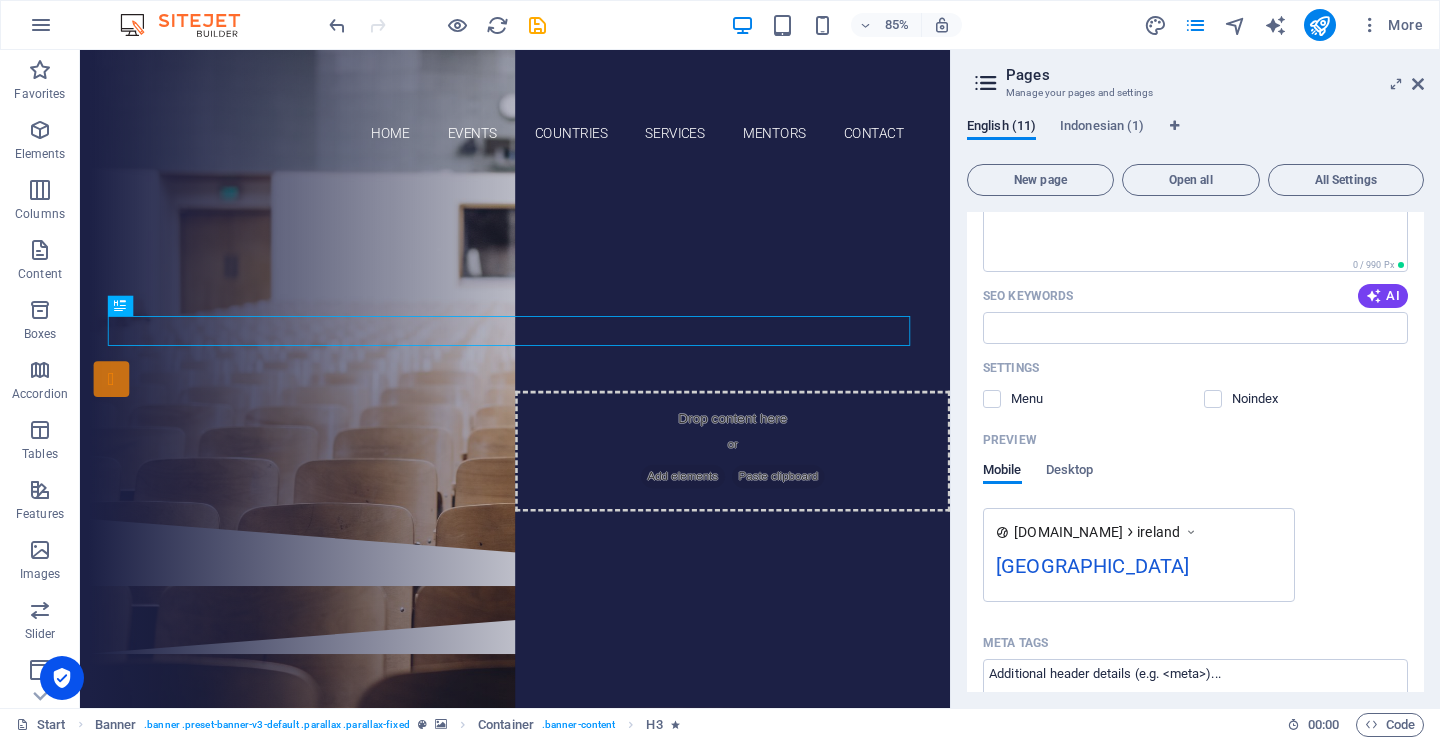 drag, startPoint x: 1418, startPoint y: 589, endPoint x: 1412, endPoint y: 641, distance: 52.34501 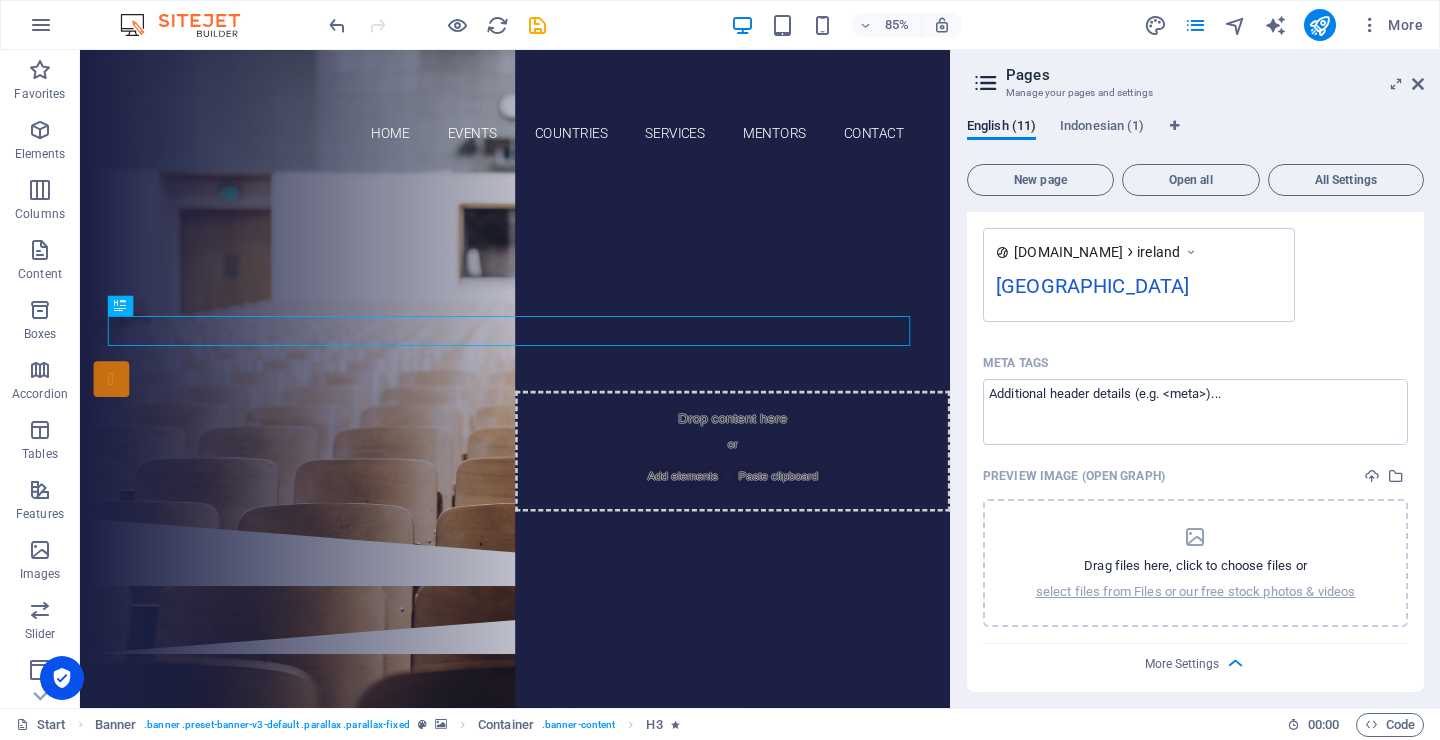 scroll, scrollTop: 1226, scrollLeft: 0, axis: vertical 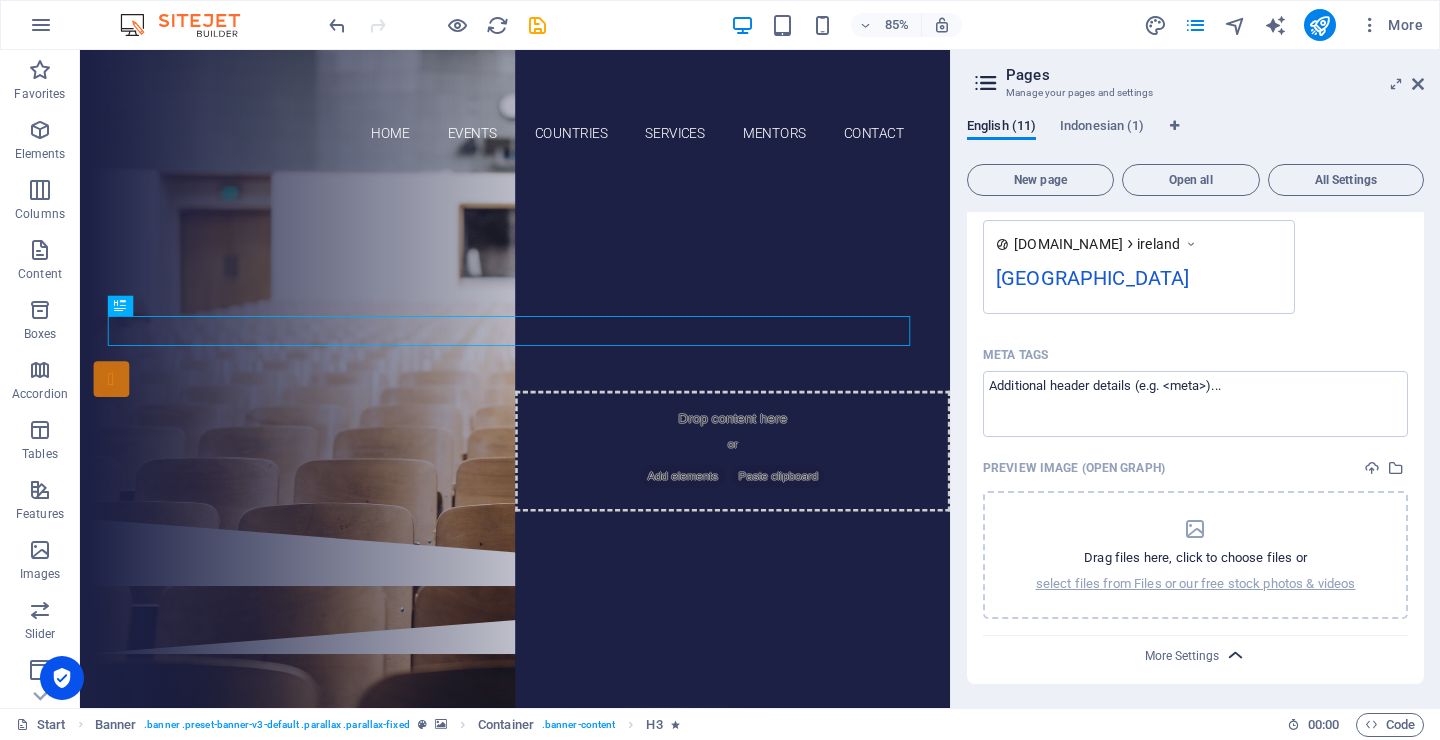 click at bounding box center [1235, 655] 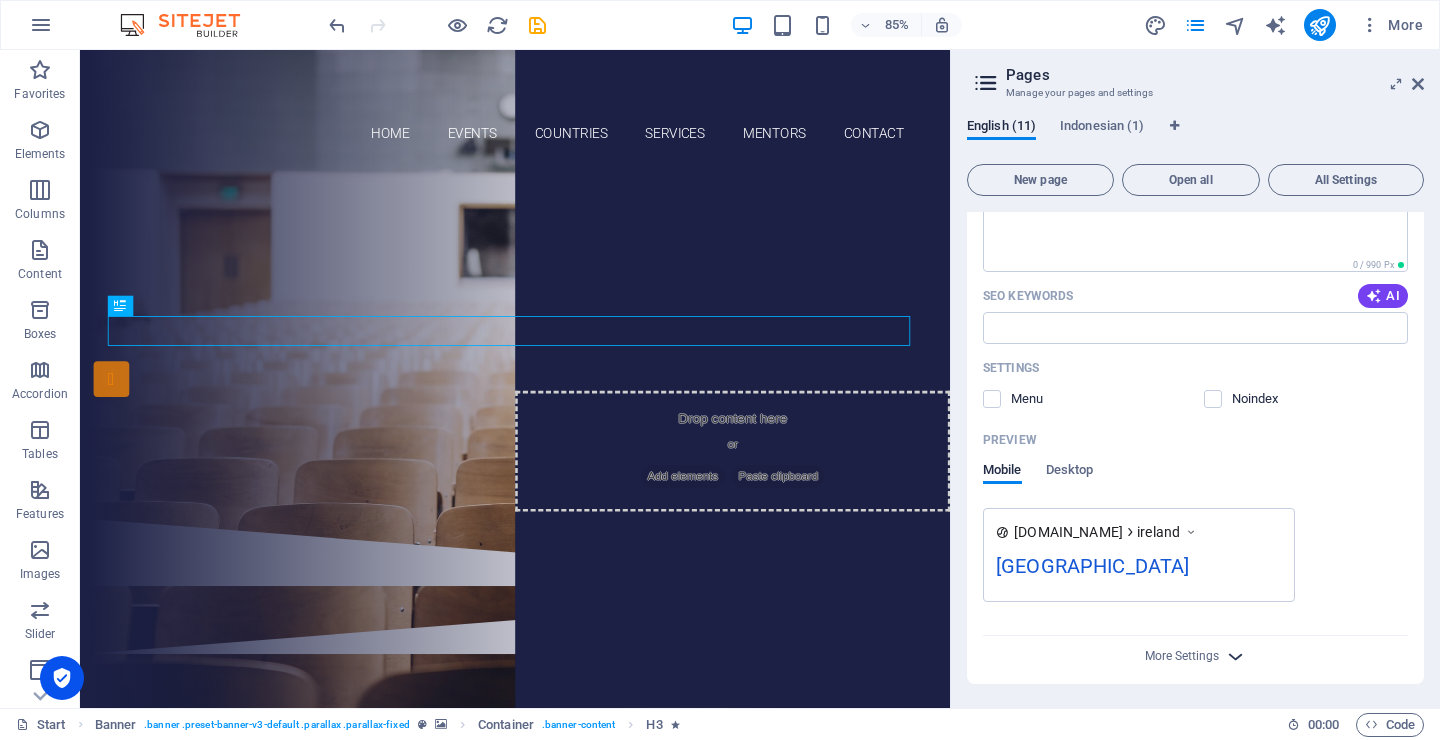 scroll, scrollTop: 938, scrollLeft: 0, axis: vertical 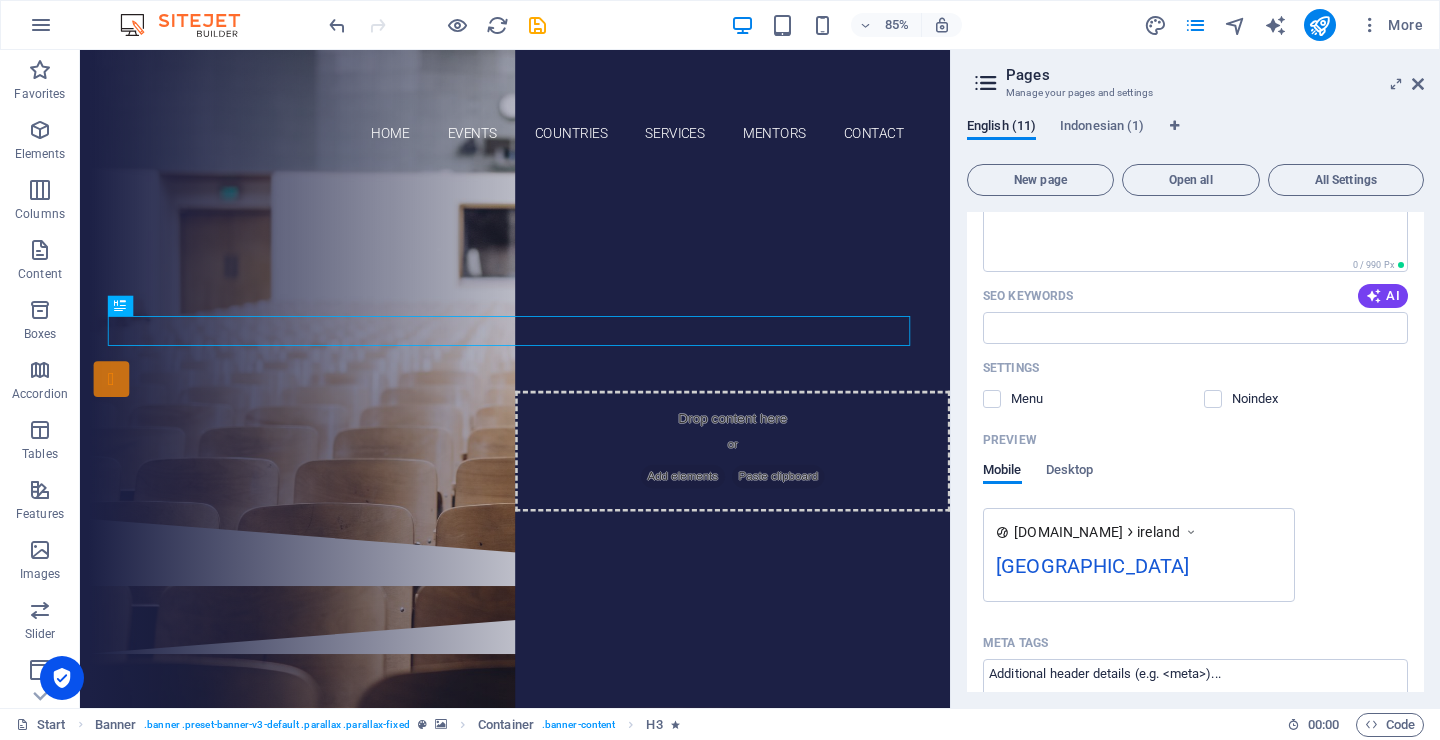 type 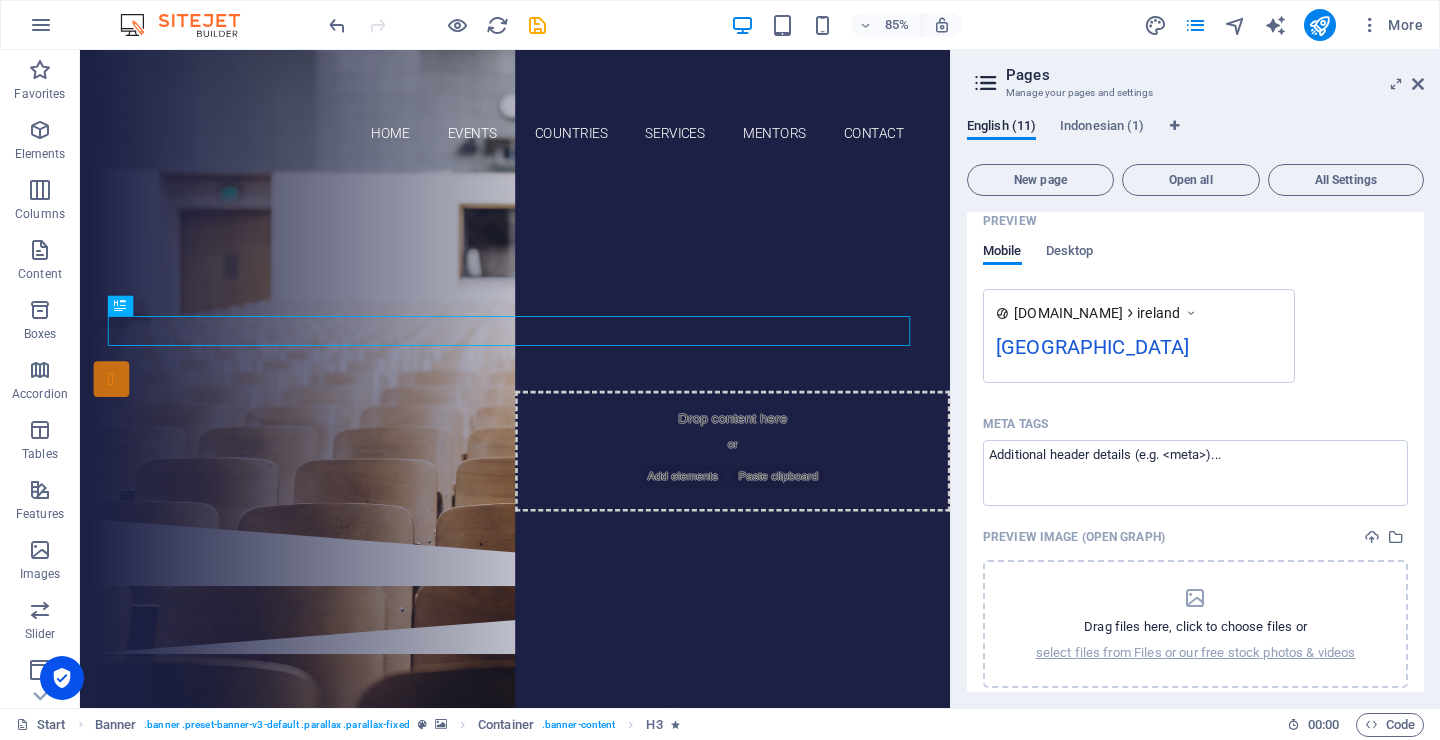 scroll, scrollTop: 1226, scrollLeft: 0, axis: vertical 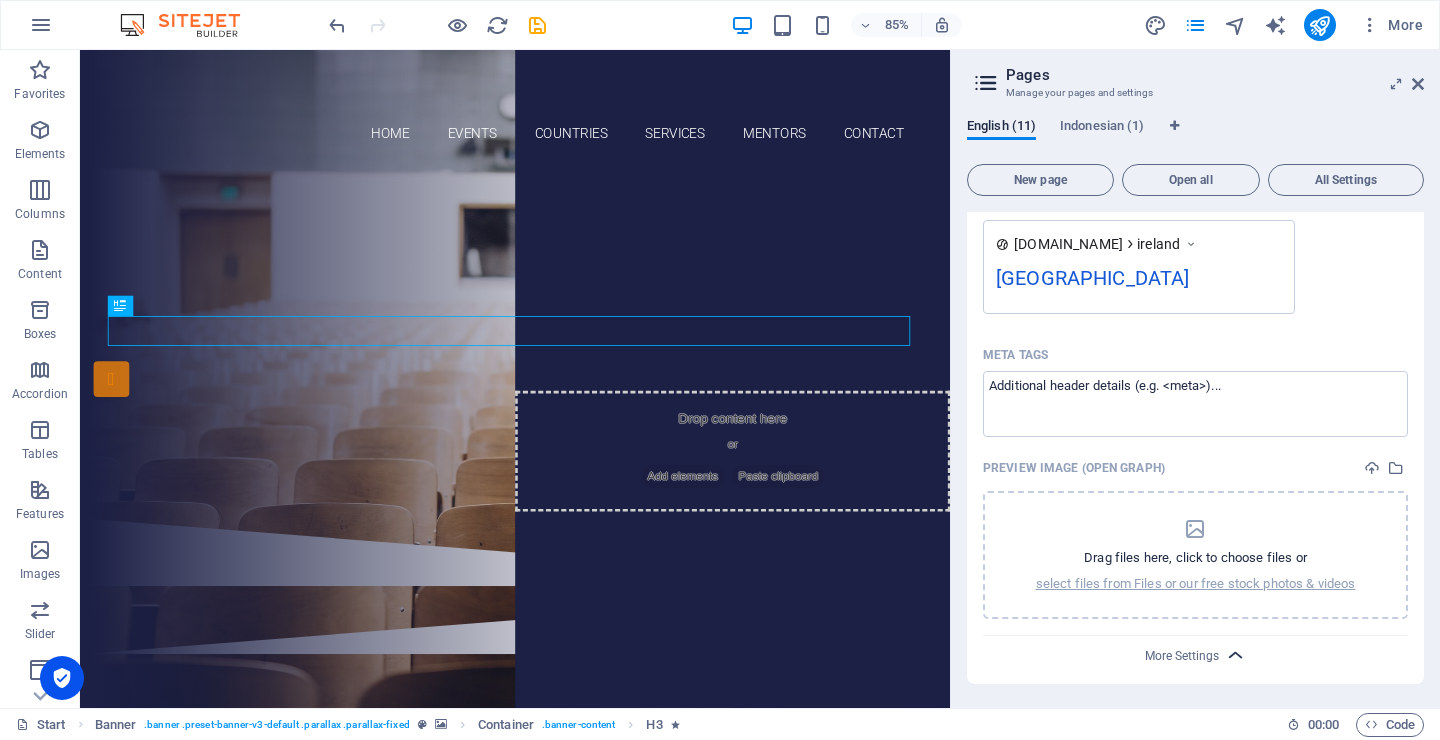 click at bounding box center (1235, 655) 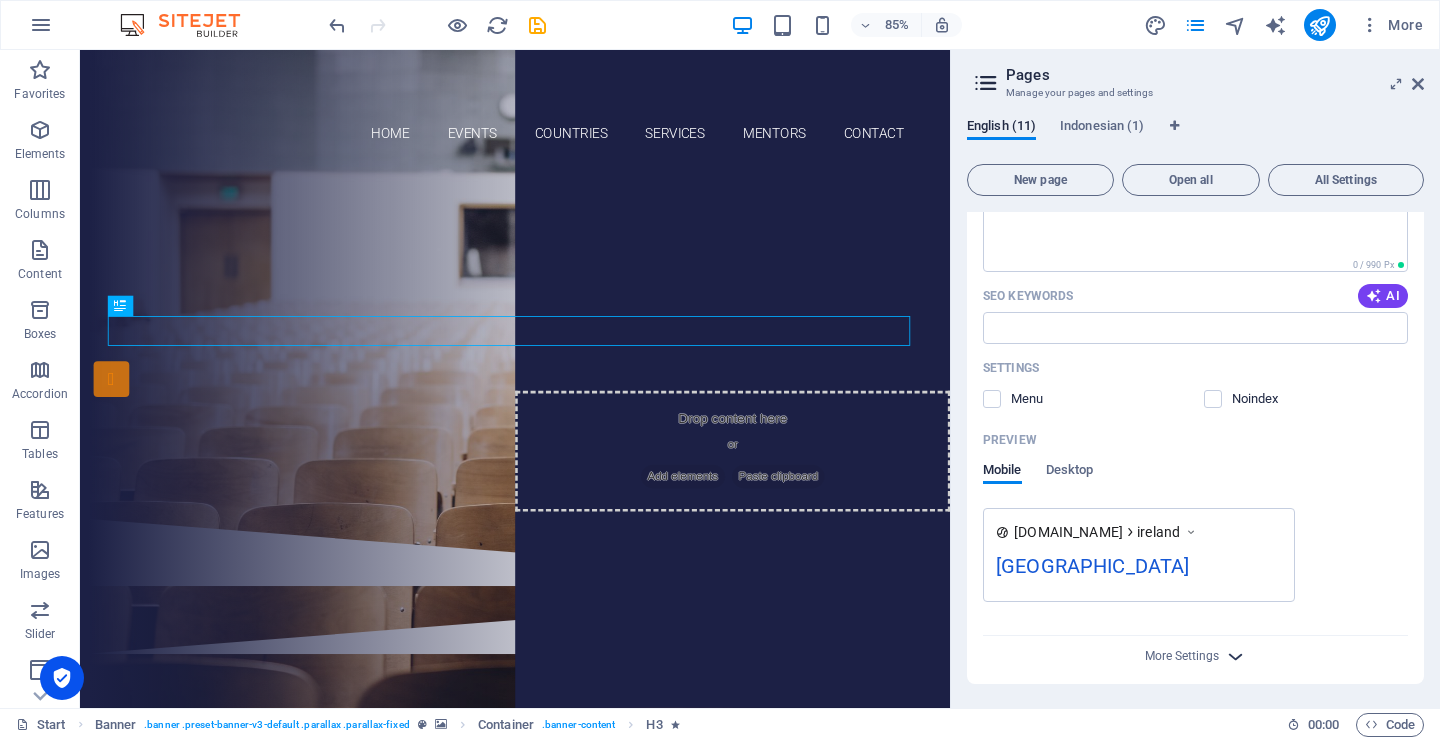 scroll, scrollTop: 938, scrollLeft: 0, axis: vertical 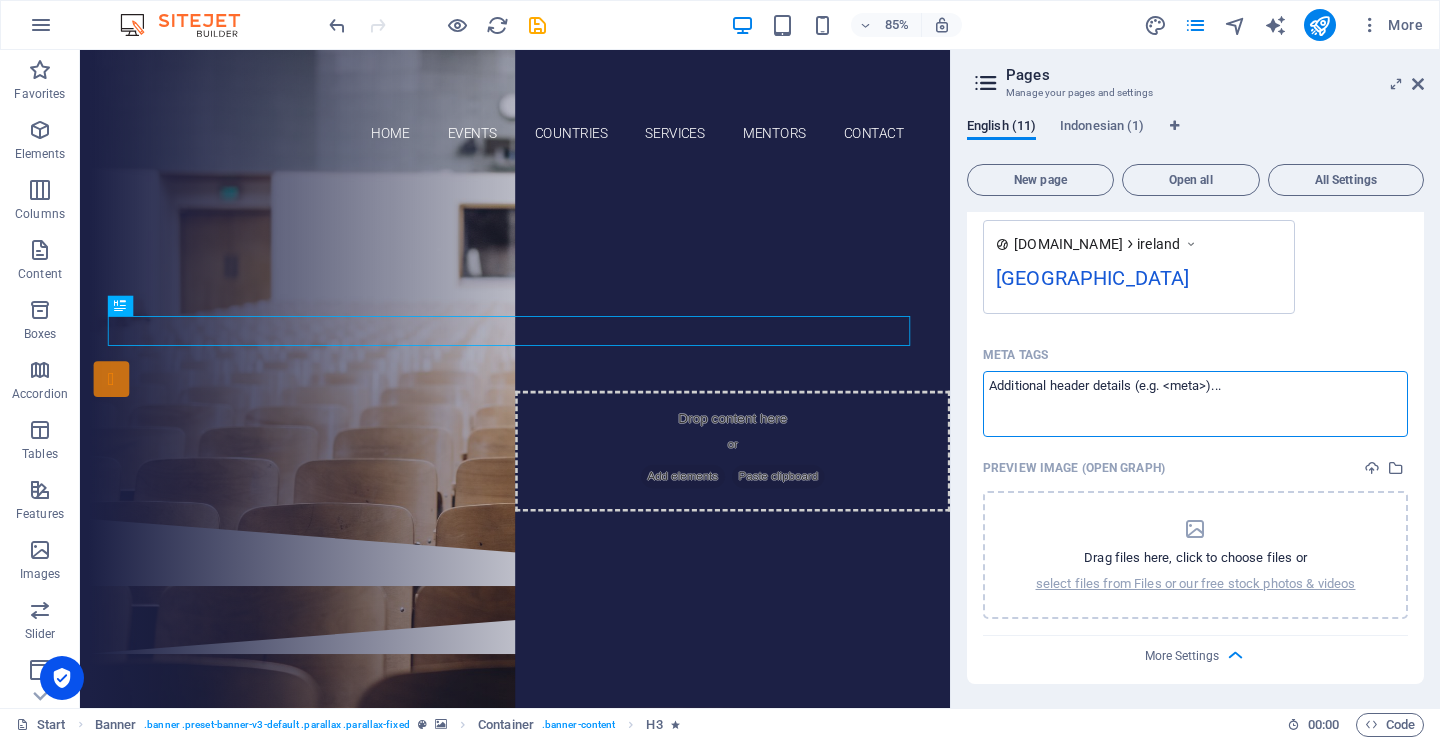 click on "Meta tags ​" at bounding box center [1195, 403] 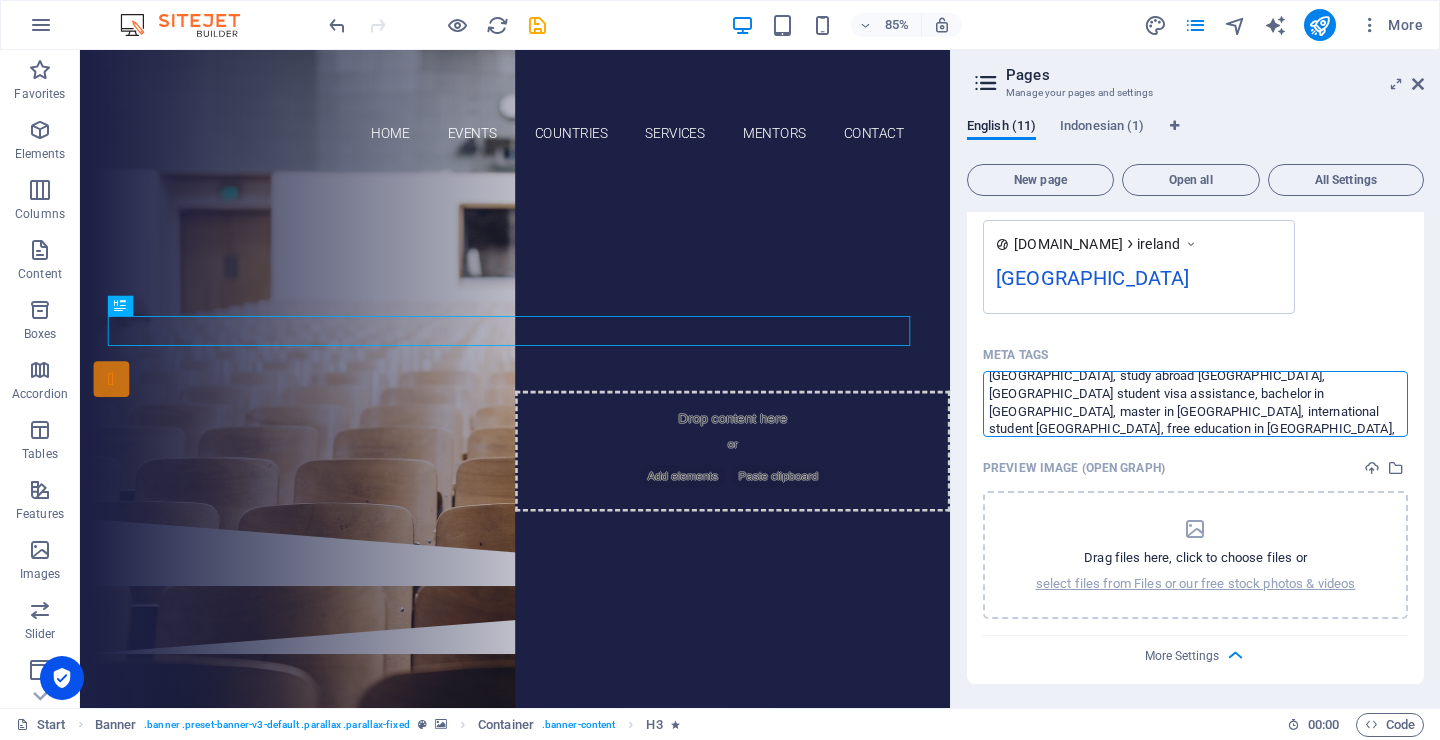 scroll, scrollTop: 0, scrollLeft: 0, axis: both 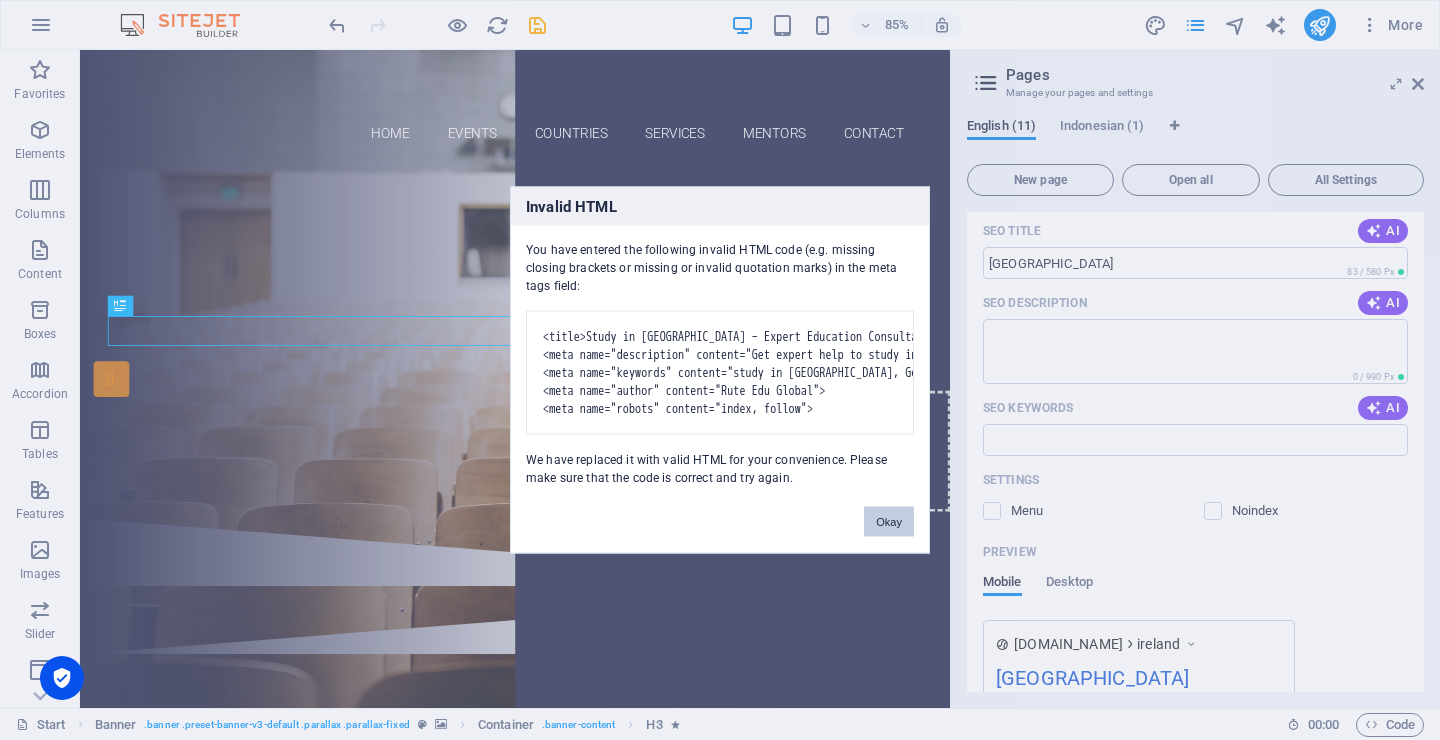 click on "Okay" at bounding box center (889, 522) 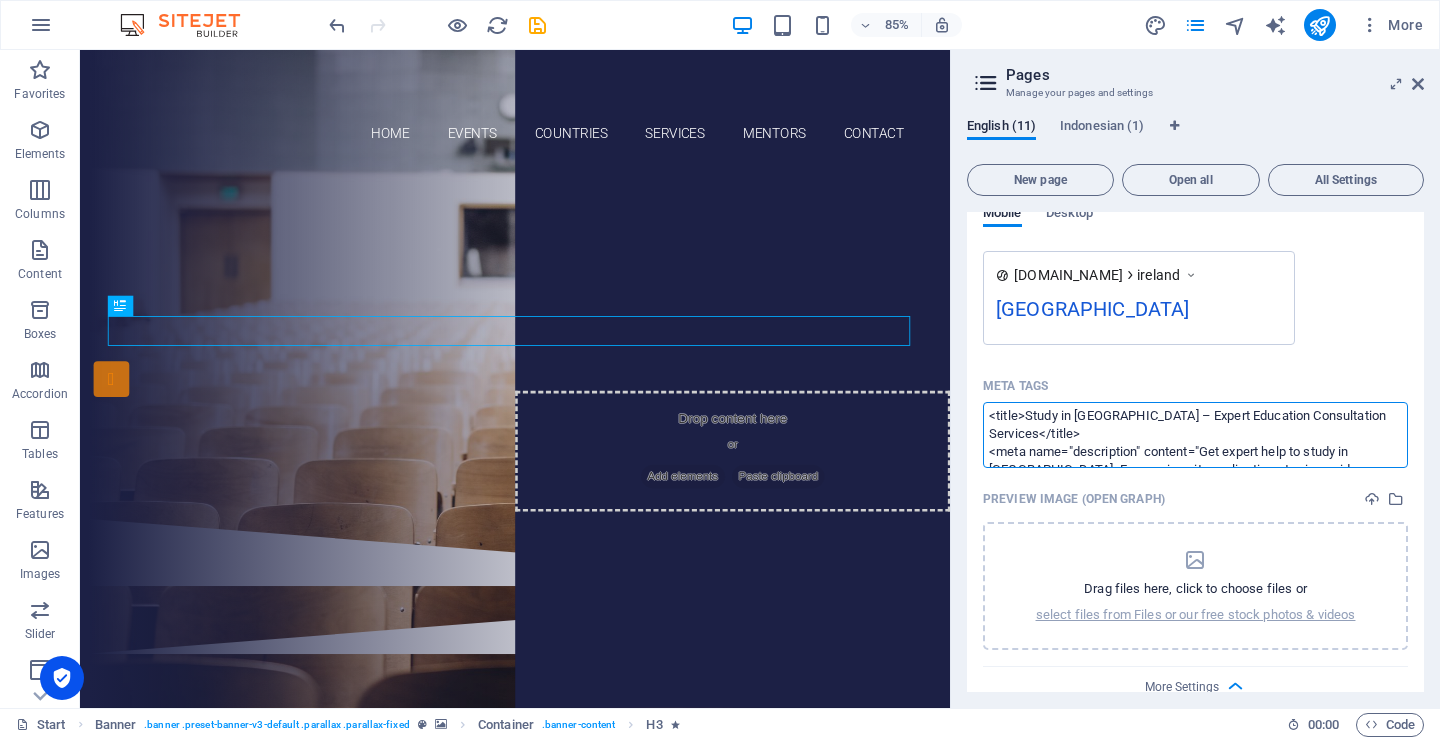scroll, scrollTop: 0, scrollLeft: 0, axis: both 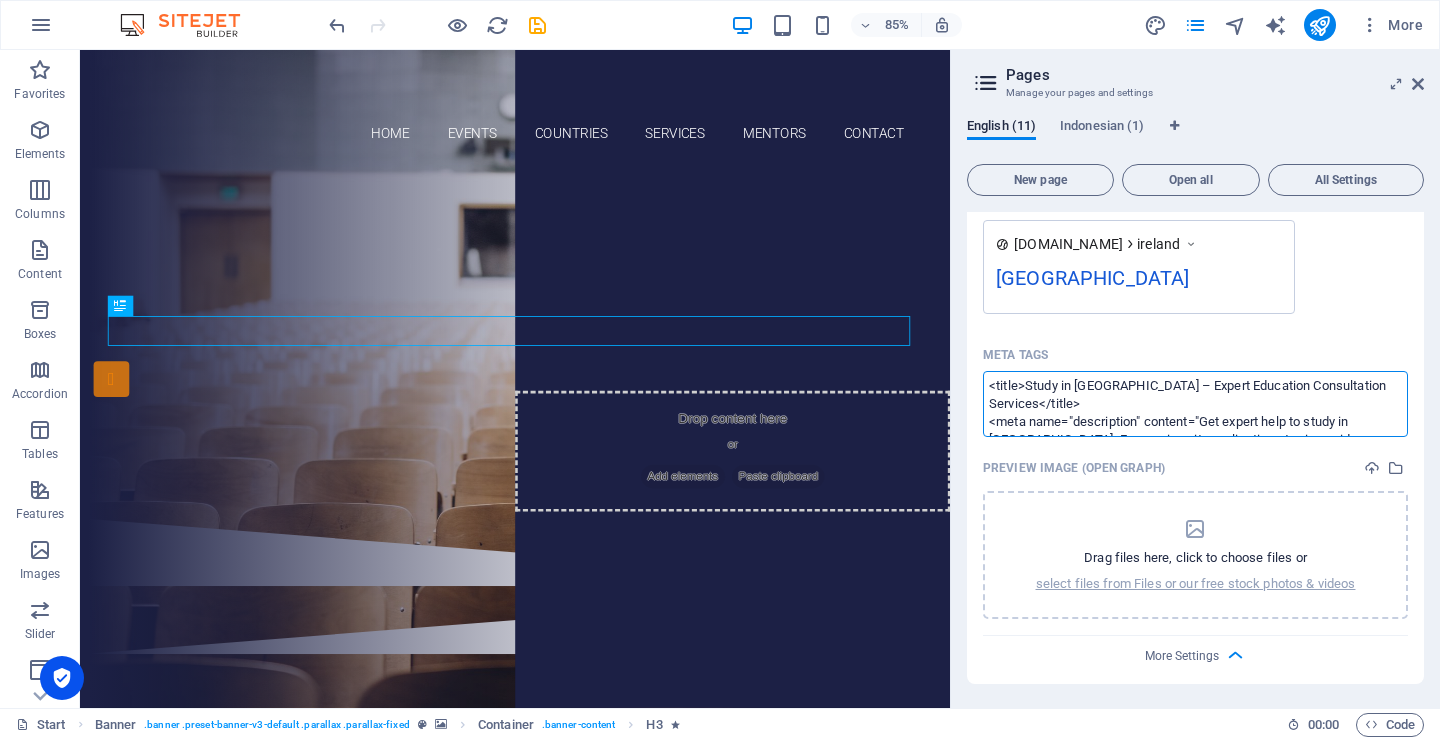 click on "<title>Study in Germany – Expert Education Consultation Services</title>
<meta name="description" content="Get expert help to study in Germany. From university applications to visa guidance—we simplify your journey to top German universities. Start your future today!">
<meta name="keywords" content="study in Germany, German university application, education consultant for Germany, study abroad Germany, Germany student visa assistance, bachelor in Germany, master in Germany, international student Germany, free education in Germany, consultation to study in Germany">
<meta name="author" content="Rute Edu Global">
<meta name="robots" content="index, follow">" at bounding box center [1195, 403] 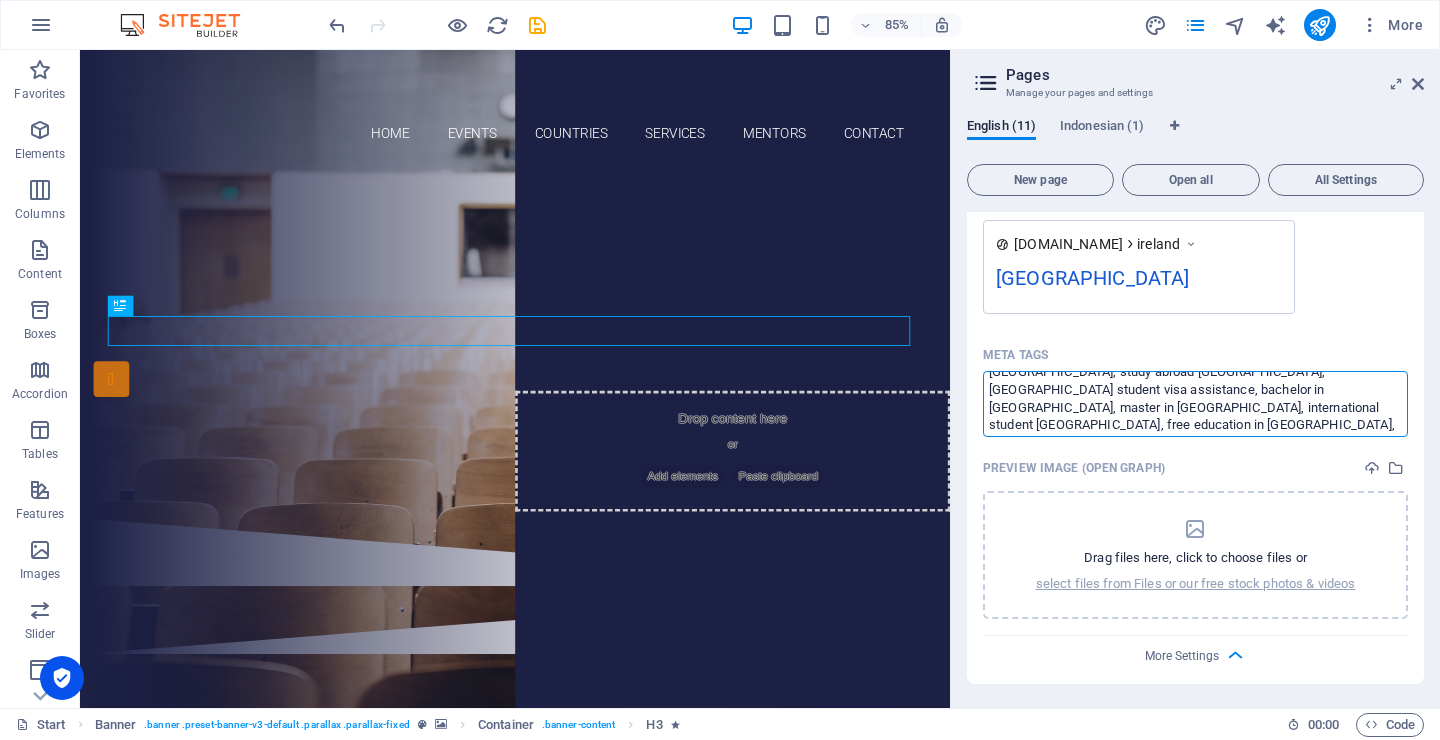 scroll, scrollTop: 160, scrollLeft: 0, axis: vertical 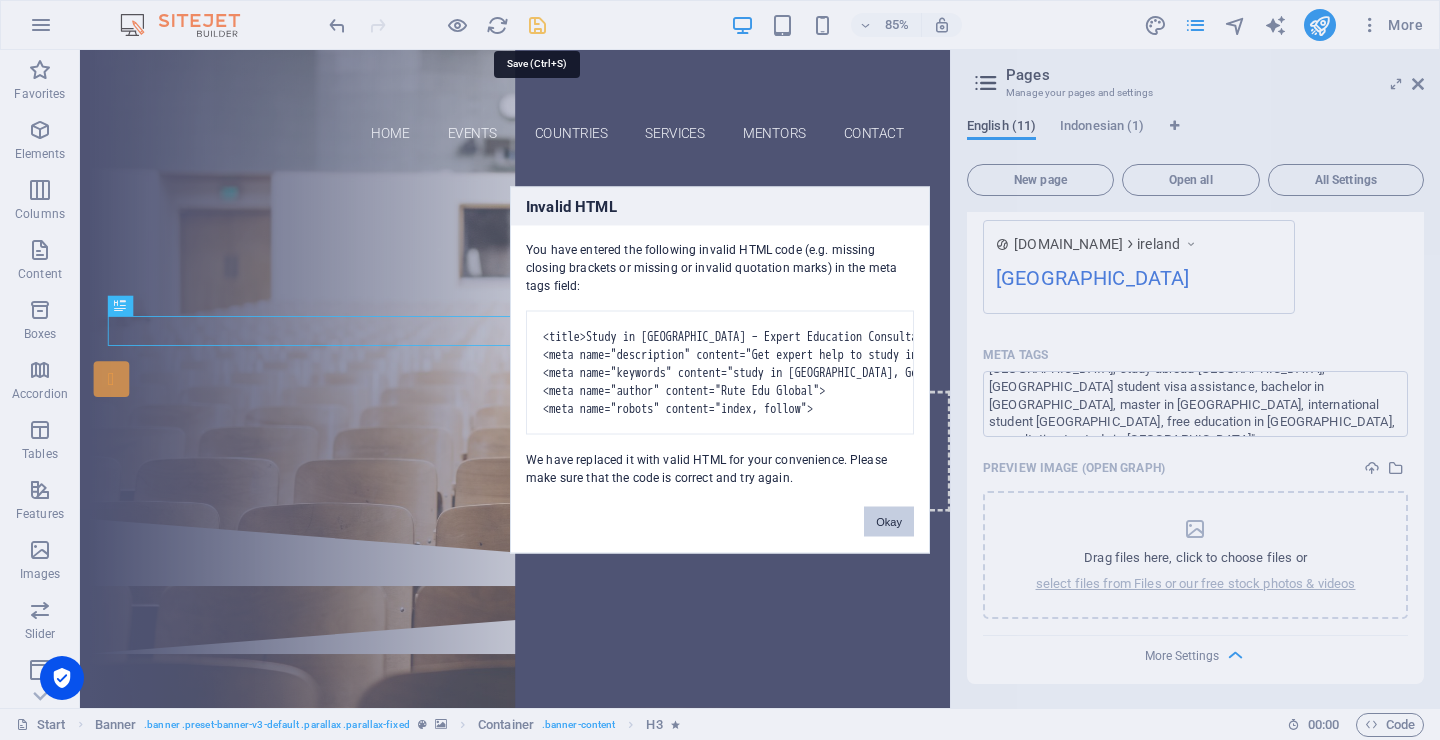 click on "Rute Edu Global Start (en) Favorites Elements Columns Content Boxes Accordion Tables Features Images Slider Header Footer Forms Marketing Collections
Drag here to replace the existing content. Press “Ctrl” if you want to create a new element.
H3   Banner   Container   H1   Spacer   Banner   Menu Bar   Menu   Container   Button 85% More Start Banner . banner .preset-banner-v3-default .parallax .parallax-fixed Container . banner-content H3 00 : 00 Code Pages Manage your pages and settings English (11) Indonesian (1) New page Open all All Settings Start / Australia /australia United States /usa Canada /canada Subpage /subpage Legal notice /legal-notice Netherlands /netherlands THE U.K. /UK IRELAND /IRELAND France /france Germany /ireland Name Germany ​ URL SLUG /ireland ​ SEO Title AI Germany ​ 83 / 580 Px SEO Description AI ​ 0 / 990 Px SEO Keywords AI ​ Settings Menu Noindex Preview ​" at bounding box center [720, 370] 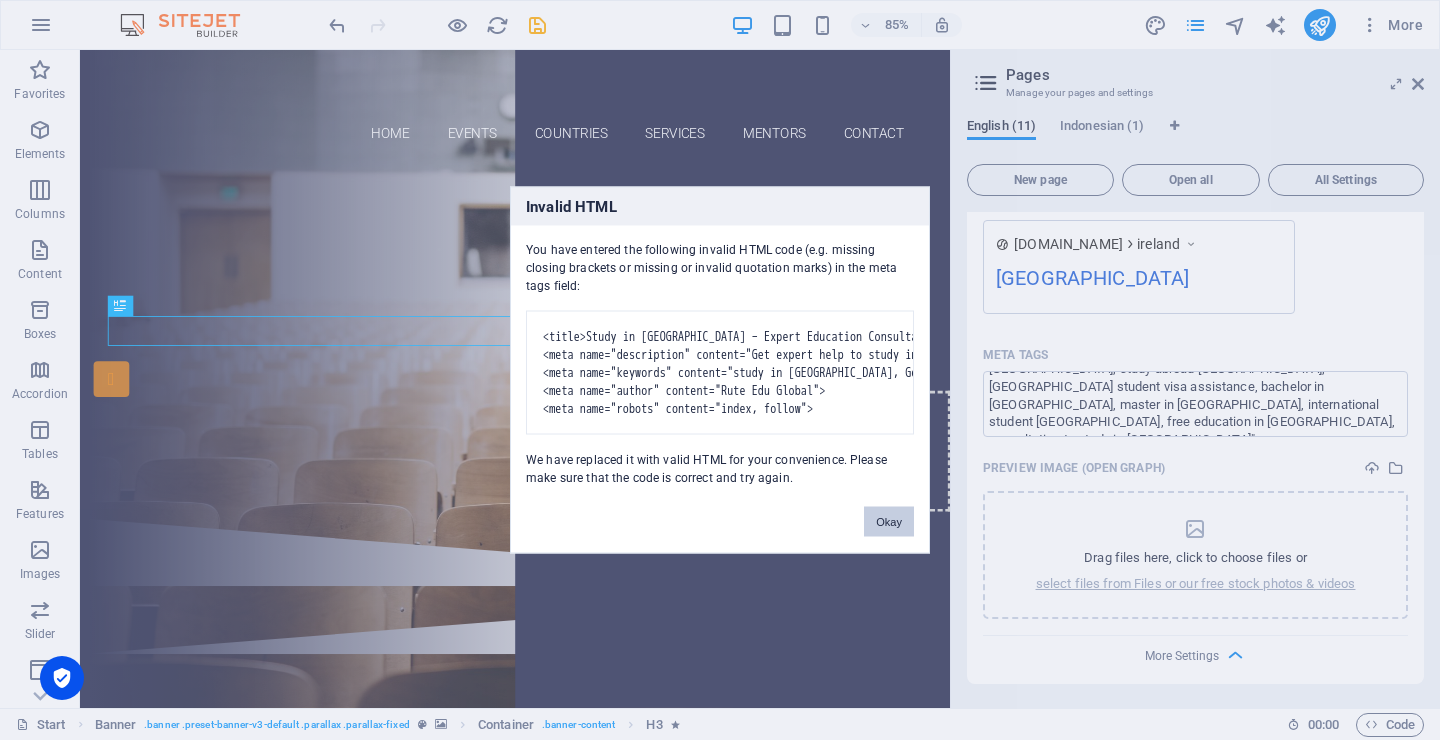 click on "Okay" at bounding box center [889, 522] 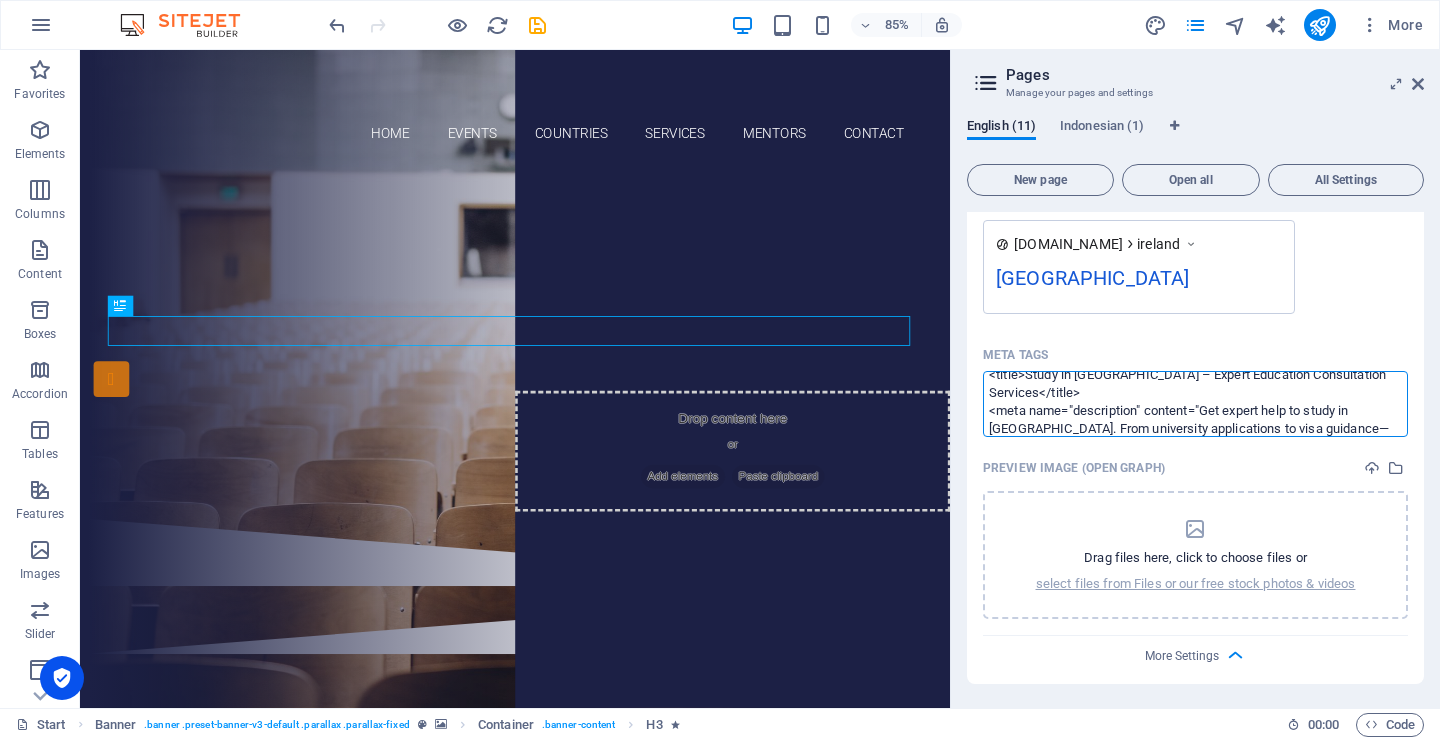 scroll, scrollTop: 0, scrollLeft: 0, axis: both 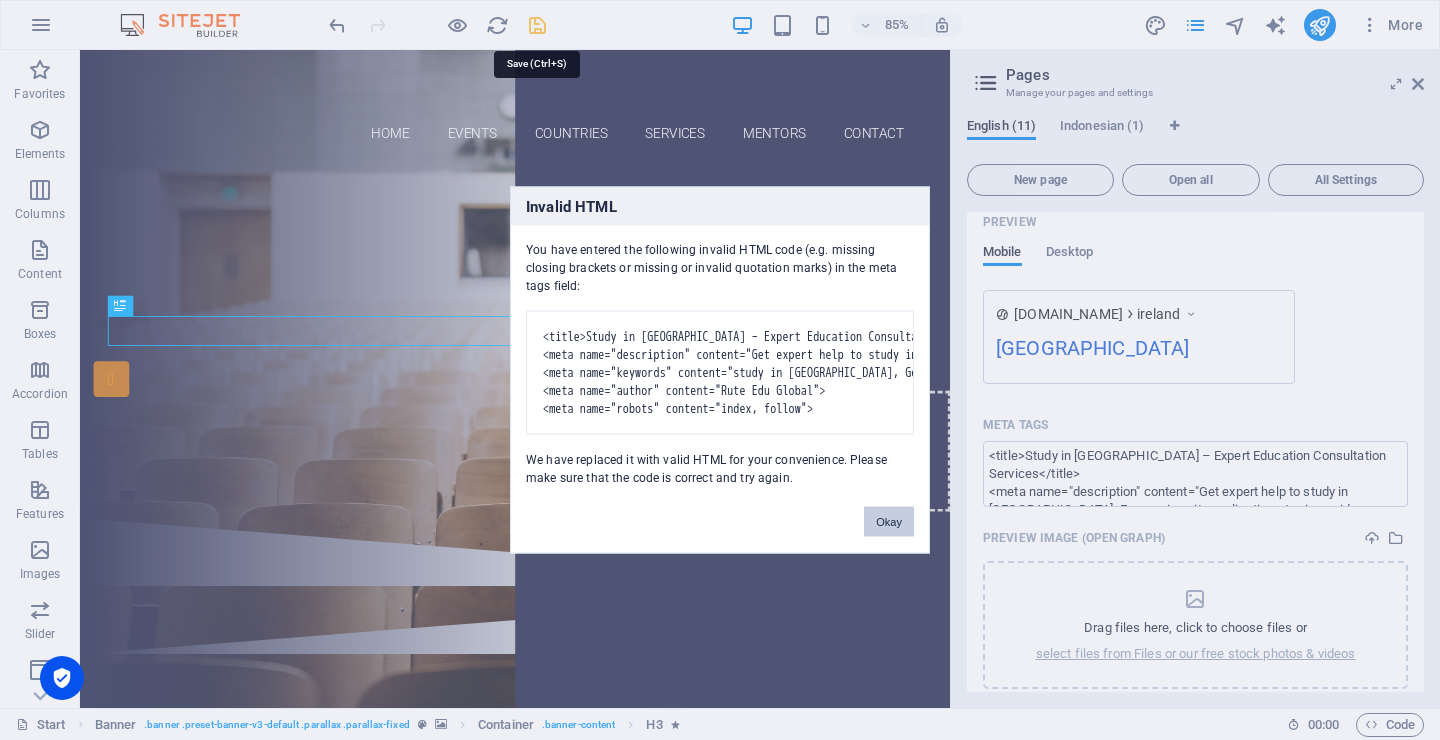 click on "Rute Edu Global Start (en) Favorites Elements Columns Content Boxes Accordion Tables Features Images Slider Header Footer Forms Marketing Collections
Drag here to replace the existing content. Press “Ctrl” if you want to create a new element.
H3   Banner   Container   H1   Spacer   Banner   Menu Bar   Menu   Container   Button 85% More Start Banner . banner .preset-banner-v3-default .parallax .parallax-fixed Container . banner-content H3 00 : 00 Code Pages Manage your pages and settings English (11) Indonesian (1) New page Open all All Settings Start / Australia /australia United States /usa Canada /canada Subpage /subpage Legal notice /legal-notice Netherlands /netherlands THE U.K. /UK IRELAND /IRELAND France /france Germany /ireland Name Germany ​ URL SLUG /ireland ​ SEO Title AI Germany ​ 83 / 580 Px SEO Description AI ​ 0 / 990 Px SEO Keywords AI ​ Settings Menu Noindex Preview ​" at bounding box center (720, 370) 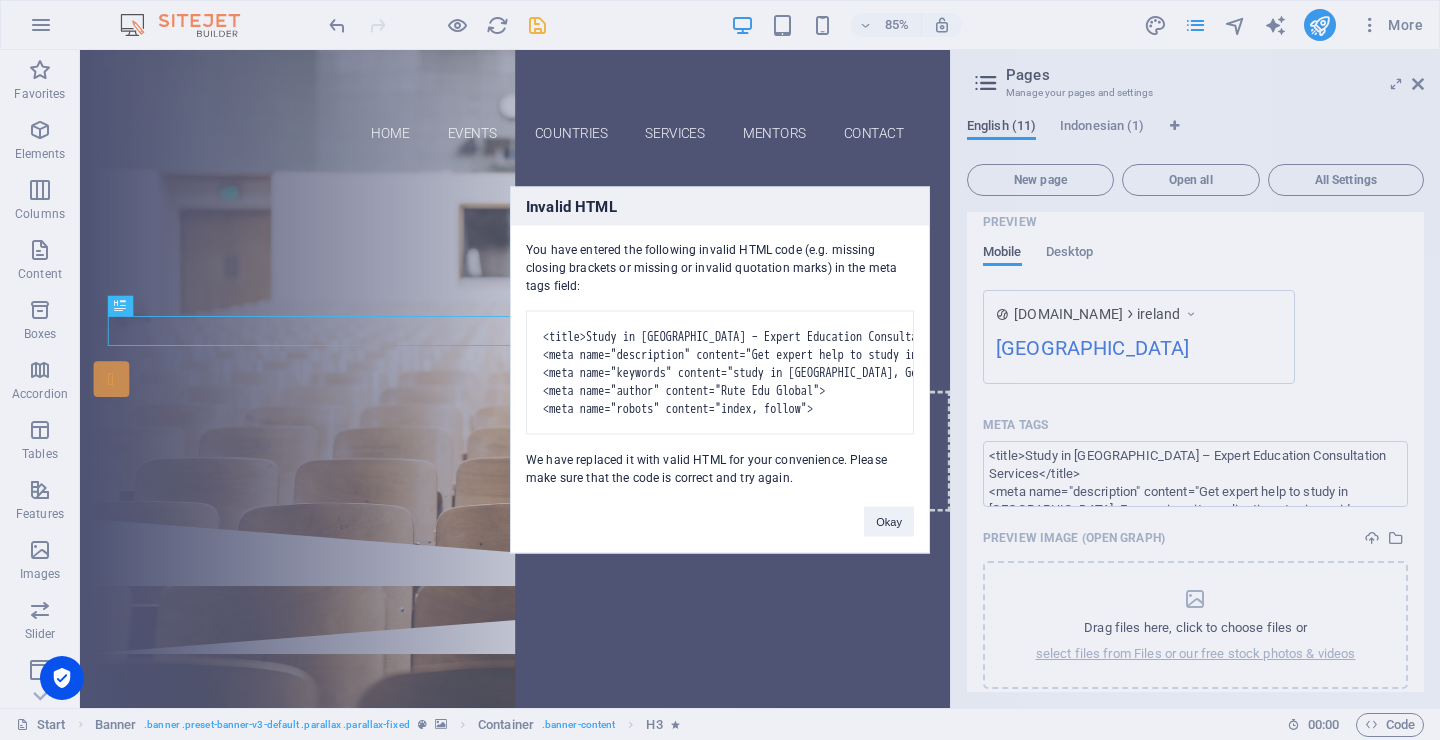 drag, startPoint x: 873, startPoint y: 395, endPoint x: 715, endPoint y: 325, distance: 172.81204 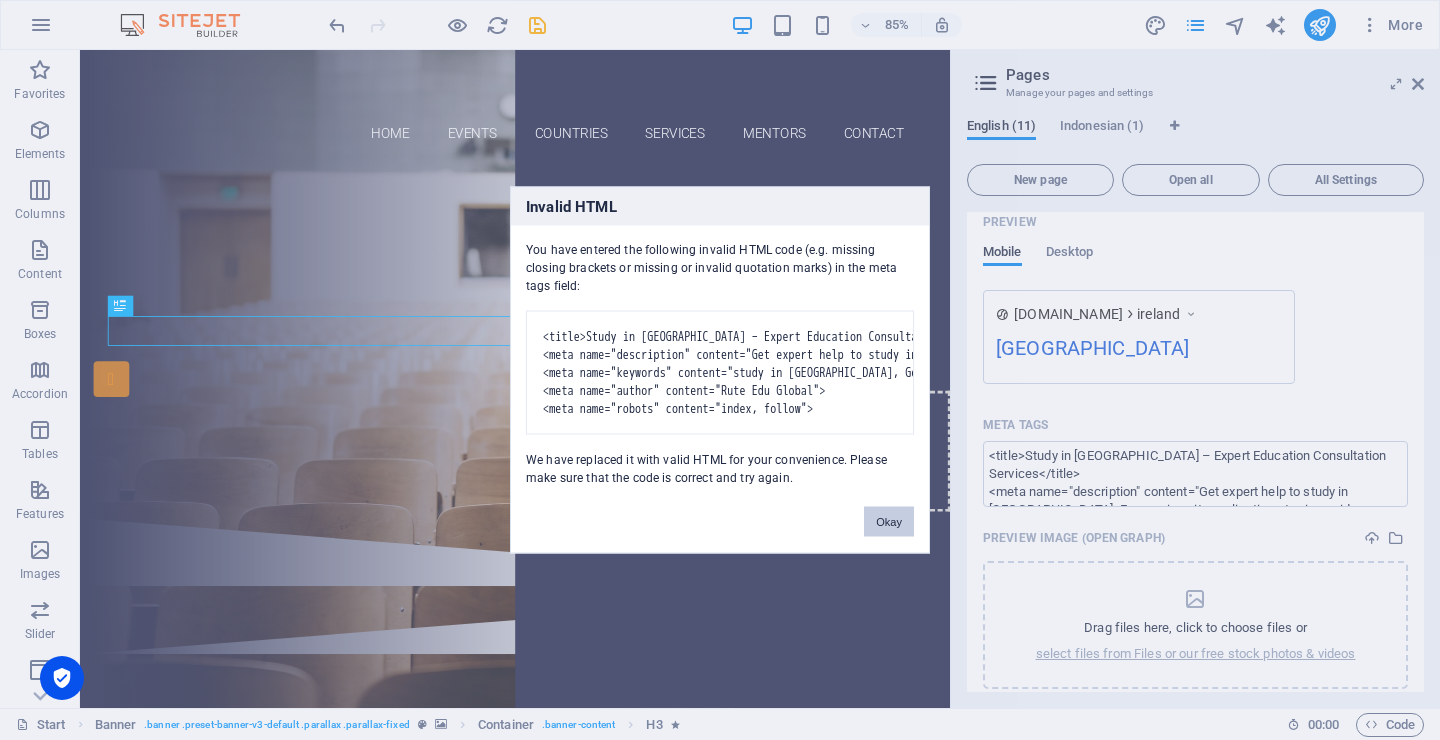 click on "Okay" at bounding box center [889, 522] 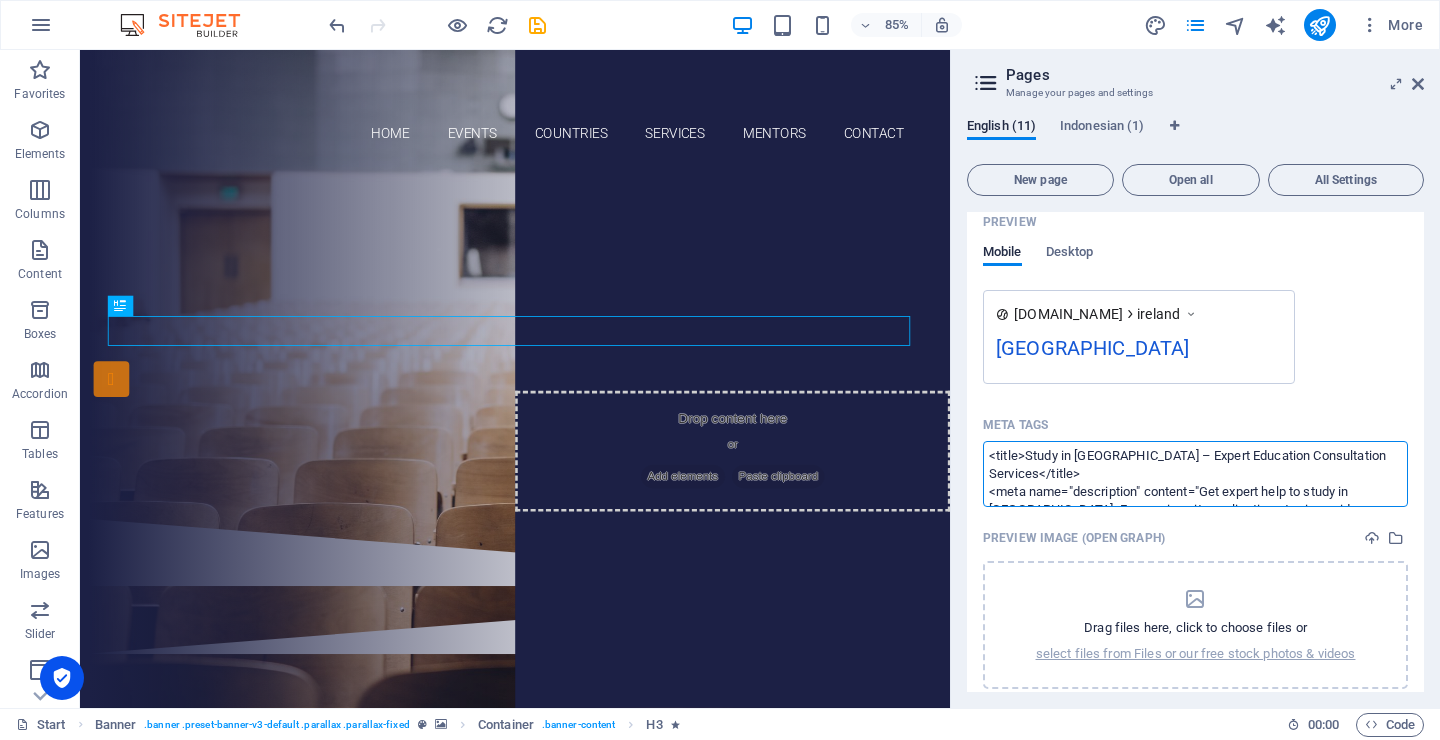 scroll, scrollTop: 153, scrollLeft: 0, axis: vertical 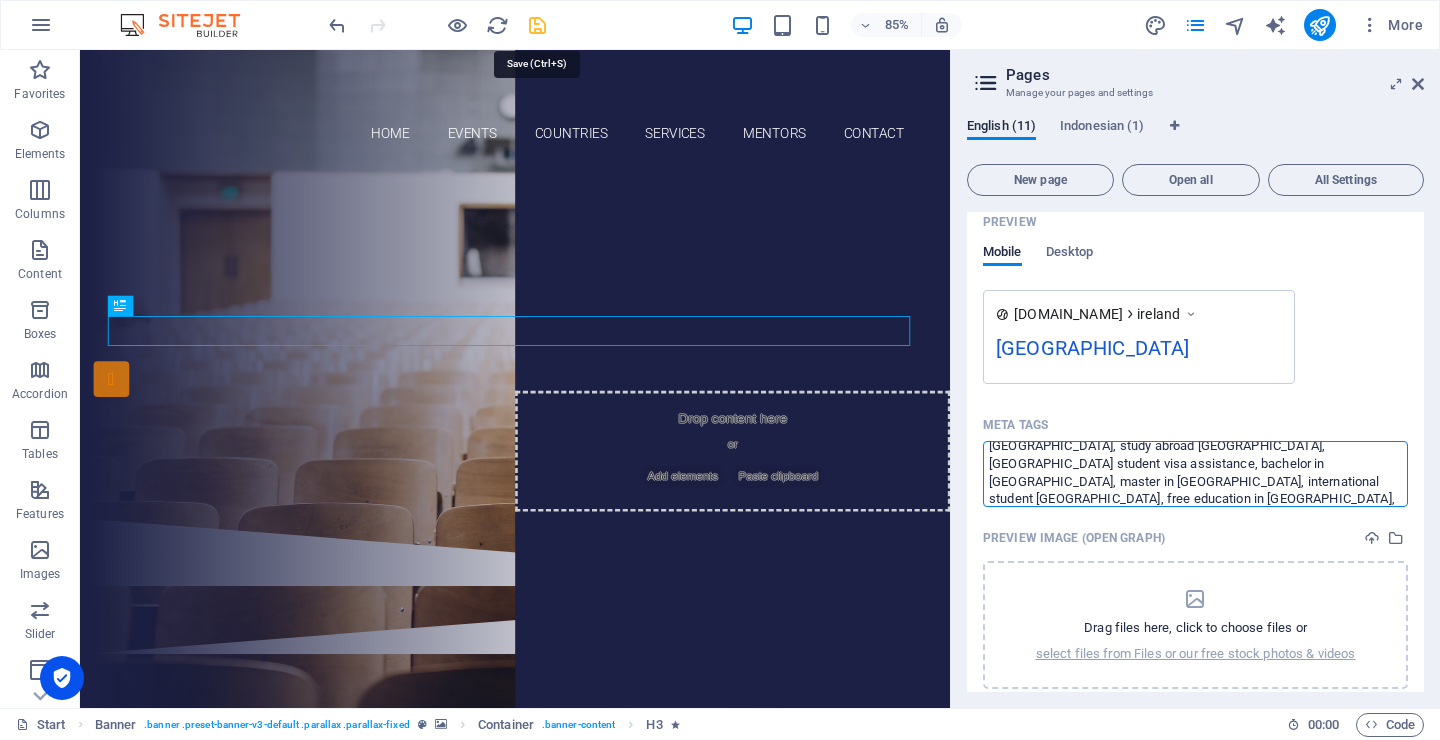 click on "Rute Edu Global Start (en) Favorites Elements Columns Content Boxes Accordion Tables Features Images Slider Header Footer Forms Marketing Collections
Drag here to replace the existing content. Press “Ctrl” if you want to create a new element.
H3   Banner   Container   H1   Spacer   Banner   Menu Bar   Menu   Container   Button 85% More Start Banner . banner .preset-banner-v3-default .parallax .parallax-fixed Container . banner-content H3 00 : 00 Code Pages Manage your pages and settings English (11) Indonesian (1) New page Open all All Settings Start / Australia /australia United States /usa Canada /canada Subpage /subpage Legal notice /legal-notice Netherlands /netherlands THE U.K. /UK IRELAND /IRELAND France /france Germany /ireland Name Germany ​ URL SLUG /ireland ​ SEO Title AI Germany ​ 83 / 580 Px SEO Description AI ​ 0 / 990 Px SEO Keywords AI ​ Settings Menu Noindex Preview ​" at bounding box center [720, 370] 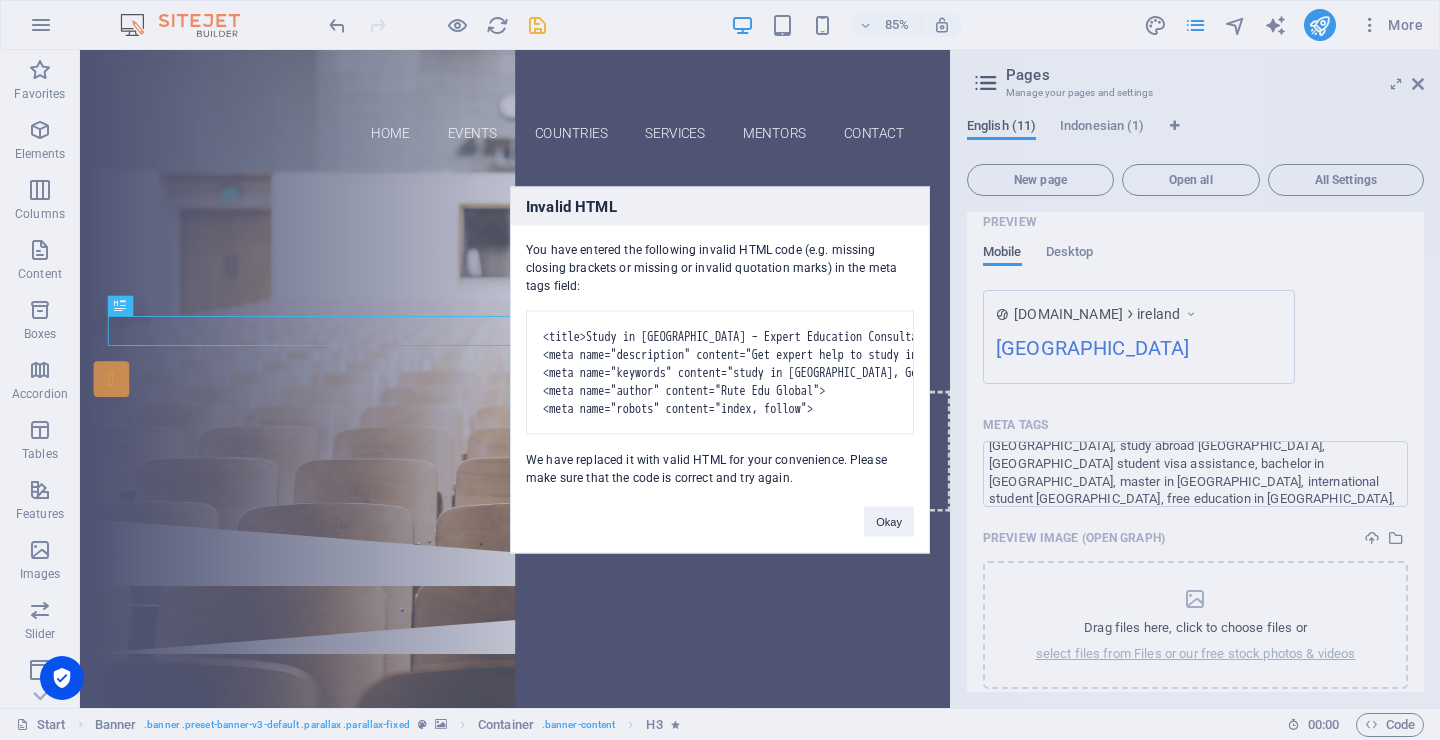 click on "Invalid HTML
You have entered the following invalid HTML code (e.g. missing closing brackets or missing or invalid quotation marks) in the meta tags field:
<title>Study in Germany – Expert Education Consultation Services</title>
<meta name="description" content="Get expert help to study in Germany. From university applications to visa guidance—we simplify your journey to top German universities. Start your future today!">
<meta name="keywords" content="study in Germany, German university application, education consultant for Germany, study abroad Germany, Germany student visa assistance, bachelor in Germany, master in Germany, international student Germany, free education in Germany, consultation to study in Germany">
<meta name="author" content="Rute Edu Global">
<meta name="robots" content="index, follow">
Okay" at bounding box center (720, 370) 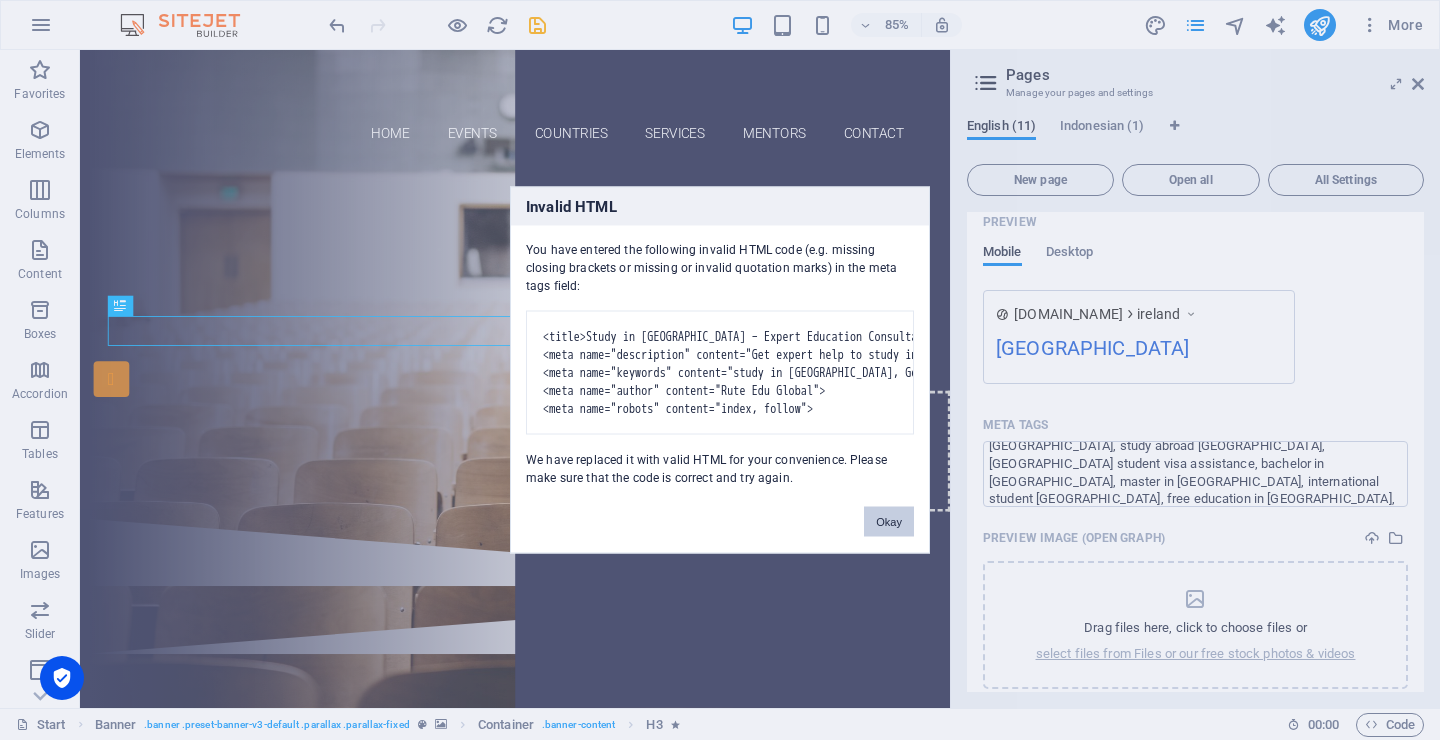 click on "Okay" at bounding box center [889, 522] 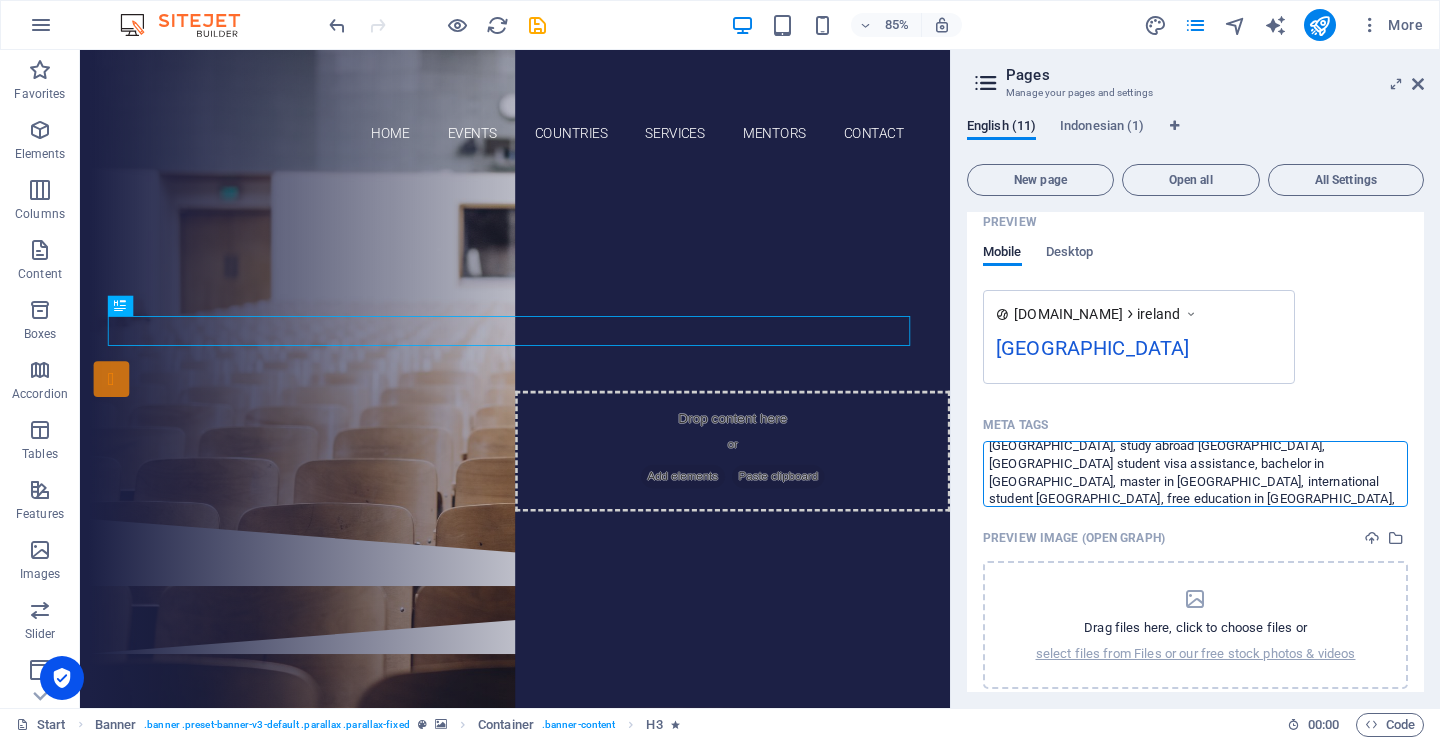click on "<title>Study in Germany – Expert Education Consultation Services</title>
<meta name="description" content="Get expert help to study in Germany. From university applications to visa guidance—we simplify your journey to top German universities. Start your future today!">
<meta name="keywords" content="study in Germany, German university application, education consultant for Germany, study abroad Germany, Germany student visa assistance, bachelor in Germany, master in Germany, international student Germany, free education in Germany, consultation to study in Germany">
<meta name="author" content="Rute Edu Global">
<meta name="robots" content="index, follow">" at bounding box center (1195, 473) 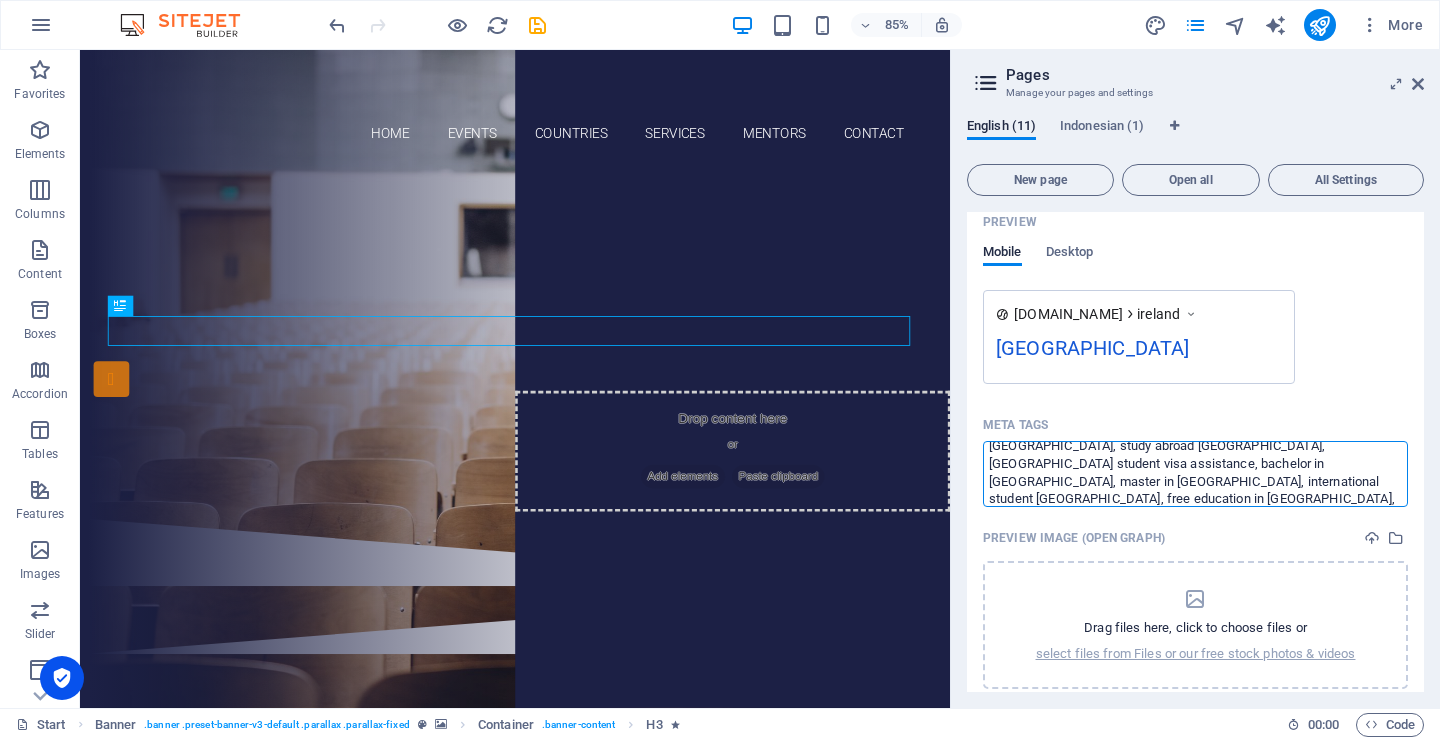 paste 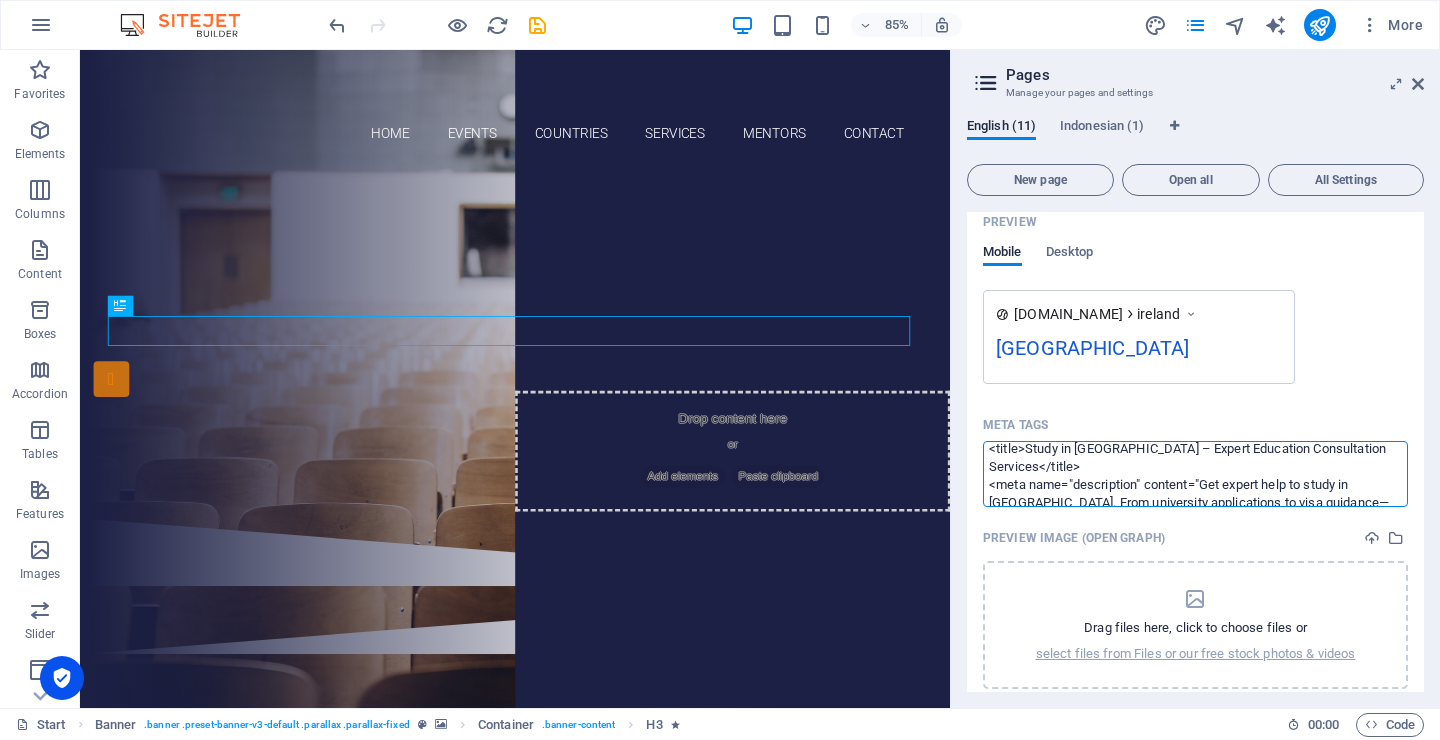 scroll, scrollTop: 0, scrollLeft: 0, axis: both 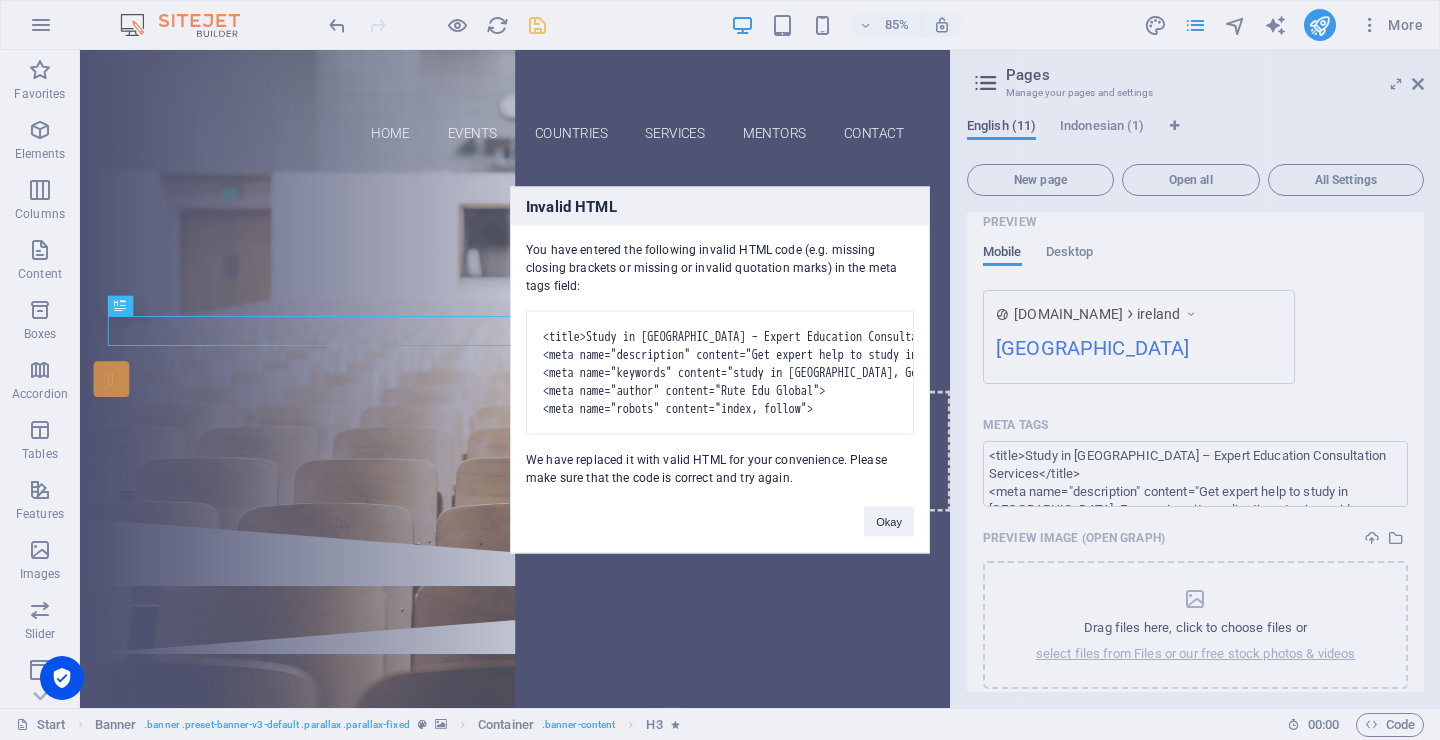 click on "Rute Edu Global Start (en) Favorites Elements Columns Content Boxes Accordion Tables Features Images Slider Header Footer Forms Marketing Collections
Drag here to replace the existing content. Press “Ctrl” if you want to create a new element.
H3   Banner   Container   H1   Spacer   Banner   Menu Bar   Menu   Container   Button 85% More Start Banner . banner .preset-banner-v3-default .parallax .parallax-fixed Container . banner-content H3 00 : 00 Code Pages Manage your pages and settings English (11) Indonesian (1) New page Open all All Settings Start / Australia /australia United States /usa Canada /canada Subpage /subpage Legal notice /legal-notice Netherlands /netherlands THE U.K. /UK IRELAND /IRELAND France /france Germany /ireland Name Germany ​ URL SLUG /ireland ​ SEO Title AI Germany ​ 83 / 580 Px SEO Description AI ​ 0 / 990 Px SEO Keywords AI ​ Settings Menu Noindex Preview ​" at bounding box center [720, 370] 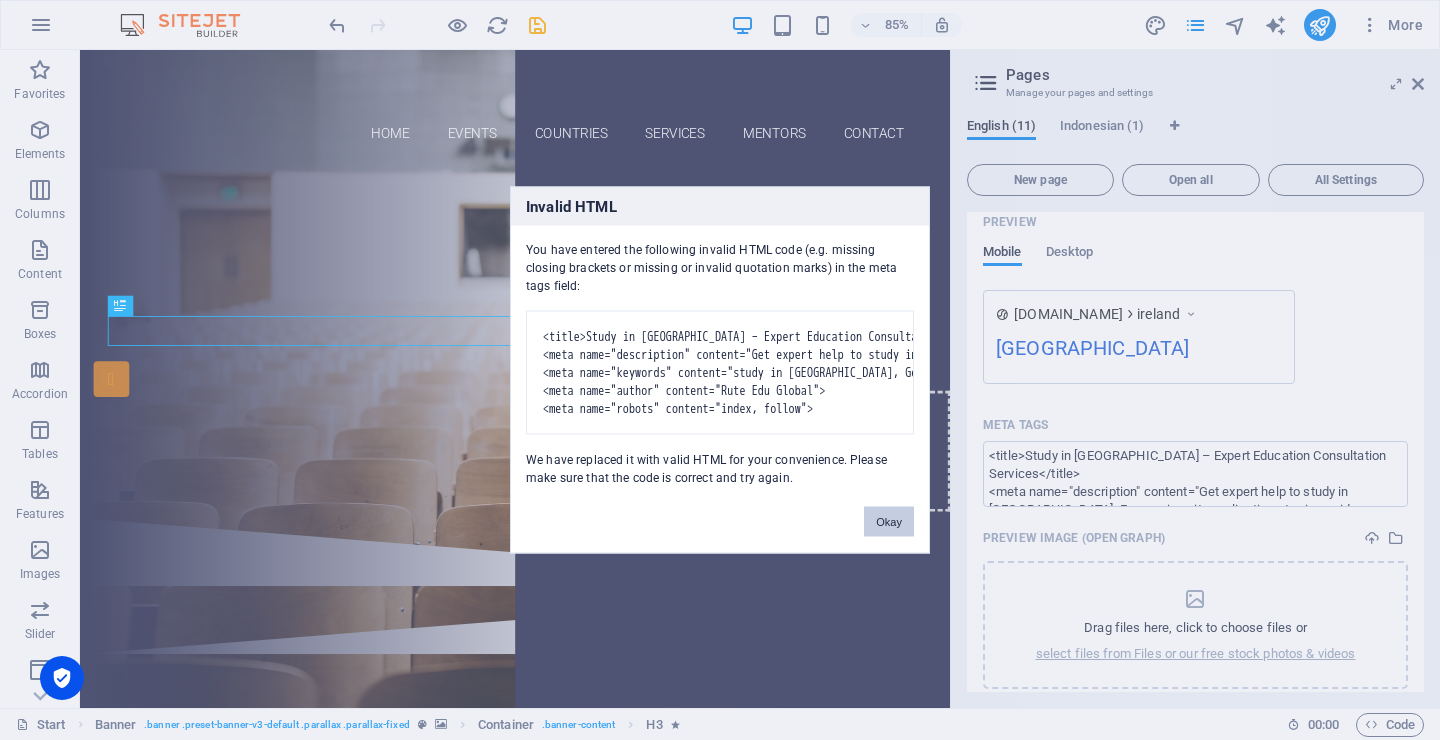 click on "Okay" at bounding box center [889, 522] 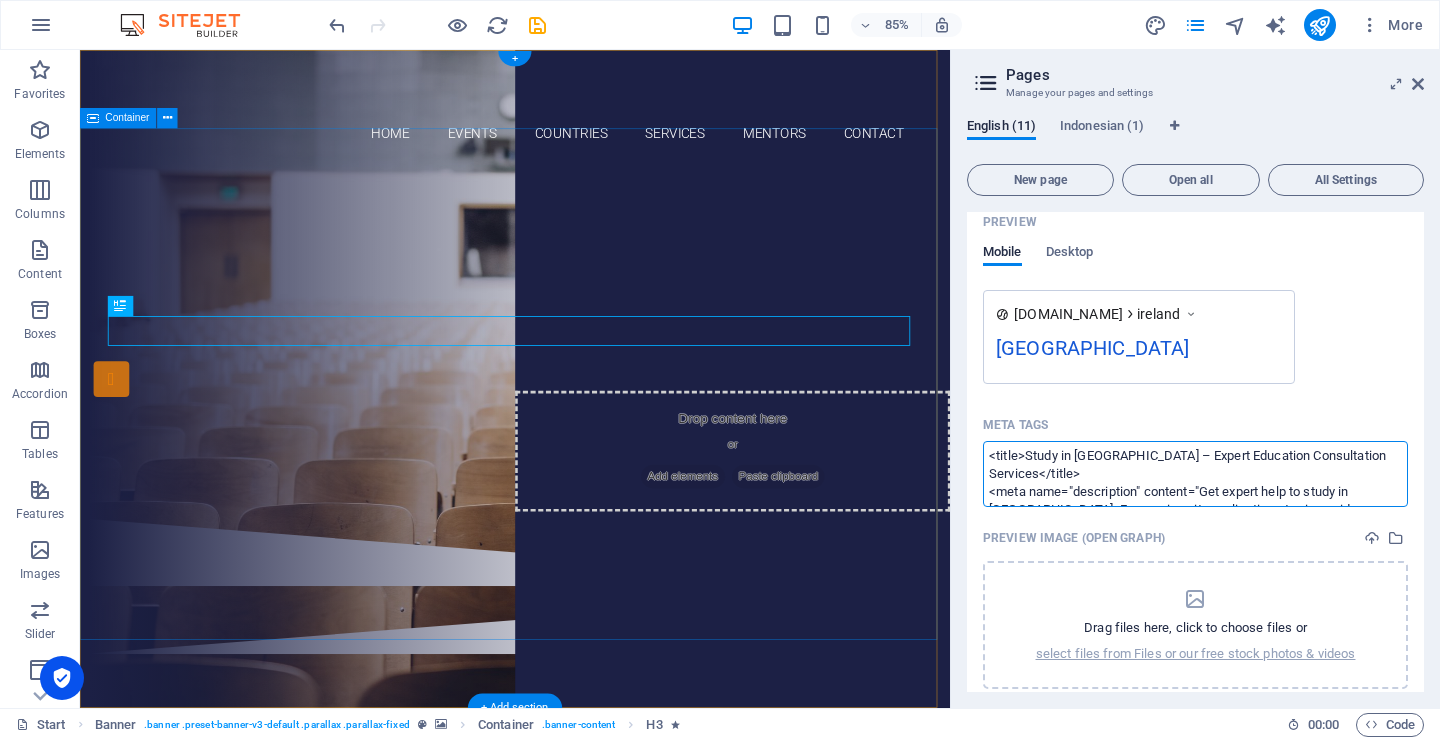 scroll, scrollTop: 179, scrollLeft: 0, axis: vertical 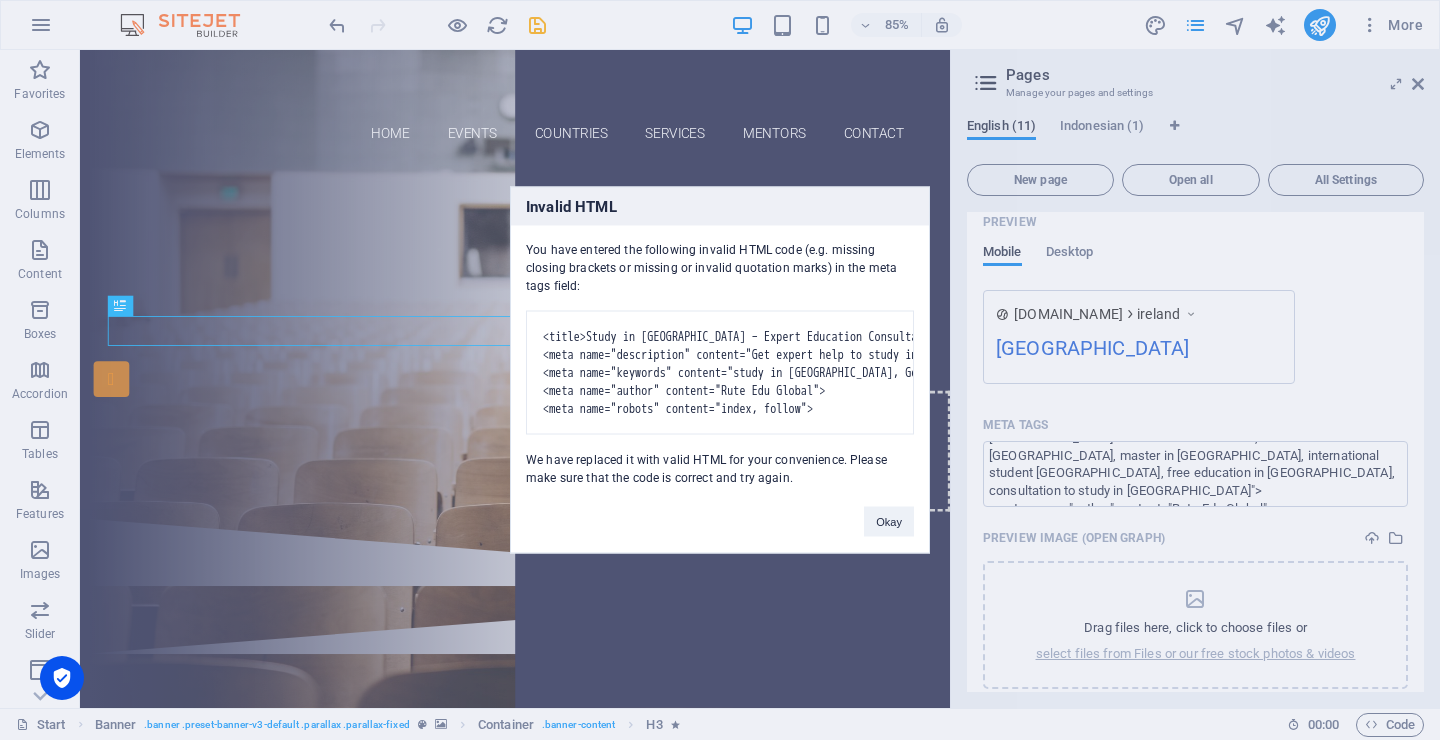 drag, startPoint x: 529, startPoint y: 229, endPoint x: 587, endPoint y: 262, distance: 66.730804 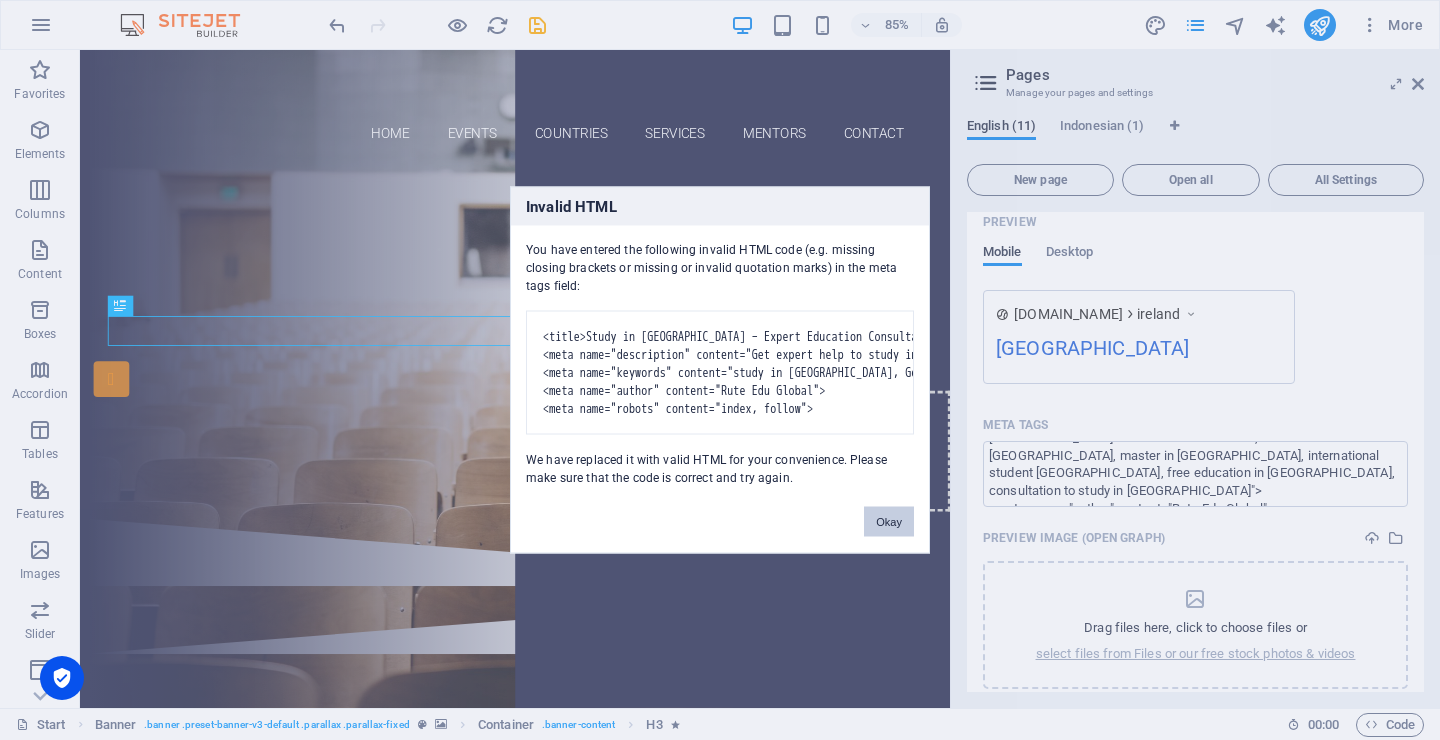 click on "Okay" at bounding box center [889, 522] 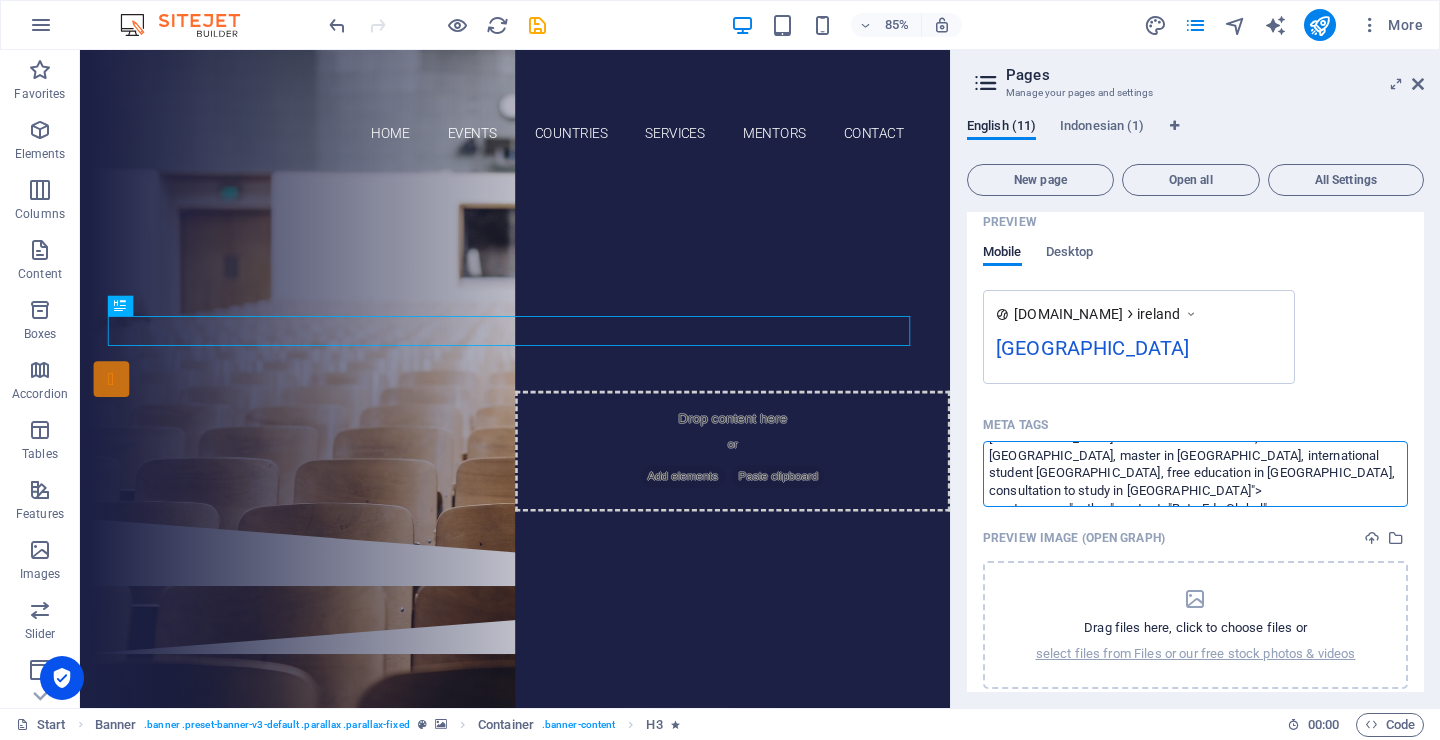 paste on ", we simplify your journey to top German universities. Start your future today!" />
<meta name="keywords" content="study in Germany, German university application, education consultant for Germany, study abroad Germany, Germany student visa assistance, bachelor in Germany, master in Germany, international student Germany, free education in Germany, consultation to study in Germany" />
<meta name="author" content="Rute Edu Global" />
<meta name="robots" content="index, follow" /" 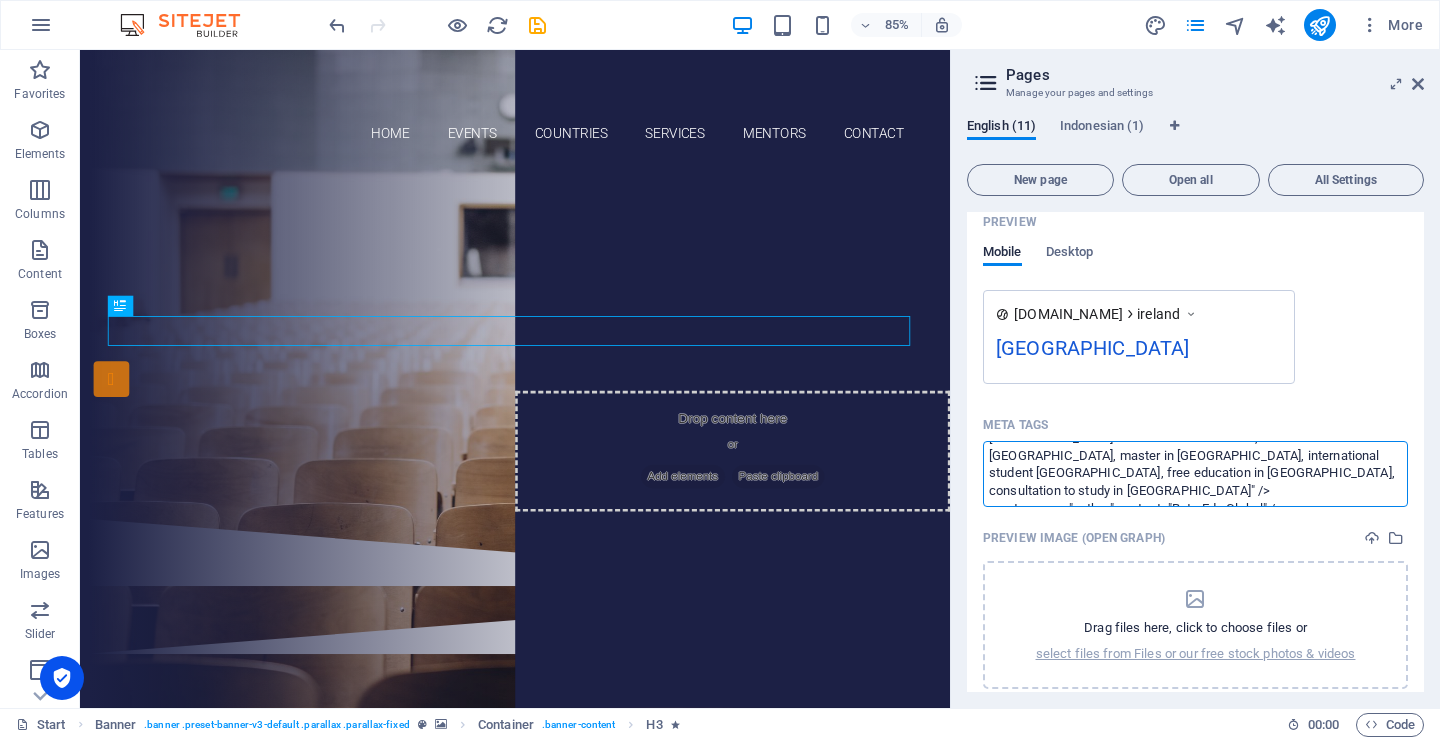 scroll, scrollTop: 171, scrollLeft: 0, axis: vertical 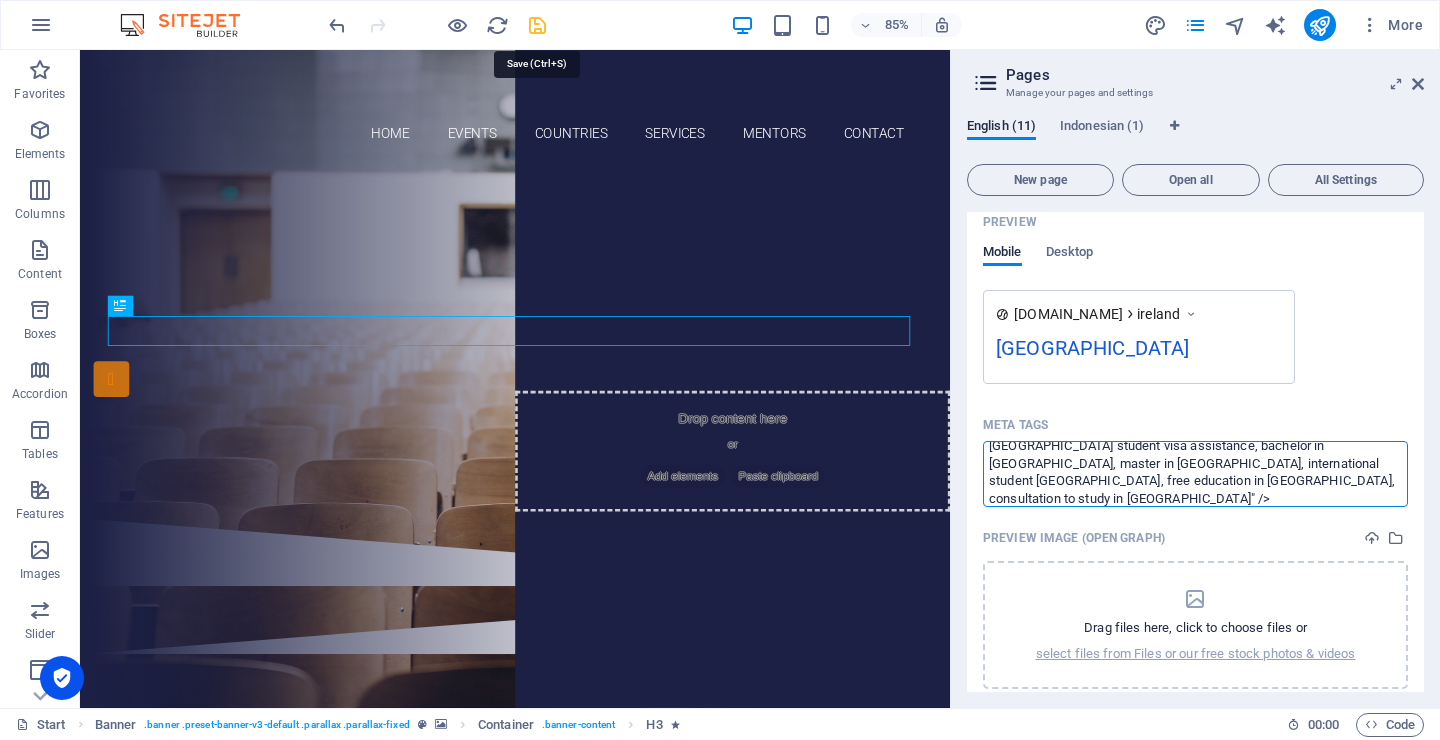 click on "Rute Edu Global Start (en) Favorites Elements Columns Content Boxes Accordion Tables Features Images Slider Header Footer Forms Marketing Collections
Drag here to replace the existing content. Press “Ctrl” if you want to create a new element.
H3   Banner   Container   H1   Spacer   Banner   Menu Bar   Menu   Container   Button 85% More Start Banner . banner .preset-banner-v3-default .parallax .parallax-fixed Container . banner-content H3 00 : 00 Code Pages Manage your pages and settings English (11) Indonesian (1) New page Open all All Settings Start / Australia /australia United States /usa Canada /canada Subpage /subpage Legal notice /legal-notice Netherlands /netherlands THE U.K. /UK IRELAND /IRELAND France /france Germany /ireland Name Germany ​ URL SLUG /ireland ​ SEO Title AI Germany ​ 83 / 580 Px SEO Description AI ​ 0 / 990 Px SEO Keywords AI ​ Settings Menu Noindex Preview ​" at bounding box center (720, 370) 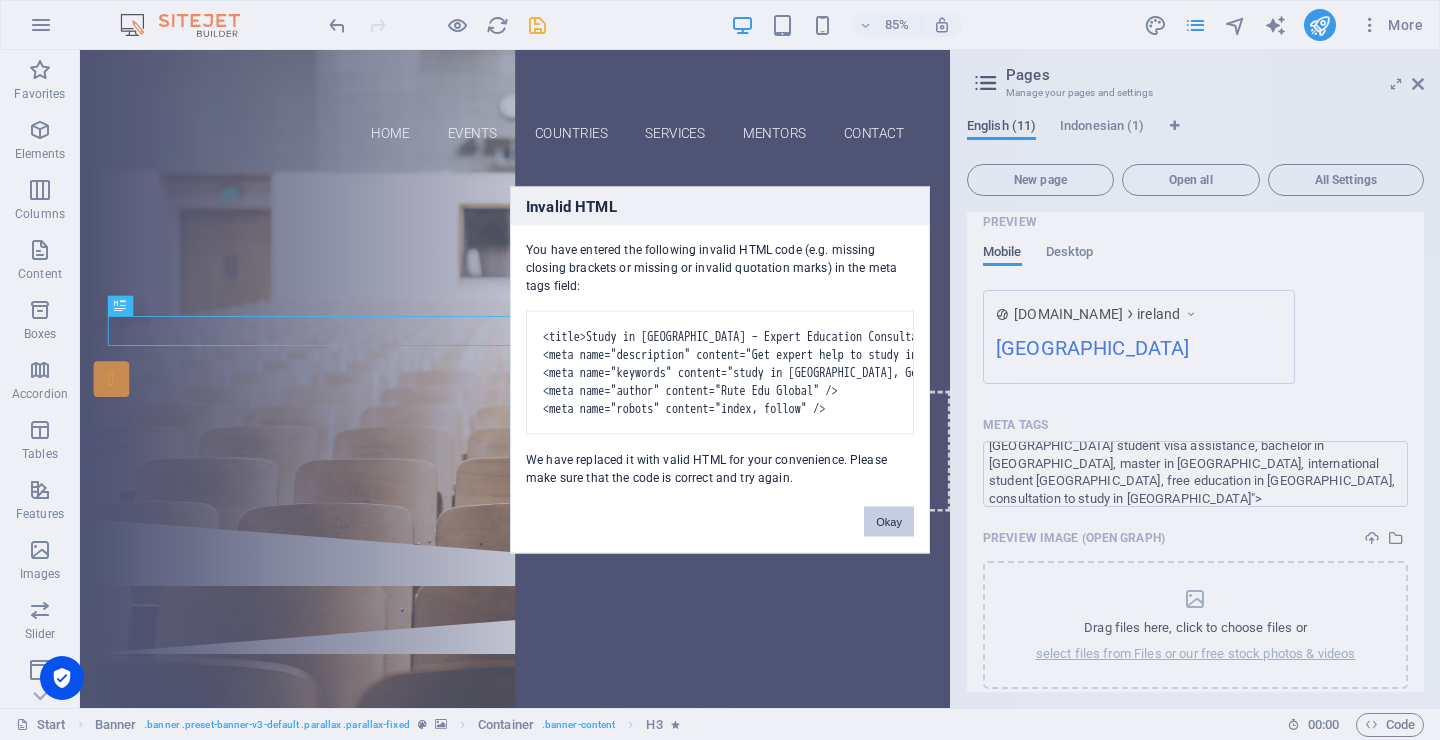 click on "Okay" at bounding box center (889, 522) 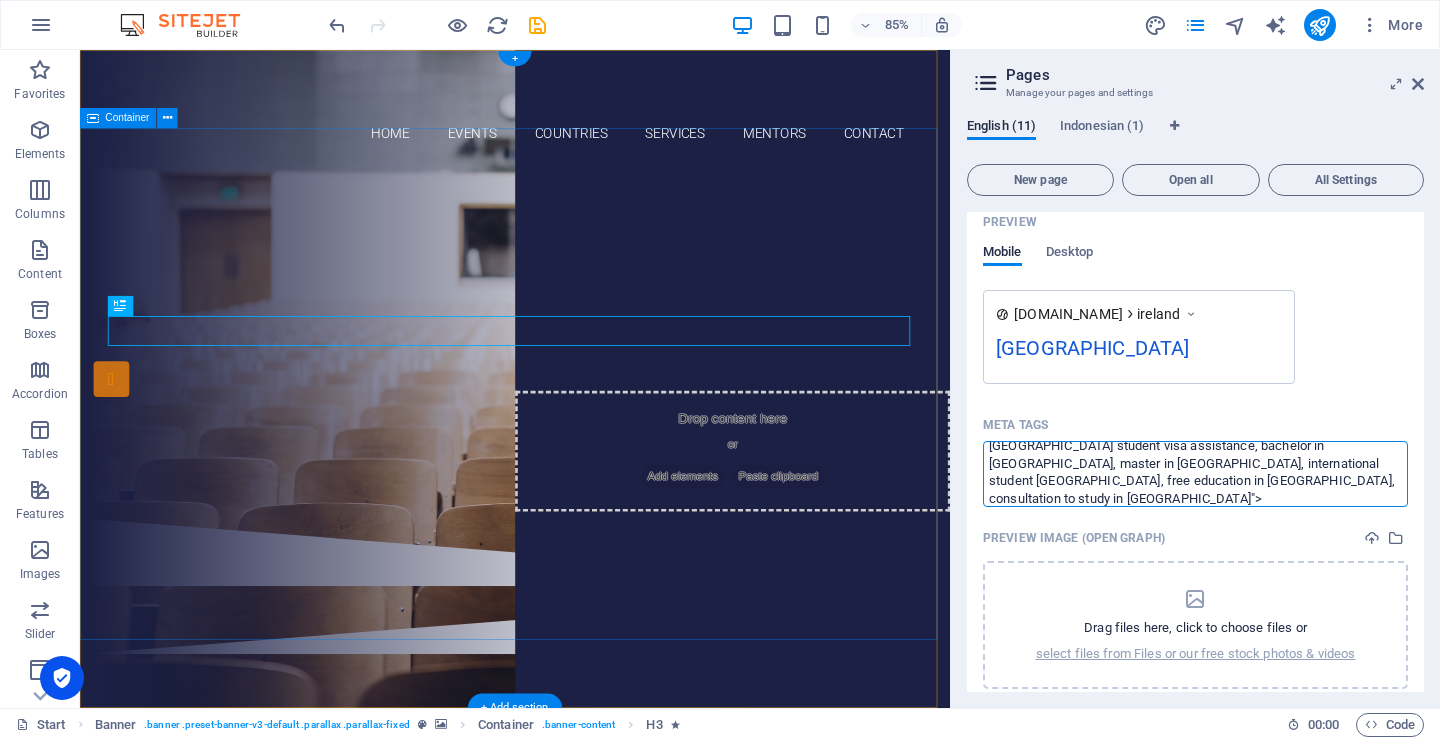 scroll, scrollTop: 0, scrollLeft: 0, axis: both 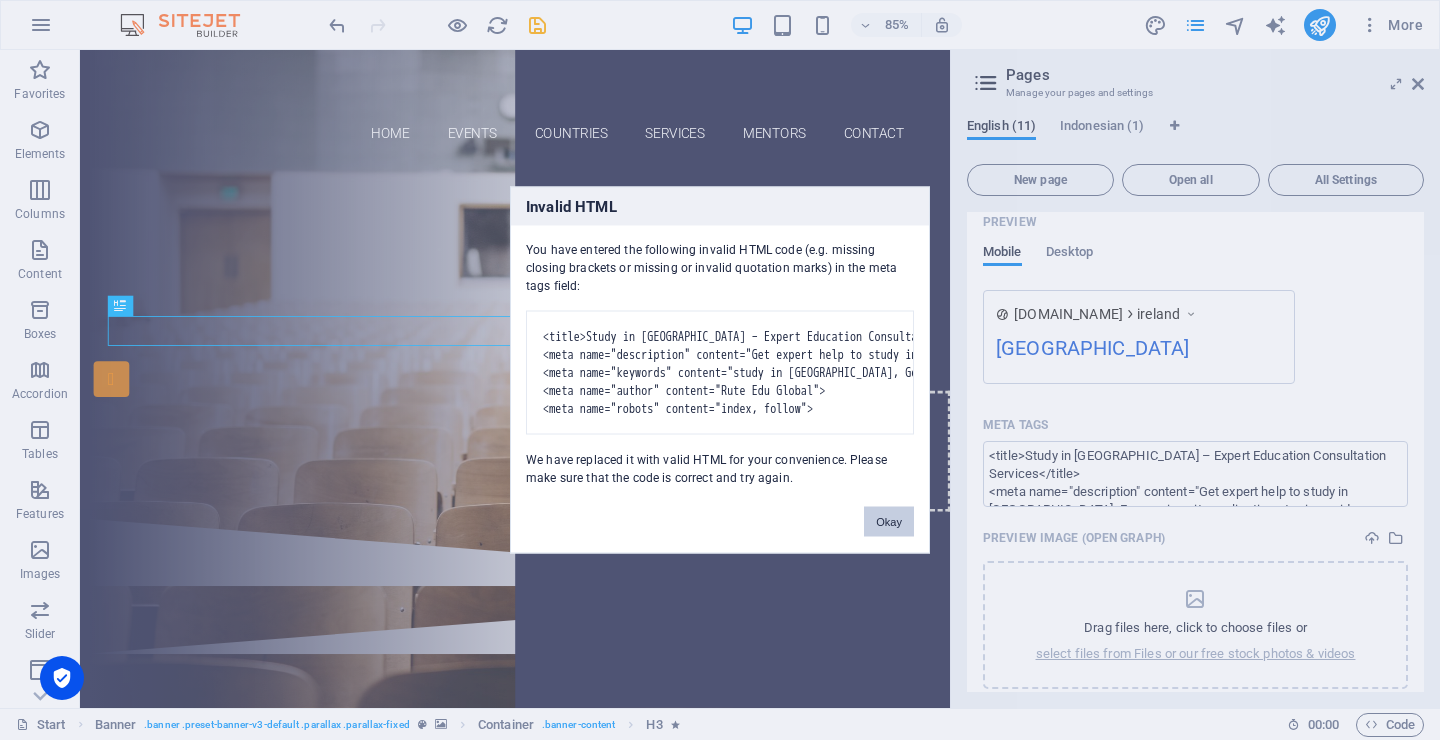 click on "Okay" at bounding box center [889, 522] 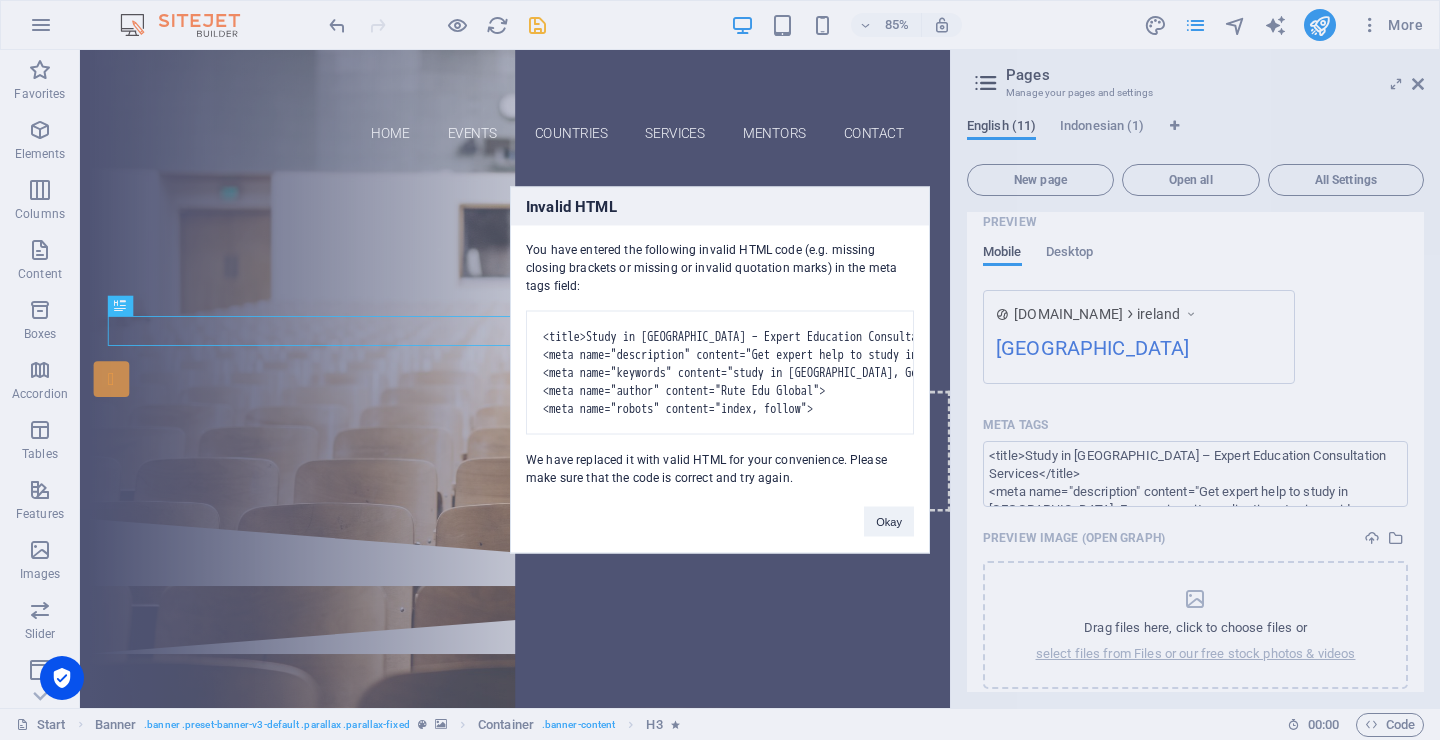 scroll, scrollTop: 179, scrollLeft: 0, axis: vertical 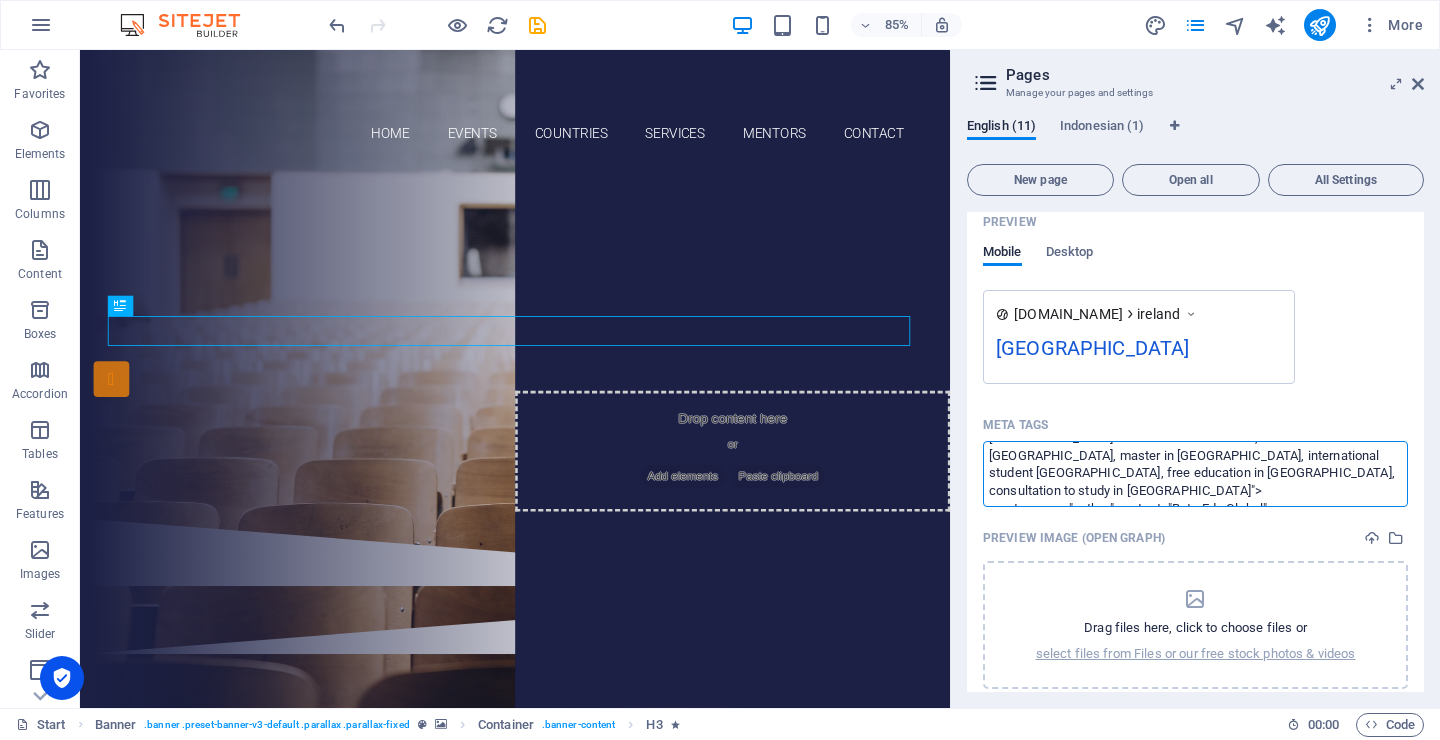 click on "<title>Study in Germany – Expert Education Consultation Services</title>
<meta name="description" content="Get expert help to study in Germany. From university applications to visa guidance, we simplify your journey to top German universities. Start your future today!">
<meta name="keywords" content="study in Germany, German university application, education consultant for Germany, study abroad Germany, Germany student visa assistance, bachelor in Germany, master in Germany, international student Germany, free education in Germany, consultation to study in Germany">
<meta name="author" content="Rute Edu Global">
<meta name="robots" content="index, follow">" at bounding box center (1195, 473) 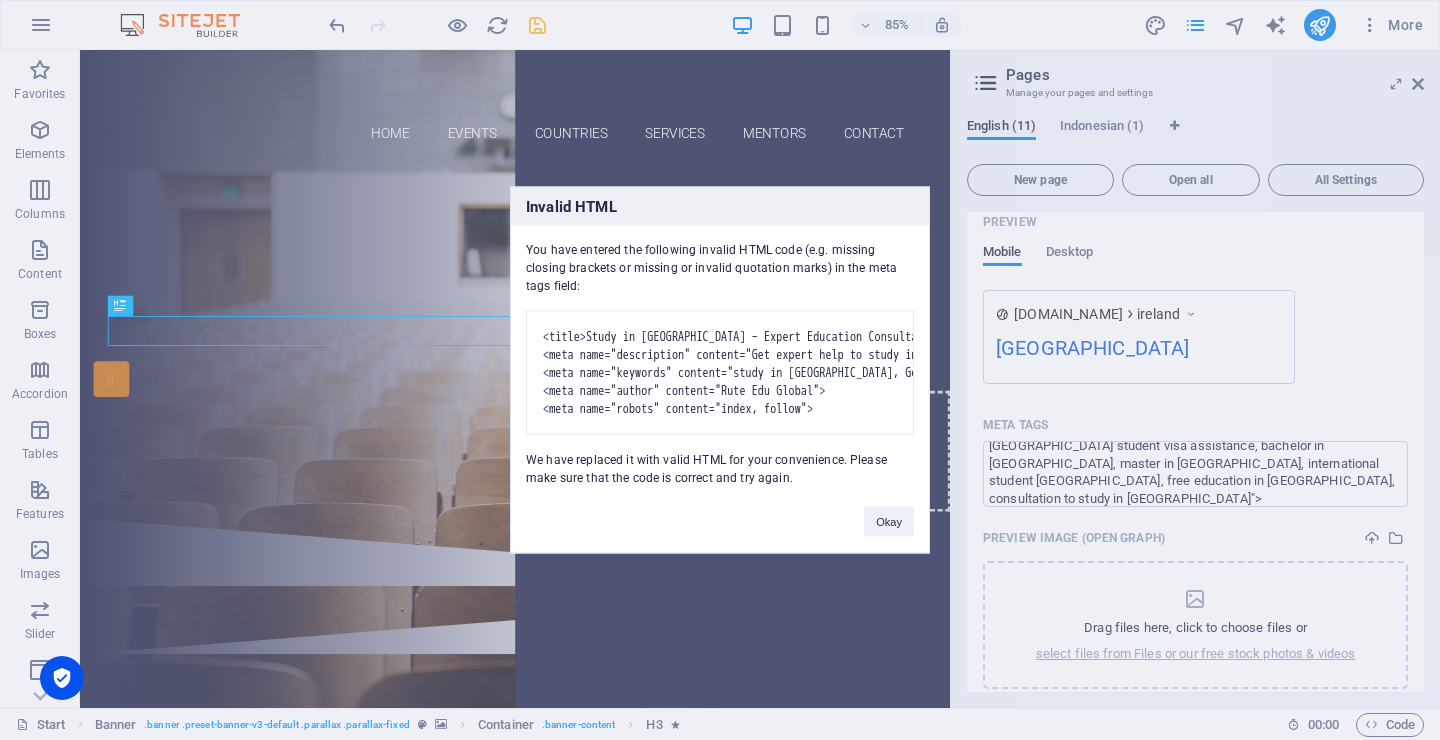 click on "Rute Edu Global Start (en) Favorites Elements Columns Content Boxes Accordion Tables Features Images Slider Header Footer Forms Marketing Collections
Drag here to replace the existing content. Press “Ctrl” if you want to create a new element.
H3   Banner   Container   H1   Spacer   Banner   Menu Bar   Menu   Container   Button   Container   Preset   HTML   Preset   Container   Preset 85% More Start Banner . banner .preset-banner-v3-default .parallax .parallax-fixed Container . banner-content H3 00 : 00 Code Pages Manage your pages and settings English (11) Indonesian (1) New page Open all All Settings Start / Australia /australia United States /usa Canada /canada Subpage /subpage Legal notice /legal-notice Netherlands /netherlands THE U.K. /UK IRELAND /IRELAND France /france Germany /ireland Name Germany ​ URL SLUG /ireland ​ SEO Title AI Germany ​ 83 / 580 Px SEO Description AI ​ AI ​" at bounding box center [720, 370] 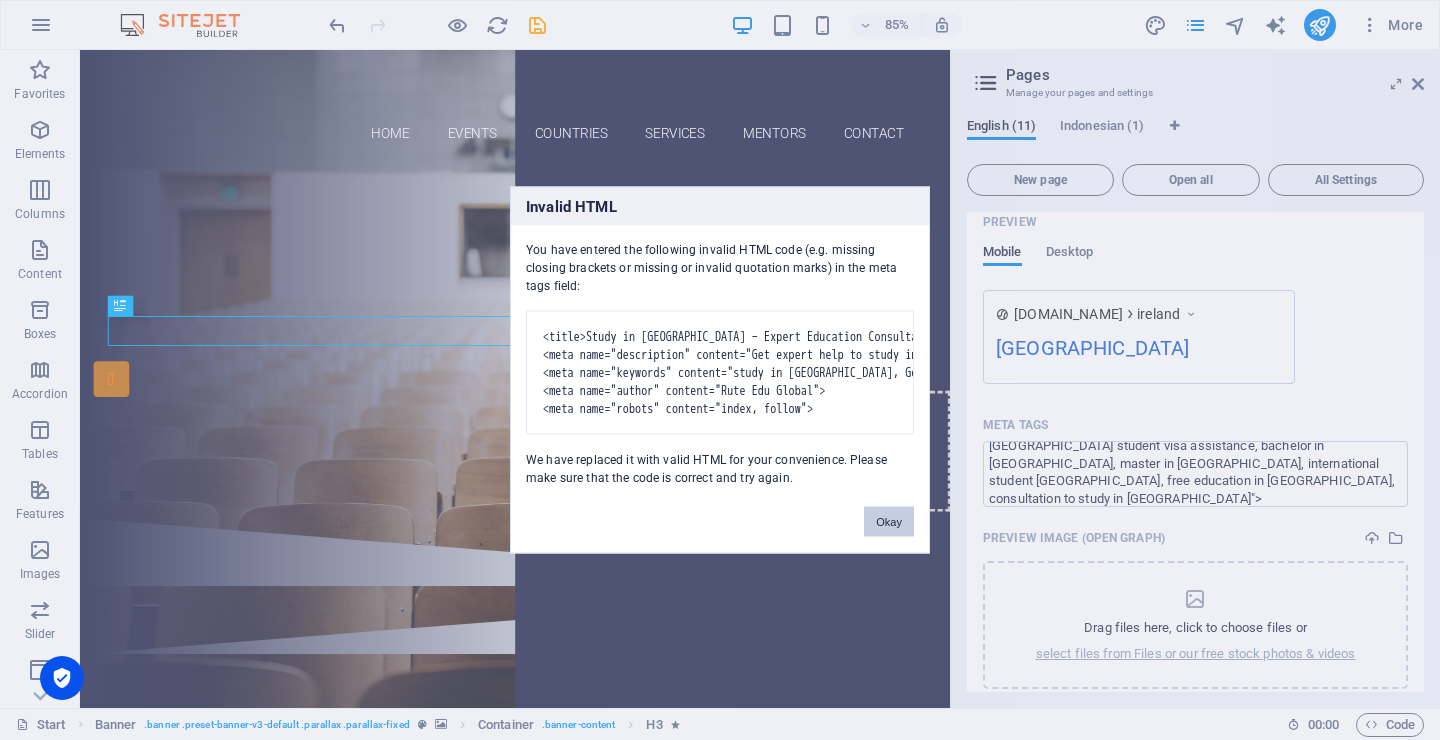 click on "Okay" at bounding box center (889, 522) 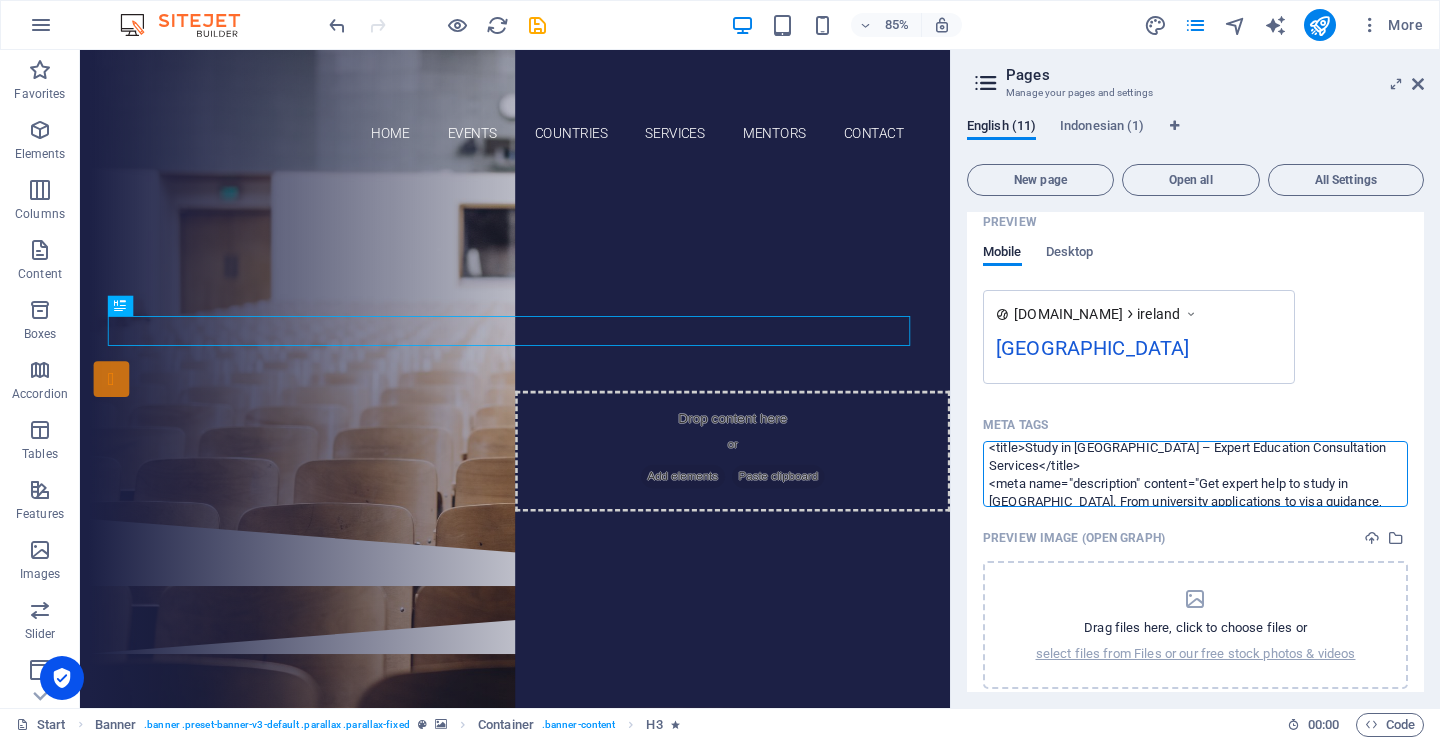 scroll, scrollTop: 0, scrollLeft: 0, axis: both 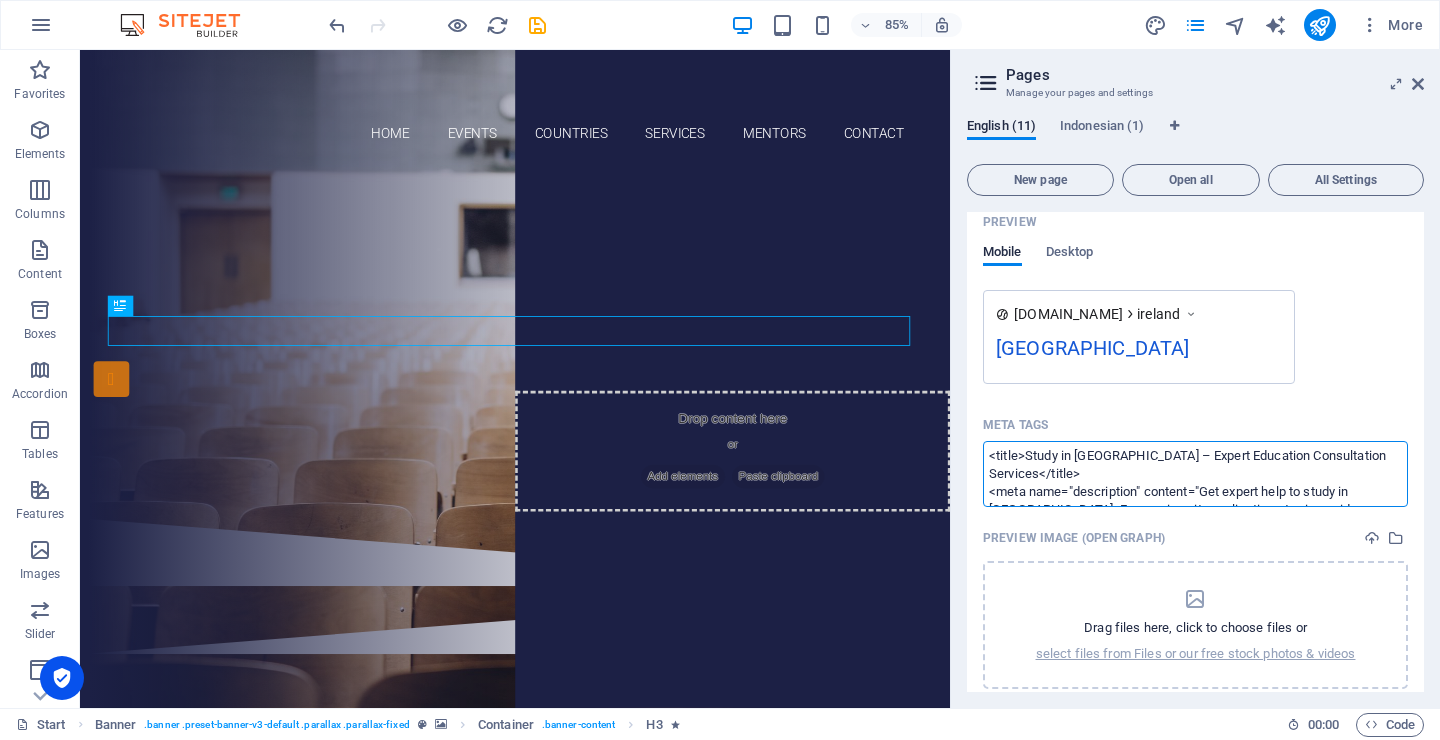 click on "<title>Study in Germany – Expert Education Consultation Services</title>
<meta name="description" content="Get expert help to study in Germany. From university applications to visa guidance, we simplify your journey to top German universities. Start your future today!">
<meta name="keywords" content="study in Germany, German university application, education consultant for Germany, study abroad Germany, Germany student visa assistance, bachelor in Germany, master in Germany, international student Germany, free education in Germany, consultation to study in Germany">
<meta name="author" content="Rute Edu Global">
<meta name="robots" content="index, follow">" at bounding box center (1195, 473) 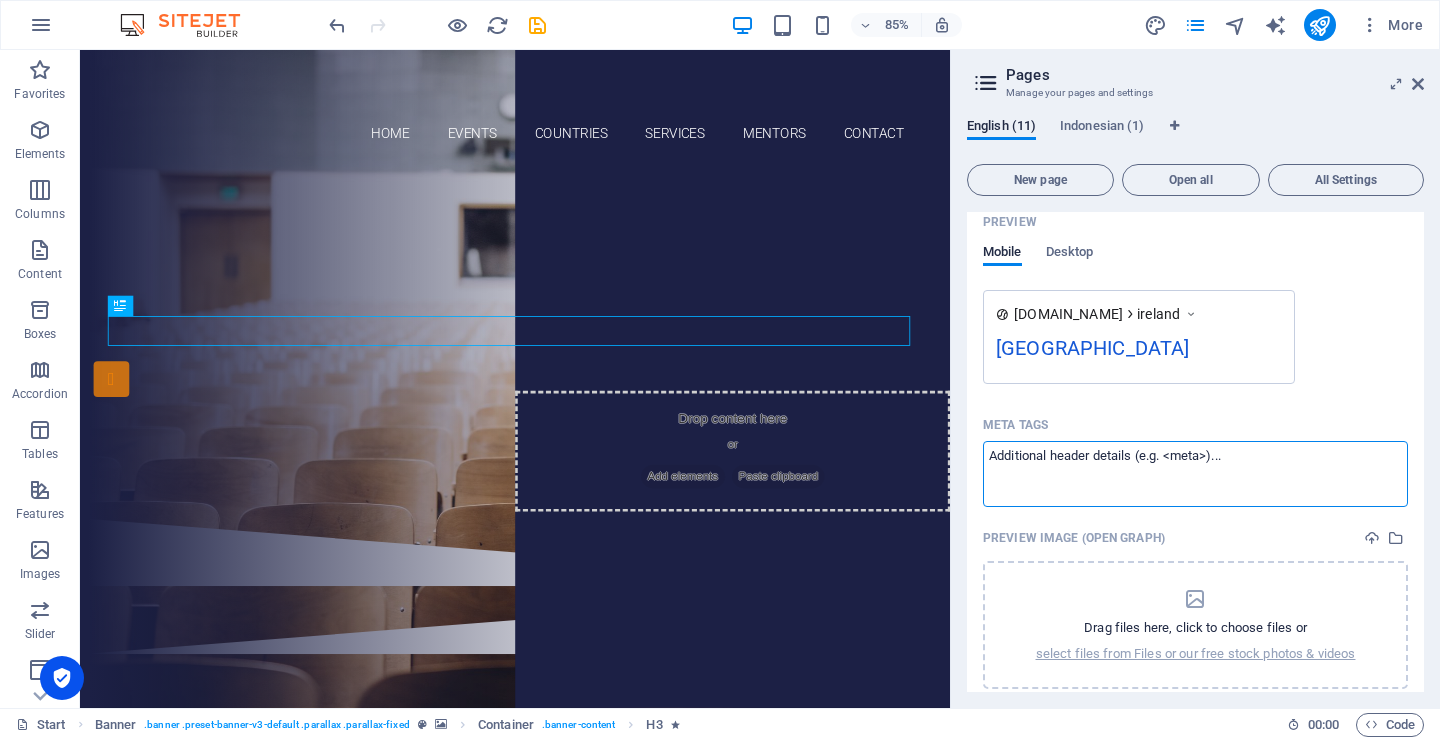 click on "Meta tags ​" at bounding box center [1195, 473] 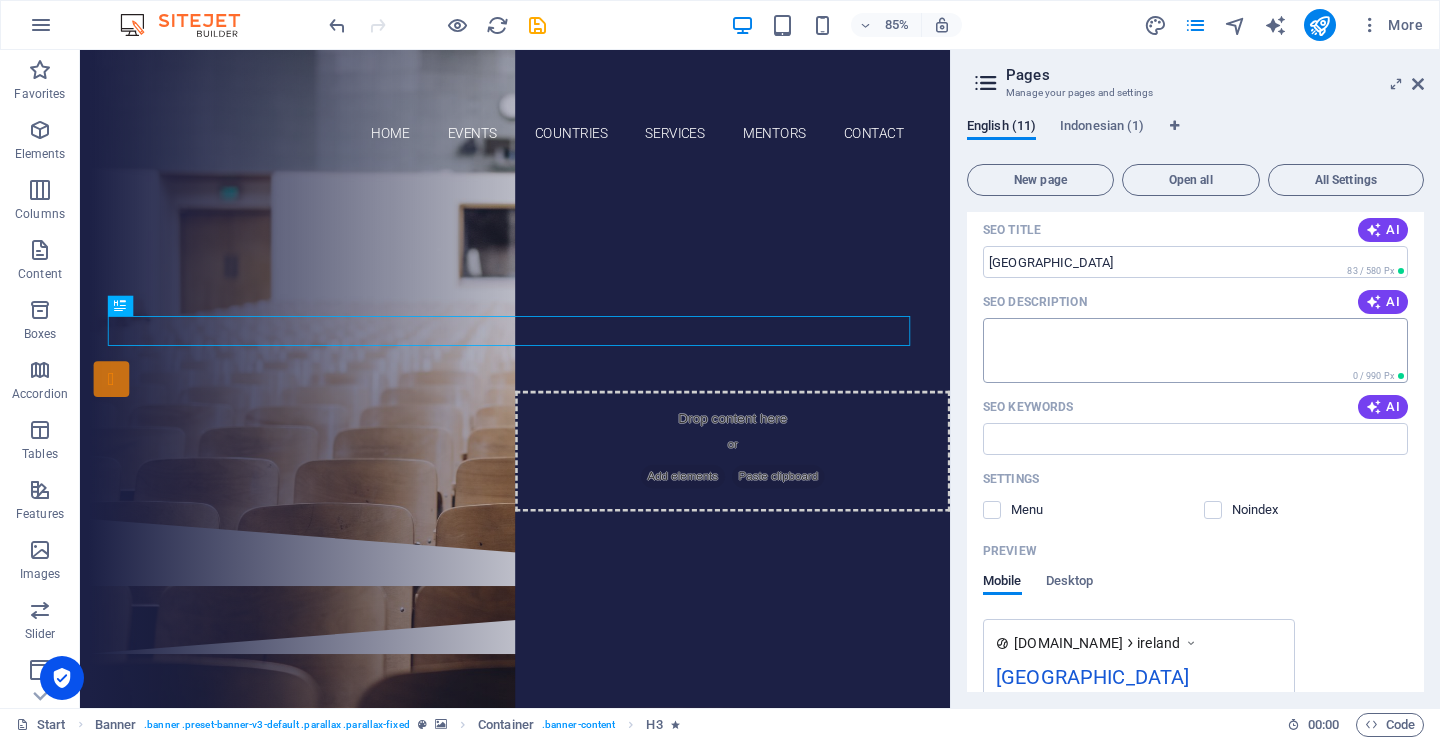 scroll, scrollTop: 799, scrollLeft: 0, axis: vertical 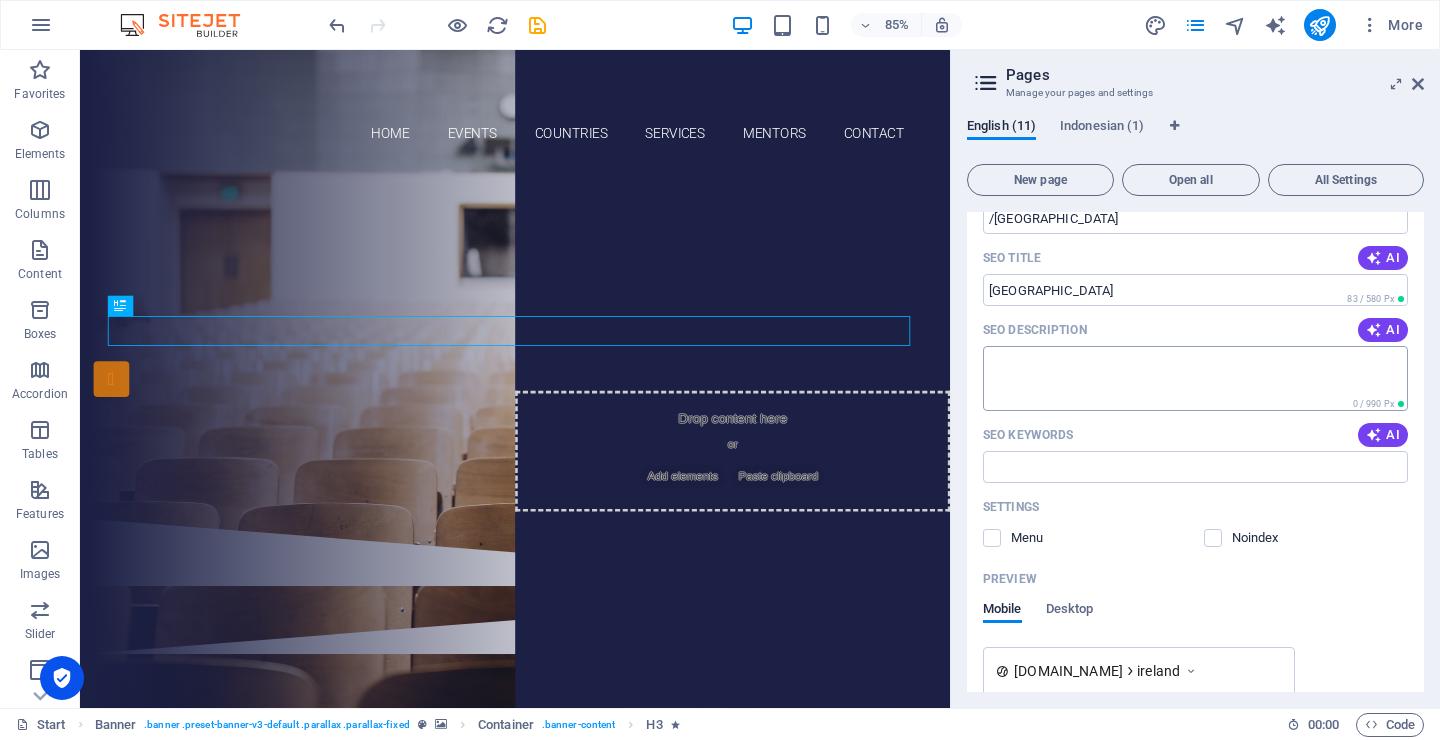 click on "SEO Description" at bounding box center (1195, 378) 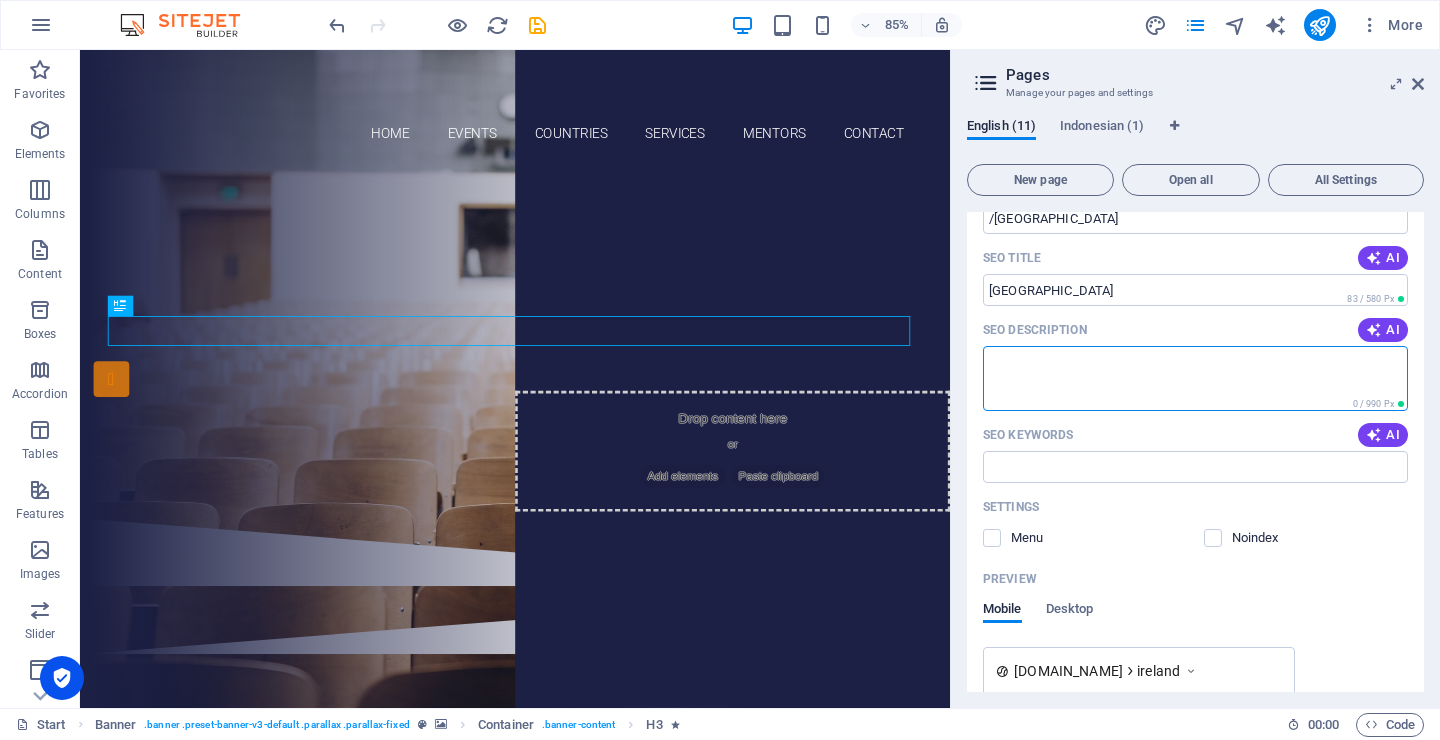 click on "SEO Description" at bounding box center (1195, 378) 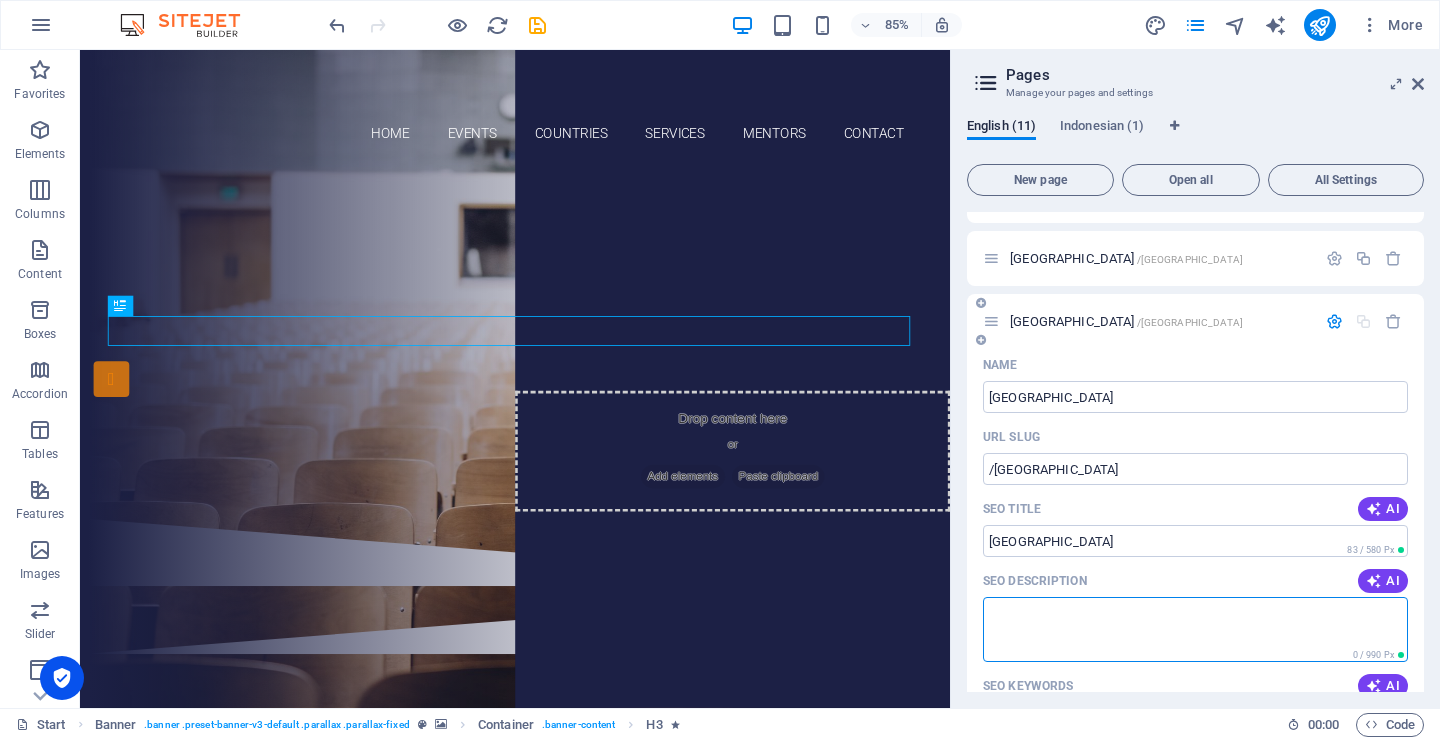scroll, scrollTop: 732, scrollLeft: 0, axis: vertical 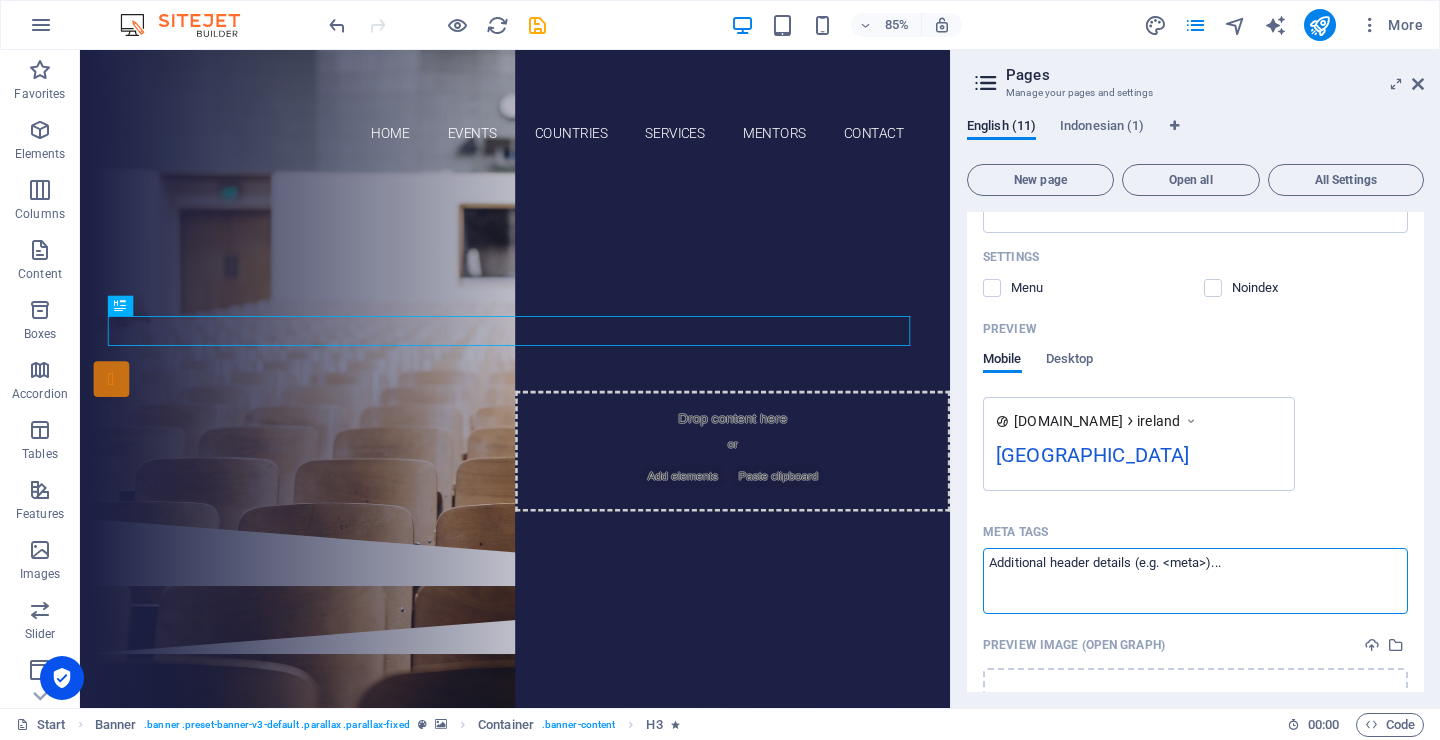 click on "Meta tags ​" at bounding box center [1195, 580] 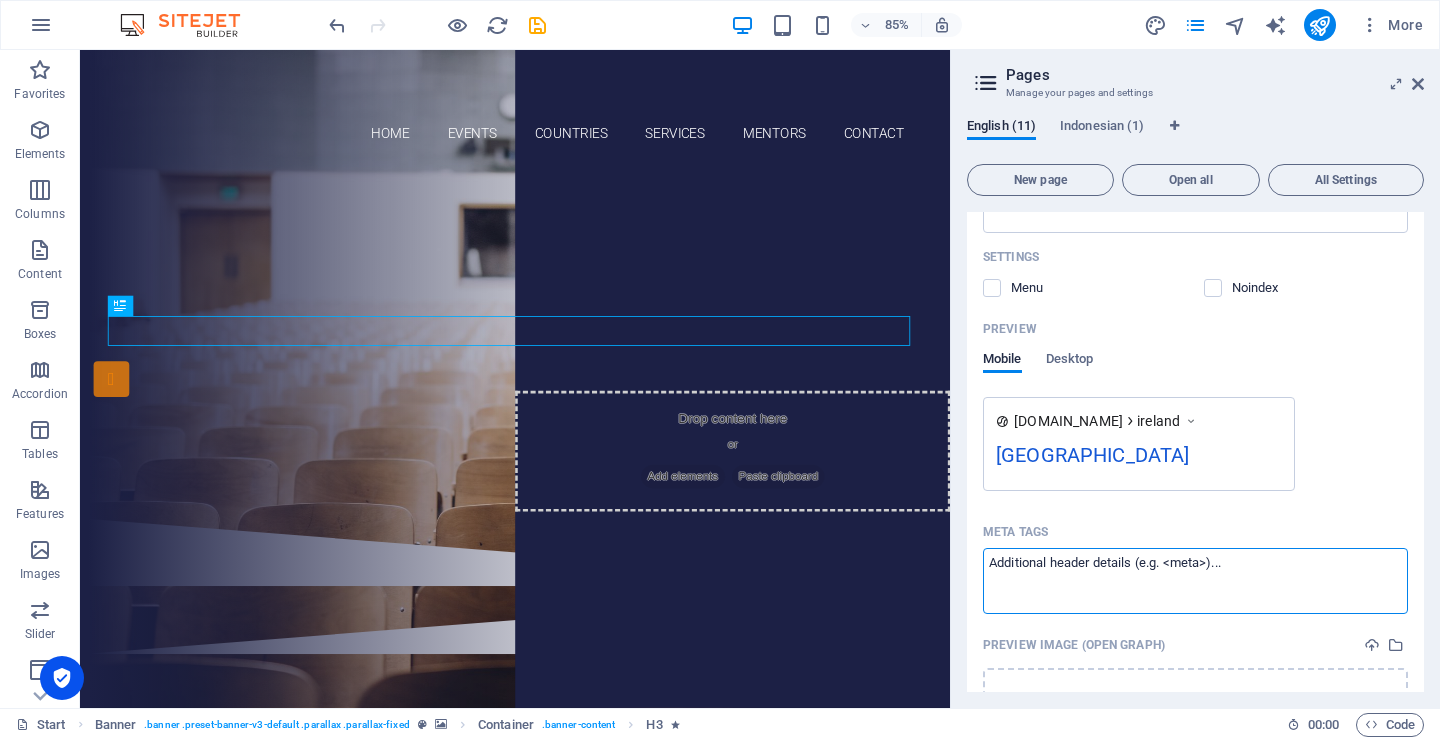 paste on "Get expert help to study in Germany. From university applications to visa guidance, we simplify your journey to top German universities. Start your future today!" 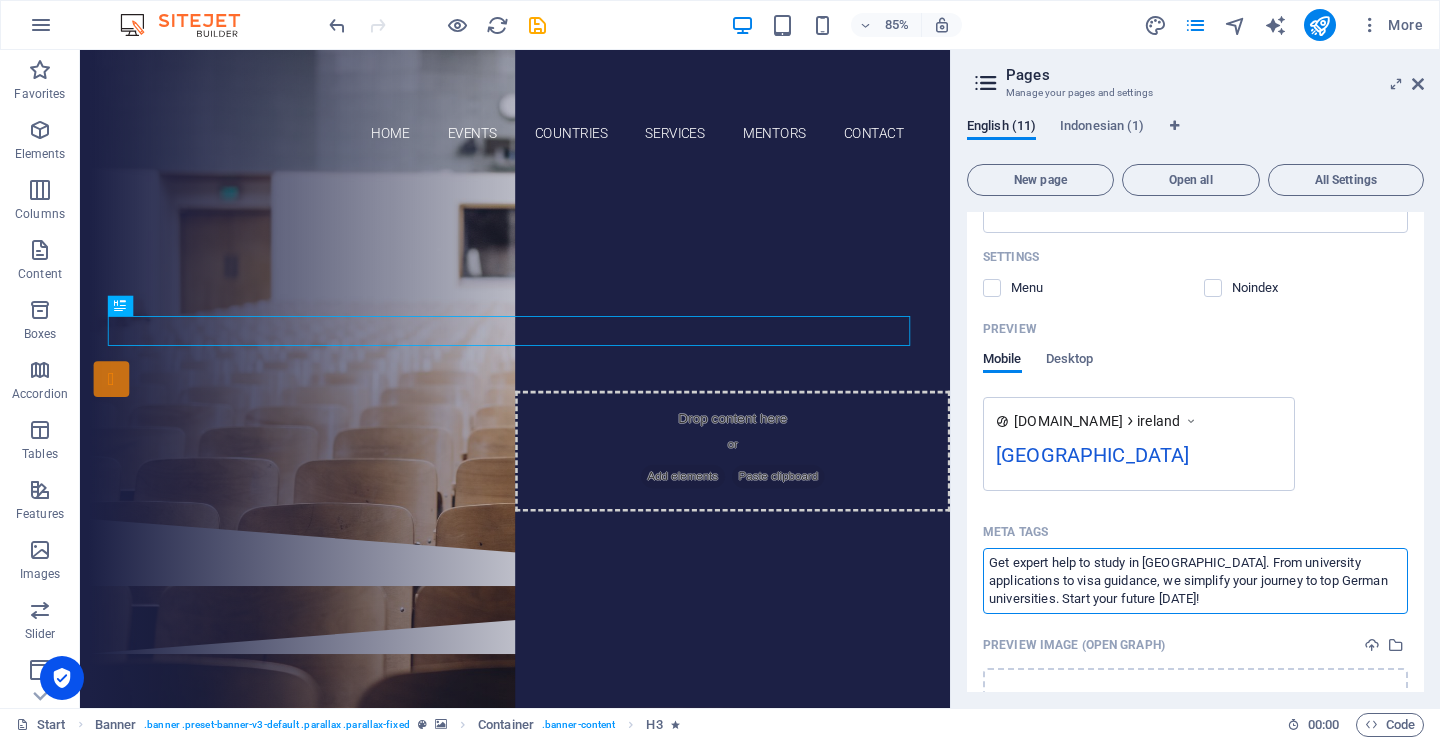 click on "Get expert help to study in Germany. From university applications to visa guidance, we simplify your journey to top German universities. Start your future today!" at bounding box center (1195, 580) 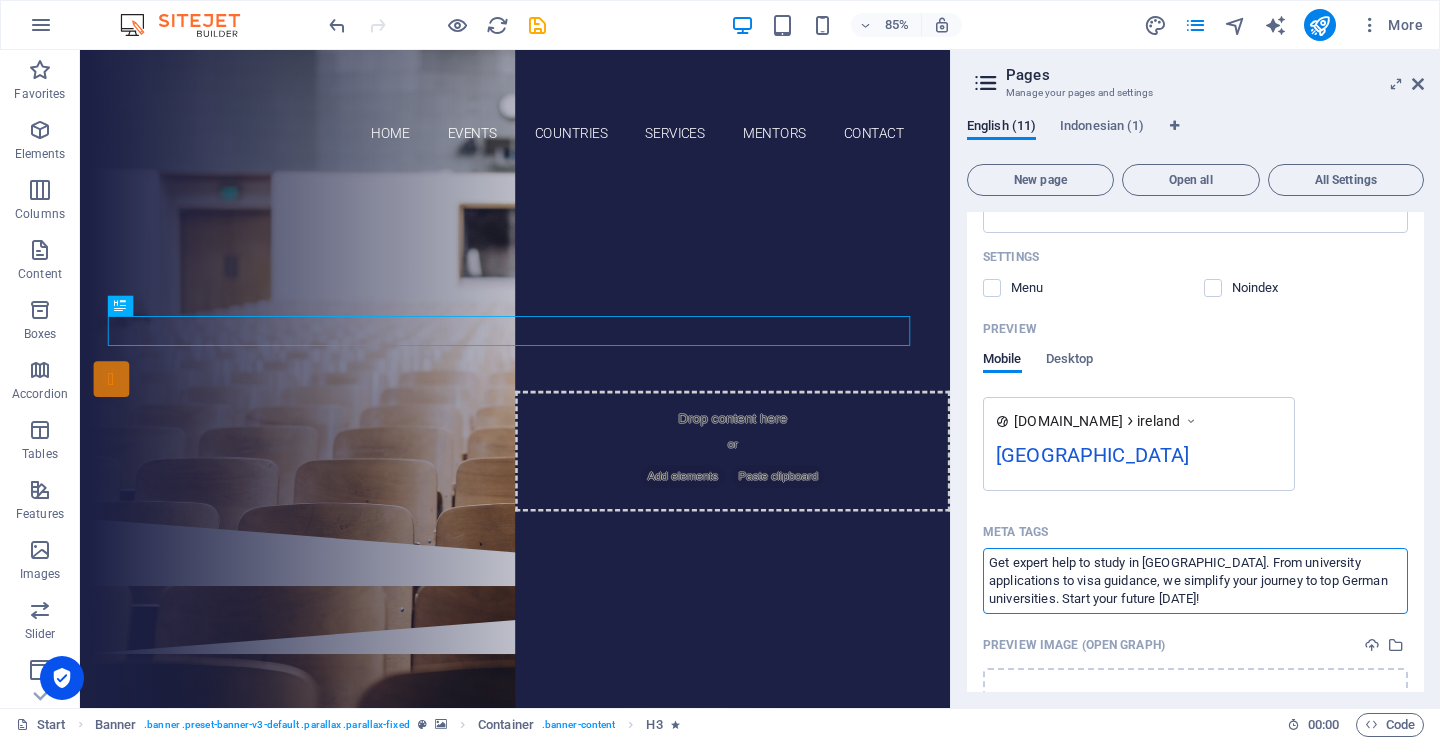 type on "Get expert help to study in Germany. From university applications to visa guidance, we simplify your journey to top German universities. Start your future today!" 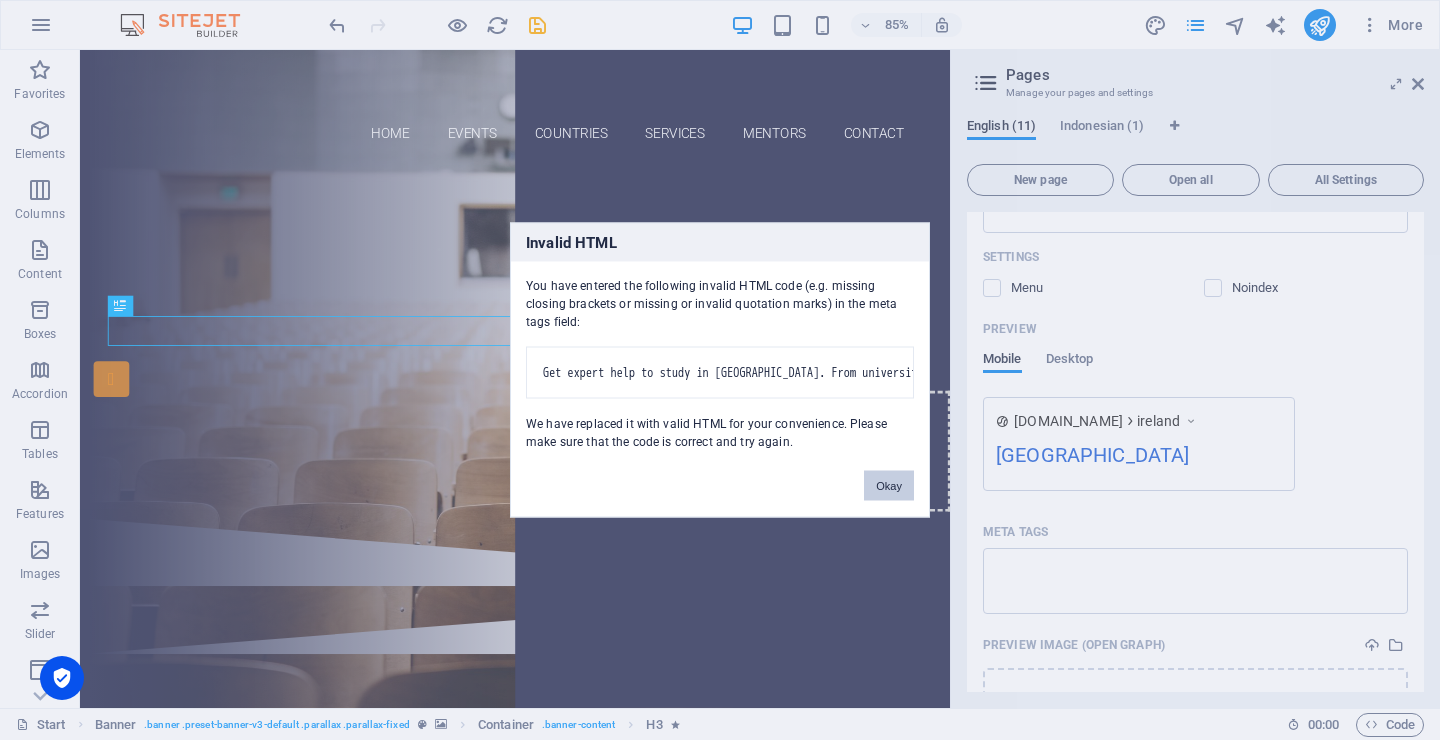 click on "Okay" at bounding box center [889, 486] 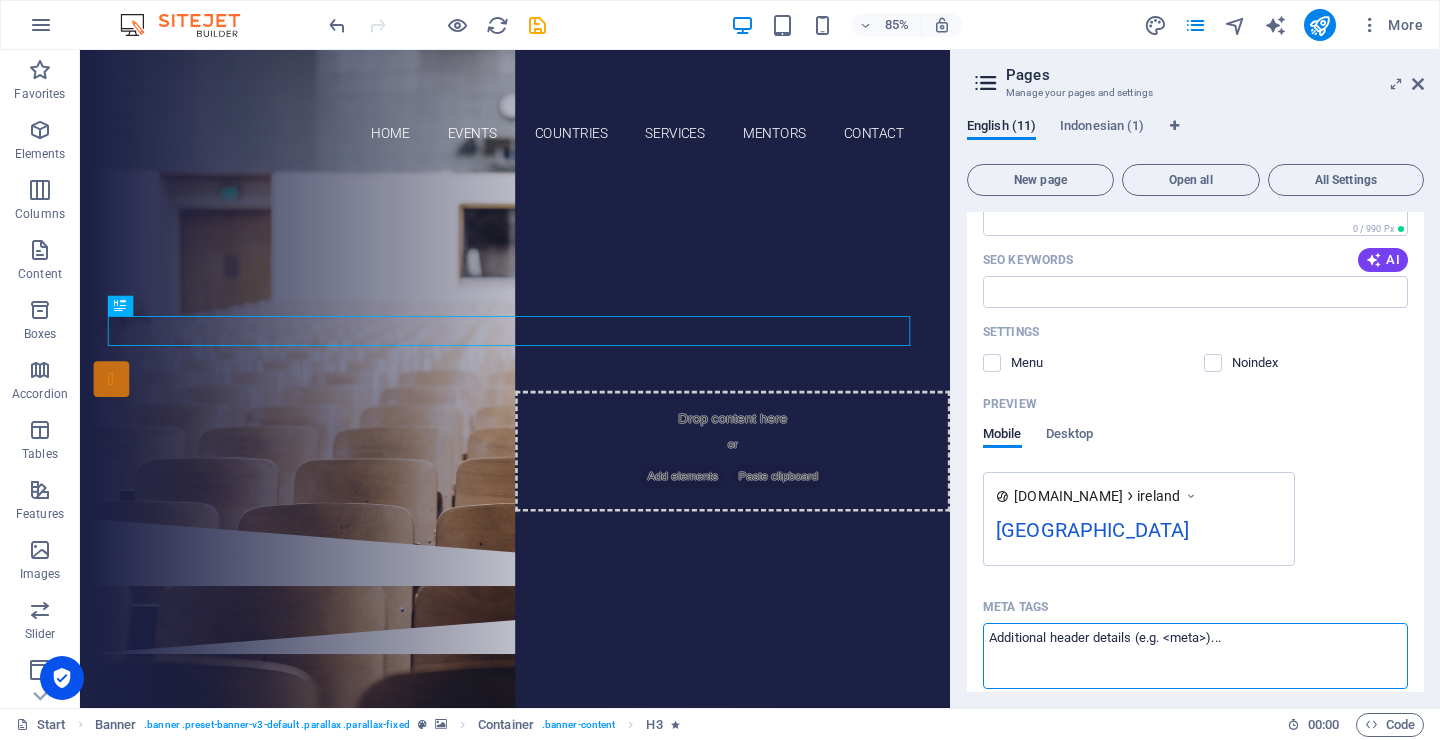 scroll, scrollTop: 790, scrollLeft: 0, axis: vertical 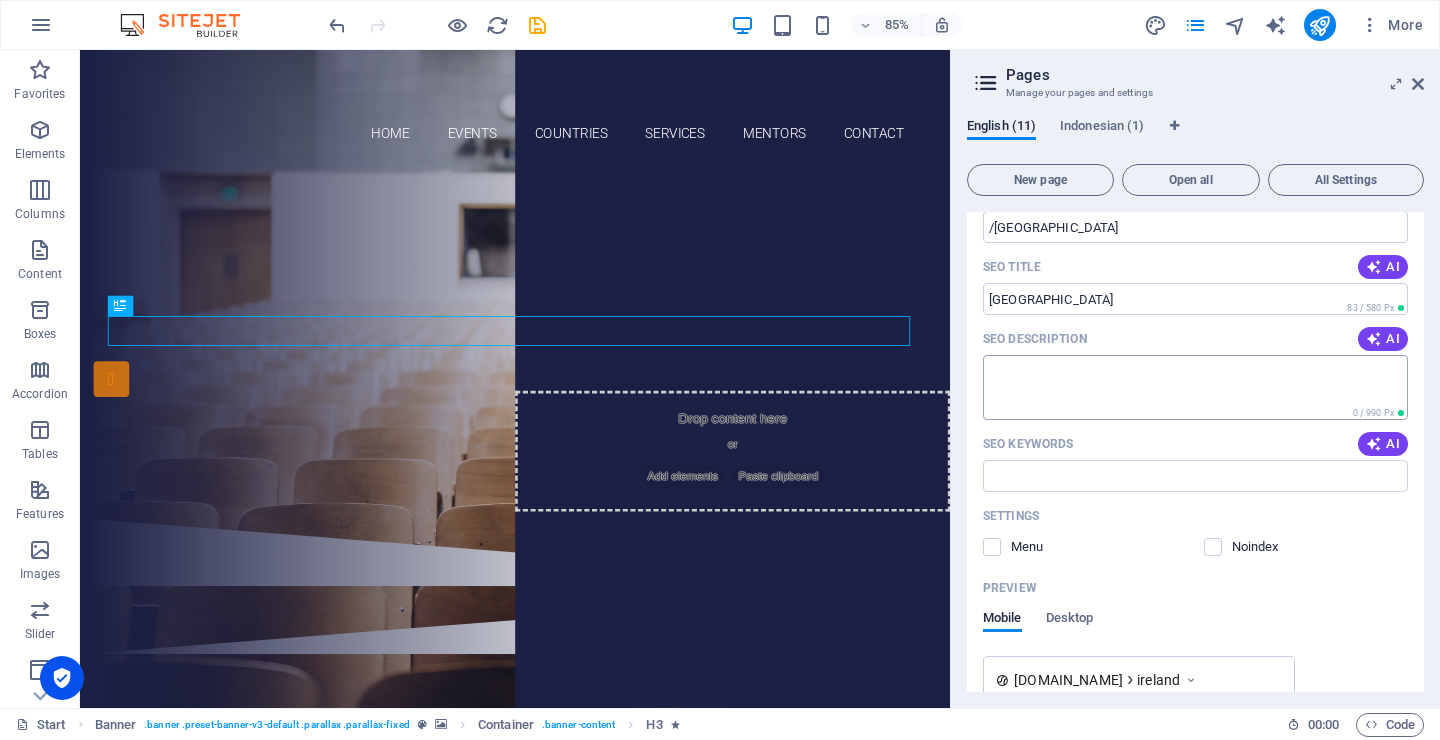type 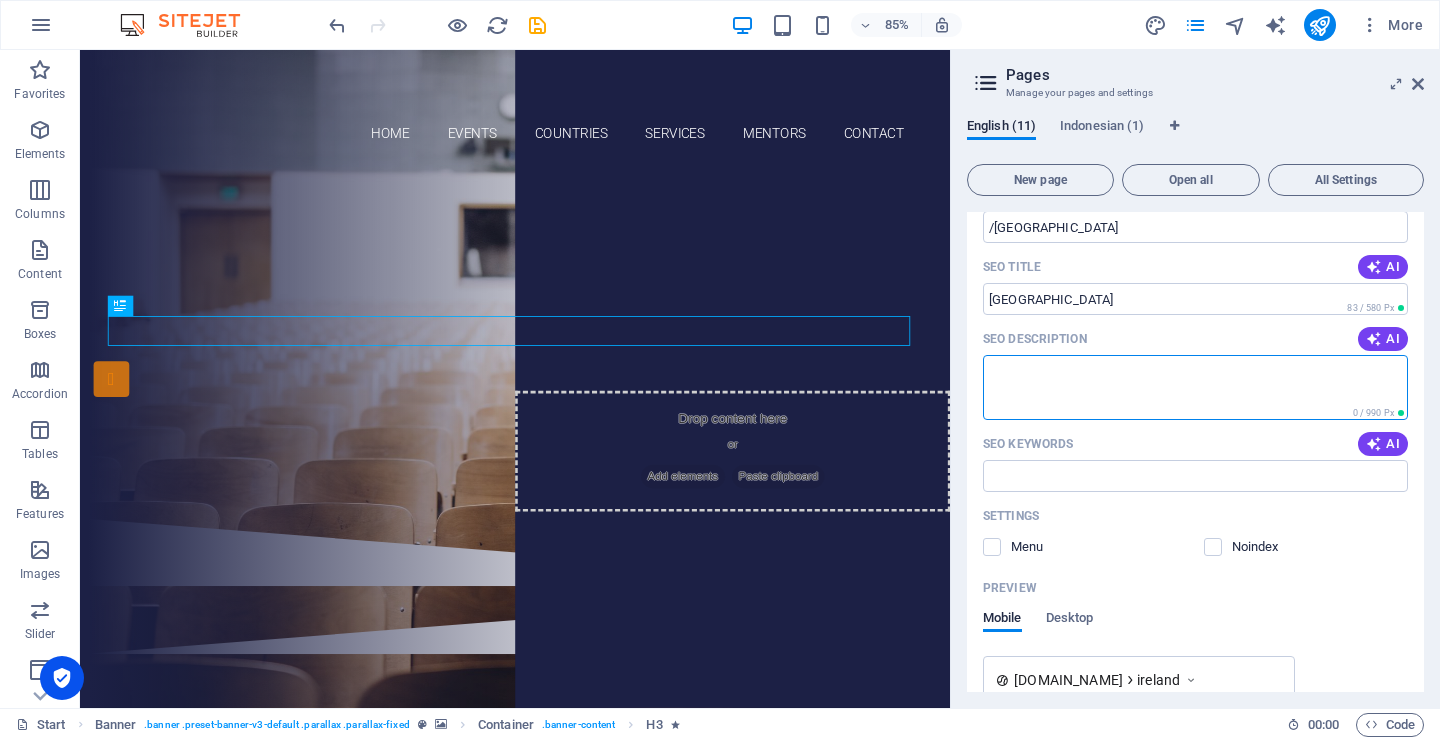 paste on "Get expert help to study in Germany. From university applications to visa guidance, we simplify your journey to top German universities. Start your future today!" 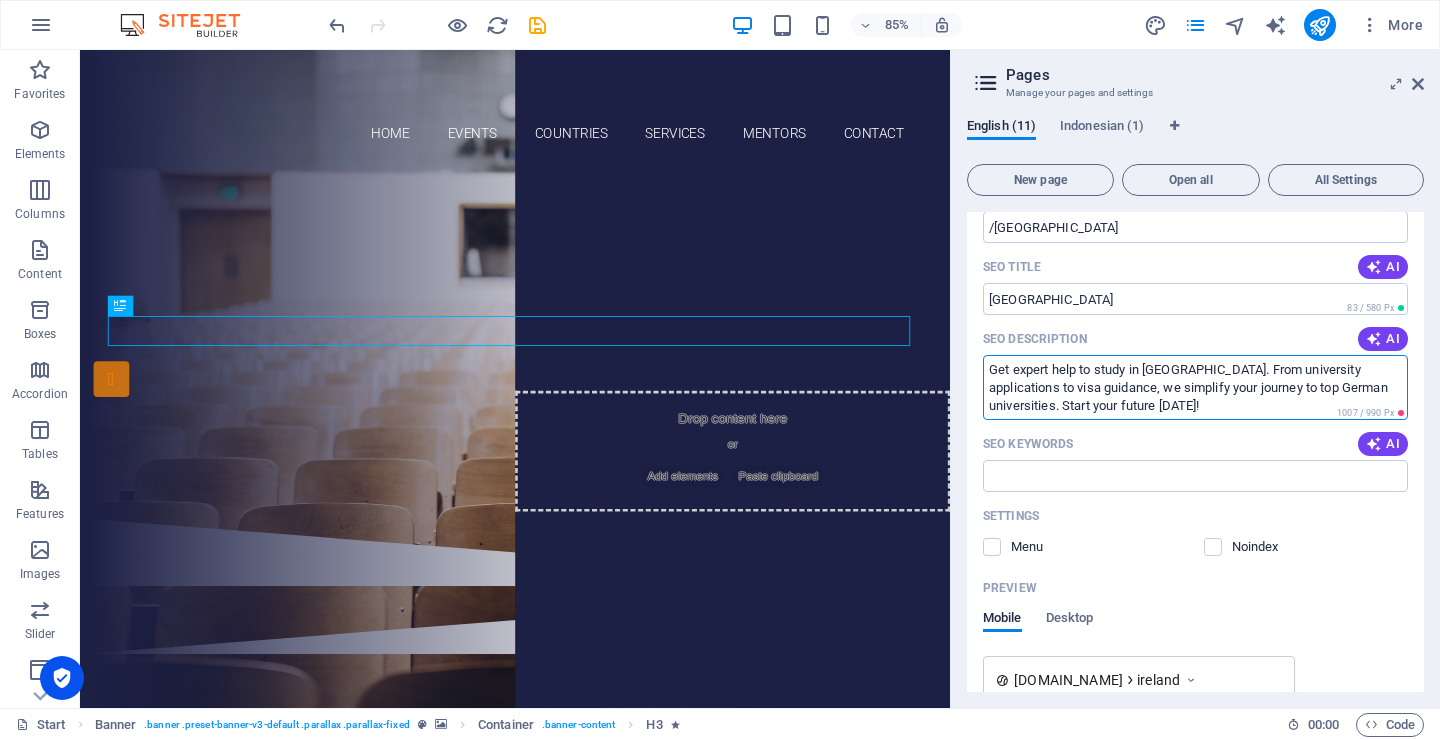 drag, startPoint x: 1144, startPoint y: 412, endPoint x: 987, endPoint y: 411, distance: 157.00319 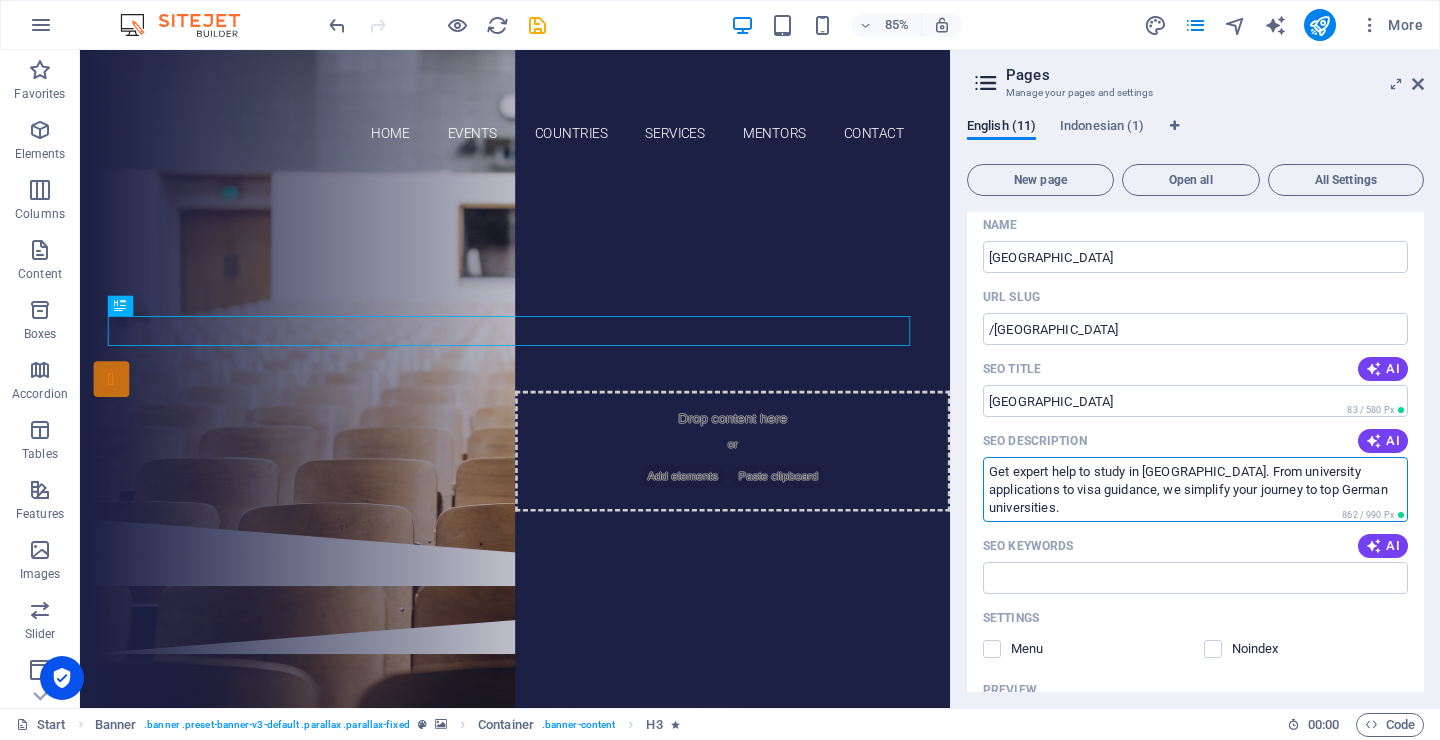 scroll, scrollTop: 656, scrollLeft: 0, axis: vertical 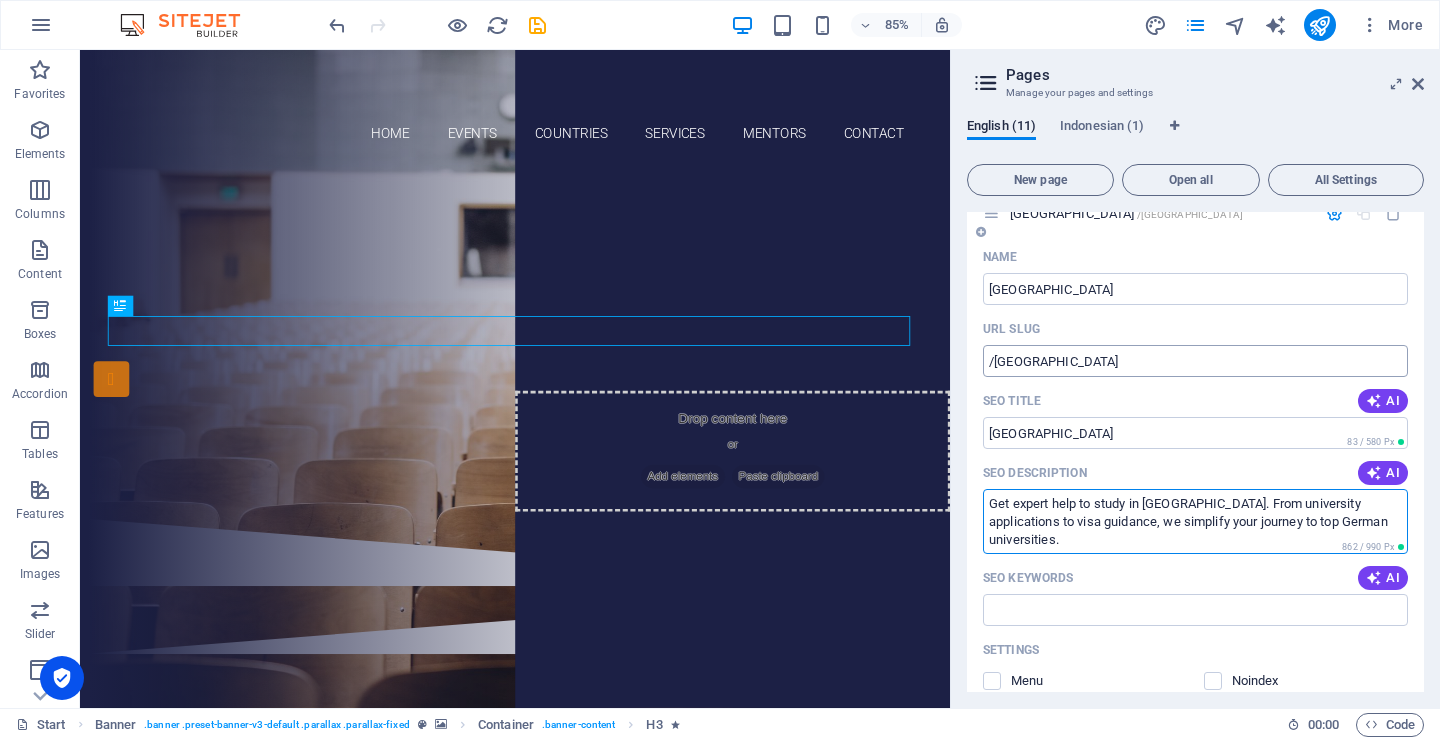 type on "Get expert help to study in Germany. From university applications to visa guidance, we simplify your journey to top German universities." 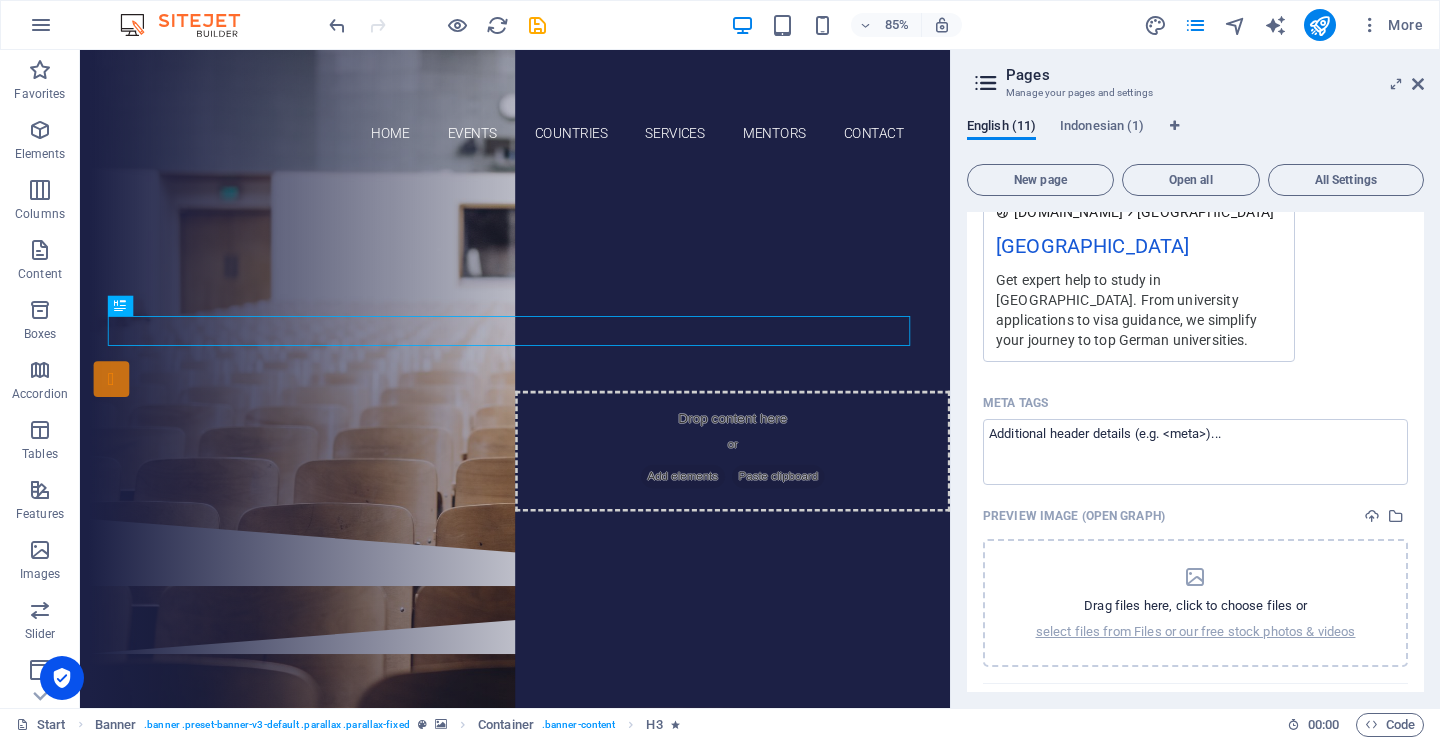 scroll, scrollTop: 1306, scrollLeft: 0, axis: vertical 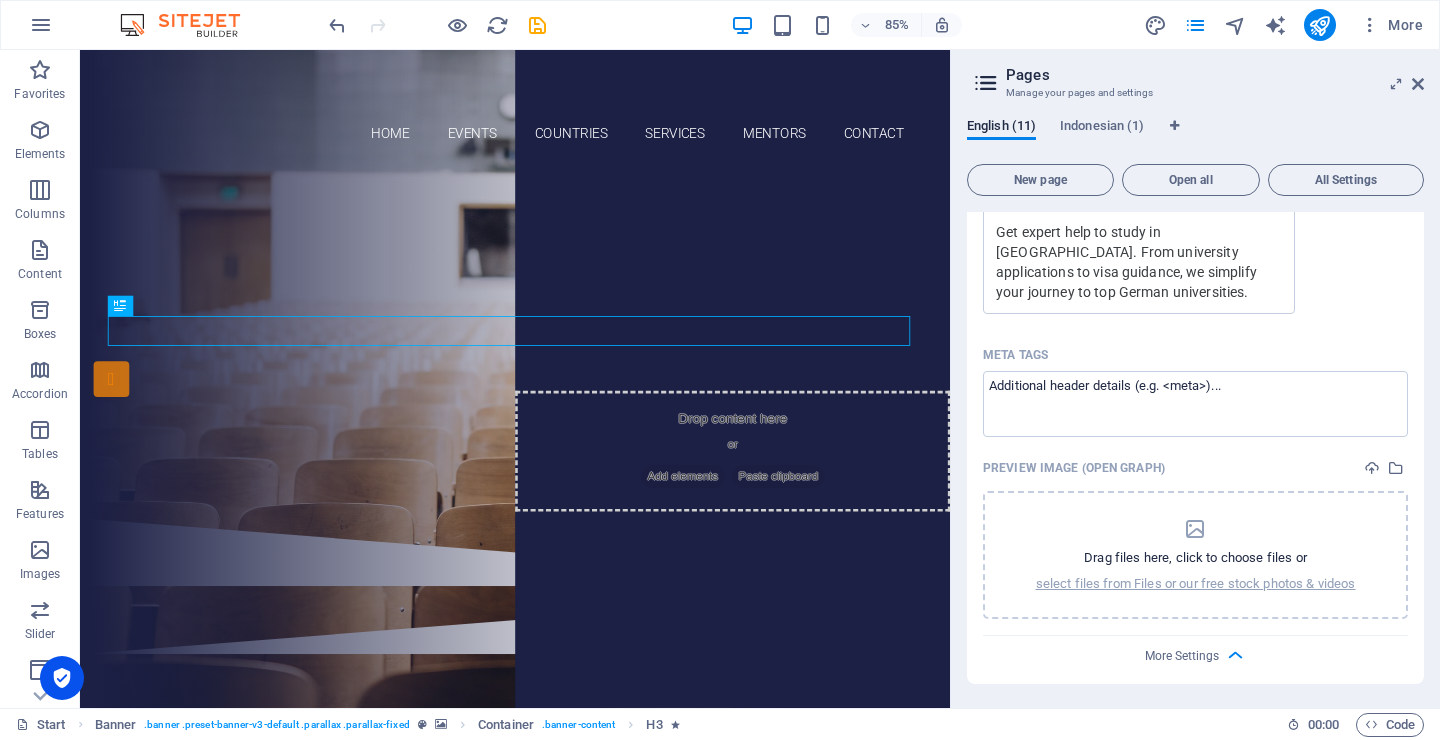 type on "/[GEOGRAPHIC_DATA]" 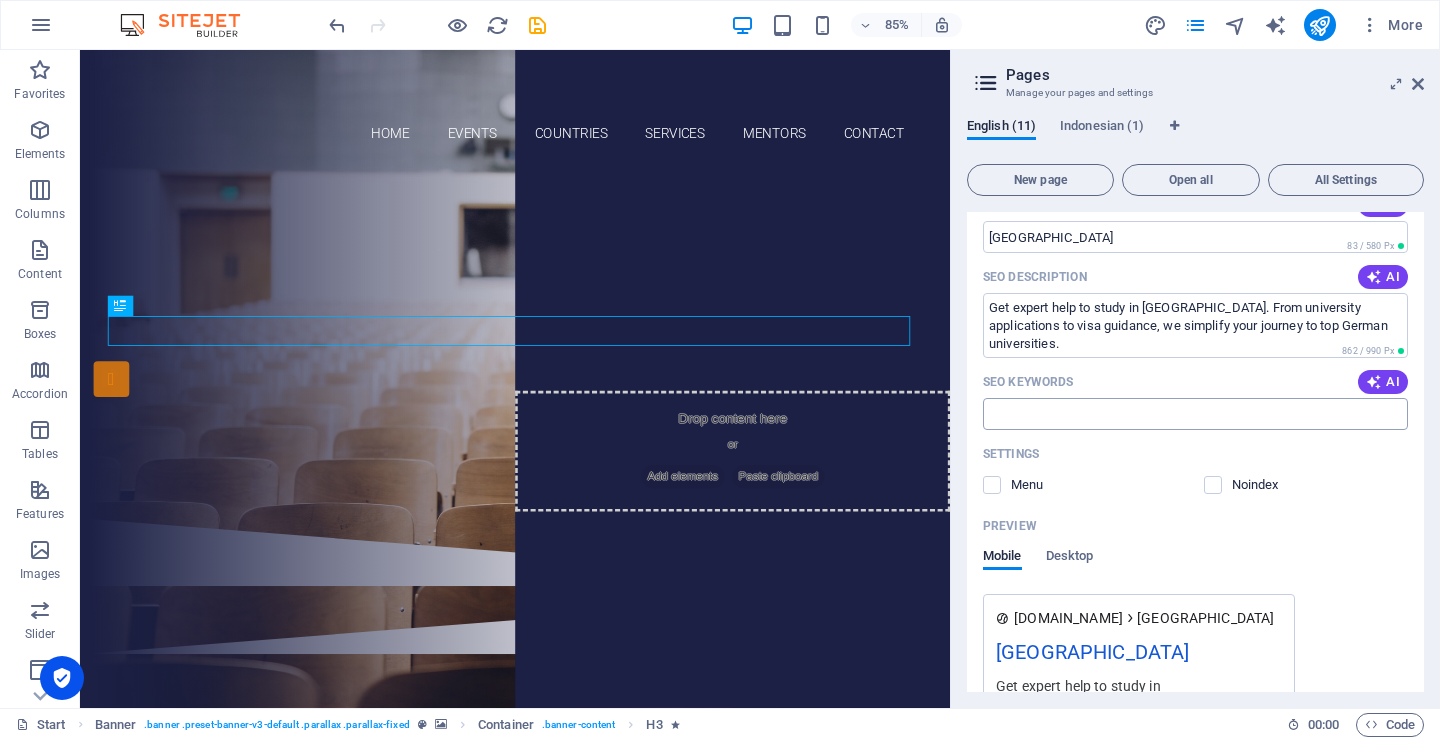 scroll, scrollTop: 505, scrollLeft: 0, axis: vertical 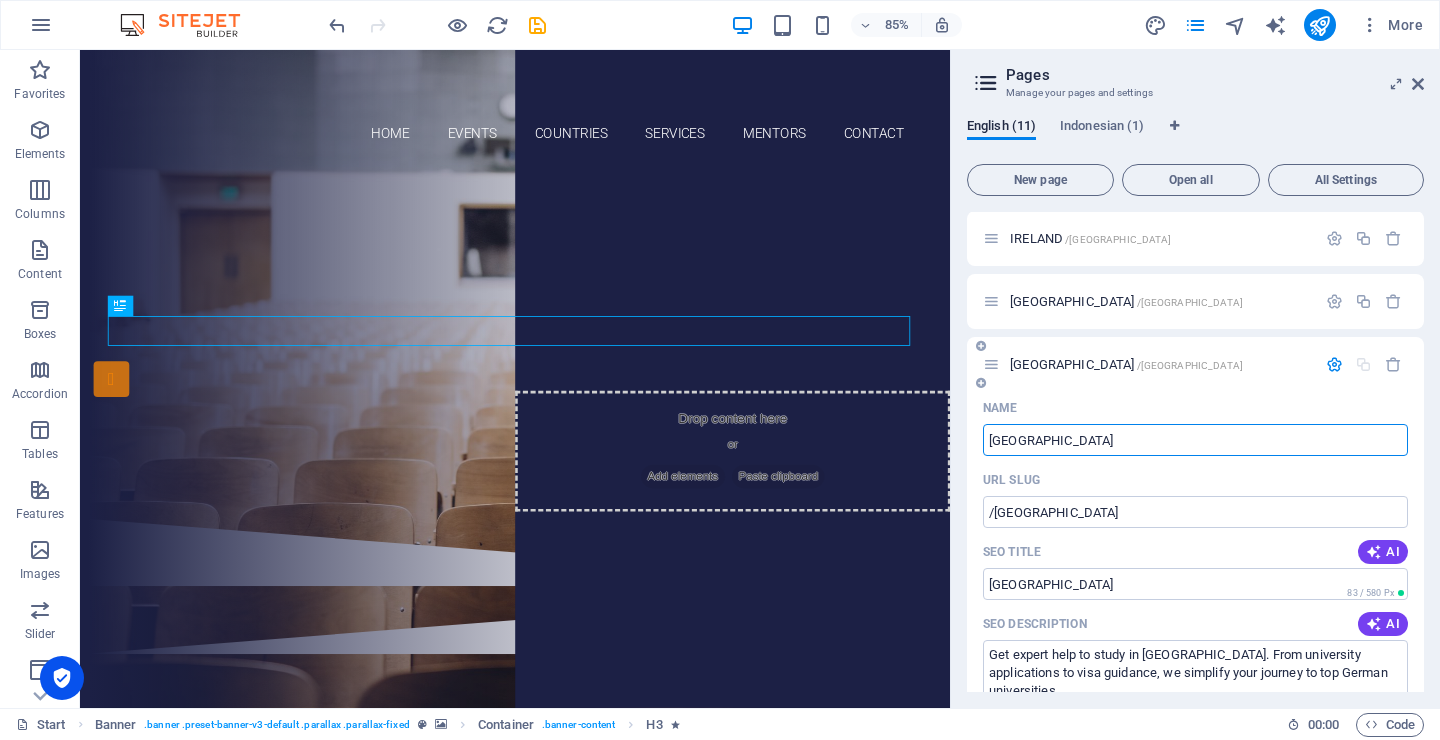 click on "[GEOGRAPHIC_DATA]" at bounding box center (1195, 440) 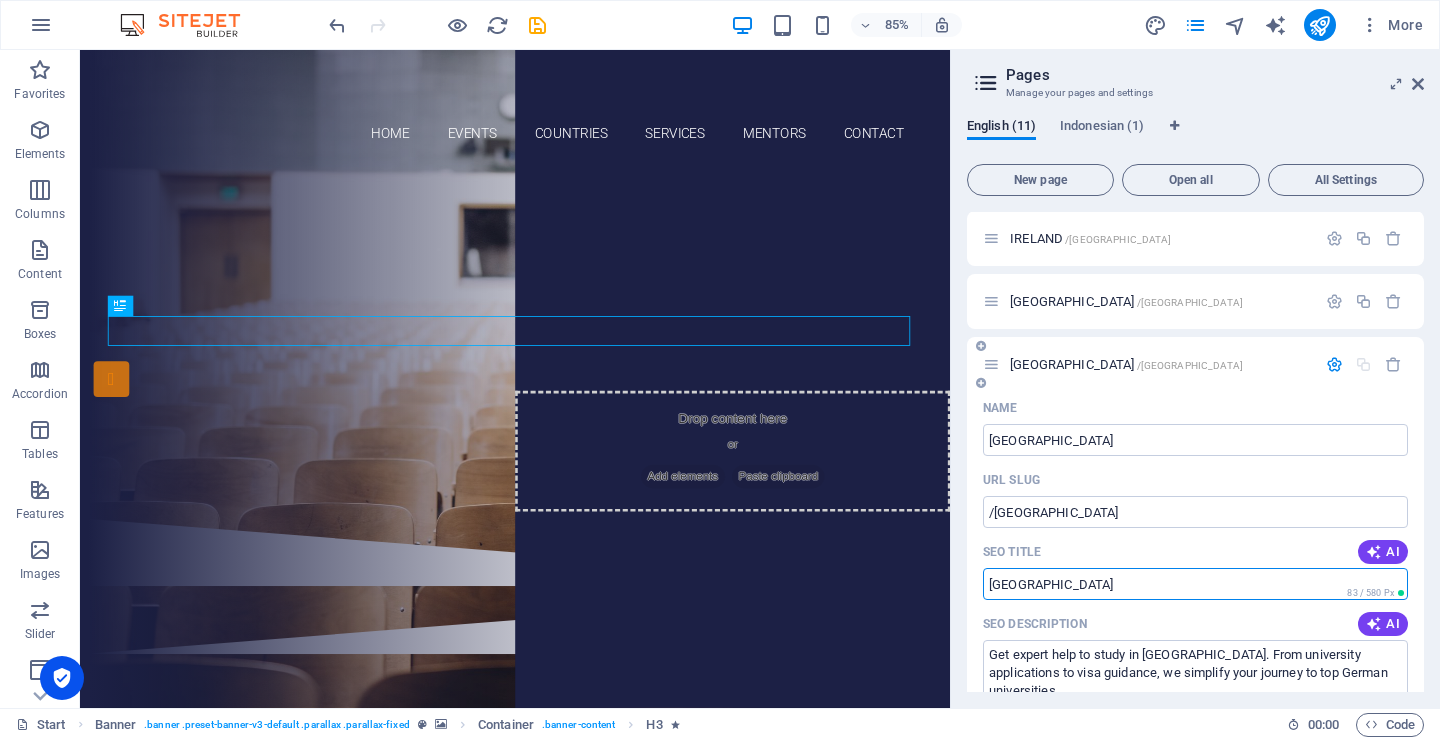 drag, startPoint x: 1080, startPoint y: 590, endPoint x: 981, endPoint y: 587, distance: 99.04544 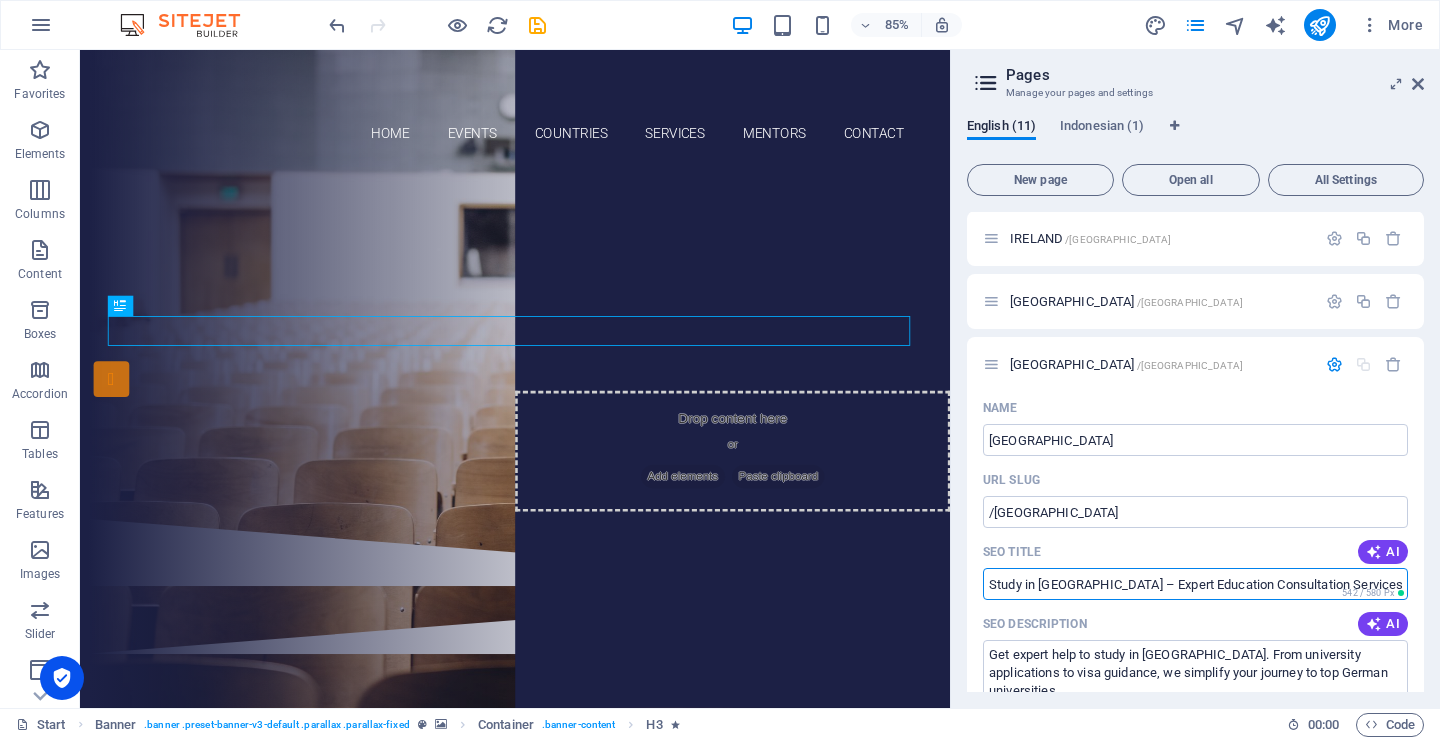 type on "Study in Germany – Expert Education Consultation Services" 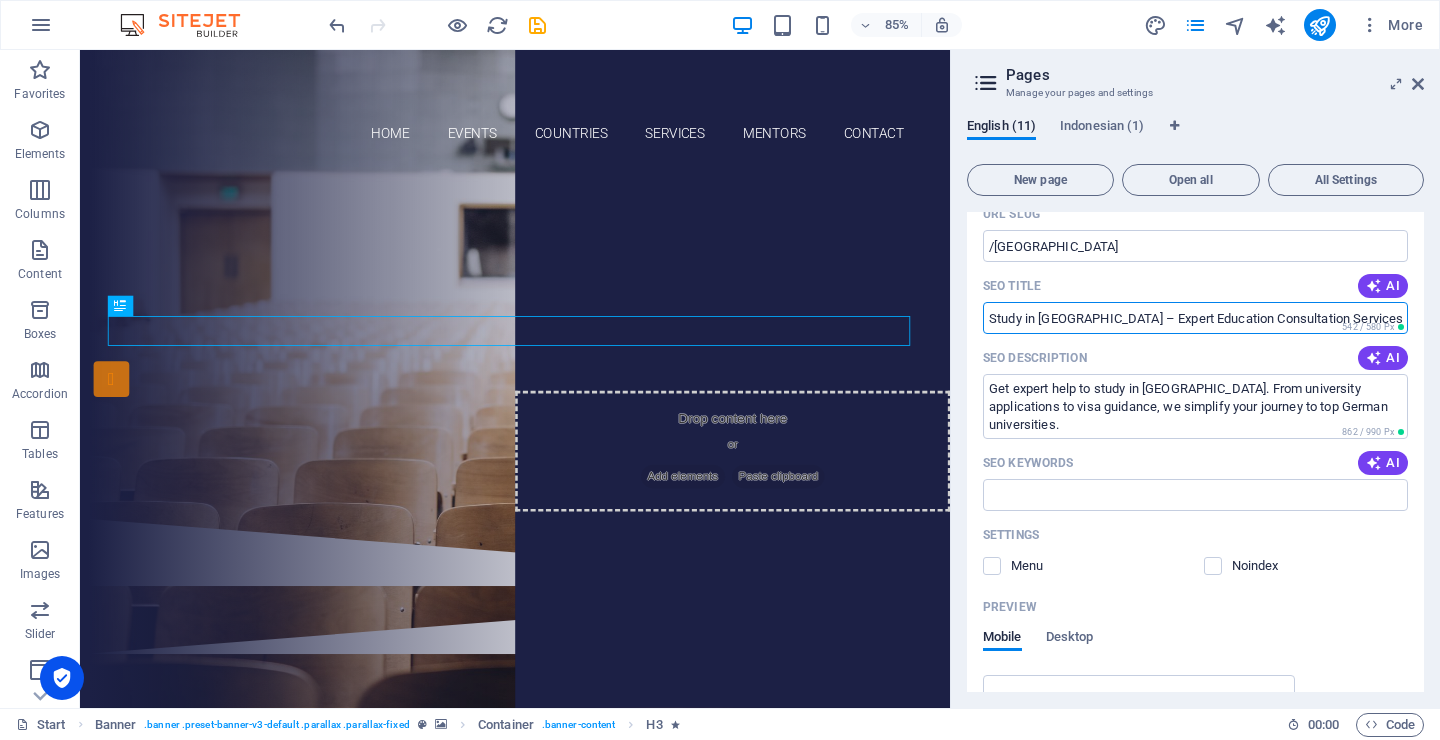 scroll, scrollTop: 784, scrollLeft: 0, axis: vertical 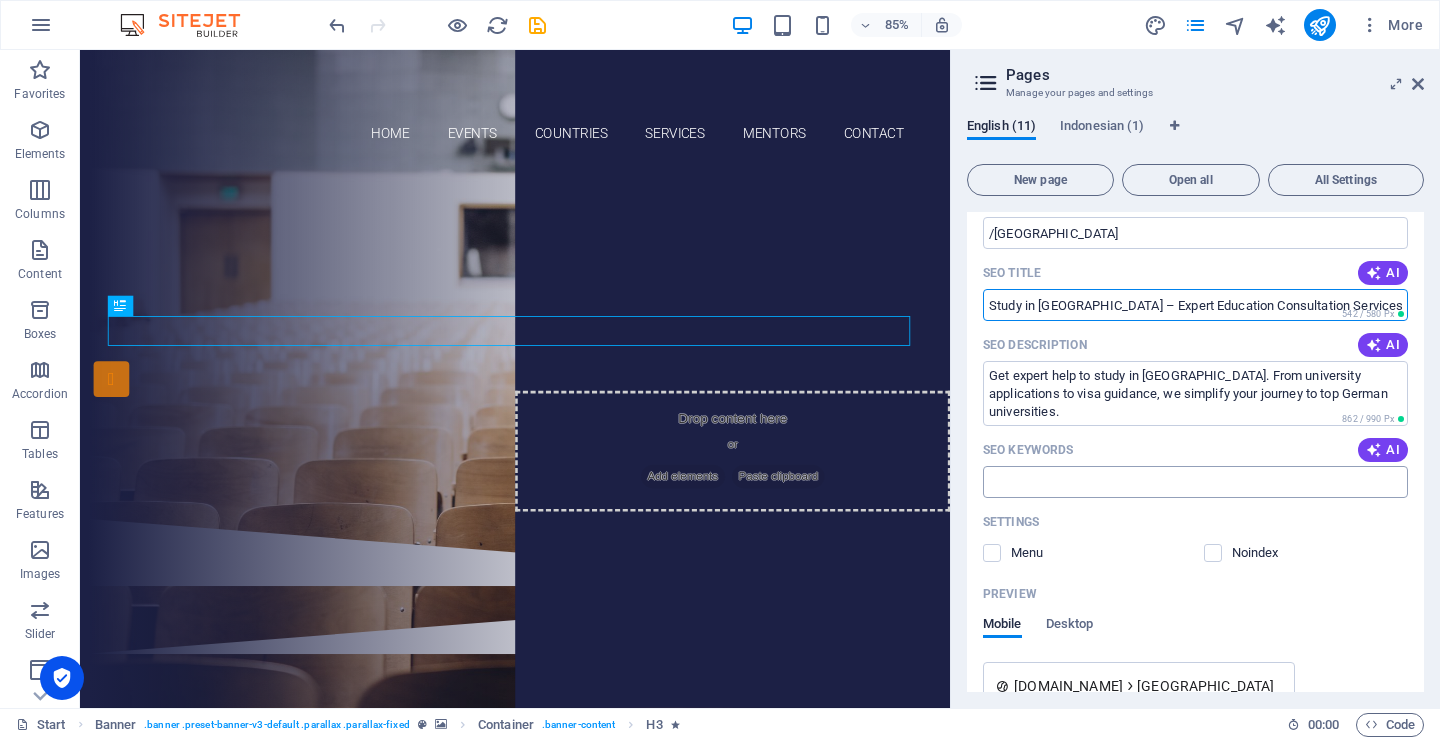 click on "SEO Keywords" at bounding box center (1195, 482) 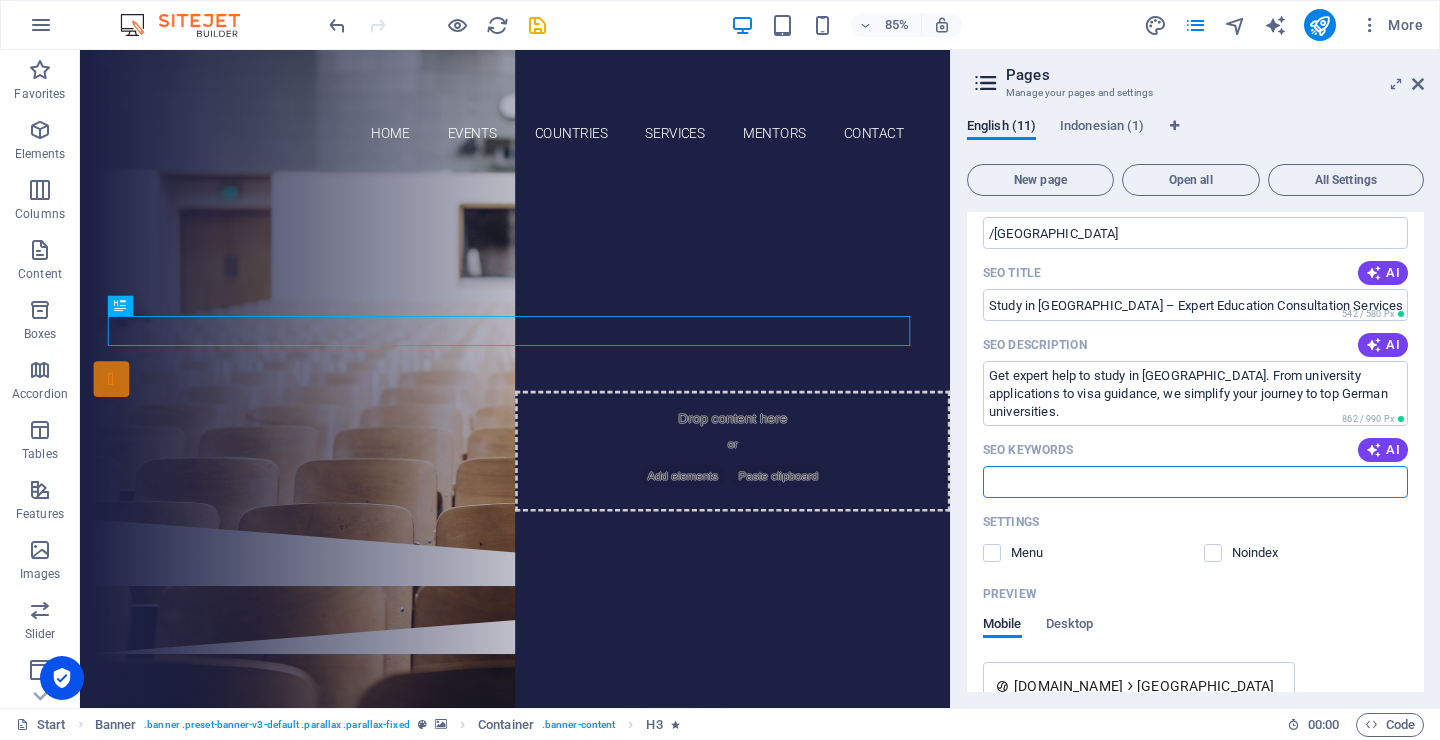paste on "study in Germany, German university application, education consultant for Germany, study abroad Germany, Germany student visa assistance, bachelor in Germany, master in Germany, international student Germany, free education in Germany, consultation to study in Germany" 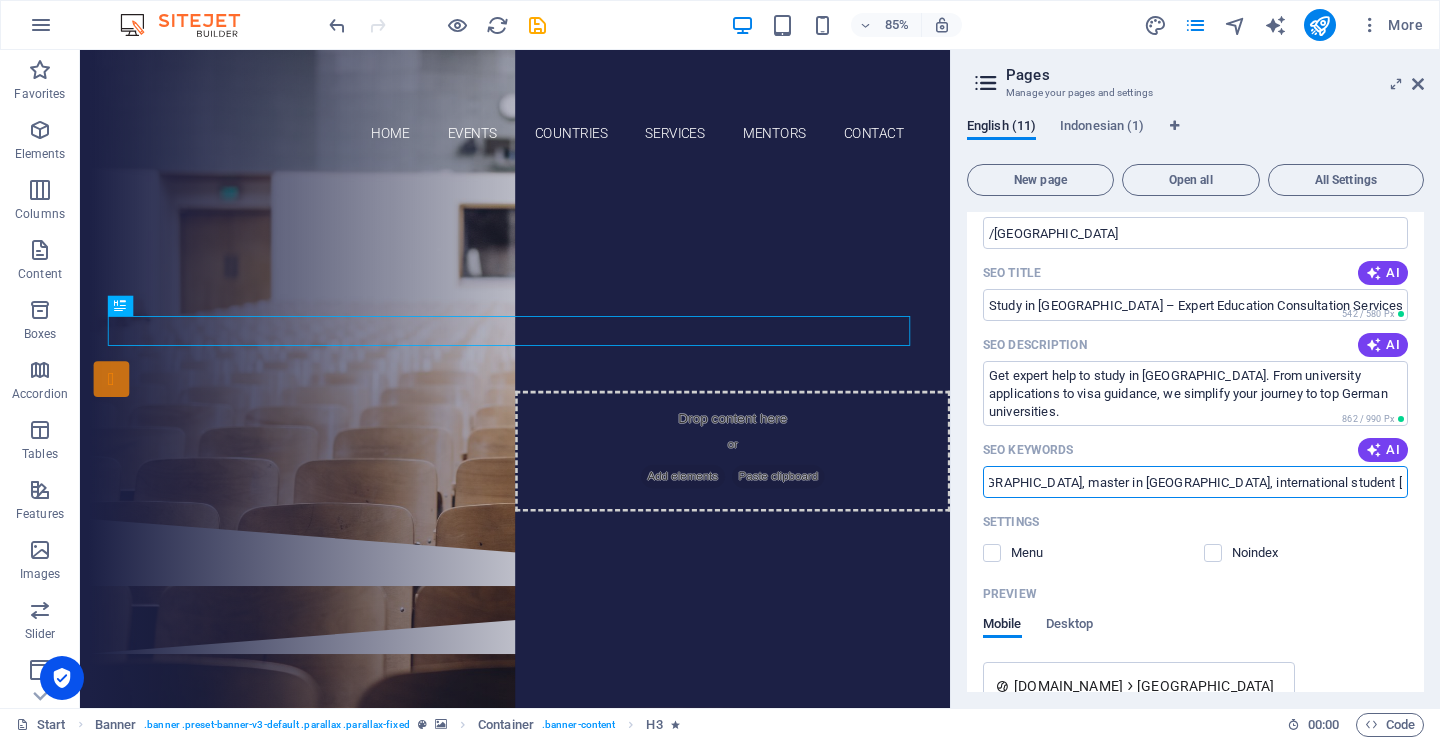scroll, scrollTop: 0, scrollLeft: 0, axis: both 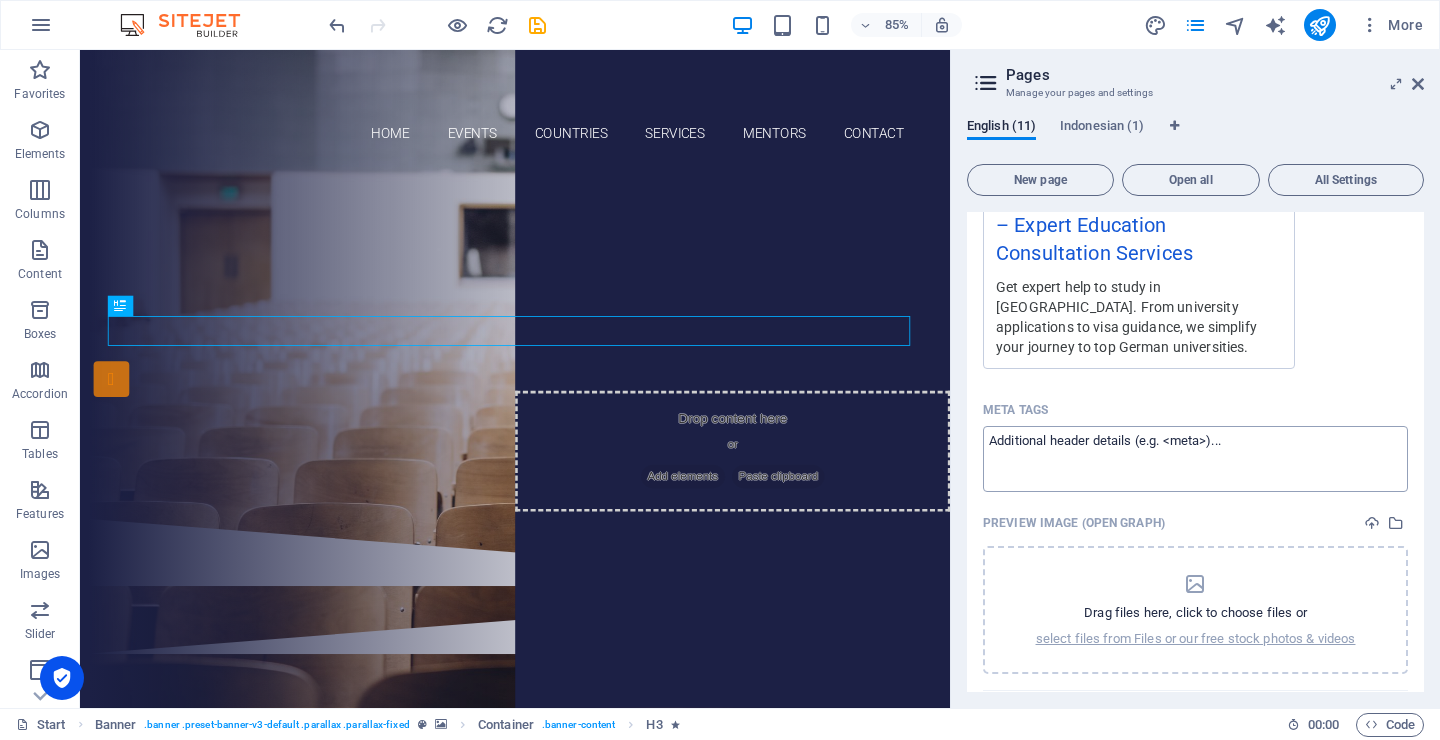 type on "study in Germany, German university application, education consultant for Germany, study abroad Germany, Germany student visa assistance, bachelor in Germany, master in Germany, international student Germany, free education in Germany, consultation to study in Germany" 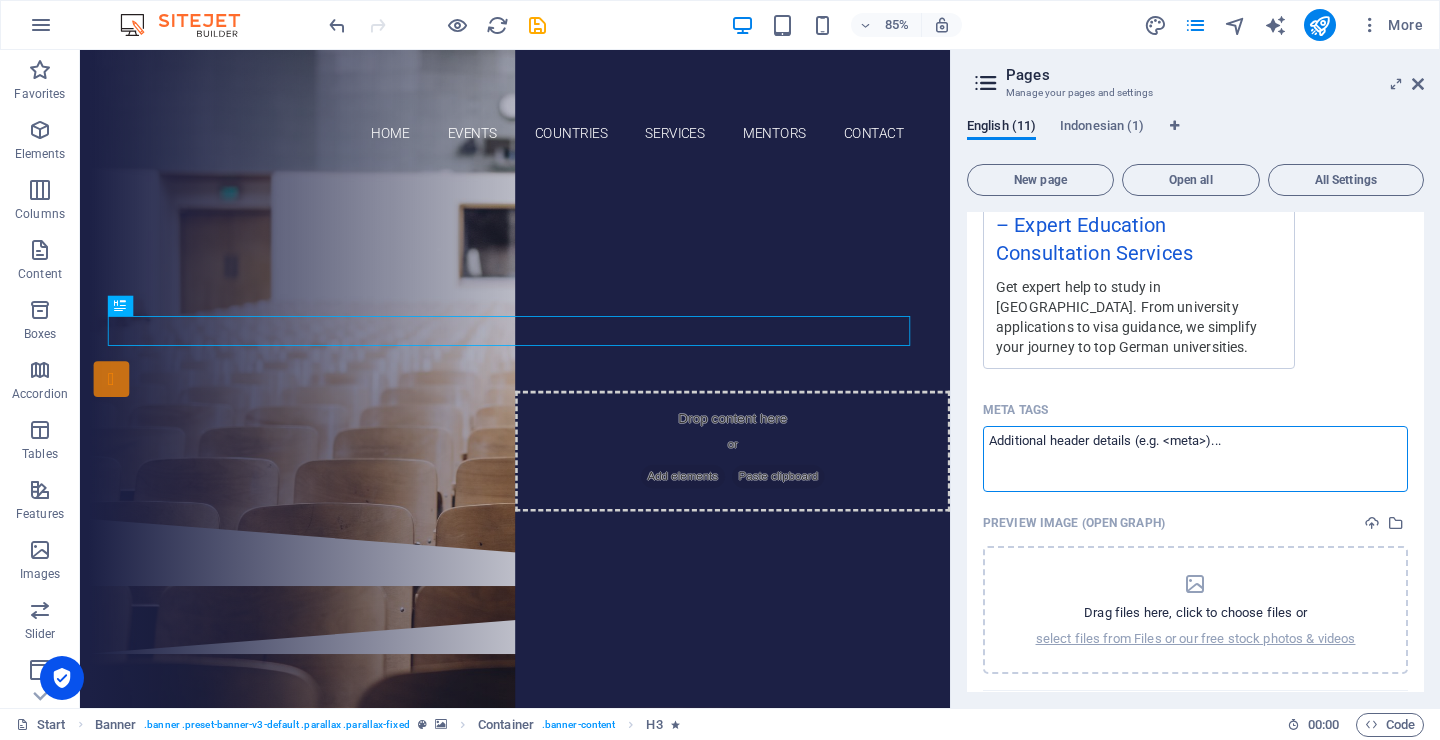 click on "Meta tags ​" at bounding box center (1195, 458) 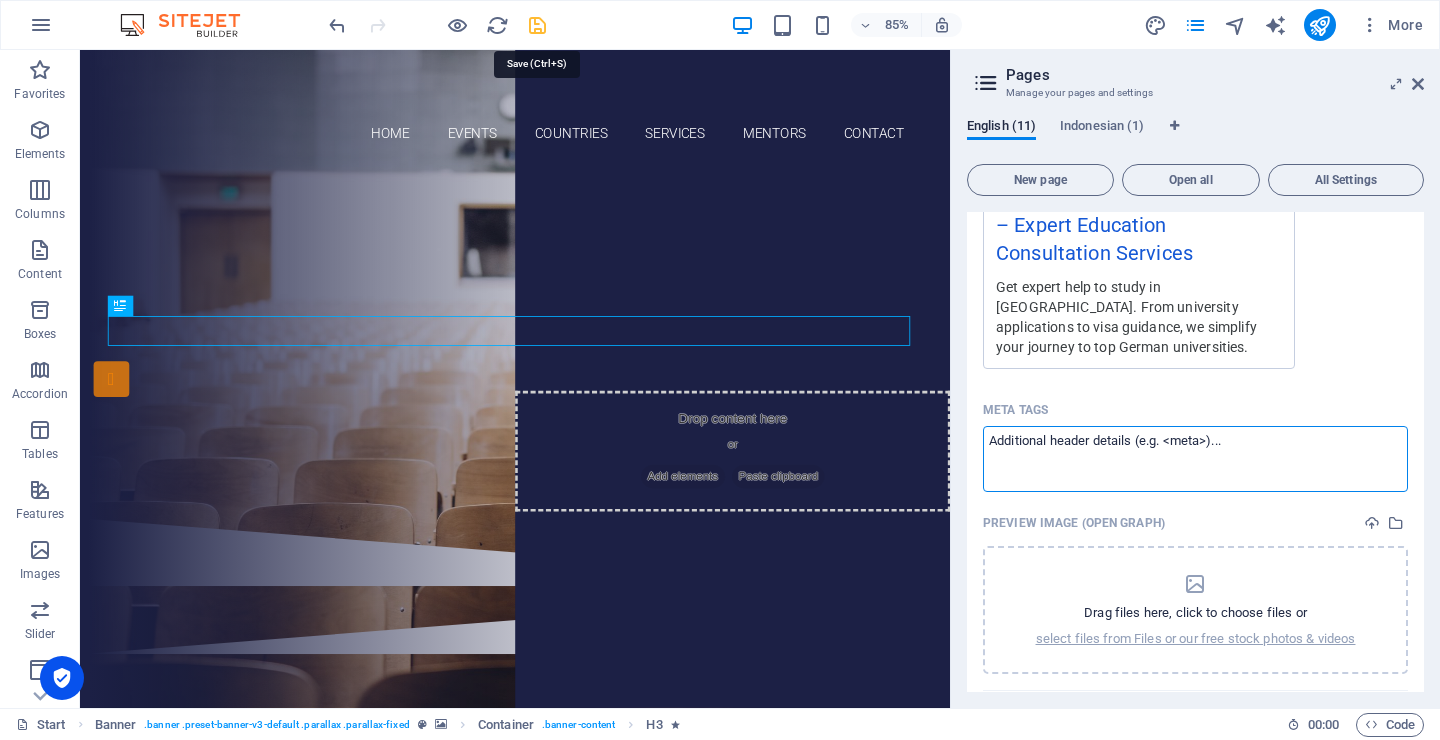 click at bounding box center [537, 25] 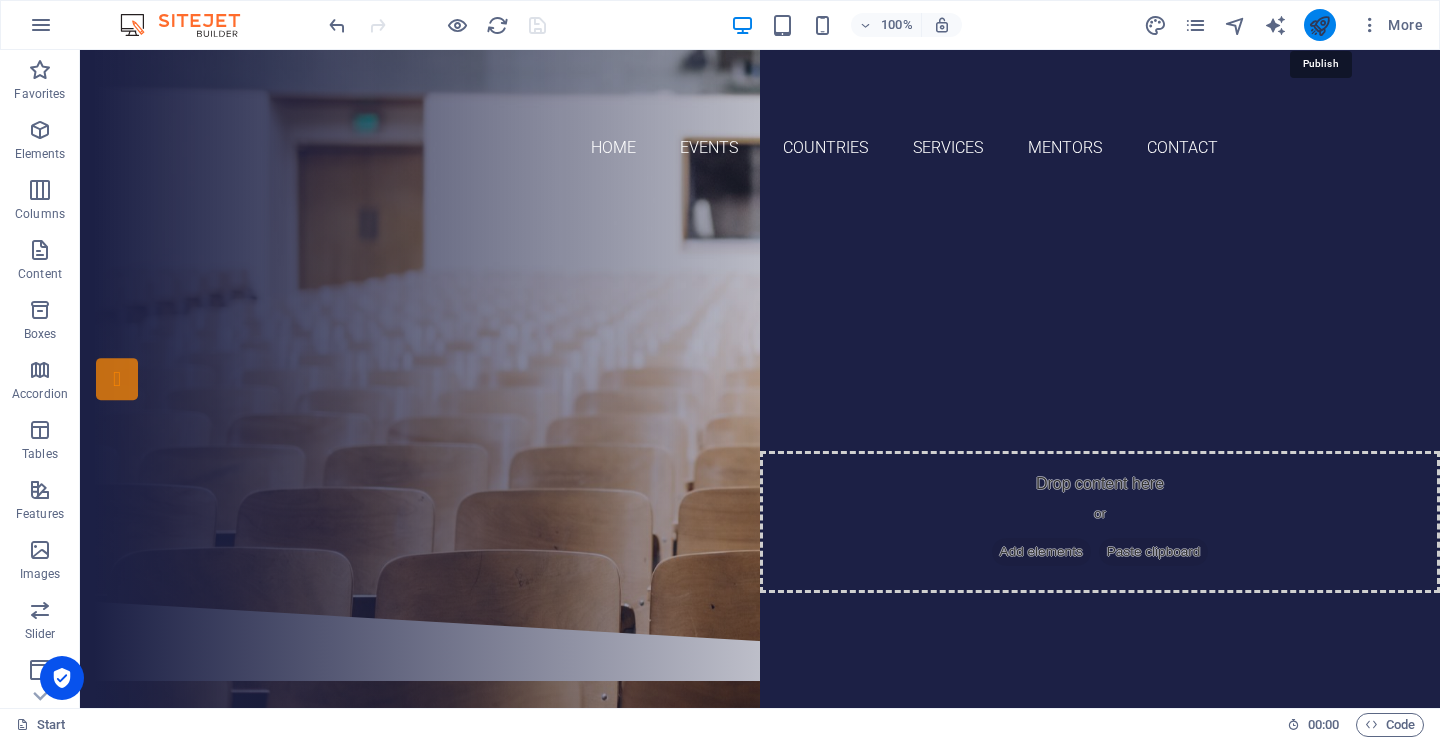 click at bounding box center [1319, 25] 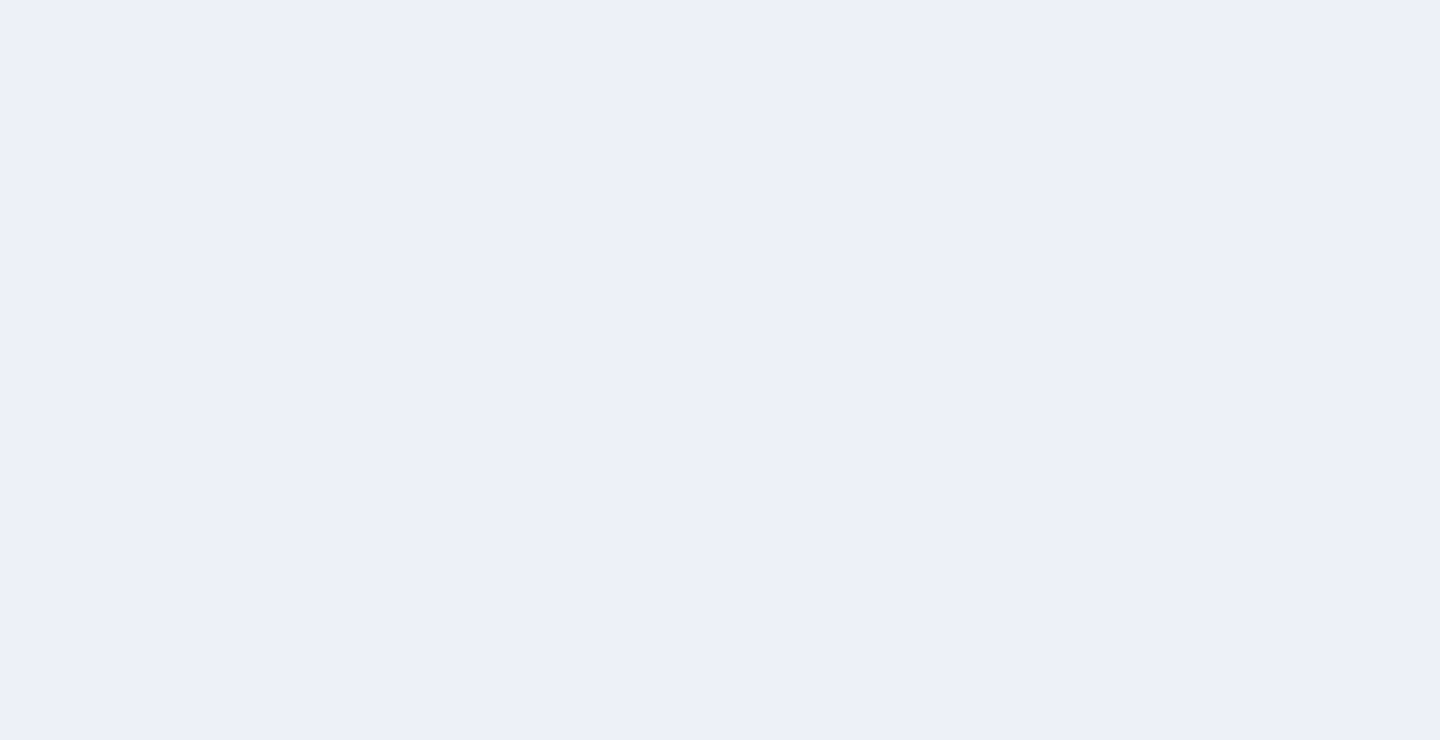 scroll, scrollTop: 0, scrollLeft: 0, axis: both 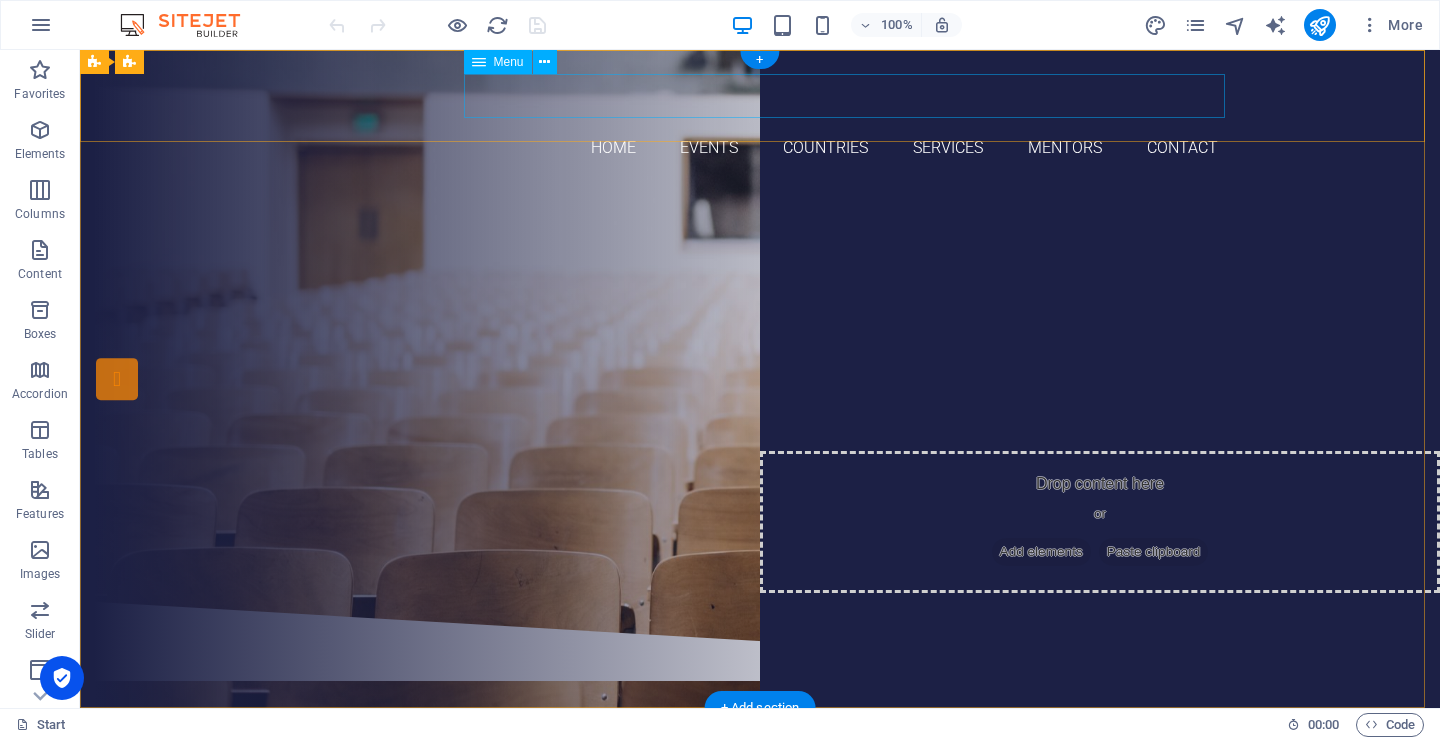 click on "Home Events Countries Services Mentors Contact" at bounding box center [760, 148] 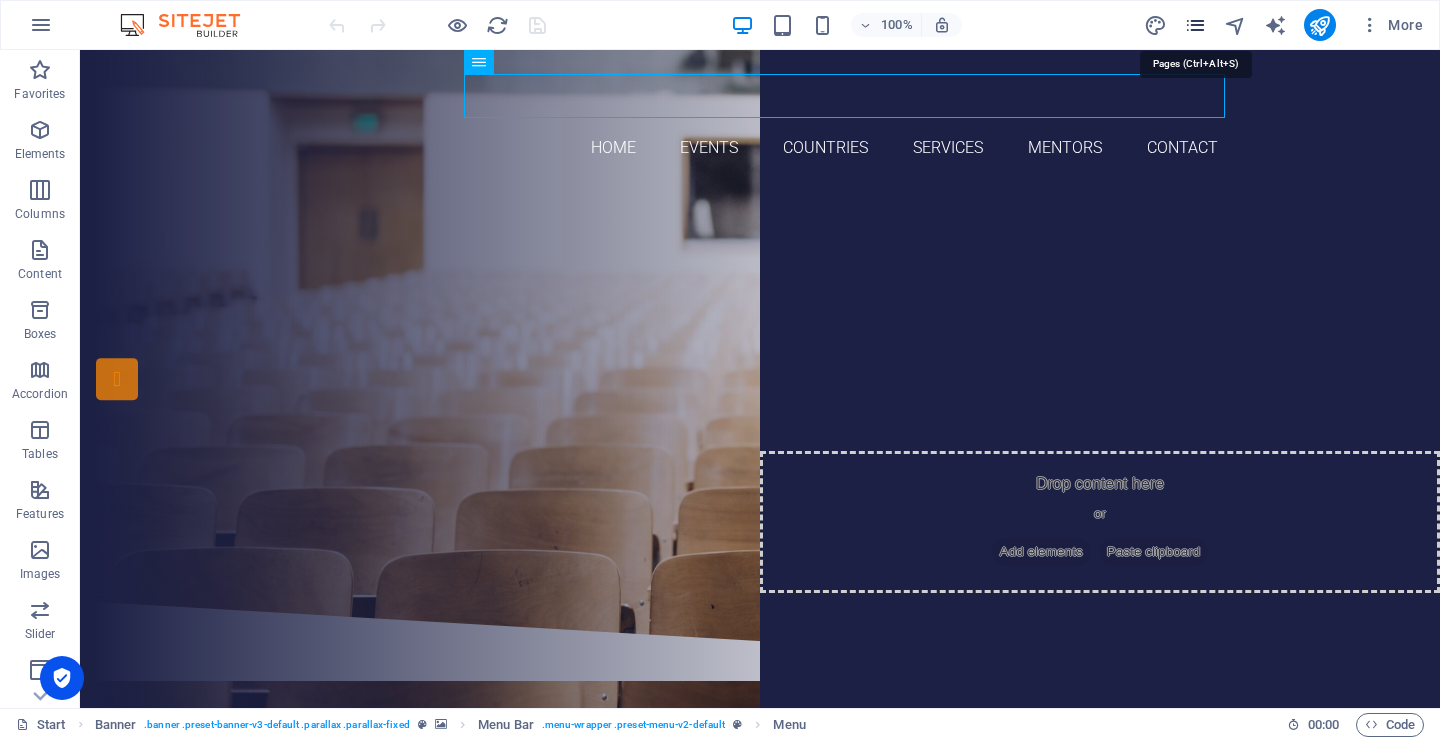 click at bounding box center (1195, 25) 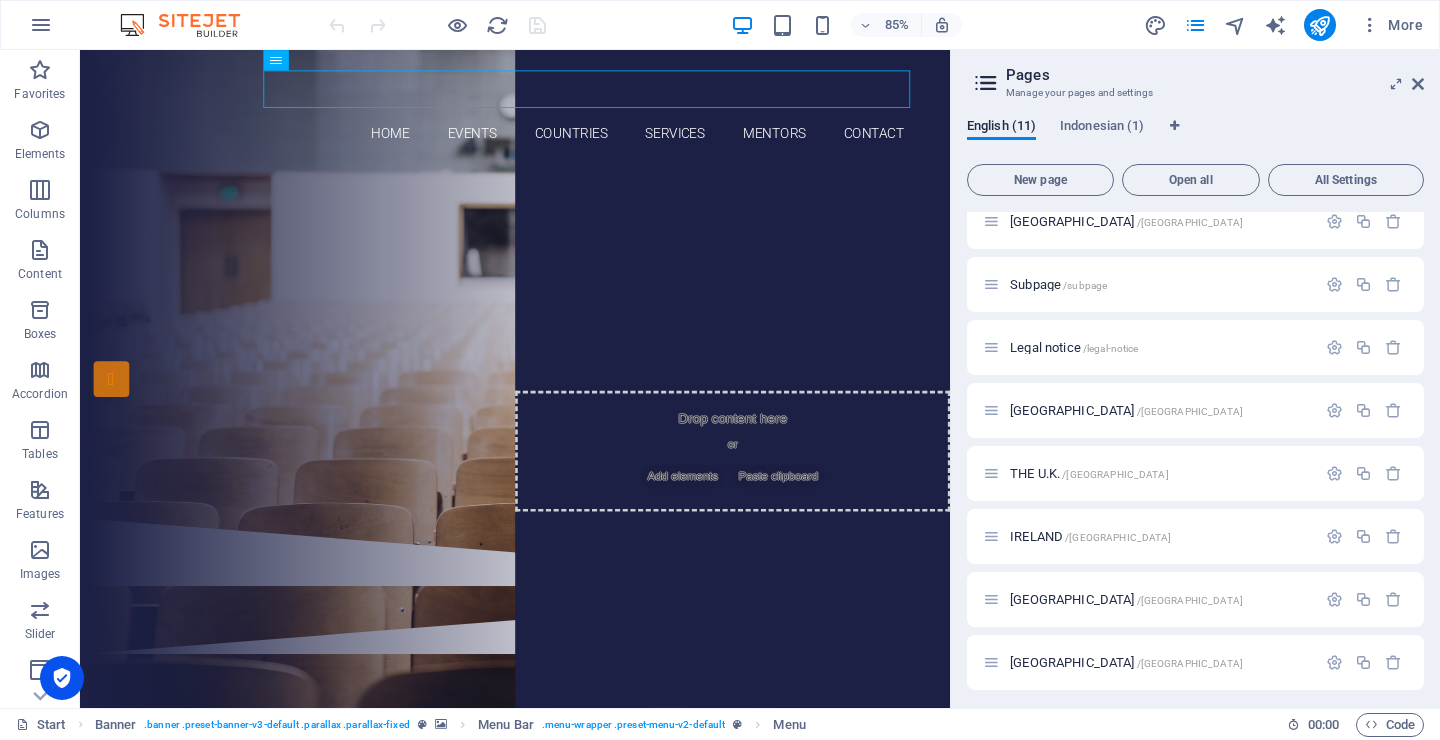scroll, scrollTop: 213, scrollLeft: 0, axis: vertical 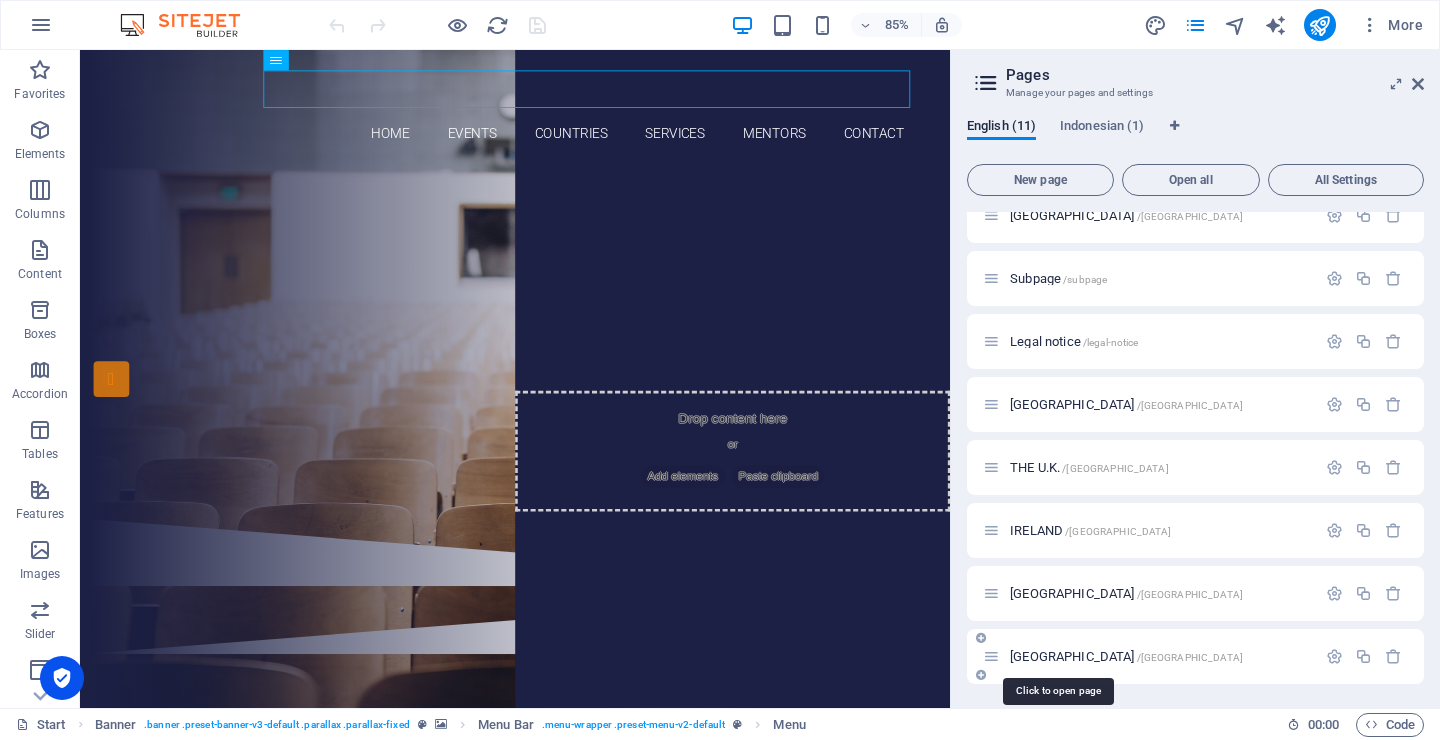 click on "[GEOGRAPHIC_DATA] /[GEOGRAPHIC_DATA]" at bounding box center (1126, 656) 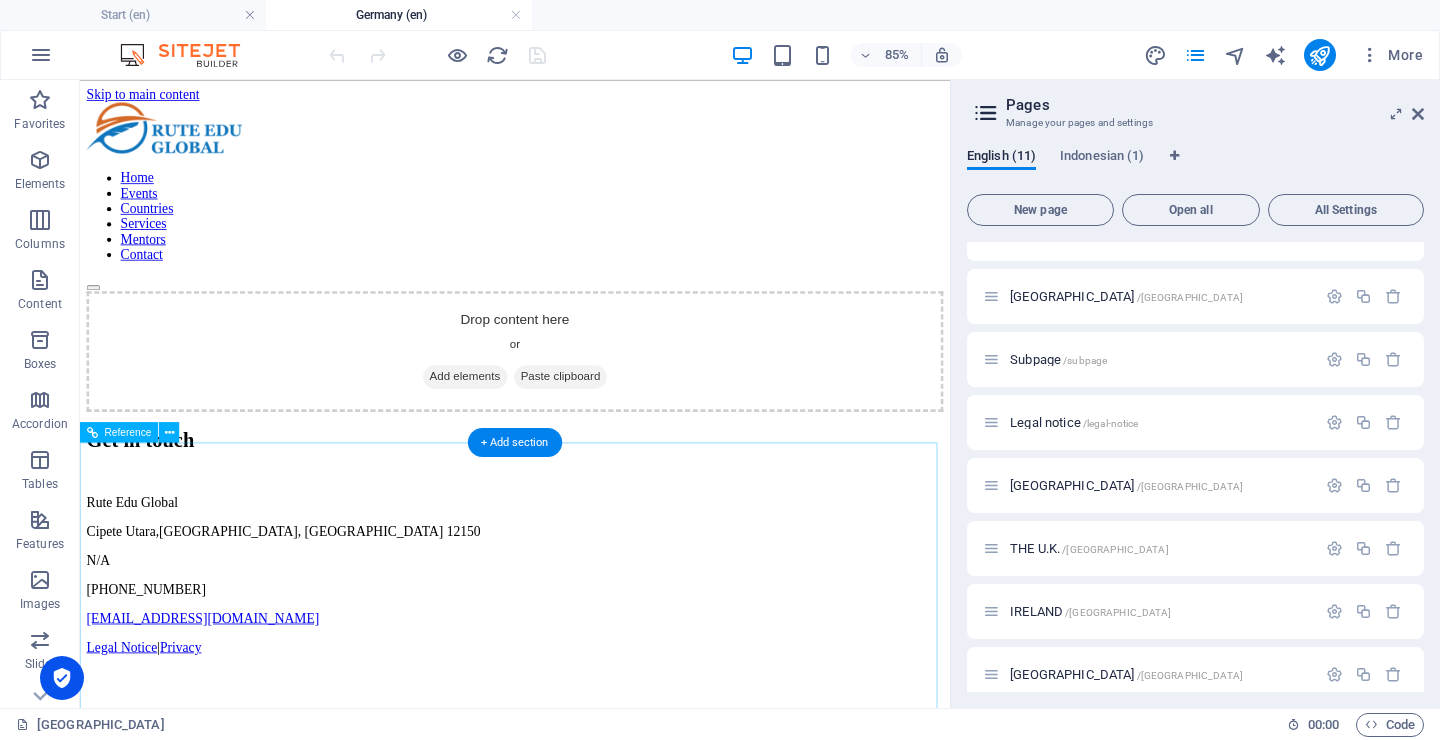 scroll, scrollTop: 0, scrollLeft: 0, axis: both 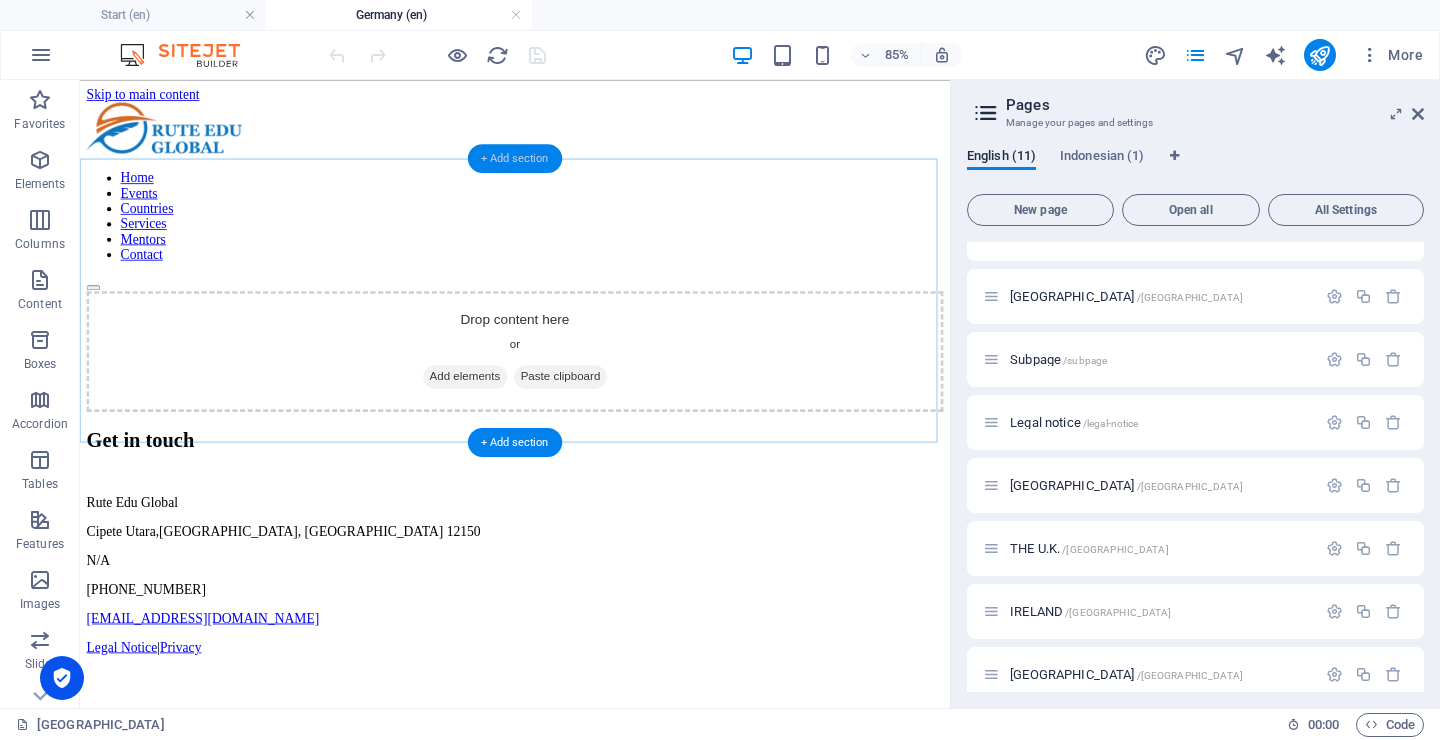 click on "+ Add section" at bounding box center [515, 158] 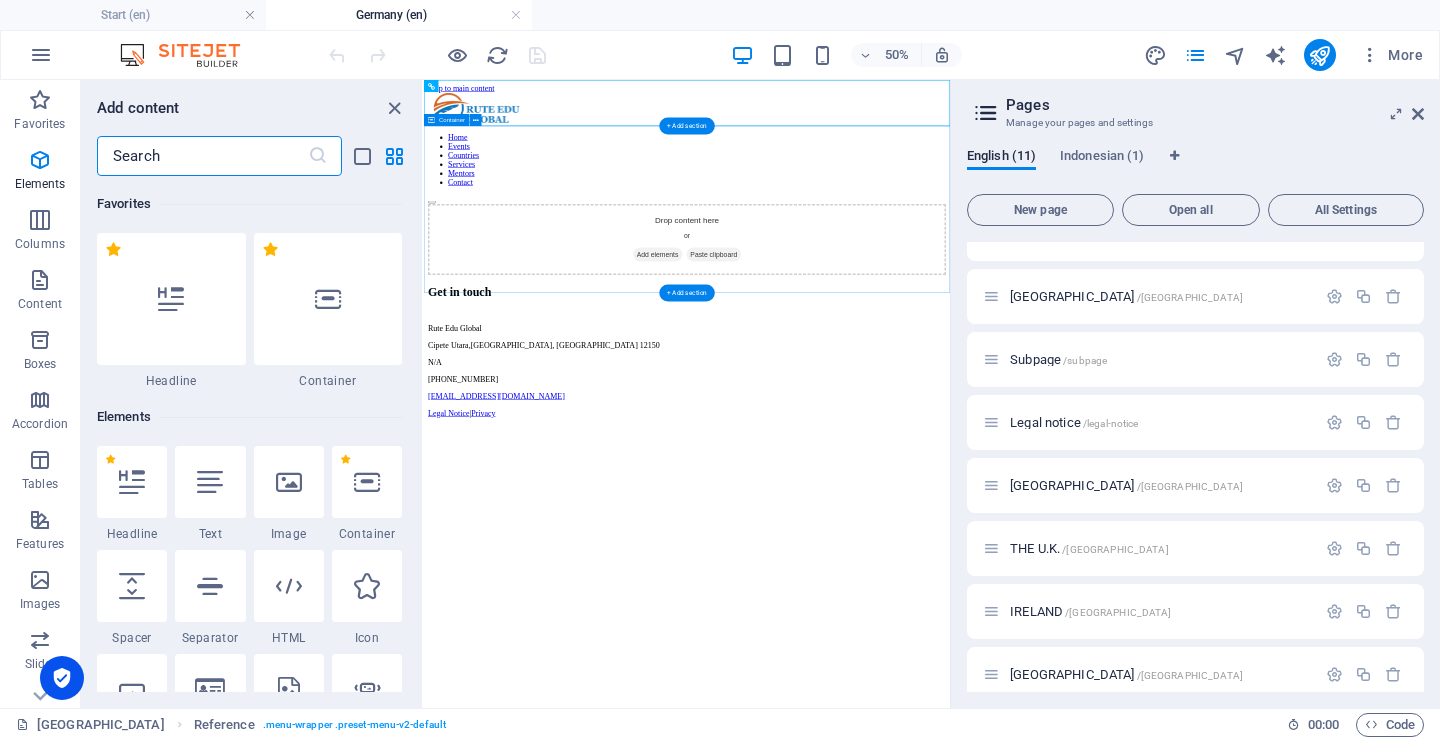 scroll, scrollTop: 3499, scrollLeft: 0, axis: vertical 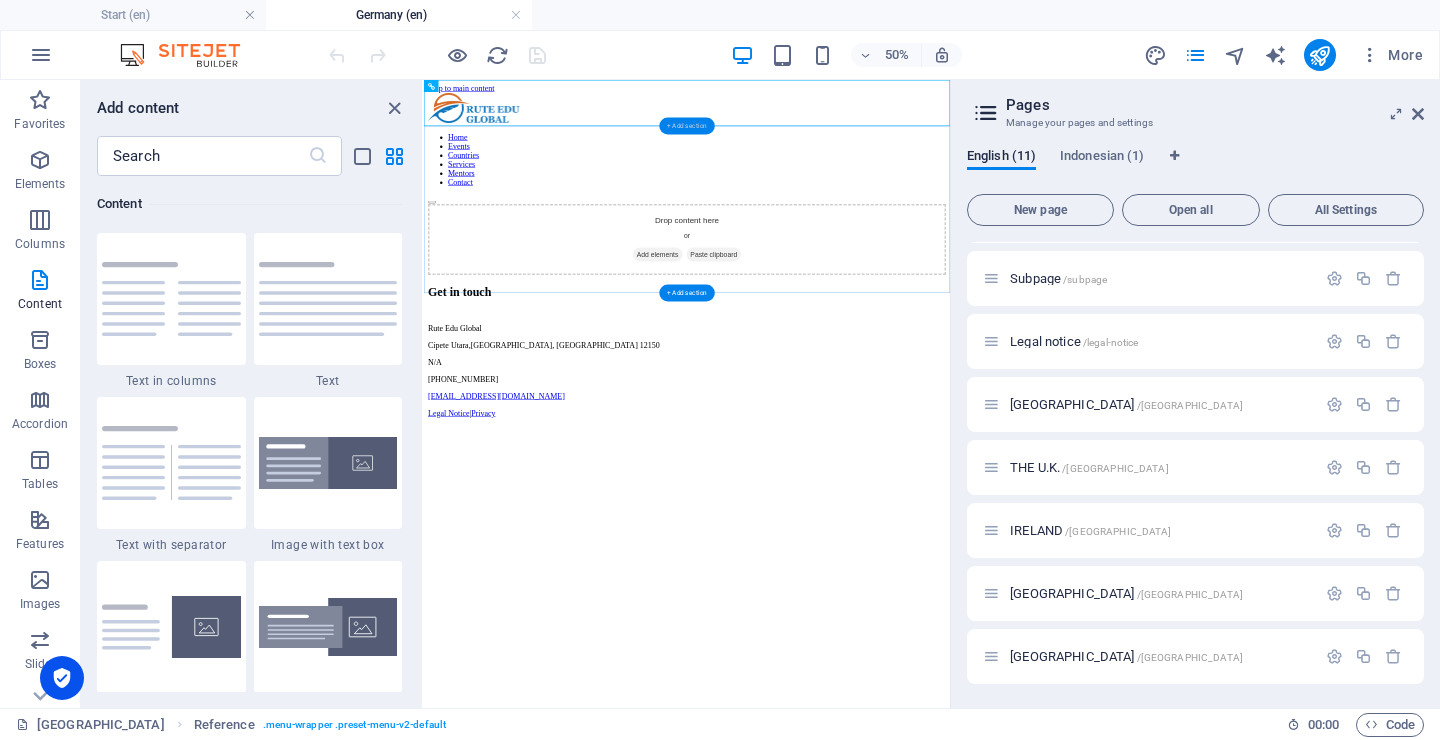 click on "+ Add section" at bounding box center (686, 126) 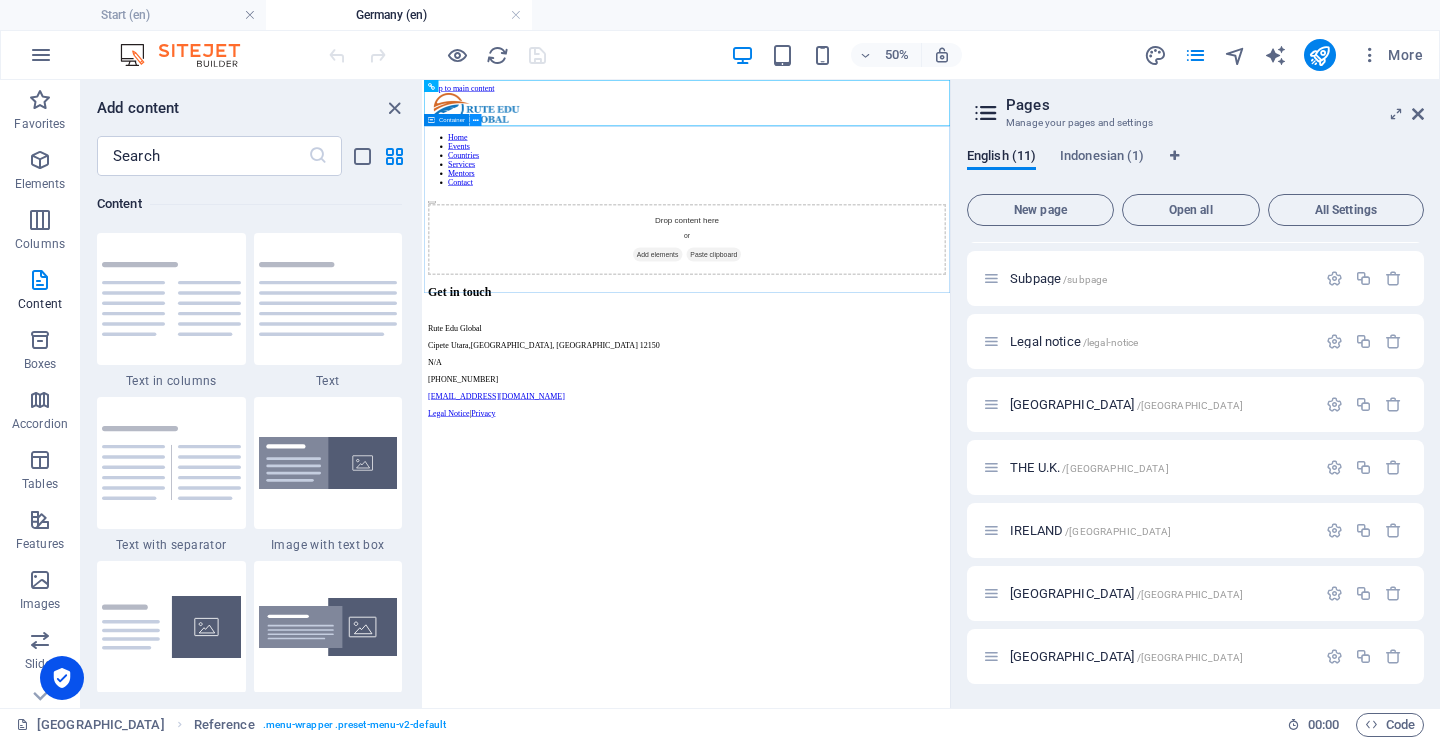 click at bounding box center [476, 120] 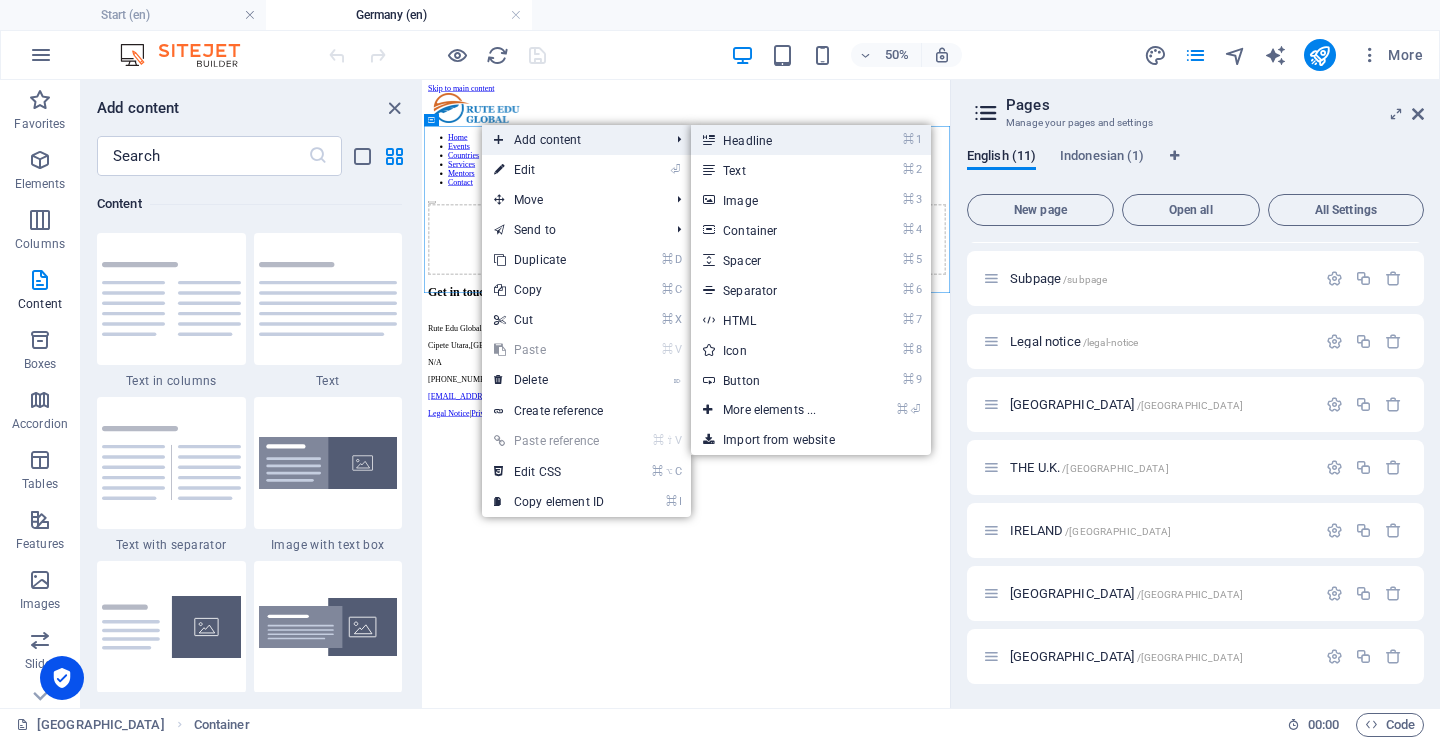 click on "⌘ 1  Headline" at bounding box center (773, 140) 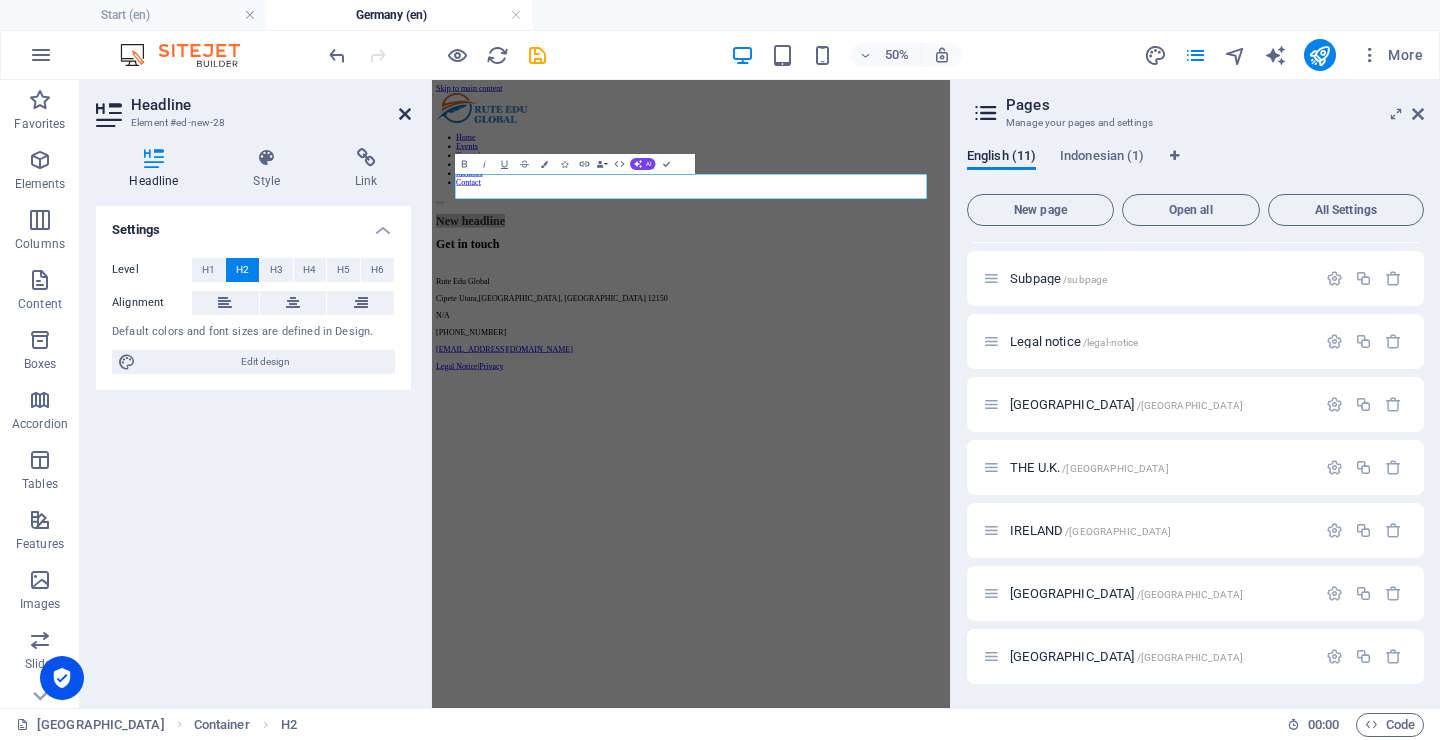 click at bounding box center [405, 114] 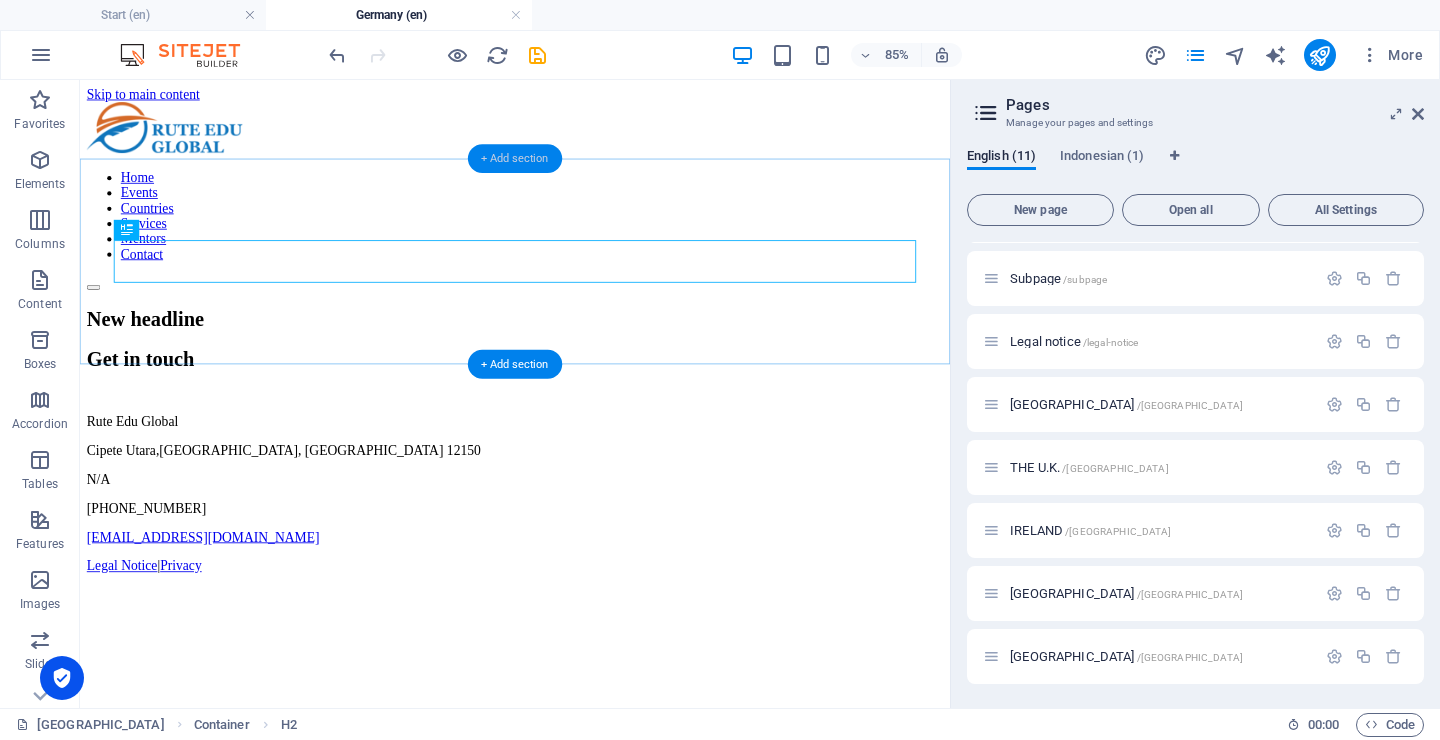 click on "+ Add section" at bounding box center (515, 158) 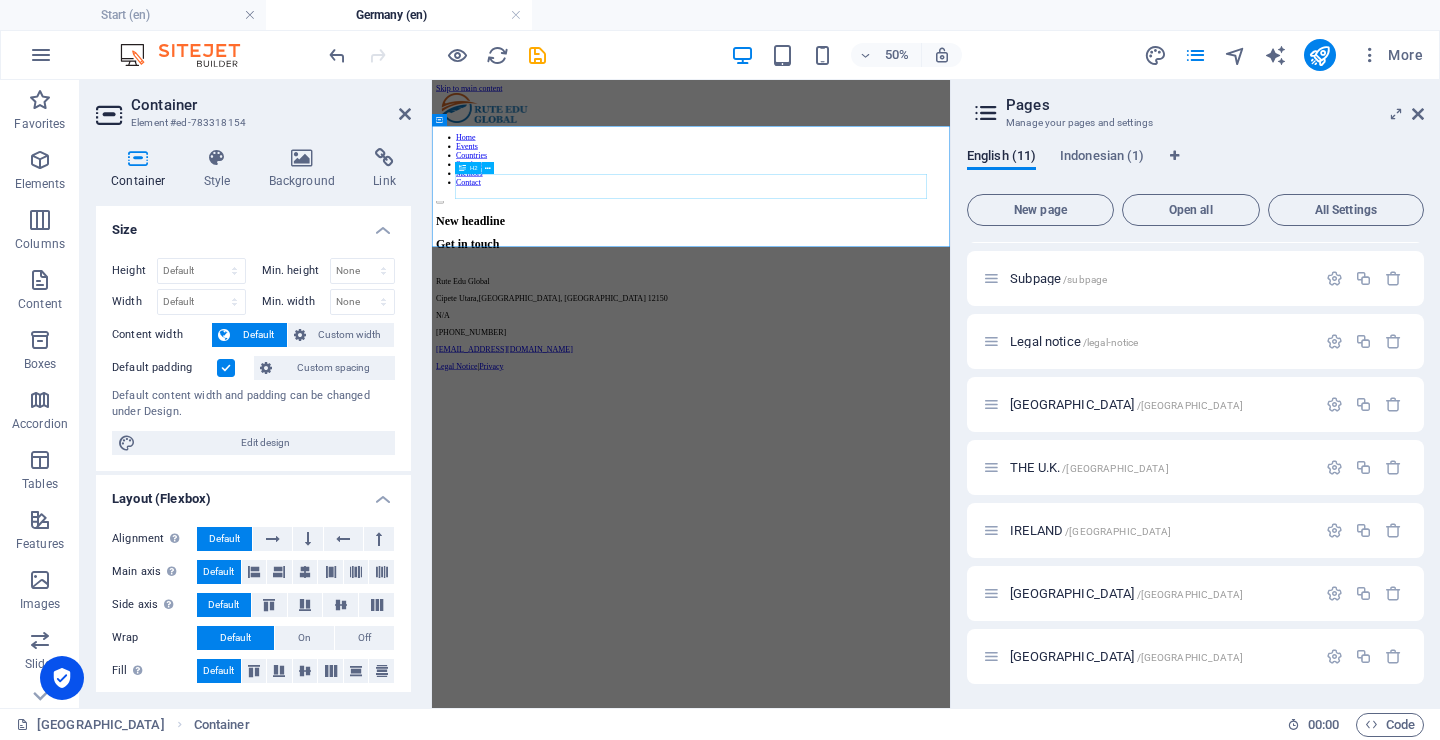 click on "New headline" at bounding box center [950, 361] 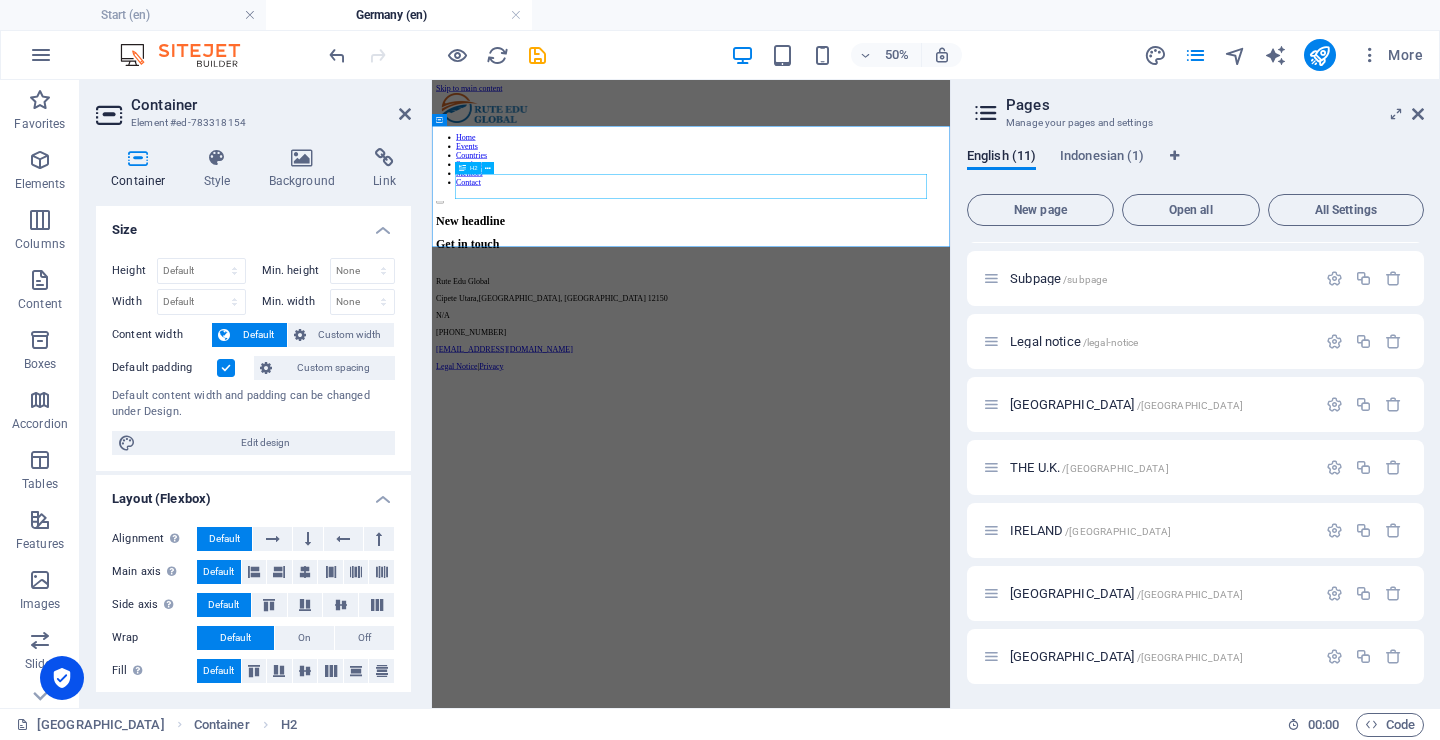 click on "New headline" at bounding box center [950, 361] 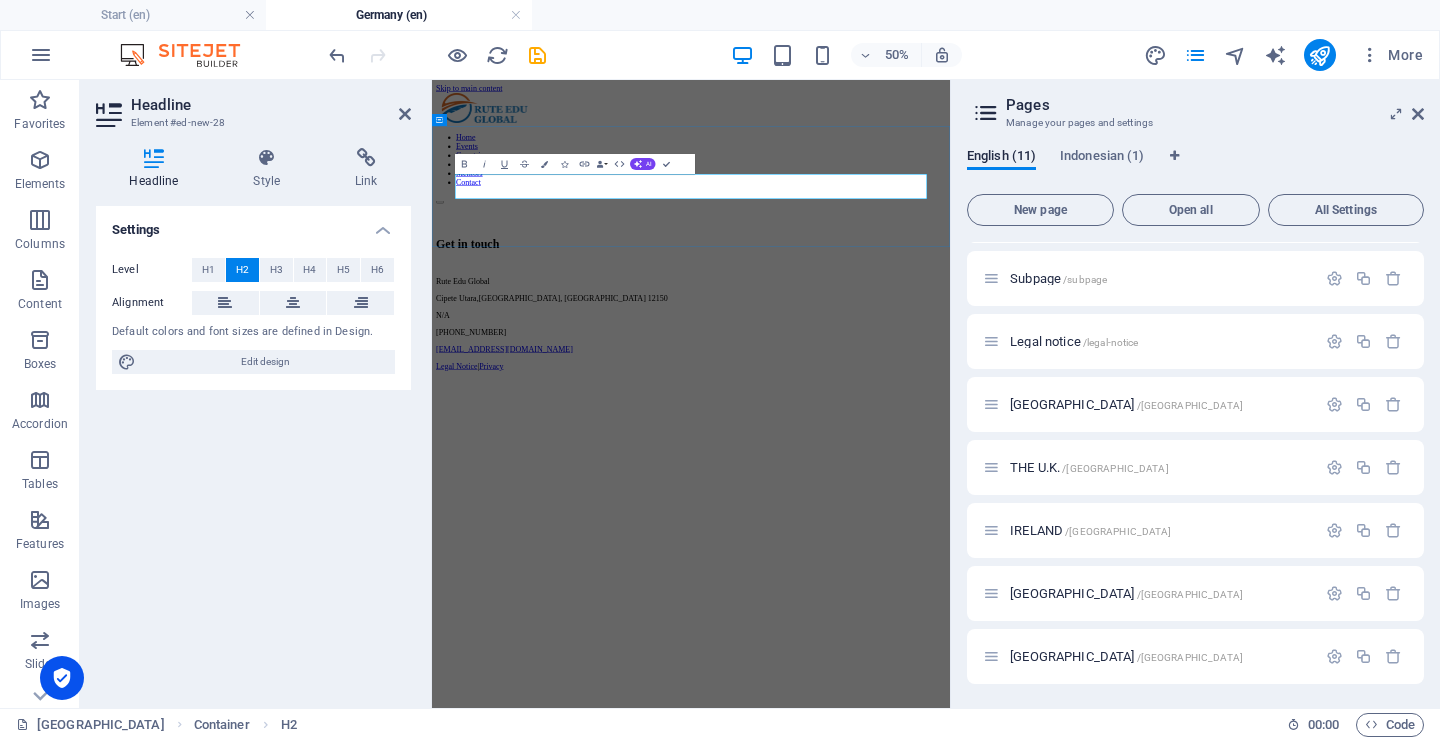 type 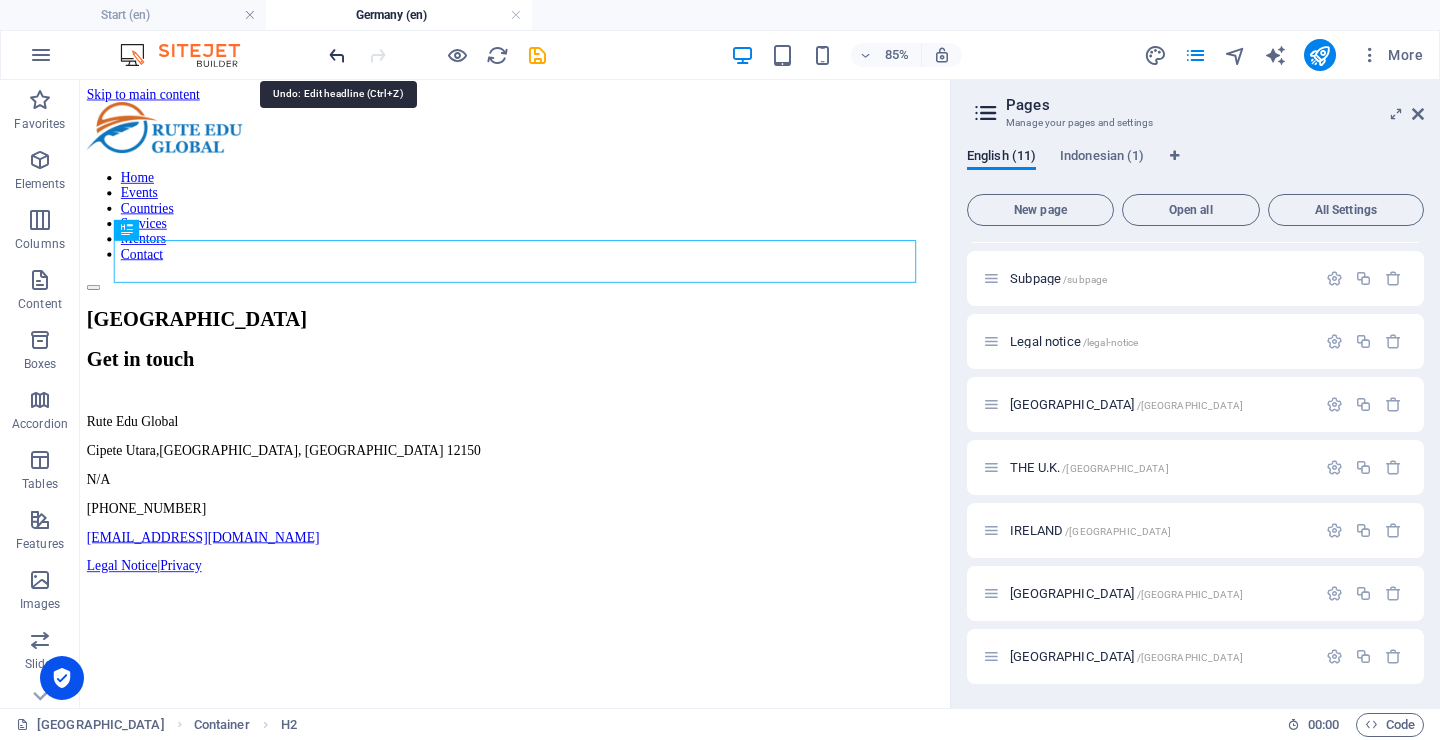 click at bounding box center (337, 55) 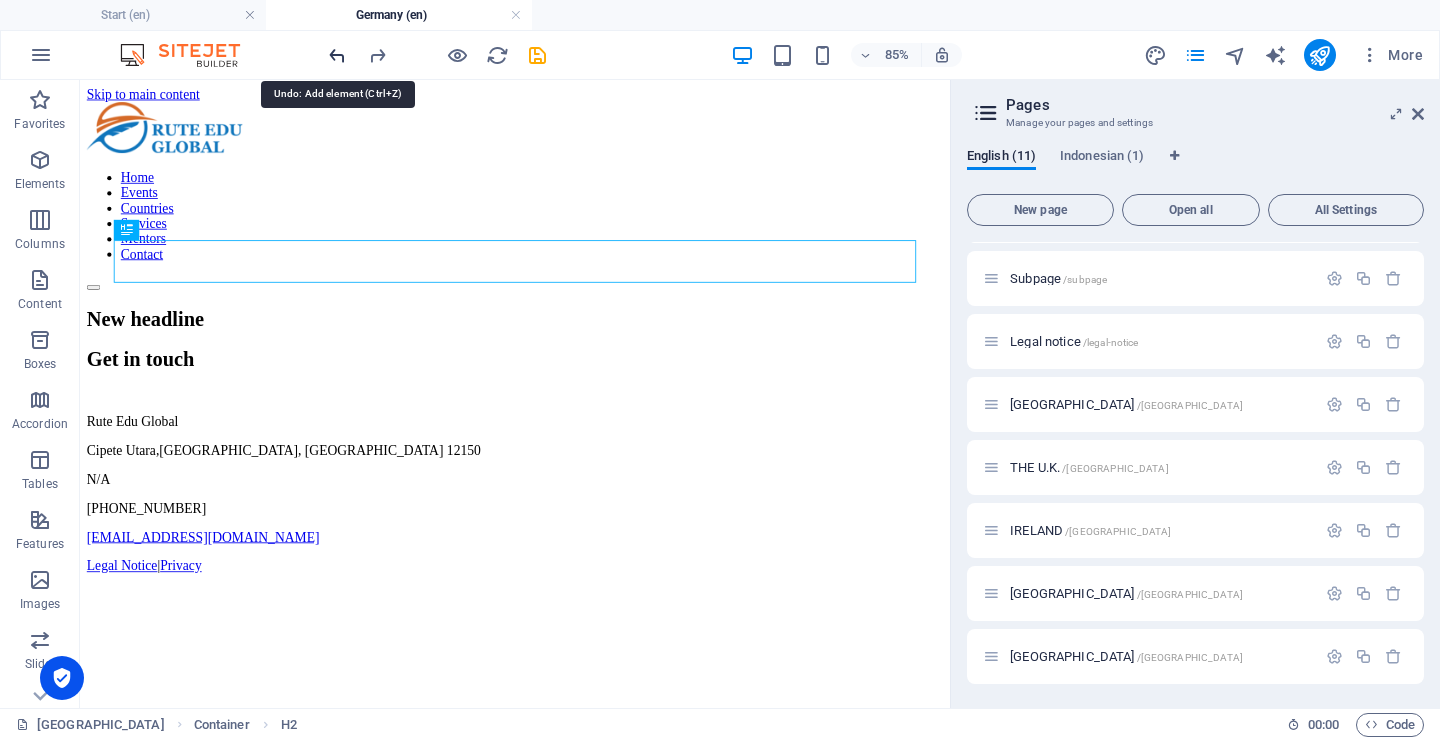 click at bounding box center [337, 55] 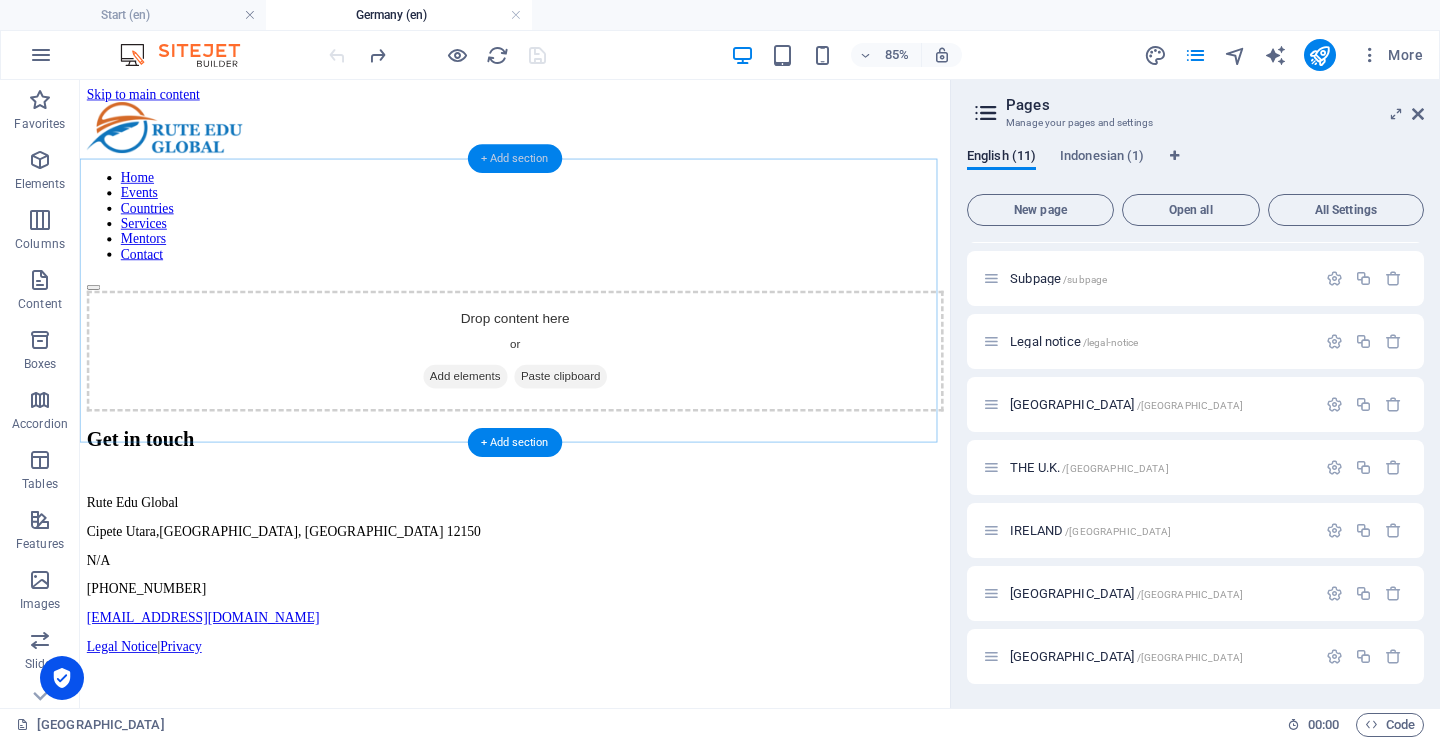 click on "+ Add section" at bounding box center [515, 158] 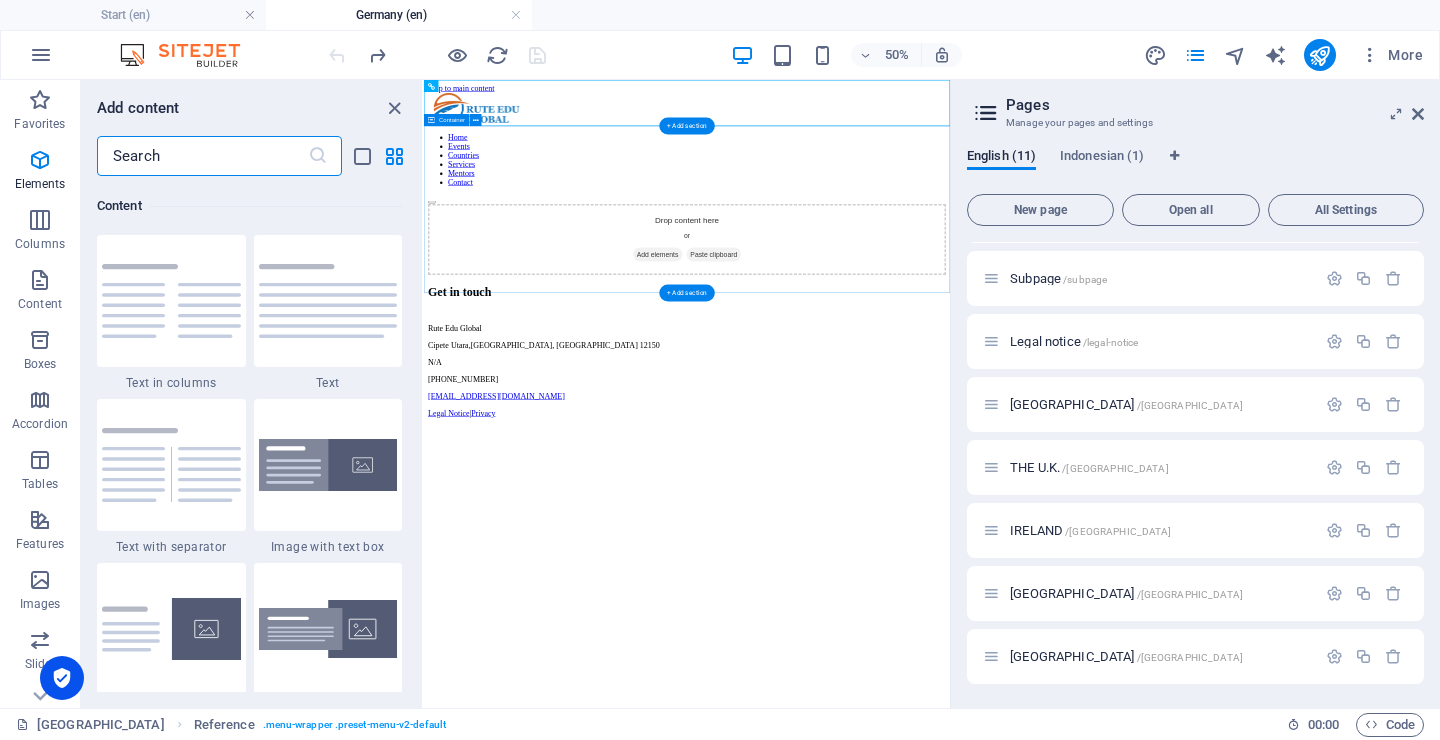 scroll, scrollTop: 3499, scrollLeft: 0, axis: vertical 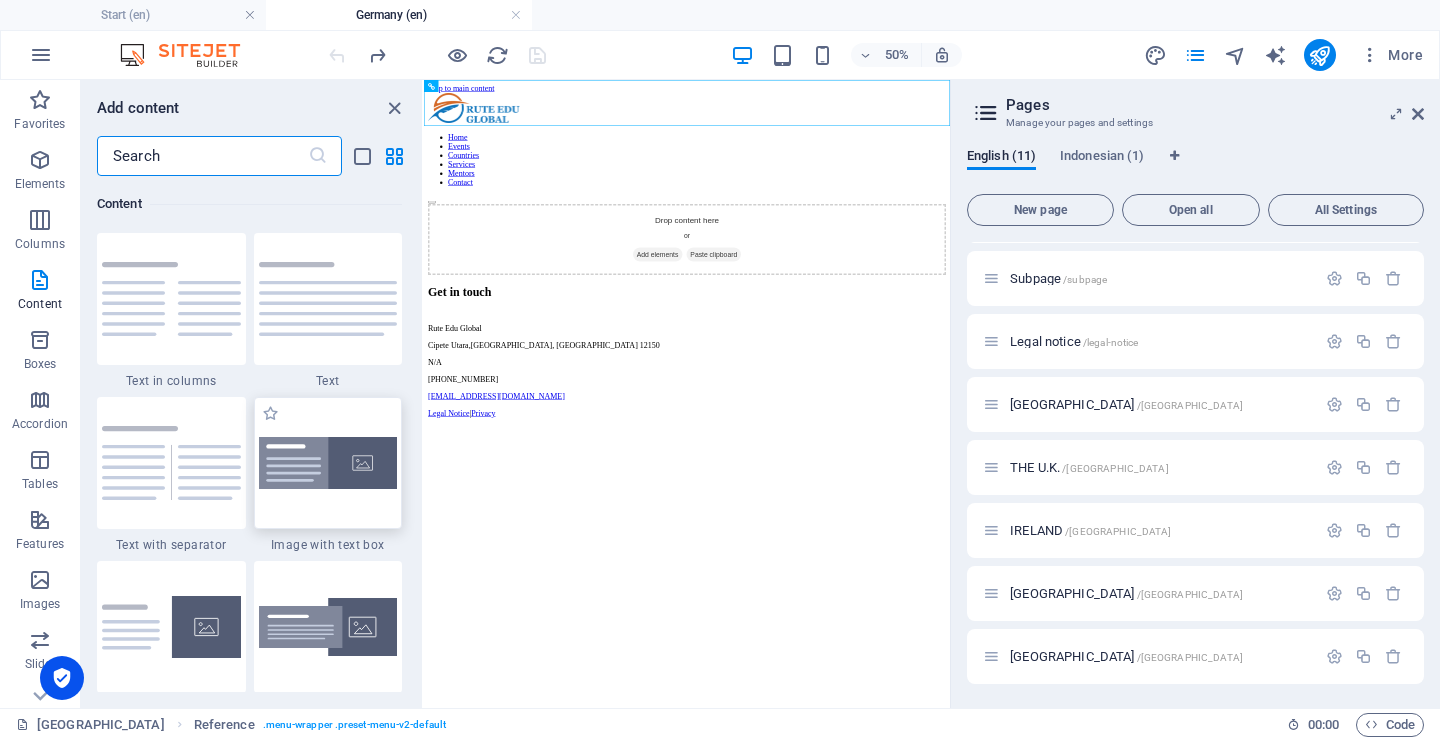 click at bounding box center [328, 463] 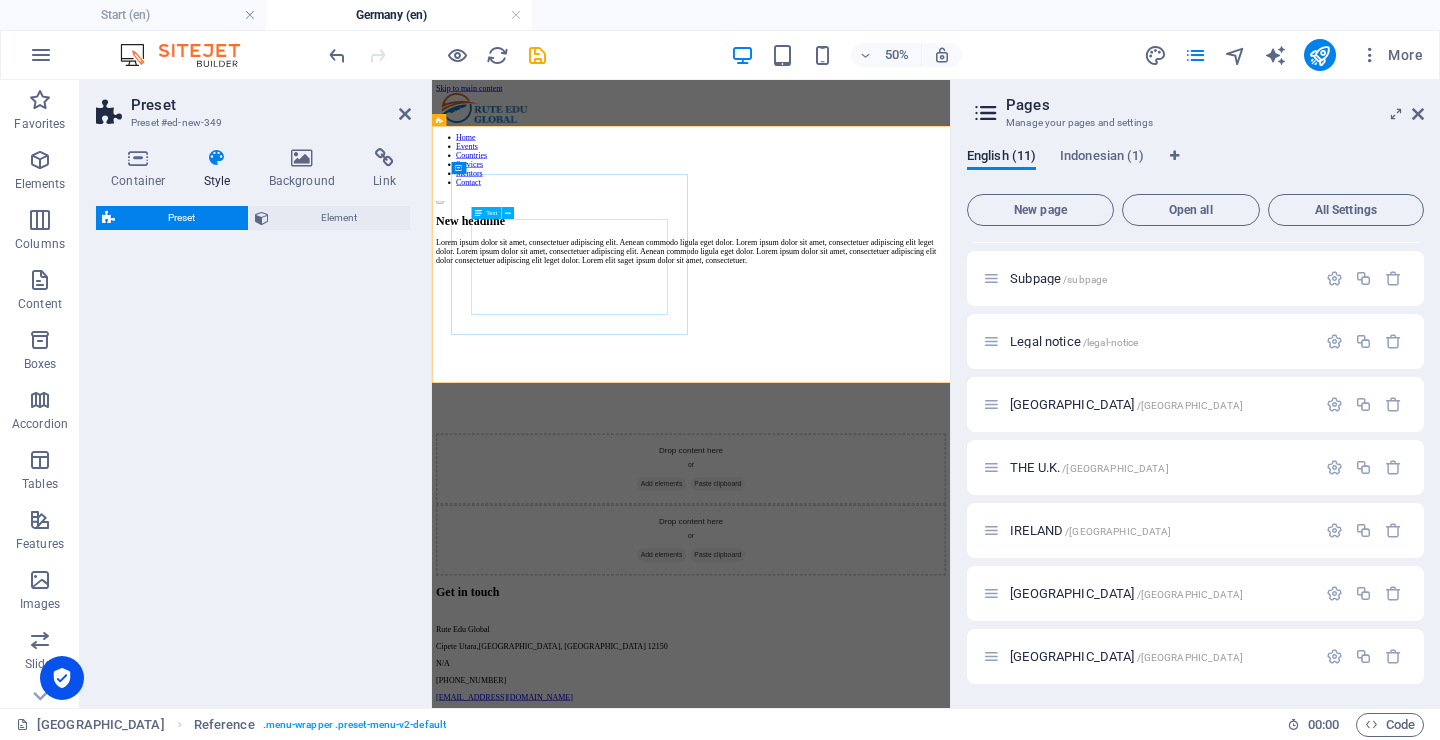 select on "rem" 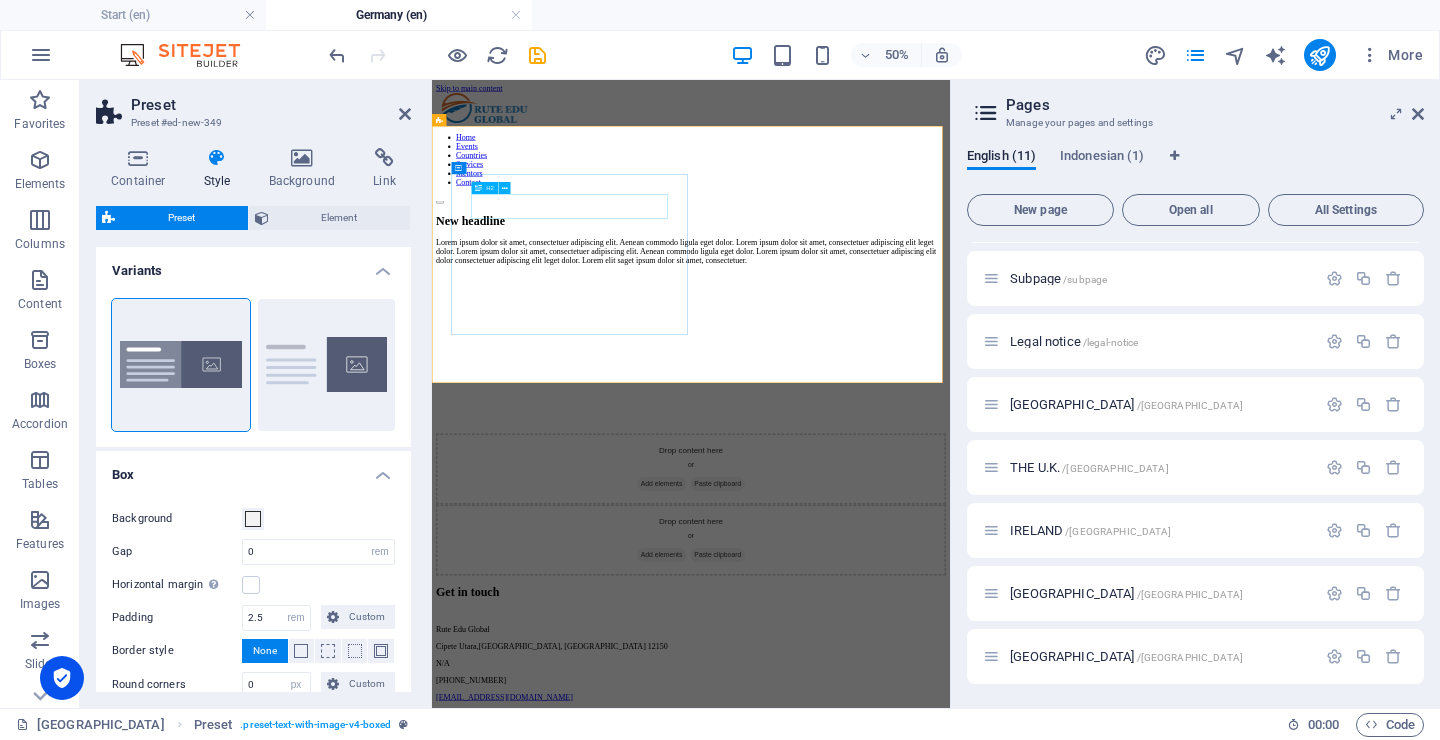 click on "New headline" at bounding box center (950, 361) 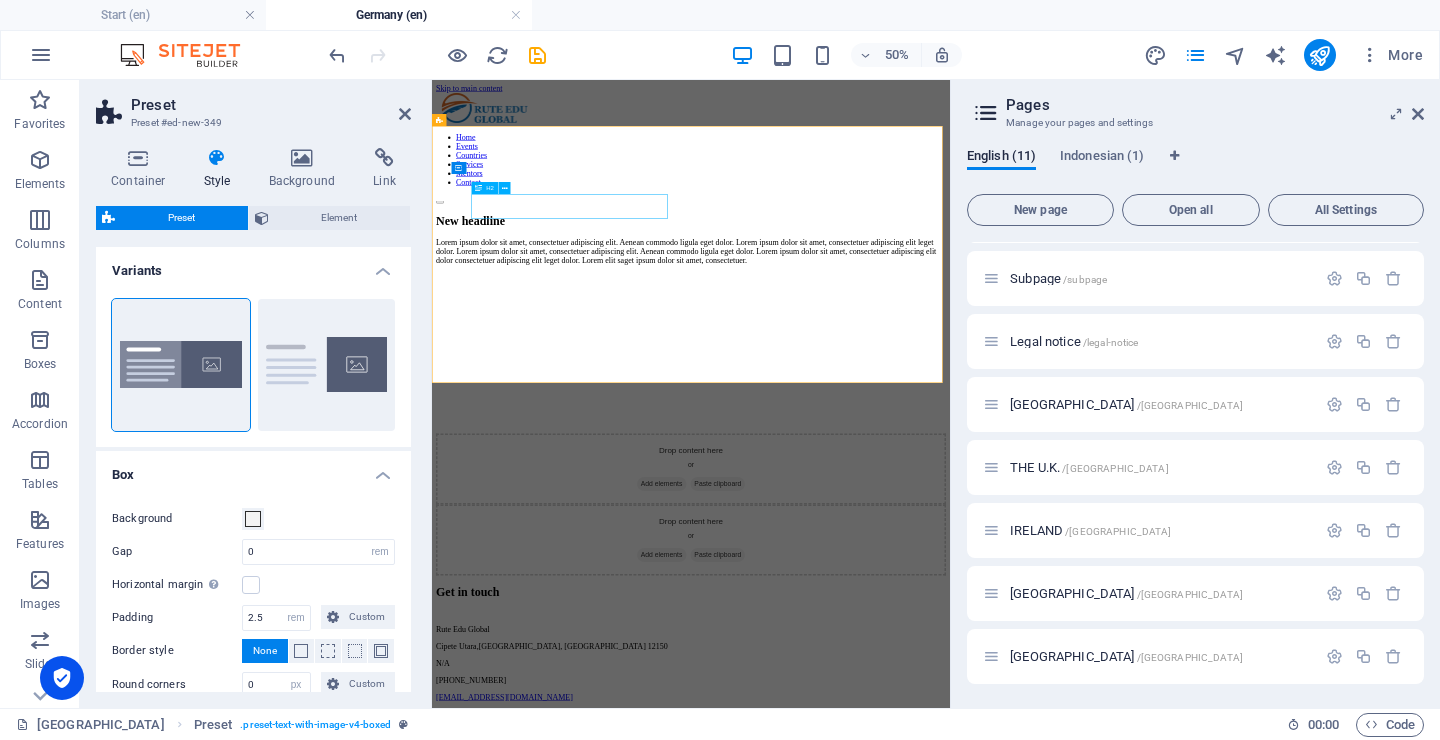 click on "New headline" at bounding box center (950, 361) 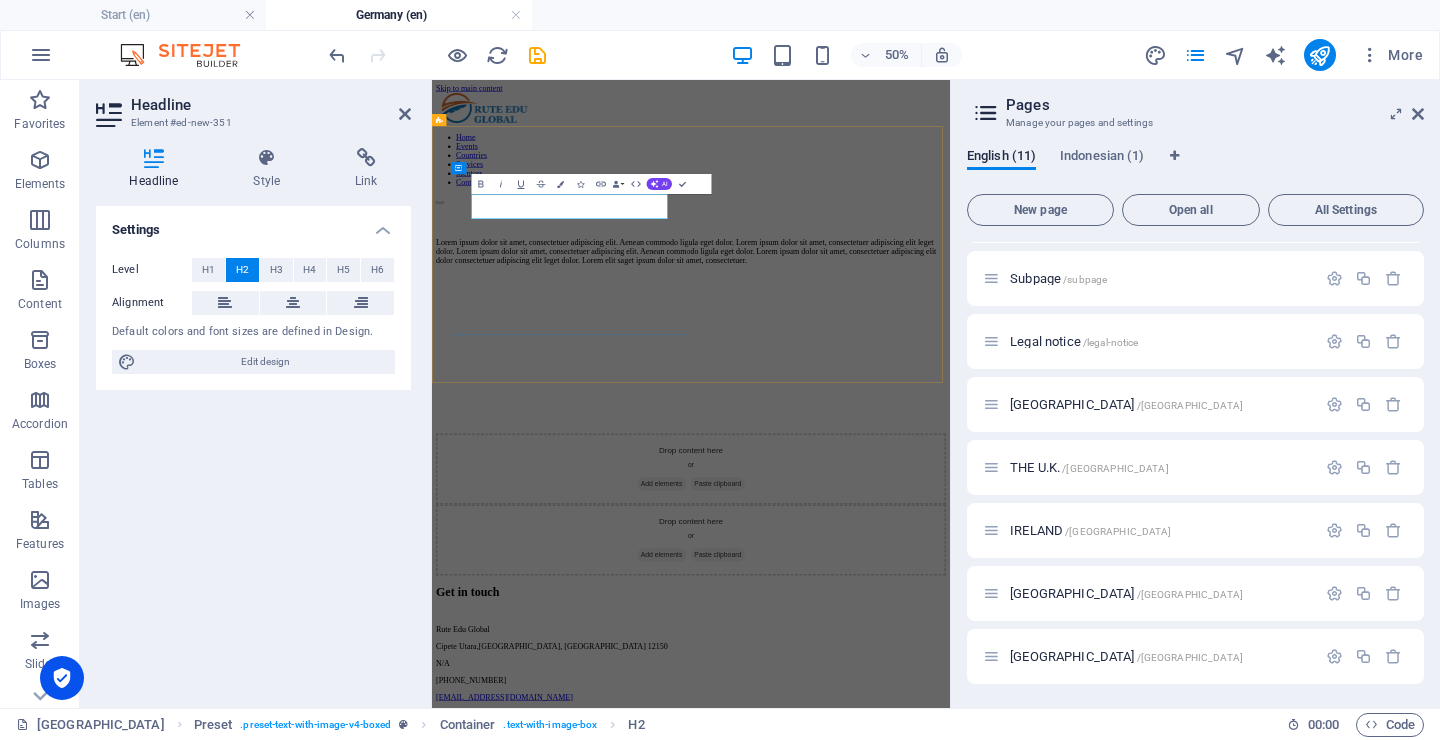 type 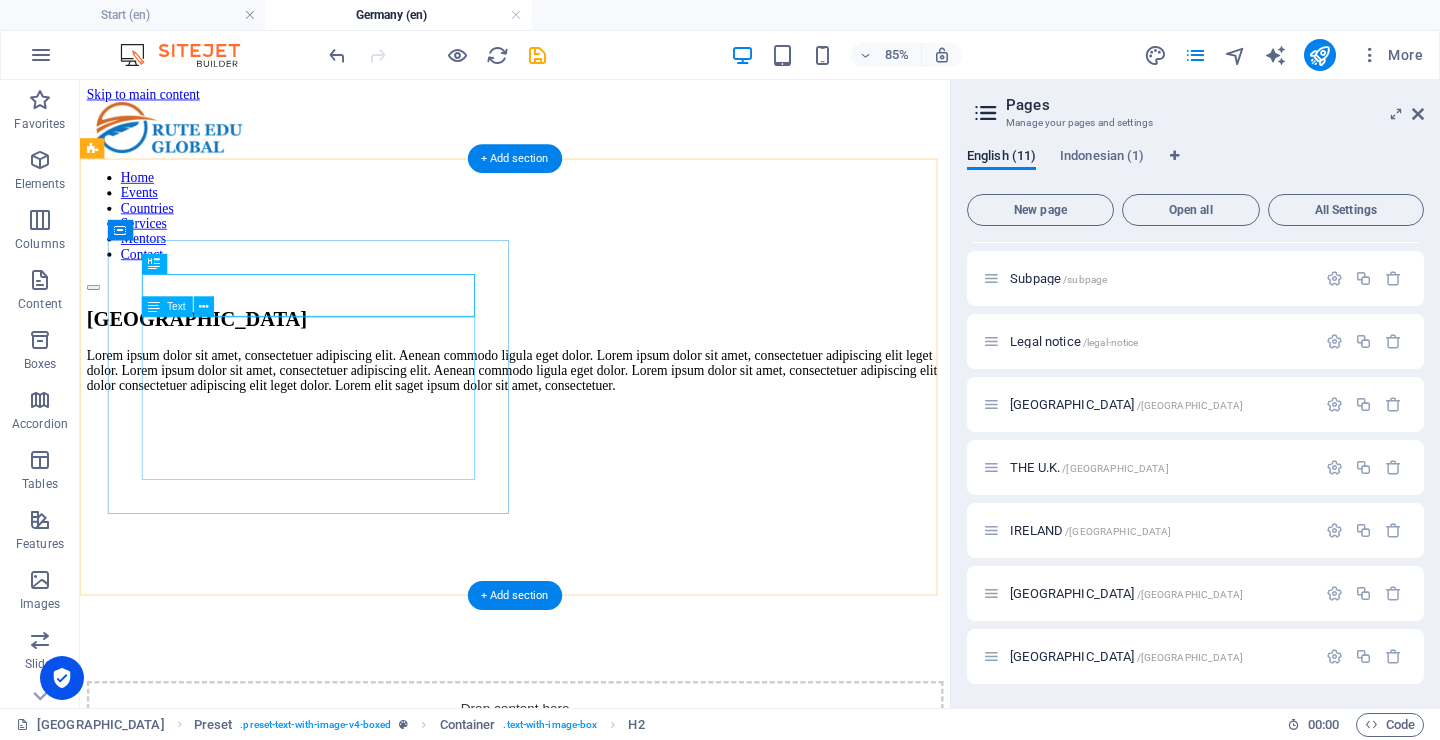 click on "Lorem ipsum dolor sit amet, consectetuer adipiscing elit. Aenean commodo ligula eget dolor. Lorem ipsum dolor sit amet, consectetuer adipiscing elit leget dolor. Lorem ipsum dolor sit amet, consectetuer adipiscing elit. Aenean commodo ligula eget dolor. Lorem ipsum dolor sit amet, consectetuer adipiscing elit dolor consectetuer adipiscing elit leget dolor. Lorem elit saget ipsum dolor sit amet, consectetuer." at bounding box center (592, 422) 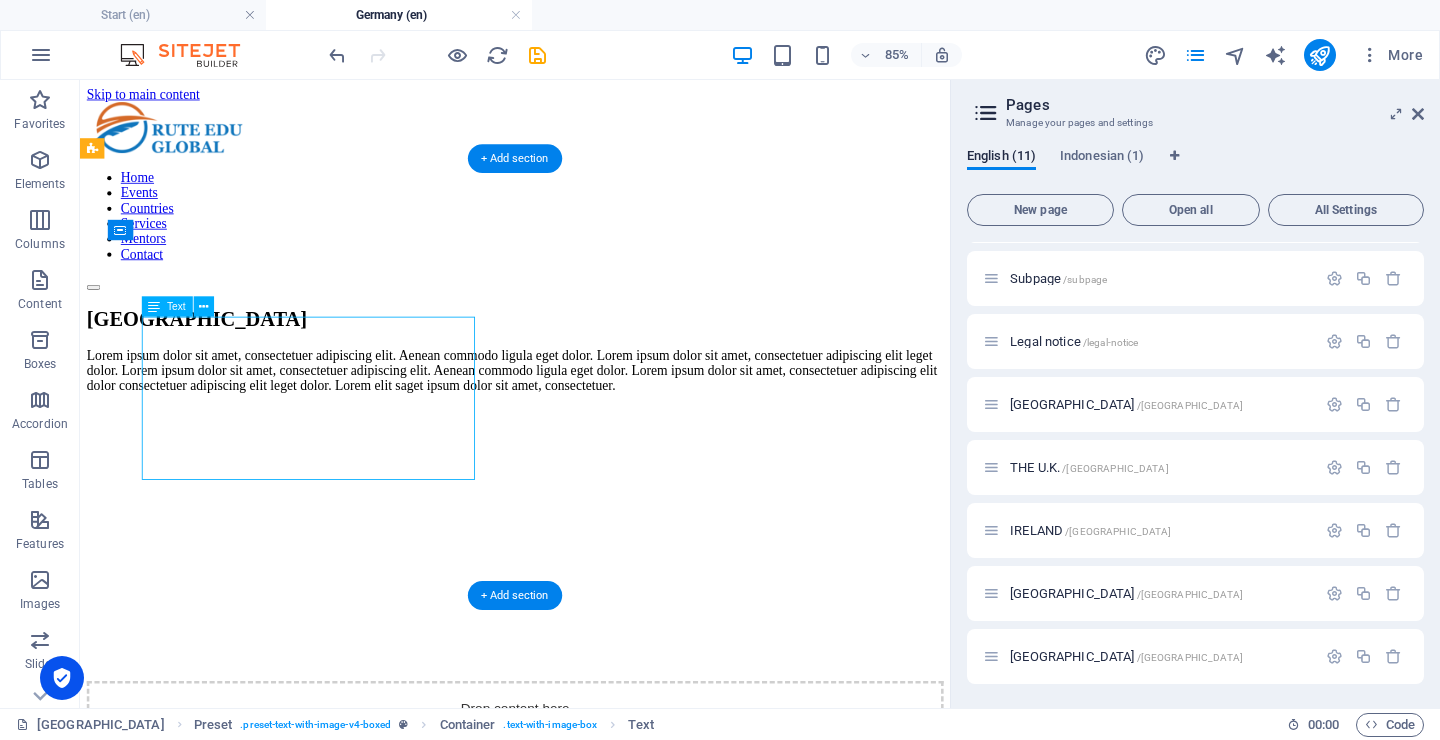 click on "Lorem ipsum dolor sit amet, consectetuer adipiscing elit. Aenean commodo ligula eget dolor. Lorem ipsum dolor sit amet, consectetuer adipiscing elit leget dolor. Lorem ipsum dolor sit amet, consectetuer adipiscing elit. Aenean commodo ligula eget dolor. Lorem ipsum dolor sit amet, consectetuer adipiscing elit dolor consectetuer adipiscing elit leget dolor. Lorem elit saget ipsum dolor sit amet, consectetuer." at bounding box center [592, 422] 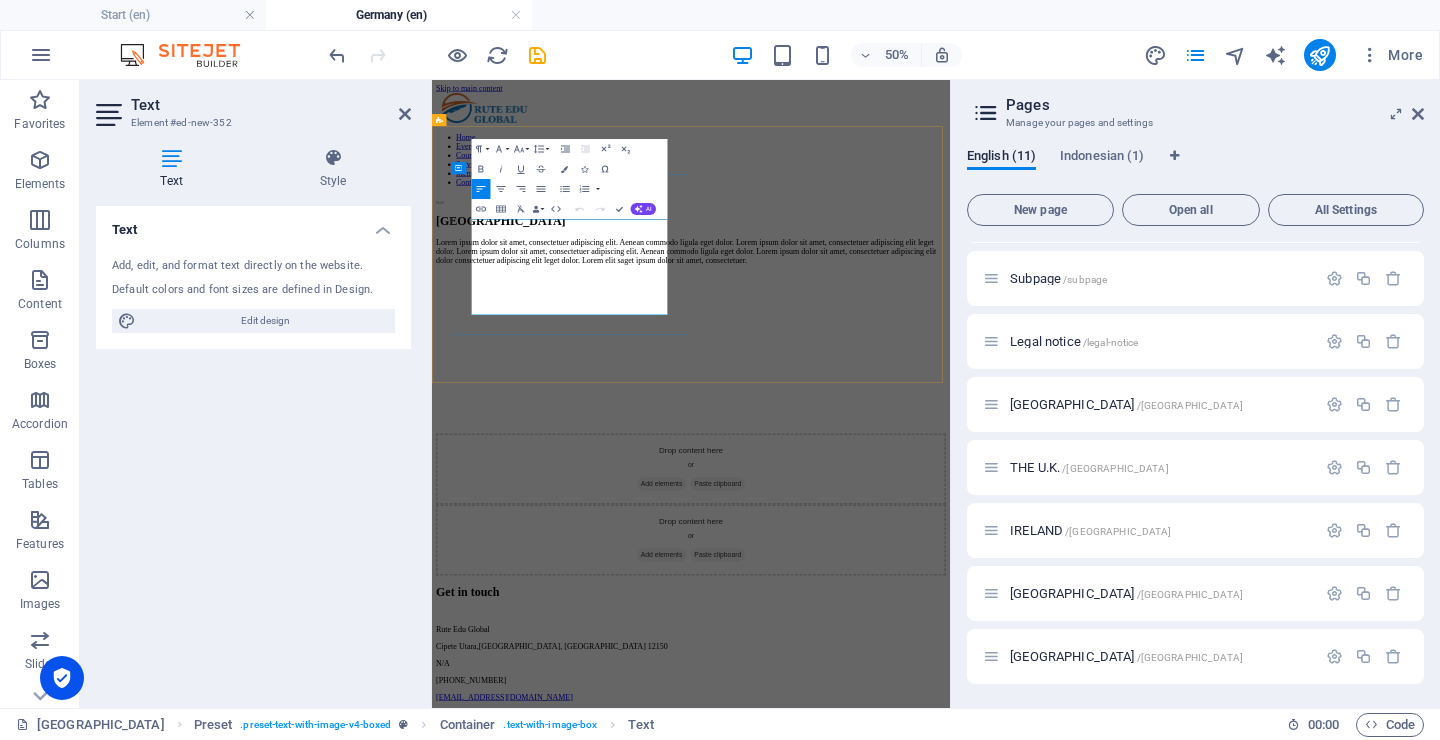click on "Lorem ipsum dolor sit amet, consectetuer adipiscing elit. Aenean commodo ligula eget dolor. Lorem ipsum dolor sit amet, consectetuer adipiscing elit leget dolor. Lorem ipsum dolor sit amet, consectetuer adipiscing elit. Aenean commodo ligula eget dolor. Lorem ipsum dolor sit amet, consectetuer adipiscing elit dolor consectetuer adipiscing elit leget dolor. Lorem elit saget ipsum dolor sit amet, consectetuer." at bounding box center (950, 422) 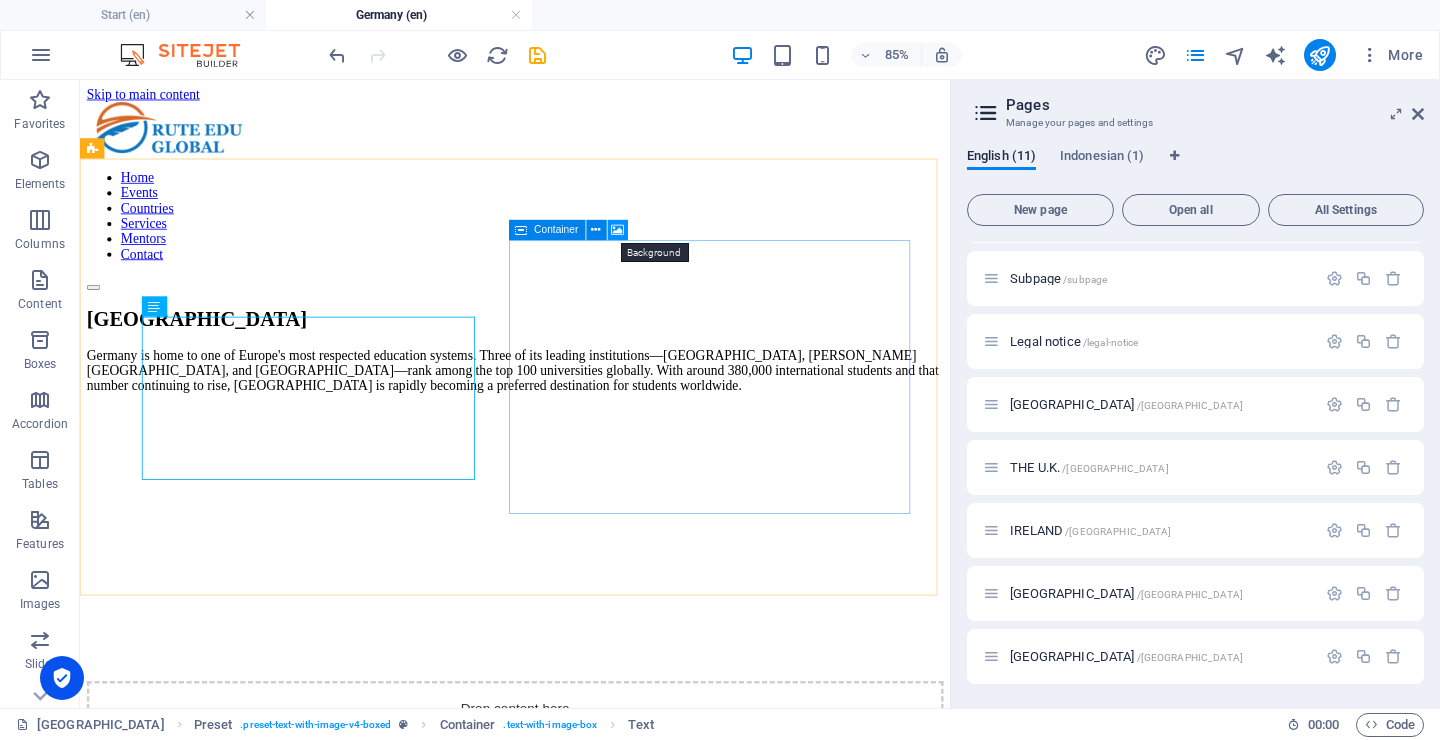 drag, startPoint x: 621, startPoint y: 235, endPoint x: 313, endPoint y: 330, distance: 322.31818 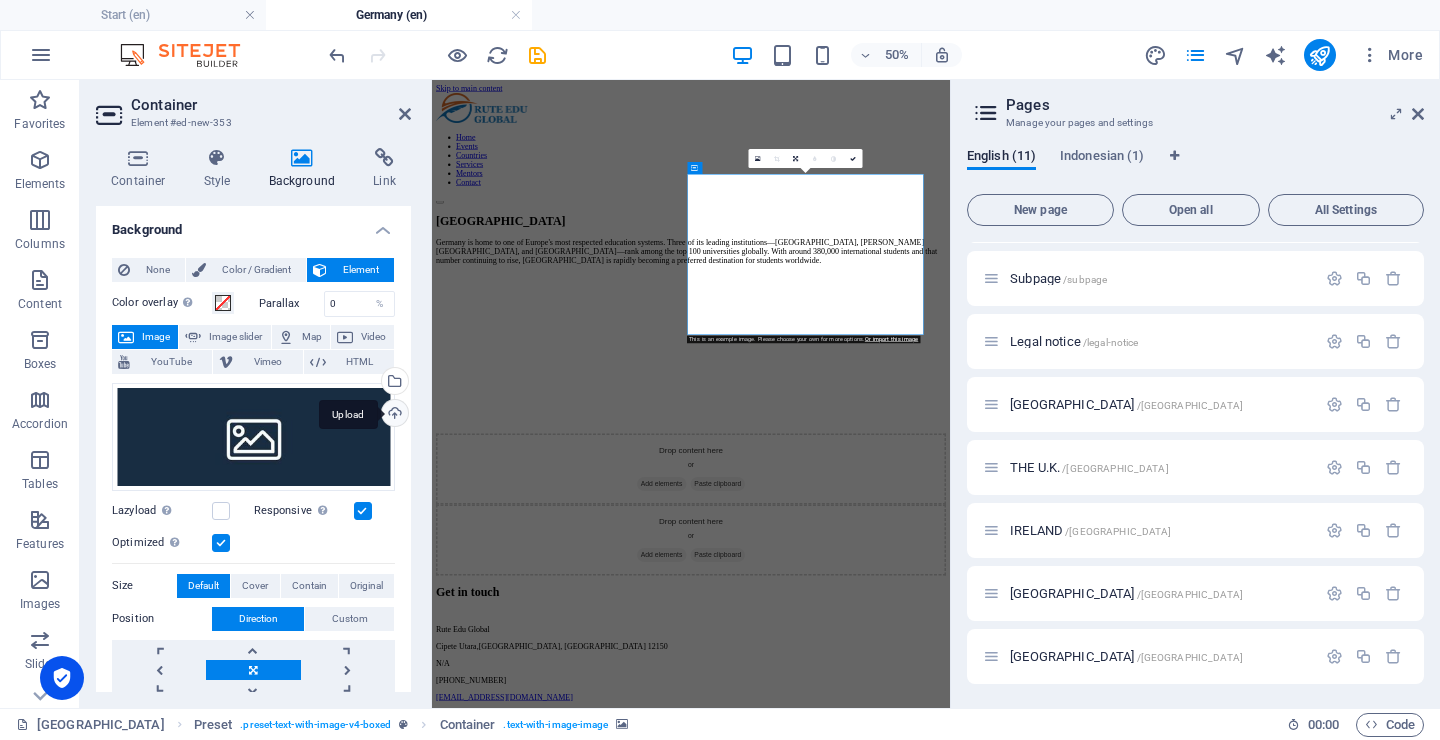 click on "Upload" at bounding box center [393, 415] 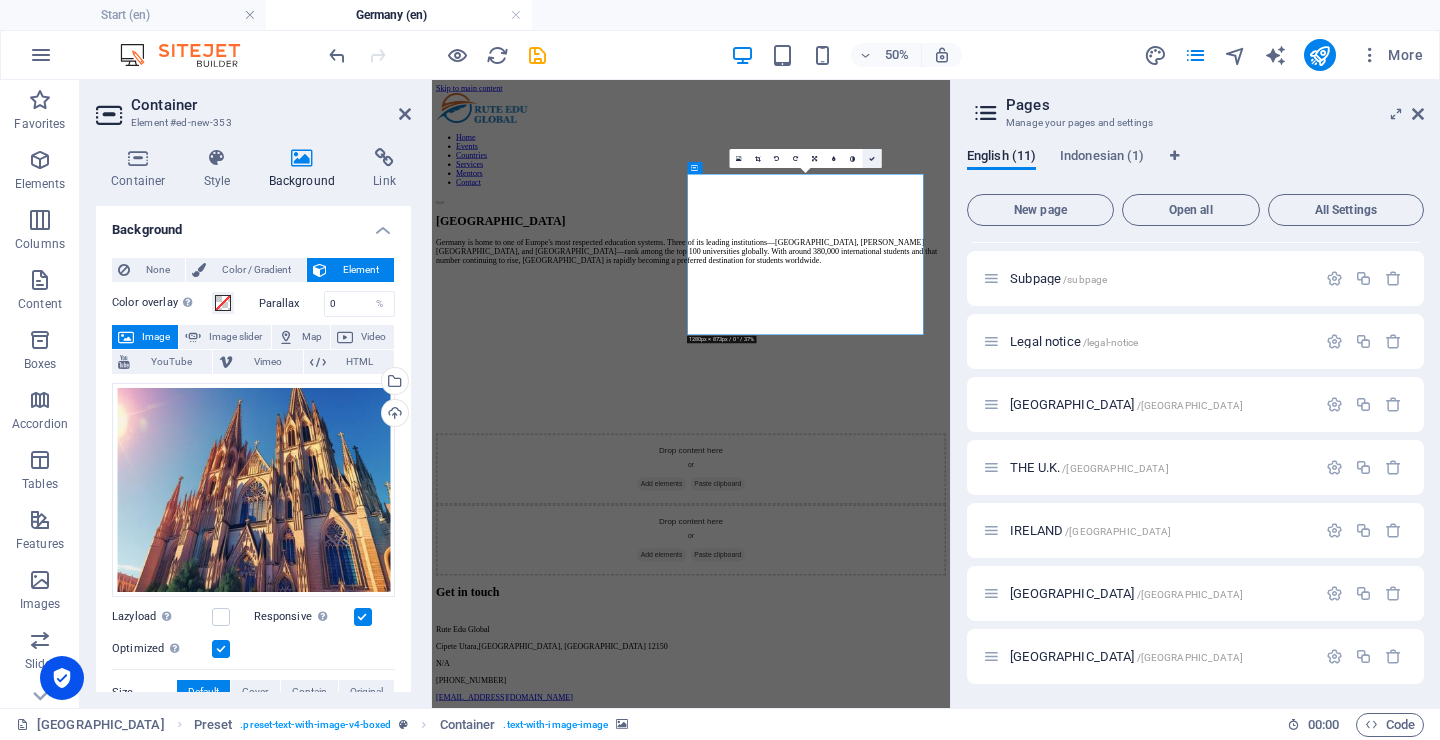 click at bounding box center [872, 159] 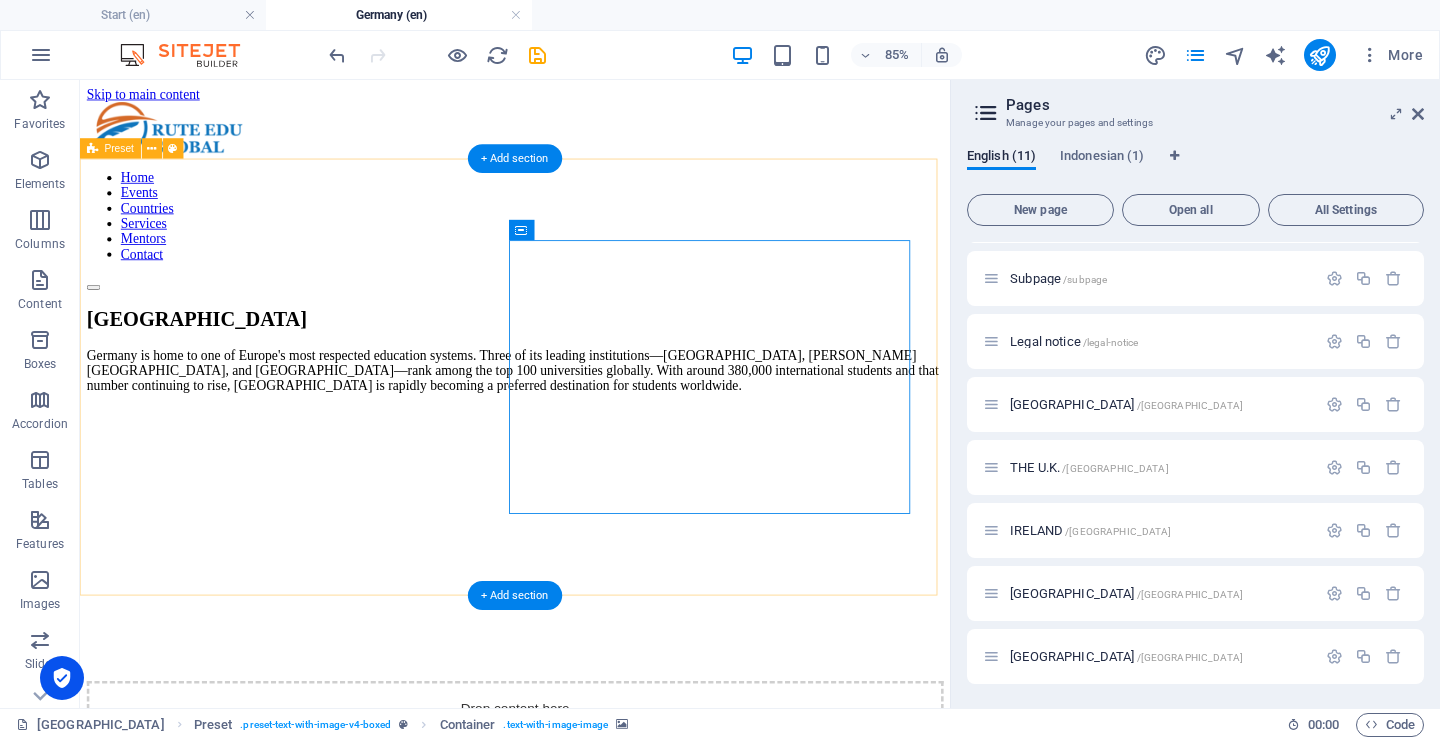 scroll, scrollTop: 176, scrollLeft: 0, axis: vertical 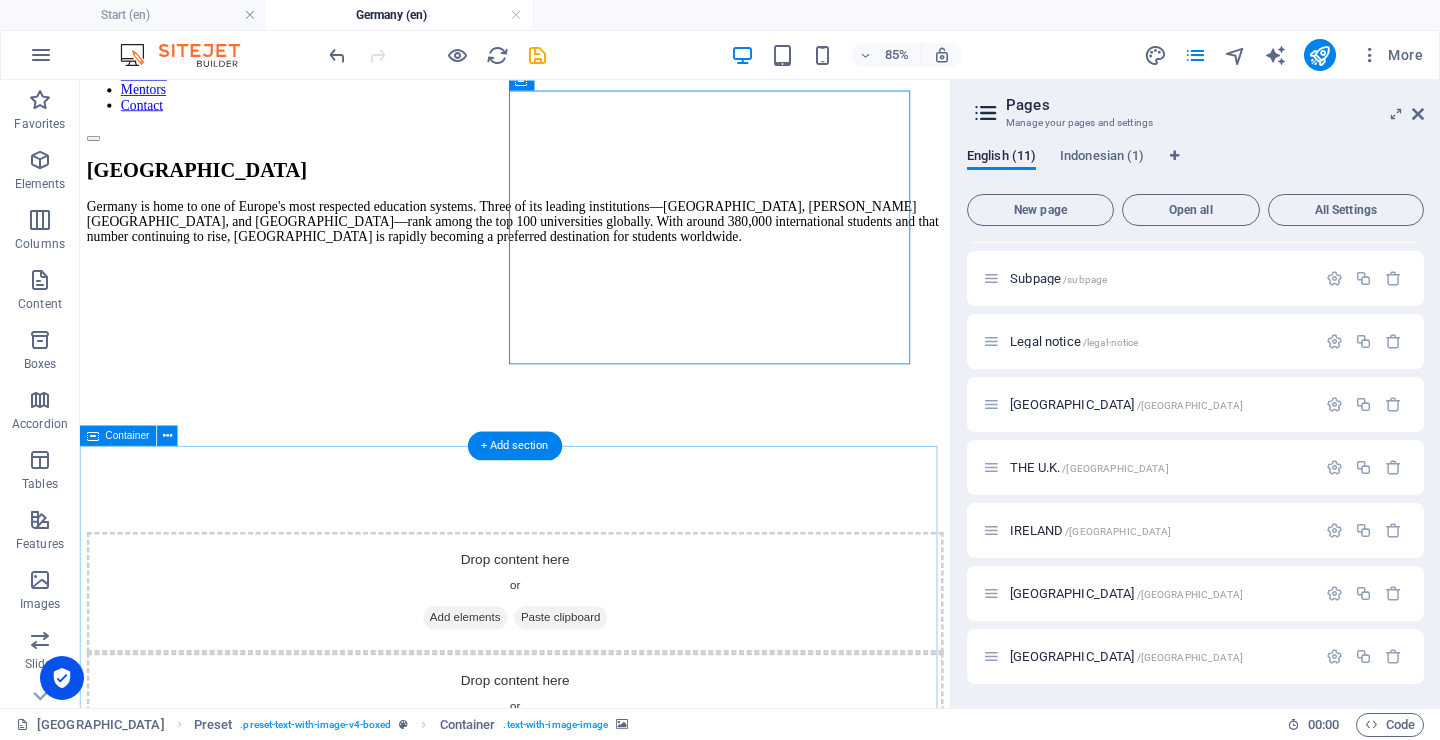 click on "Add elements" at bounding box center (533, 854) 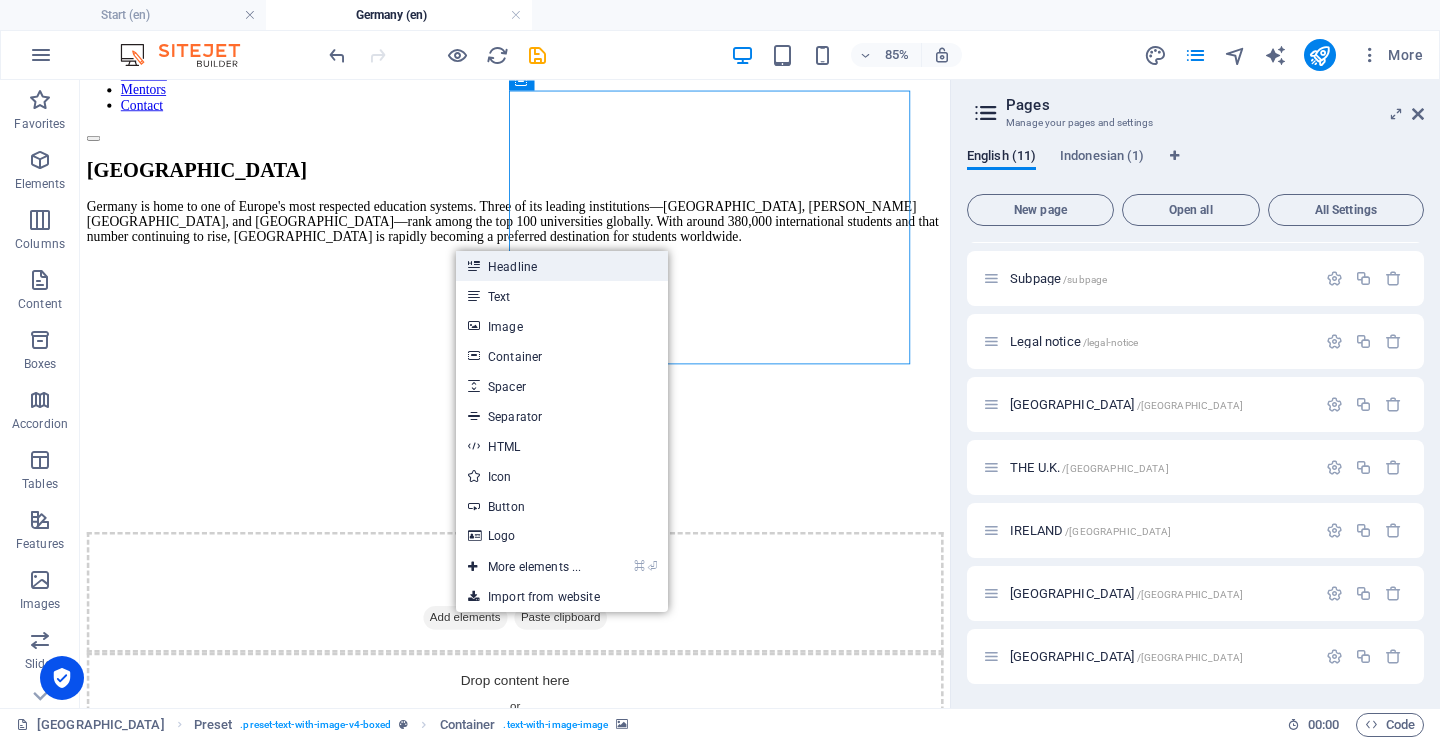 click on "Headline" at bounding box center (562, 266) 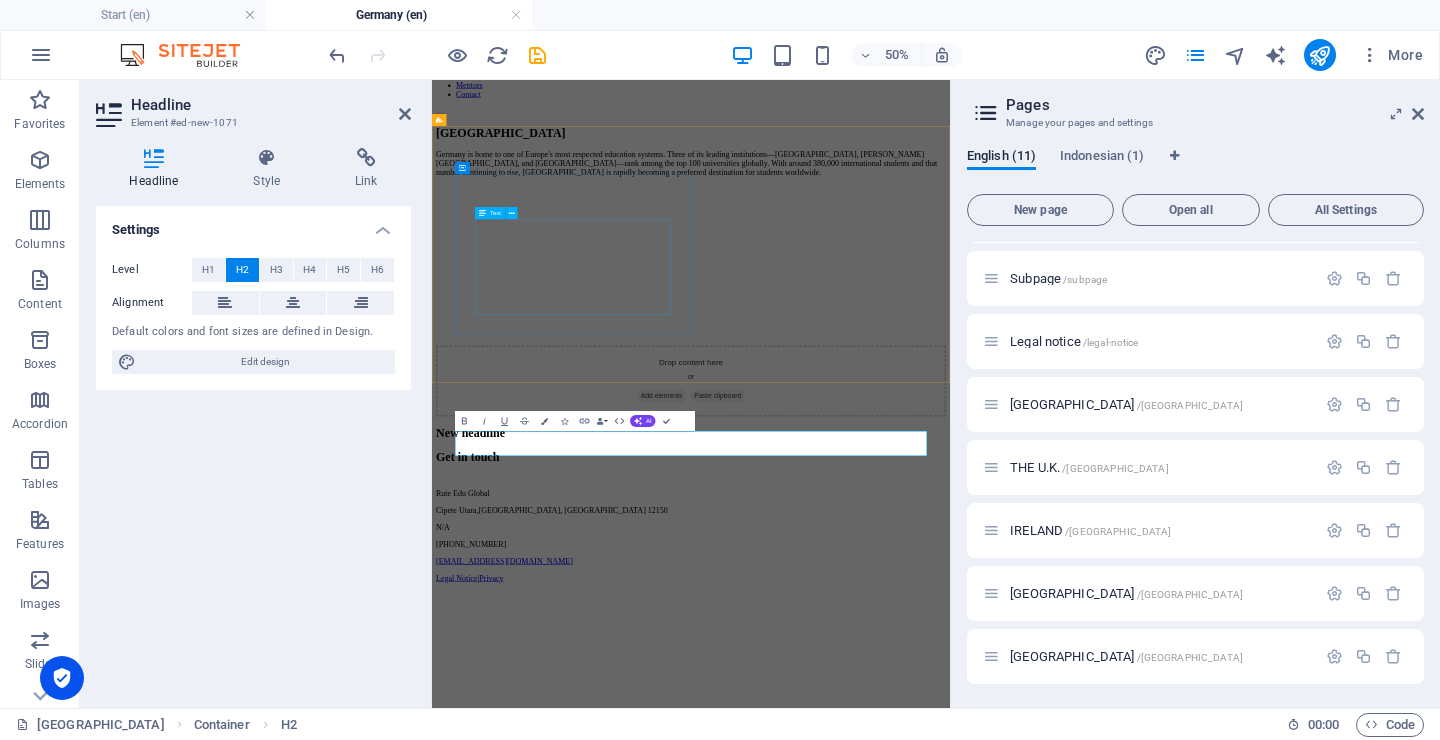 scroll, scrollTop: 0, scrollLeft: 0, axis: both 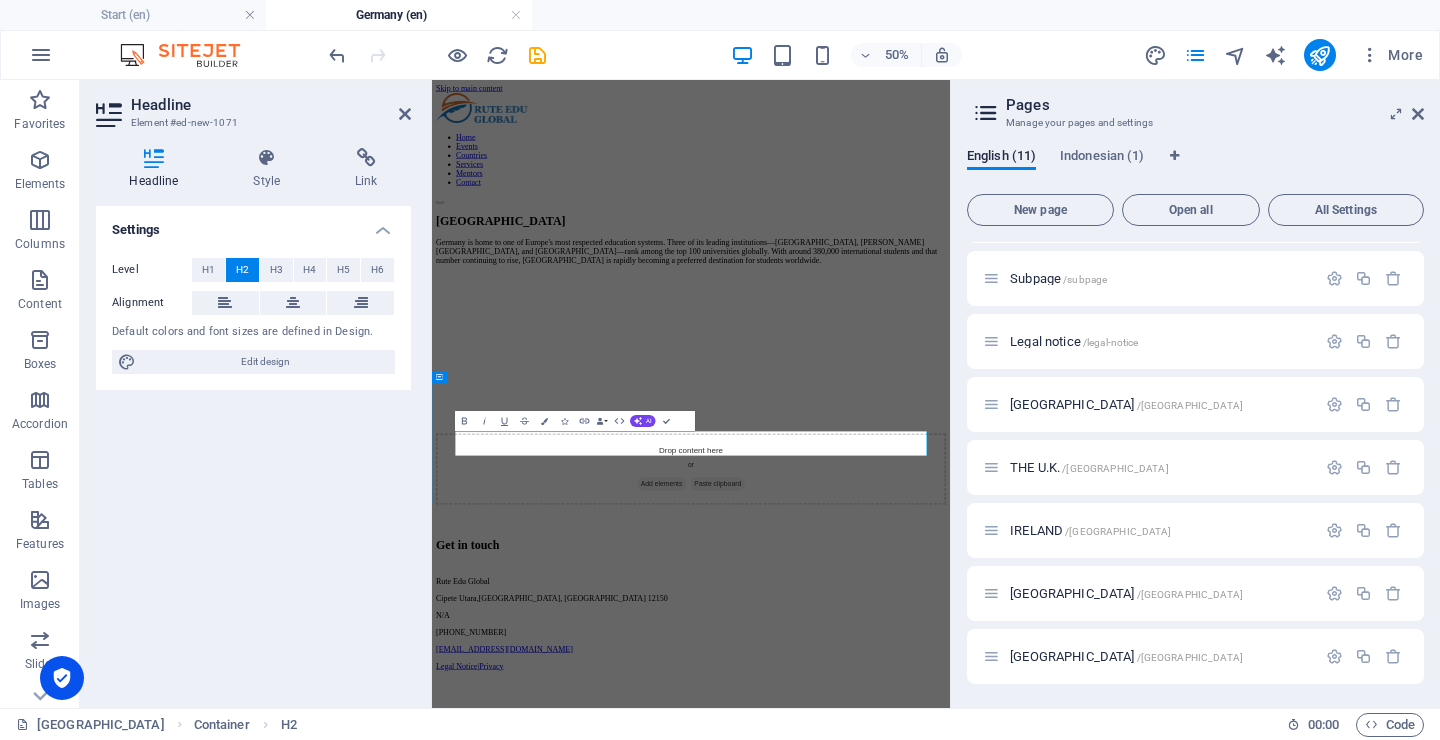 type 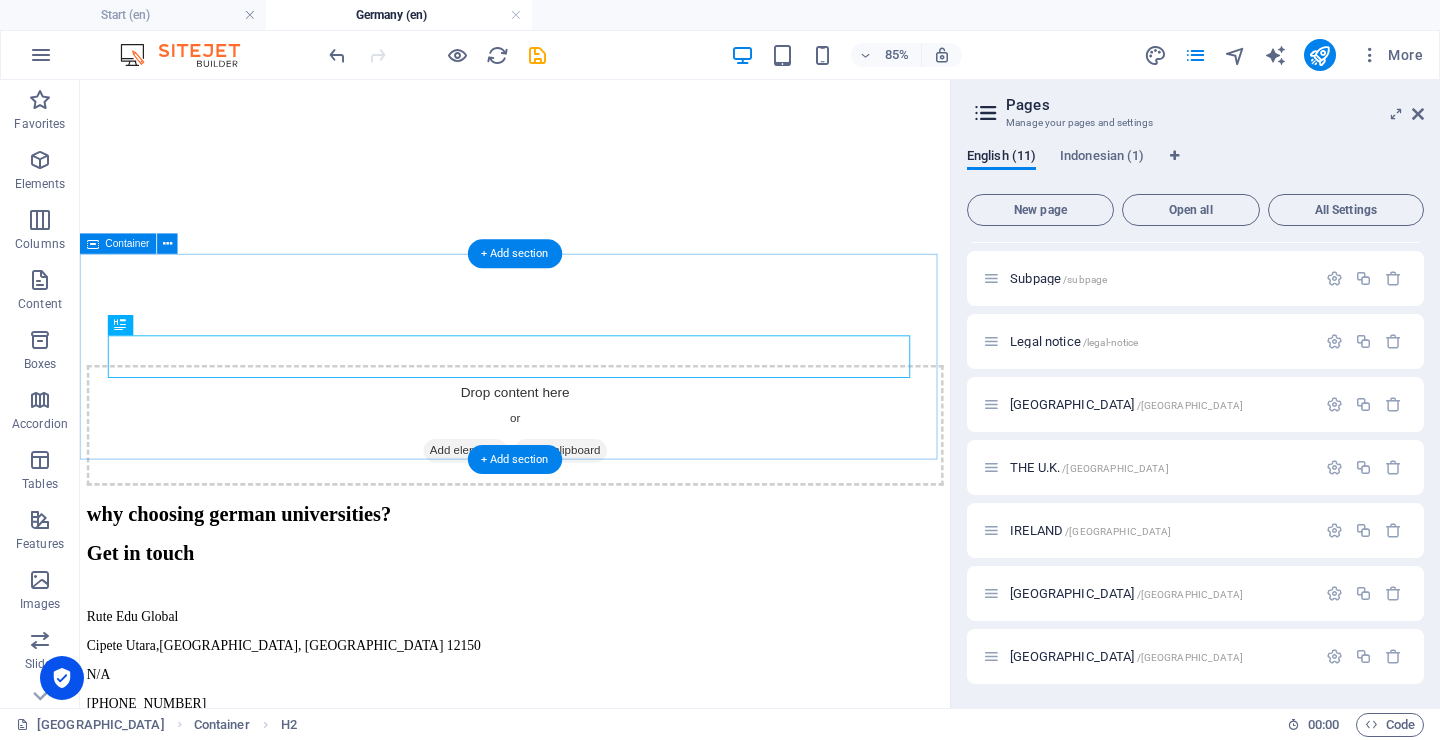 scroll, scrollTop: 365, scrollLeft: 0, axis: vertical 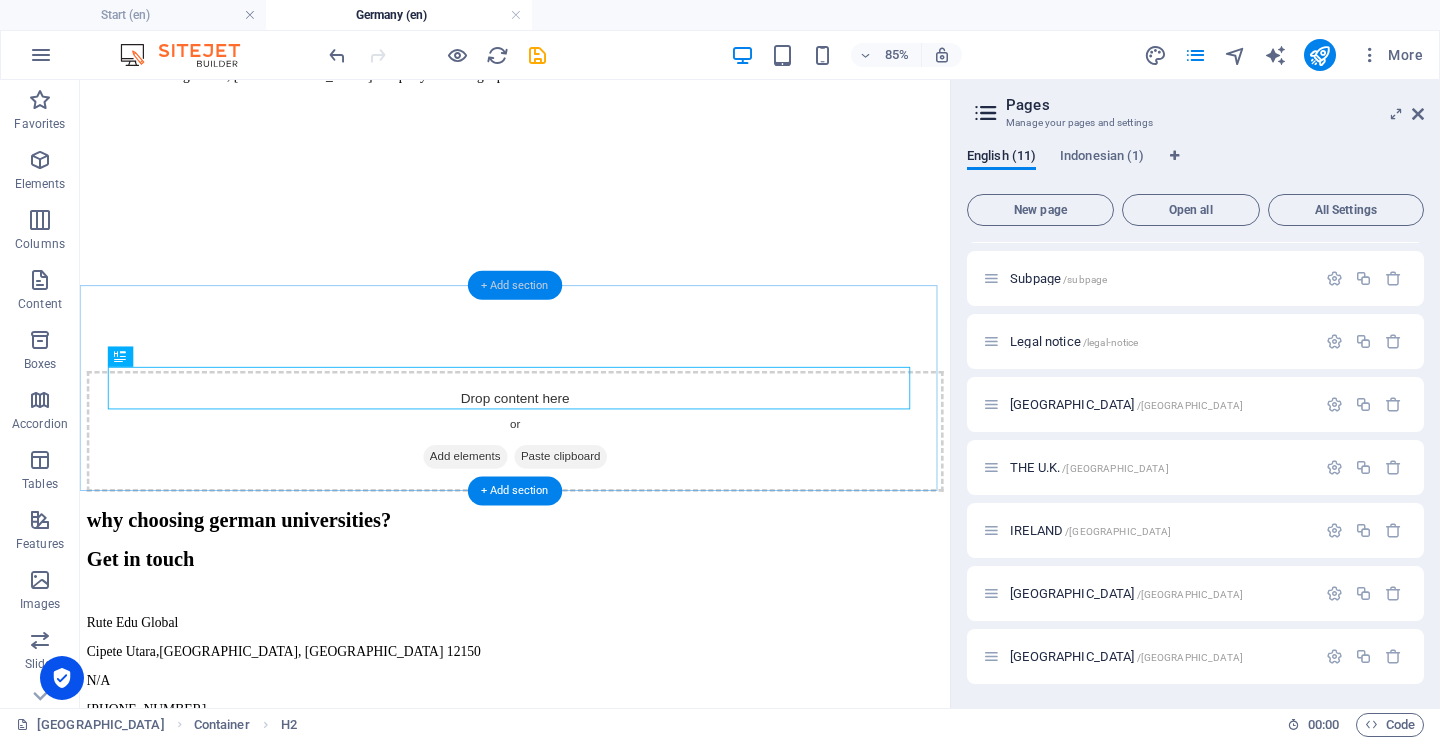 click on "+ Add section" at bounding box center [515, 284] 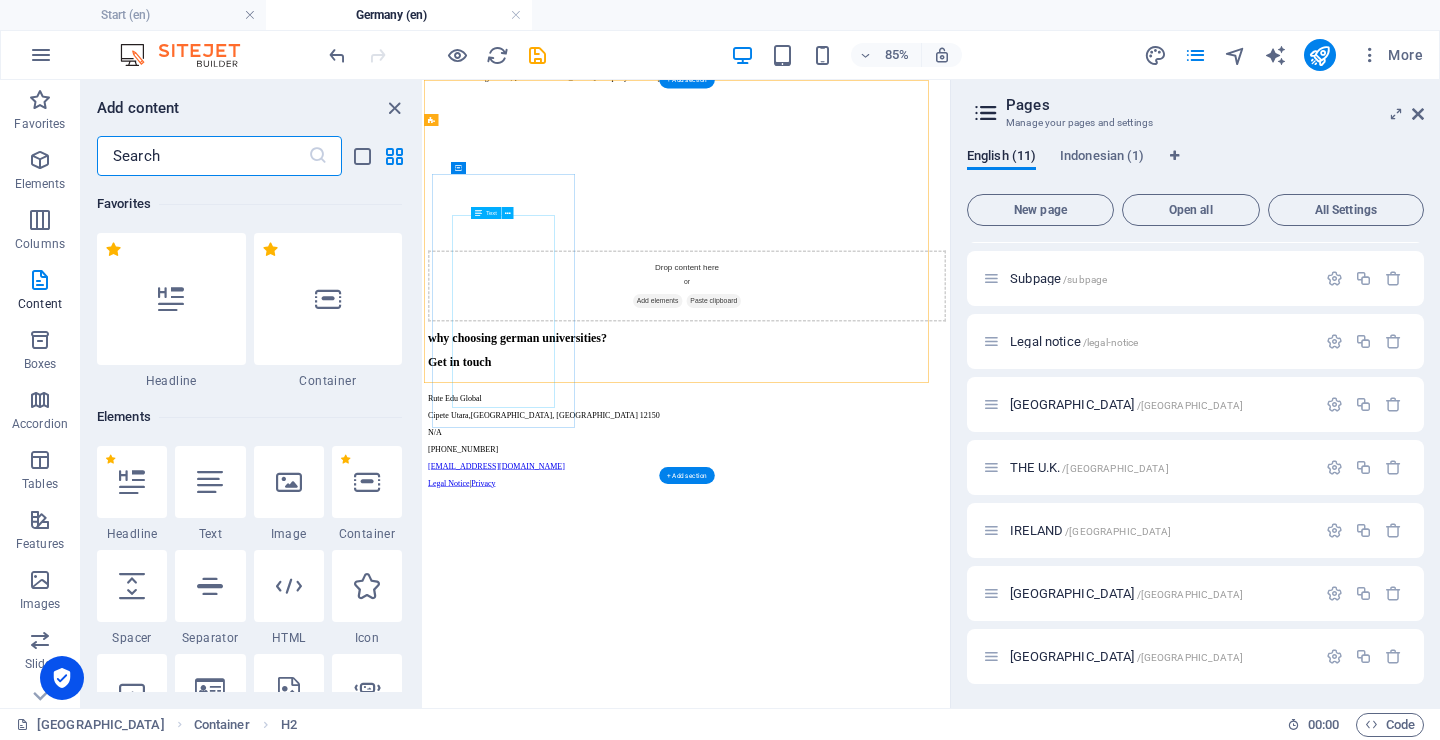 scroll, scrollTop: 0, scrollLeft: 0, axis: both 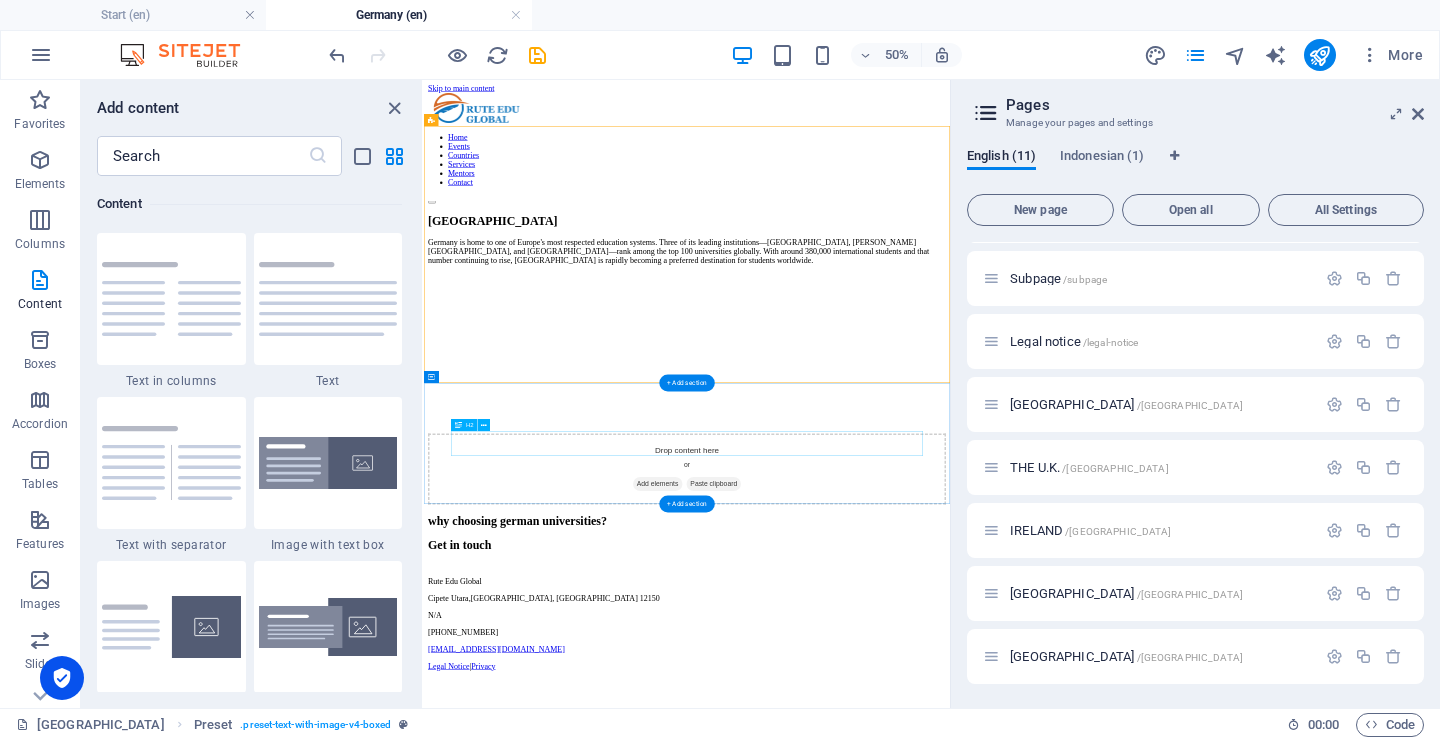 click on "why choosing german universities?" at bounding box center [950, 962] 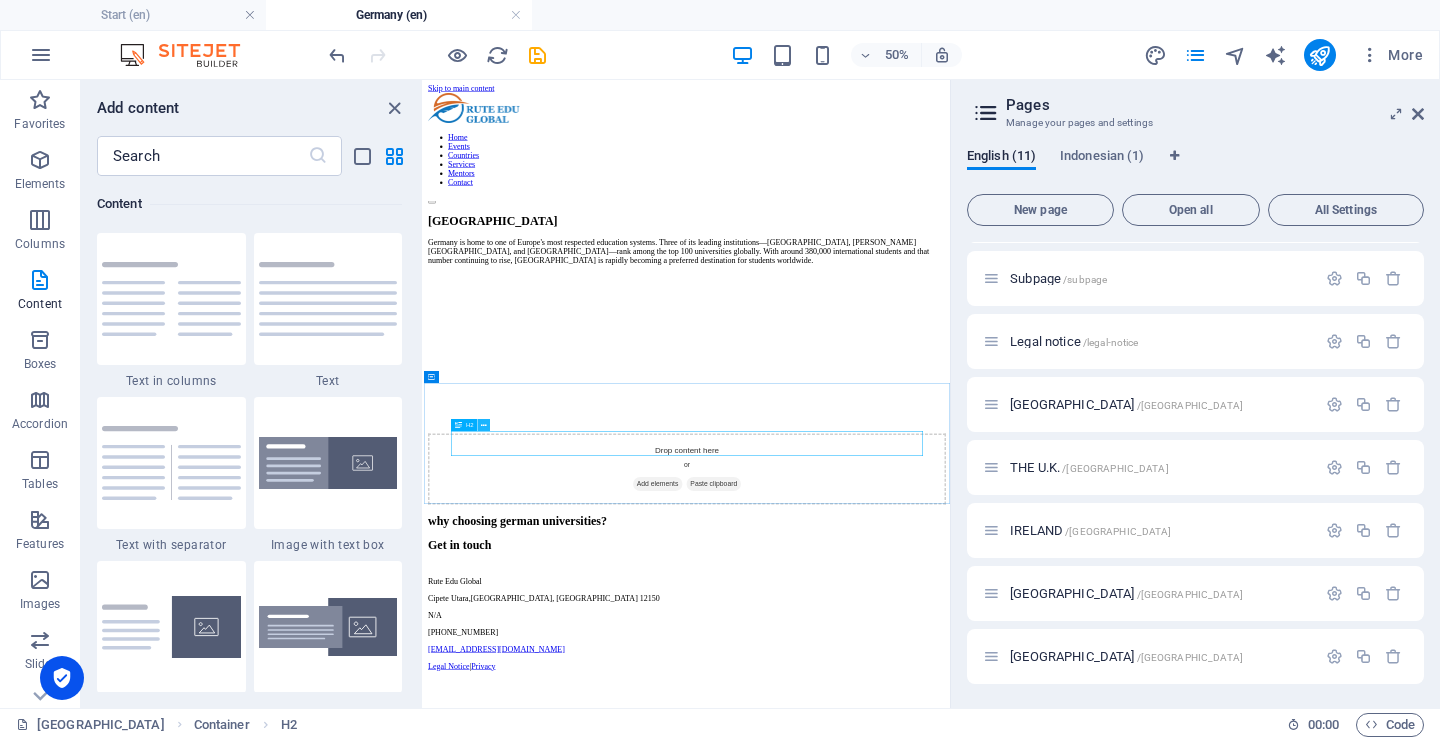 click at bounding box center (484, 425) 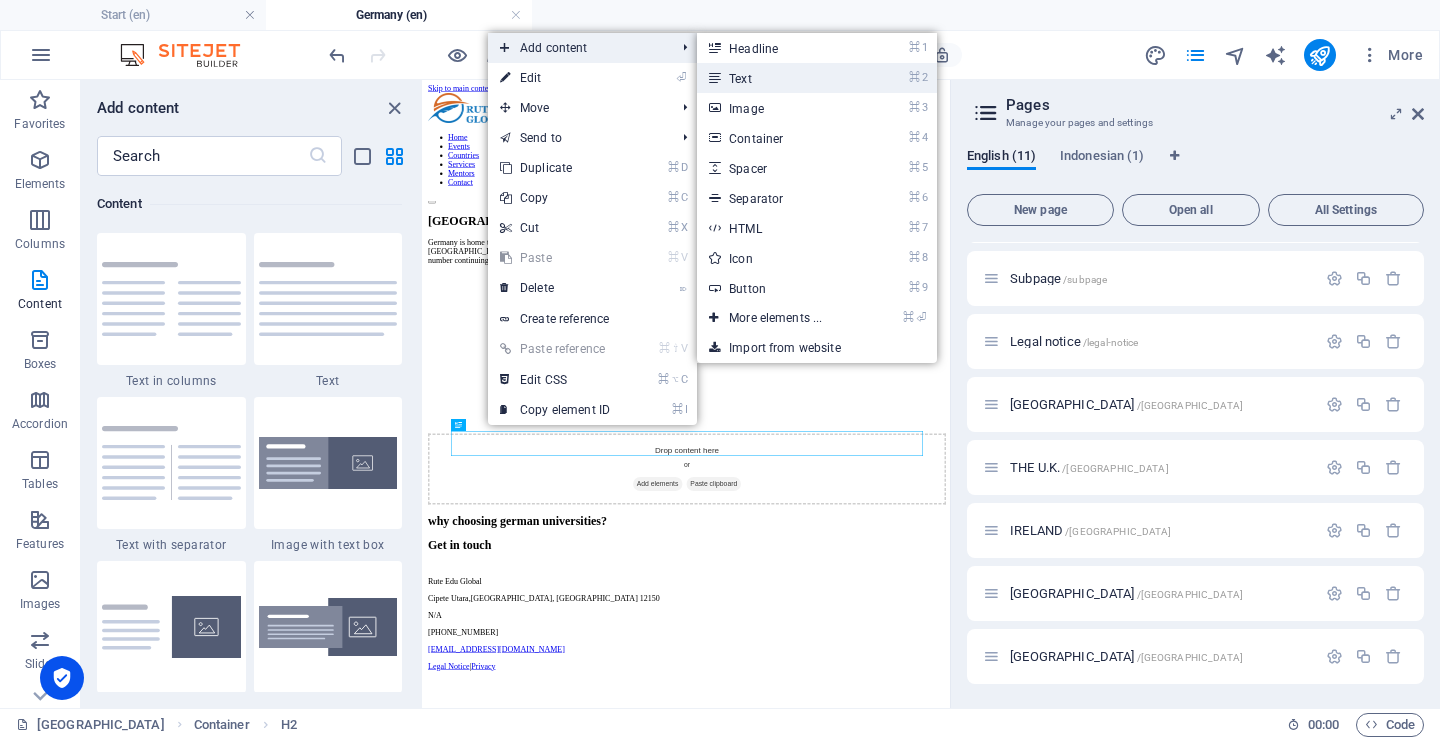 drag, startPoint x: 771, startPoint y: 75, endPoint x: 630, endPoint y: 561, distance: 506.04053 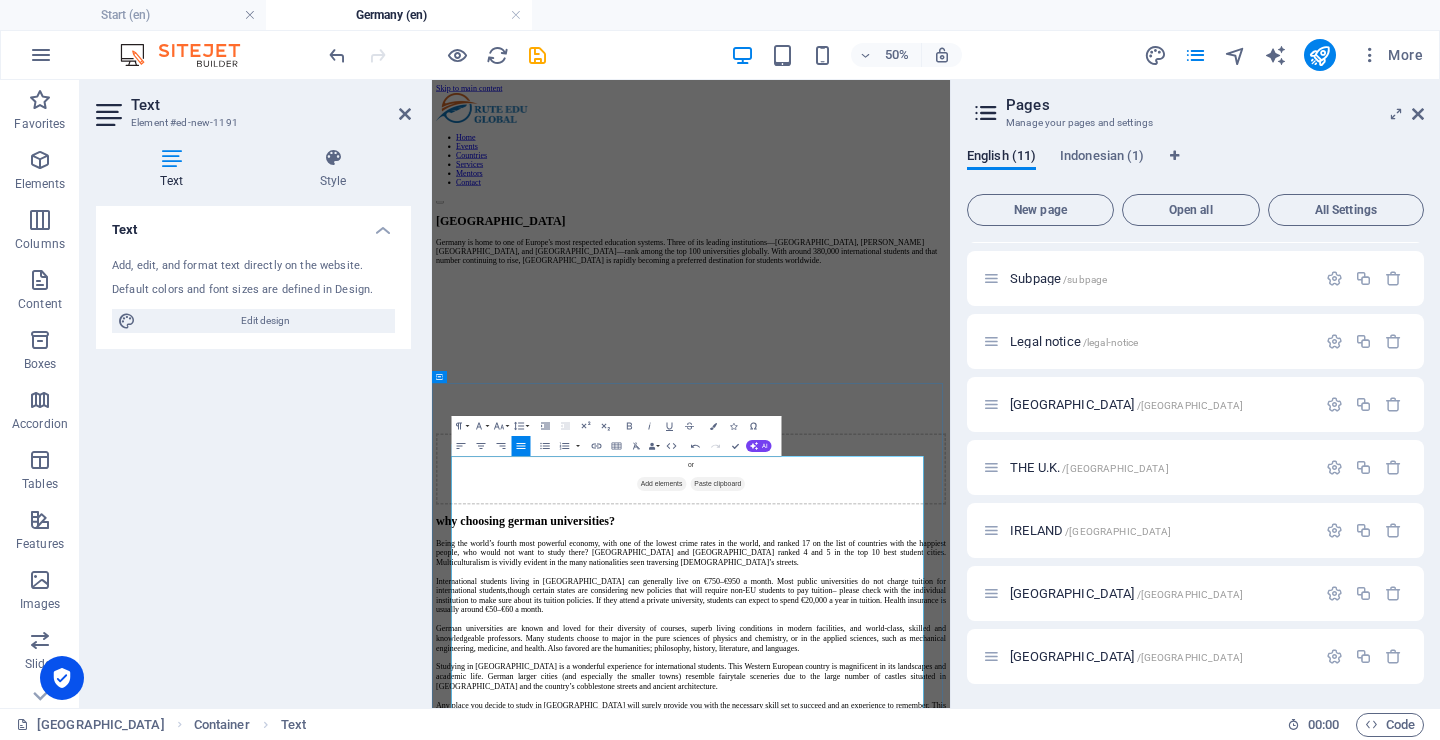 click on "though certain states are considering new policies that will require non-EU students to pay tuition" at bounding box center (908, 1100) 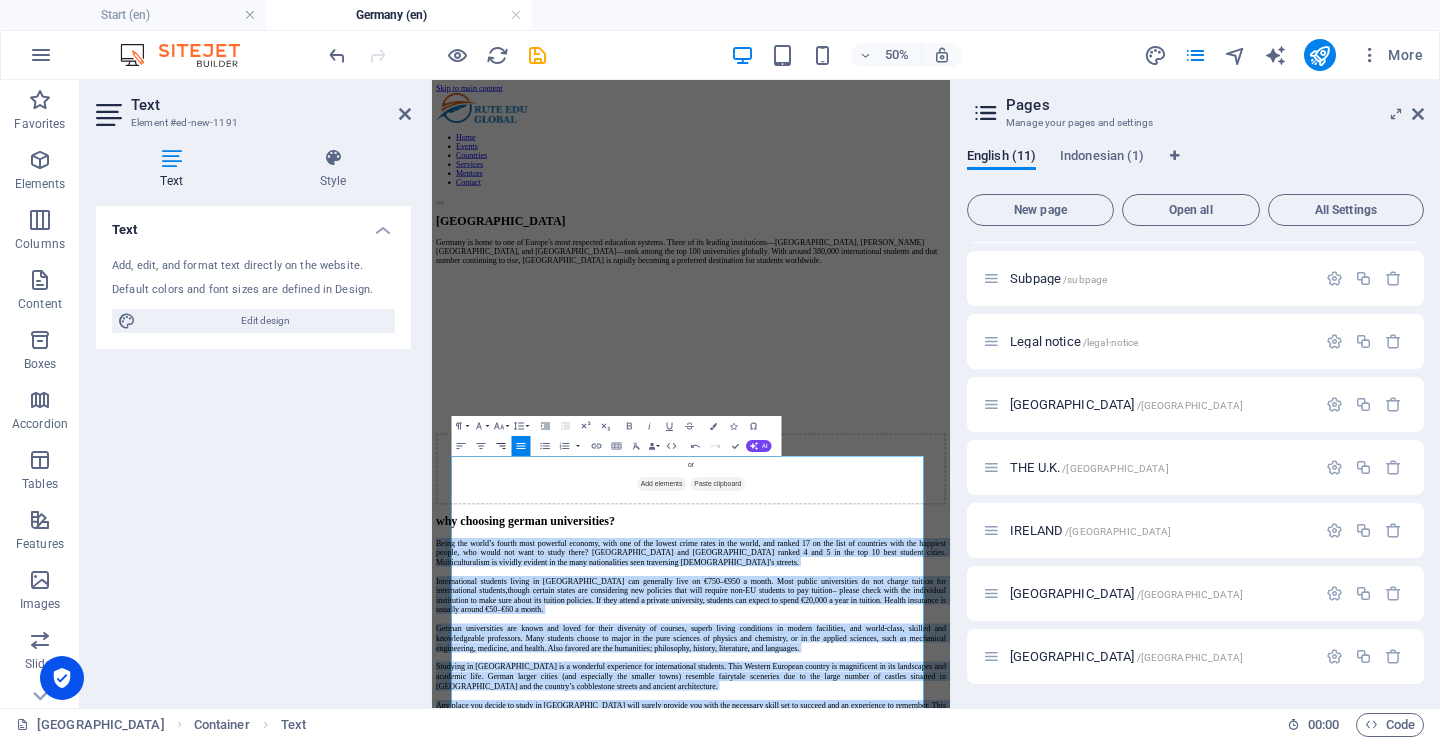 click 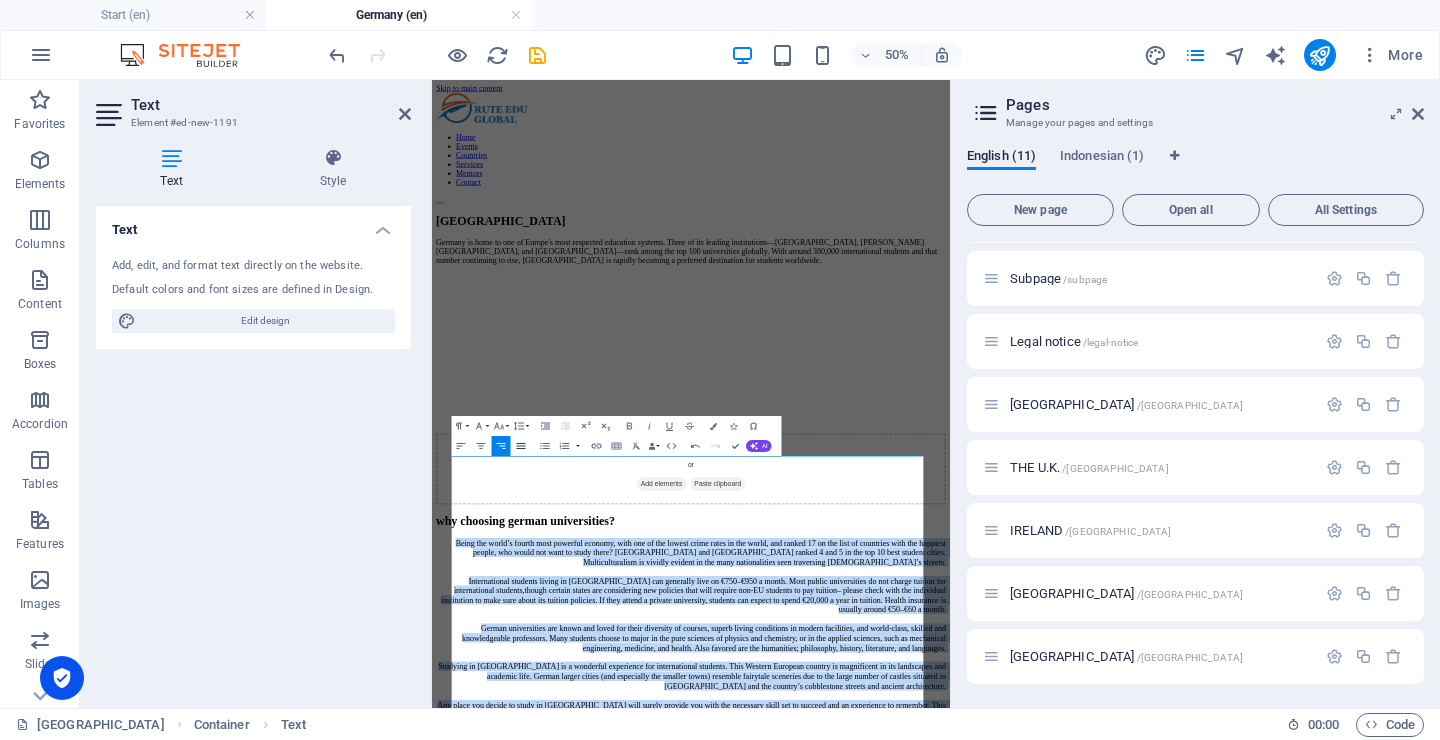 click 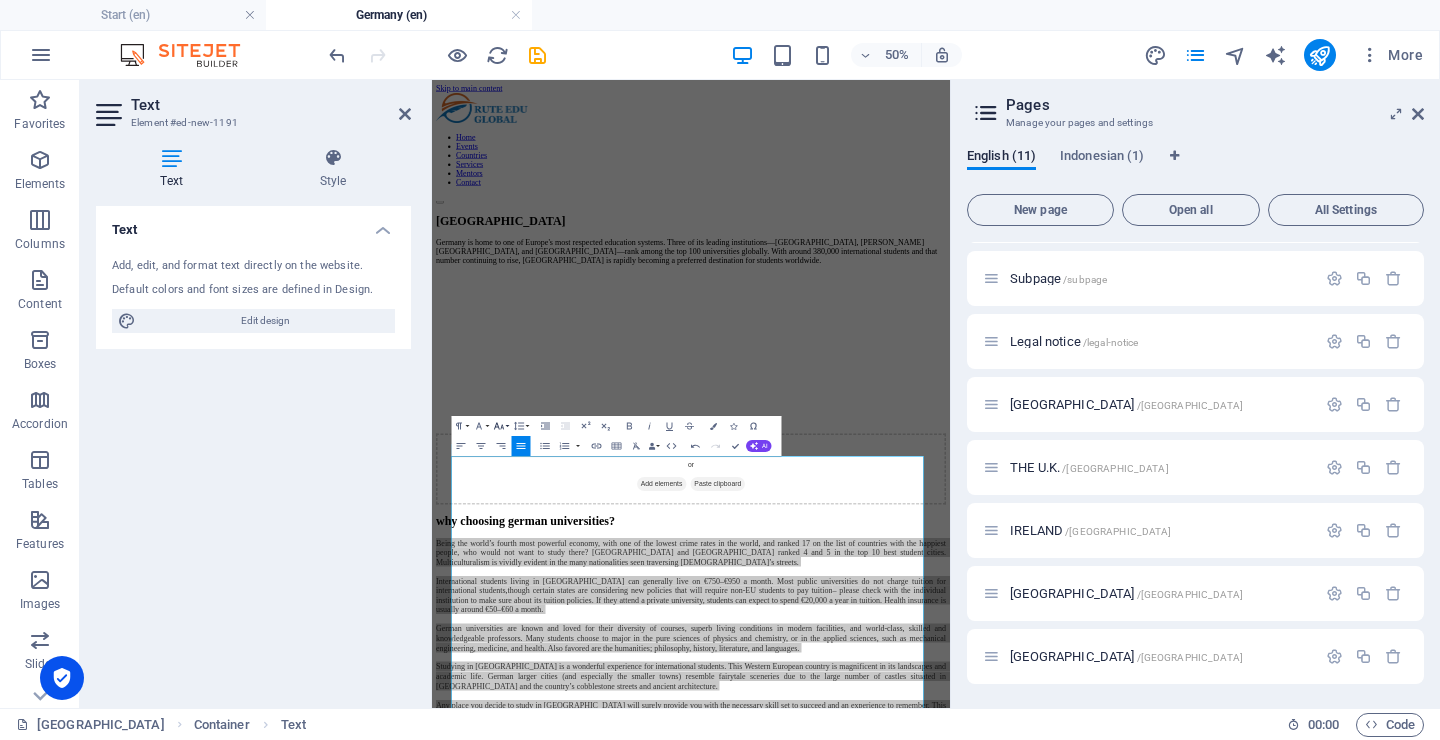 click on "Font Size" at bounding box center [500, 426] 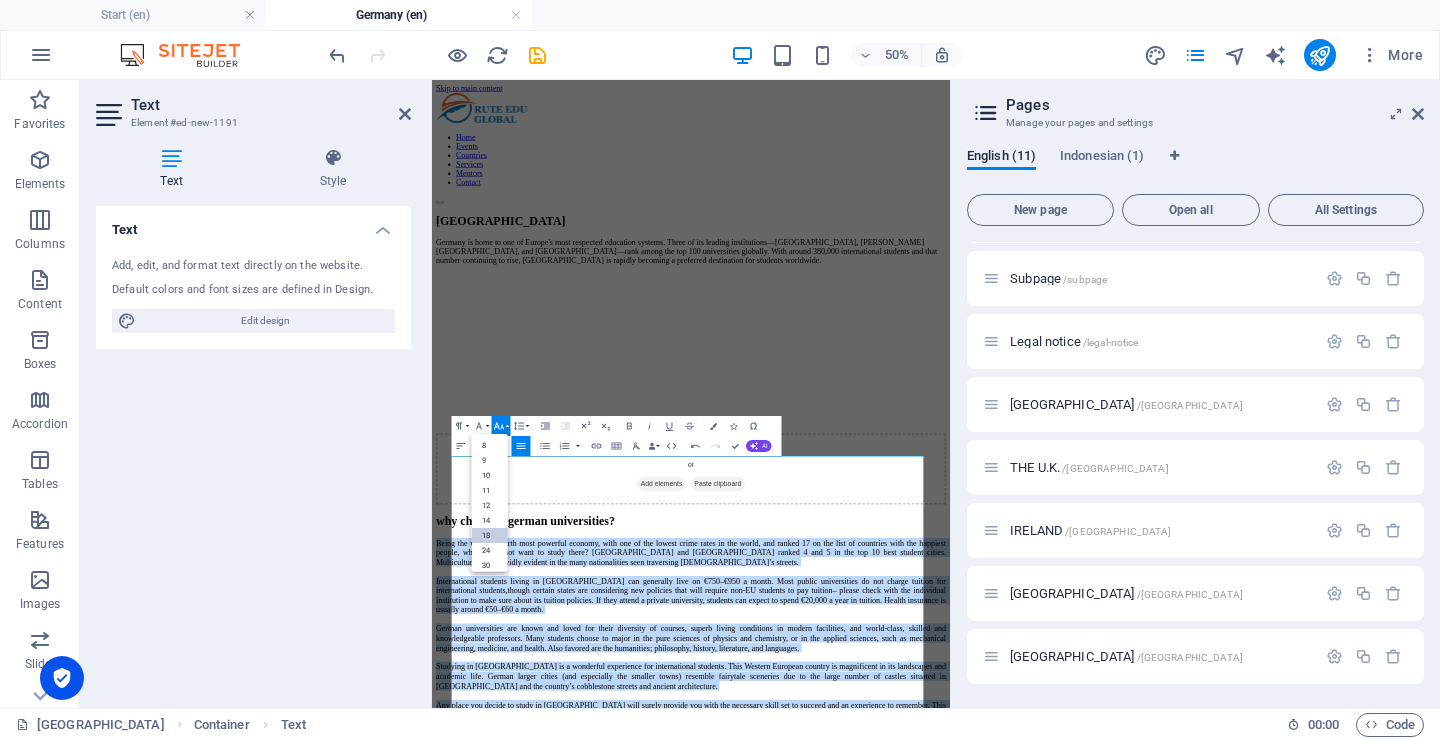 click on "18" at bounding box center (489, 535) 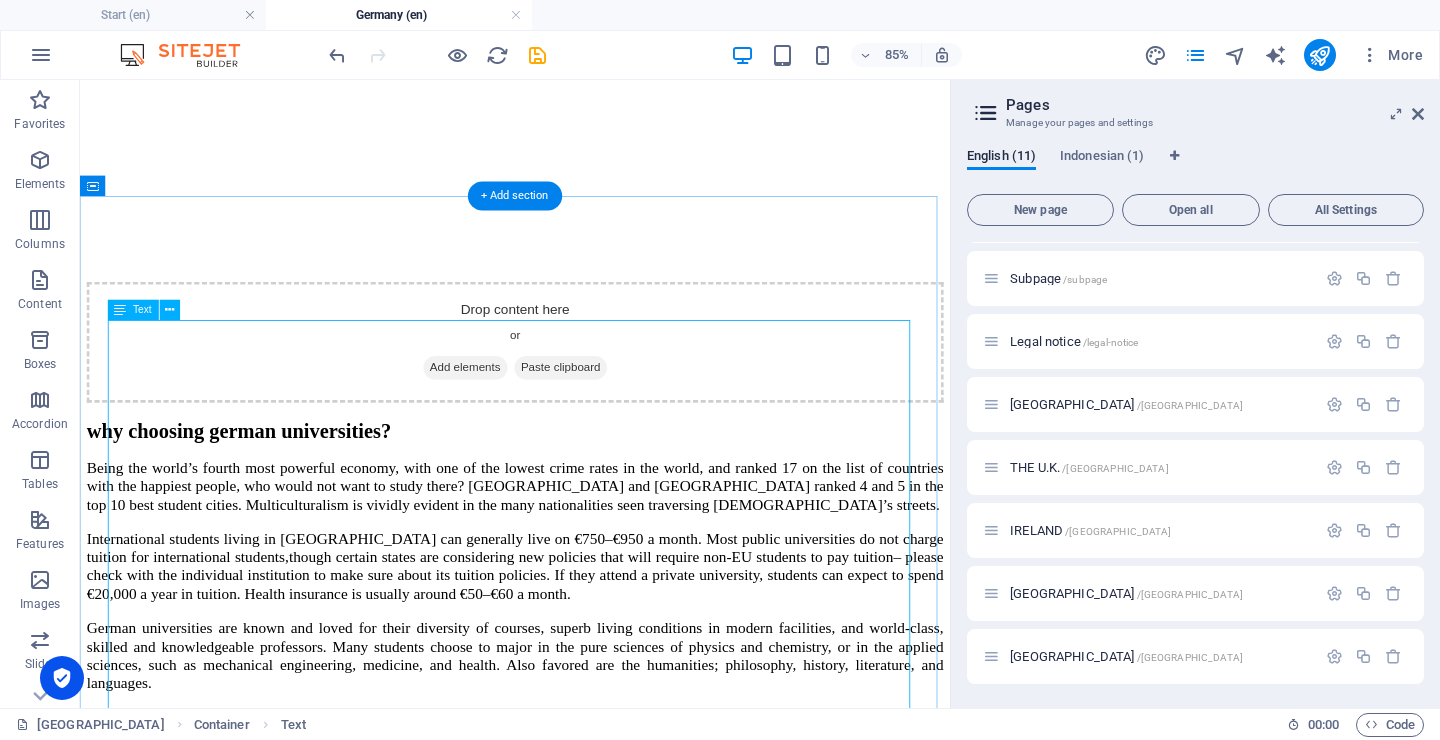 scroll, scrollTop: 372, scrollLeft: 0, axis: vertical 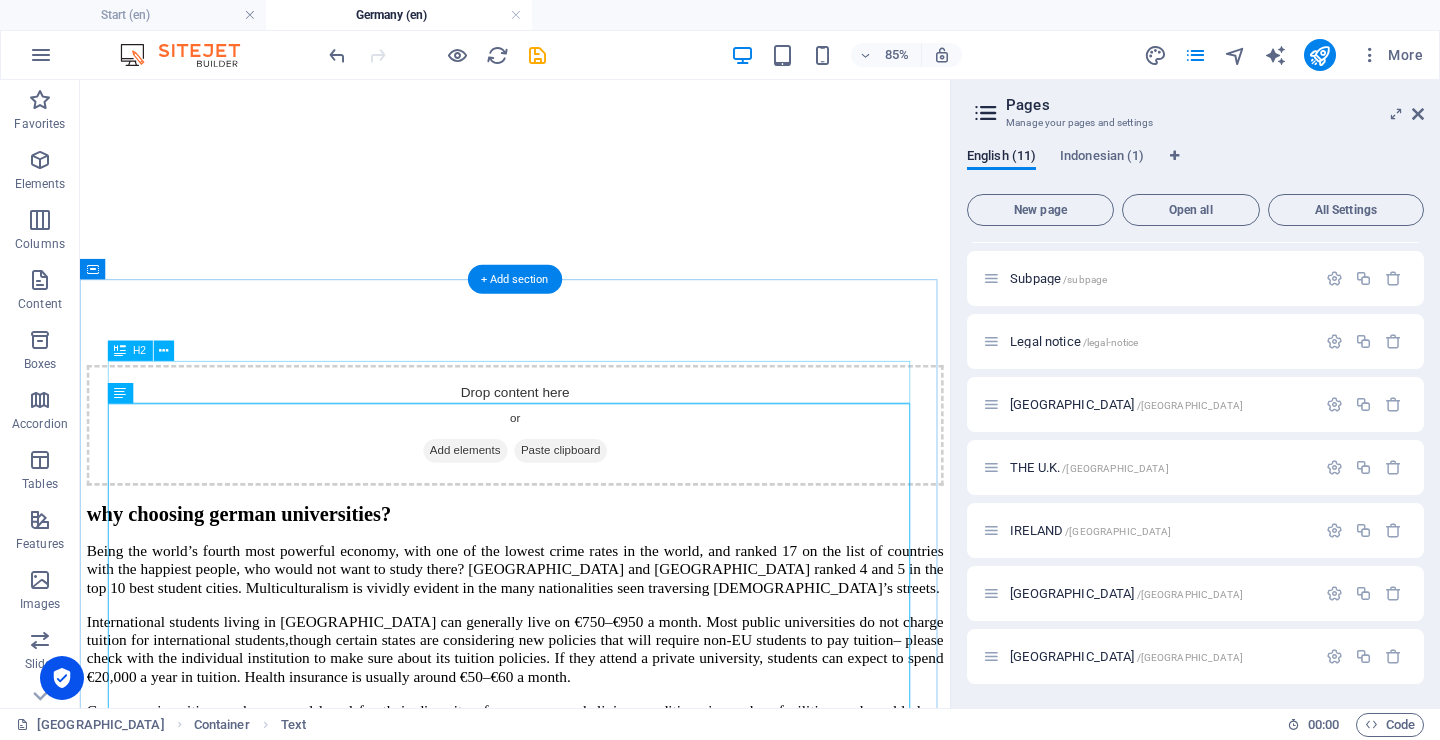 click on "why choosing german universities?" at bounding box center [592, 590] 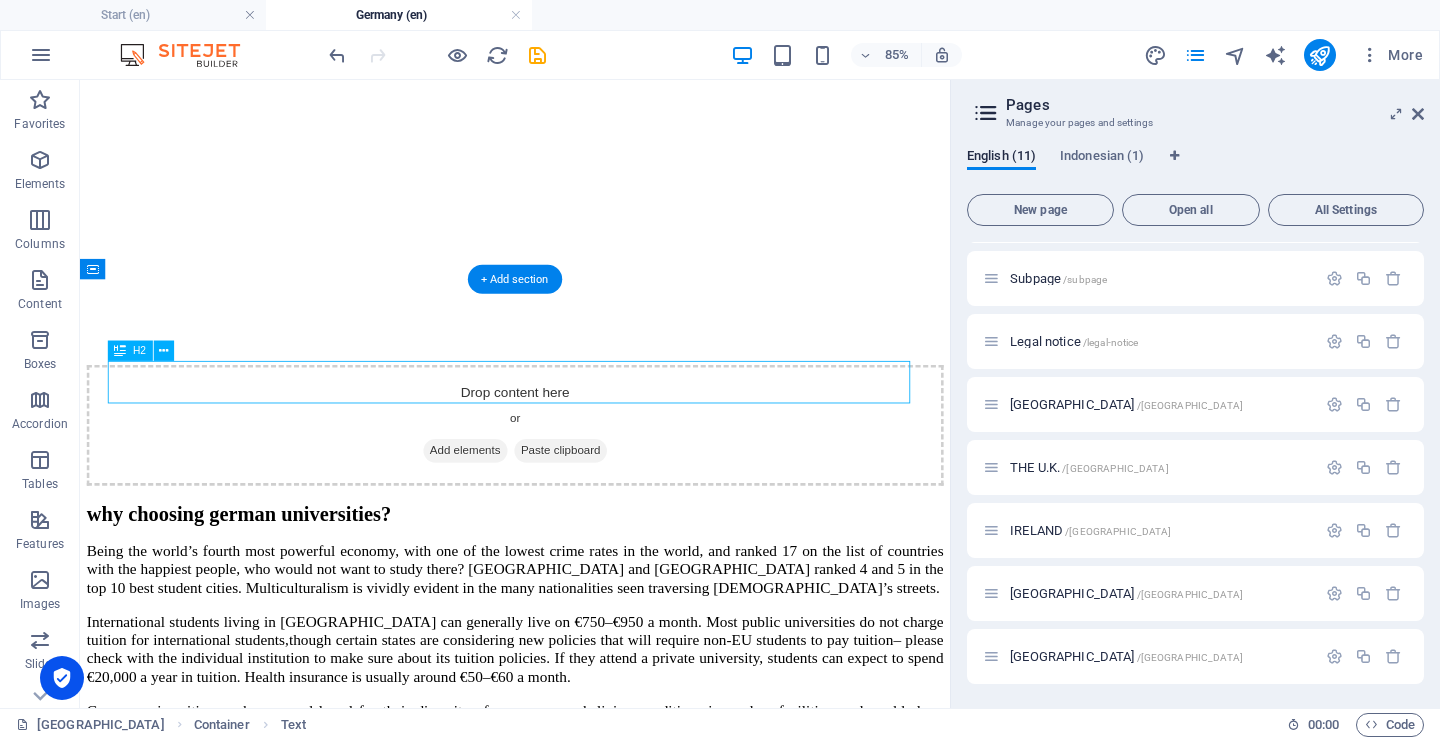 click on "why choosing german universities?" at bounding box center (592, 590) 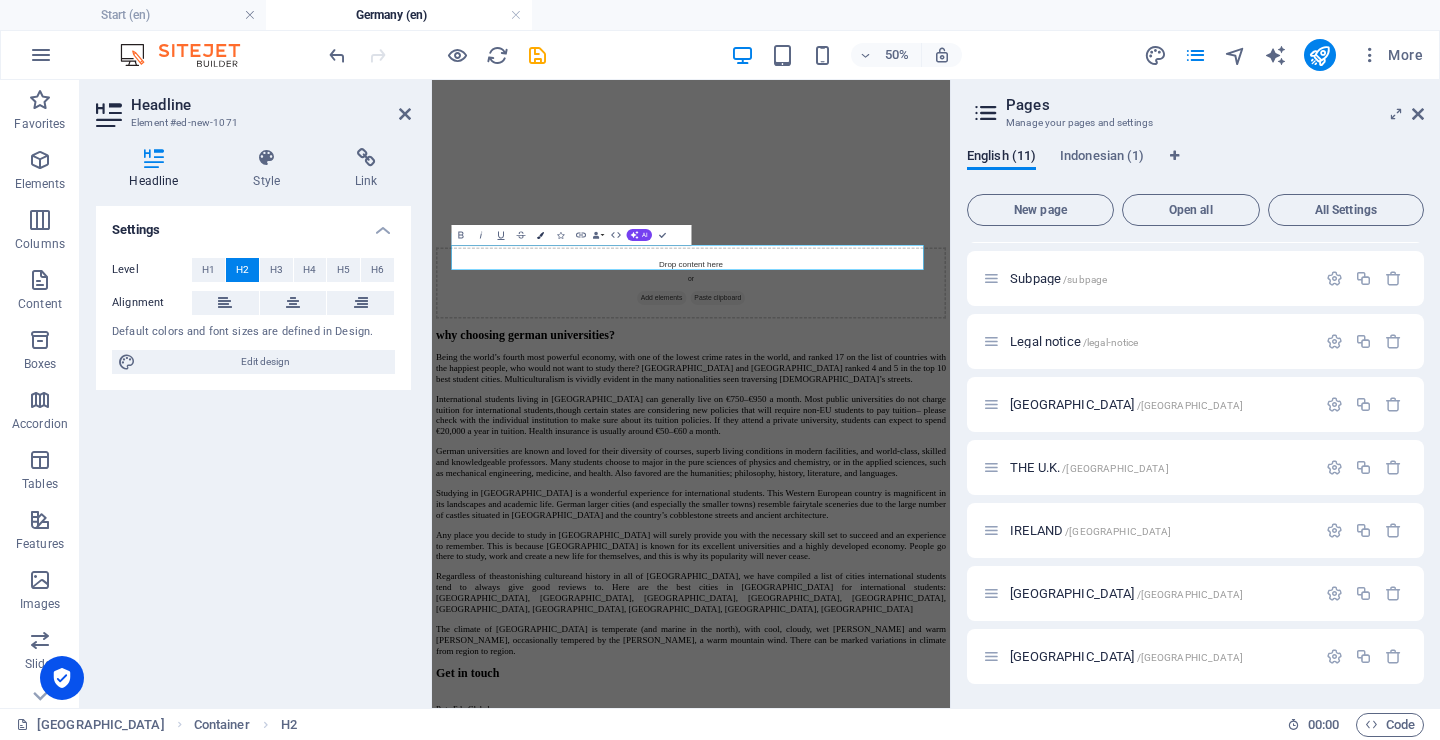 click on "Colors" at bounding box center [540, 235] 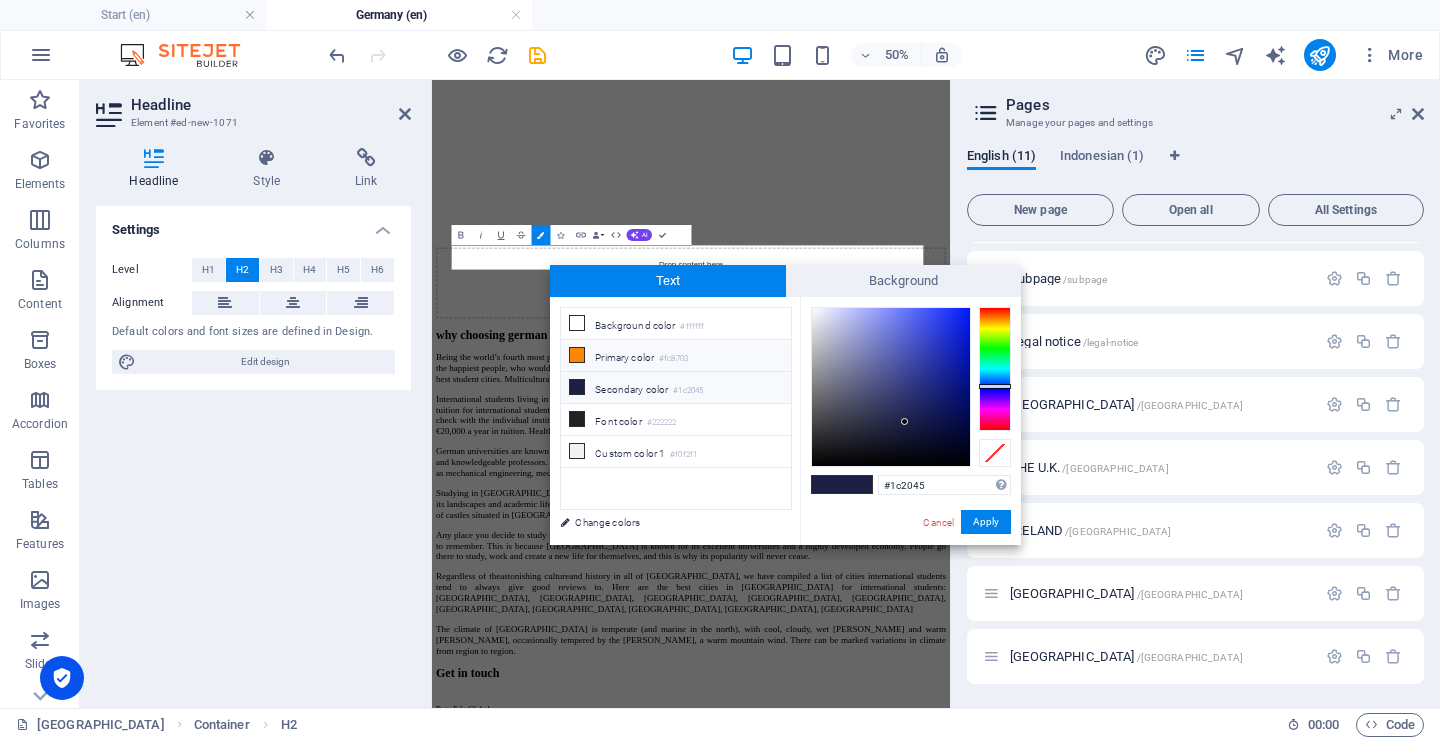 click at bounding box center [577, 355] 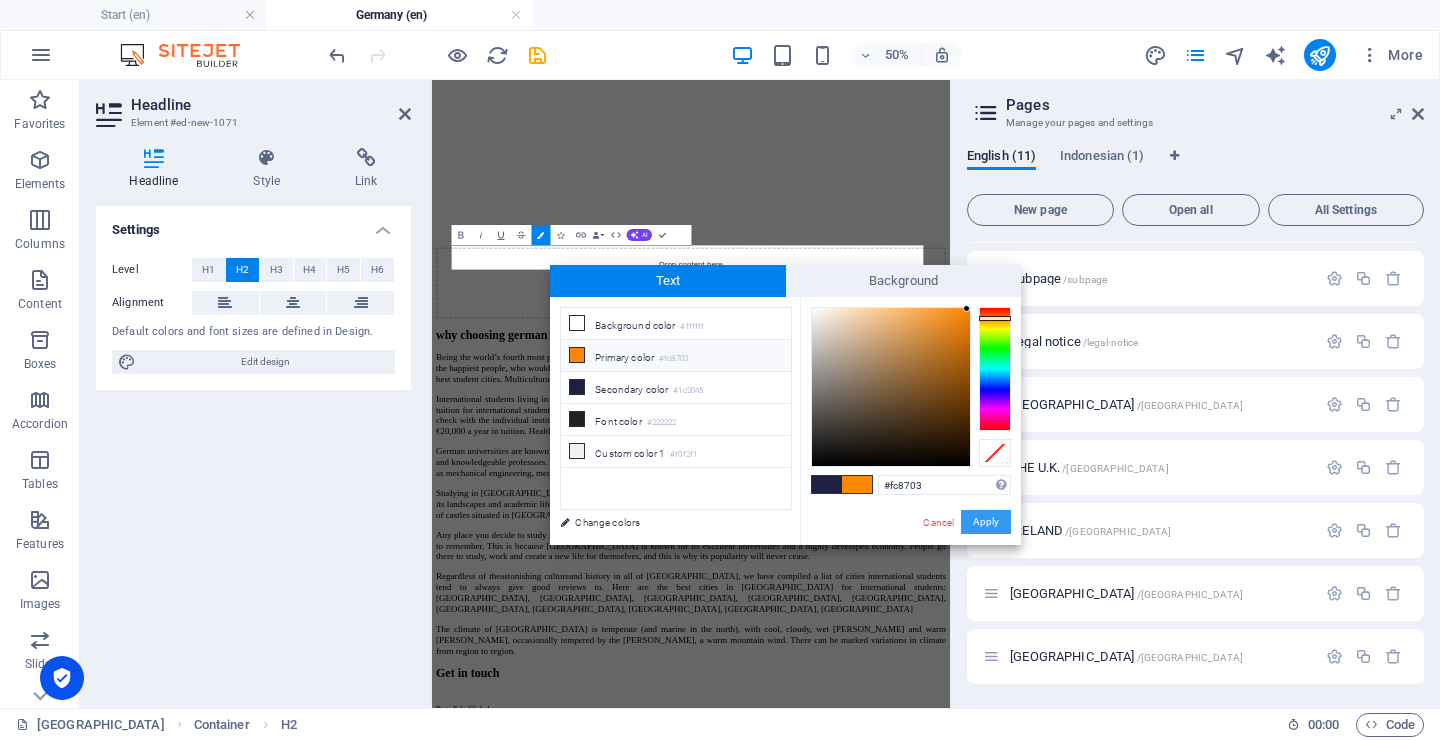 click on "Apply" at bounding box center (986, 522) 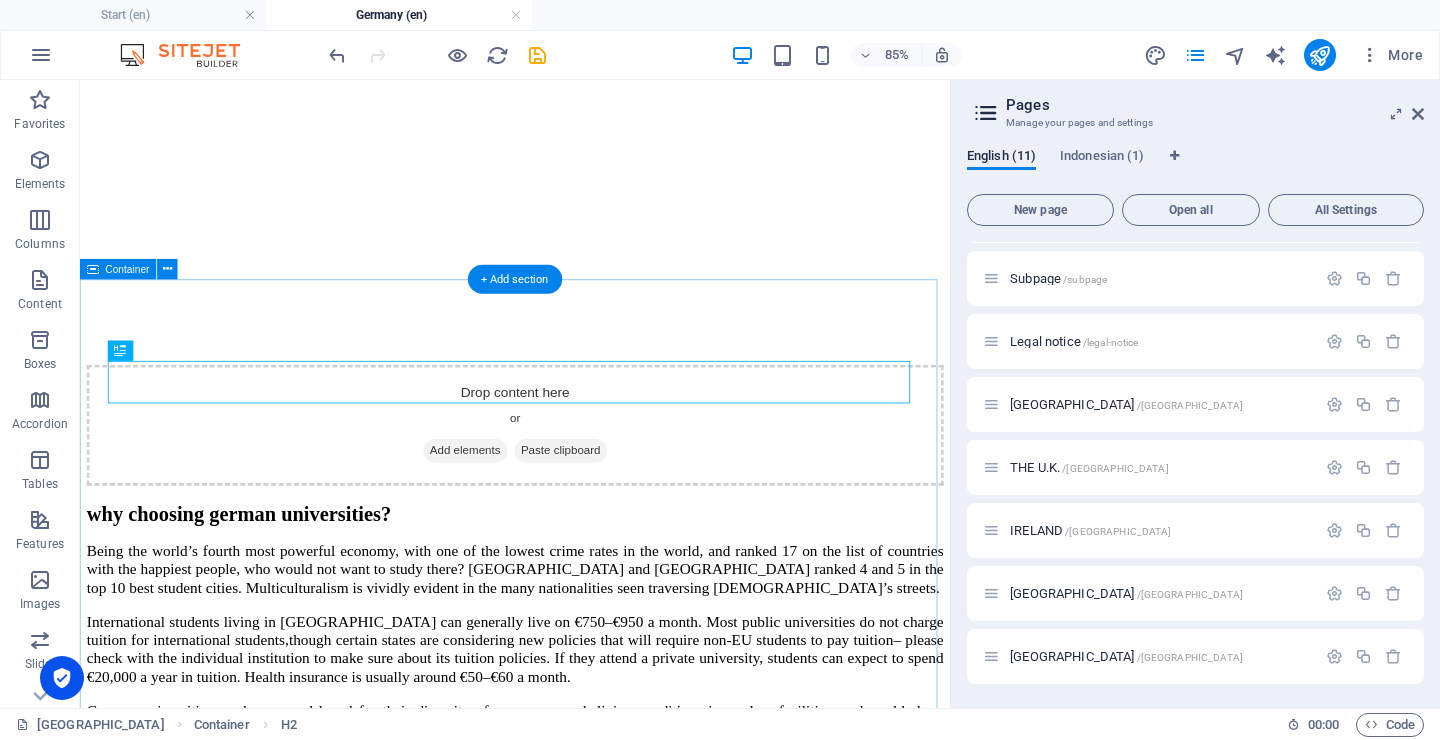 click on "why choosing german universities? Being the world’s fourth most powerful economy, with one of the lowest crime rates in the world, and ranked 17 on the list of countries with the happiest people, who would not want to study there? Munich and Berlin ranked 4 and 5 in the top 10 best student cities. Multiculturalism is vividly evident in the many nationalities seen traversing Germany’s streets. International students living in Germany can generally live on €750–€950 a month. Most public universities do not charge tuition for international students,  though certain states are considering new policies that will require non-EU students to pay tuition  – please check with the individual institution to make sure about its tuition policies. If they attend a private university, students can expect to spend €20,000 a year in tuition. Health insurance is usually around €50–€60 a month. Regardless of the  astonishing culture" at bounding box center [592, 915] 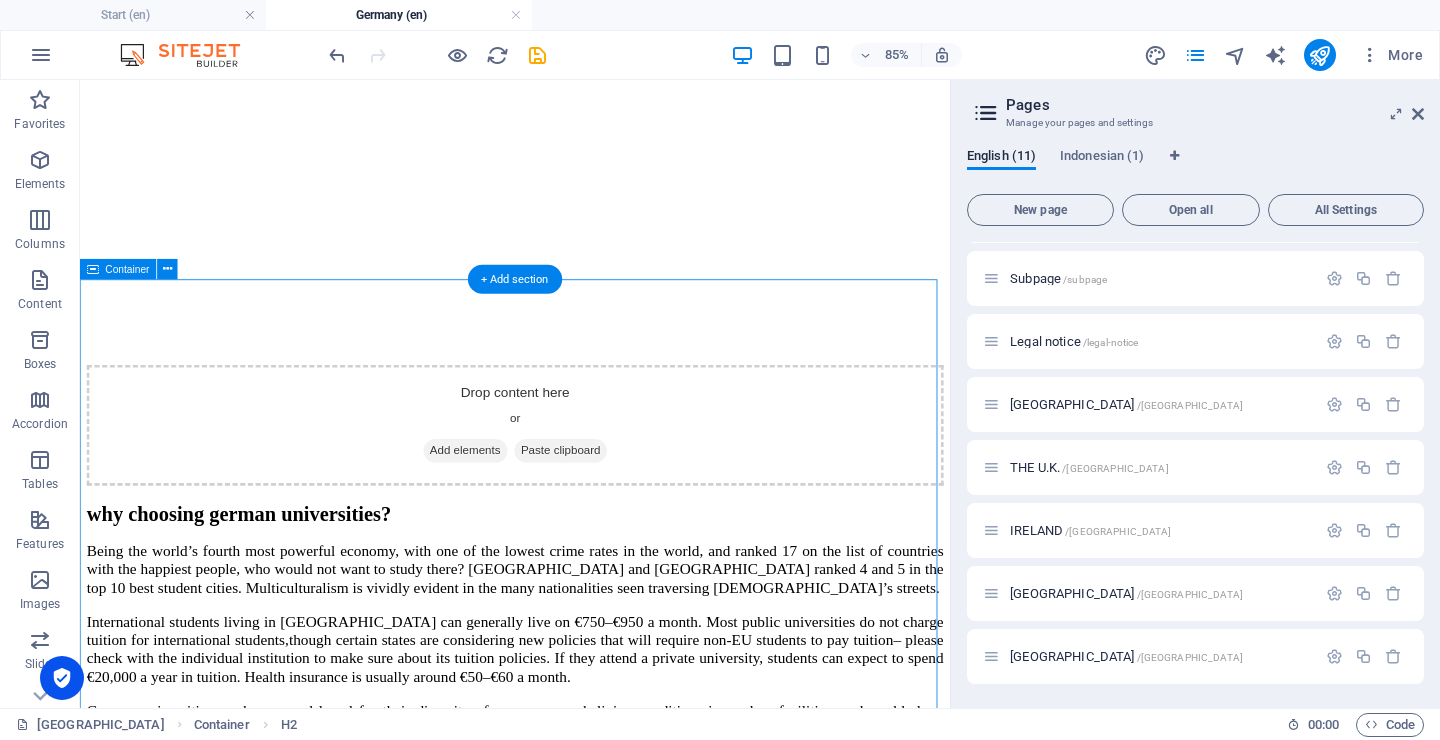 click on "why choosing german universities? Being the world’s fourth most powerful economy, with one of the lowest crime rates in the world, and ranked 17 on the list of countries with the happiest people, who would not want to study there? Munich and Berlin ranked 4 and 5 in the top 10 best student cities. Multiculturalism is vividly evident in the many nationalities seen traversing Germany’s streets. International students living in Germany can generally live on €750–€950 a month. Most public universities do not charge tuition for international students,  though certain states are considering new policies that will require non-EU students to pay tuition  – please check with the individual institution to make sure about its tuition policies. If they attend a private university, students can expect to spend €20,000 a year in tuition. Health insurance is usually around €50–€60 a month. Regardless of the  astonishing culture" at bounding box center (592, 915) 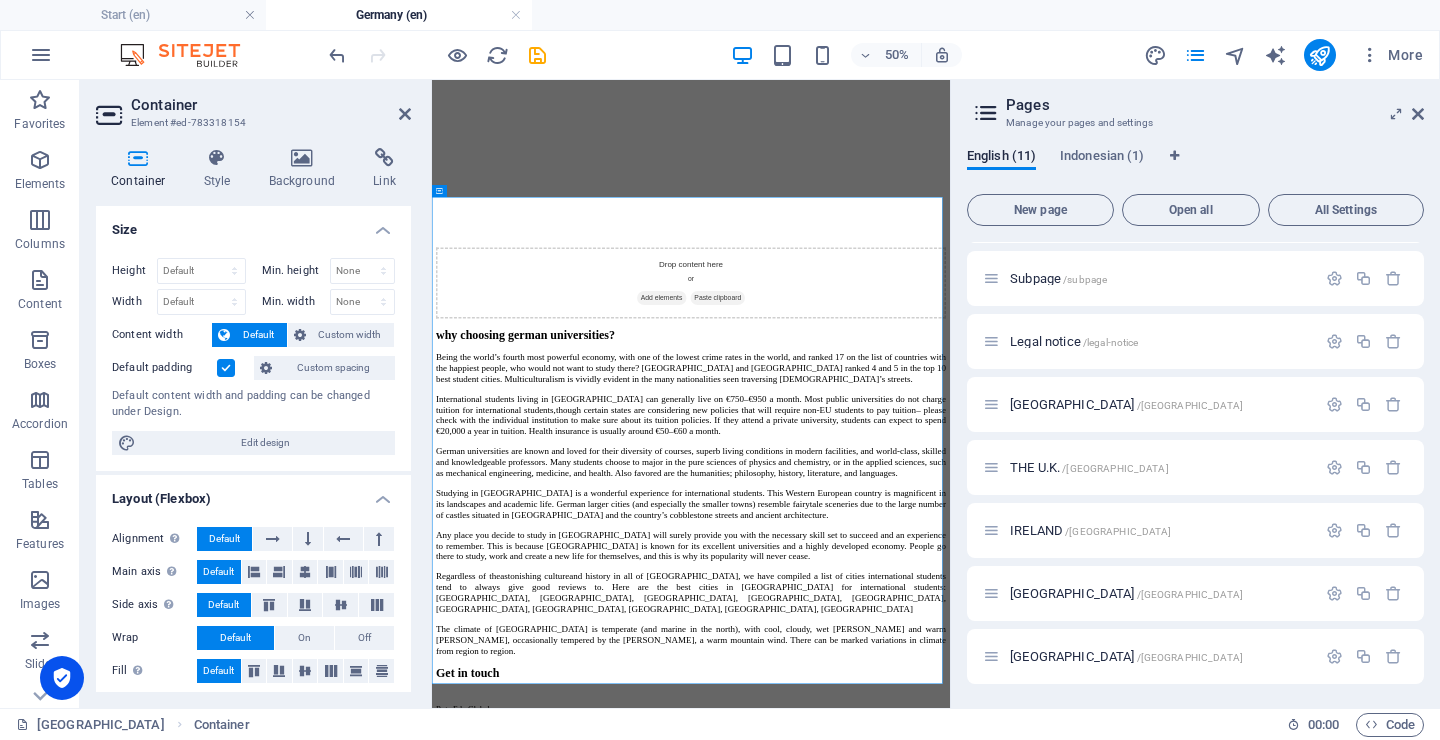 click at bounding box center (226, 368) 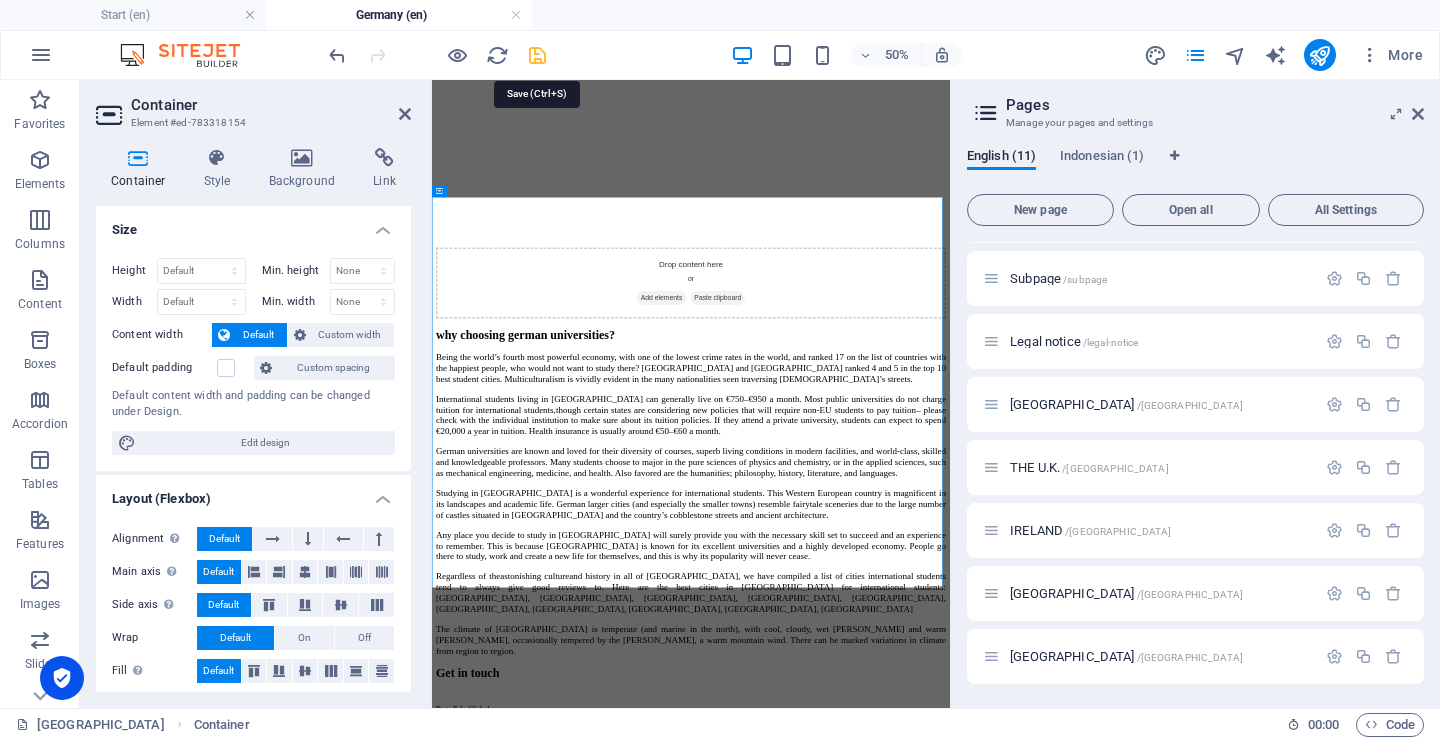 click at bounding box center [537, 55] 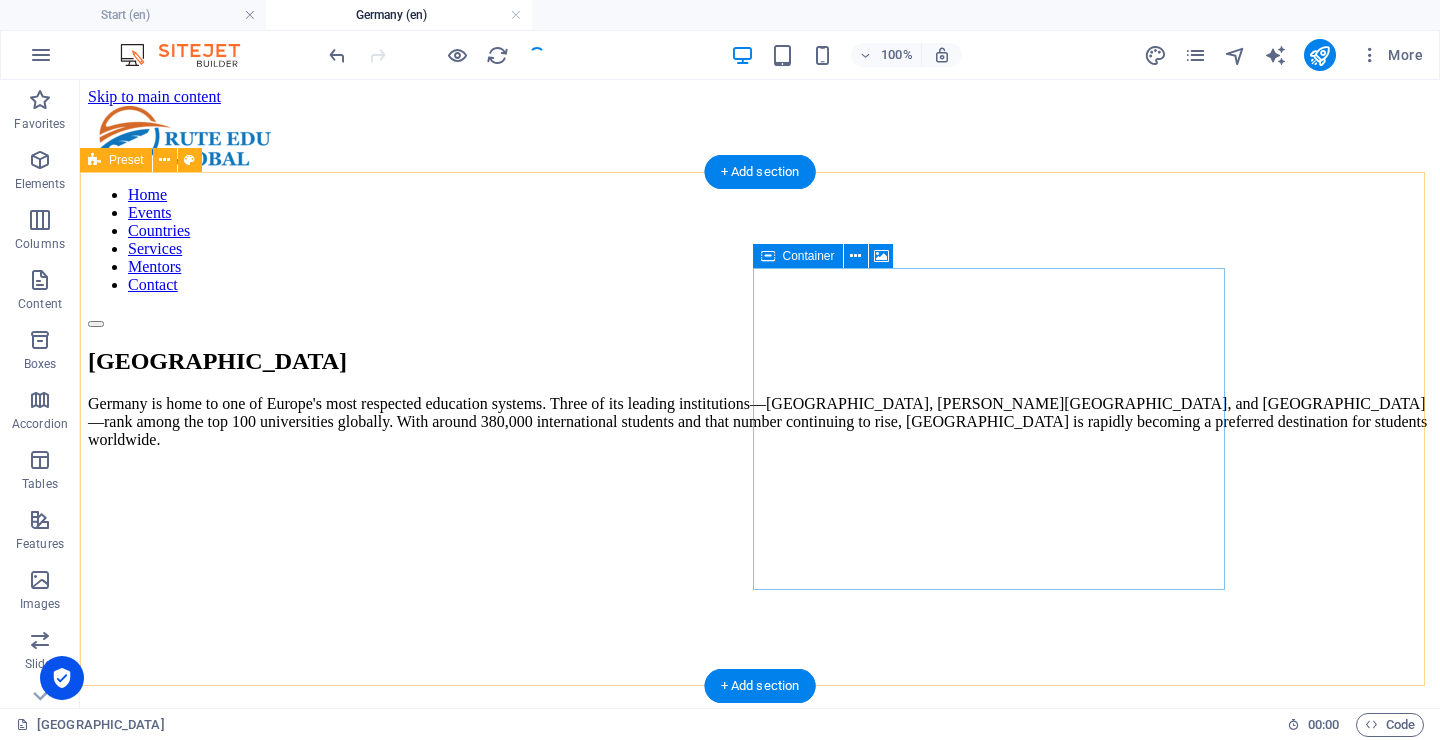 scroll, scrollTop: 38, scrollLeft: 0, axis: vertical 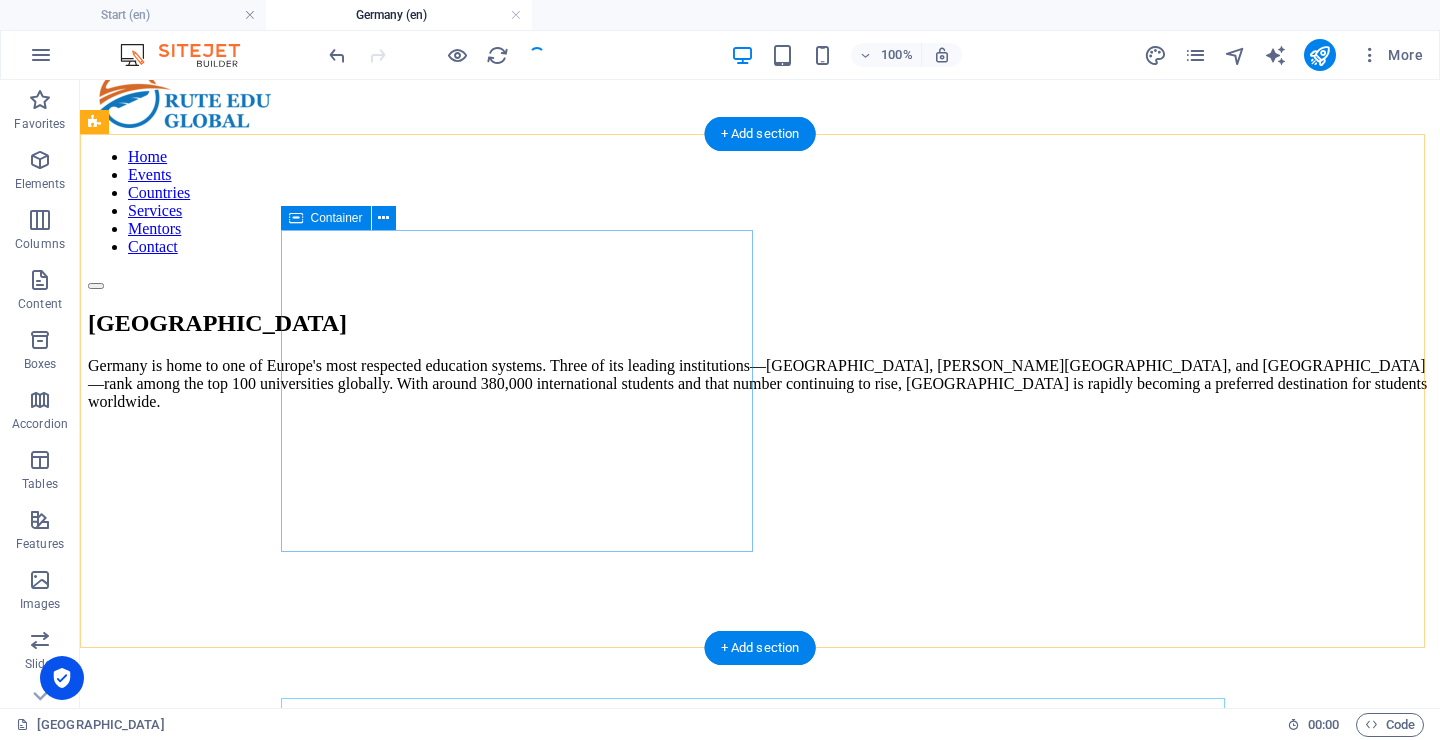 click on "GERMANY Germany is home to one of Europe's most respected education systems. Three of its leading institutions—Technical University of Munich, Ludwig Maximilian University of Munich, and Heidelberg University—rank among the top 100 universities globally. With around 380,000 international students and that number continuing to rise, Germany is rapidly becoming a preferred destination for students worldwide." at bounding box center (760, 360) 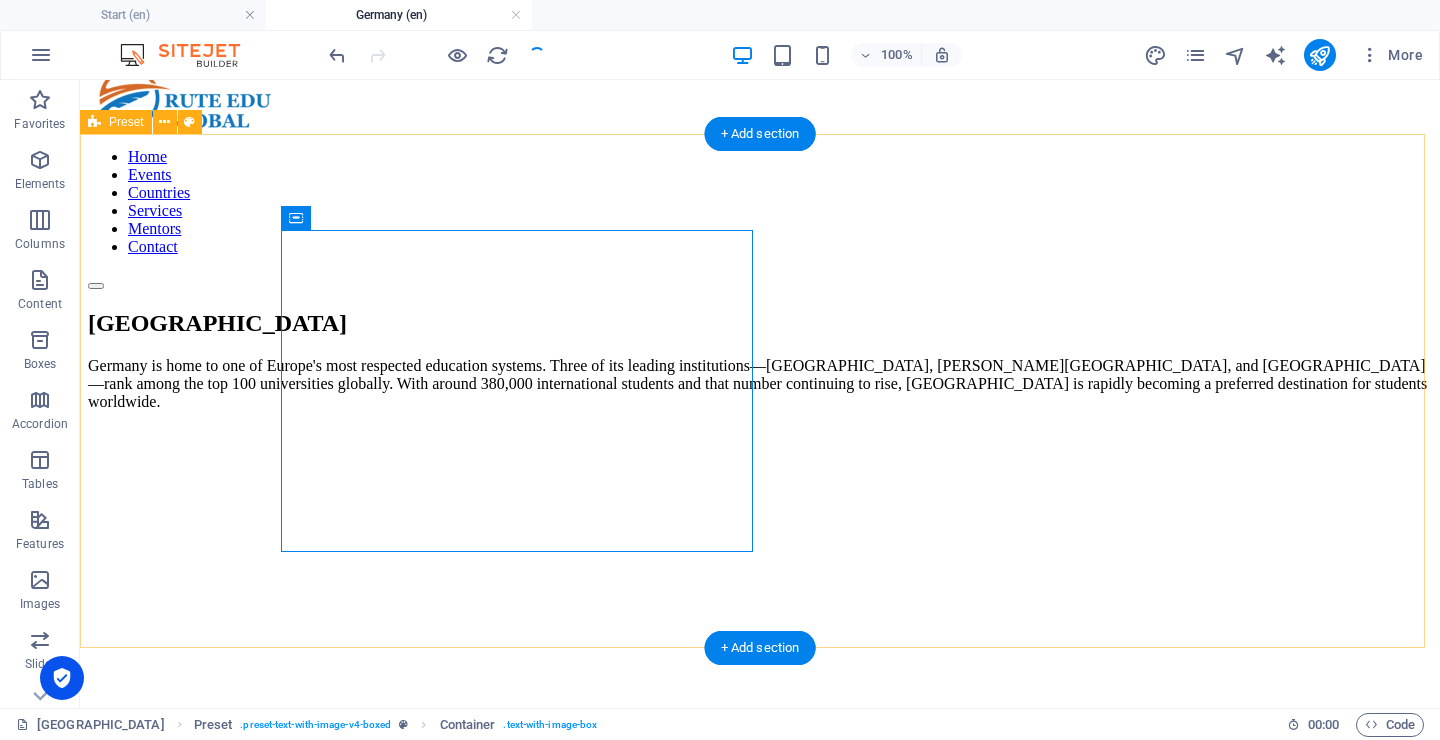 click on "GERMANY Germany is home to one of Europe's most respected education systems. Three of its leading institutions—Technical University of Munich, Ludwig Maximilian University of Munich, and Heidelberg University—rank among the top 100 universities globally. With around 380,000 international students and that number continuing to rise, Germany is rapidly becoming a preferred destination for students worldwide. Drop content here or  Add elements  Paste clipboard" at bounding box center [760, 600] 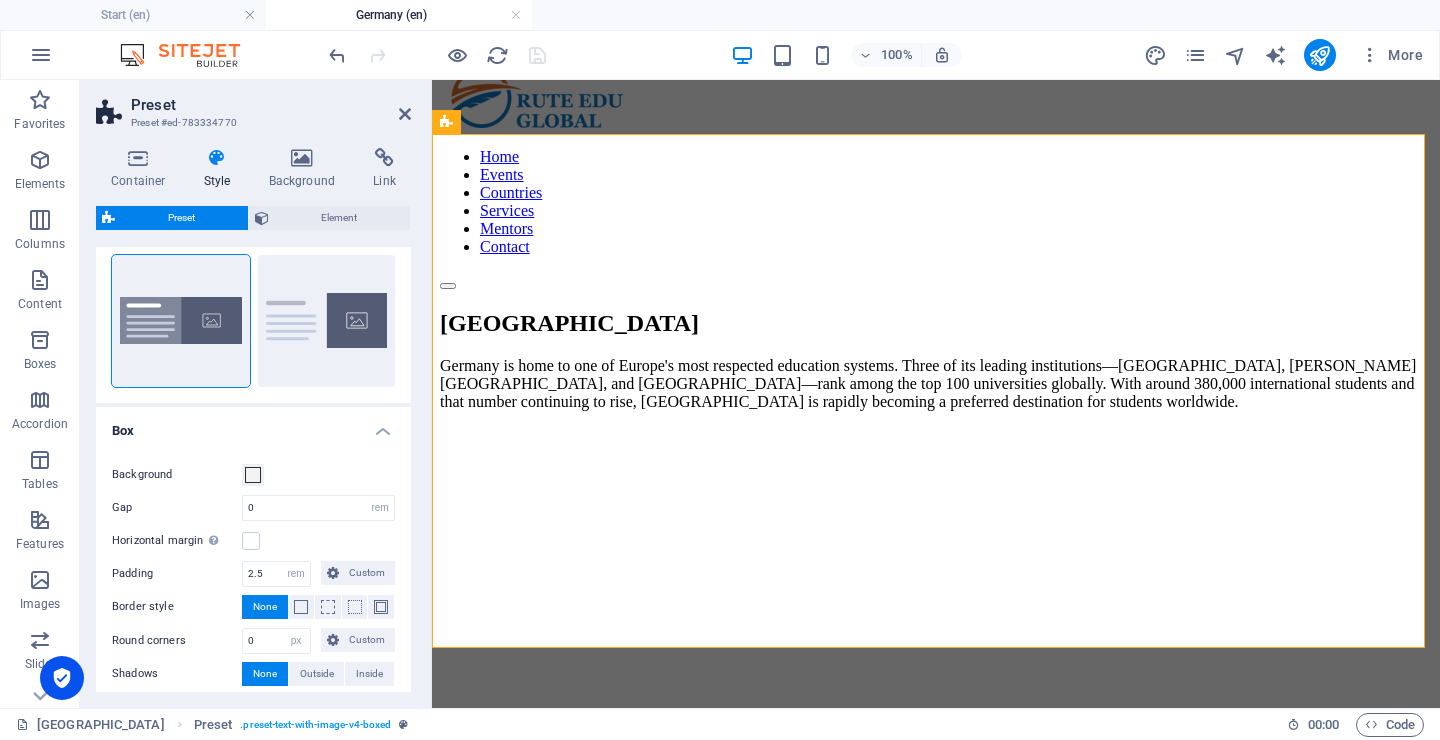 scroll, scrollTop: 45, scrollLeft: 0, axis: vertical 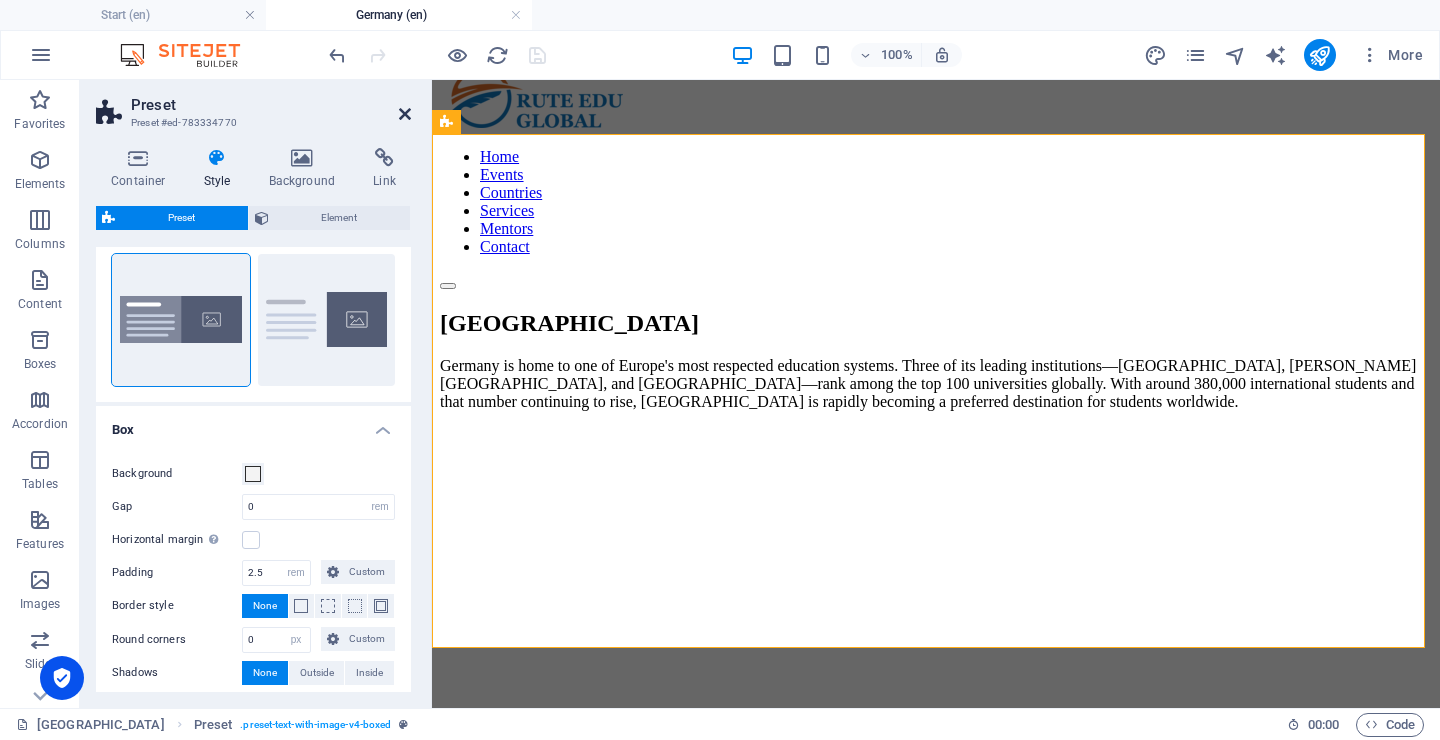 click at bounding box center [405, 114] 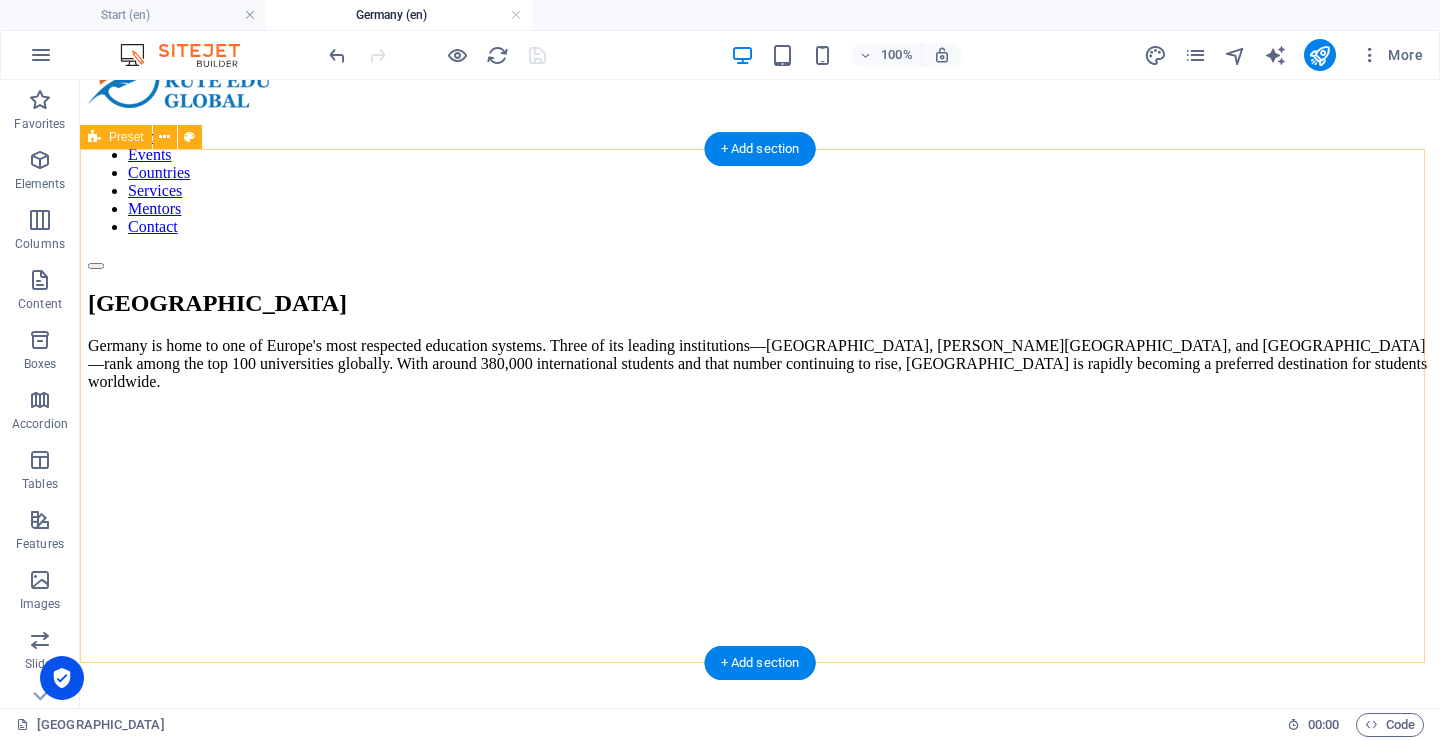 scroll, scrollTop: 168, scrollLeft: 0, axis: vertical 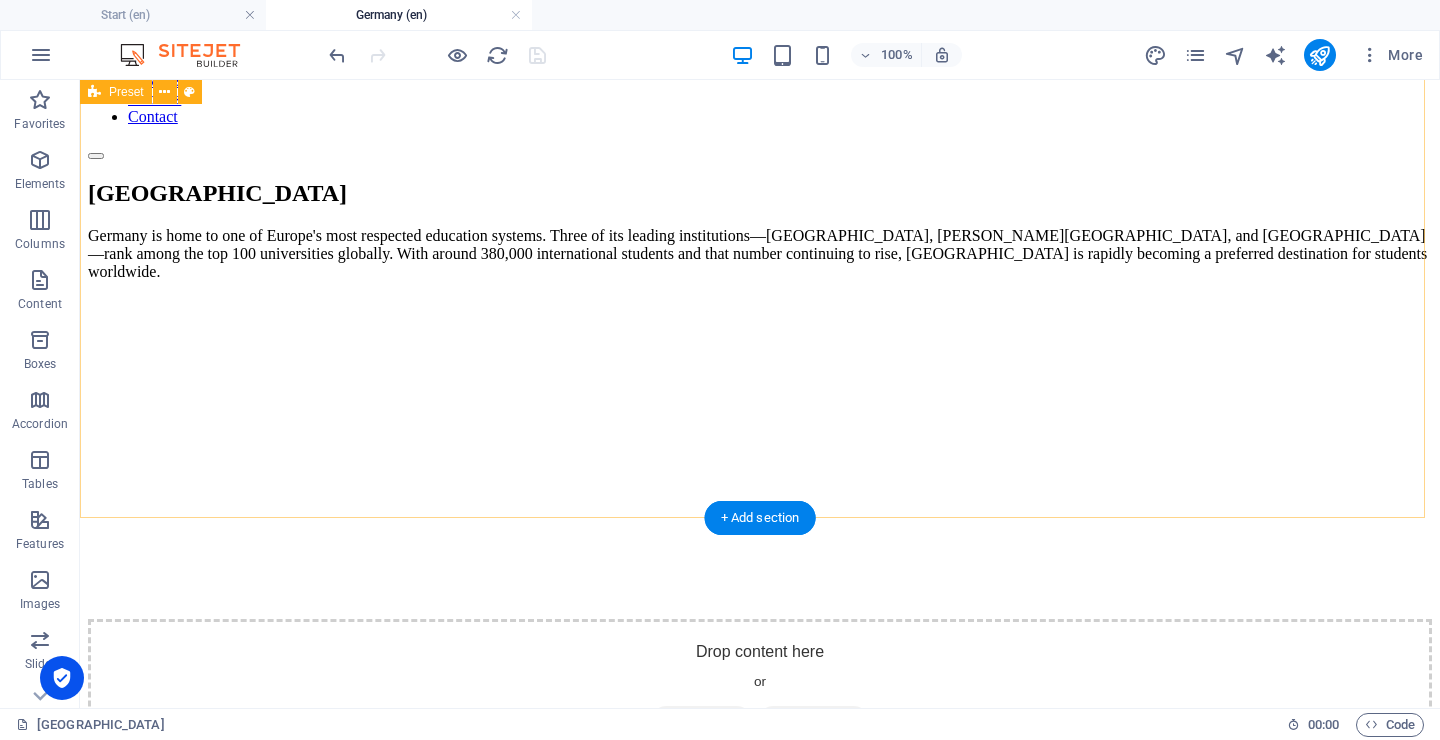 click on "GERMANY Germany is home to one of Europe's most respected education systems. Three of its leading institutions—Technical University of Munich, Ludwig Maximilian University of Munich, and Heidelberg University—rank among the top 100 universities globally. With around 380,000 international students and that number continuing to rise, Germany is rapidly becoming a preferred destination for students worldwide. Drop content here or  Add elements  Paste clipboard" at bounding box center (760, 470) 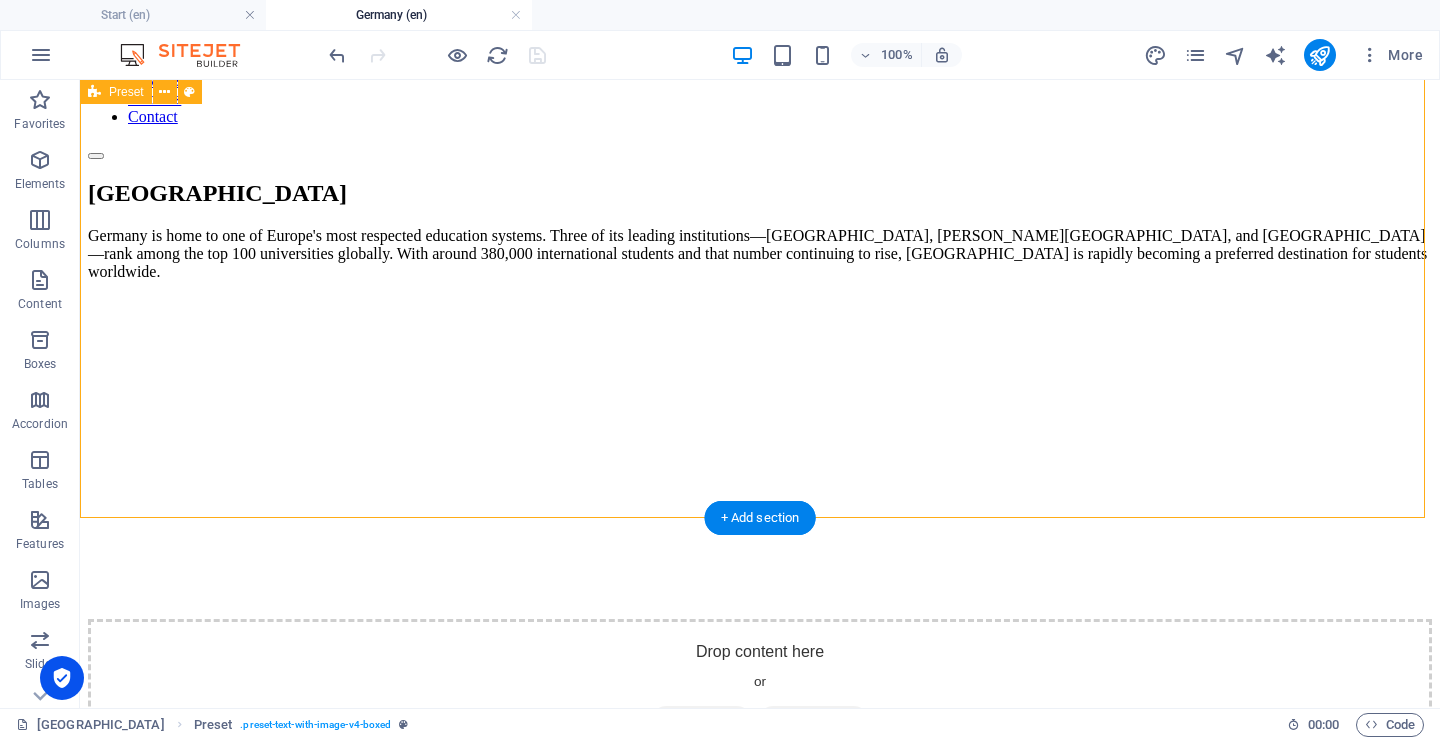 click on "GERMANY Germany is home to one of Europe's most respected education systems. Three of its leading institutions—Technical University of Munich, Ludwig Maximilian University of Munich, and Heidelberg University—rank among the top 100 universities globally. With around 380,000 international students and that number continuing to rise, Germany is rapidly becoming a preferred destination for students worldwide. Drop content here or  Add elements  Paste clipboard" at bounding box center [760, 470] 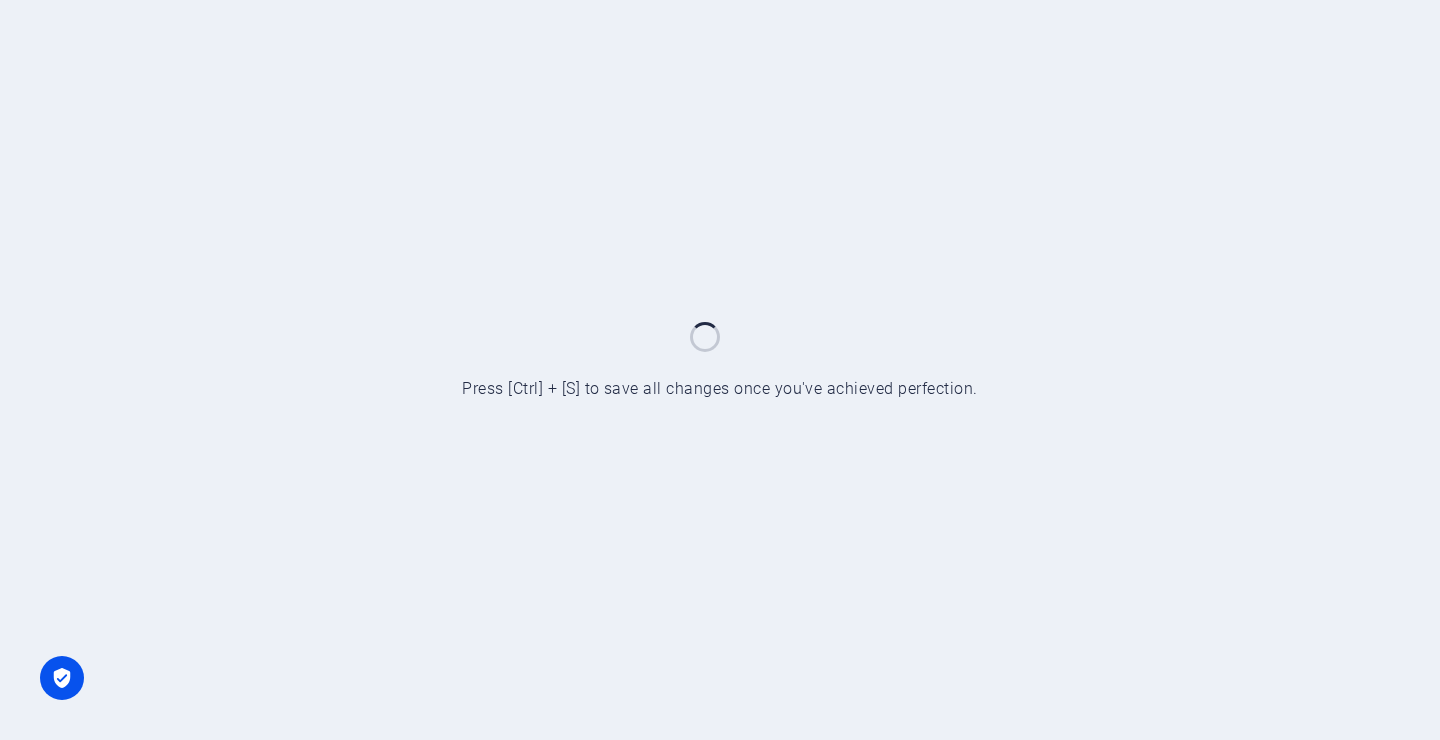 scroll, scrollTop: 0, scrollLeft: 0, axis: both 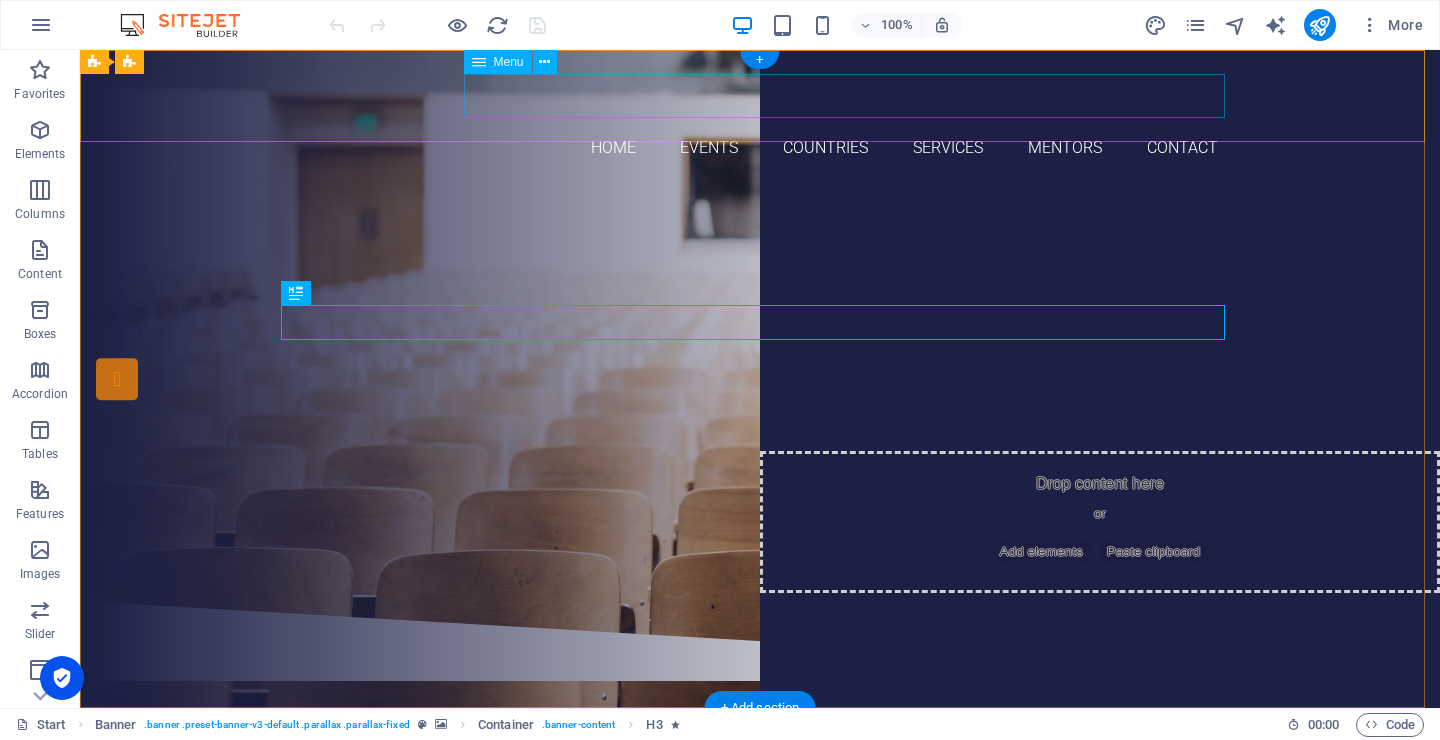 click on "Home Events Countries Services Mentors Contact" at bounding box center [760, 148] 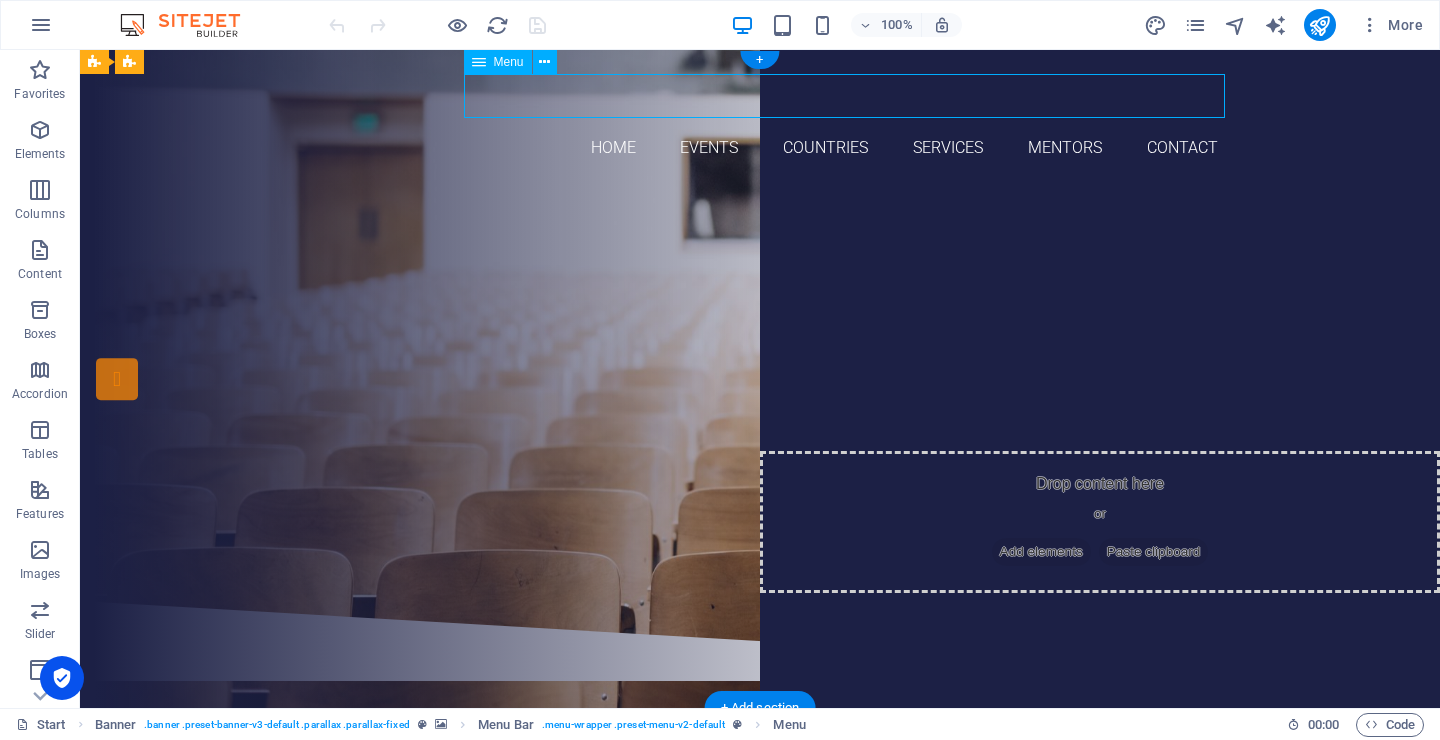 click on "Home Events Countries Services Mentors Contact" at bounding box center [760, 148] 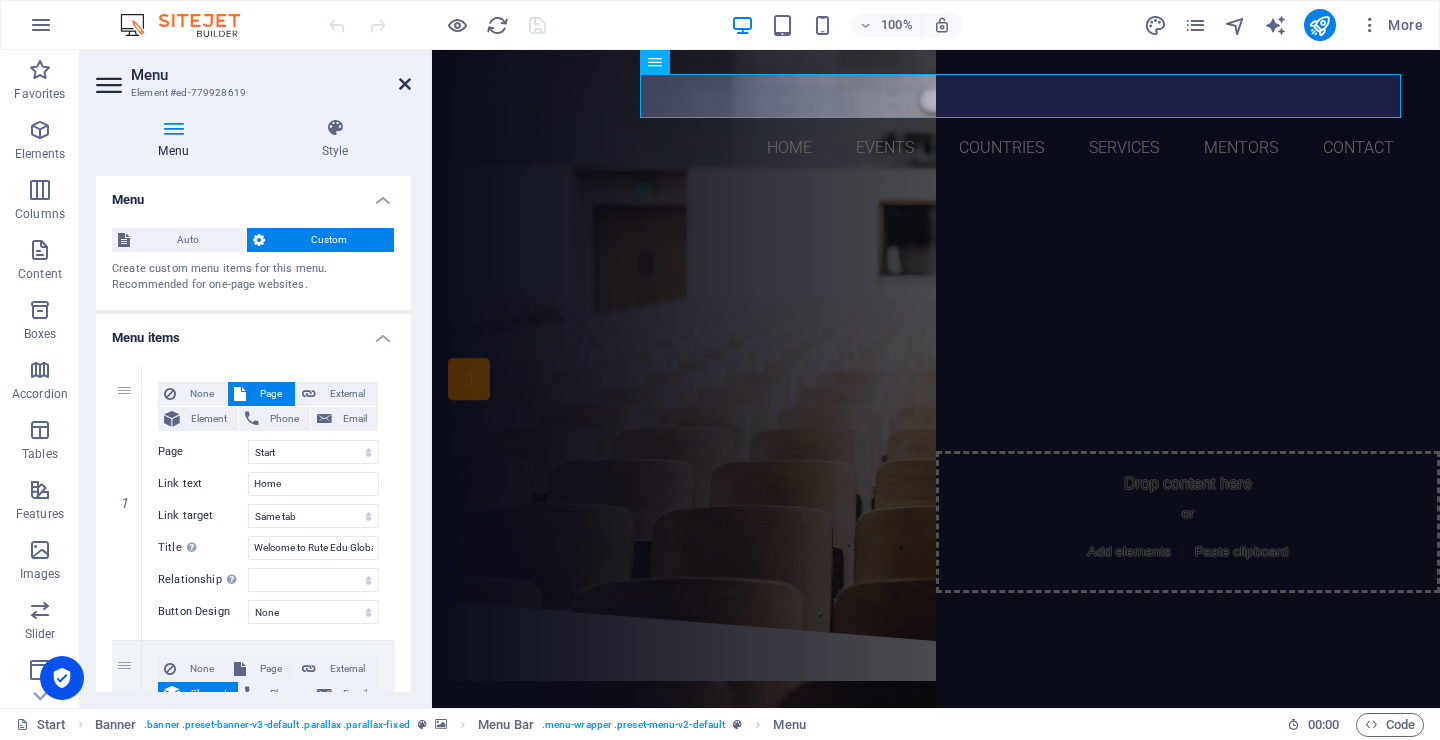 click at bounding box center [405, 84] 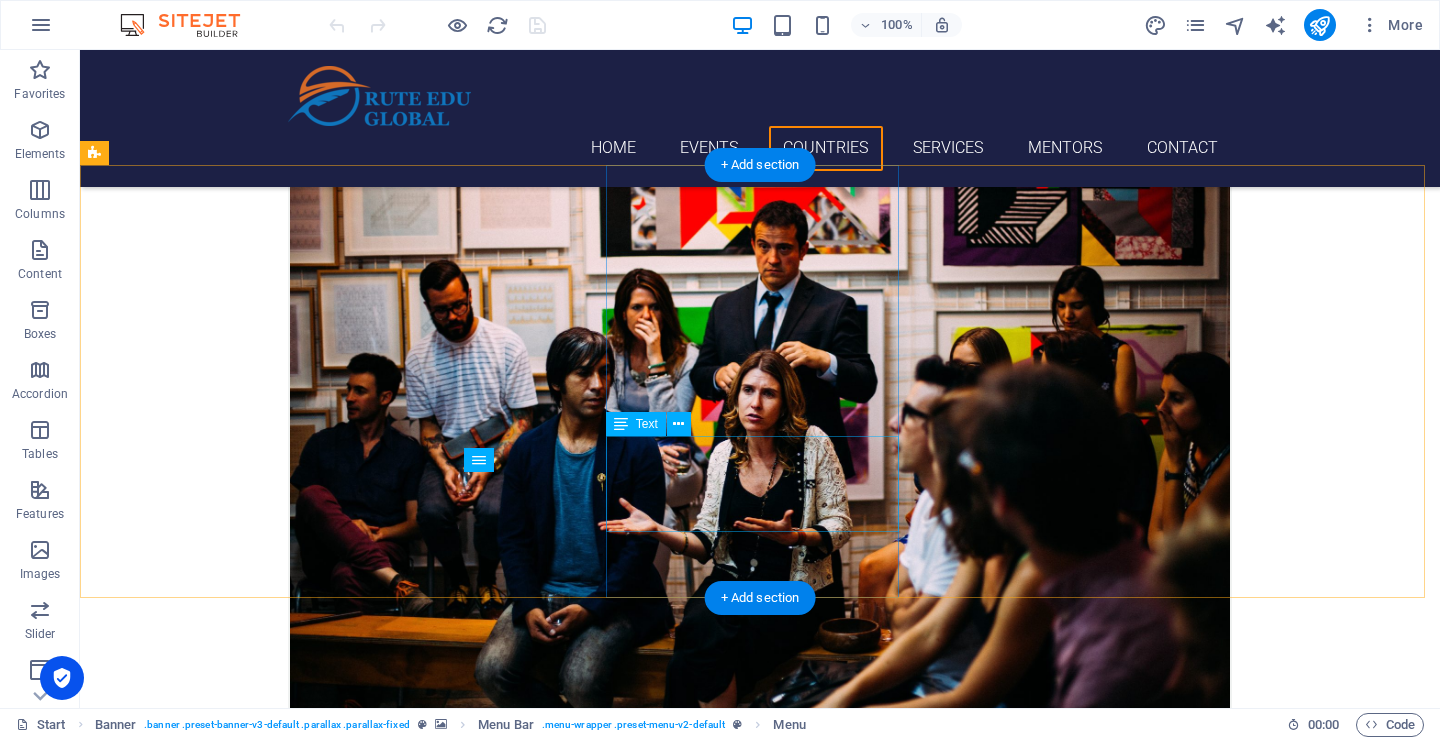 scroll, scrollTop: 2443, scrollLeft: 0, axis: vertical 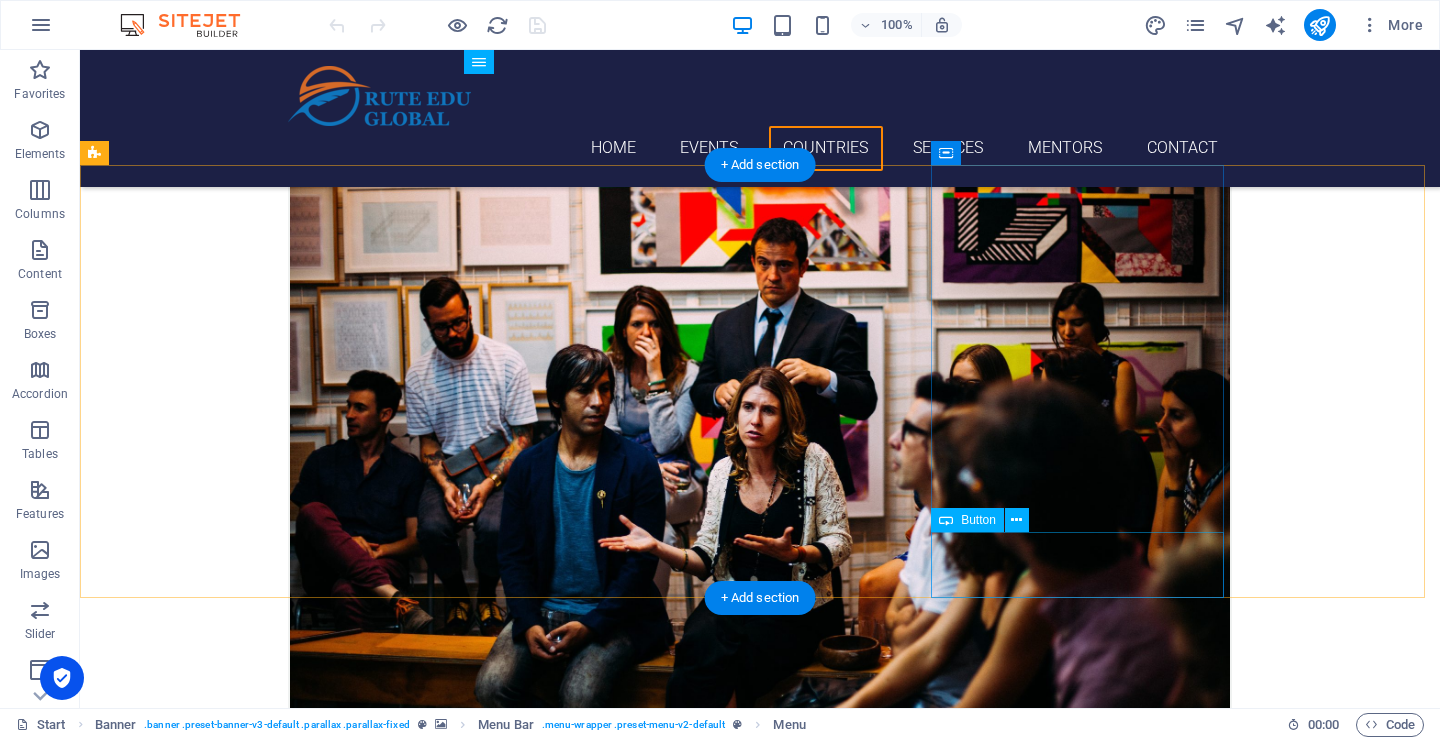 click on "Learn more" at bounding box center [242, 6599] 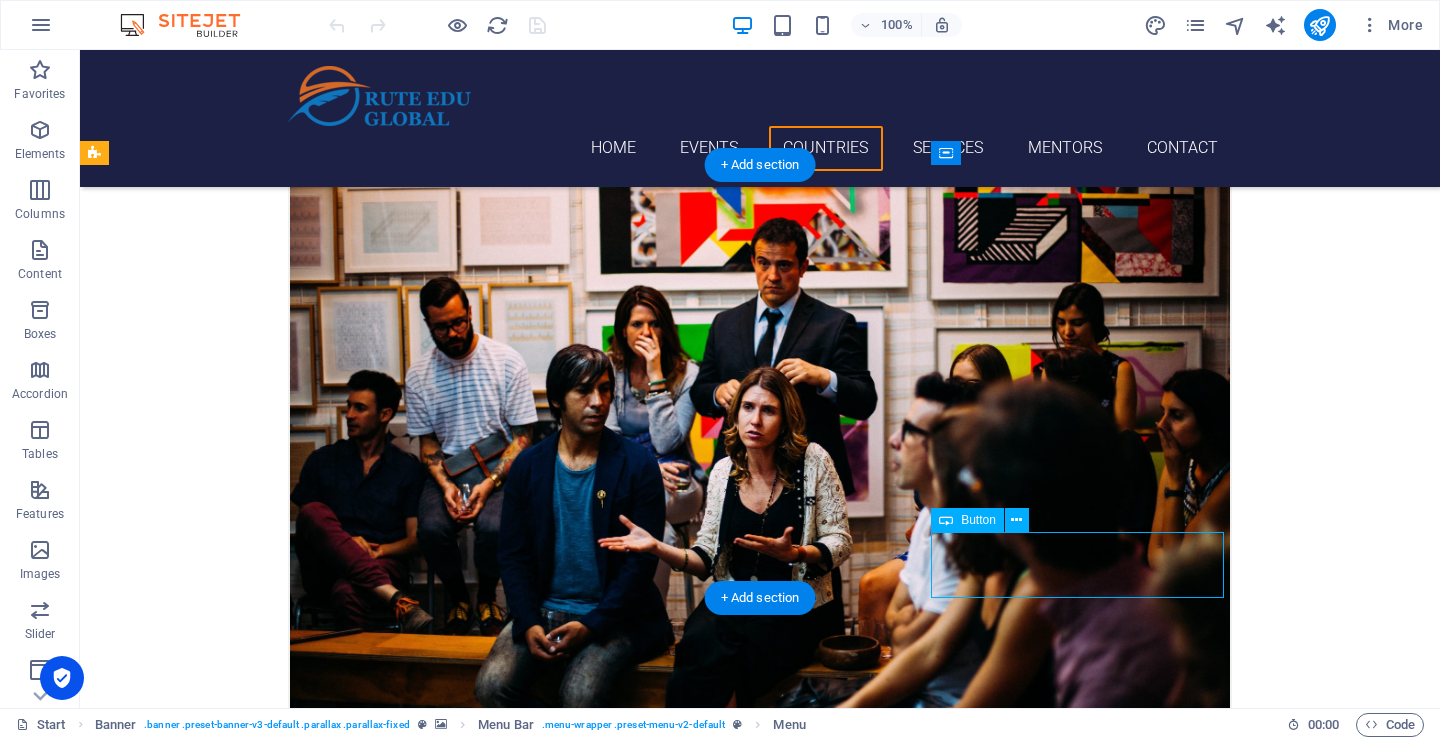 click on "Learn more" at bounding box center [242, 6599] 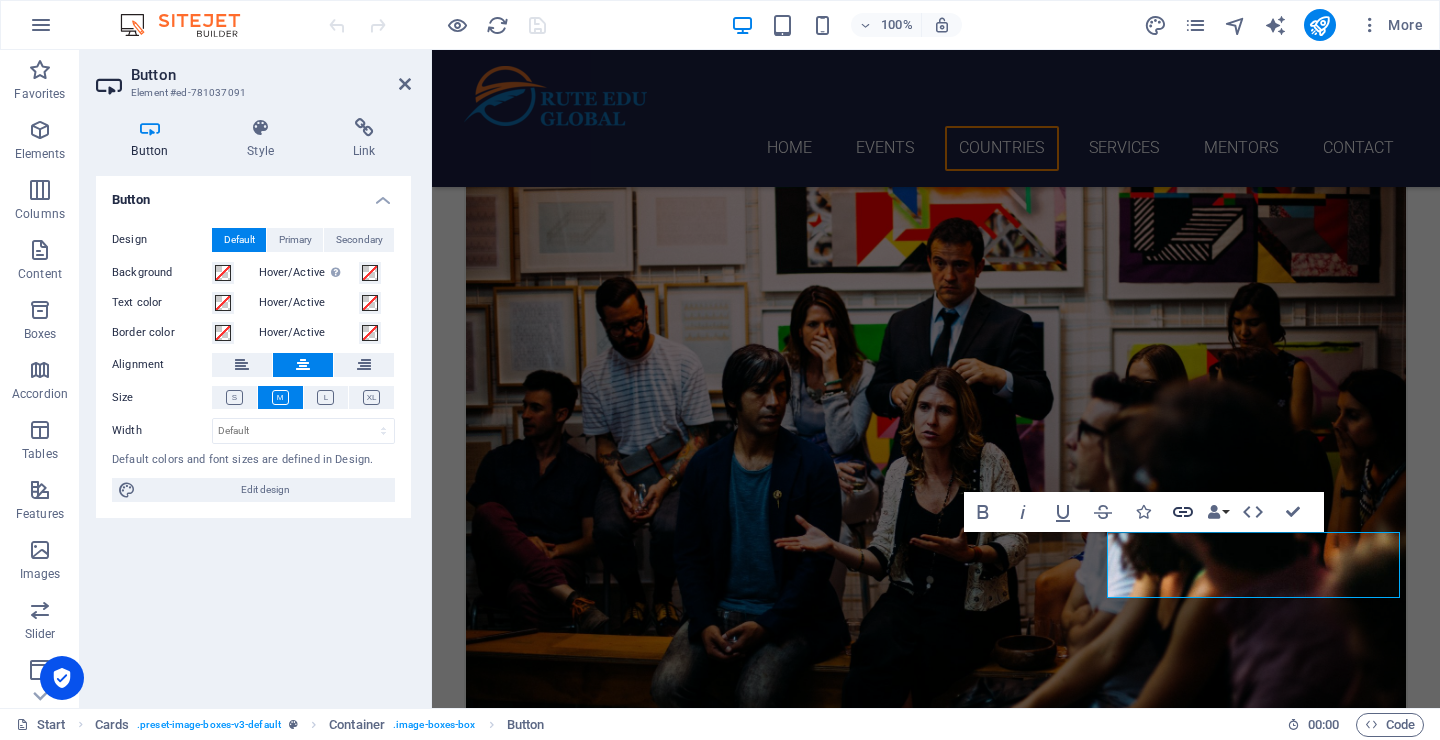 click 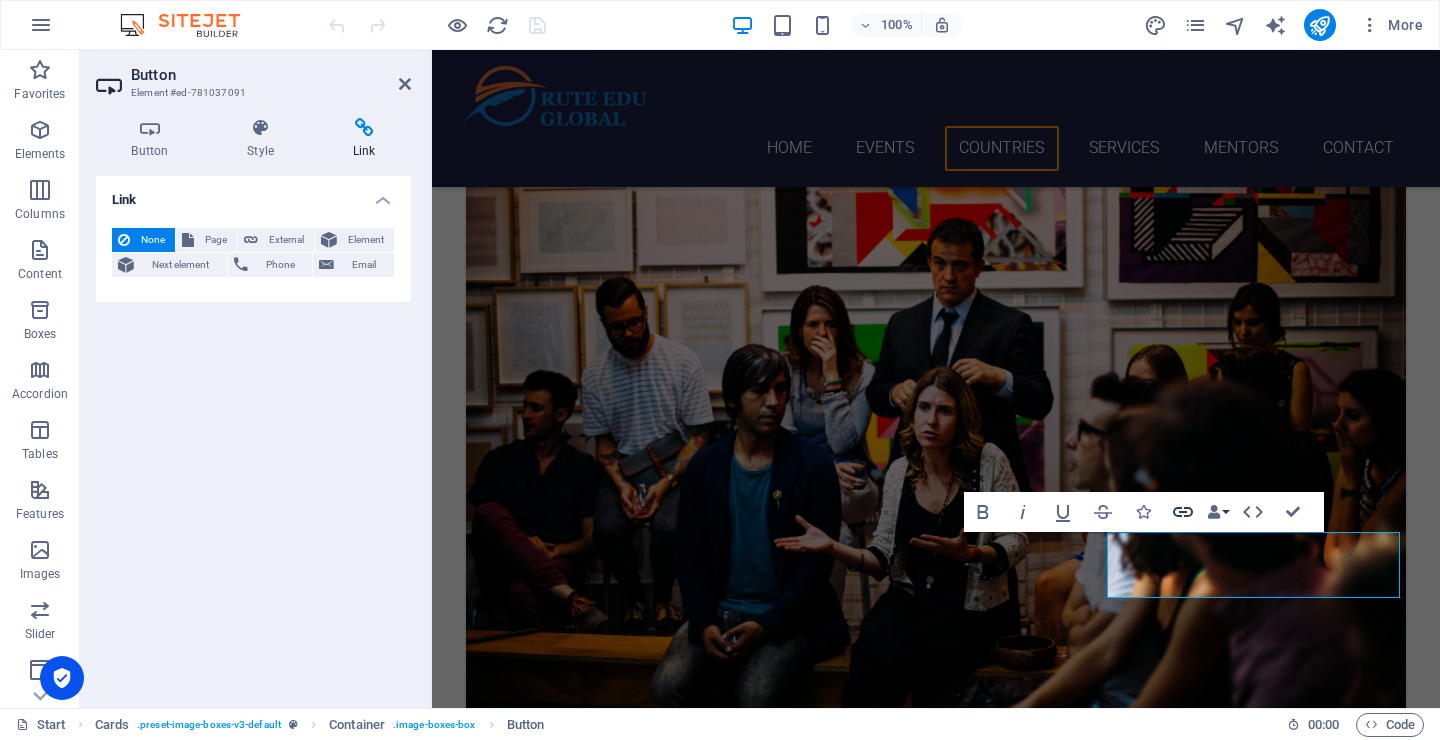 click 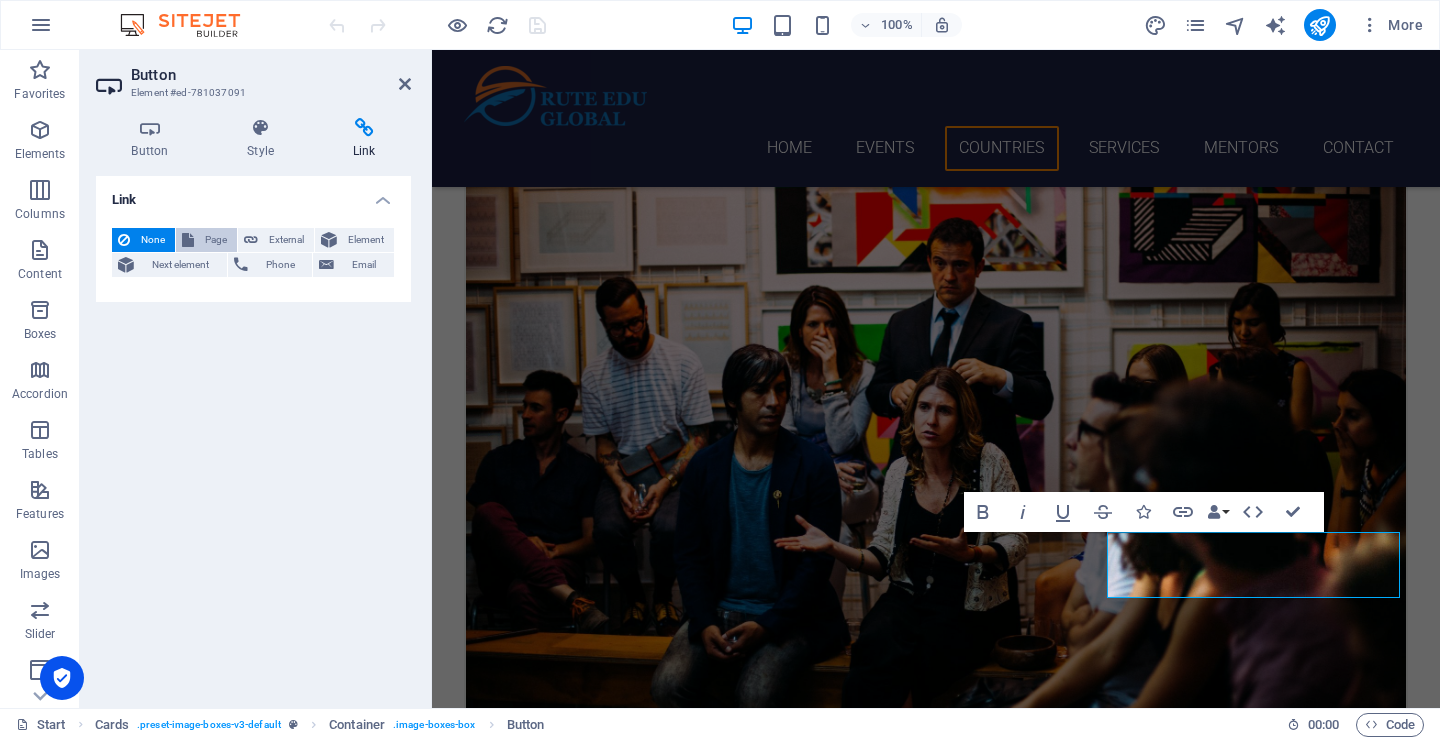click on "Page" at bounding box center [215, 240] 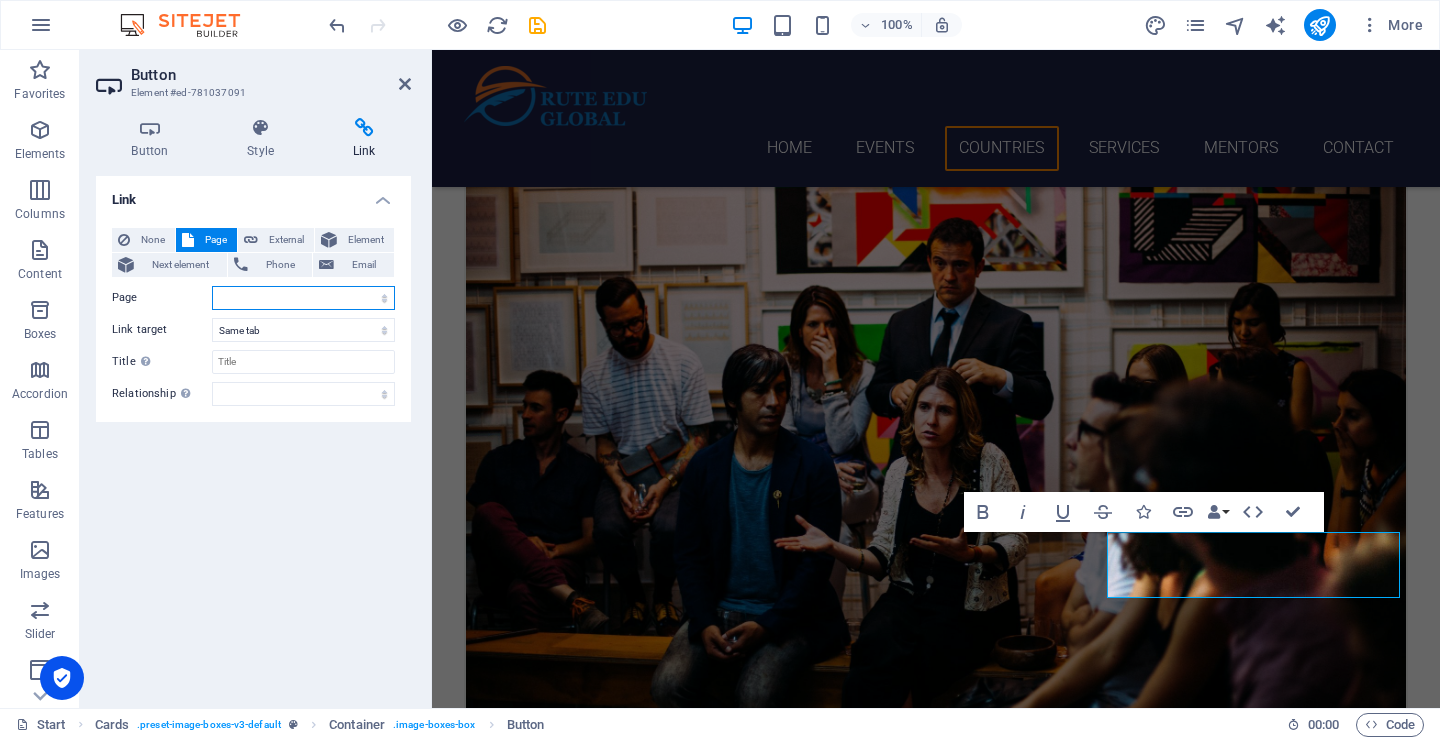 click on "Start Australia United States Canada Subpage Legal notice Netherlands THE U.K. IRELAND France Germany Start" at bounding box center [303, 298] 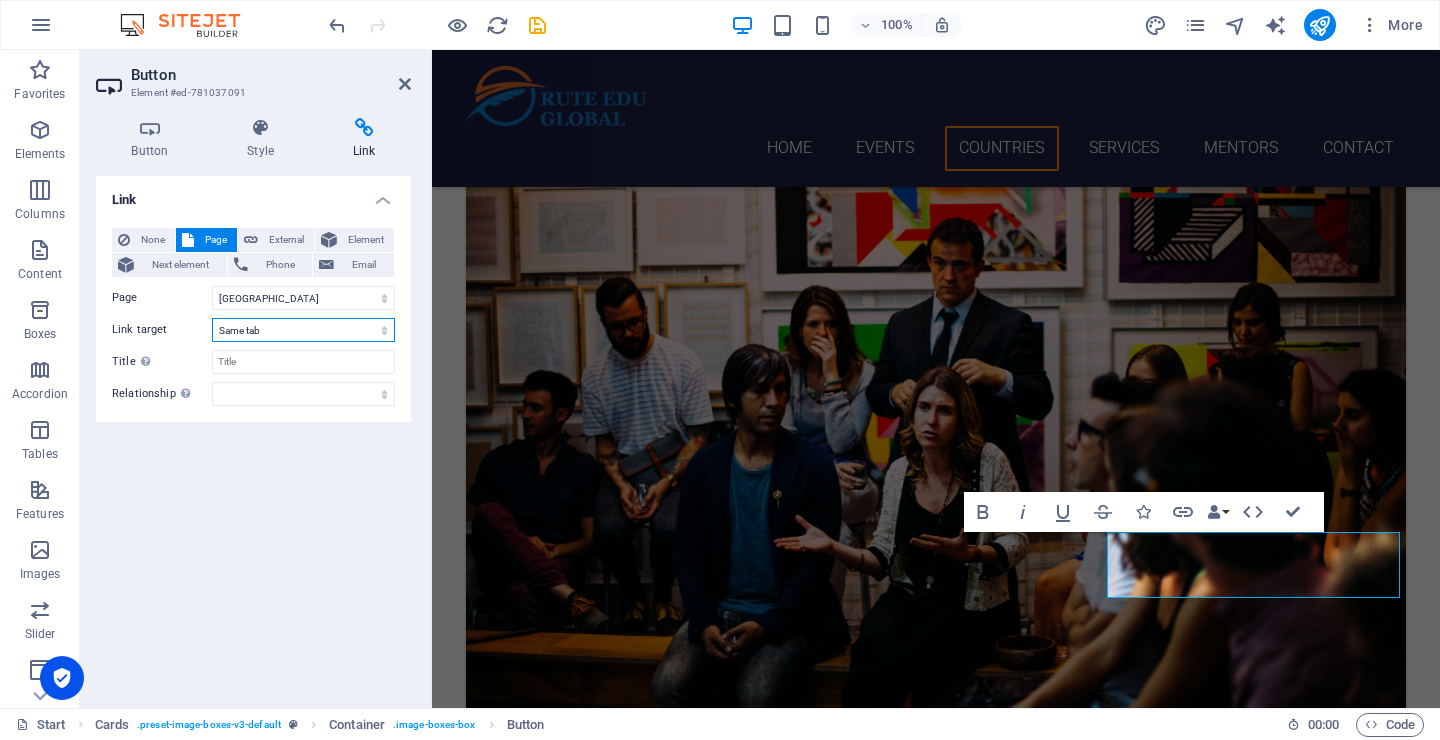 click on "New tab Same tab Overlay" at bounding box center (303, 330) 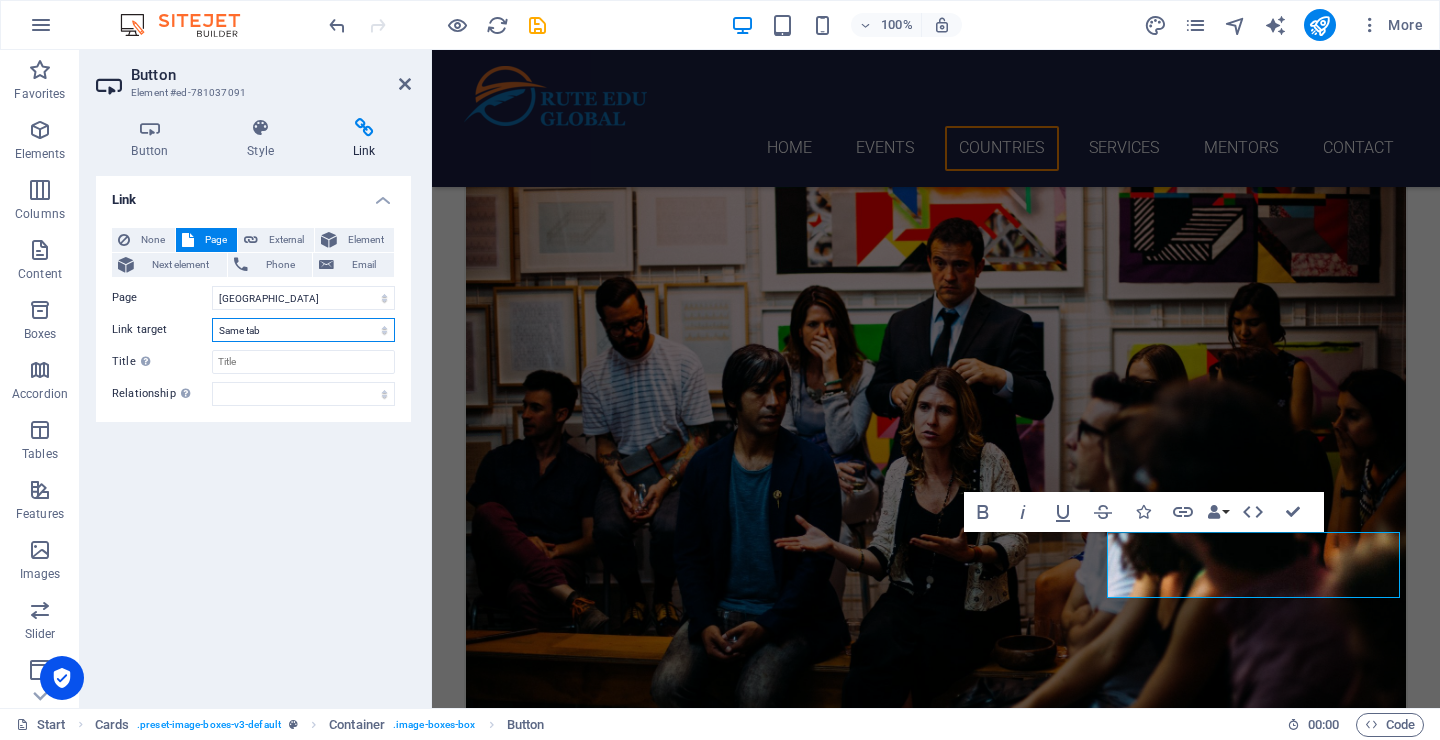 select on "blank" 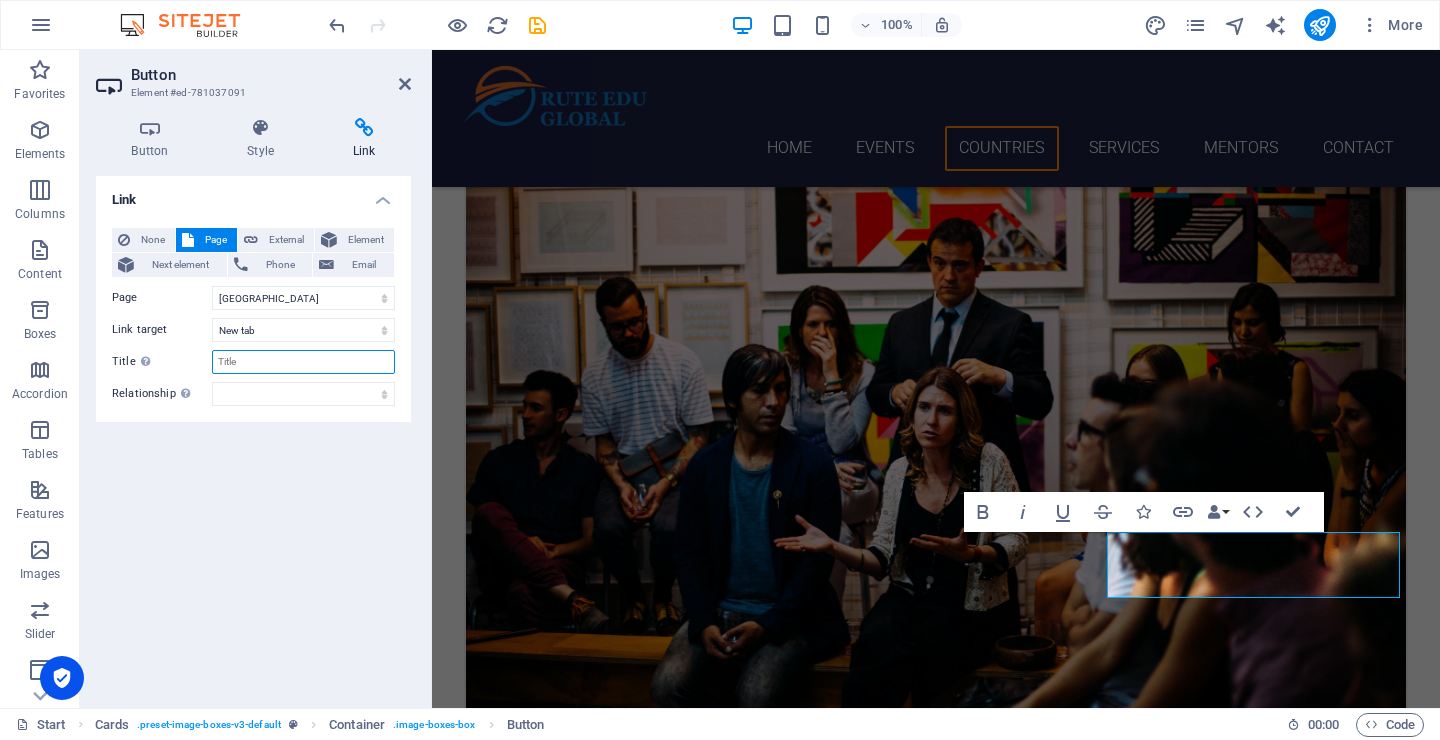 click on "Title Additional link description, should not be the same as the link text. The title is most often shown as a tooltip text when the mouse moves over the element. Leave empty if uncertain." at bounding box center (303, 362) 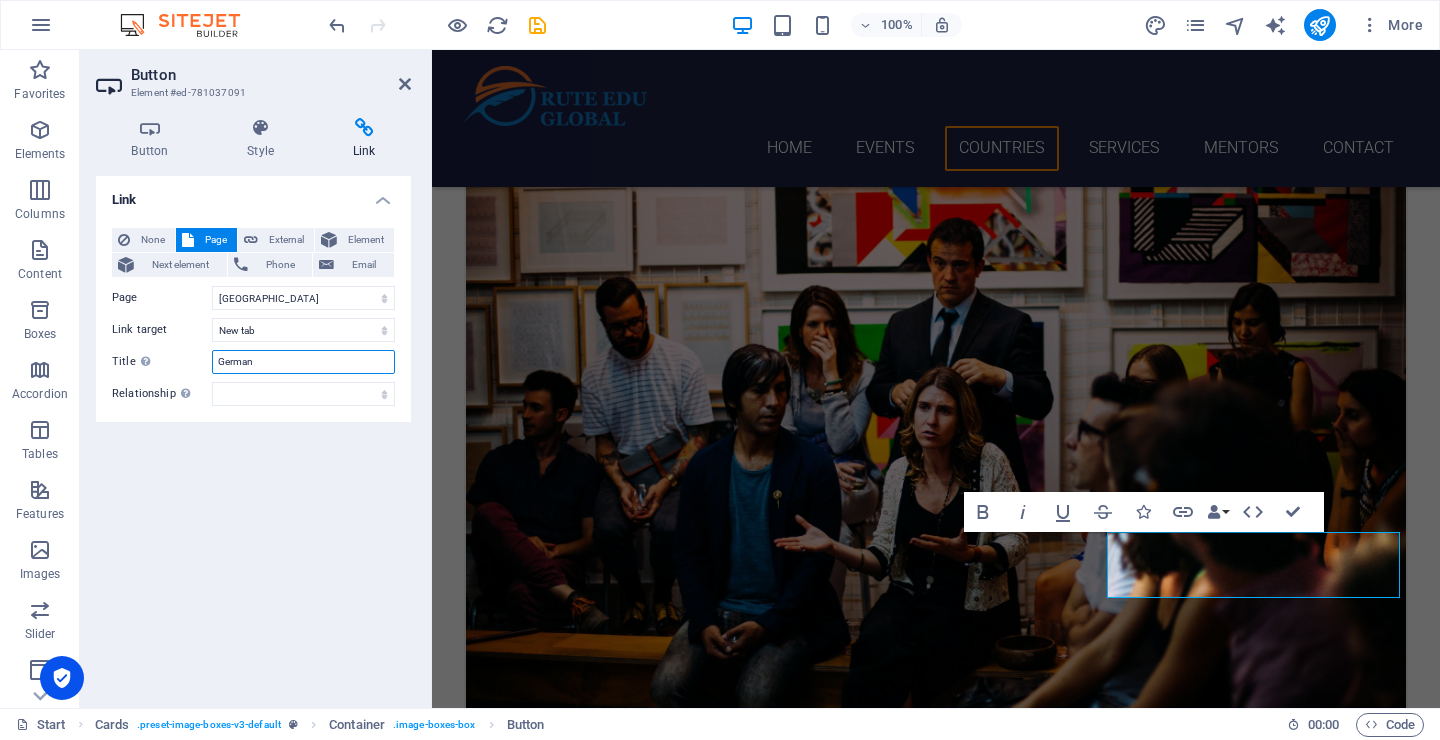 type on "[GEOGRAPHIC_DATA]" 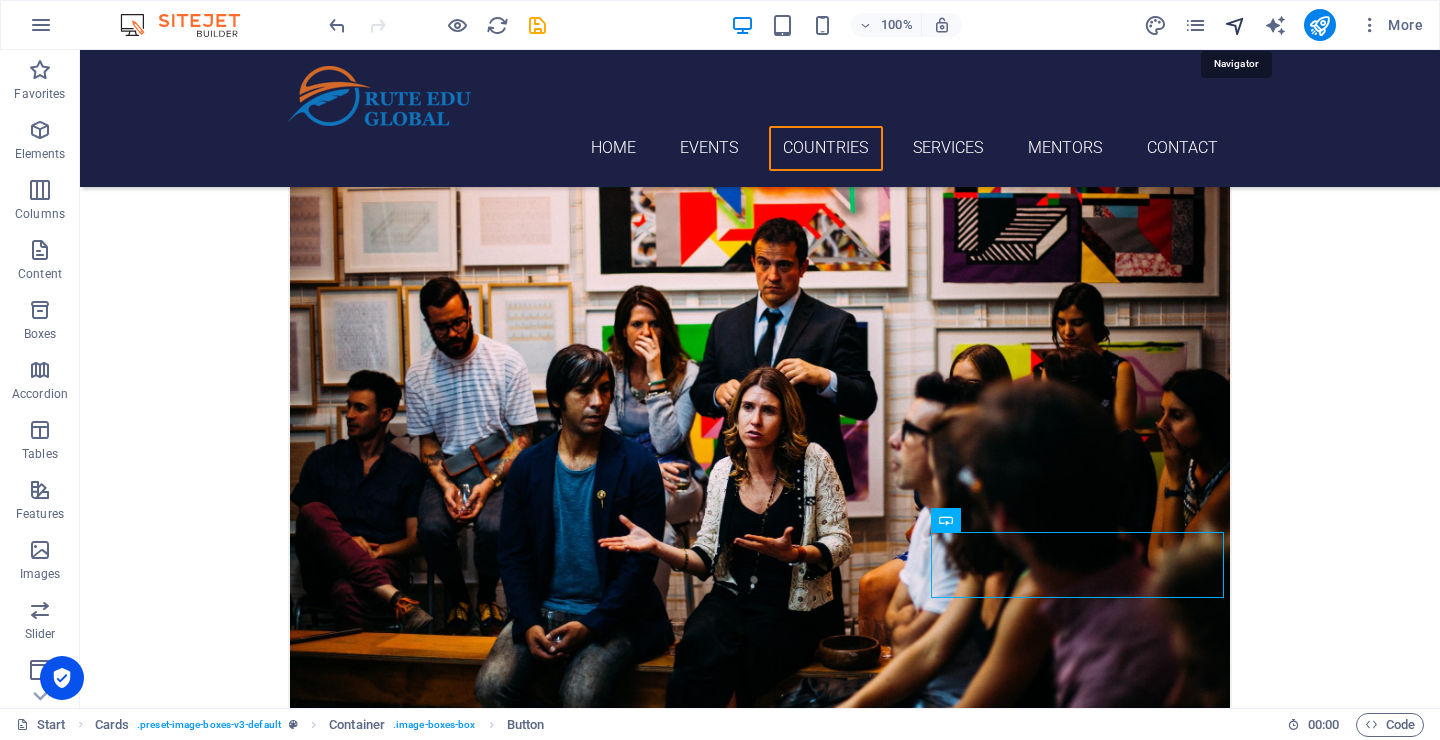 click at bounding box center (1235, 25) 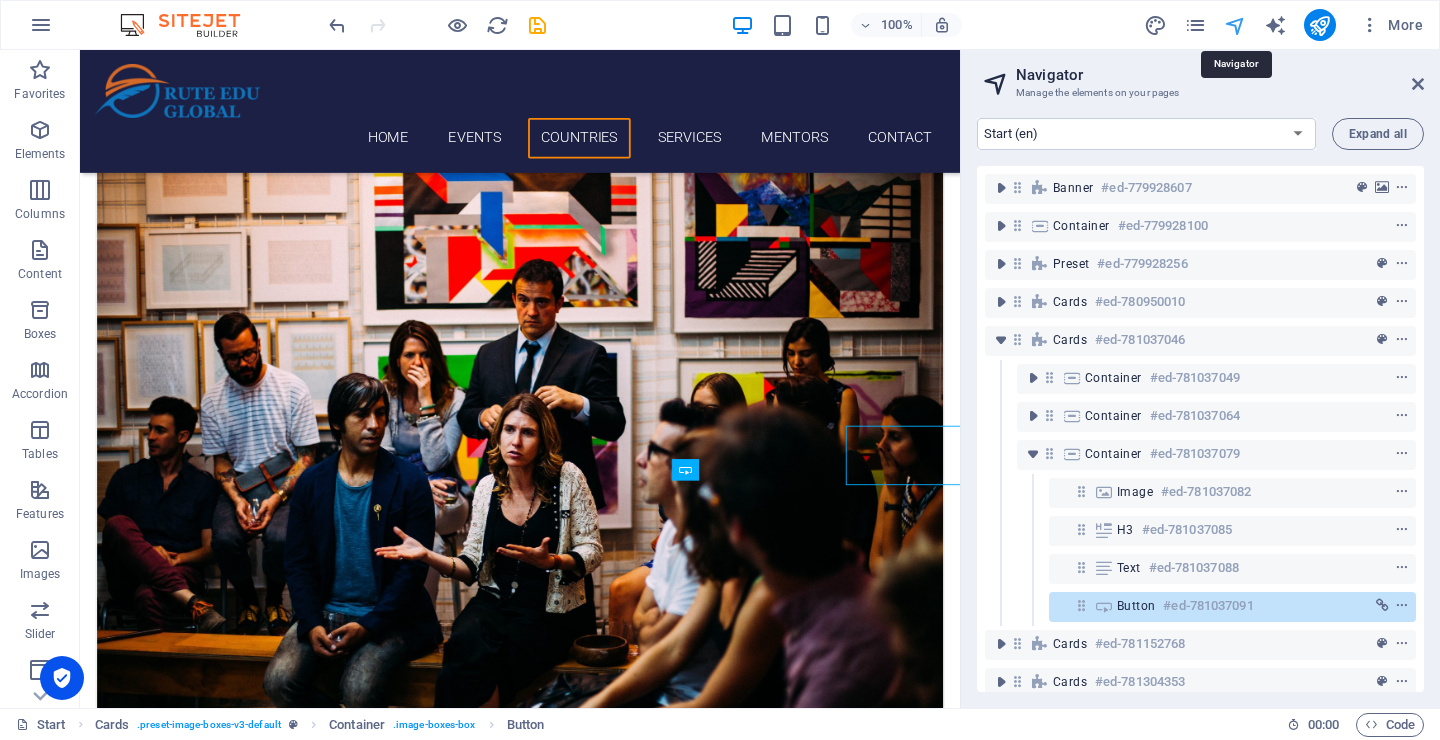 scroll, scrollTop: 2507, scrollLeft: 0, axis: vertical 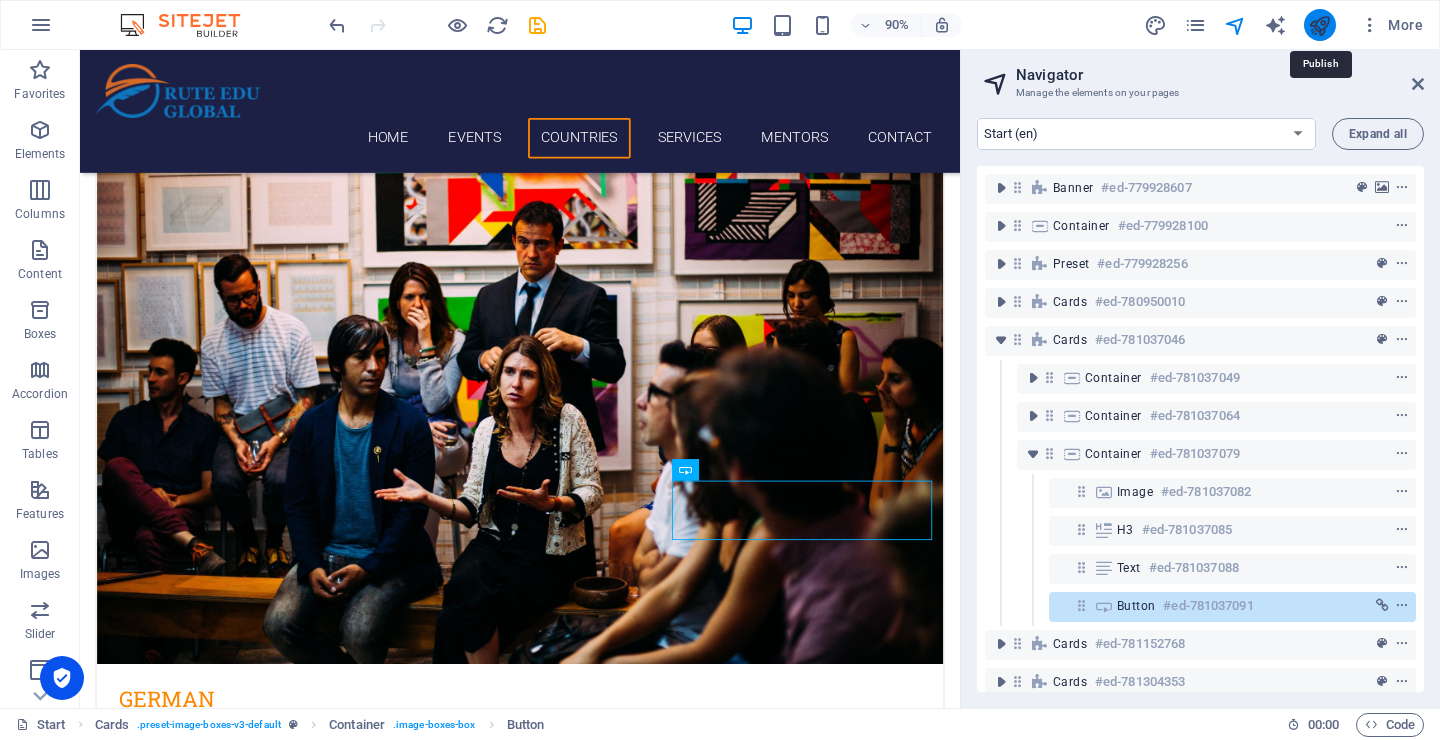 drag, startPoint x: 1310, startPoint y: 27, endPoint x: 1159, endPoint y: 2, distance: 153.05554 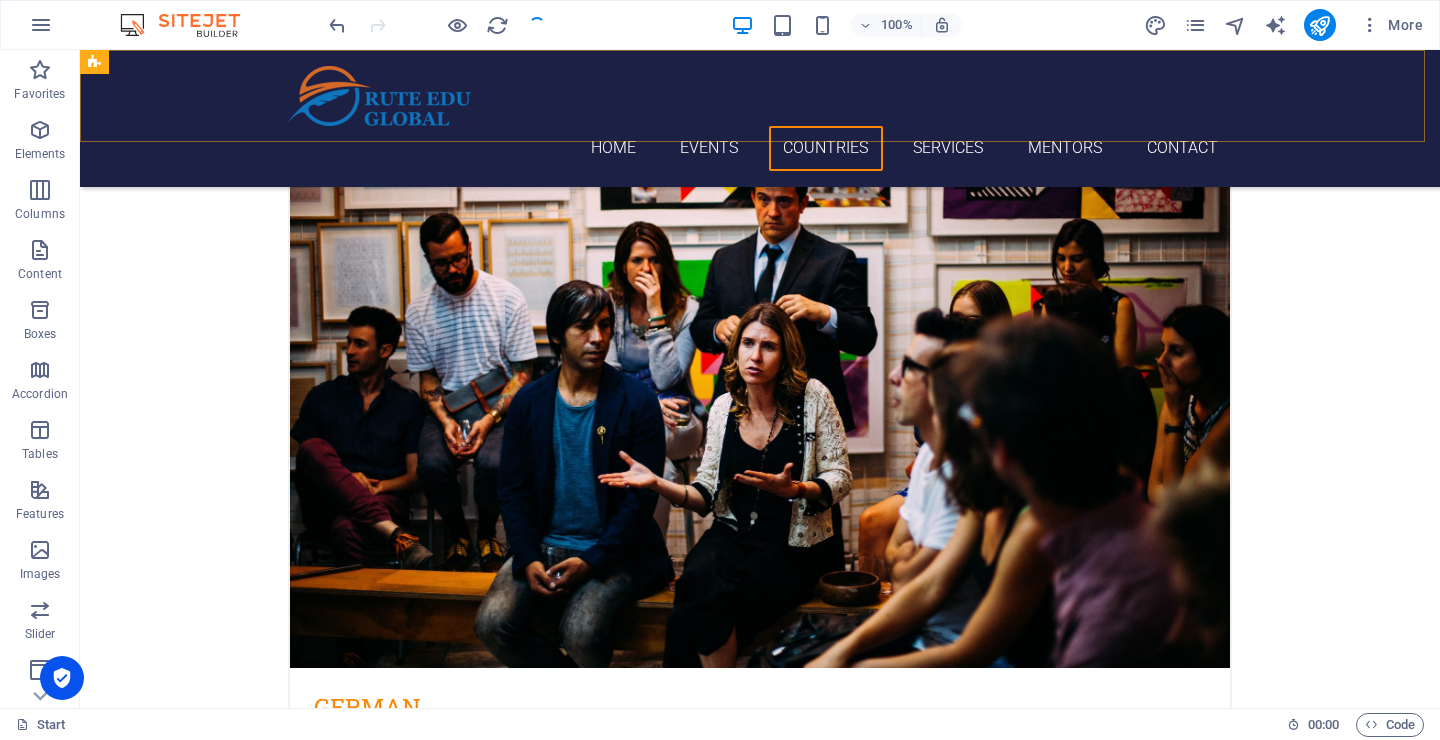 scroll, scrollTop: 2443, scrollLeft: 0, axis: vertical 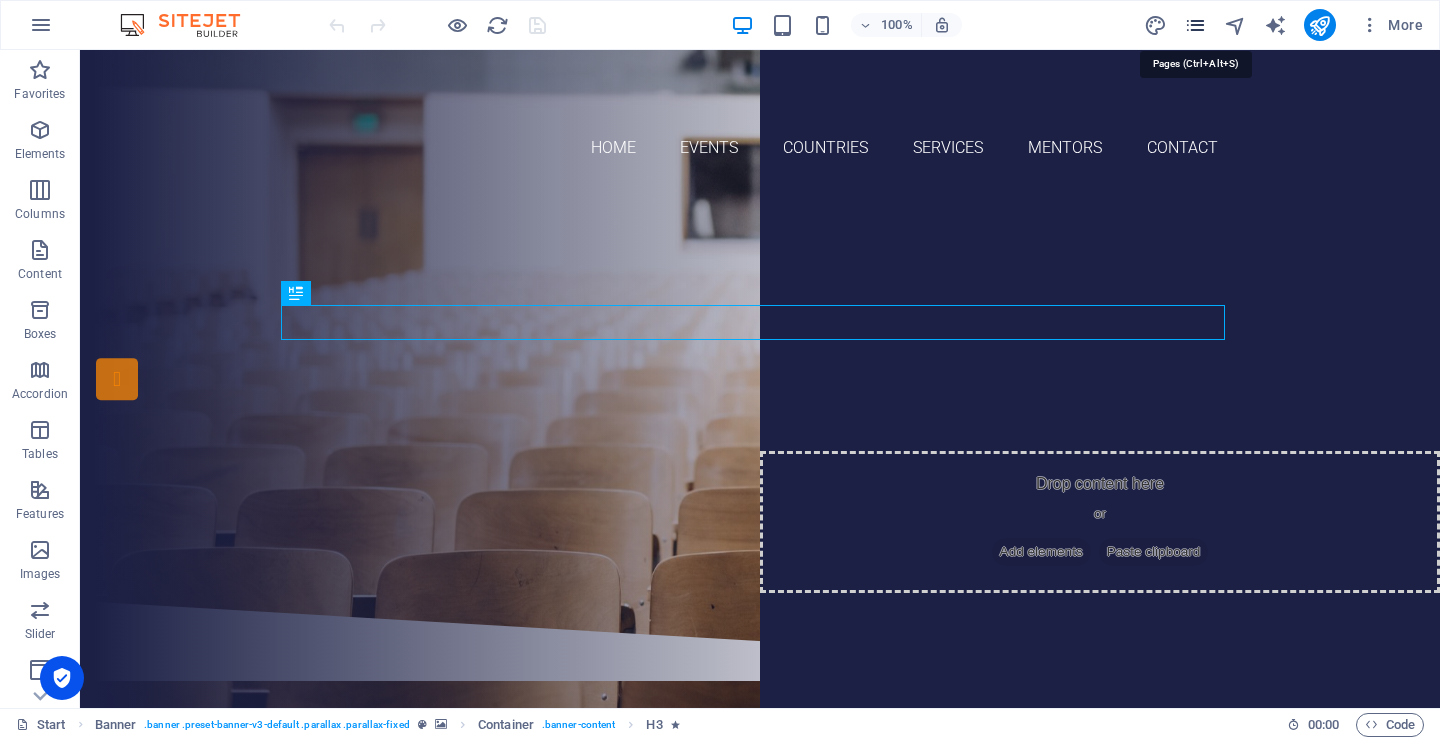 click at bounding box center [1195, 25] 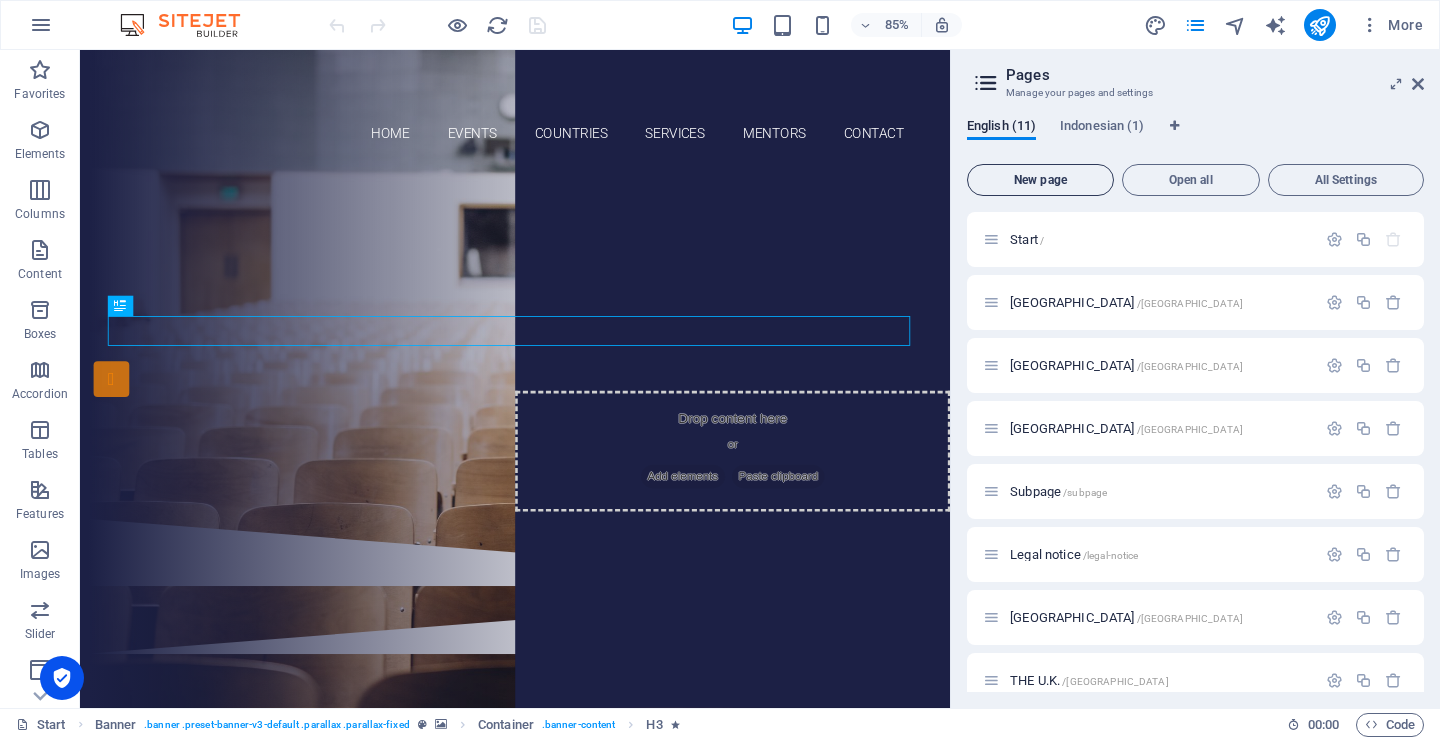 click on "New page" at bounding box center (1040, 180) 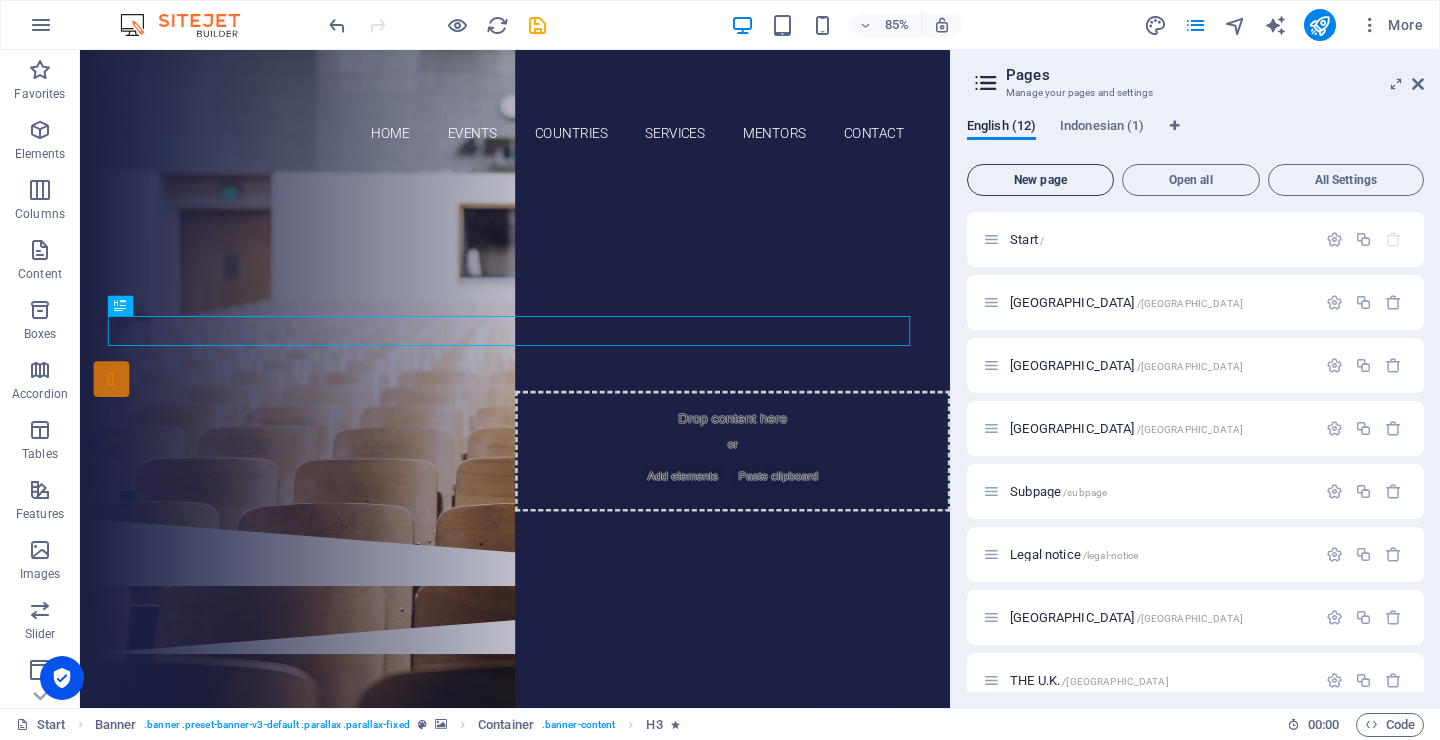 scroll, scrollTop: 556, scrollLeft: 0, axis: vertical 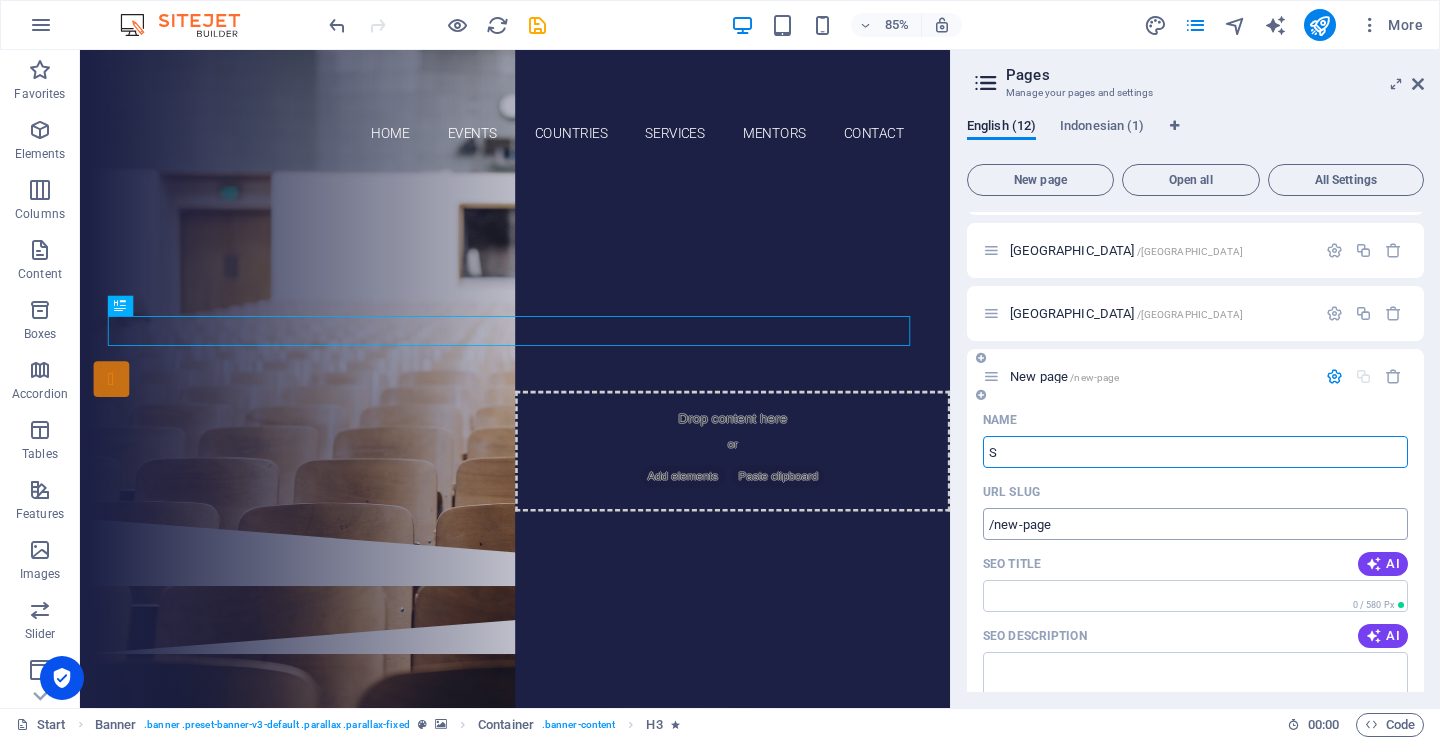 type on "Sw" 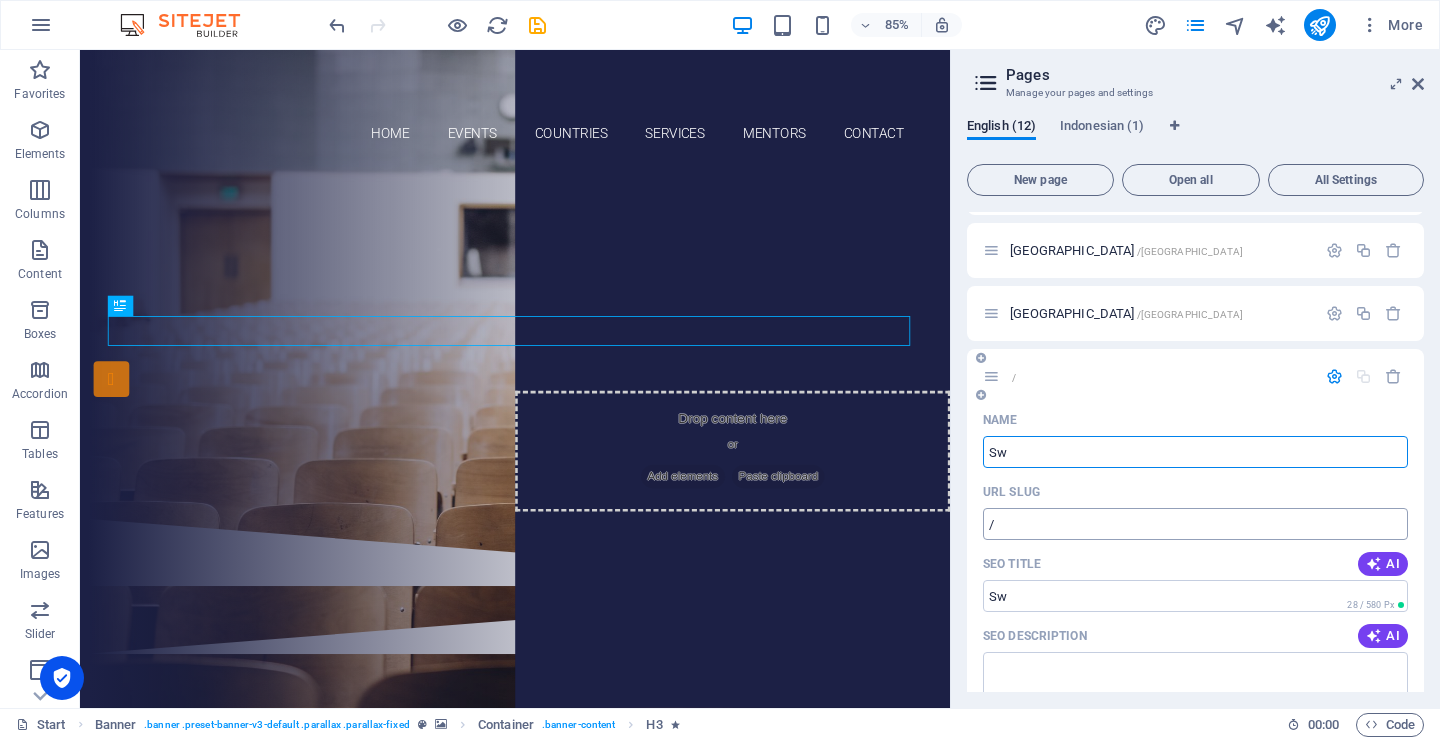type on "/" 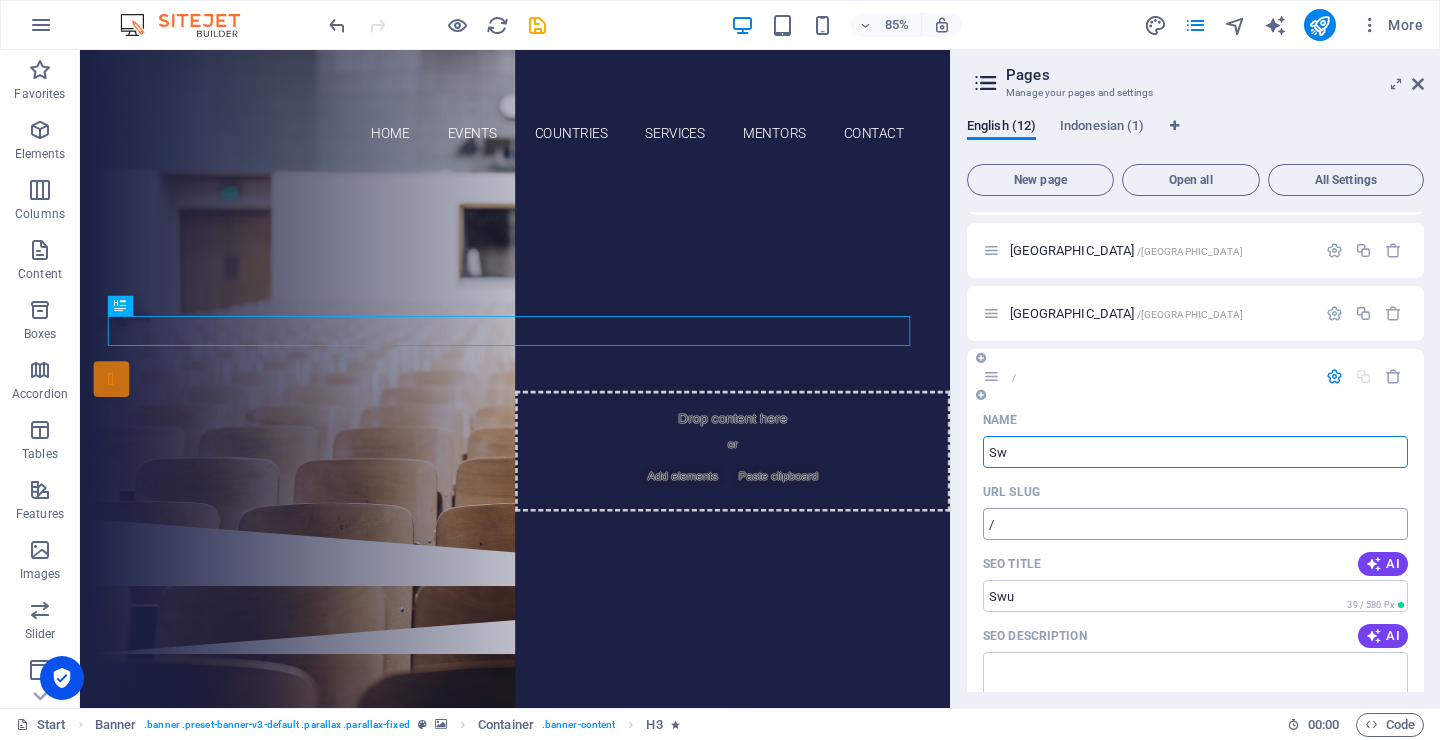 type on "Swi" 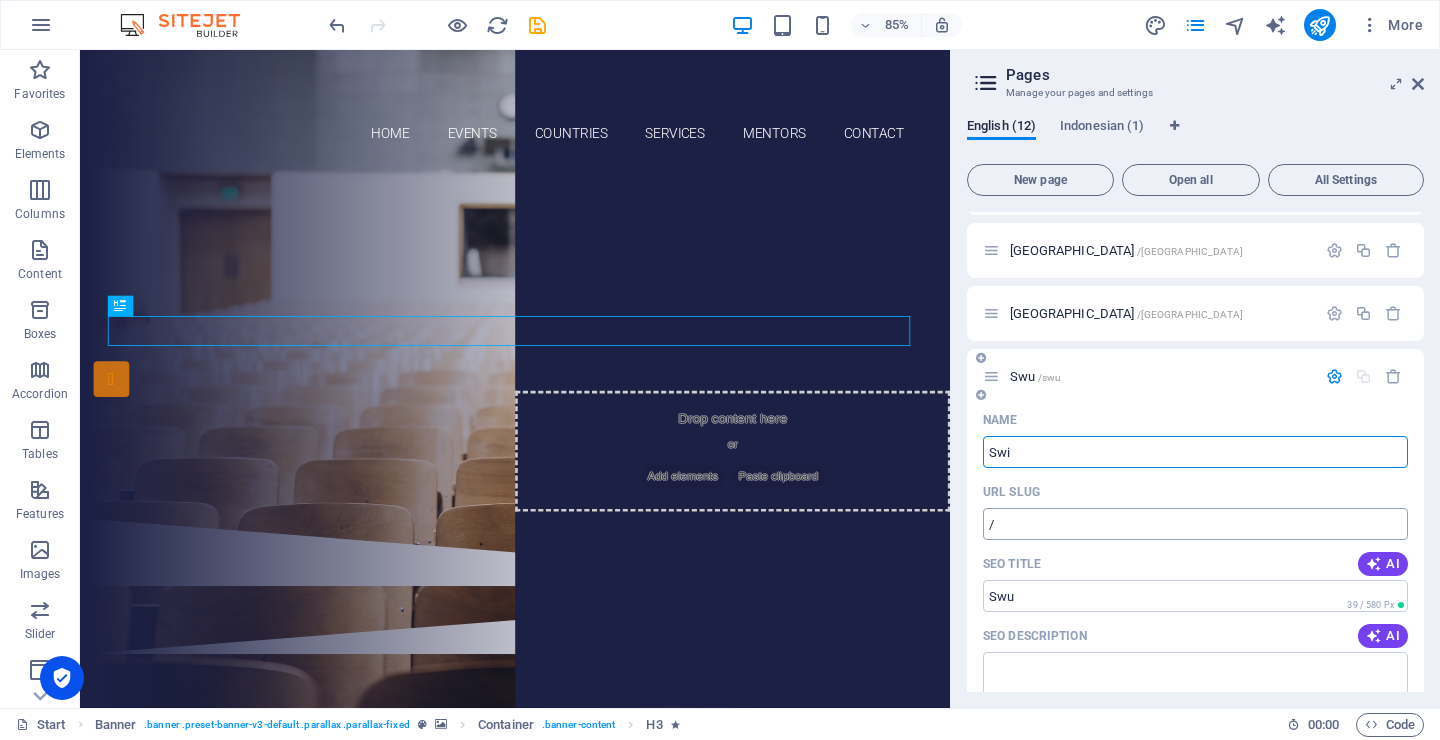type on "/swu" 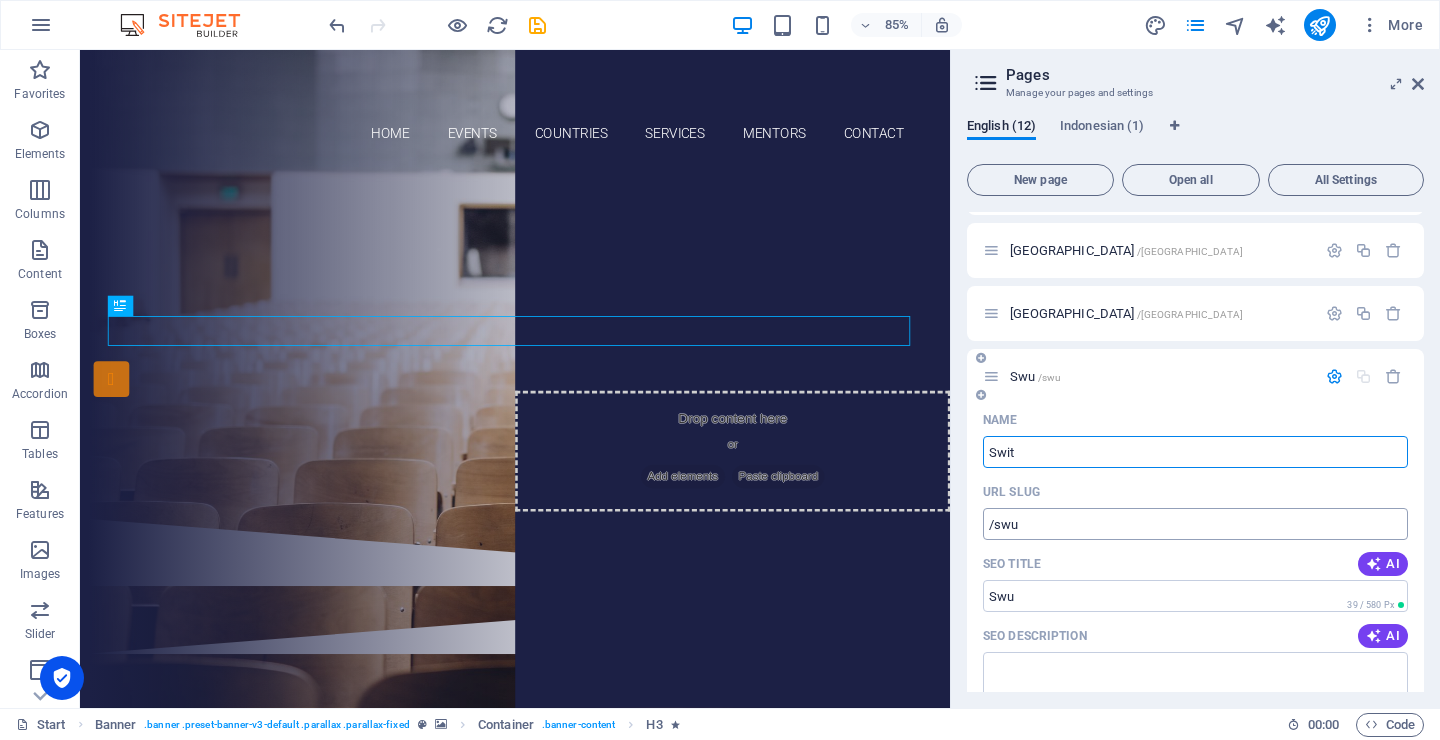 type on "Switz" 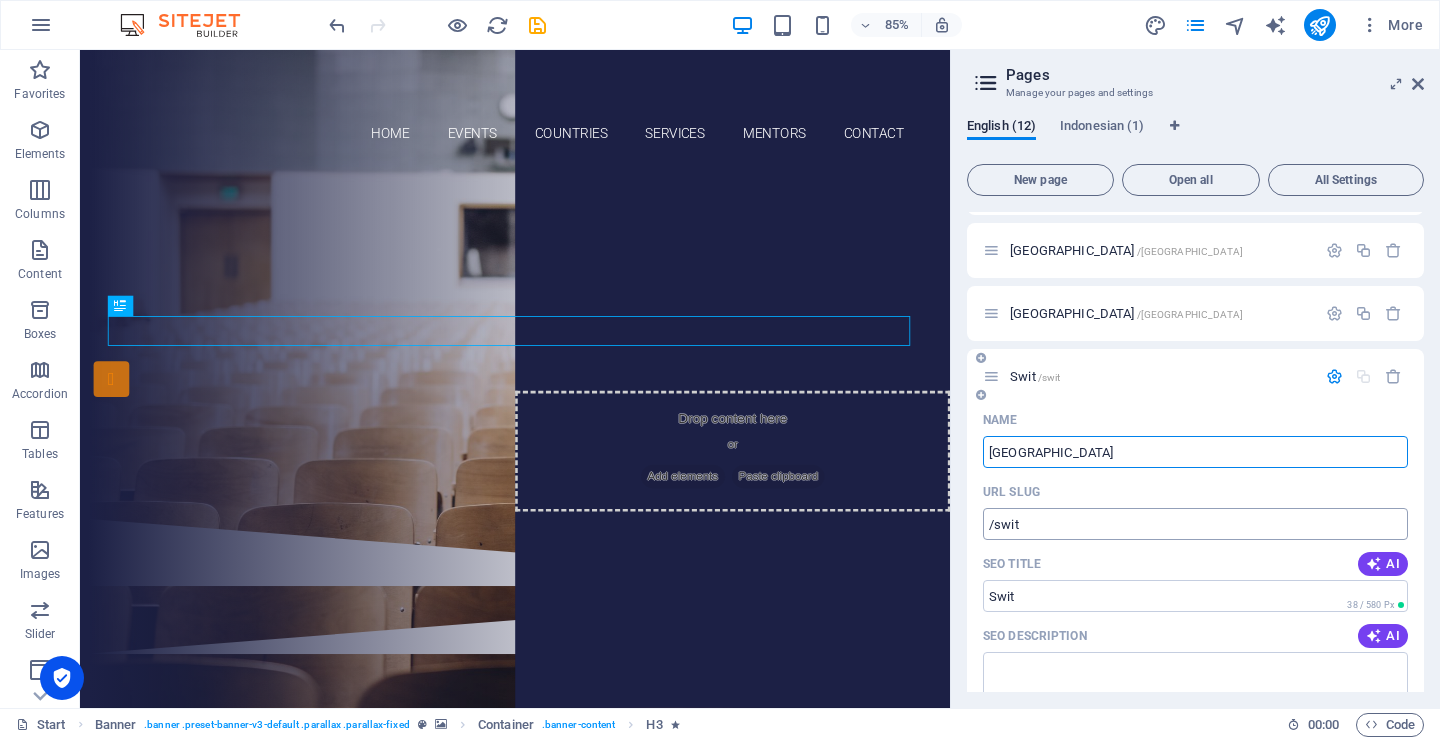 type on "[GEOGRAPHIC_DATA]" 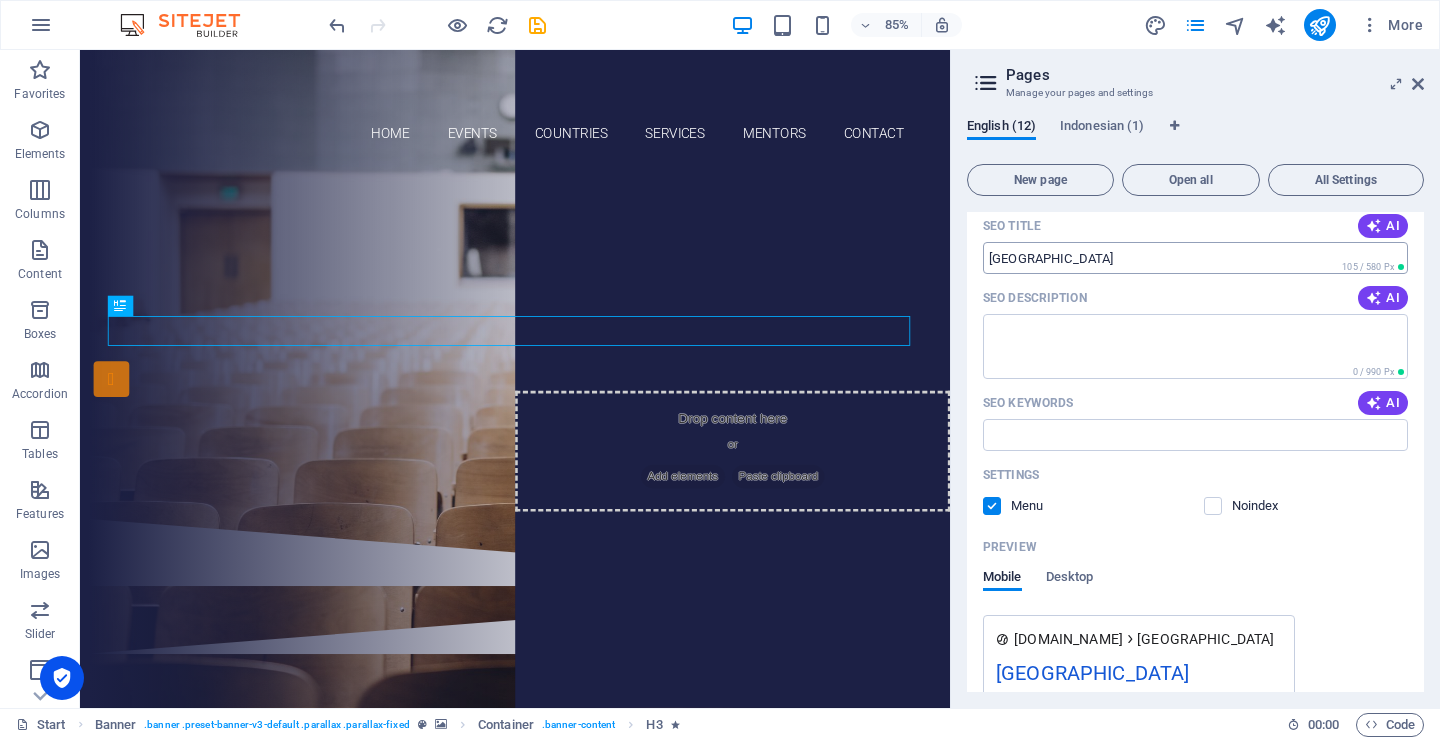 scroll, scrollTop: 853, scrollLeft: 0, axis: vertical 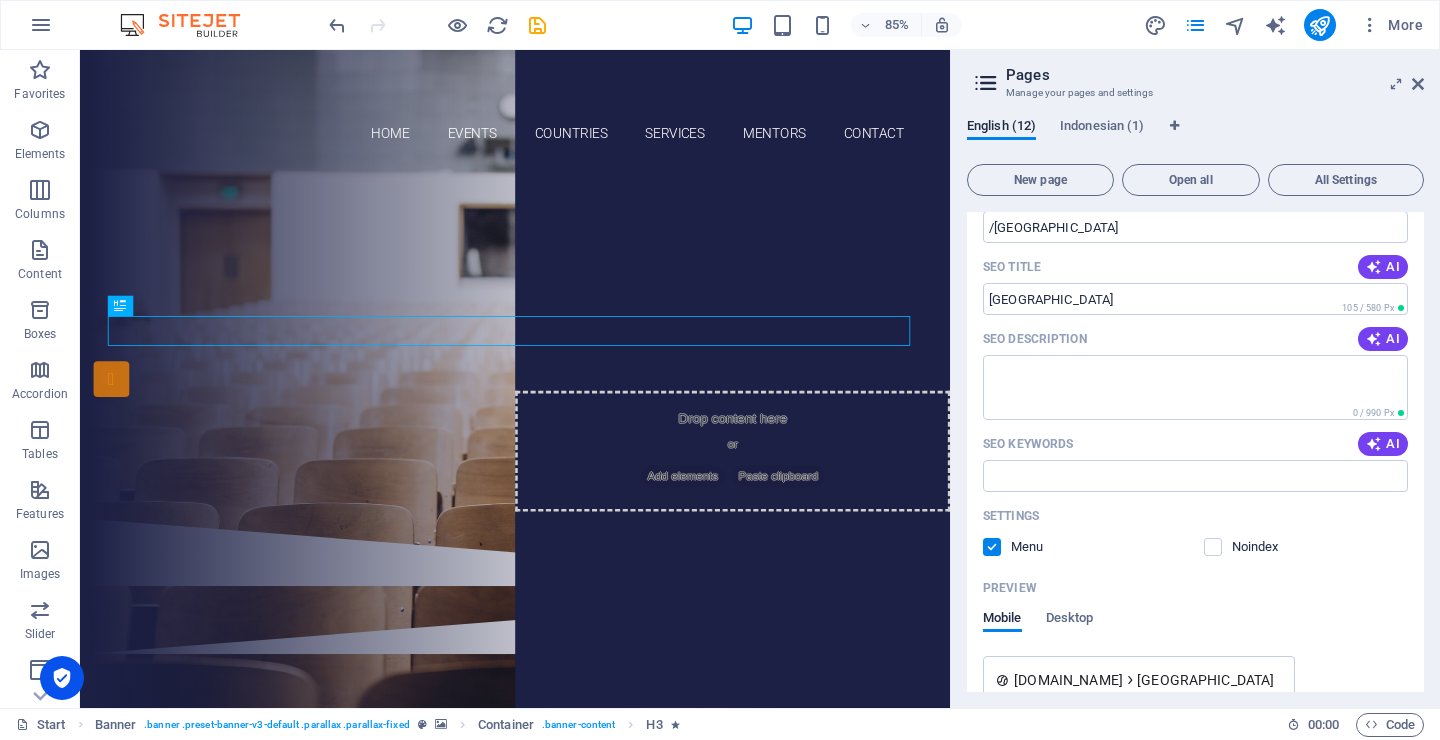 type on "[GEOGRAPHIC_DATA]" 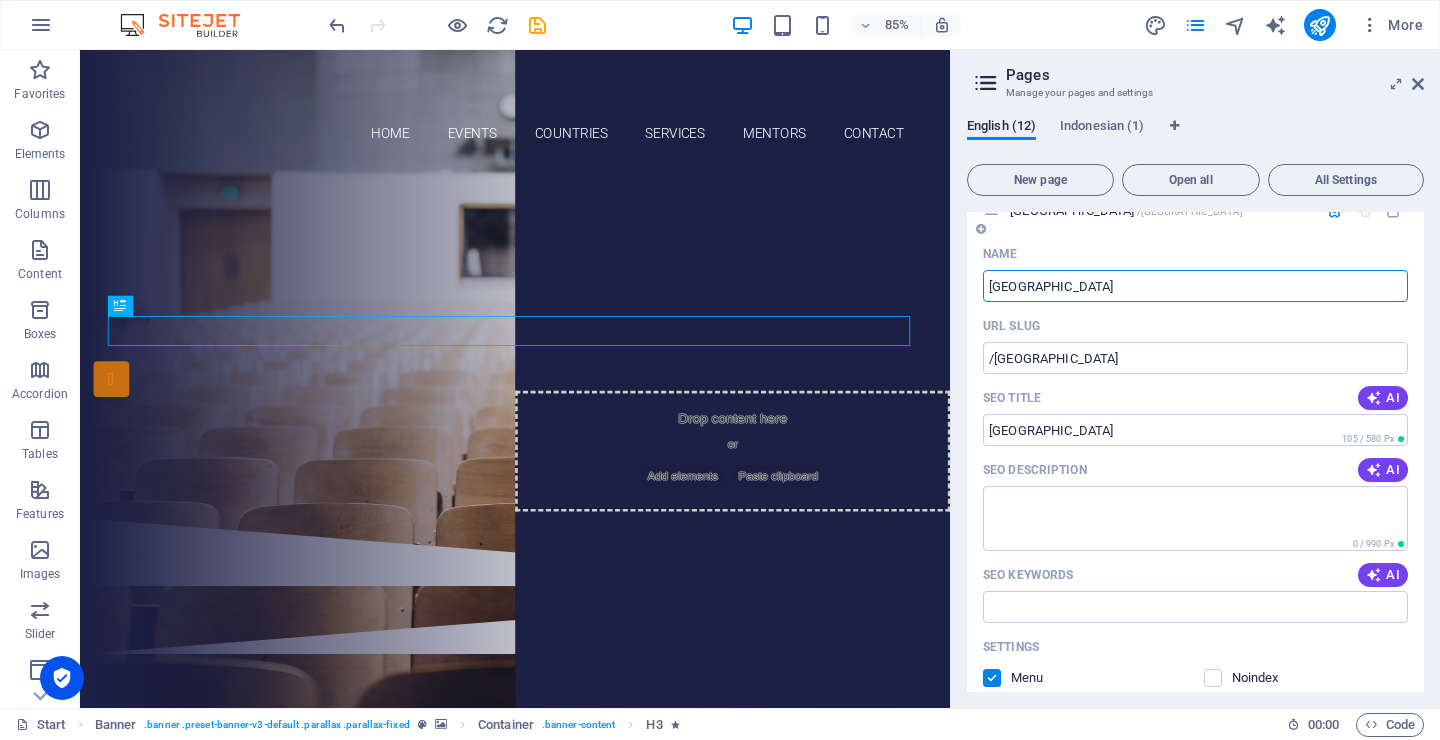 scroll, scrollTop: 576, scrollLeft: 0, axis: vertical 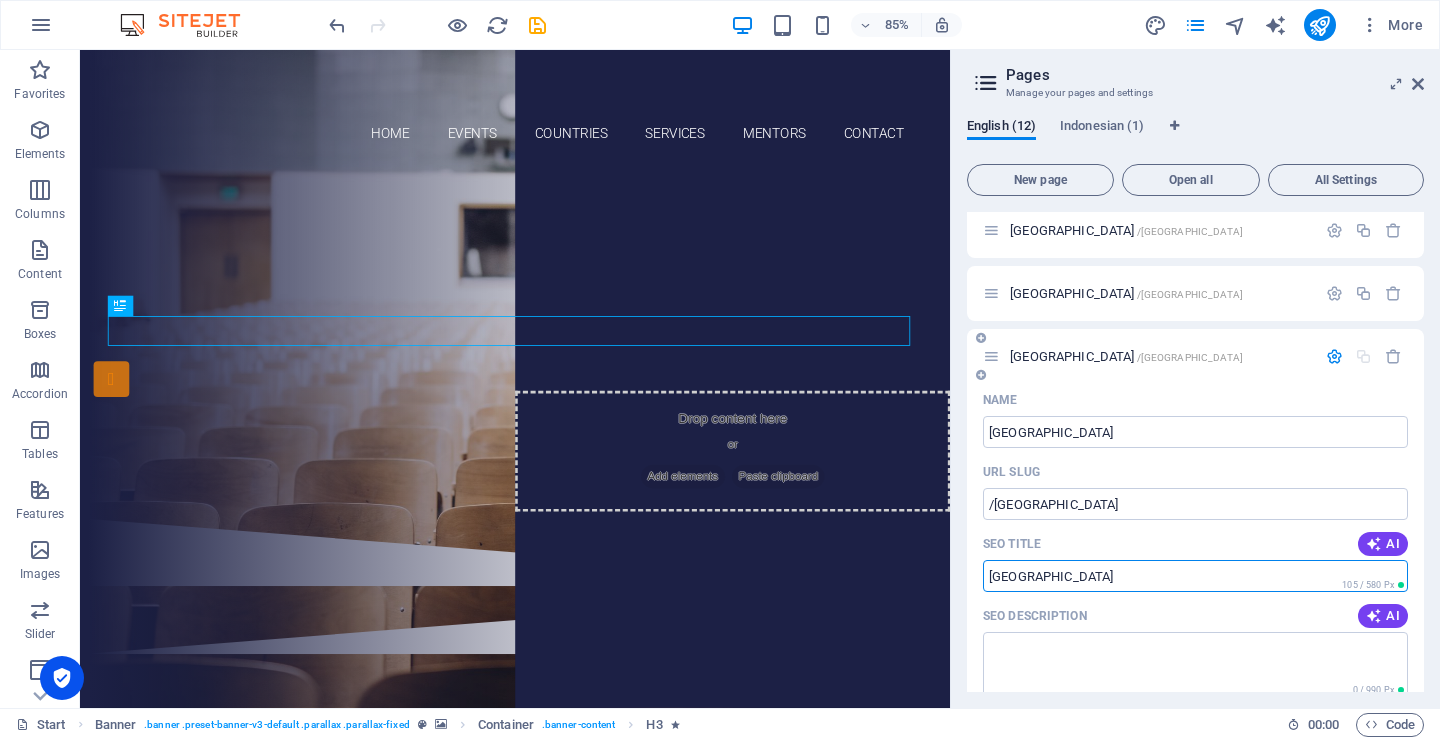 drag, startPoint x: 1073, startPoint y: 576, endPoint x: 966, endPoint y: 518, distance: 121.70867 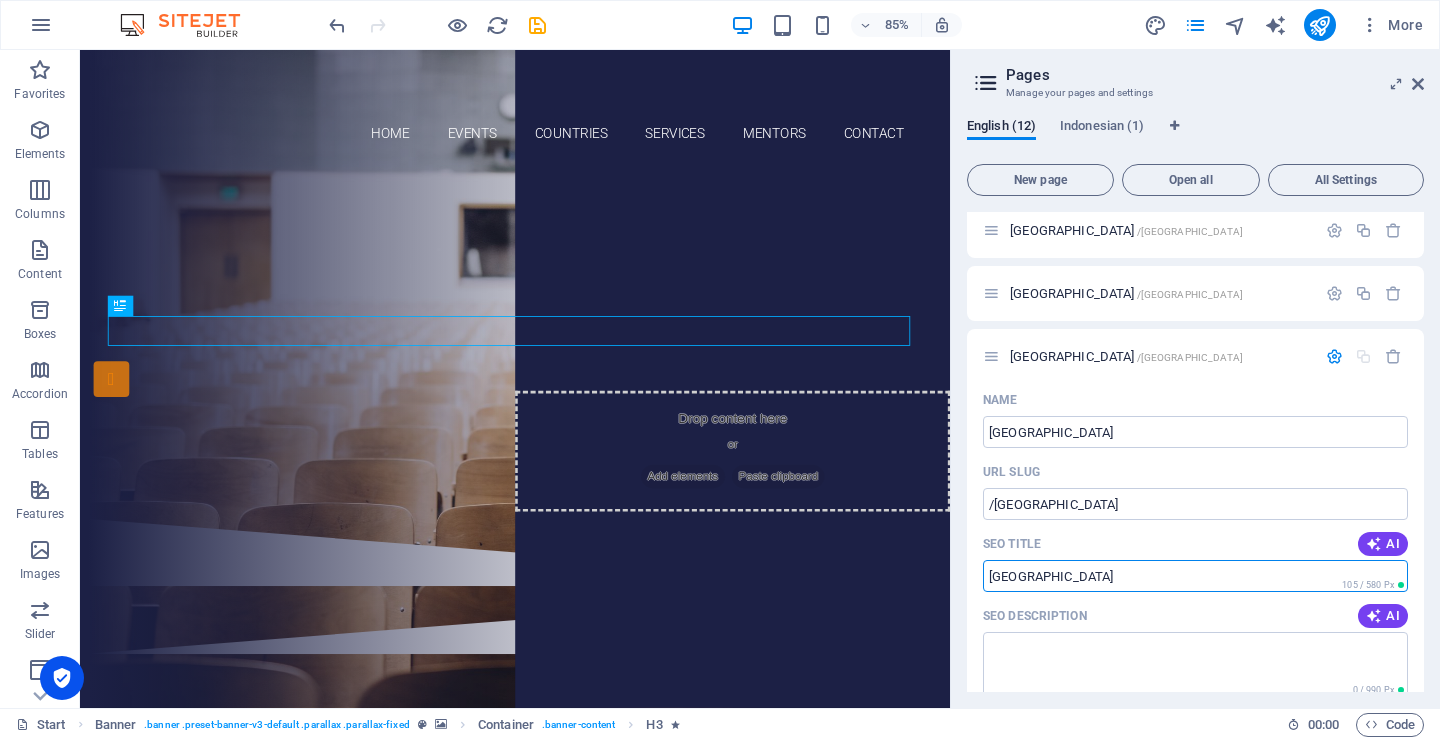 paste on "tudy in Switzerland – Expert Education Consultancy | Rute Edu Global" 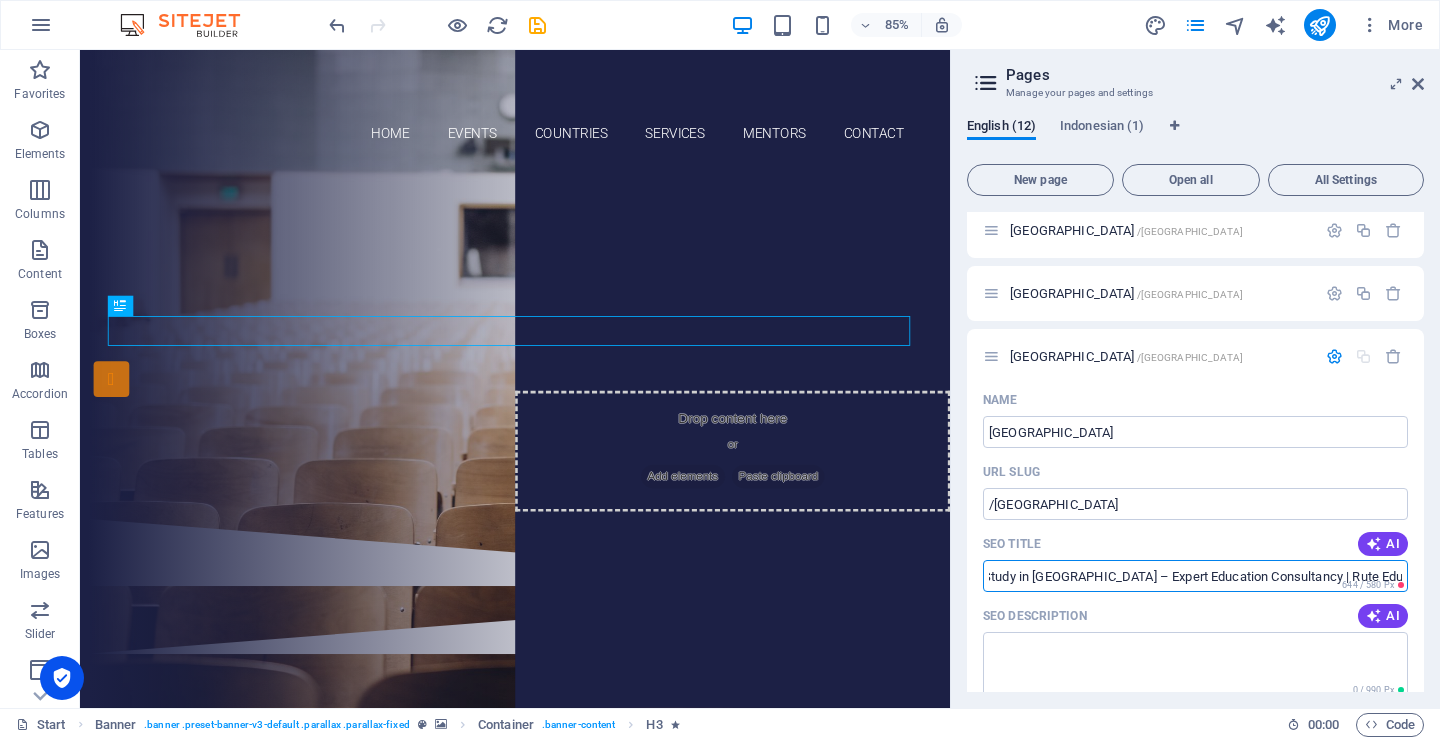 scroll, scrollTop: 0, scrollLeft: 0, axis: both 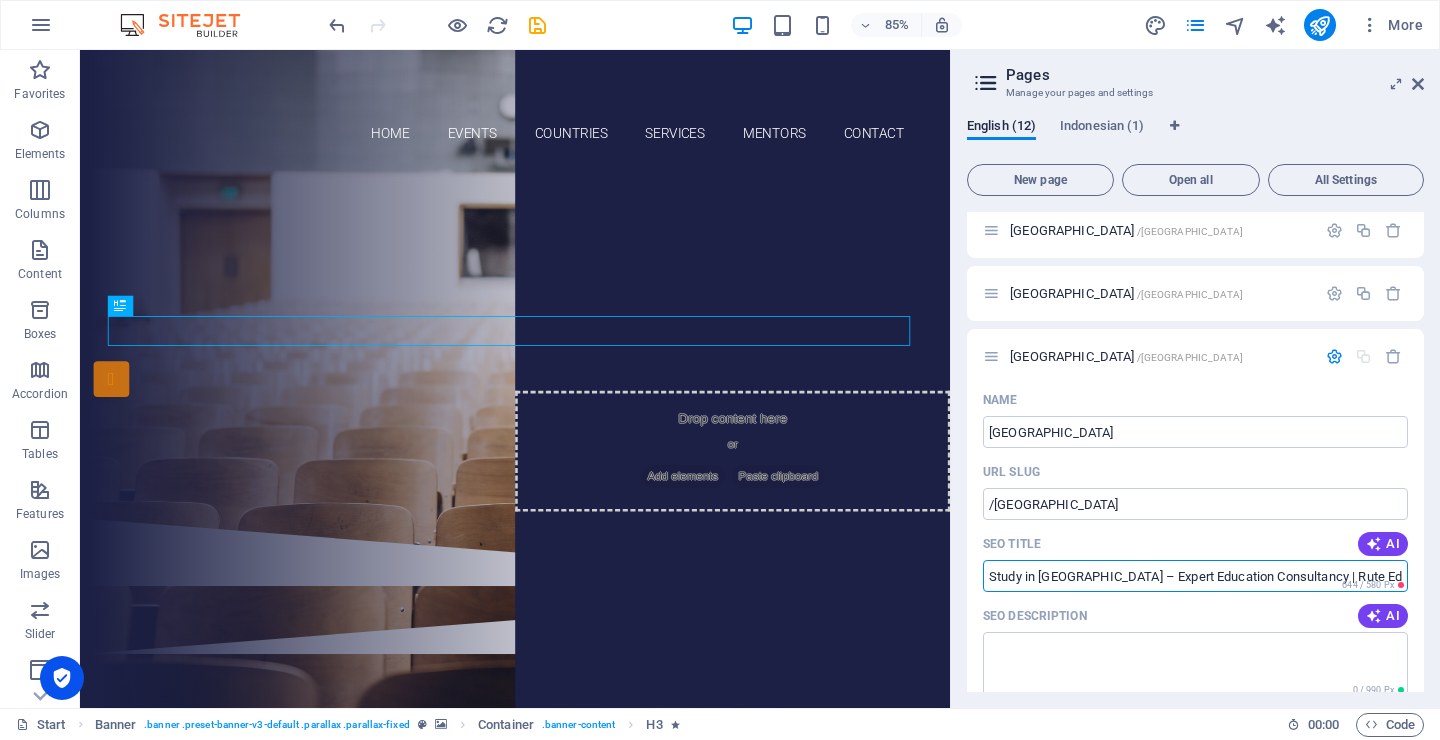 type on "Study in Switzerland – Expert Education Consultancy | Rute Edu Global" 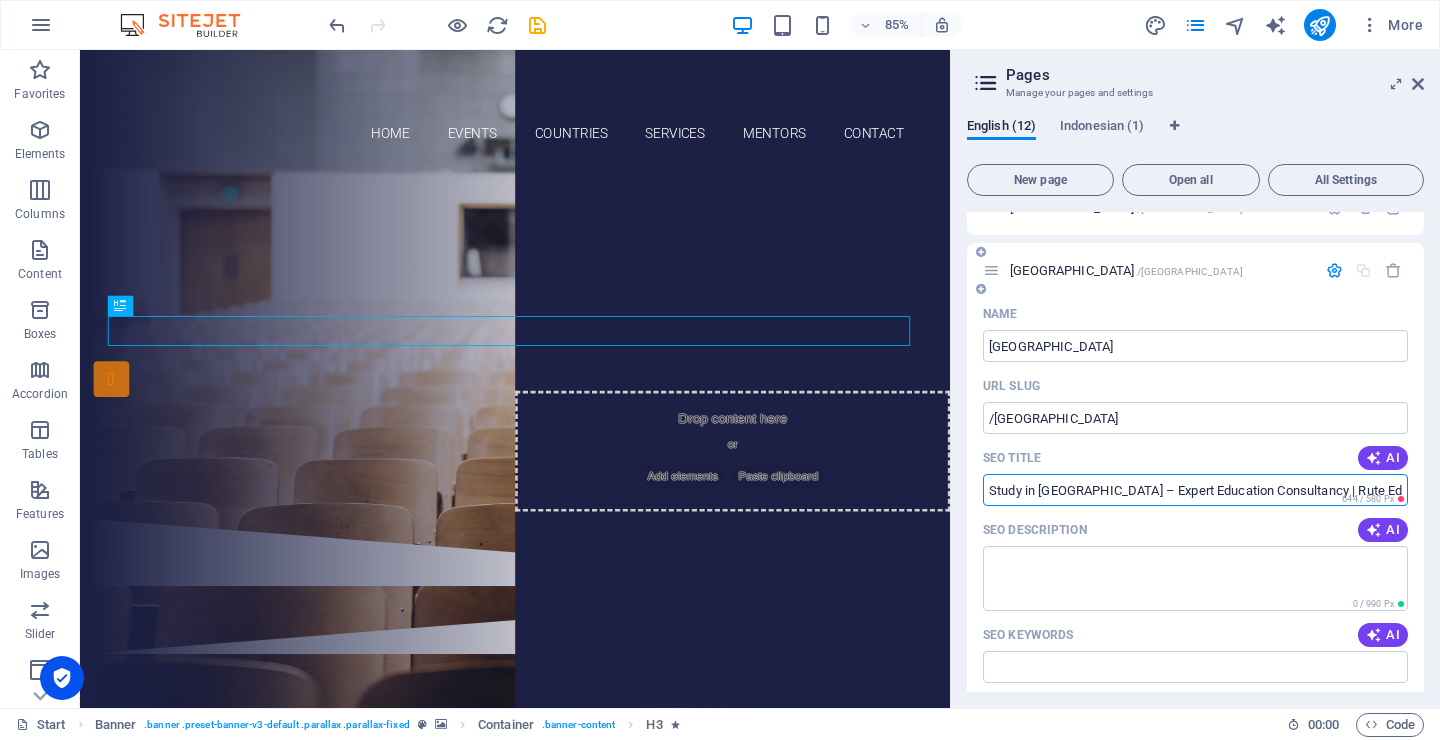 scroll, scrollTop: 783, scrollLeft: 0, axis: vertical 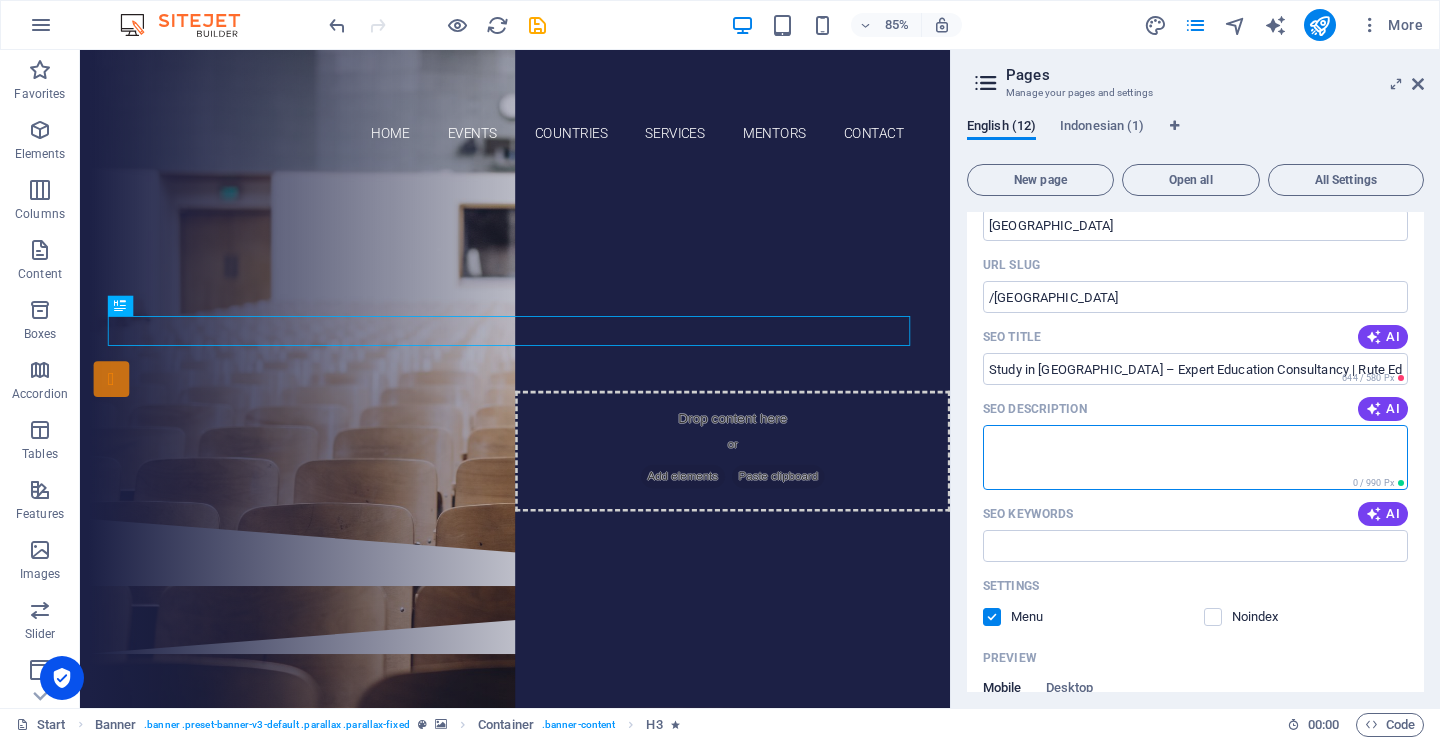 click on "SEO Description" at bounding box center (1195, 457) 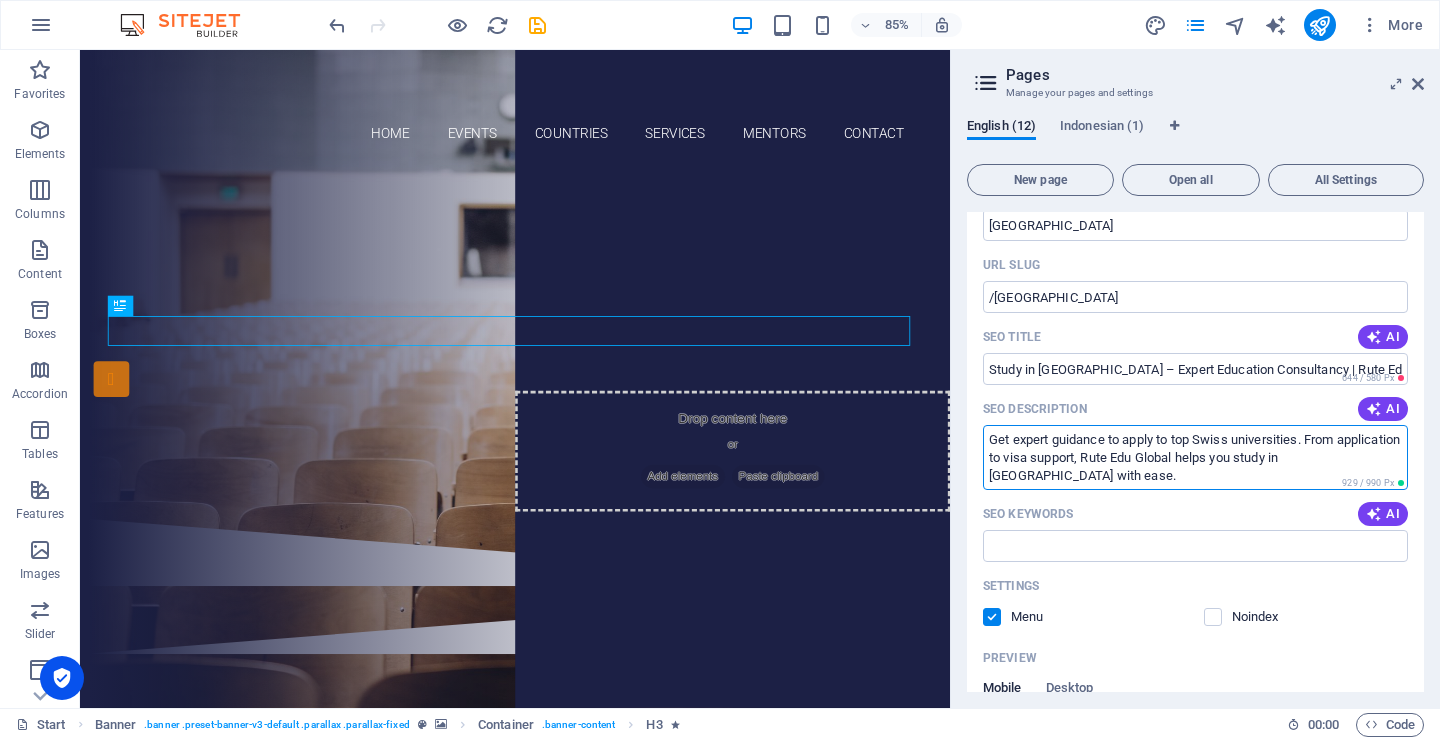 type on "Get expert guidance to apply to top Swiss universities. From application to visa support, Rute Edu Global helps you study in Switzerland with ease." 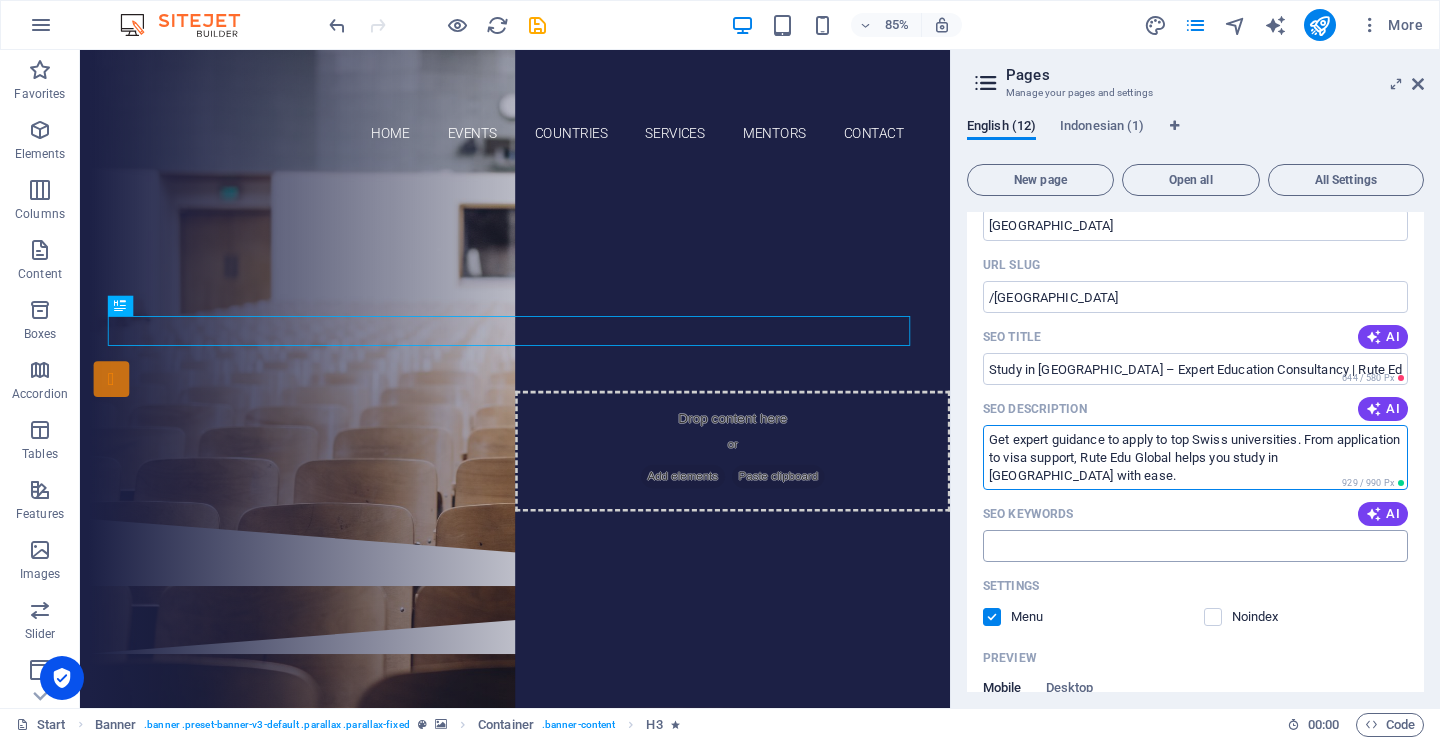 click on "SEO Keywords" at bounding box center [1195, 546] 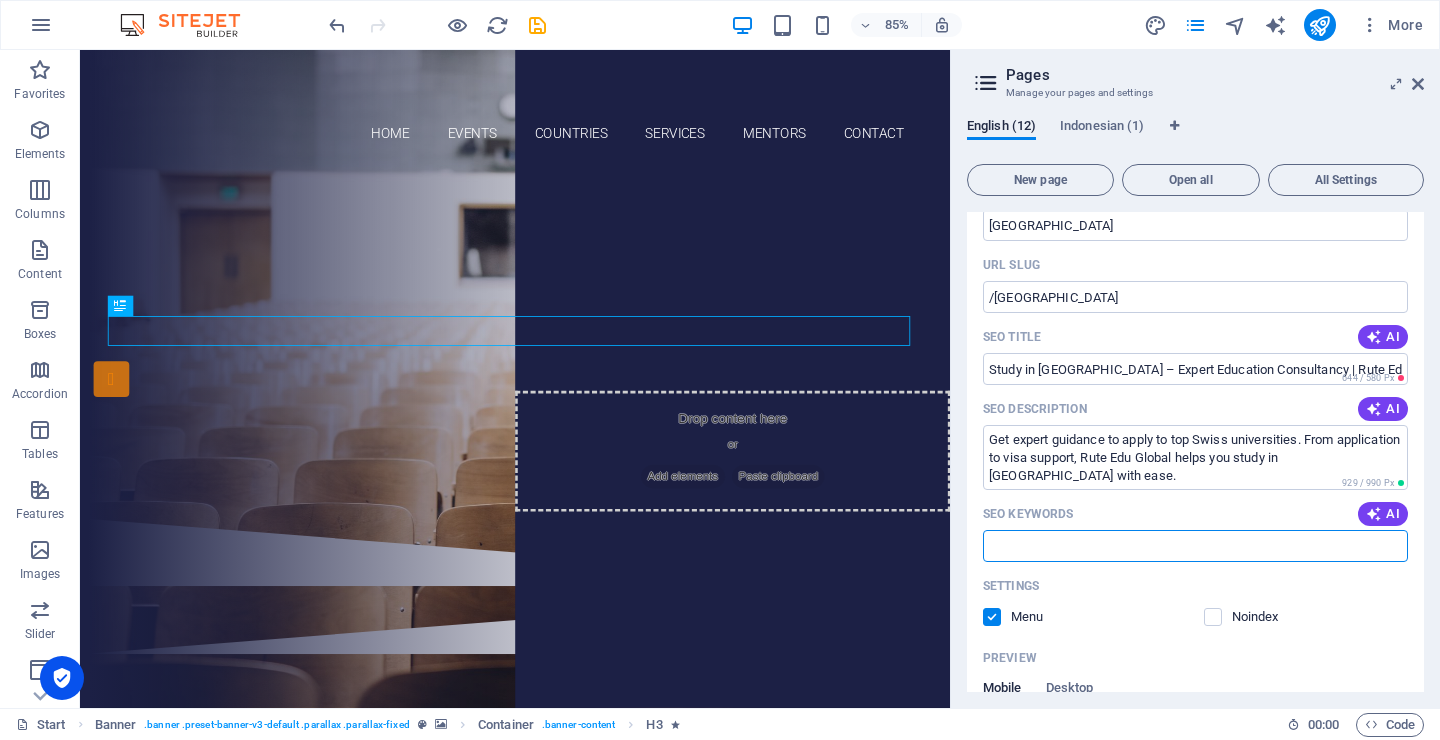 paste on "Study in Switzerland  Switzerland university admission  Swiss universities for international students  Education consultant Switzerland  Apply to Switzerland universities  Switzerland student visa guidance  Swiss university application help  Study abroad Switzerland  Education consultation for Europe  Top universities in Switzerland  Bachelor and Master in Switzerland  Study in Europe consultants  Rute Edu Global Switzerland" 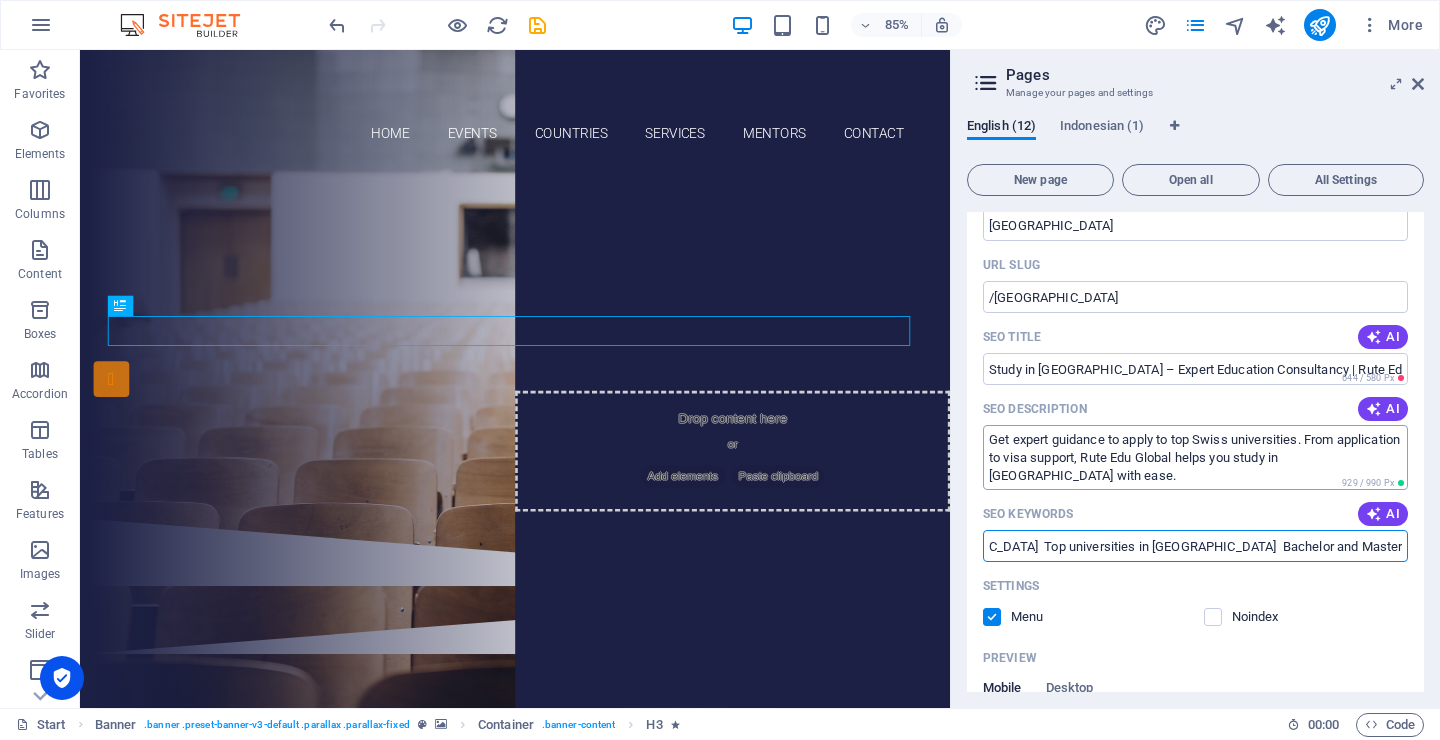 scroll, scrollTop: 0, scrollLeft: 0, axis: both 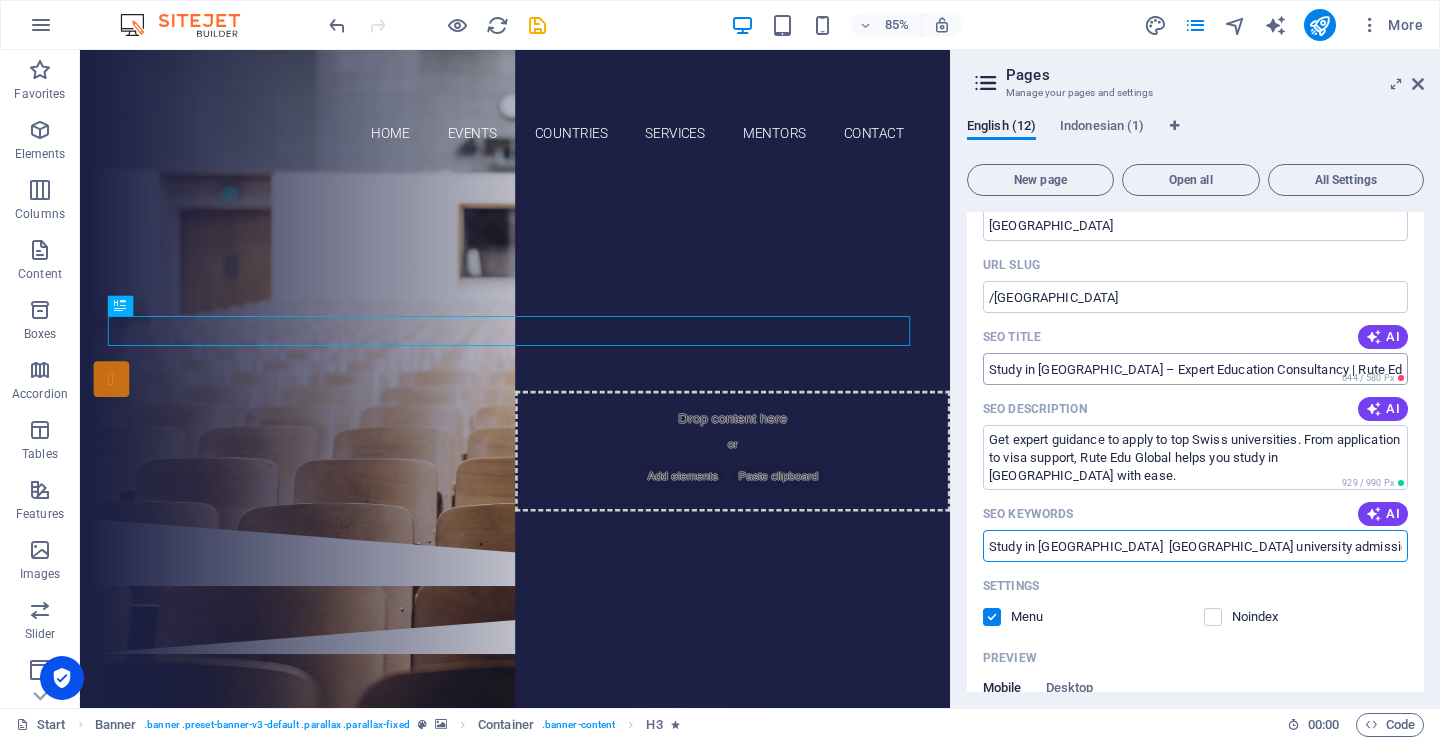 type on "Study in Switzerland  Switzerland university admission  Swiss universities for international students  Education consultant Switzerland  Apply to Switzerland universities  Switzerland student visa guidance  Swiss university application help  Study abroad Switzerland  Education consultation for Europe  Top universities in Switzerland  Bachelor and Master in Switzerland  Study in Europe consultants  Rute Edu Global Switzerland" 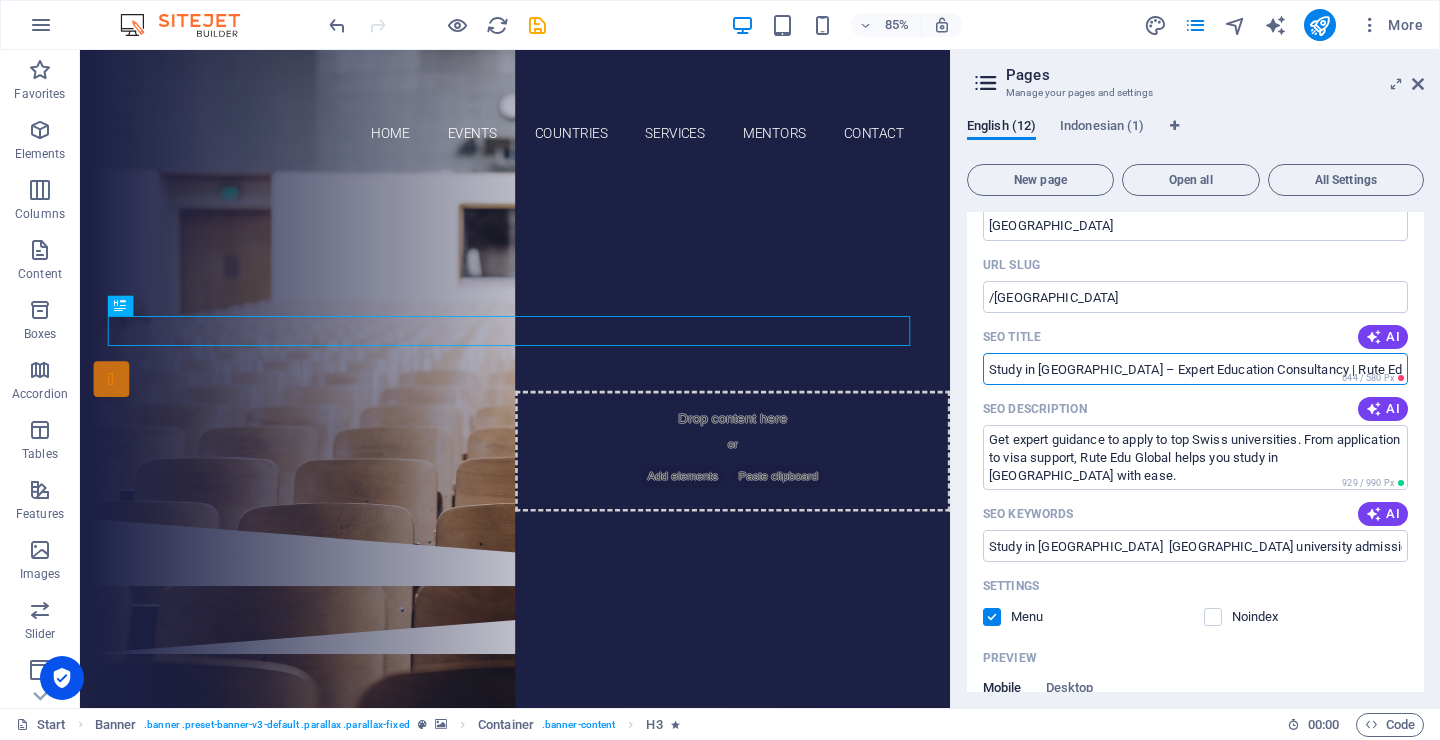 click on "Study in Switzerland – Expert Education Consultancy | Rute Edu Global" at bounding box center (1195, 369) 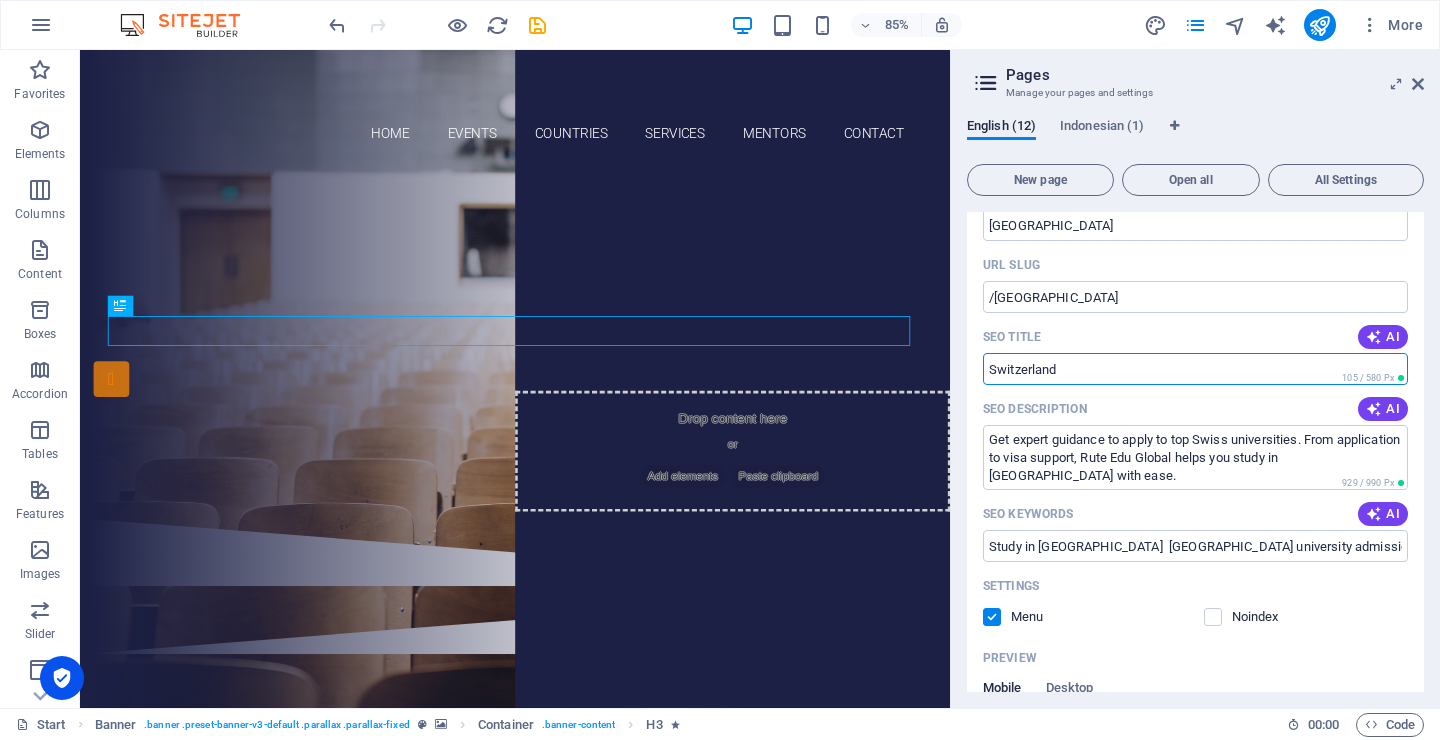 click on "SEO Title" at bounding box center (1195, 369) 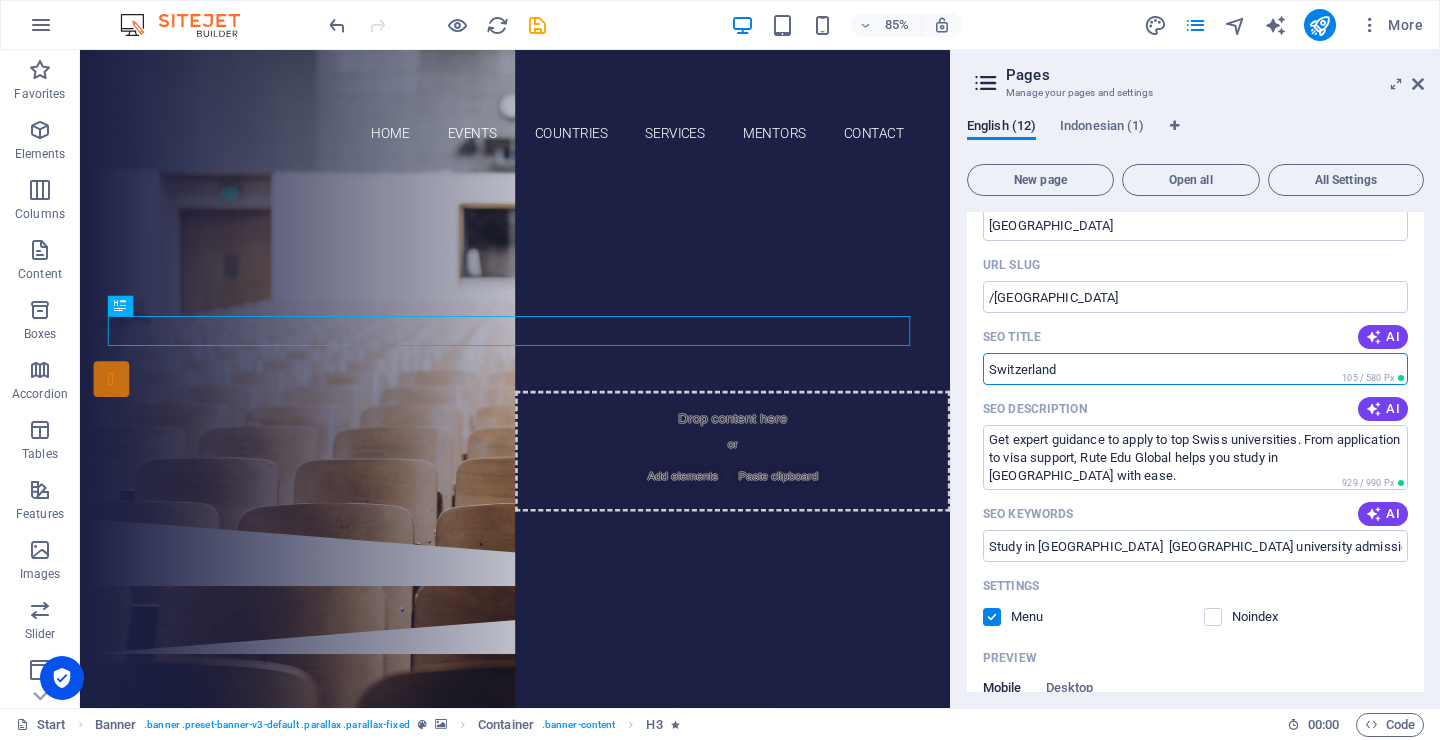 paste on "Study in Switzerland – Expert Education Consultancy | Rute Edu Global" 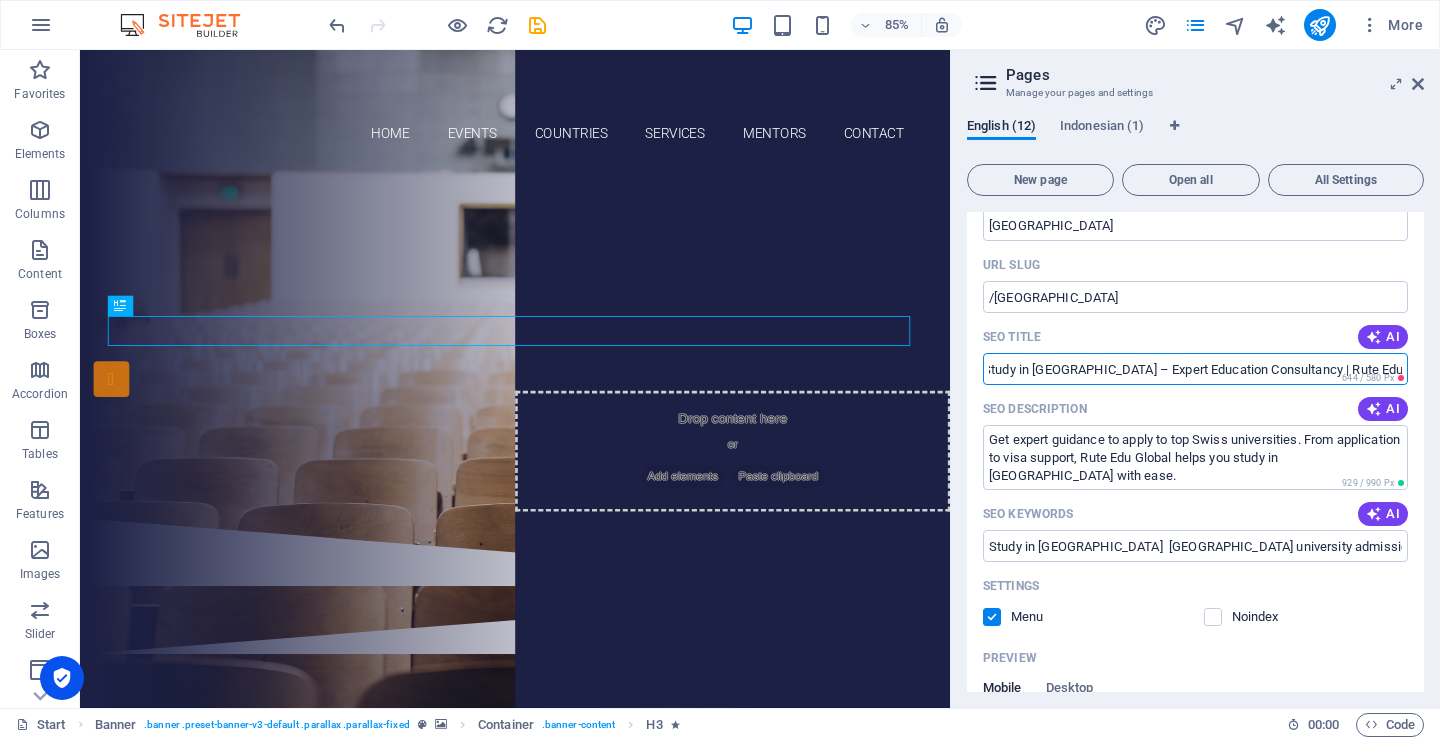 scroll, scrollTop: 0, scrollLeft: 0, axis: both 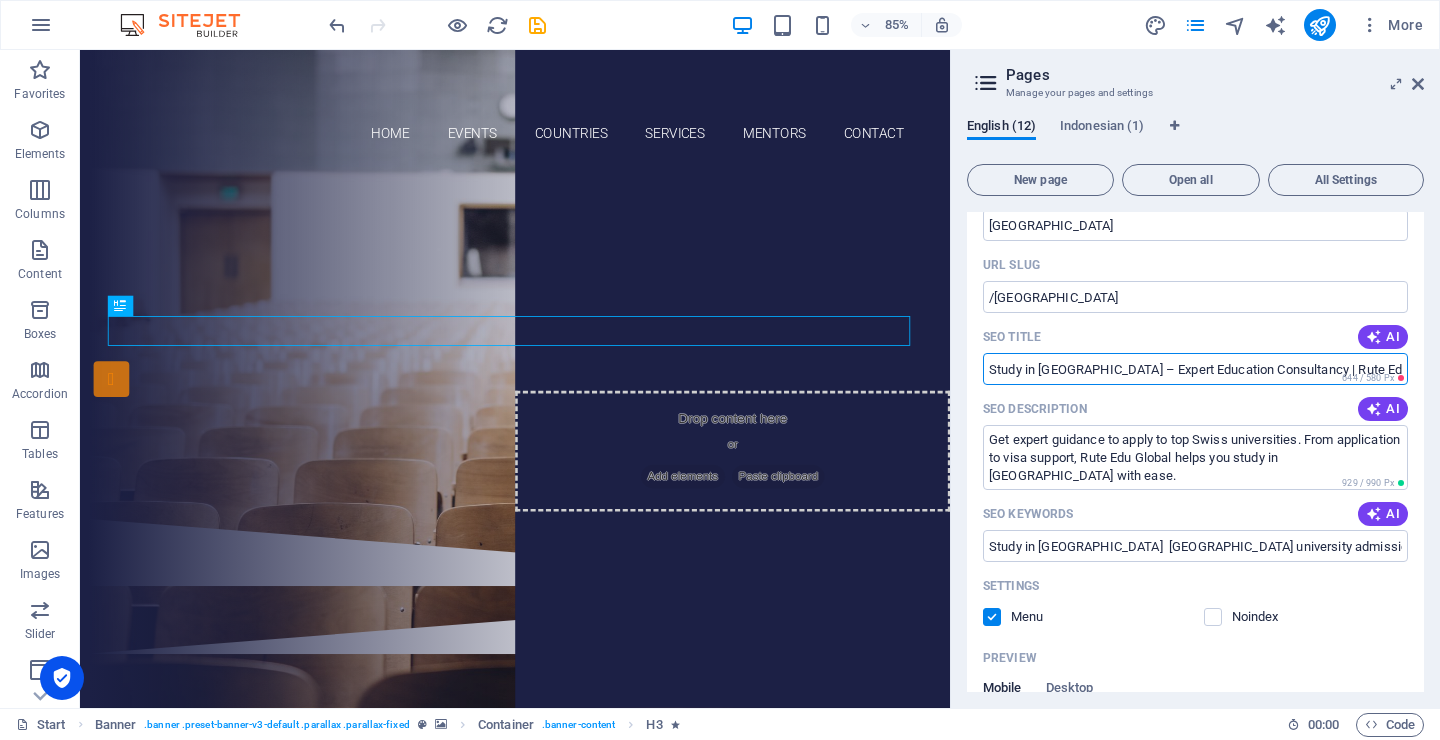 drag, startPoint x: 1302, startPoint y: 373, endPoint x: 1412, endPoint y: 368, distance: 110.11358 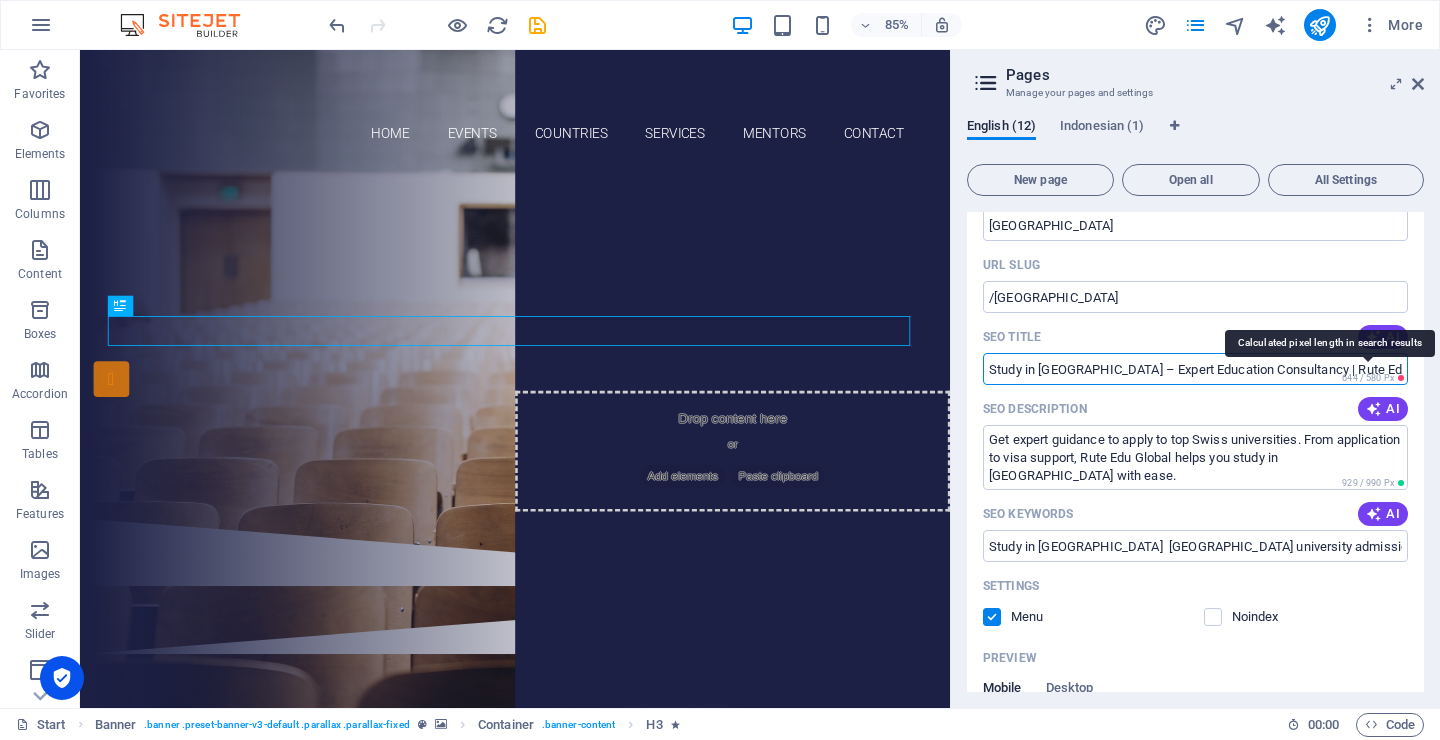 drag, startPoint x: 1312, startPoint y: 368, endPoint x: 1343, endPoint y: 380, distance: 33.24154 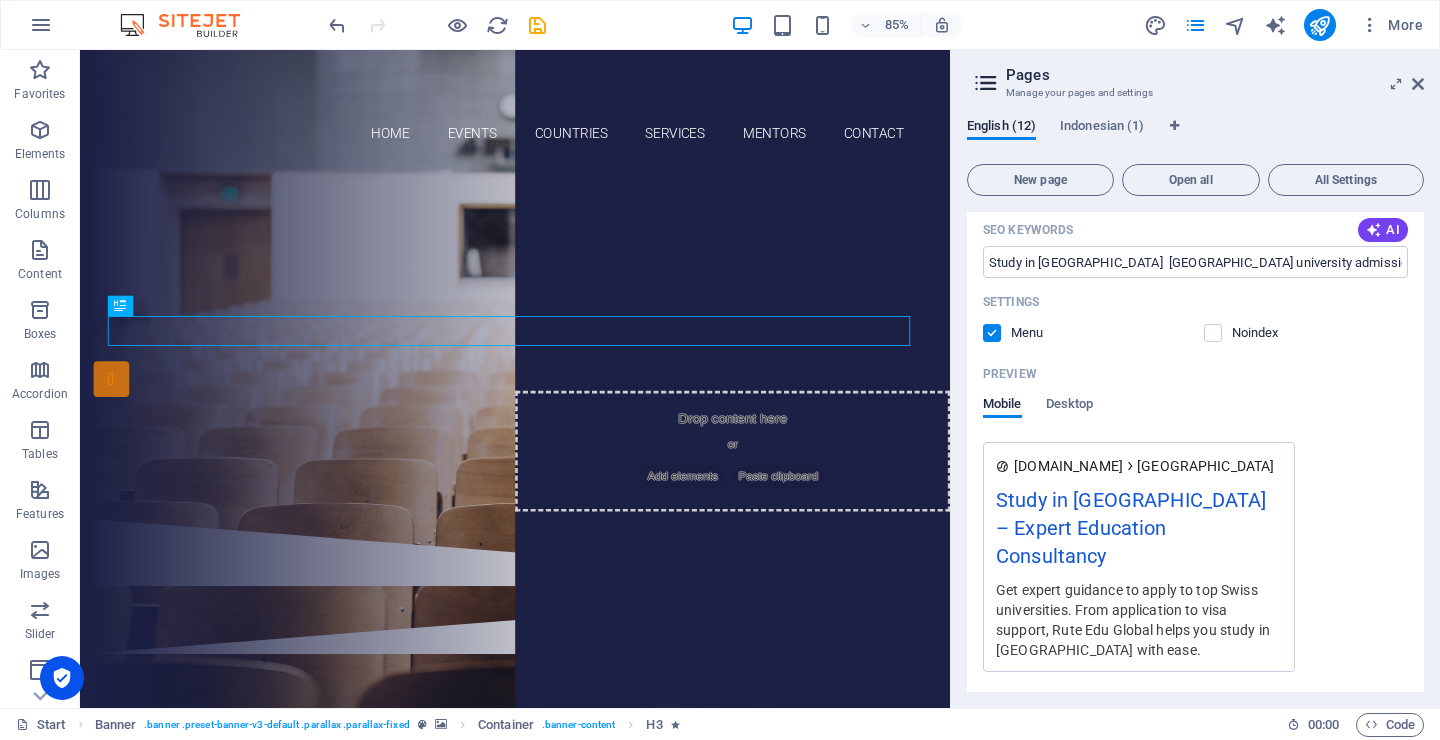 scroll, scrollTop: 1109, scrollLeft: 0, axis: vertical 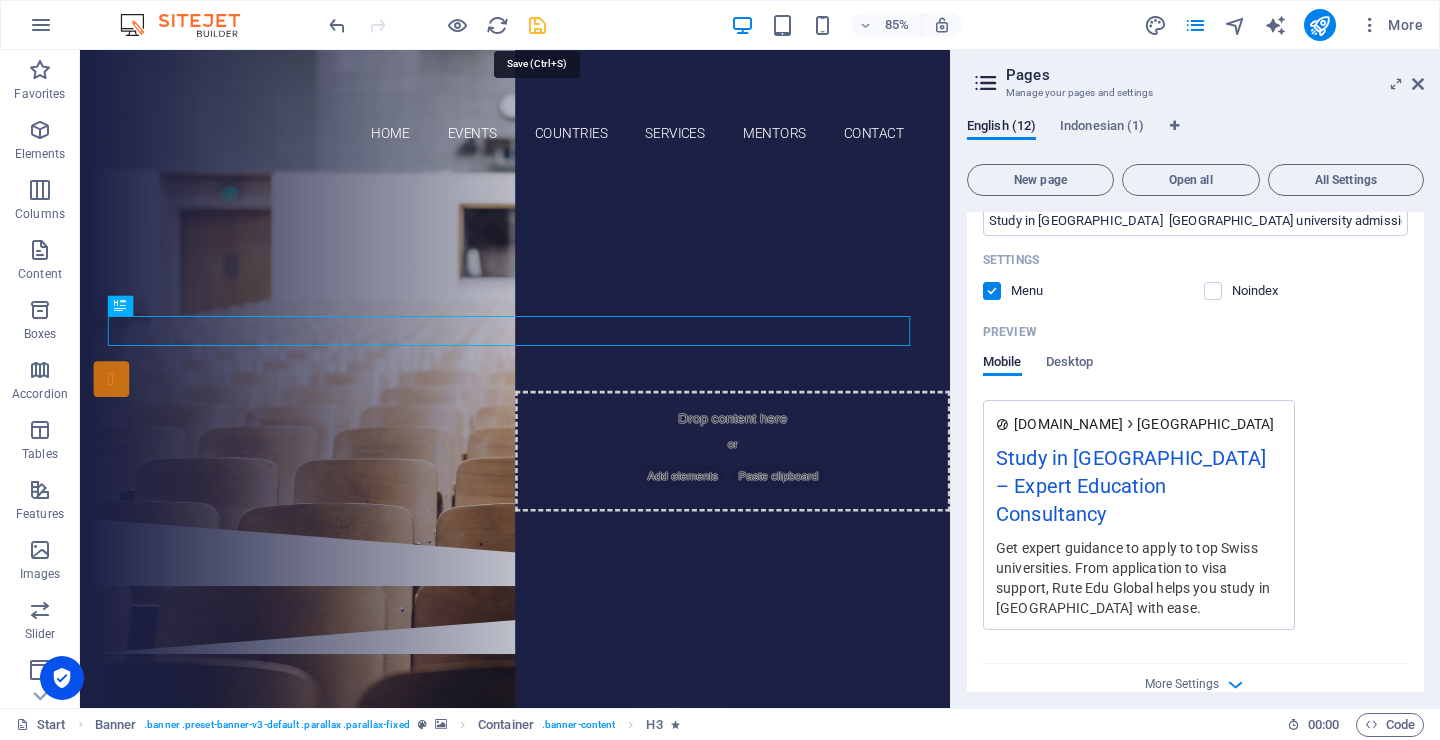 type on "Study in [GEOGRAPHIC_DATA] – Expert Education Consultancy" 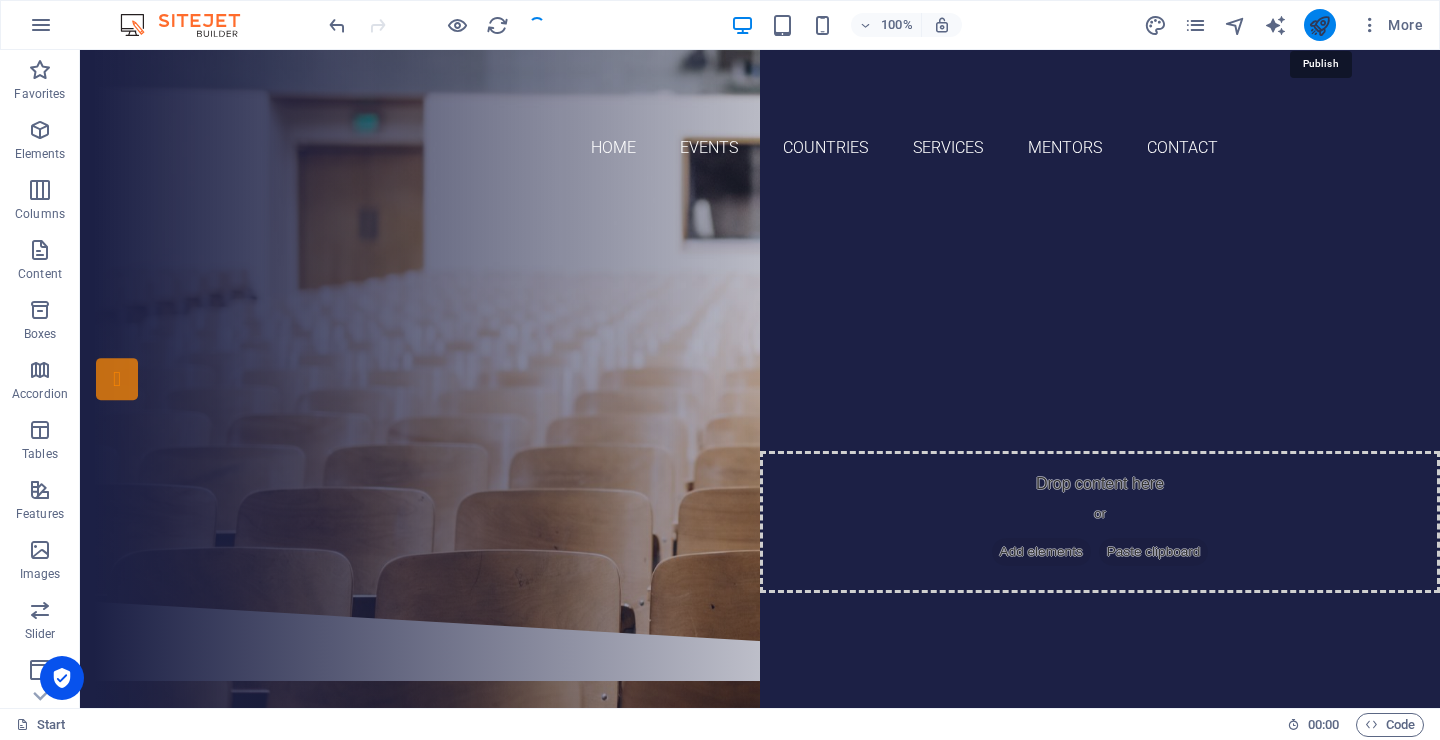 click at bounding box center (1319, 25) 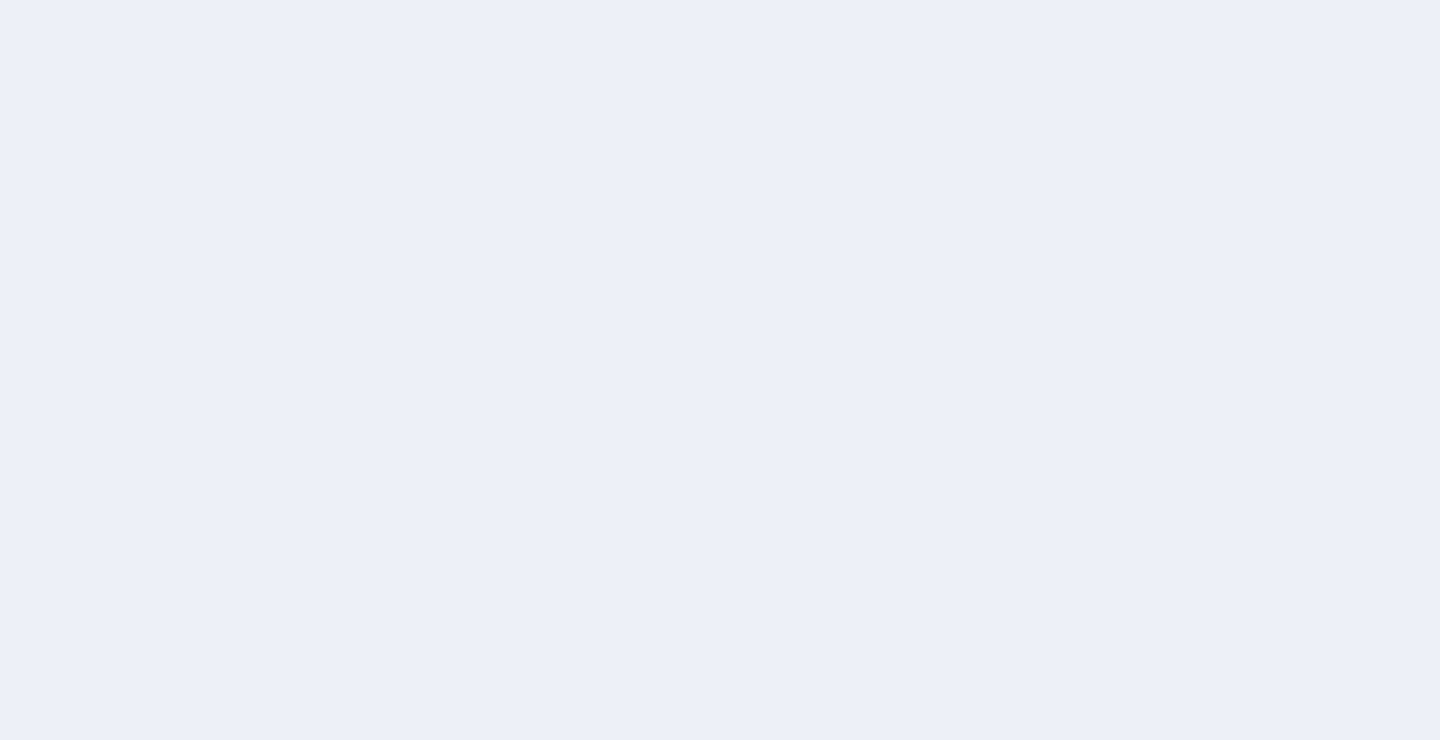 scroll, scrollTop: 0, scrollLeft: 0, axis: both 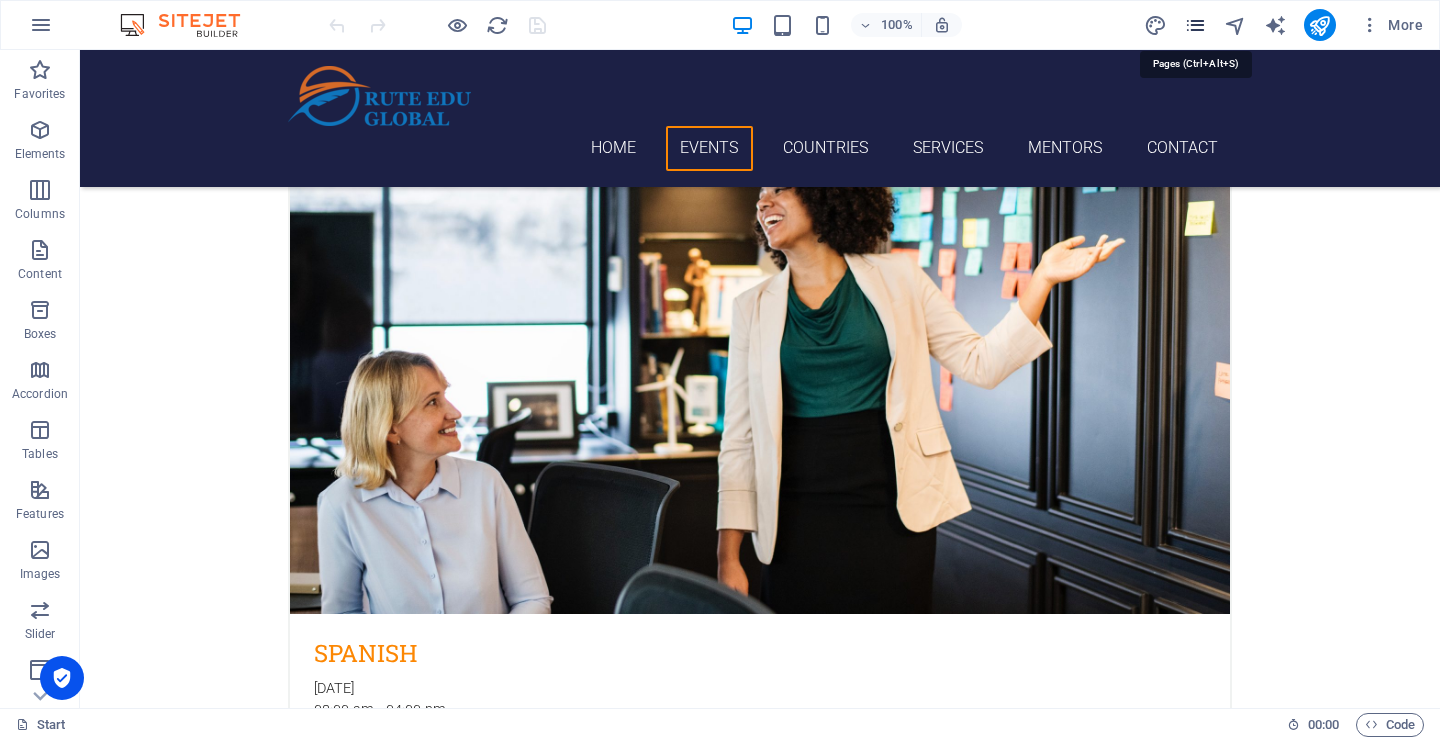 click at bounding box center (1195, 25) 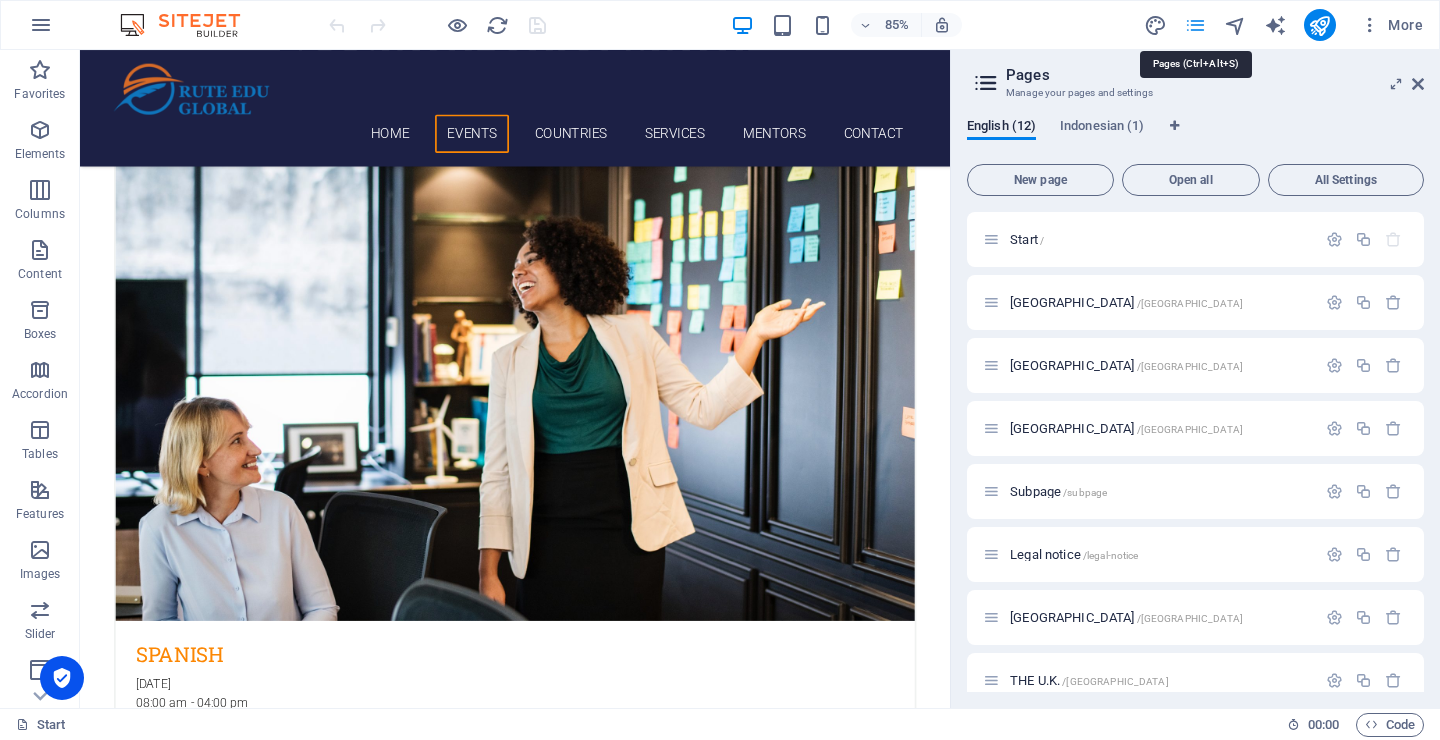 scroll, scrollTop: 1058, scrollLeft: 0, axis: vertical 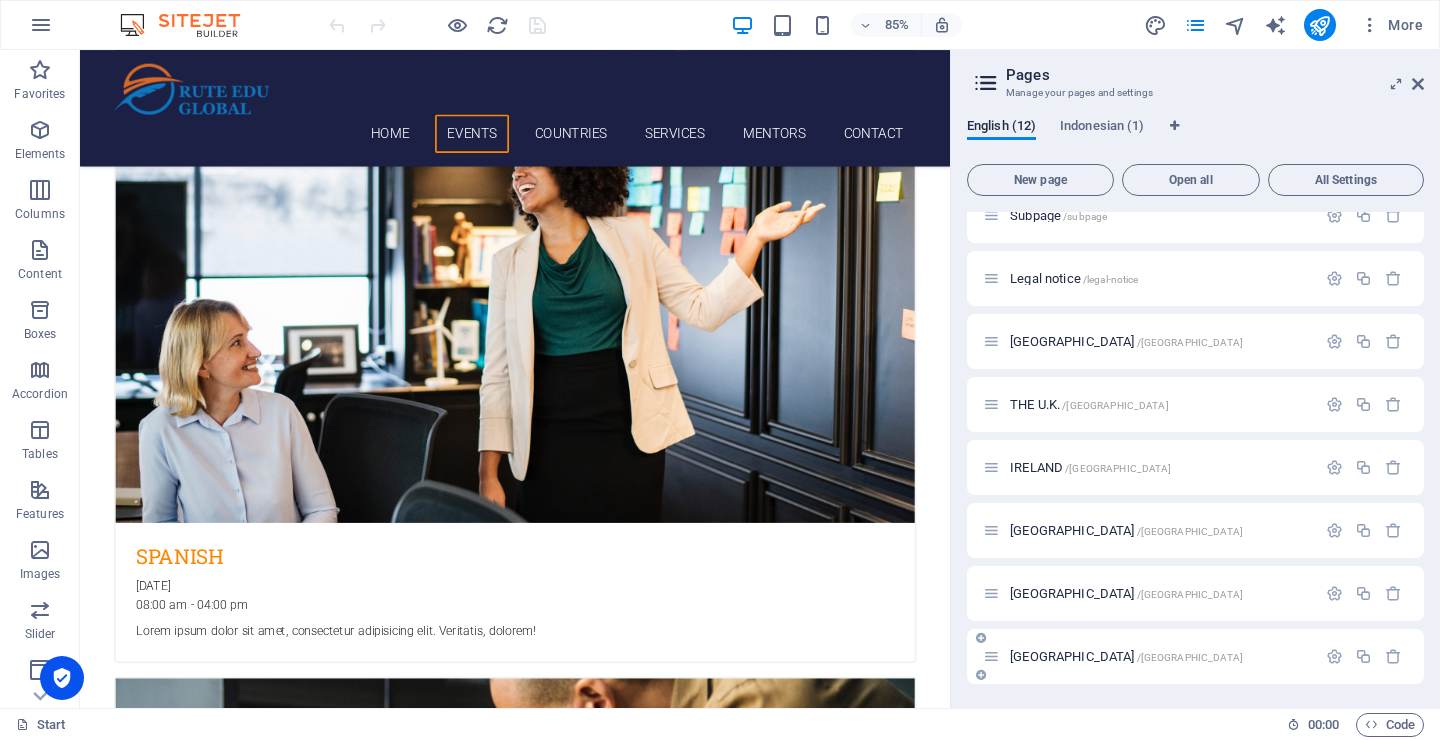 click on "[GEOGRAPHIC_DATA] /[GEOGRAPHIC_DATA]" at bounding box center (1126, 656) 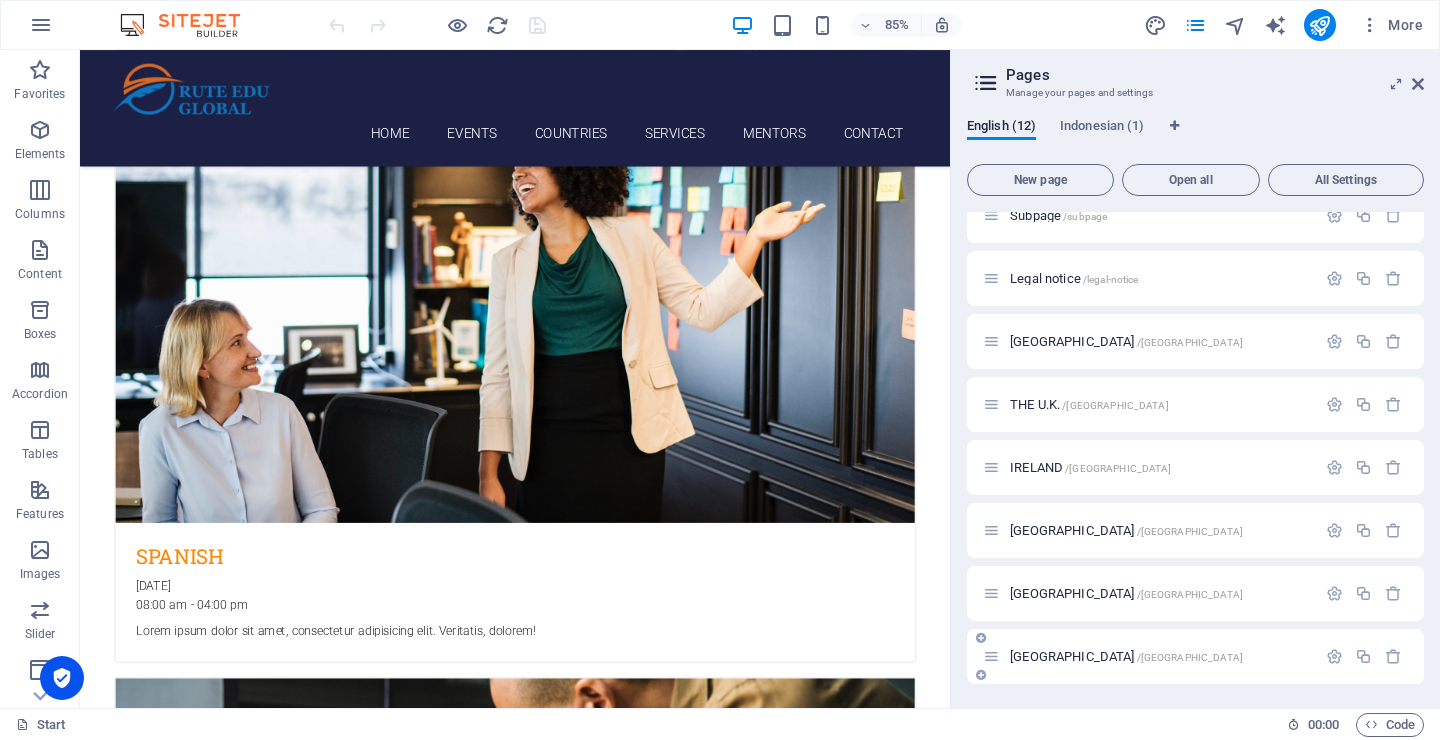 scroll, scrollTop: 225, scrollLeft: 0, axis: vertical 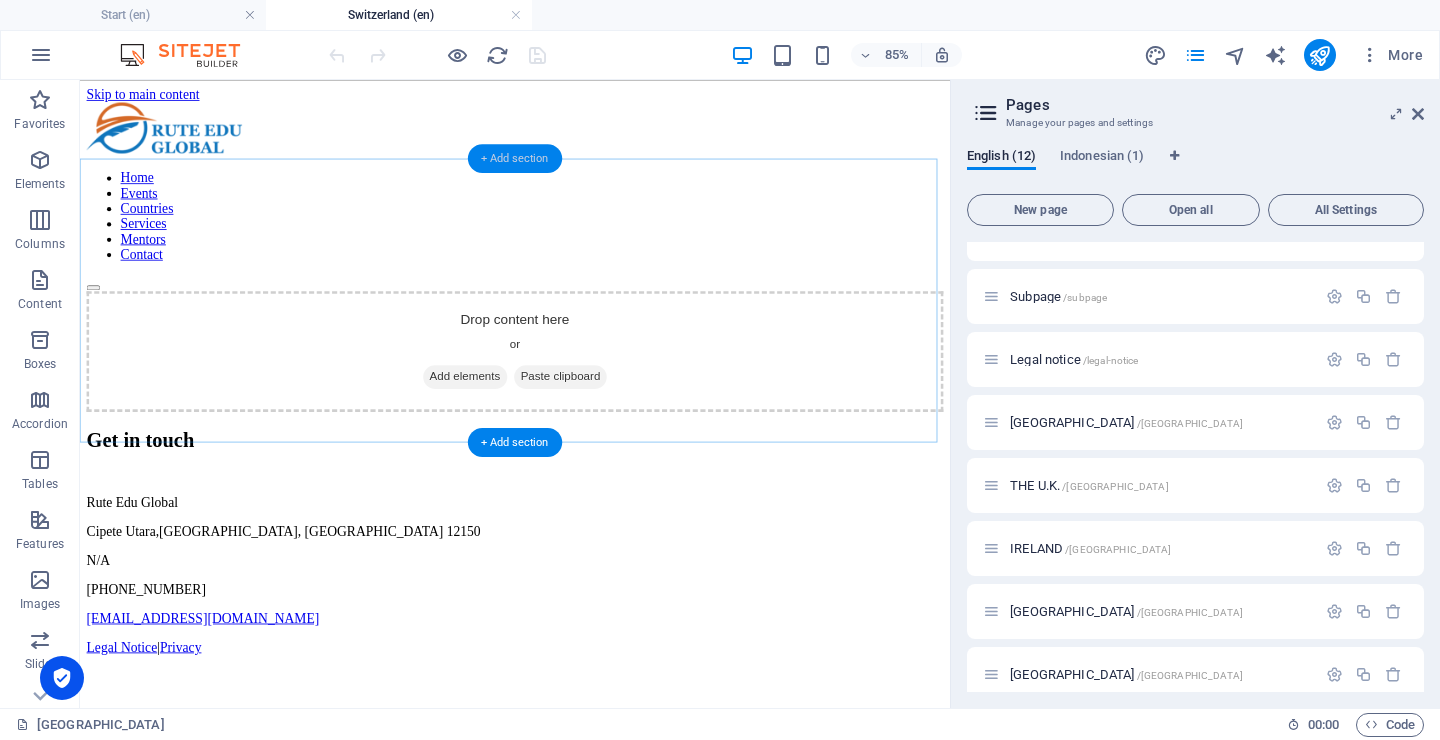 drag, startPoint x: 505, startPoint y: 161, endPoint x: 185, endPoint y: 151, distance: 320.15622 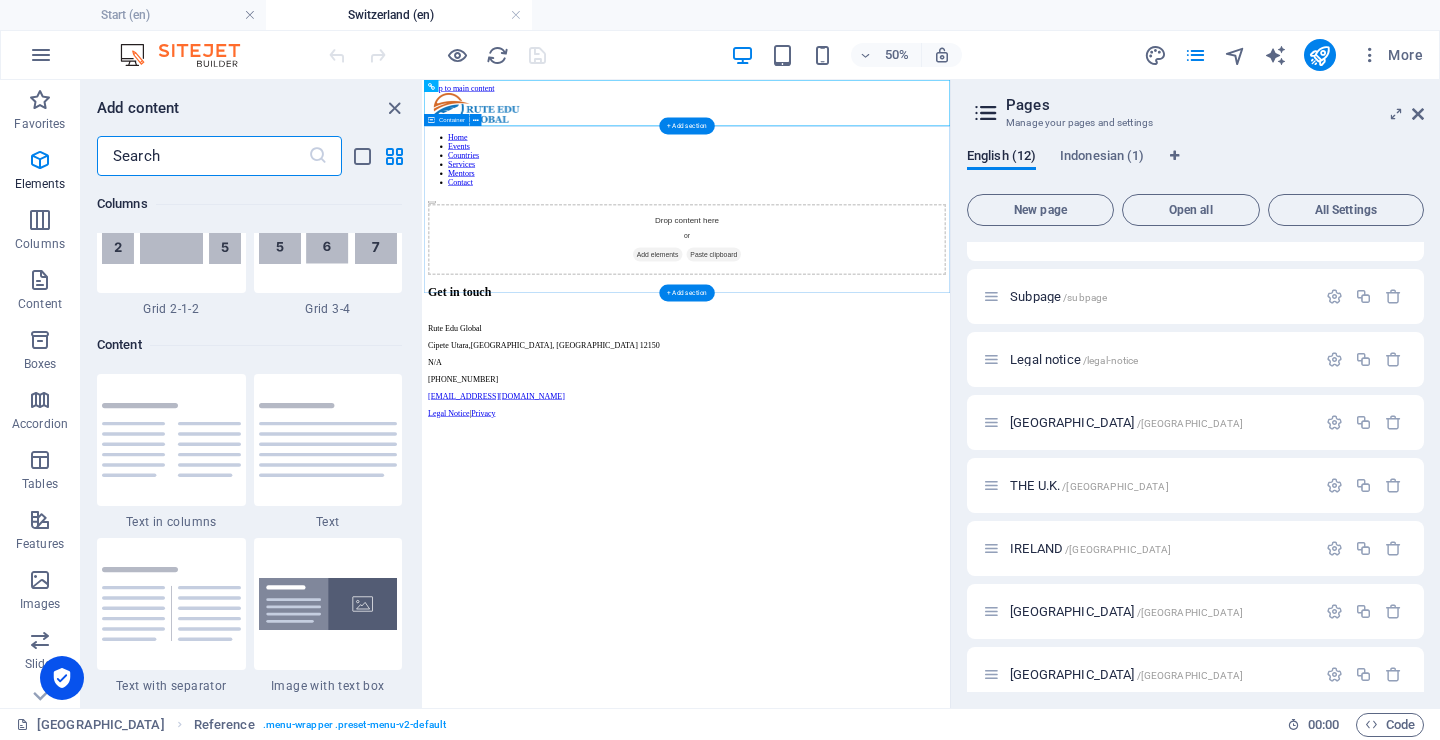 scroll, scrollTop: 3499, scrollLeft: 0, axis: vertical 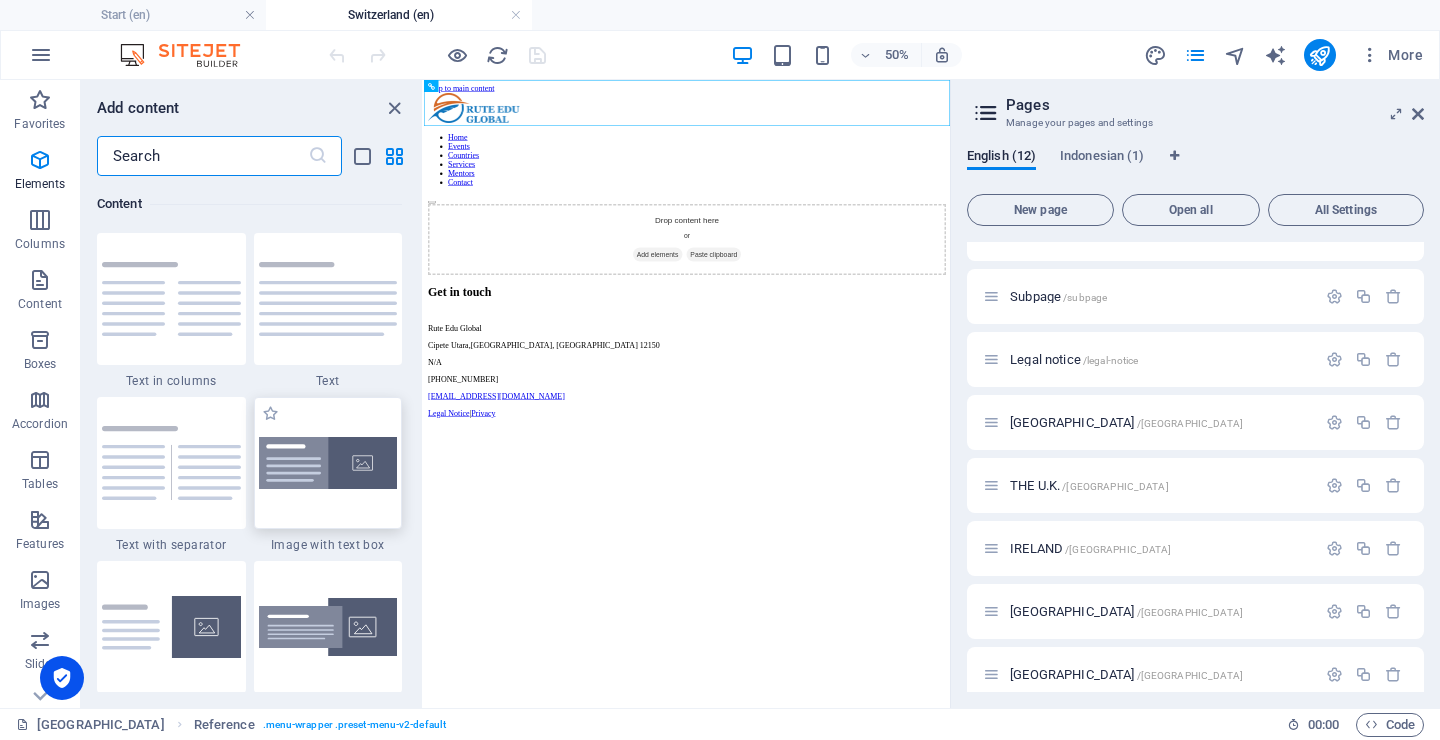 click at bounding box center [328, 463] 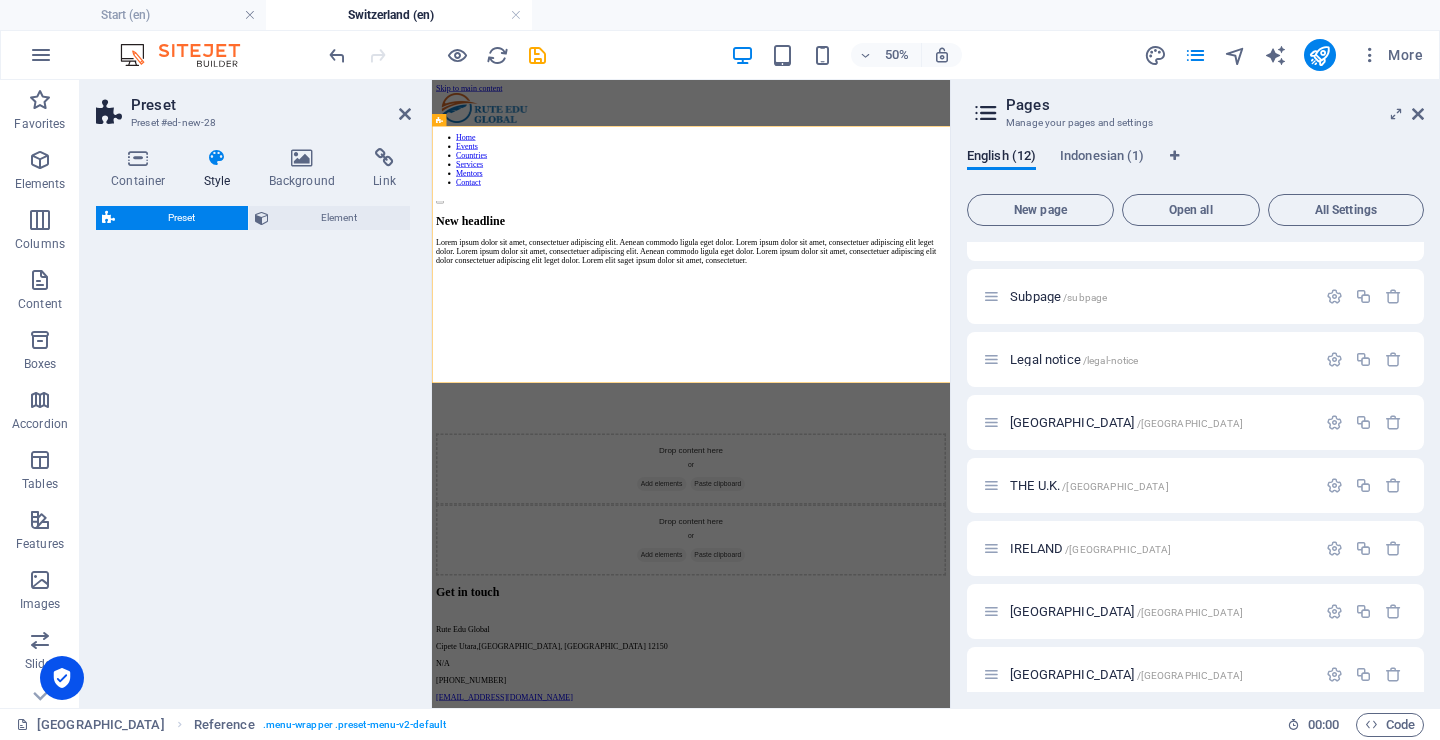 select on "rem" 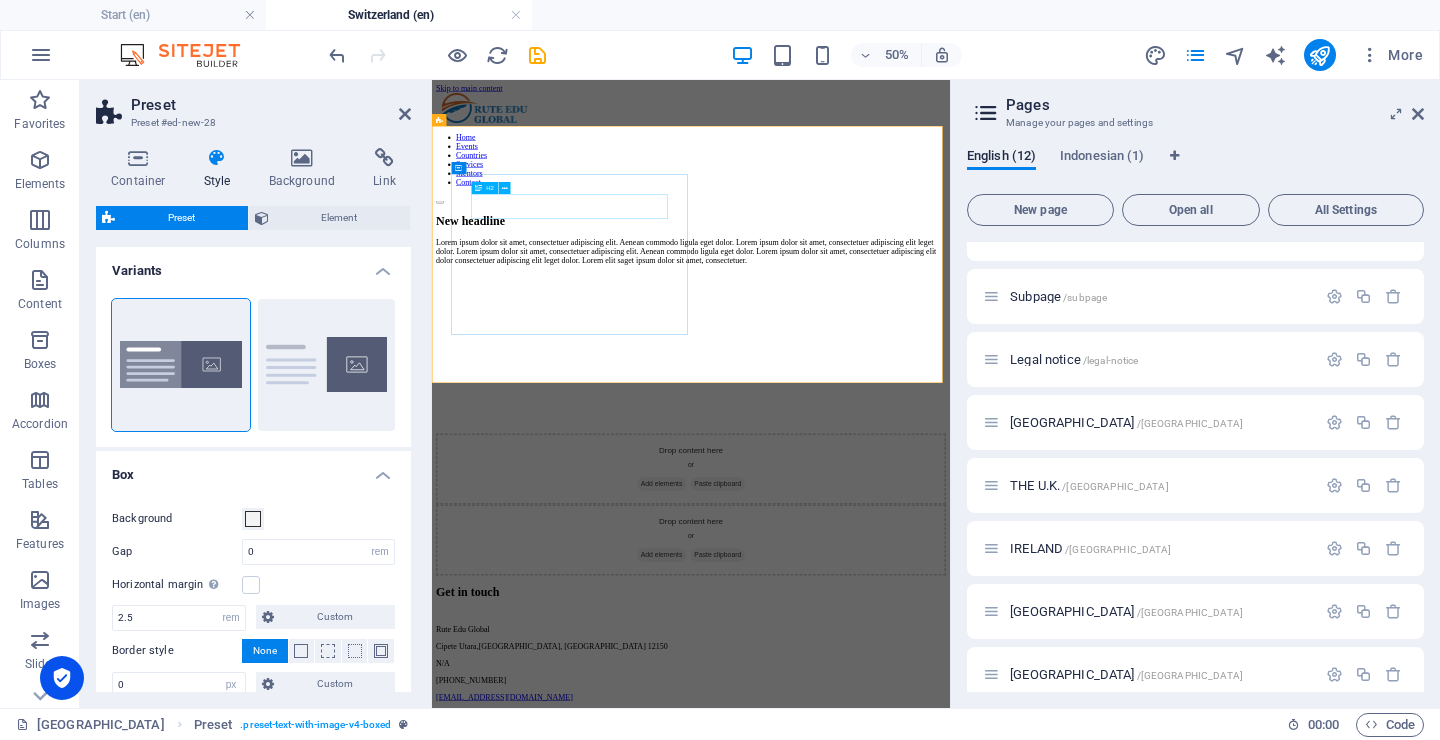 click on "New headline" at bounding box center (950, 361) 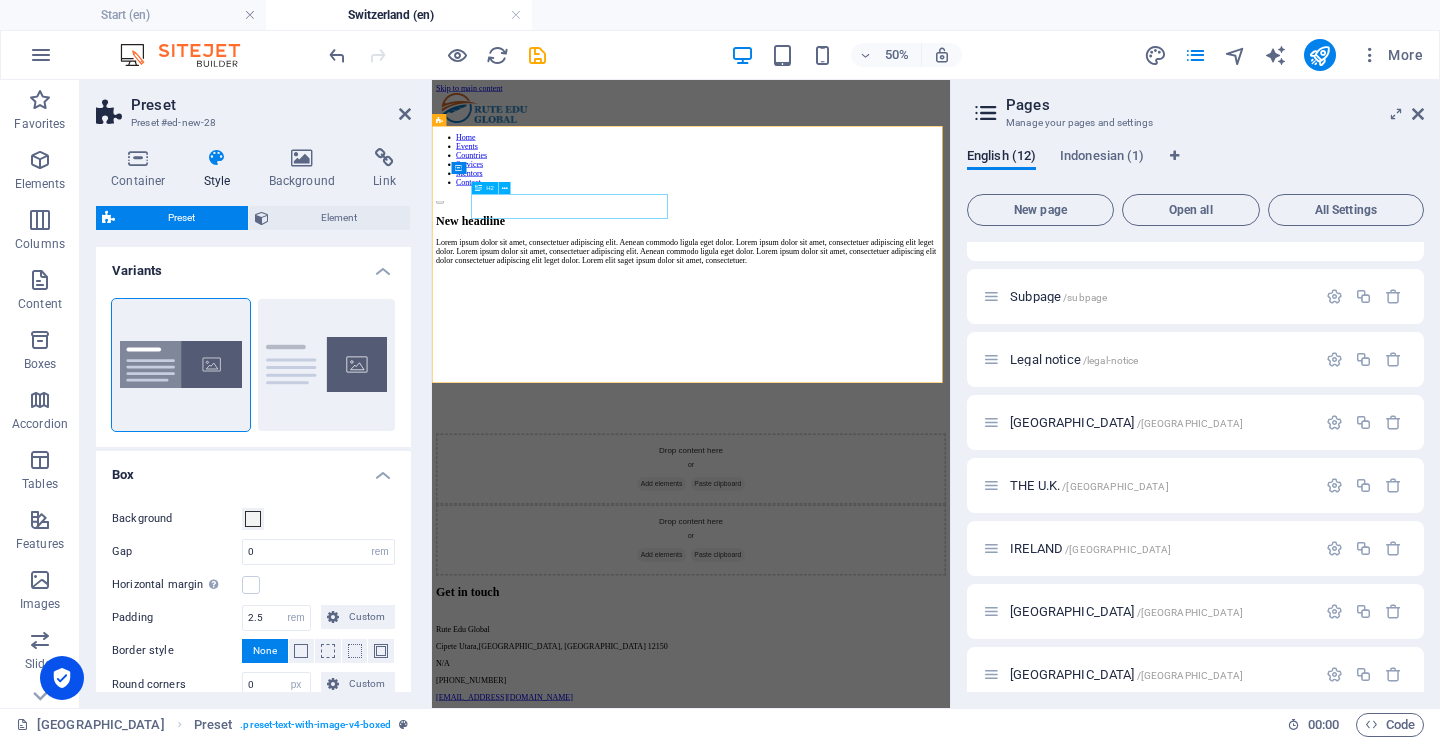 click on "New headline" at bounding box center (950, 361) 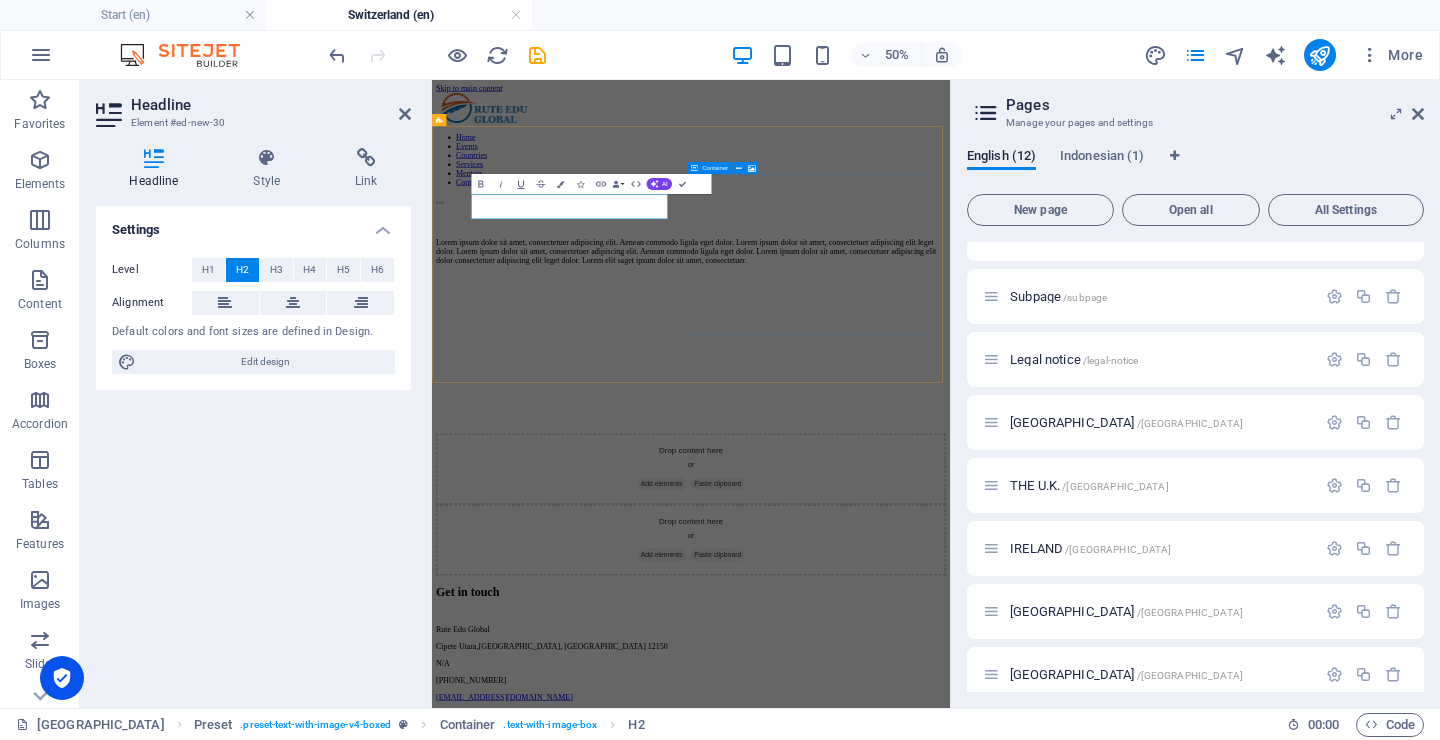 type 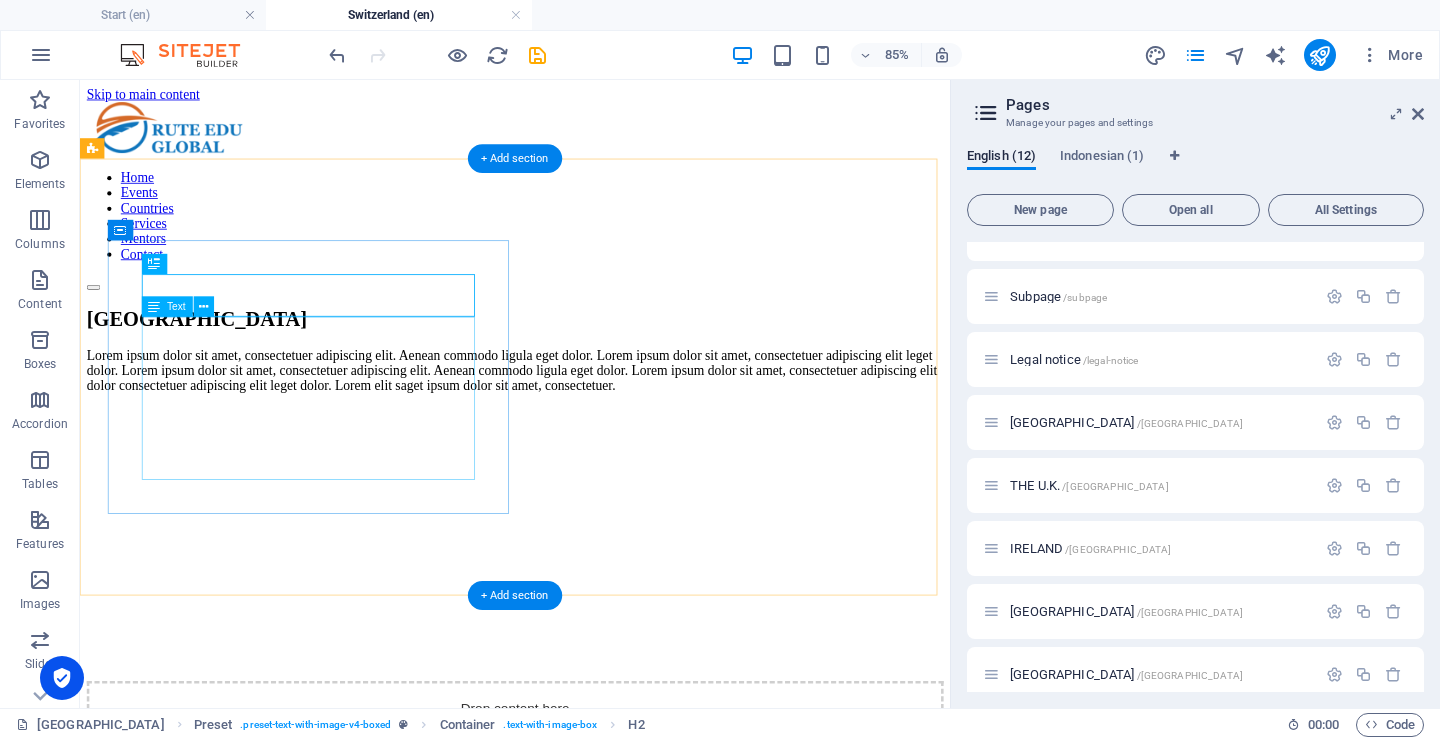 click on "Lorem ipsum dolor sit amet, consectetuer adipiscing elit. Aenean commodo ligula eget dolor. Lorem ipsum dolor sit amet, consectetuer adipiscing elit leget dolor. Lorem ipsum dolor sit amet, consectetuer adipiscing elit. Aenean commodo ligula eget dolor. Lorem ipsum dolor sit amet, consectetuer adipiscing elit dolor consectetuer adipiscing elit leget dolor. Lorem elit saget ipsum dolor sit amet, consectetuer." at bounding box center (592, 422) 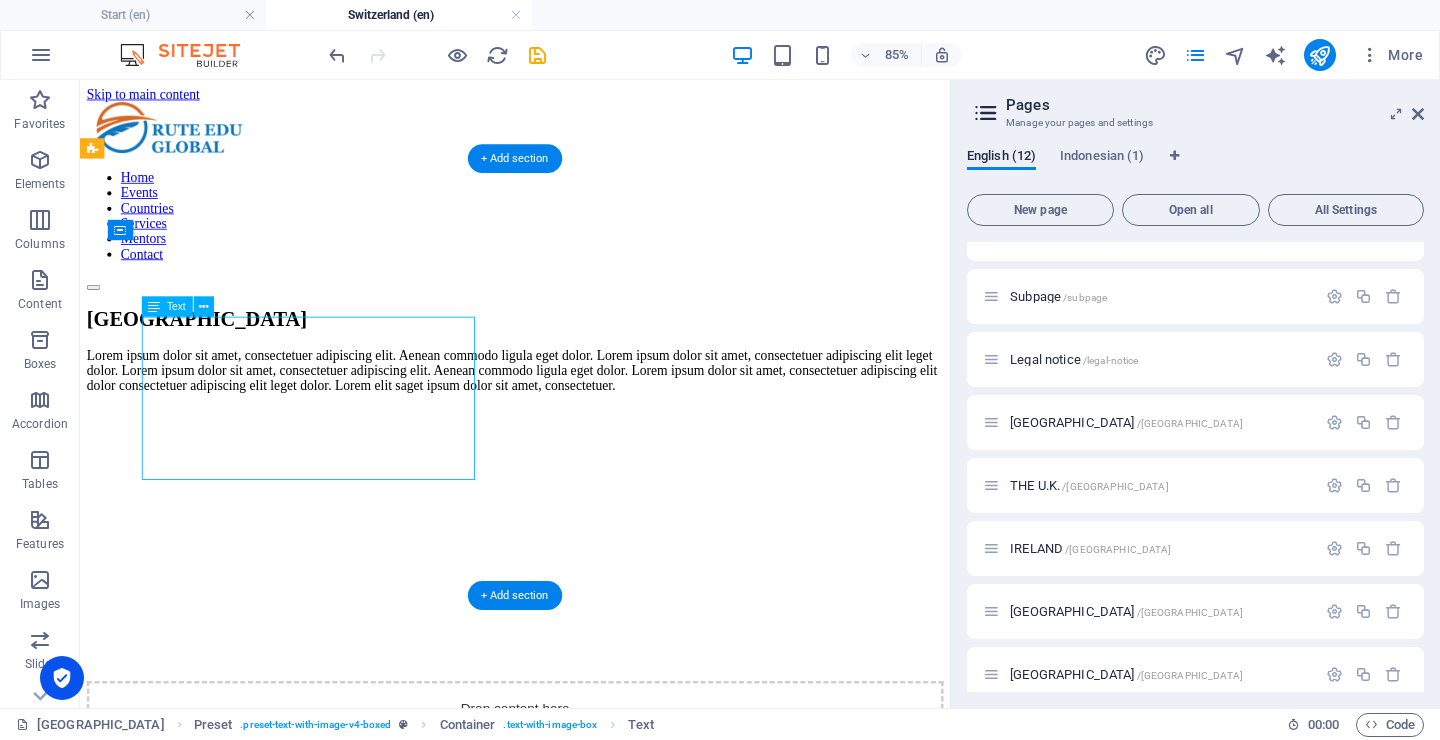 click on "Lorem ipsum dolor sit amet, consectetuer adipiscing elit. Aenean commodo ligula eget dolor. Lorem ipsum dolor sit amet, consectetuer adipiscing elit leget dolor. Lorem ipsum dolor sit amet, consectetuer adipiscing elit. Aenean commodo ligula eget dolor. Lorem ipsum dolor sit amet, consectetuer adipiscing elit dolor consectetuer adipiscing elit leget dolor. Lorem elit saget ipsum dolor sit amet, consectetuer." at bounding box center [592, 422] 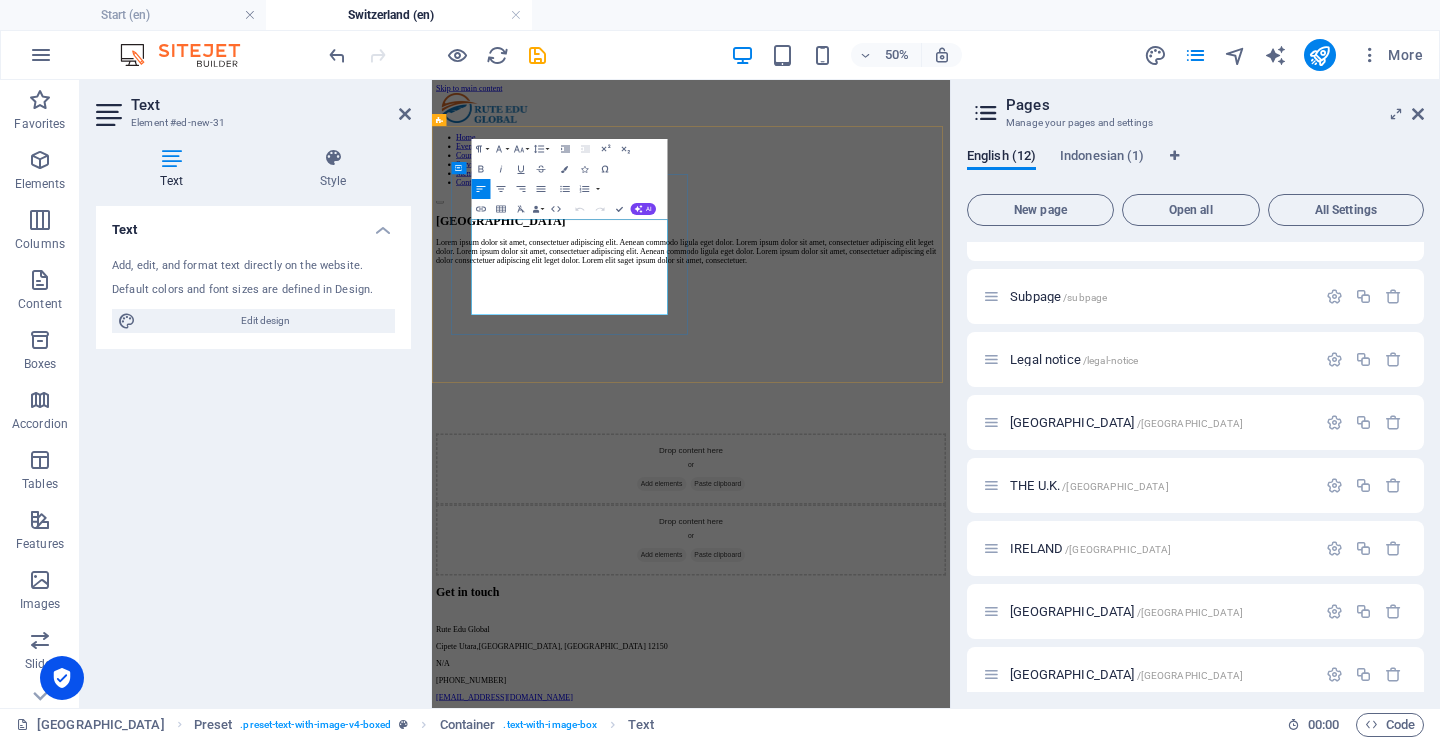 click on "Lorem ipsum dolor sit amet, consectetuer adipiscing elit. Aenean commodo ligula eget dolor. Lorem ipsum dolor sit amet, consectetuer adipiscing elit leget dolor. Lorem ipsum dolor sit amet, consectetuer adipiscing elit. Aenean commodo ligula eget dolor. Lorem ipsum dolor sit amet, consectetuer adipiscing elit dolor consectetuer adipiscing elit leget dolor. Lorem elit saget ipsum dolor sit amet, consectetuer." at bounding box center (950, 422) 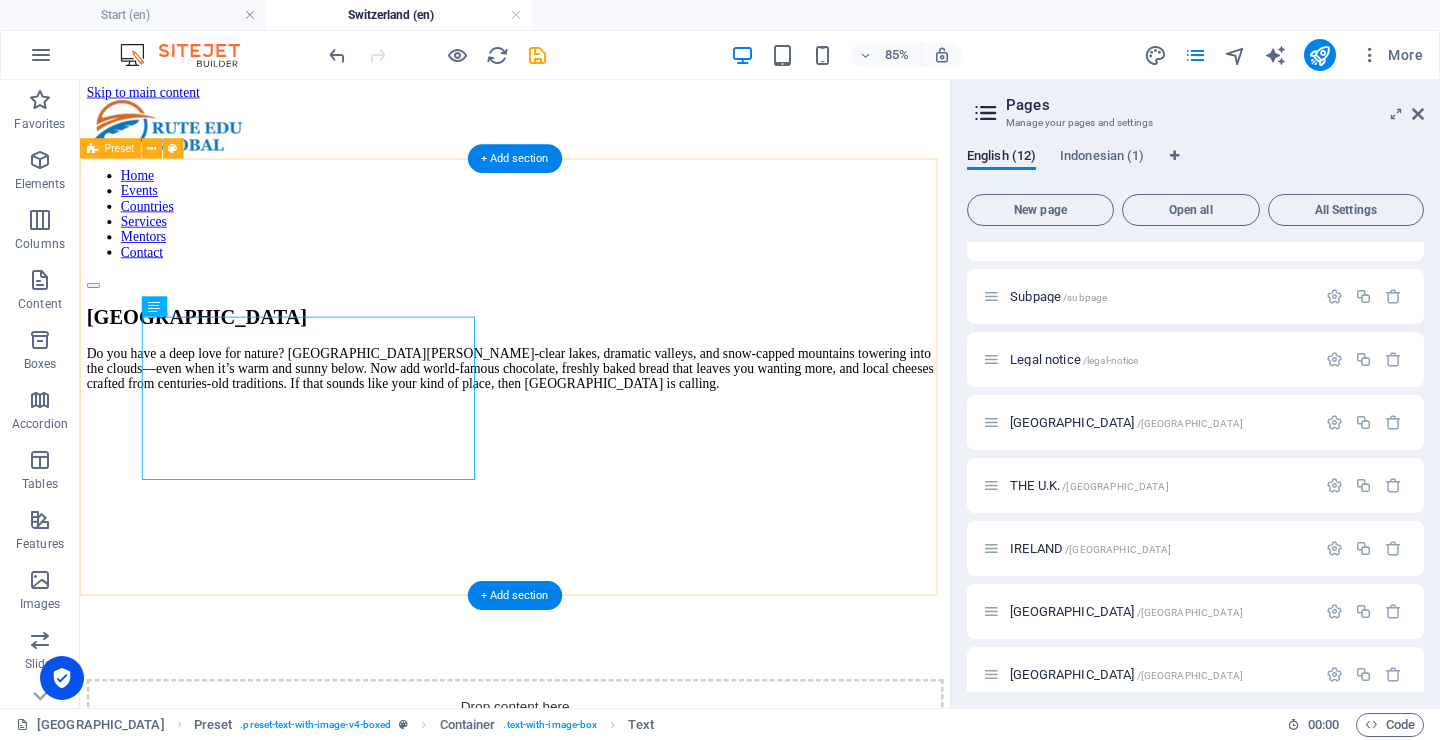 scroll, scrollTop: 196, scrollLeft: 0, axis: vertical 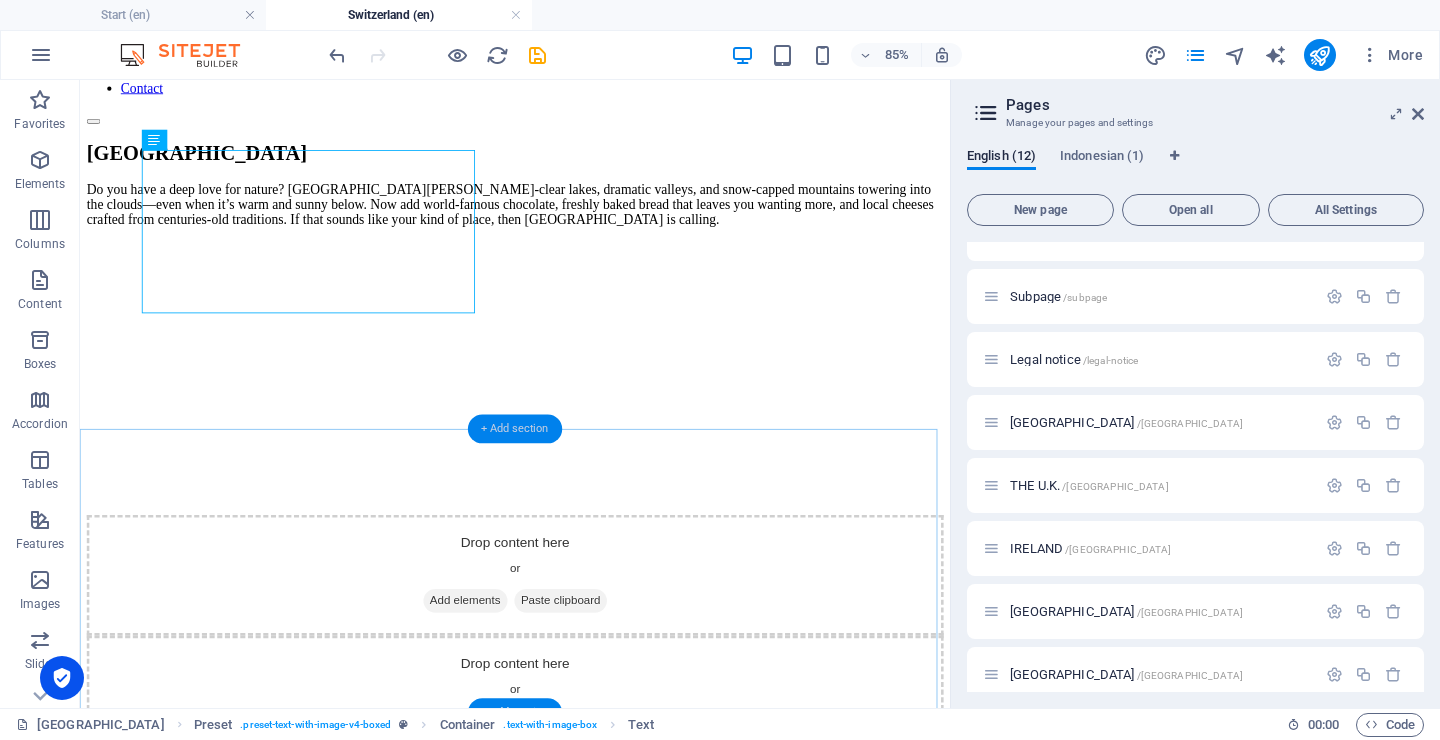 click on "+ Add section" at bounding box center [515, 428] 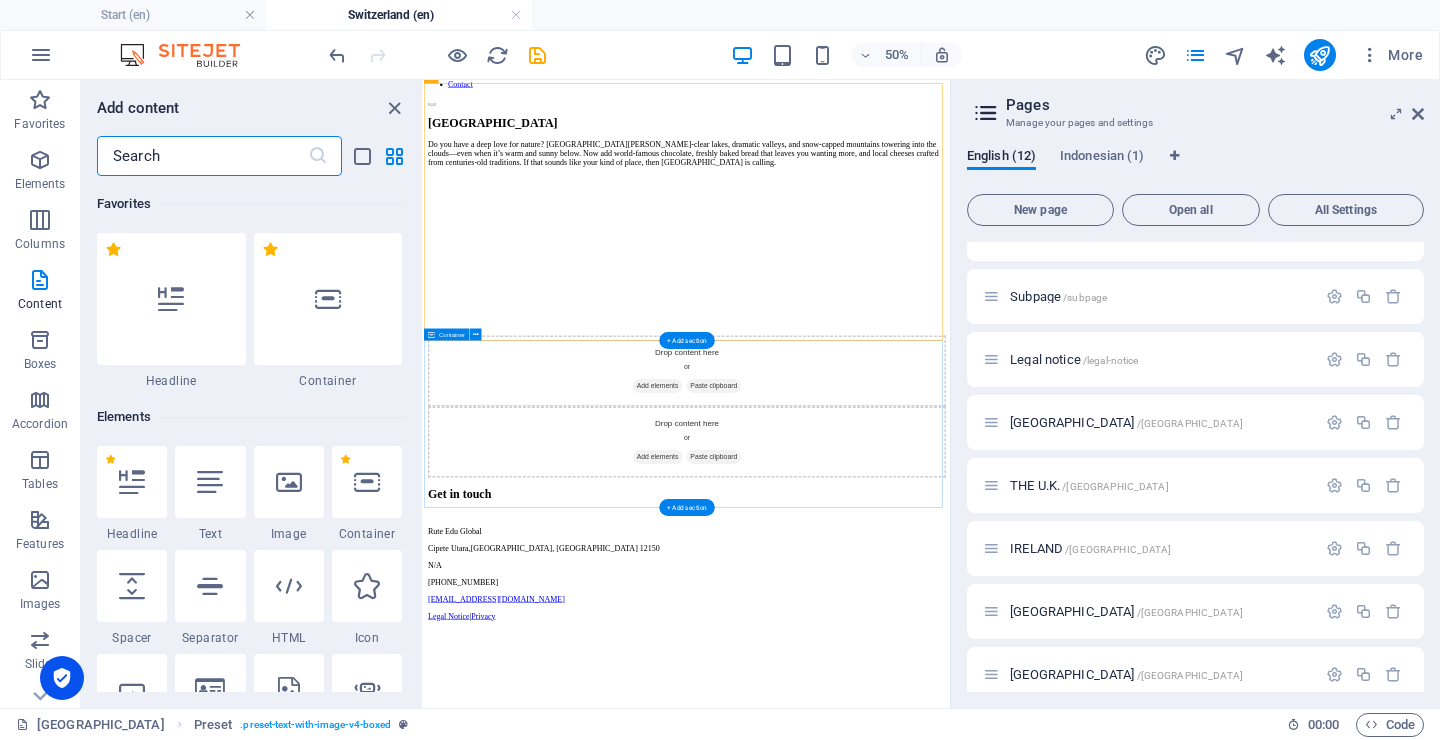 scroll, scrollTop: 85, scrollLeft: 0, axis: vertical 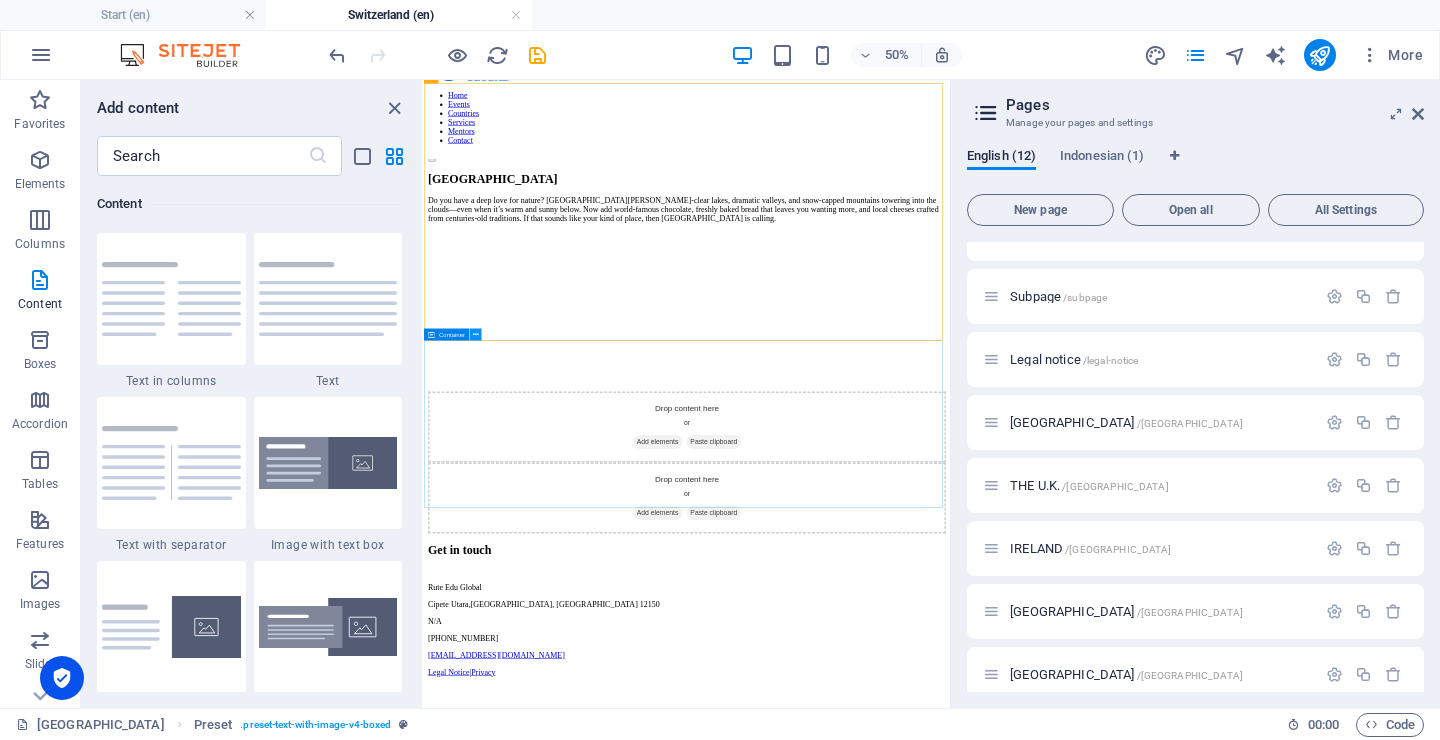 click at bounding box center (476, 334) 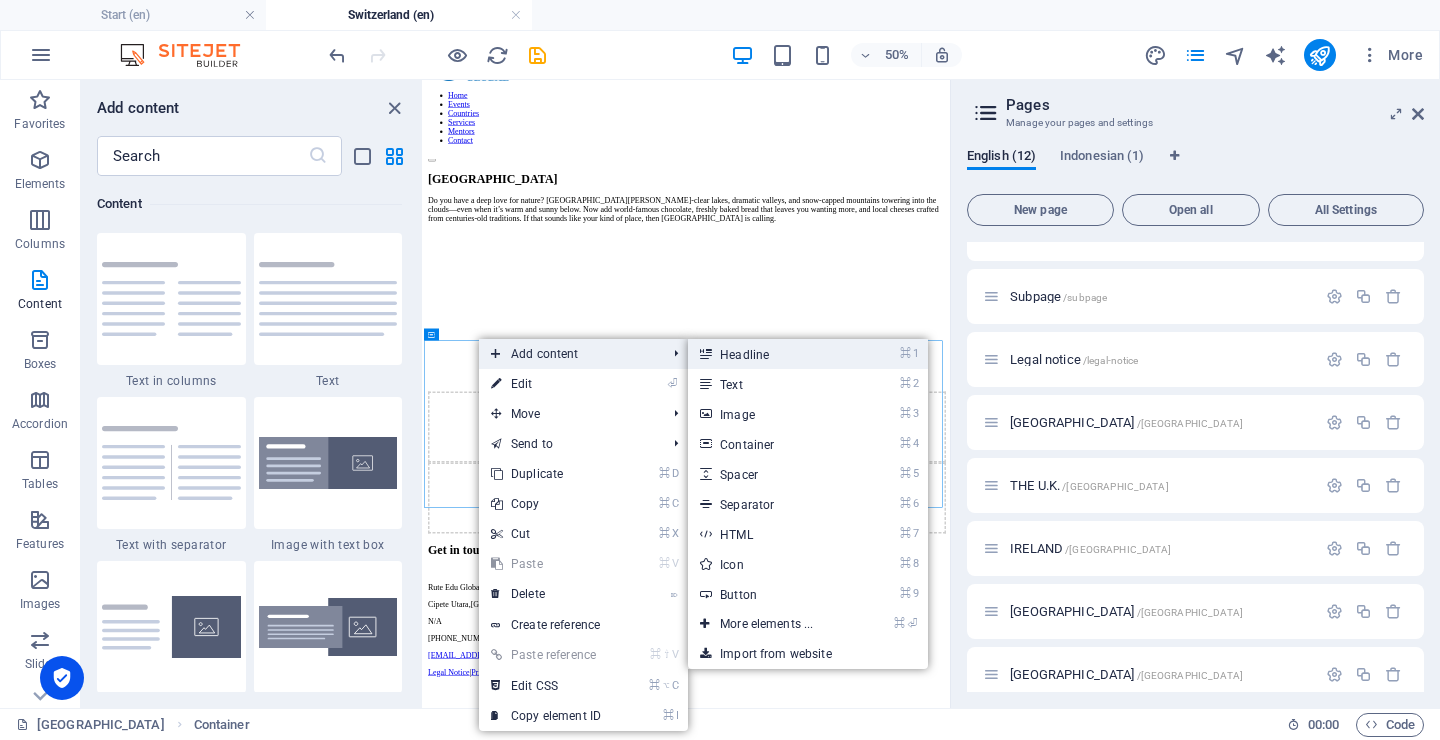 click on "⌘ 1  Headline" at bounding box center (770, 354) 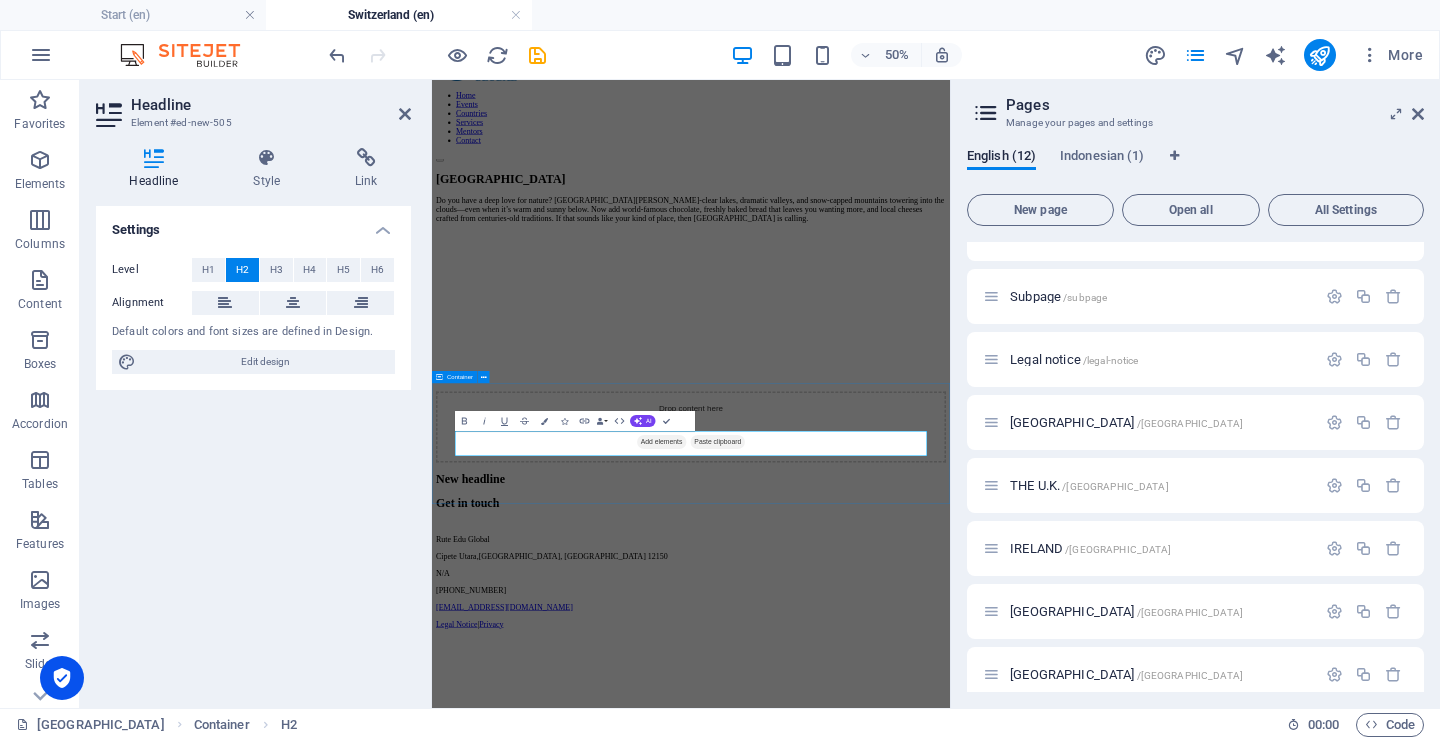 scroll, scrollTop: 0, scrollLeft: 0, axis: both 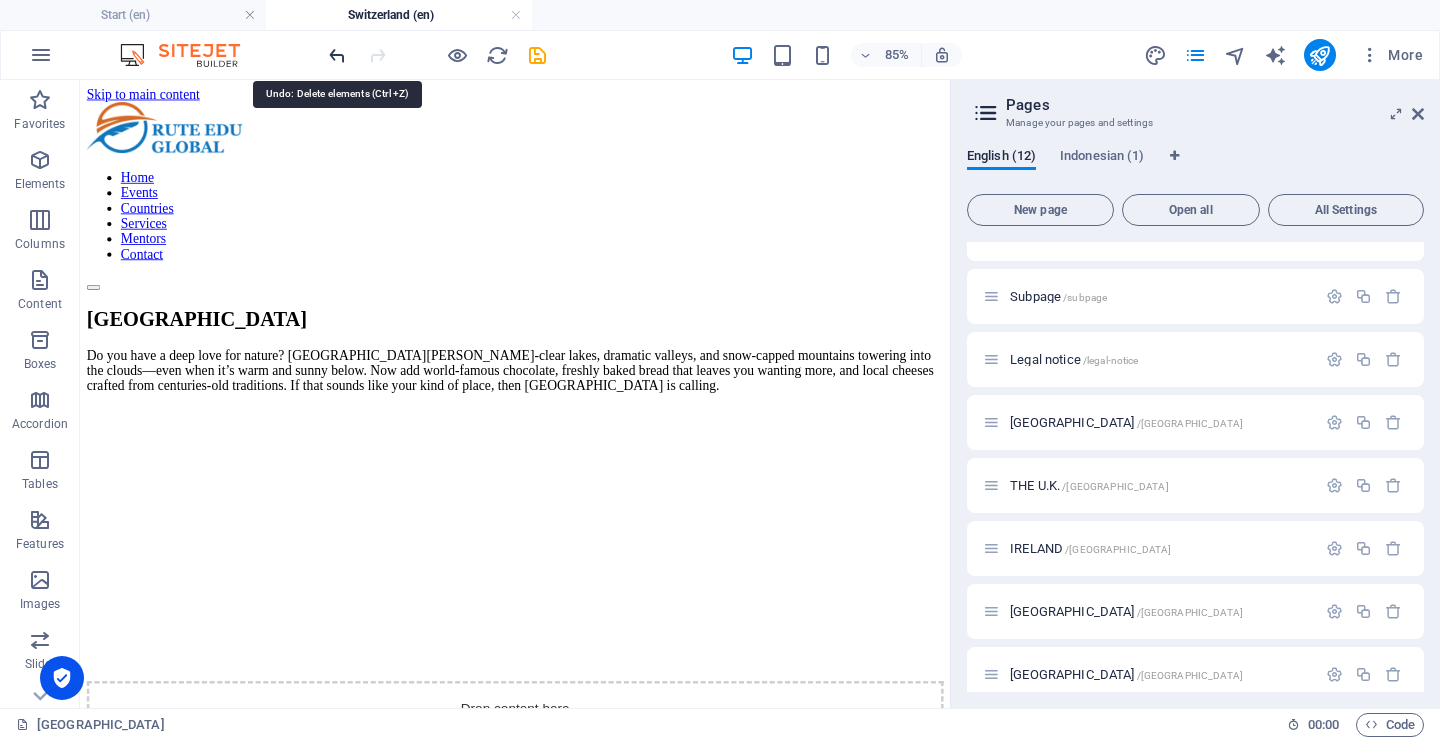 click at bounding box center (337, 55) 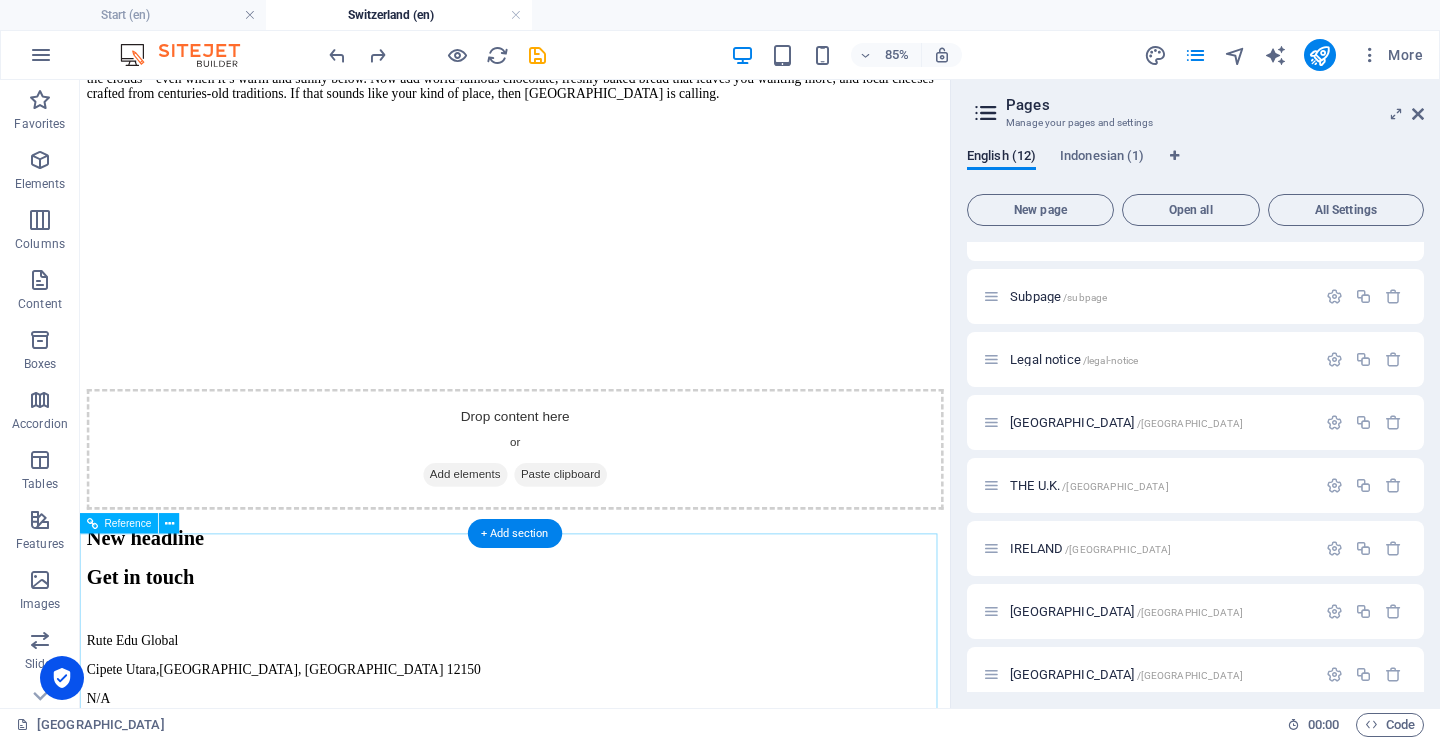 scroll, scrollTop: 362, scrollLeft: 0, axis: vertical 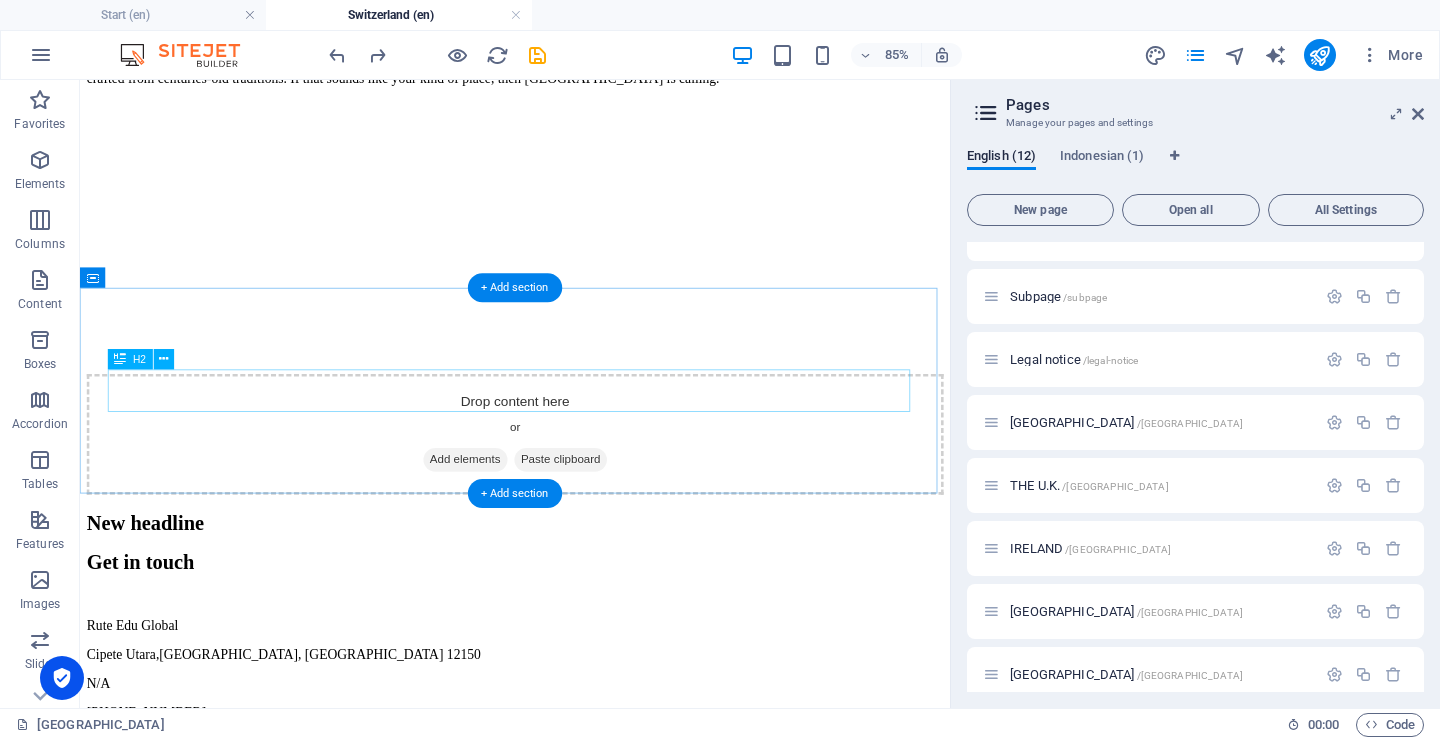 click on "New headline" at bounding box center (592, 600) 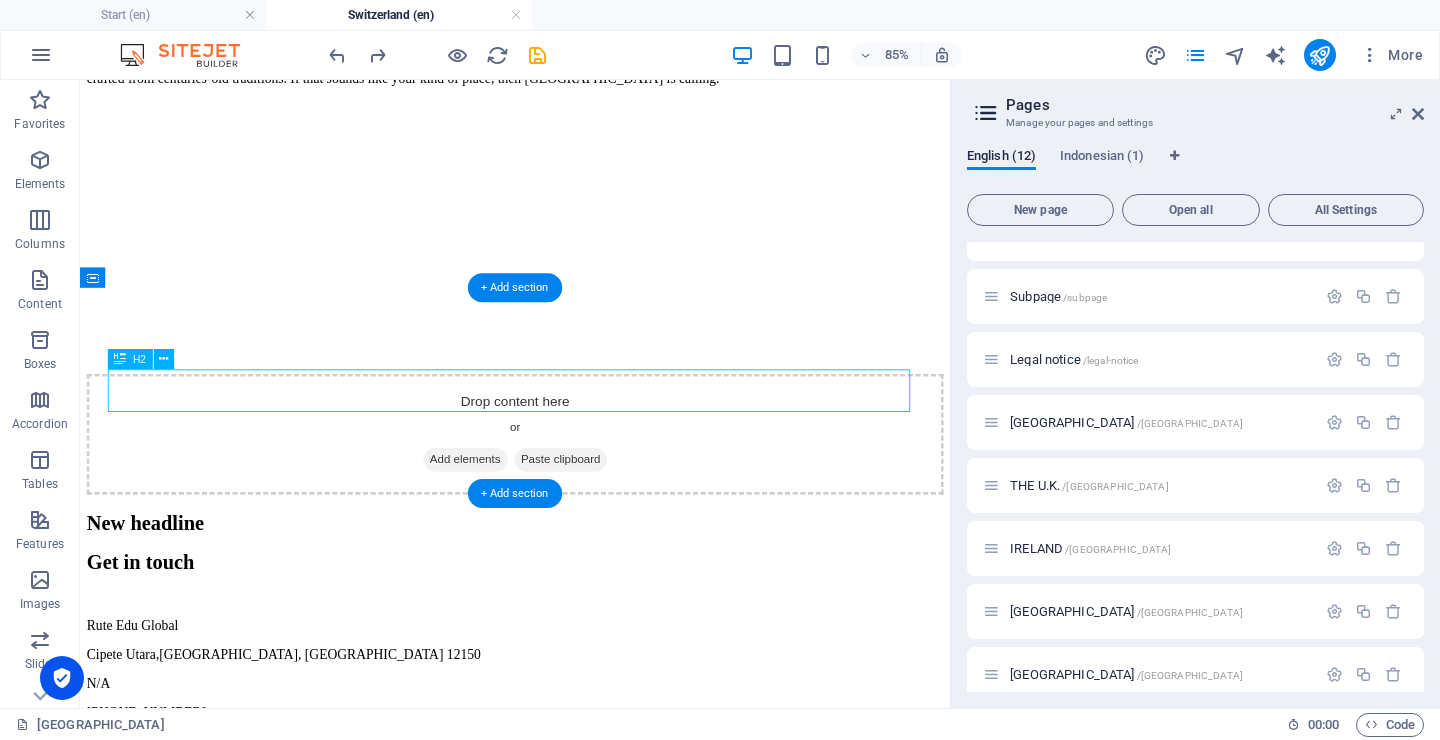 click on "New headline" at bounding box center [592, 600] 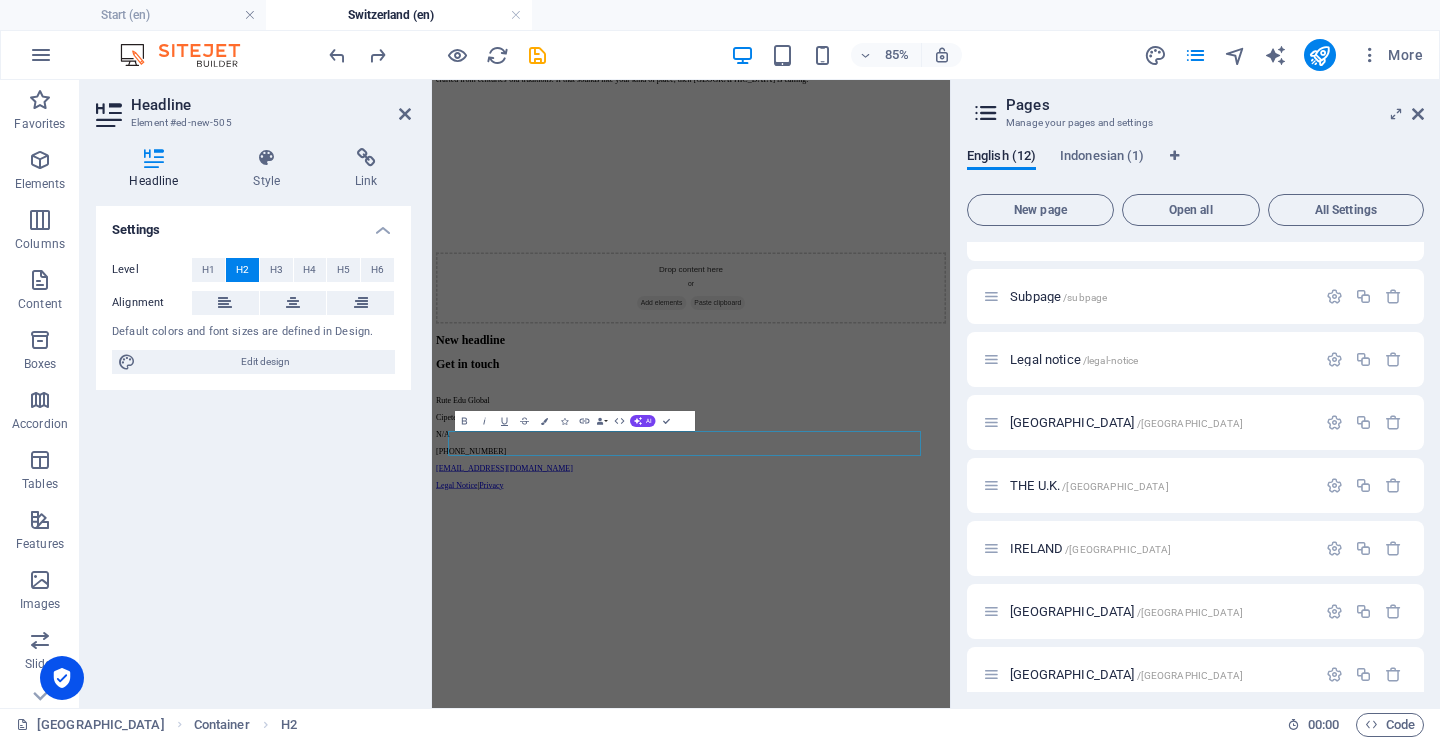 scroll, scrollTop: 0, scrollLeft: 0, axis: both 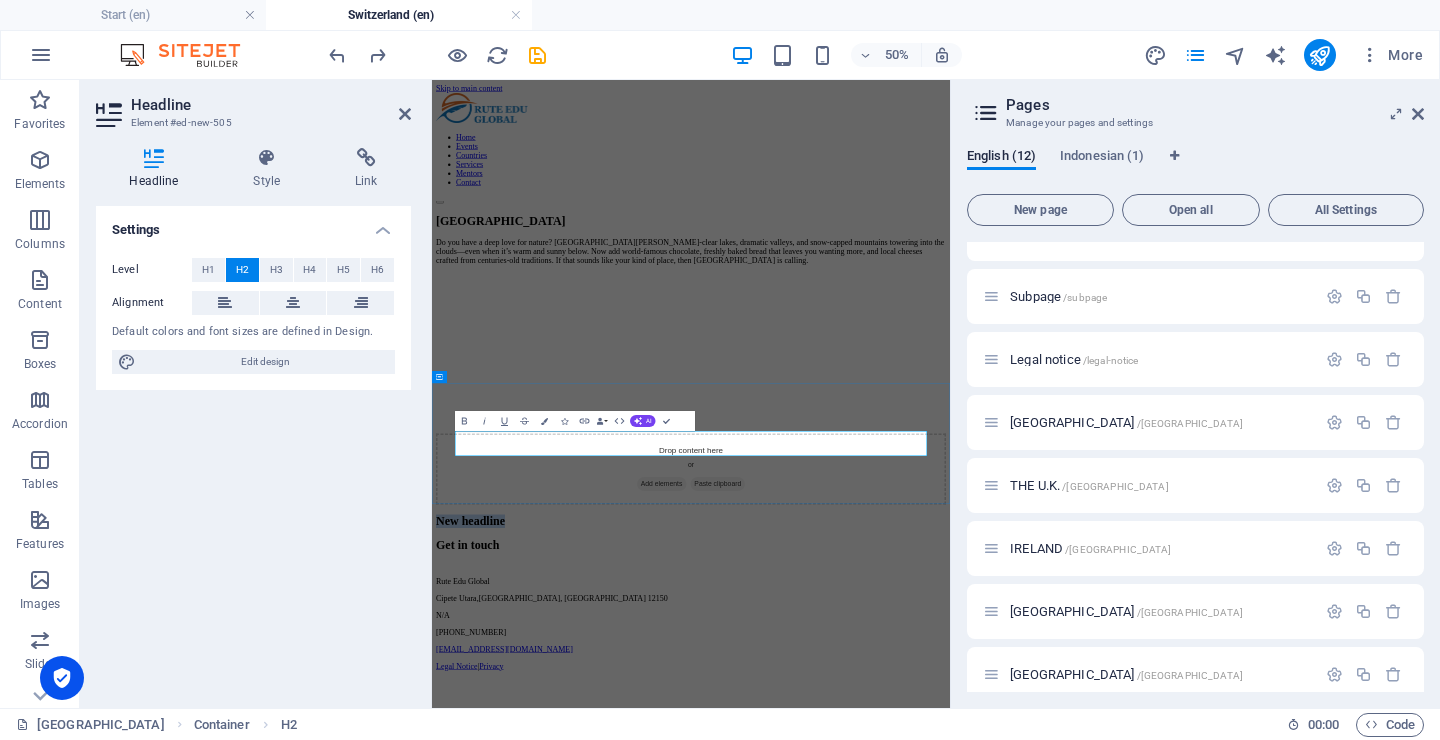 click on "New headline" at bounding box center [950, 962] 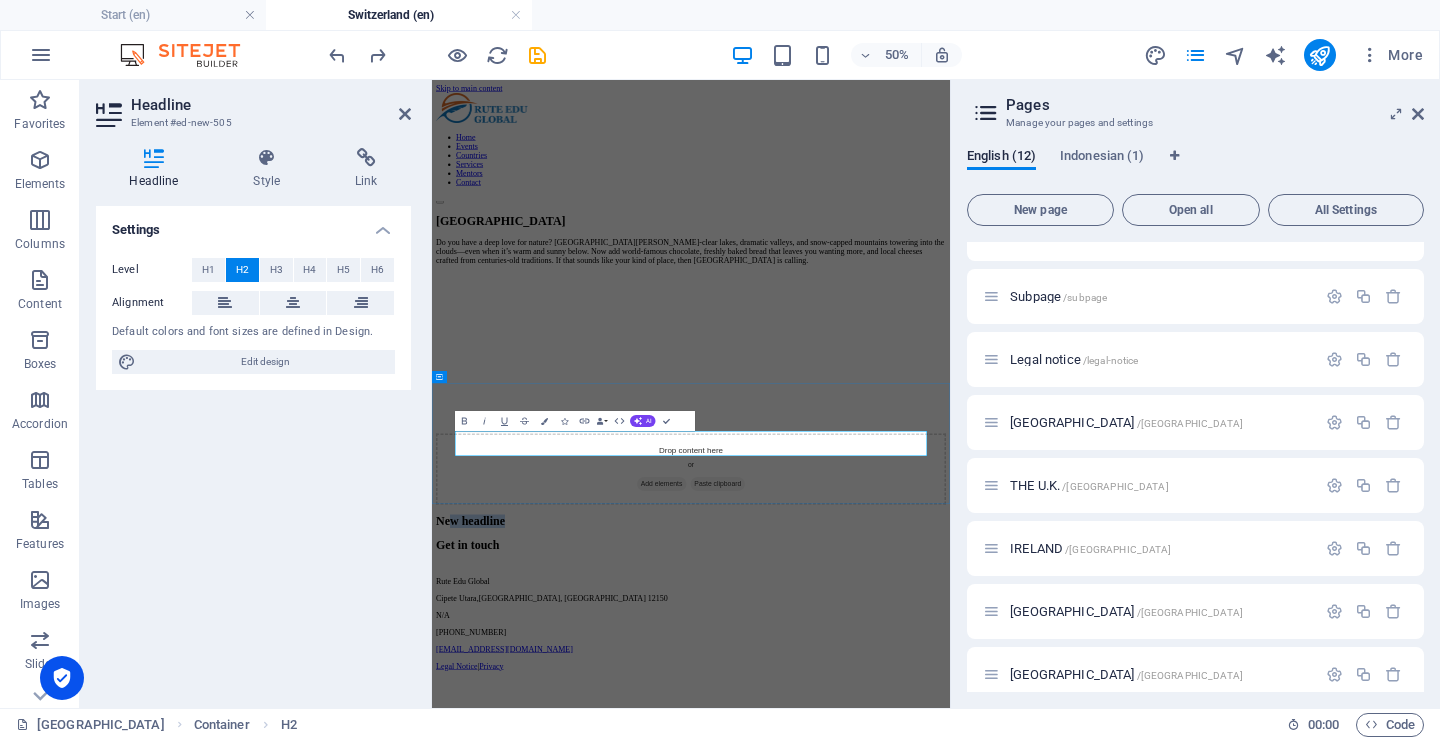 drag, startPoint x: 808, startPoint y: 802, endPoint x: 554, endPoint y: 803, distance: 254.00197 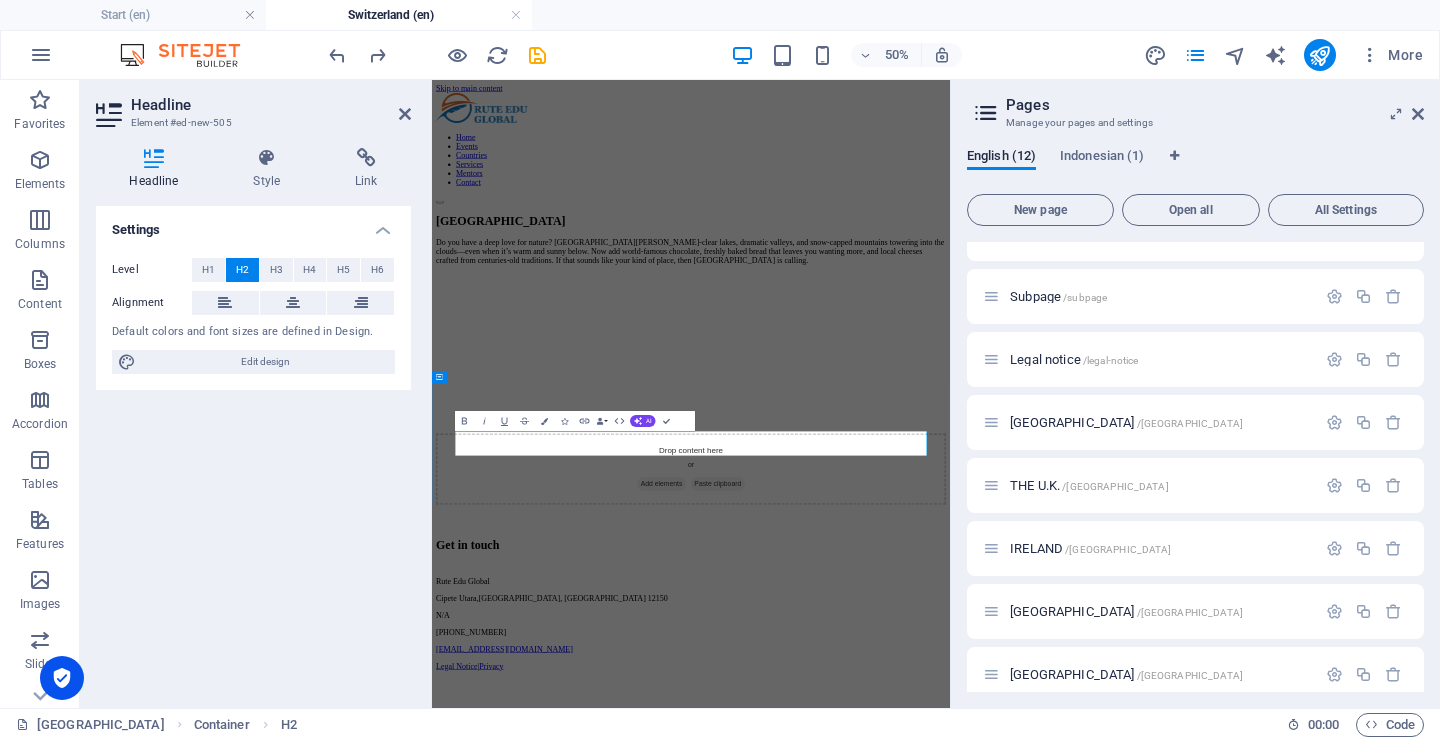 type 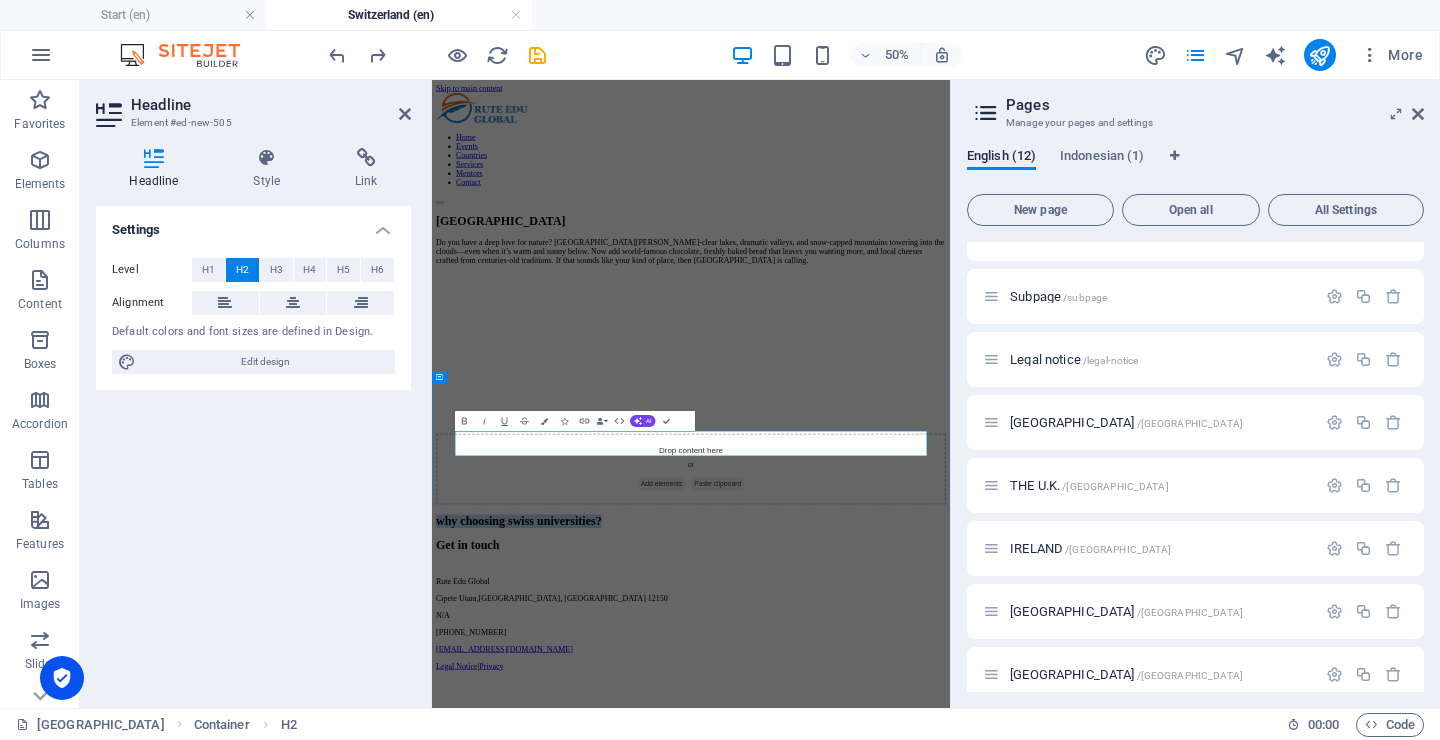 drag, startPoint x: 1269, startPoint y: 800, endPoint x: 481, endPoint y: 829, distance: 788.53345 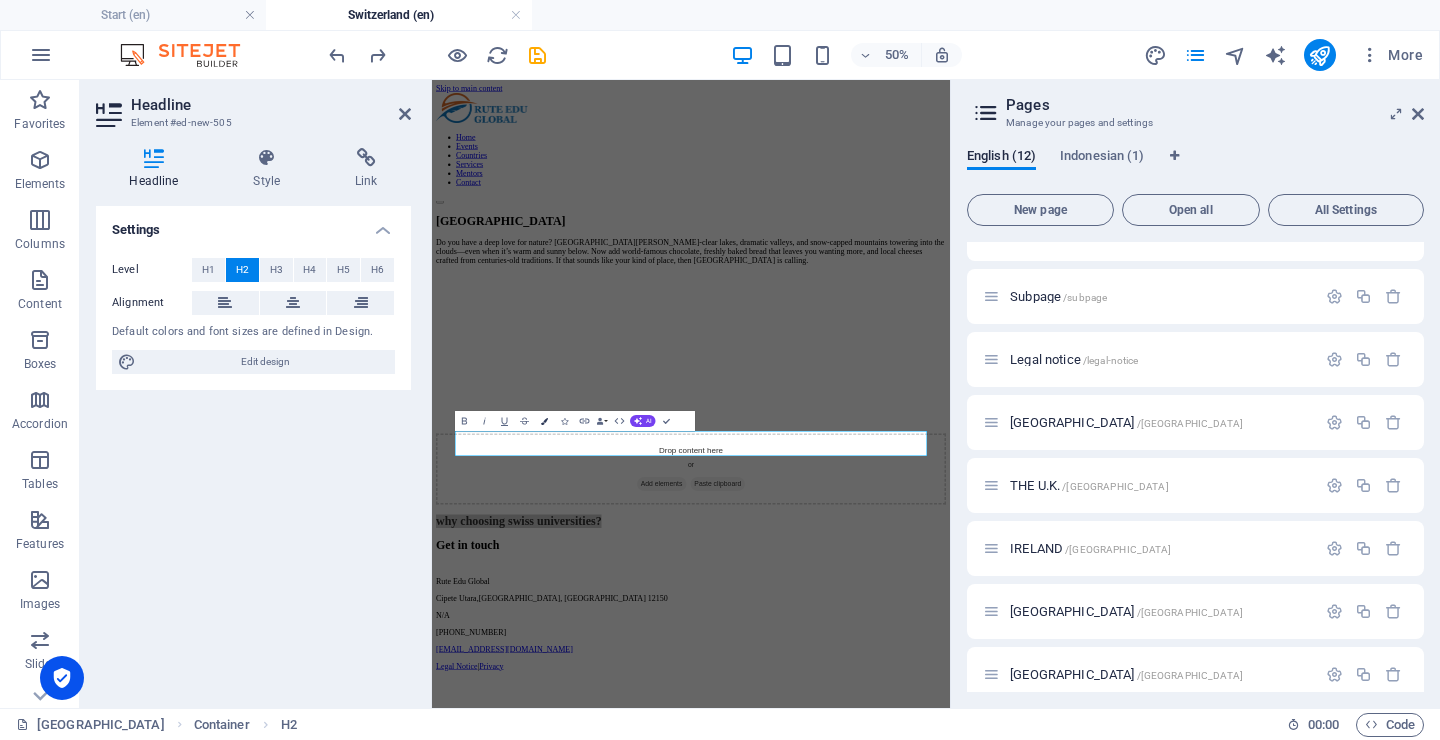 click at bounding box center [544, 421] 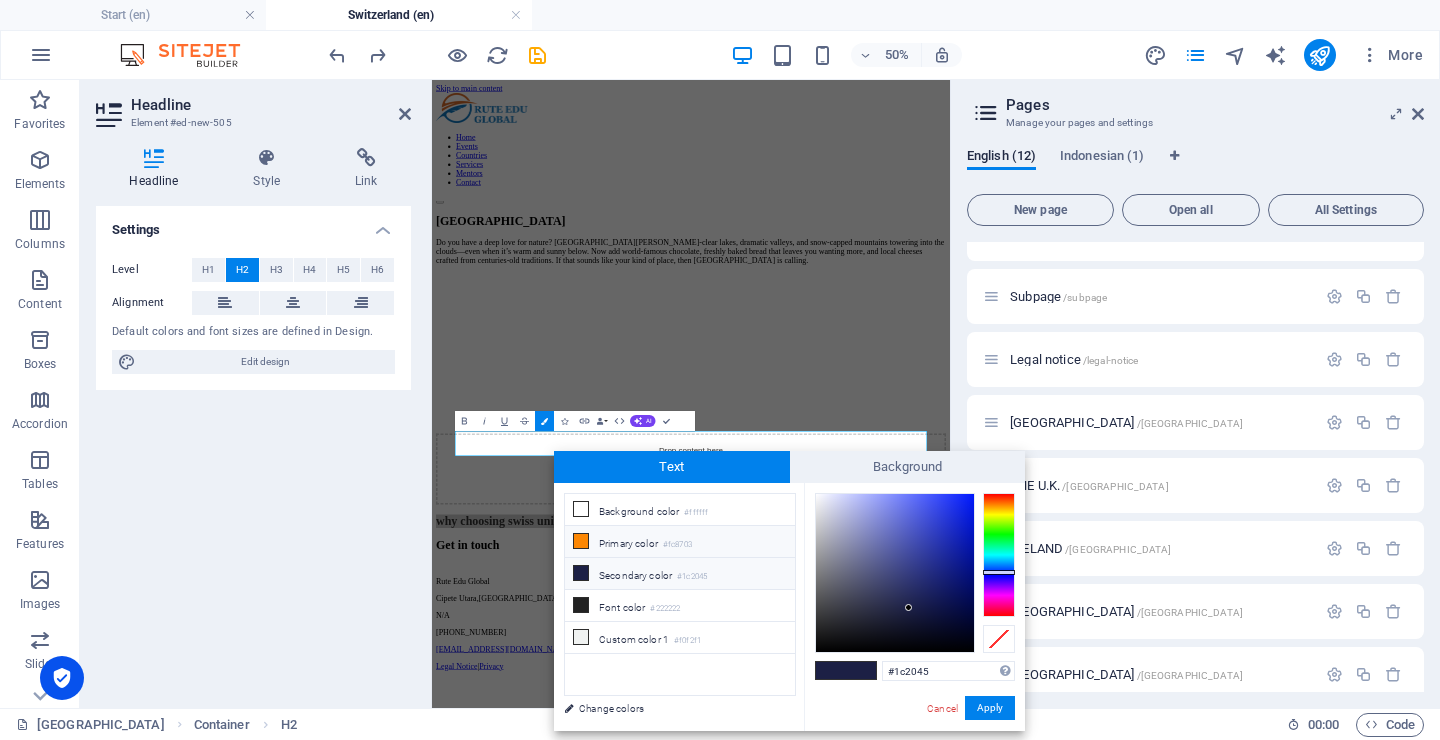 click at bounding box center [581, 541] 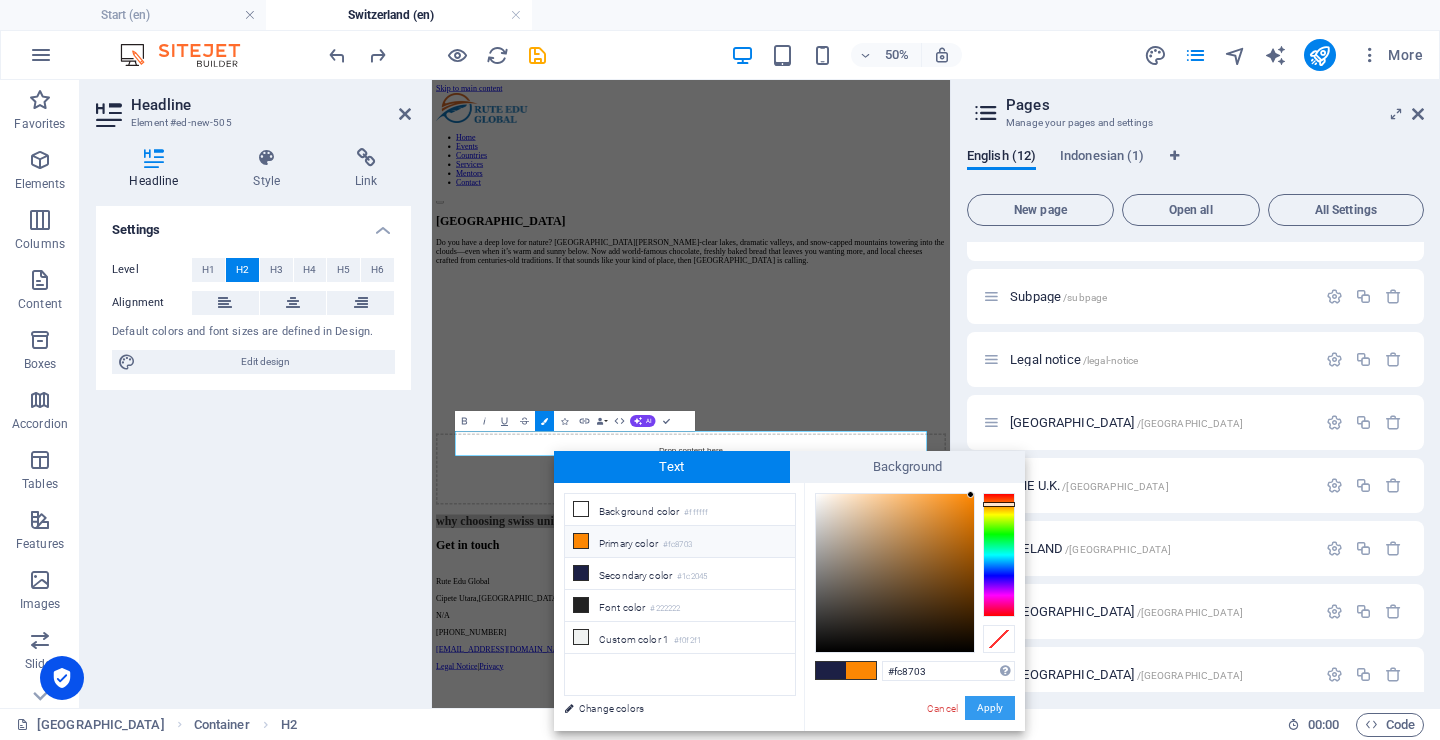 click on "Apply" at bounding box center [990, 708] 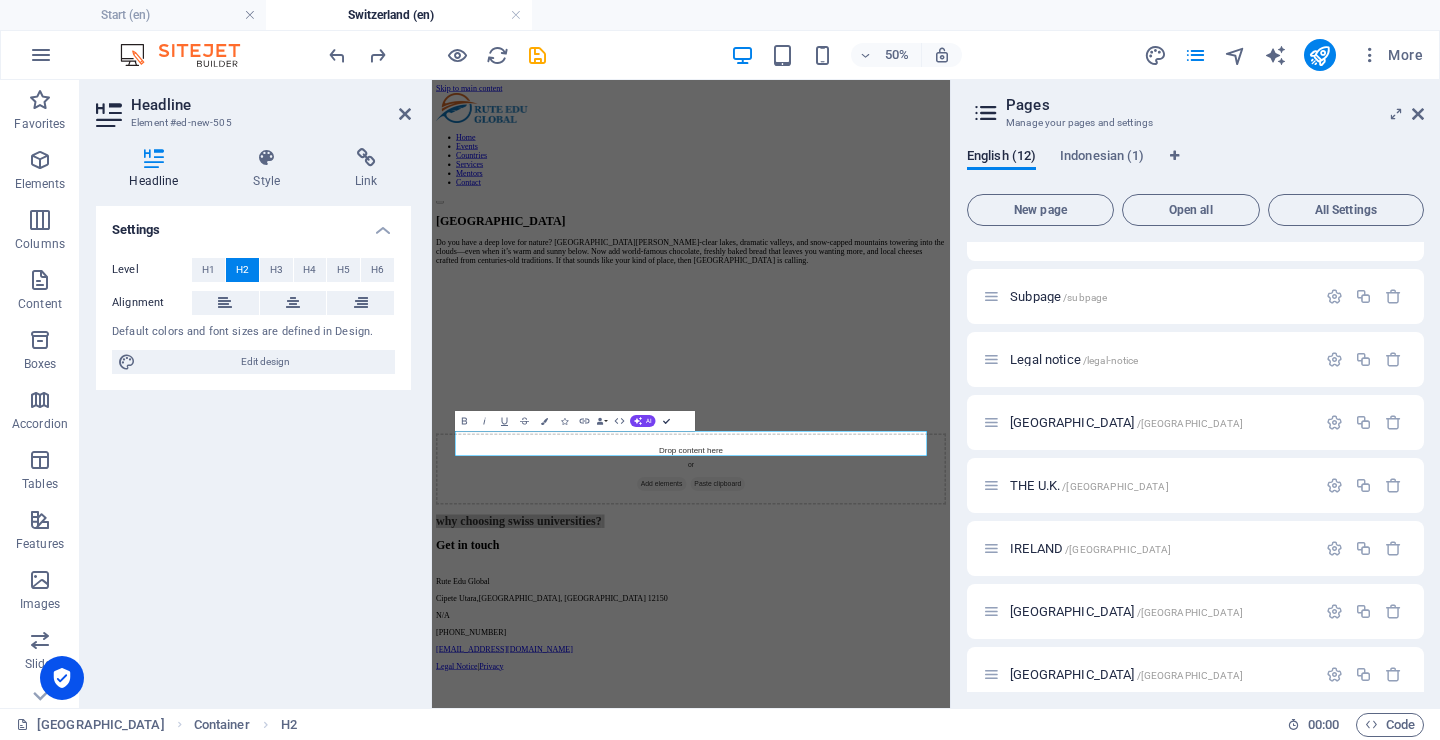 drag, startPoint x: 669, startPoint y: 418, endPoint x: 709, endPoint y: 391, distance: 48.259712 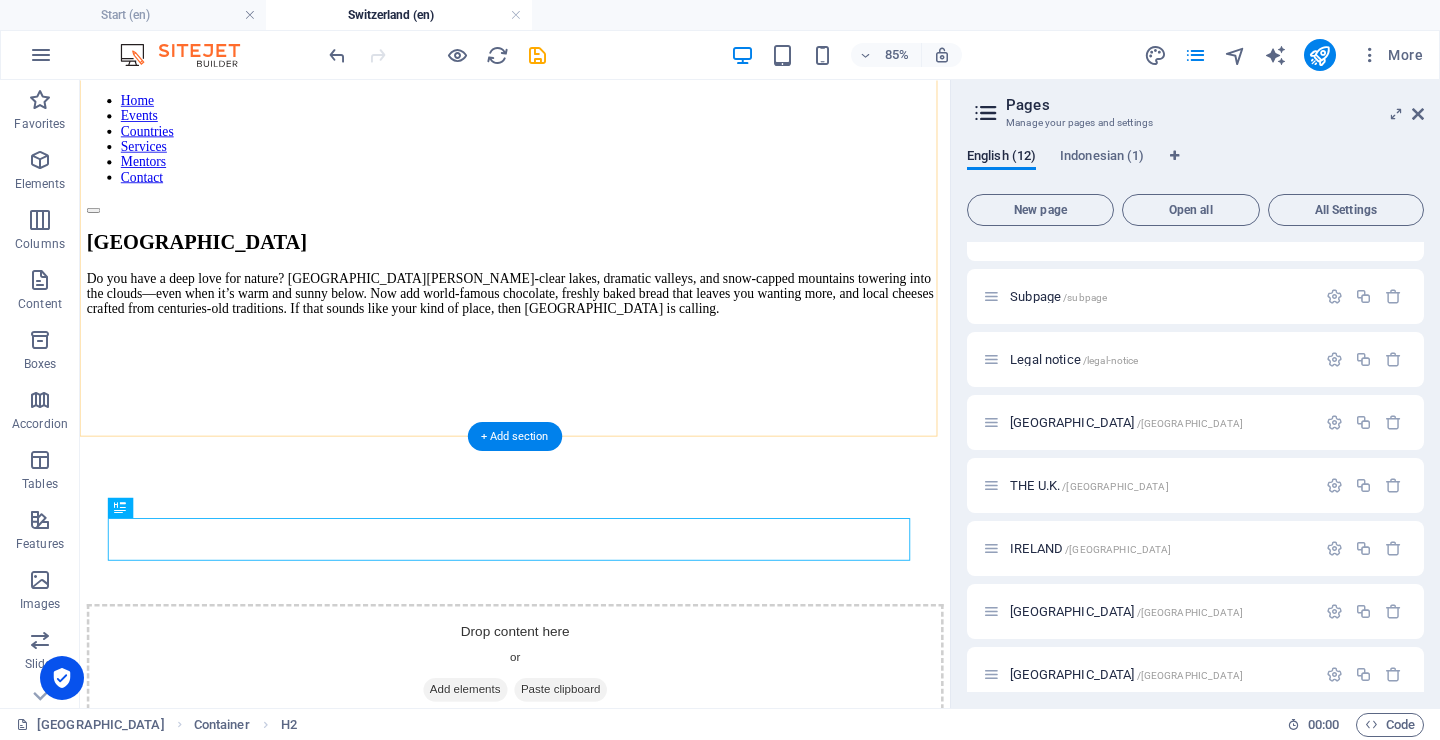 scroll, scrollTop: 187, scrollLeft: 0, axis: vertical 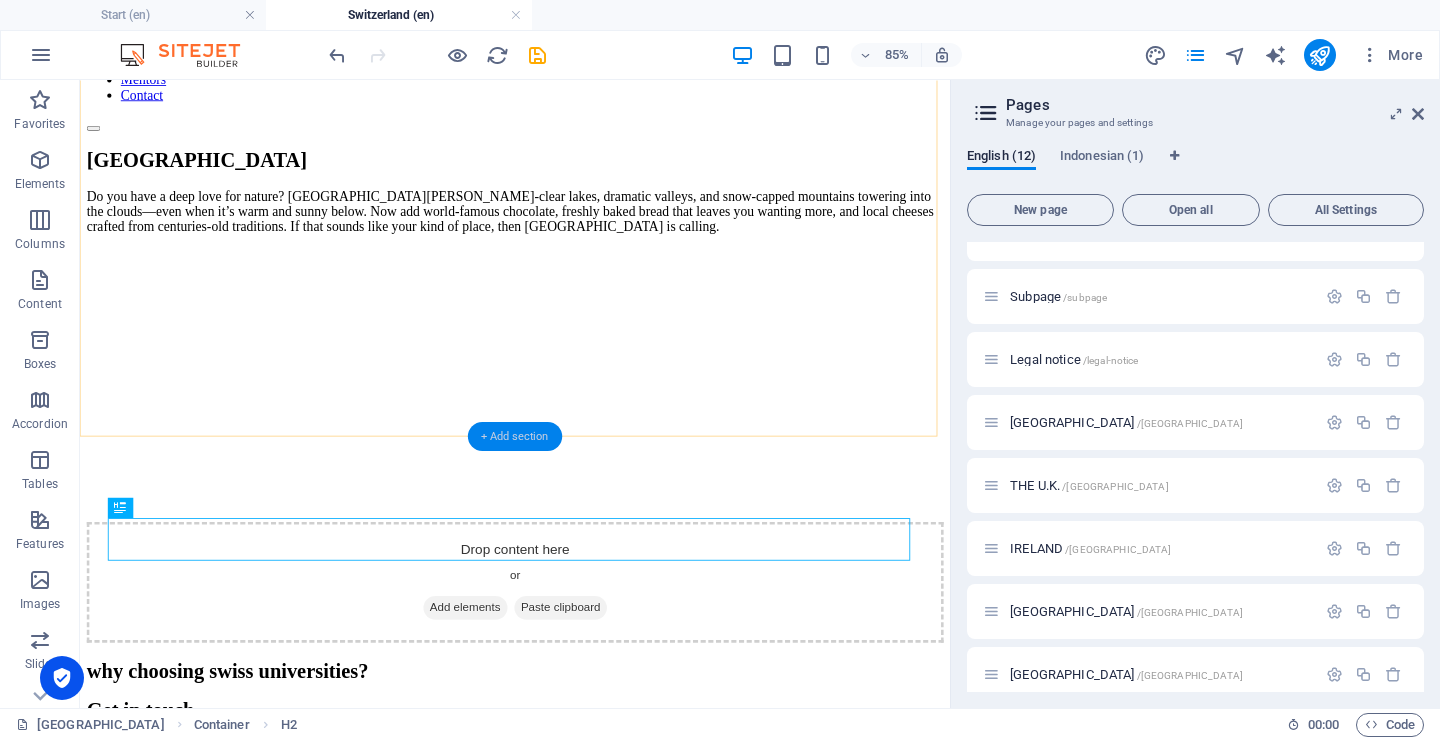 click on "+ Add section" at bounding box center (515, 436) 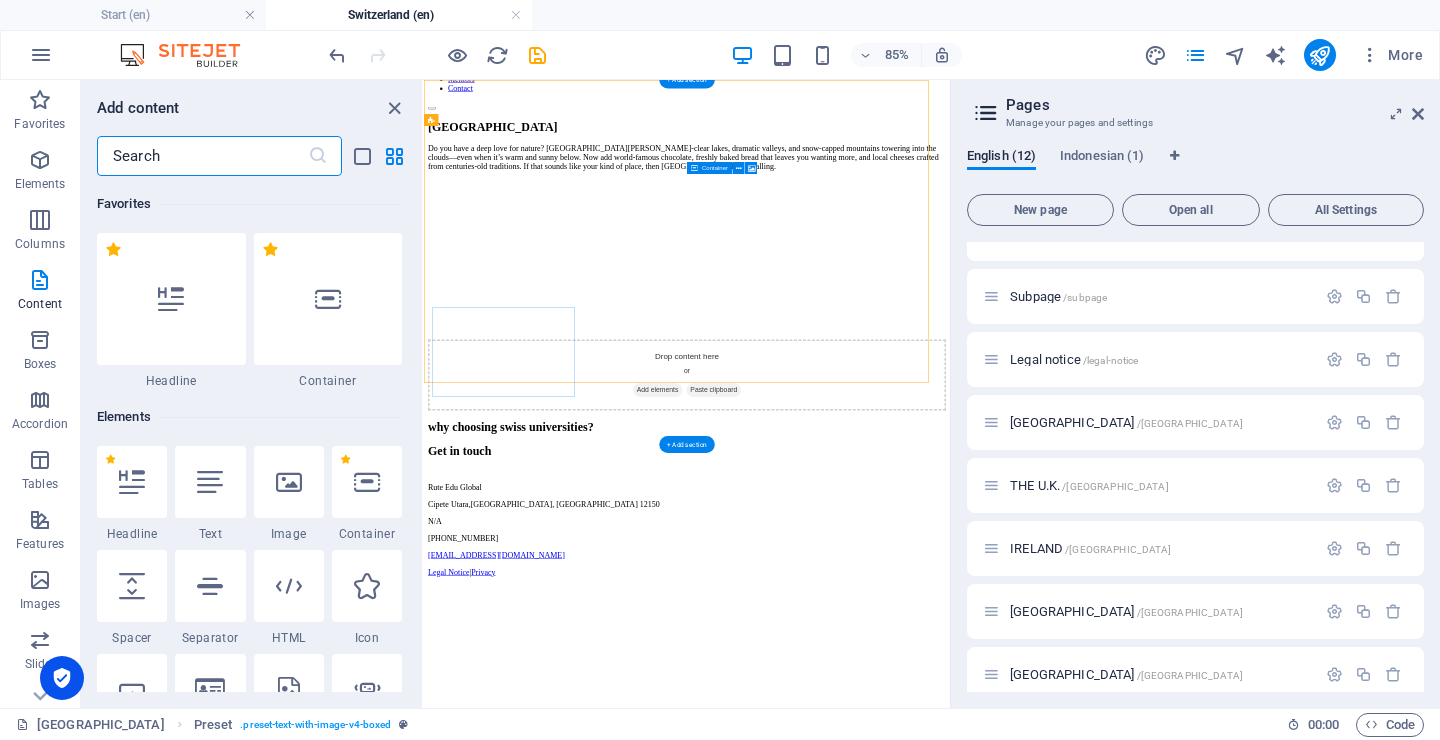 scroll, scrollTop: 0, scrollLeft: 0, axis: both 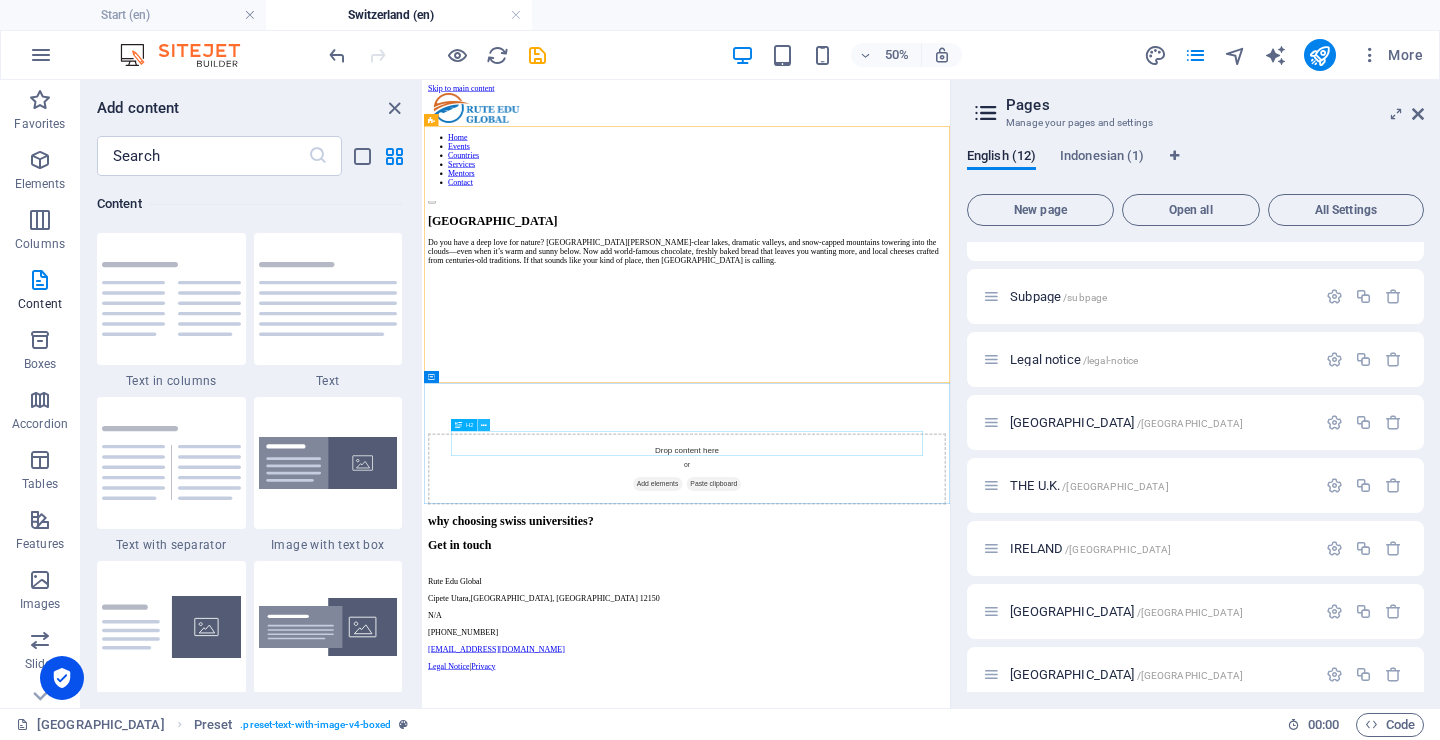 click at bounding box center (484, 425) 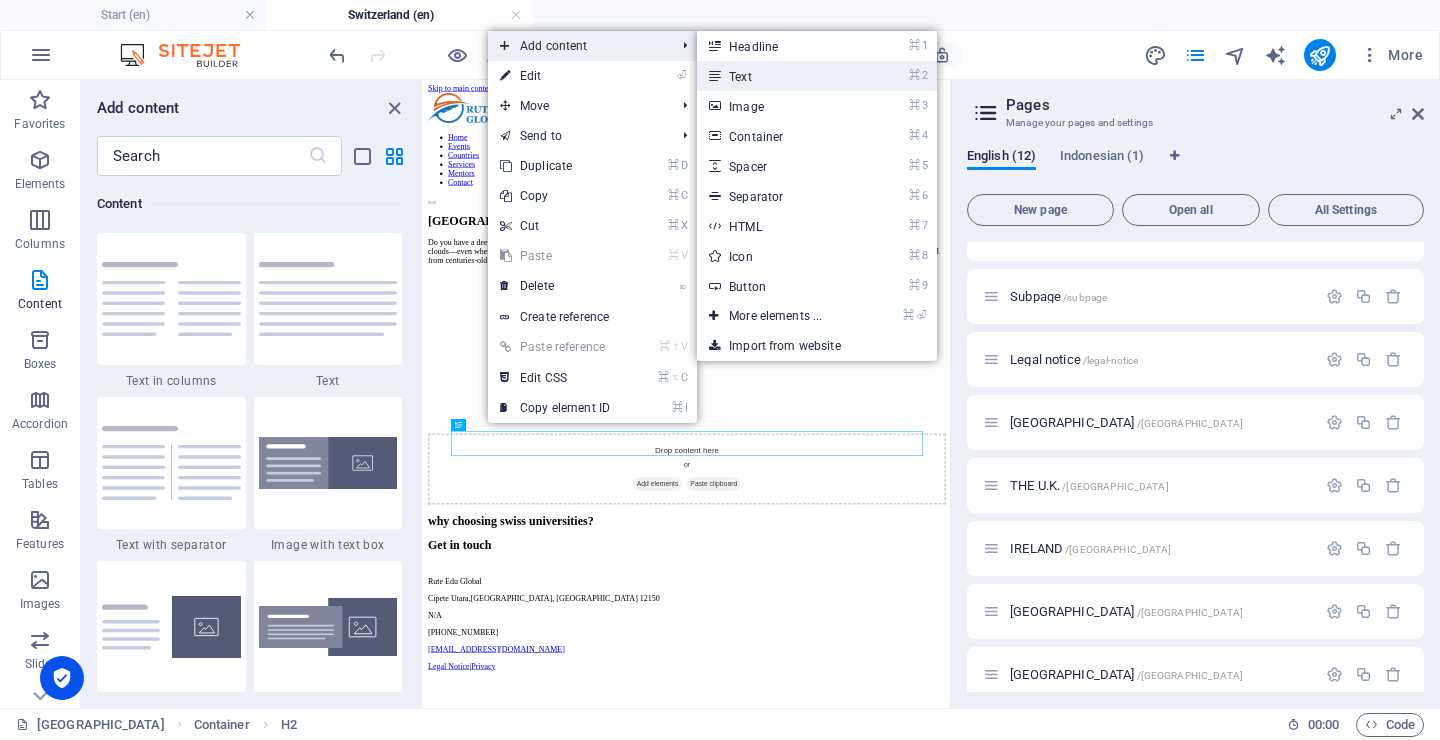 click on "⌘ 2  Text" at bounding box center (779, 76) 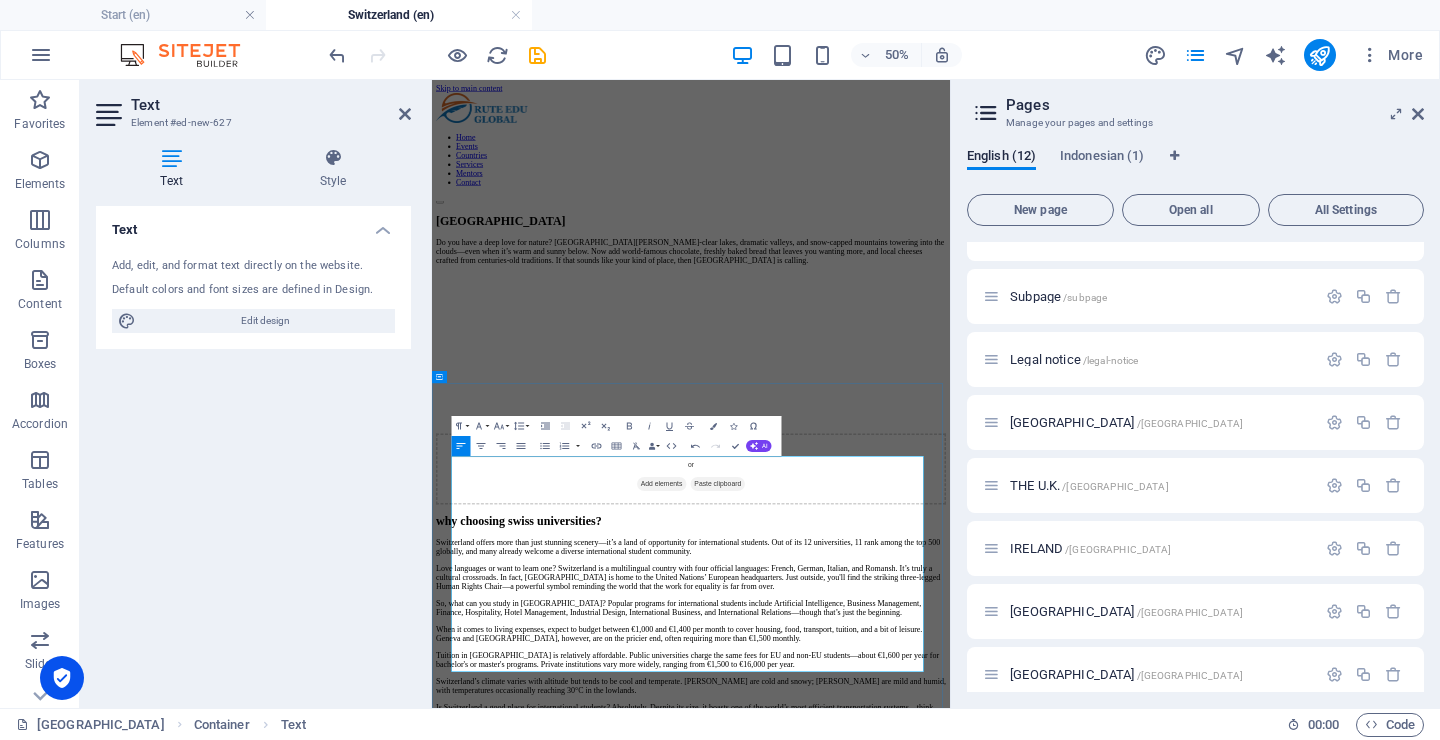 click on "So, what can you study in Switzerland? Popular programs for international students include Artificial Intelligence, Business Management, Finance, Hospitality, Hotel Management, Industrial Design, International Business, and International Relations—though that’s just the beginning." at bounding box center [950, 1136] 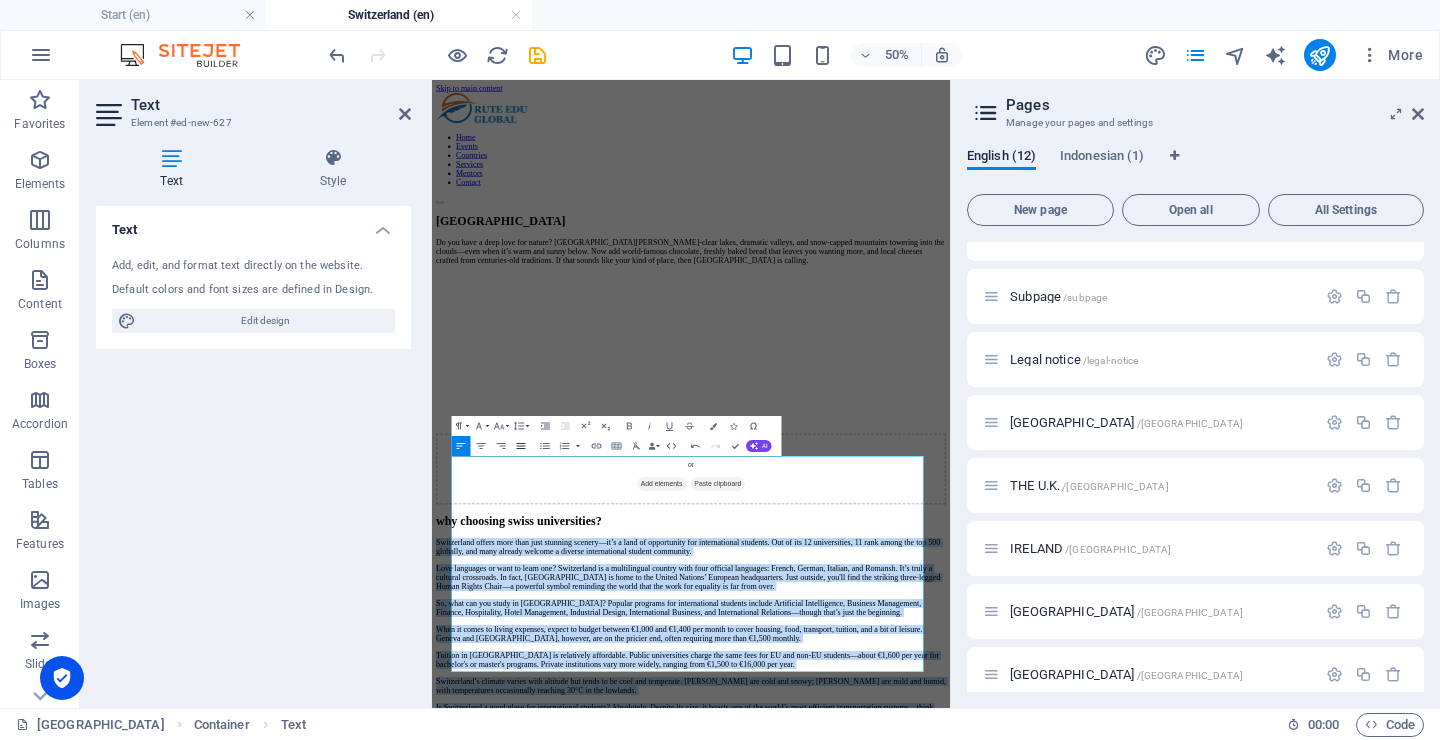 click 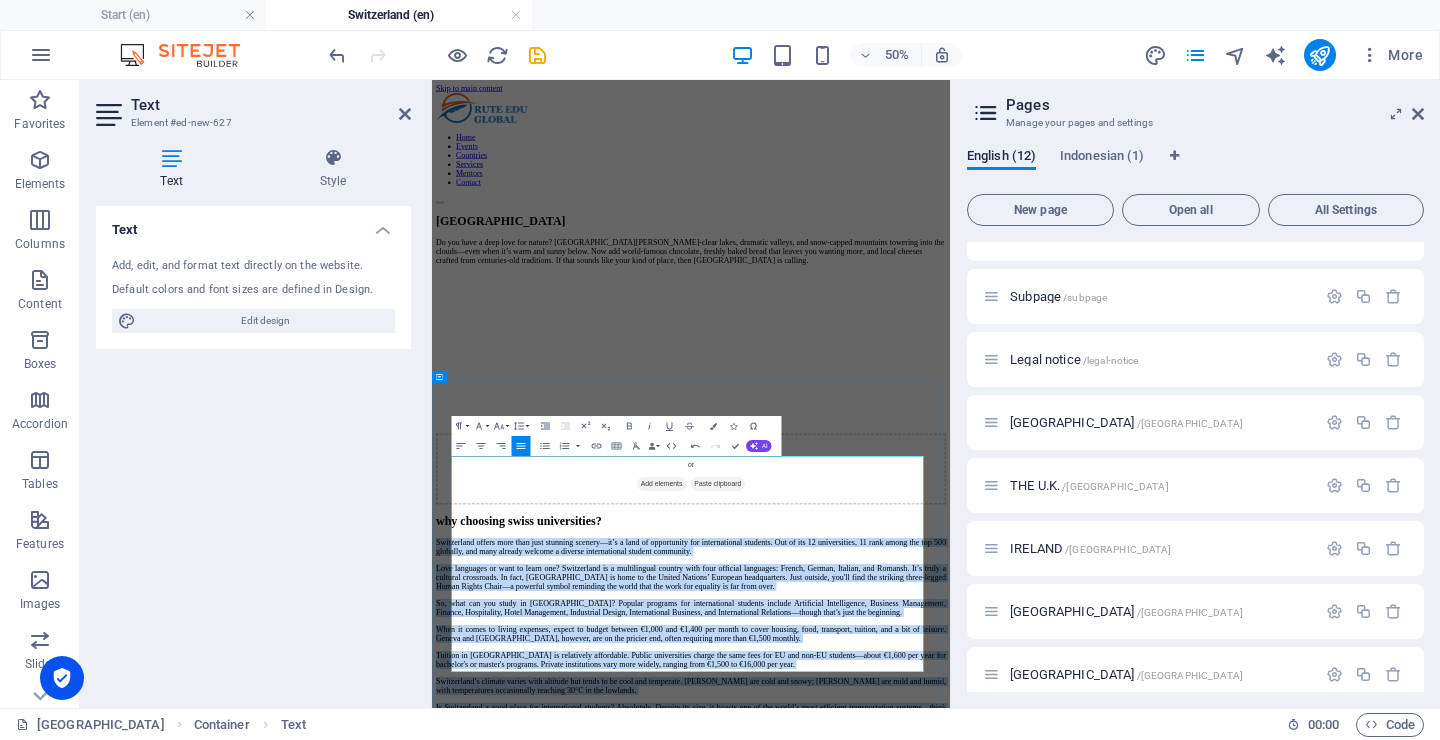 click on "So, what can you study in Switzerland? Popular programs for international students include Artificial Intelligence, Business Management, Finance, Hospitality, Hotel Management, Industrial Design, International Business, and International Relations—though that’s just the beginning." at bounding box center [950, 1136] 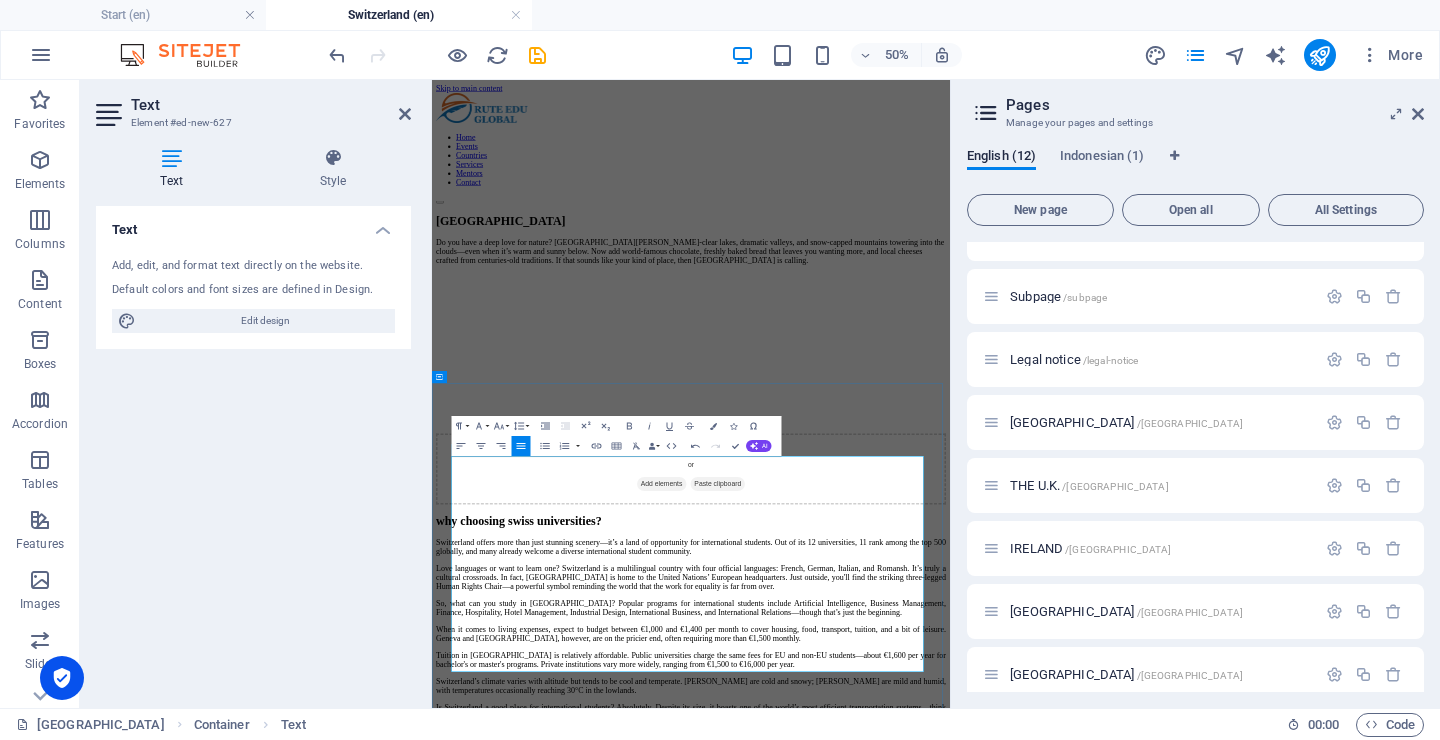 click on "Switzerland offers more than just stunning scenery—it’s a land of opportunity for international students. Out of its 12 universities, 11 rank among the top 500 globally, and many already welcome a diverse international student community." at bounding box center (950, 1014) 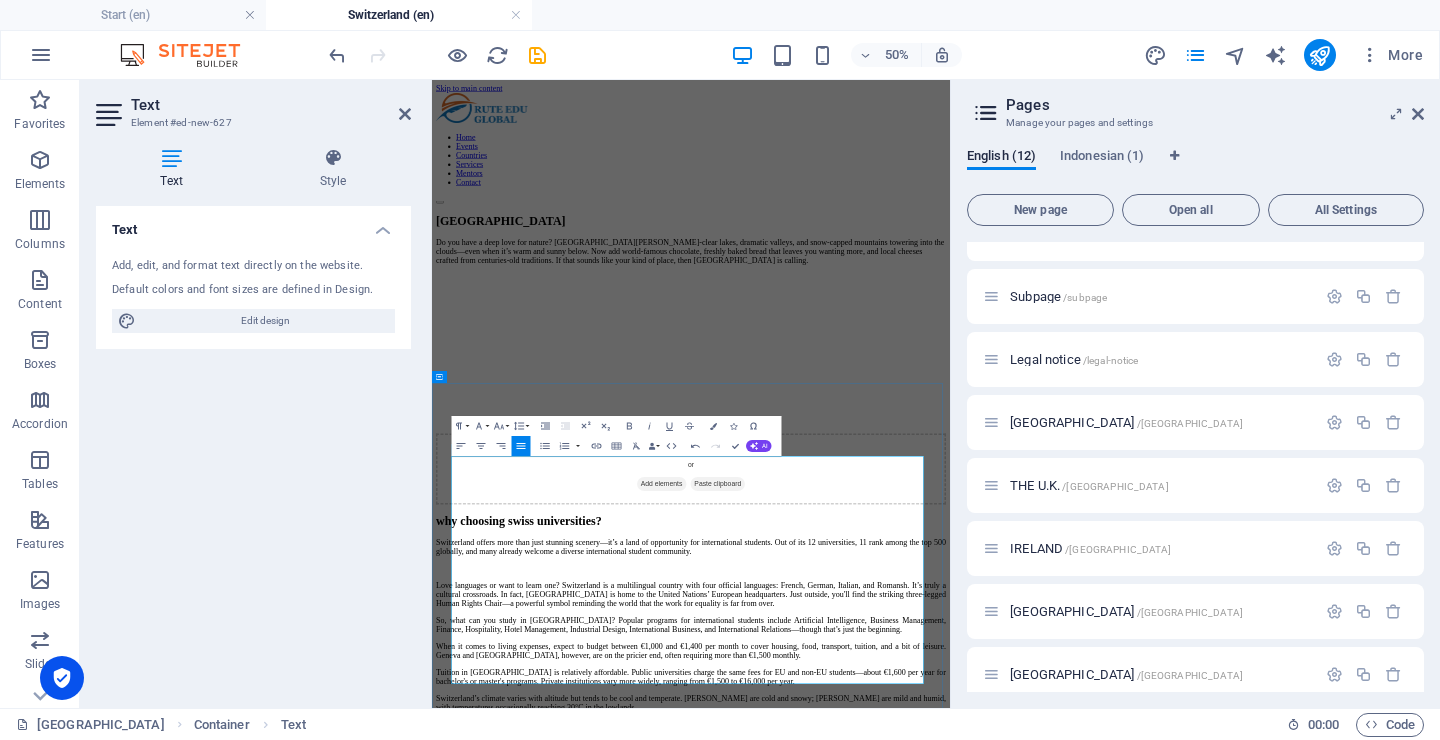 click on "Love languages or want to learn one? Switzerland is a multilingual country with four official languages: French, German, Italian, and Romansh. It’s truly a cultural crossroads. In fact, Geneva is home to the United Nations’ European headquarters. Just outside, you'll find the striking three-legged Human Rights Chair—a powerful symbol reminding the world that the work for equality is far from over." at bounding box center (950, 1109) 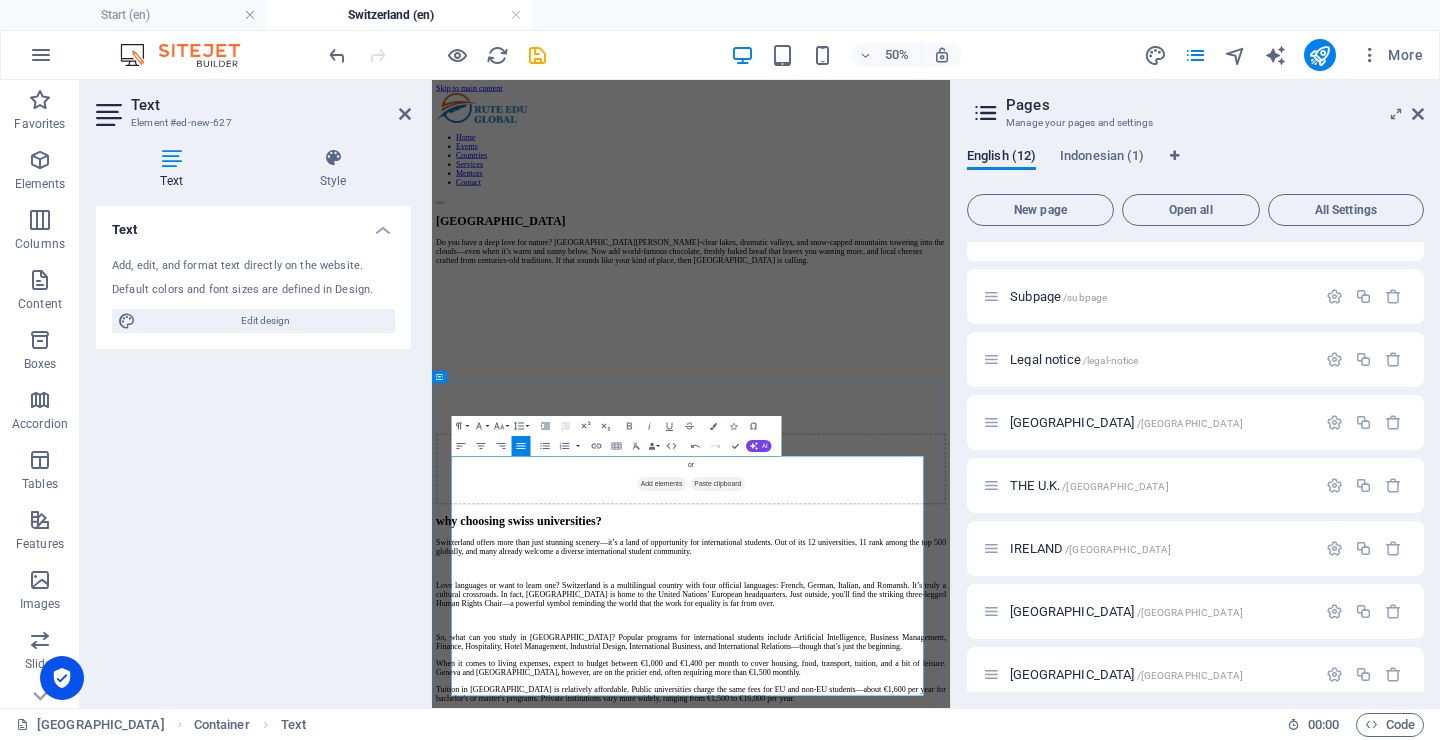 click on "So, what can you study in Switzerland? Popular programs for international students include Artificial Intelligence, Business Management, Finance, Hospitality, Hotel Management, Industrial Design, International Business, and International Relations—though that’s just the beginning." at bounding box center [950, 1204] 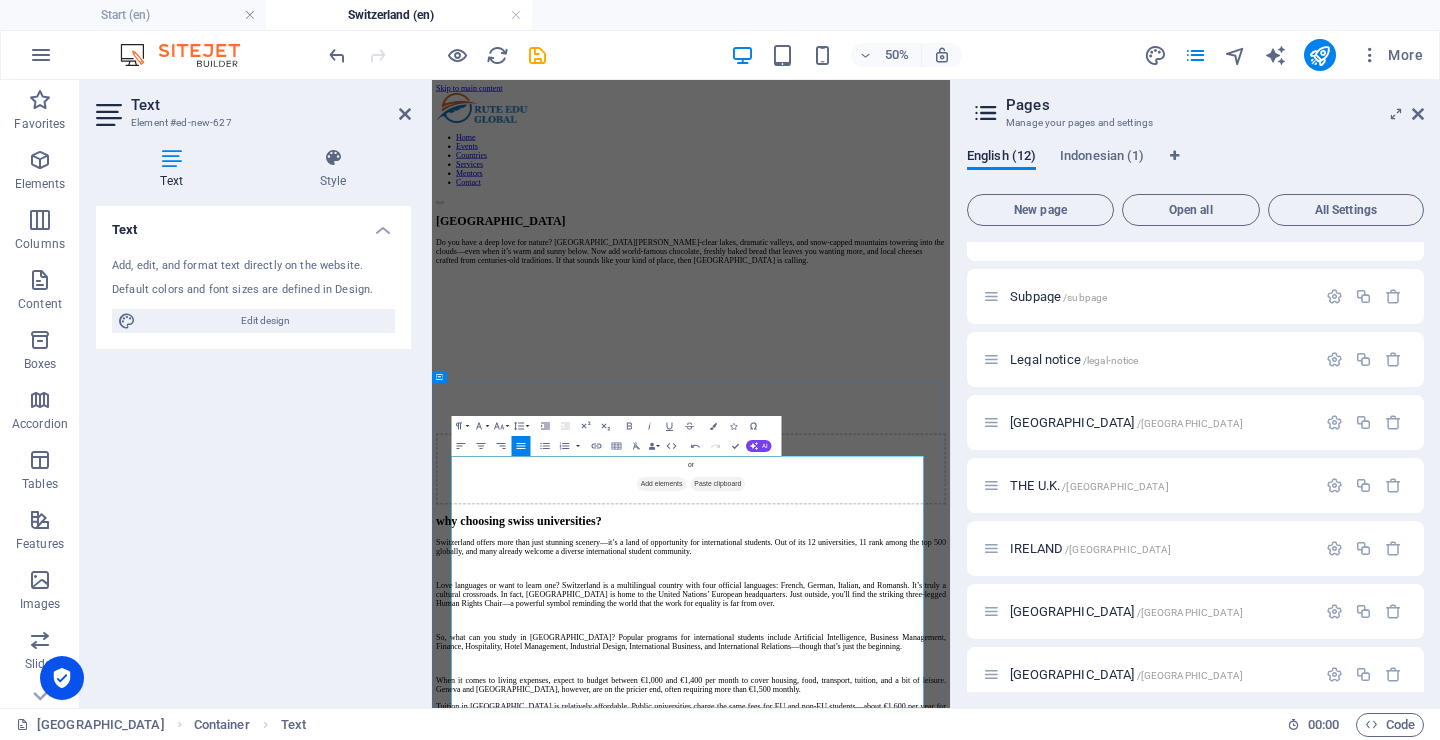 click on "Switzerland’s climate varies with altitude but tends to be cool and temperate. Winters are cold and snowy; summers are mild and humid, with temperatures occasionally reaching 30°C in the lowlands." at bounding box center (950, 1394) 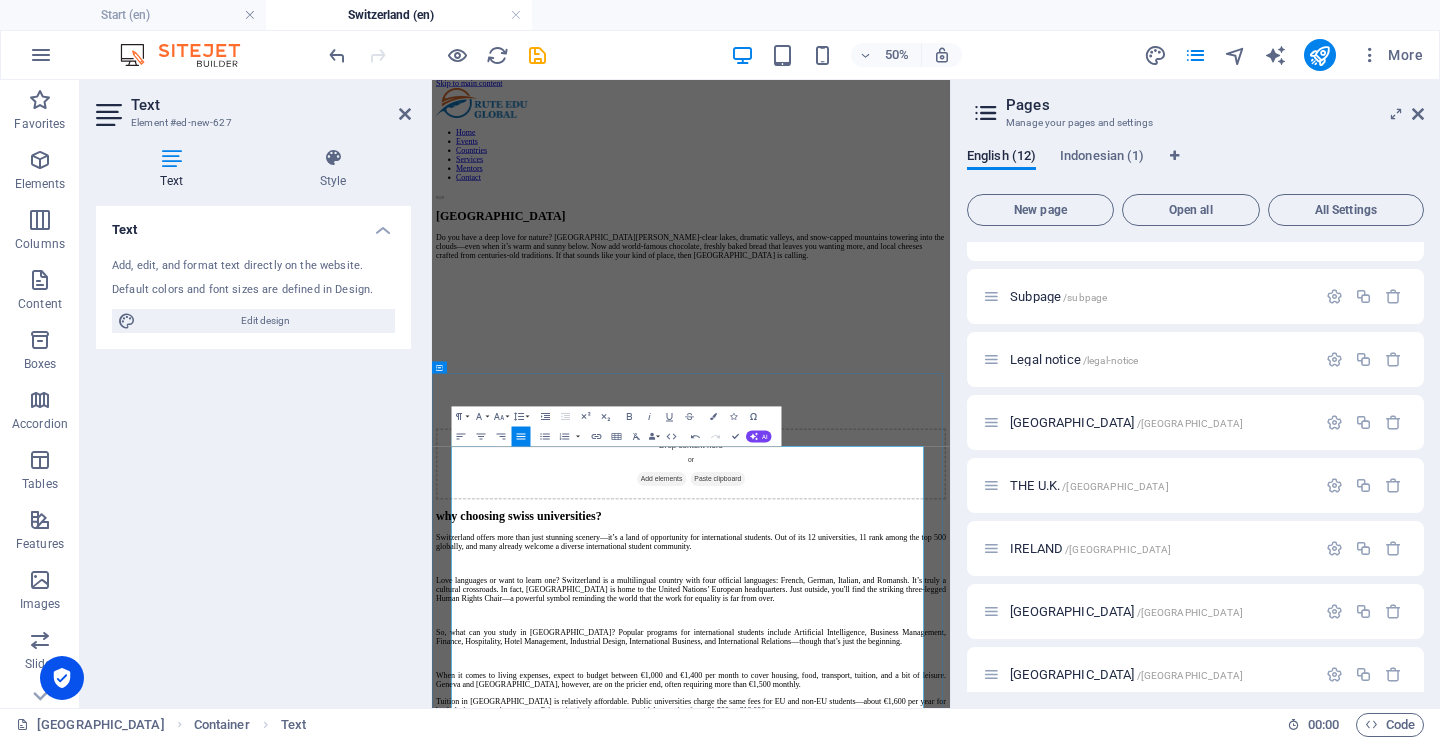 scroll, scrollTop: 21, scrollLeft: 0, axis: vertical 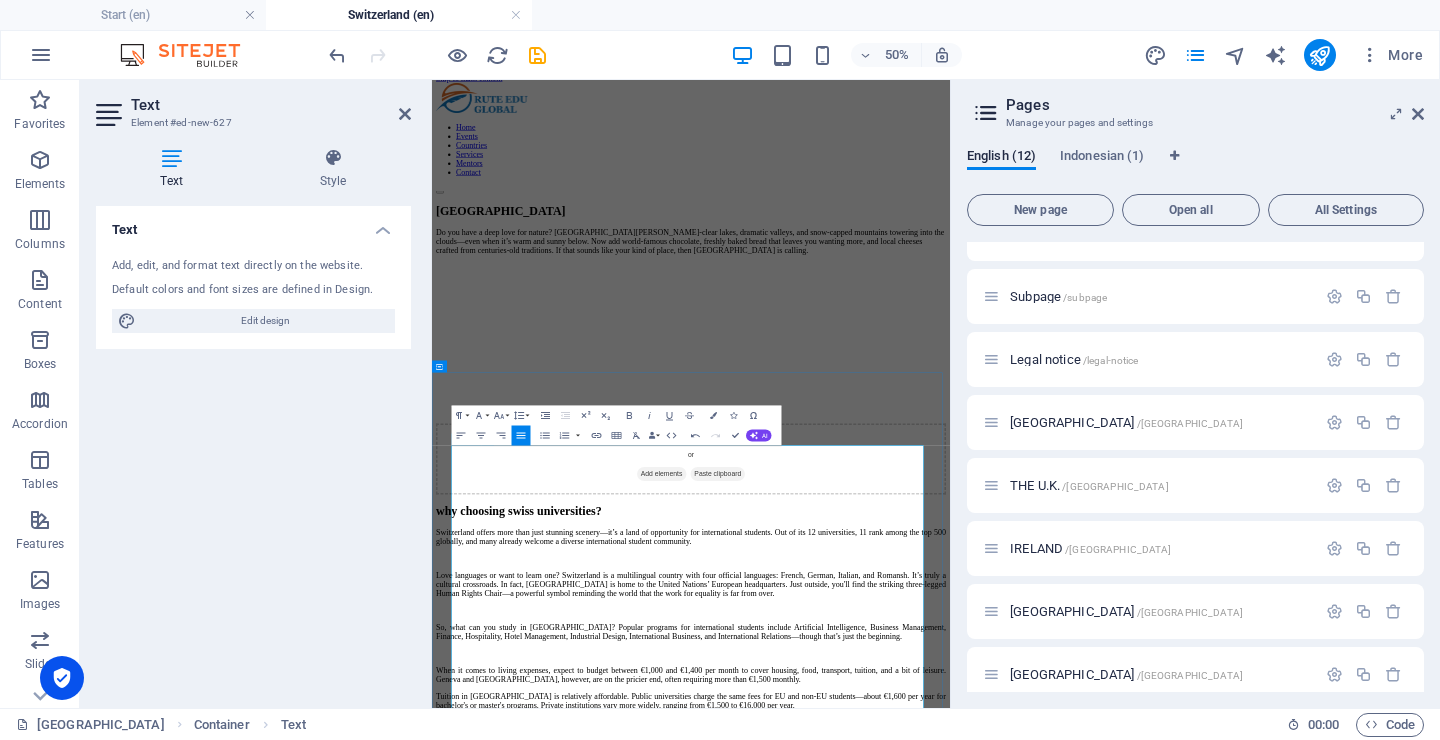 click on "Tuition in Switzerland is relatively affordable. Public universities charge the same fees for EU and non-EU students—about €1,600 per year for bachelor's or master's programs. Private institutions vary more widely, ranging from €1,500 to €16,000 per year." at bounding box center (950, 1321) 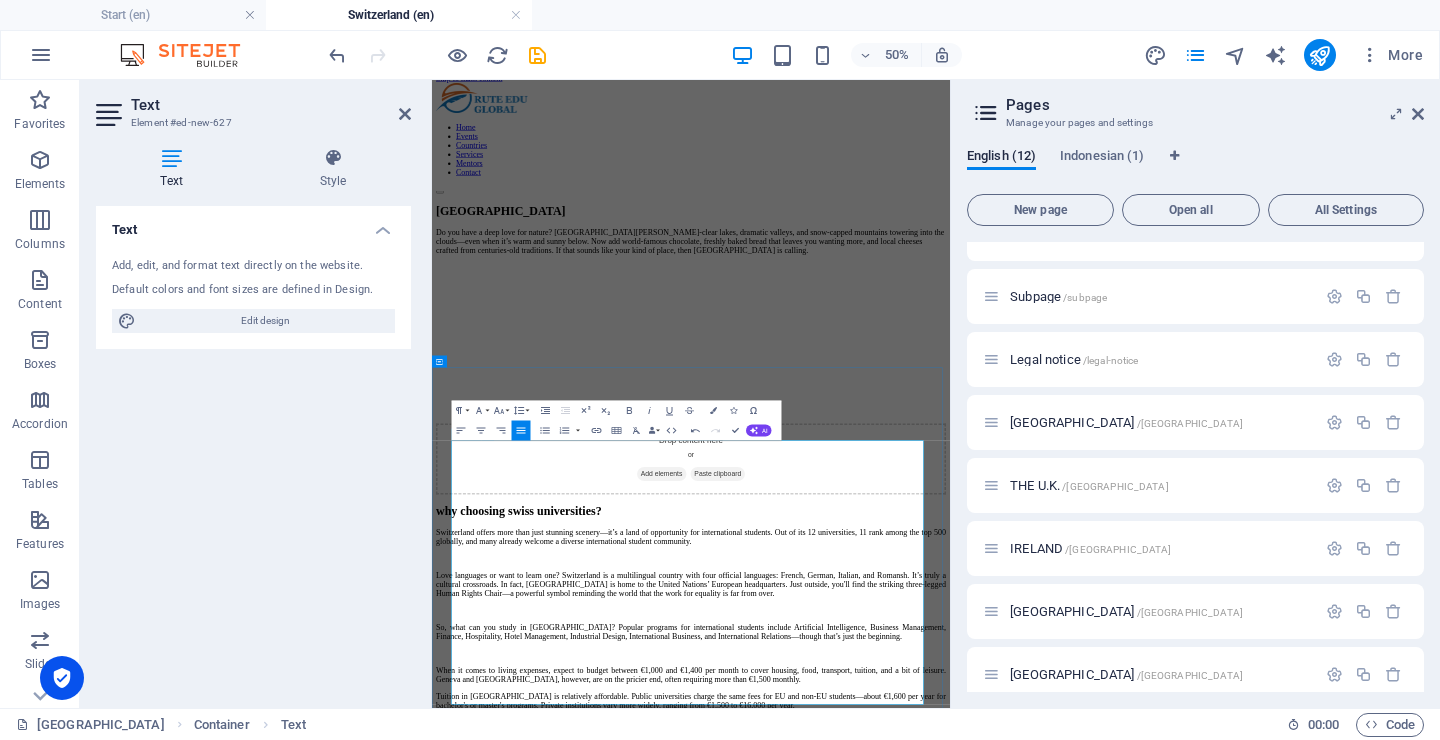 scroll, scrollTop: 205, scrollLeft: 0, axis: vertical 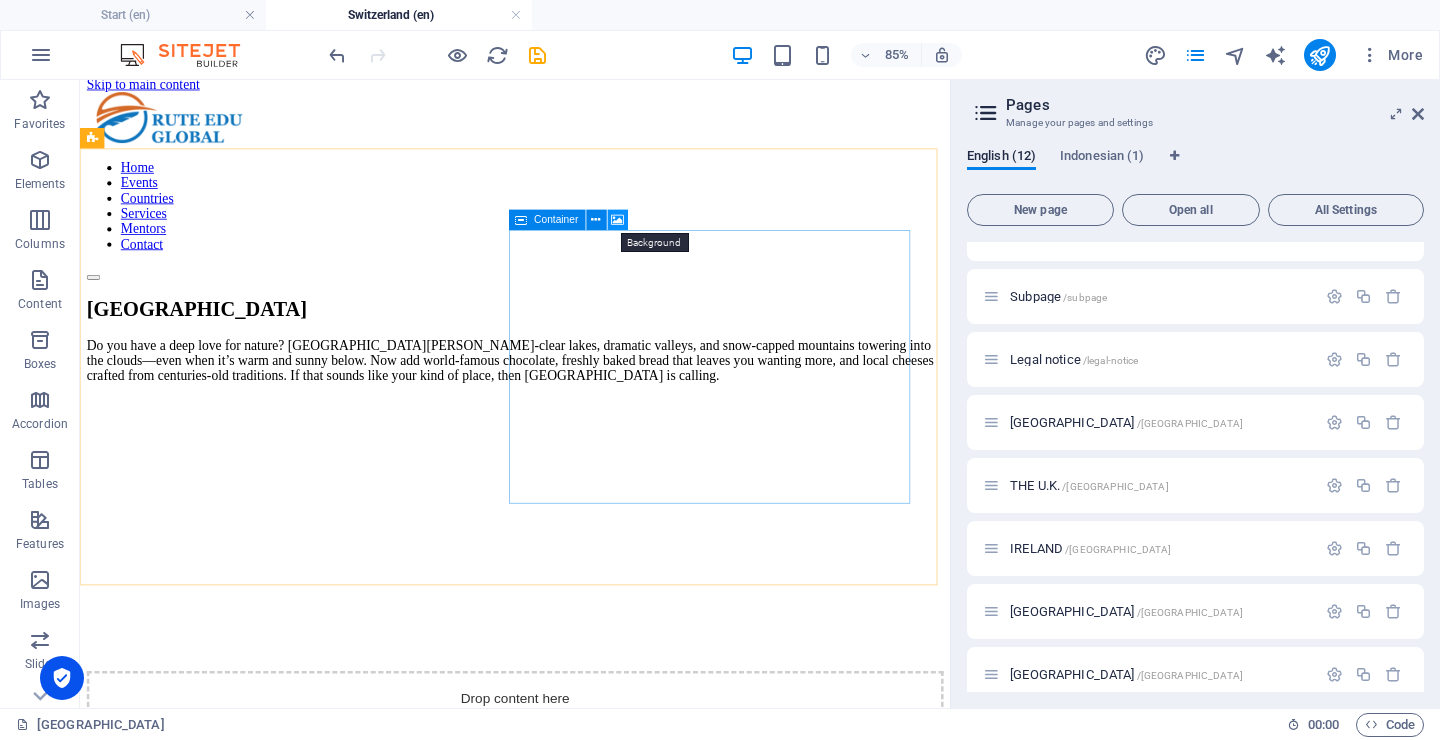 click at bounding box center (618, 219) 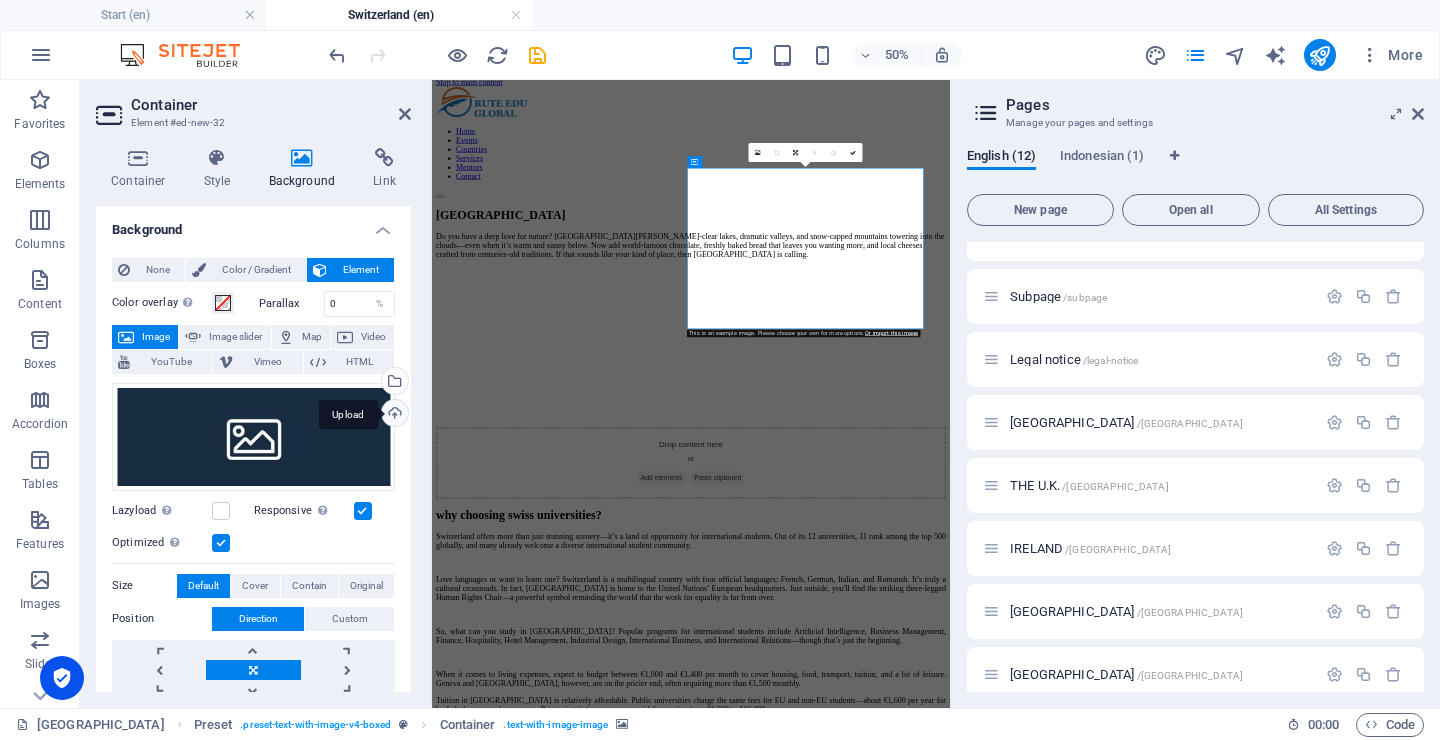 click on "Upload" at bounding box center (393, 415) 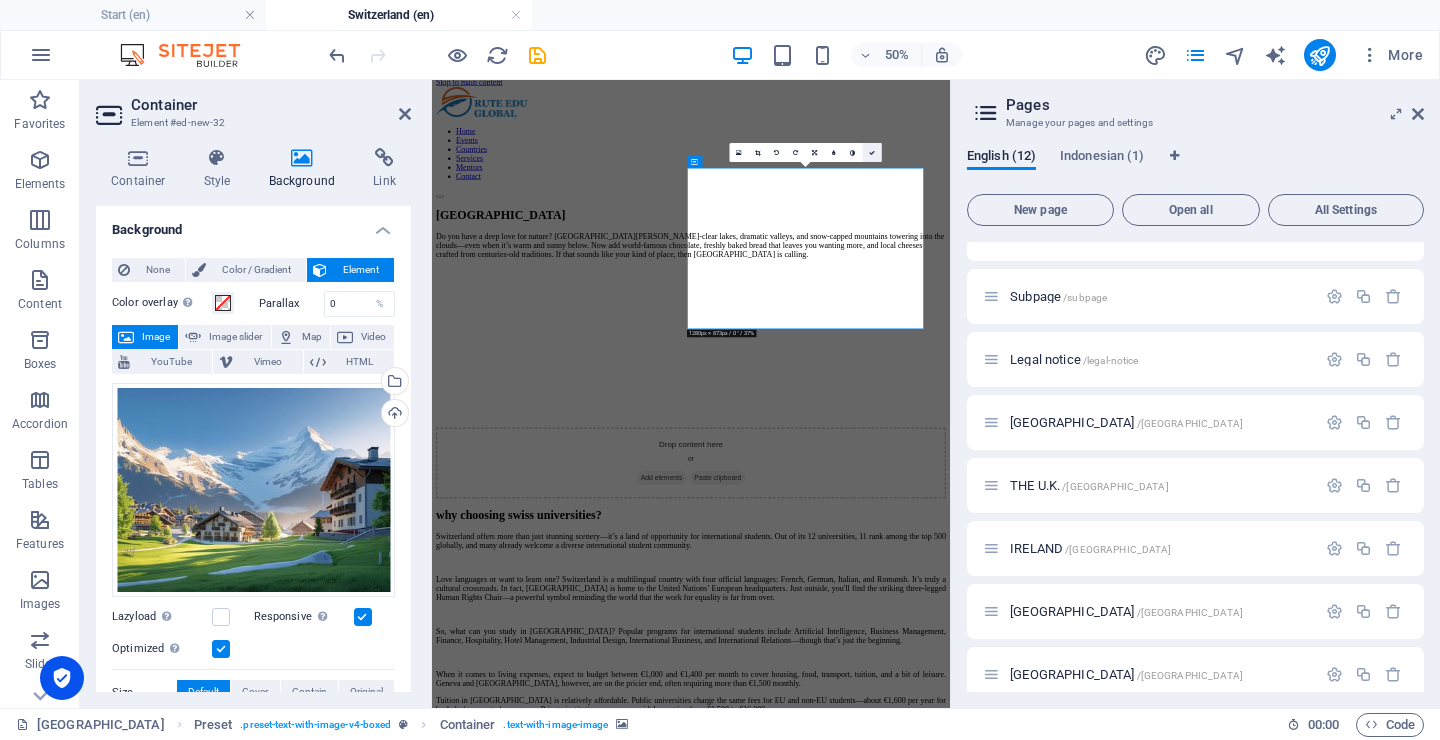click at bounding box center [872, 153] 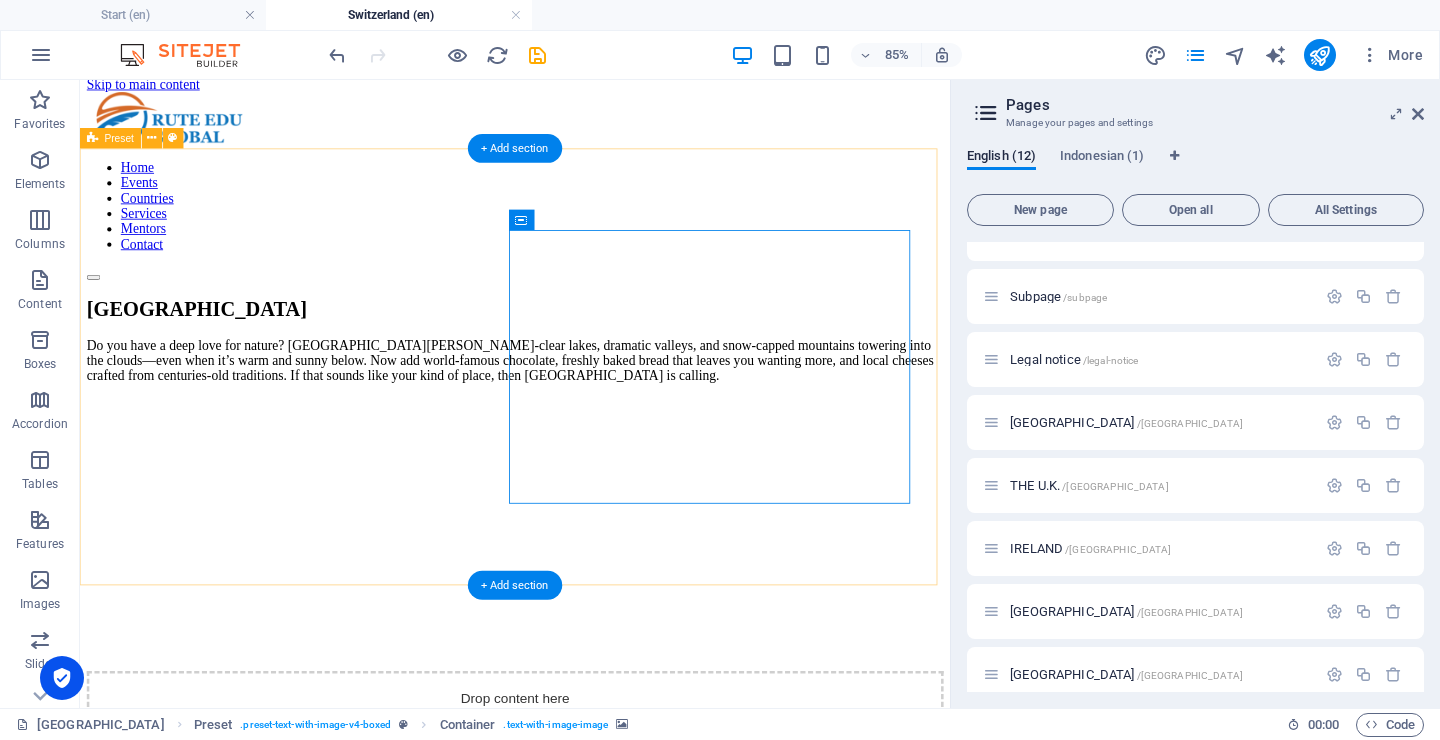click on "switzerland Do you have a deep love for nature? Picture lush green meadows, crystal-clear lakes, dramatic valleys, and snow-capped mountains towering into the clouds—even when it’s warm and sunny below. Now add world-famous chocolate, freshly baked bread that leaves you wanting more, and local cheeses crafted from centuries-old traditions. If that sounds like your kind of place, then Switzerland is calling. Drop content here or  Add elements  Paste clipboard" at bounding box center [592, 626] 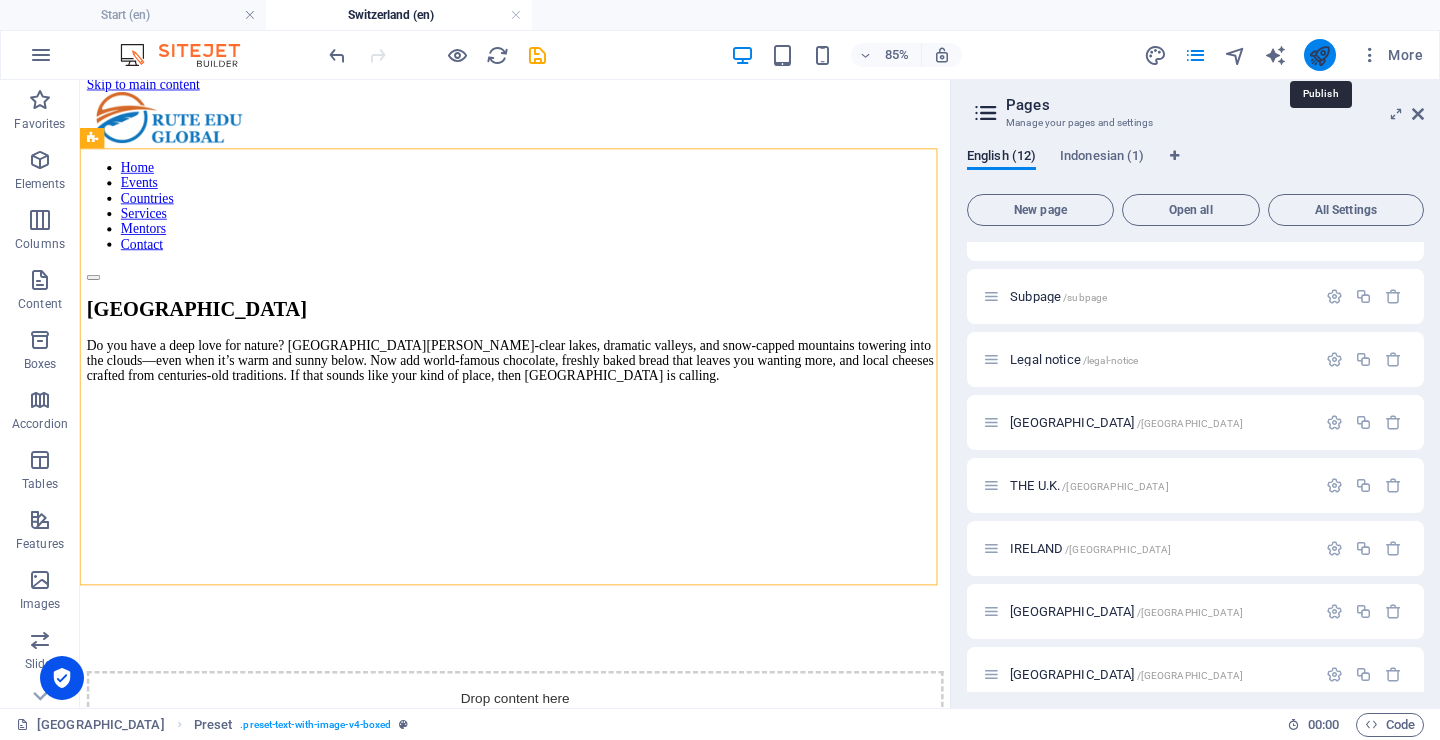 click at bounding box center (1319, 55) 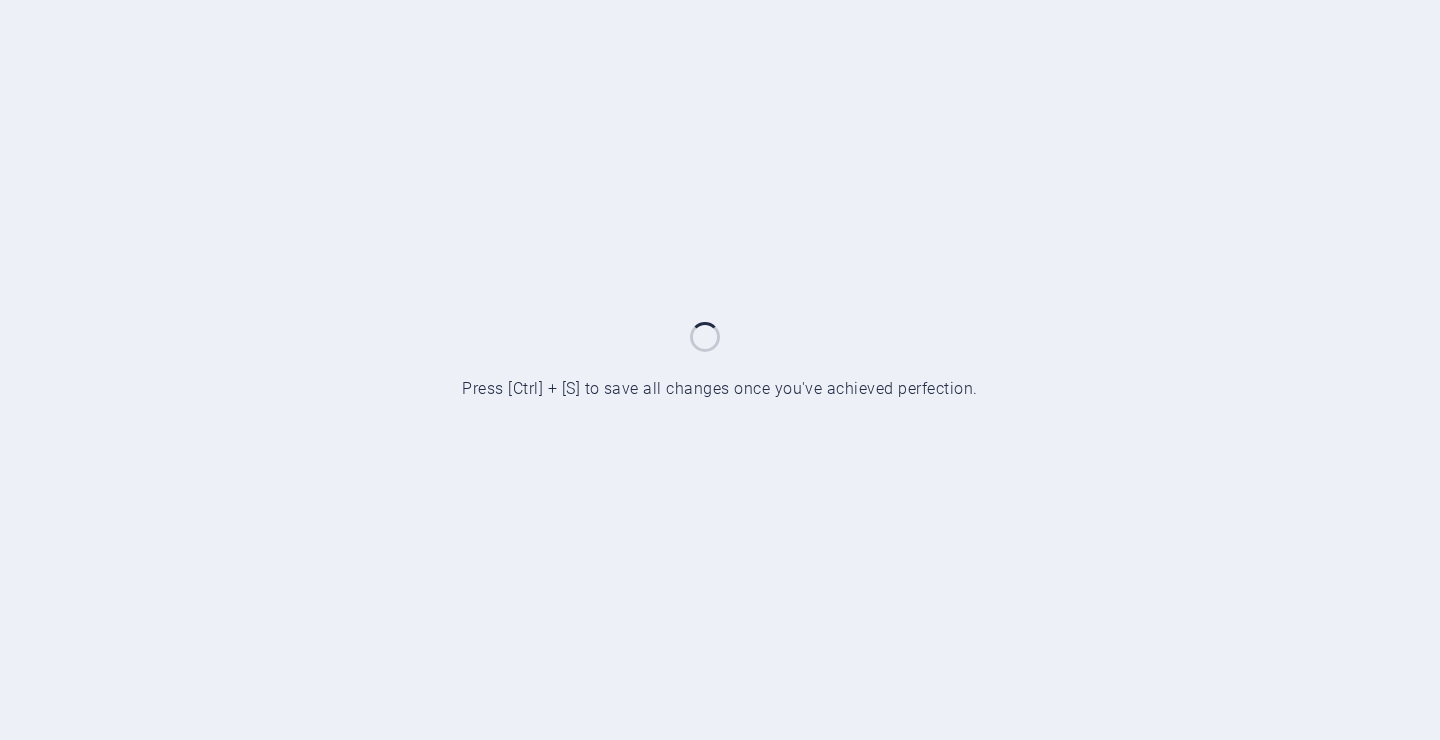scroll, scrollTop: 0, scrollLeft: 0, axis: both 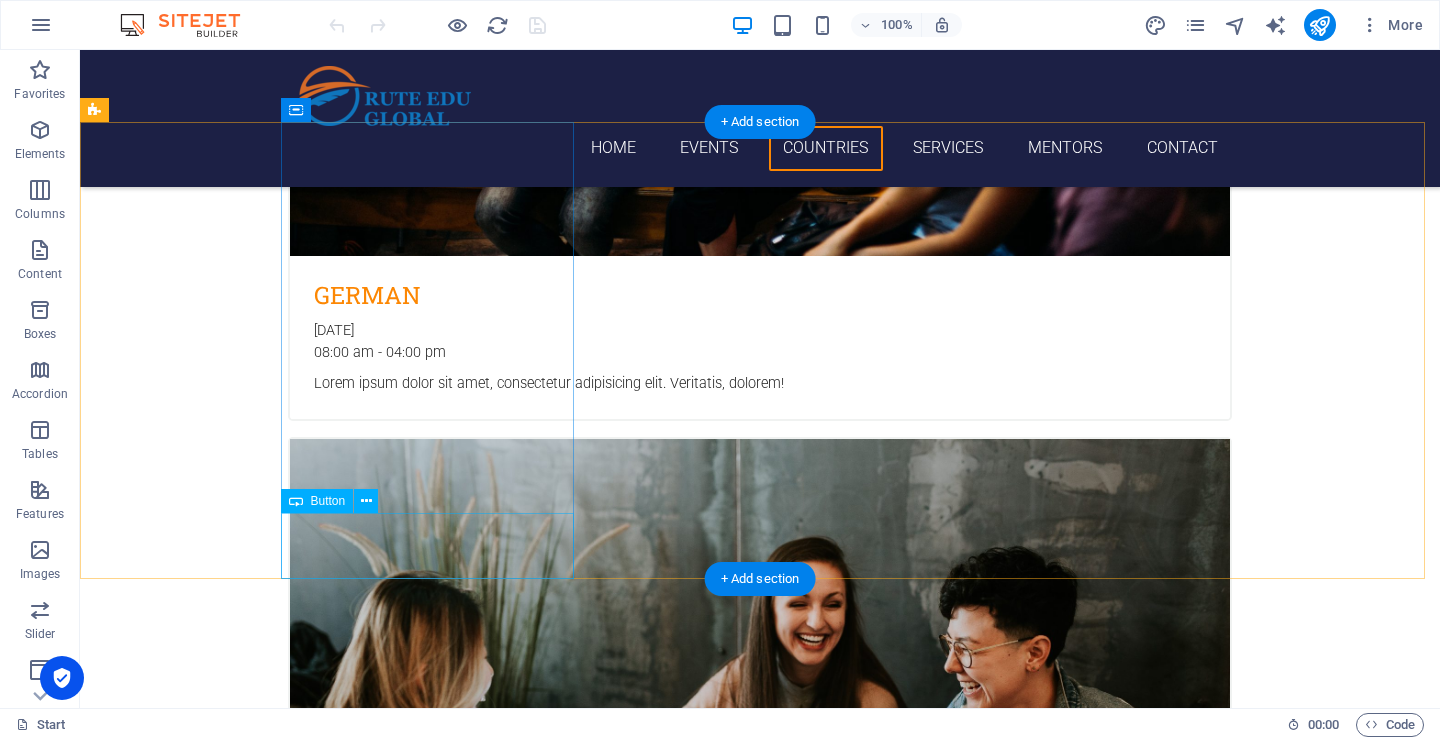 click on "Learn more" at bounding box center (242, 6580) 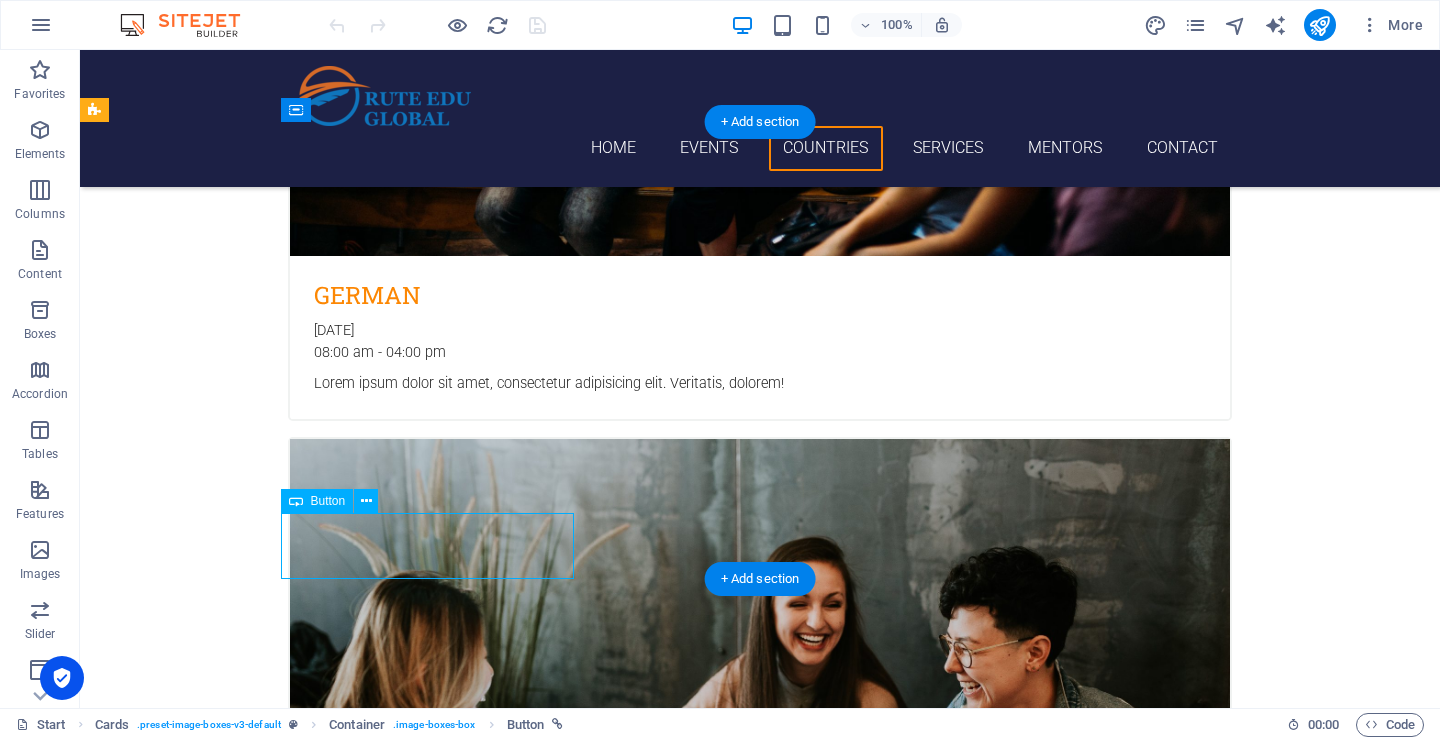 click on "Learn more" at bounding box center (242, 6580) 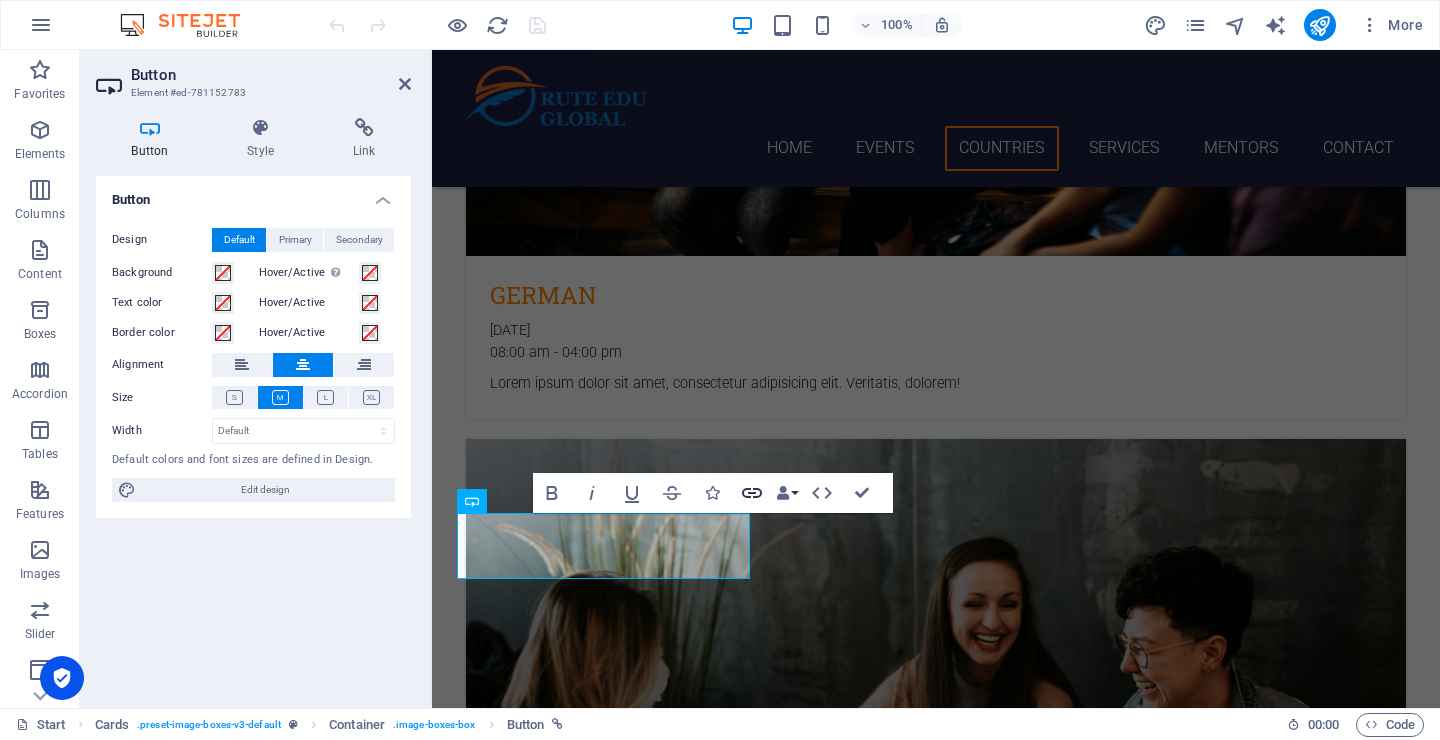 click 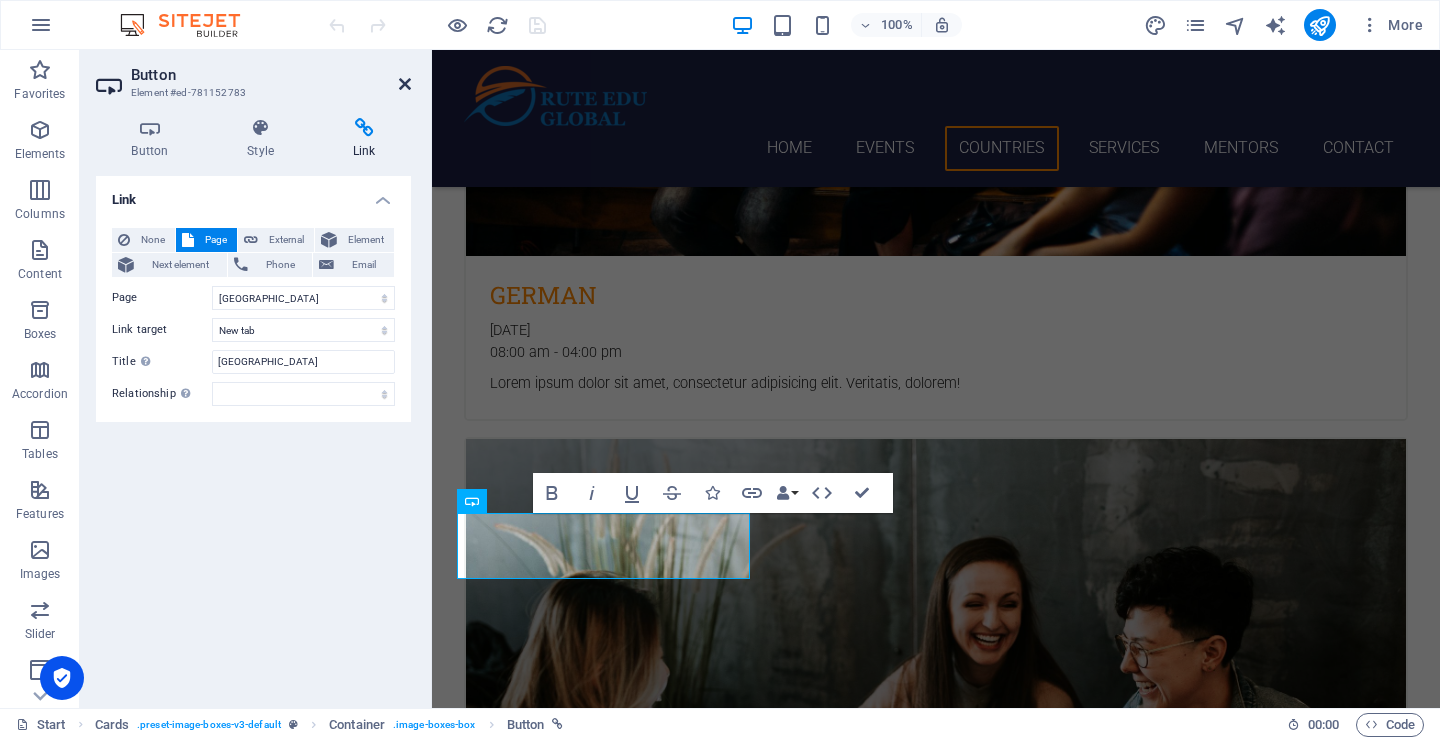 click at bounding box center [405, 84] 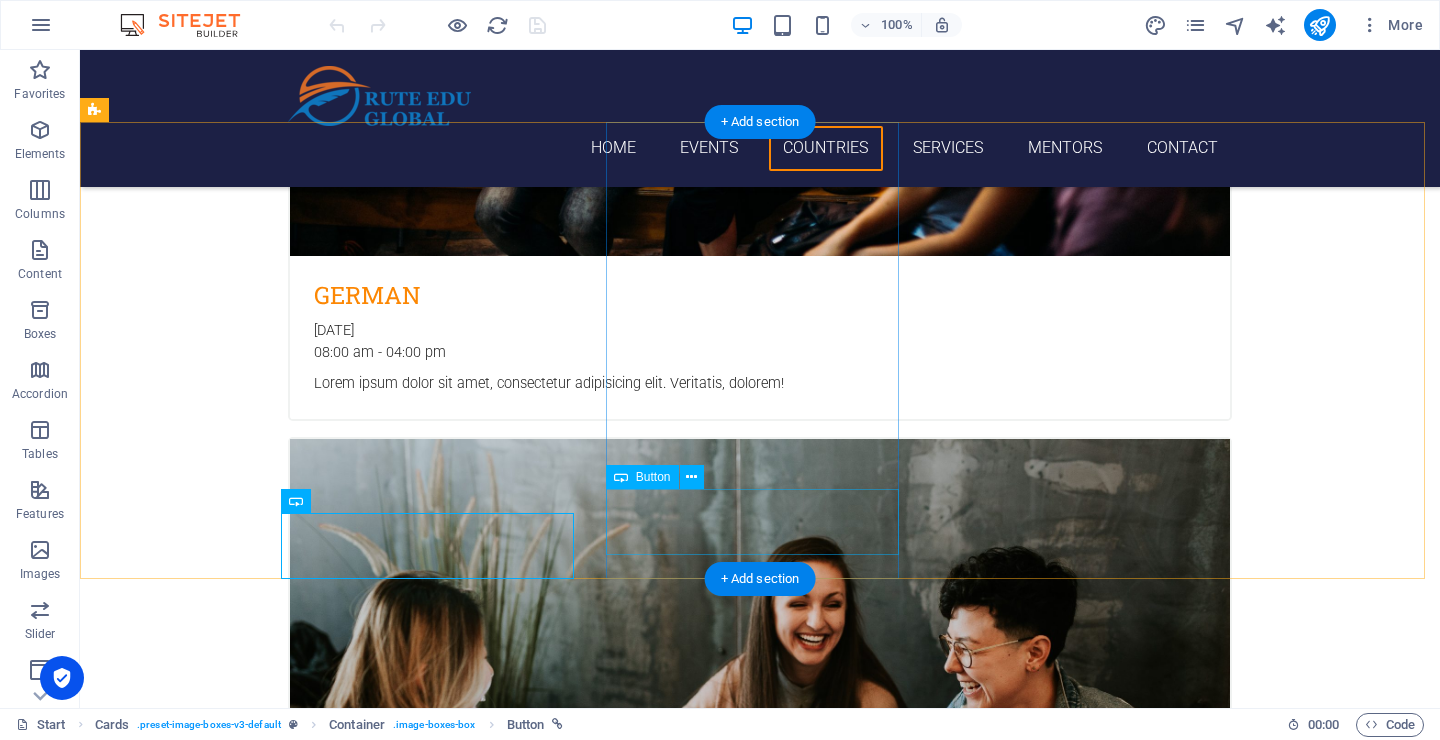 click on "Learn more" at bounding box center [242, 7077] 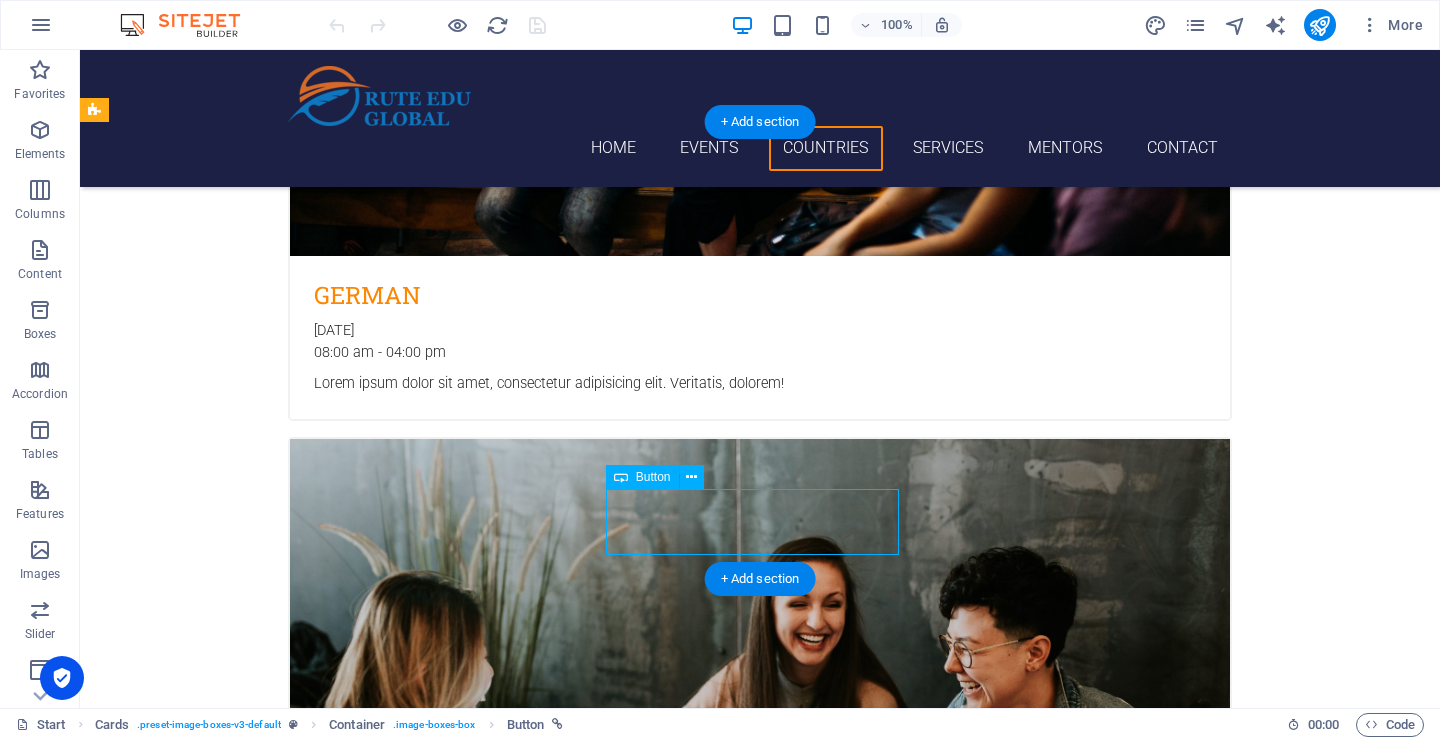 click on "Learn more" at bounding box center [242, 7077] 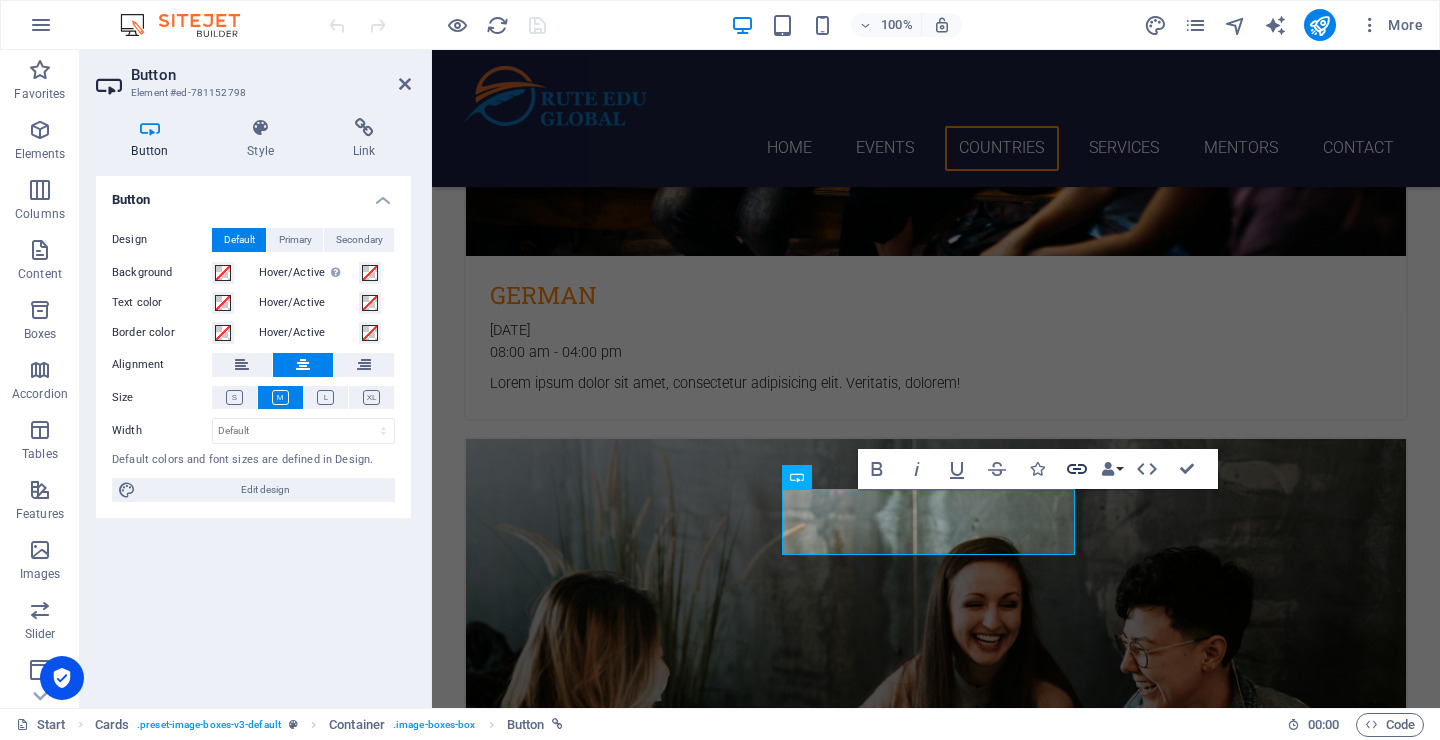 click 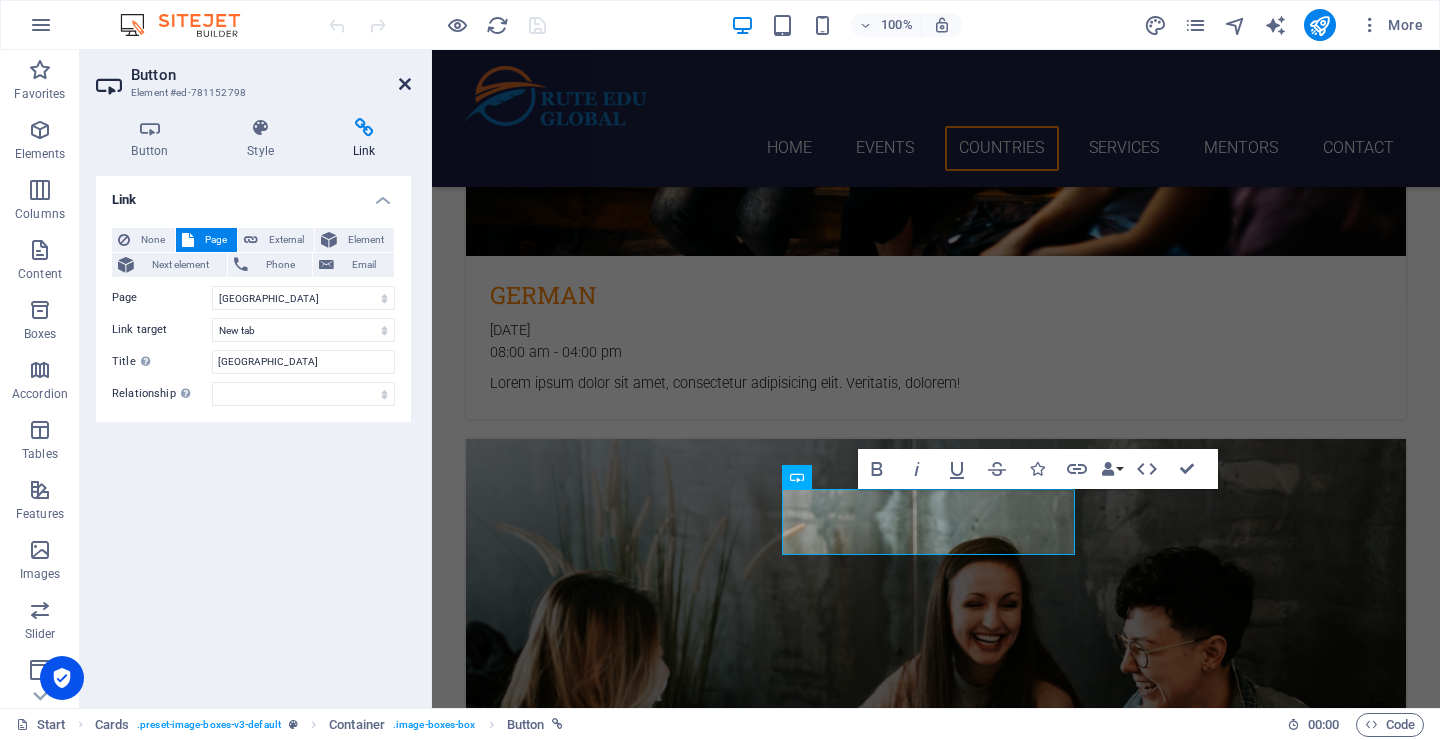 click at bounding box center [405, 84] 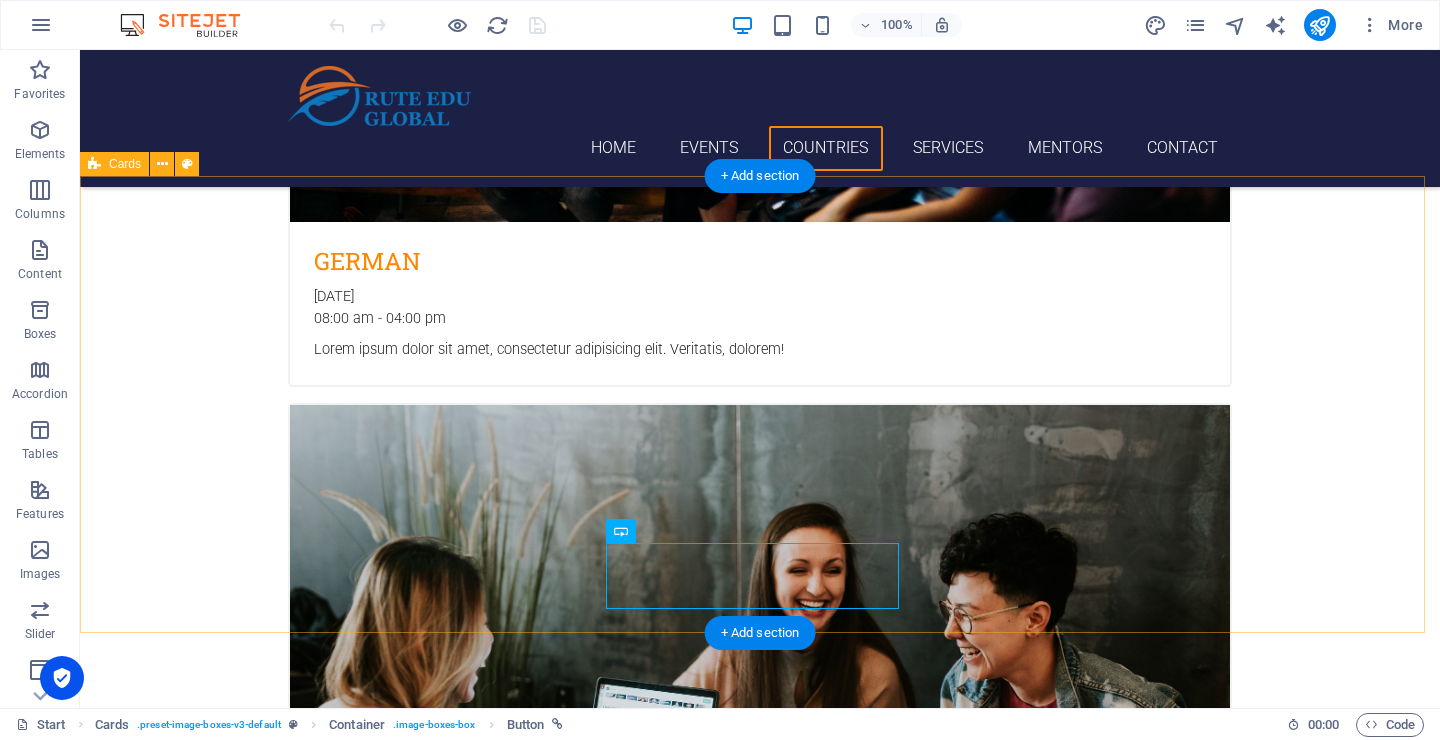 scroll, scrollTop: 2954, scrollLeft: 0, axis: vertical 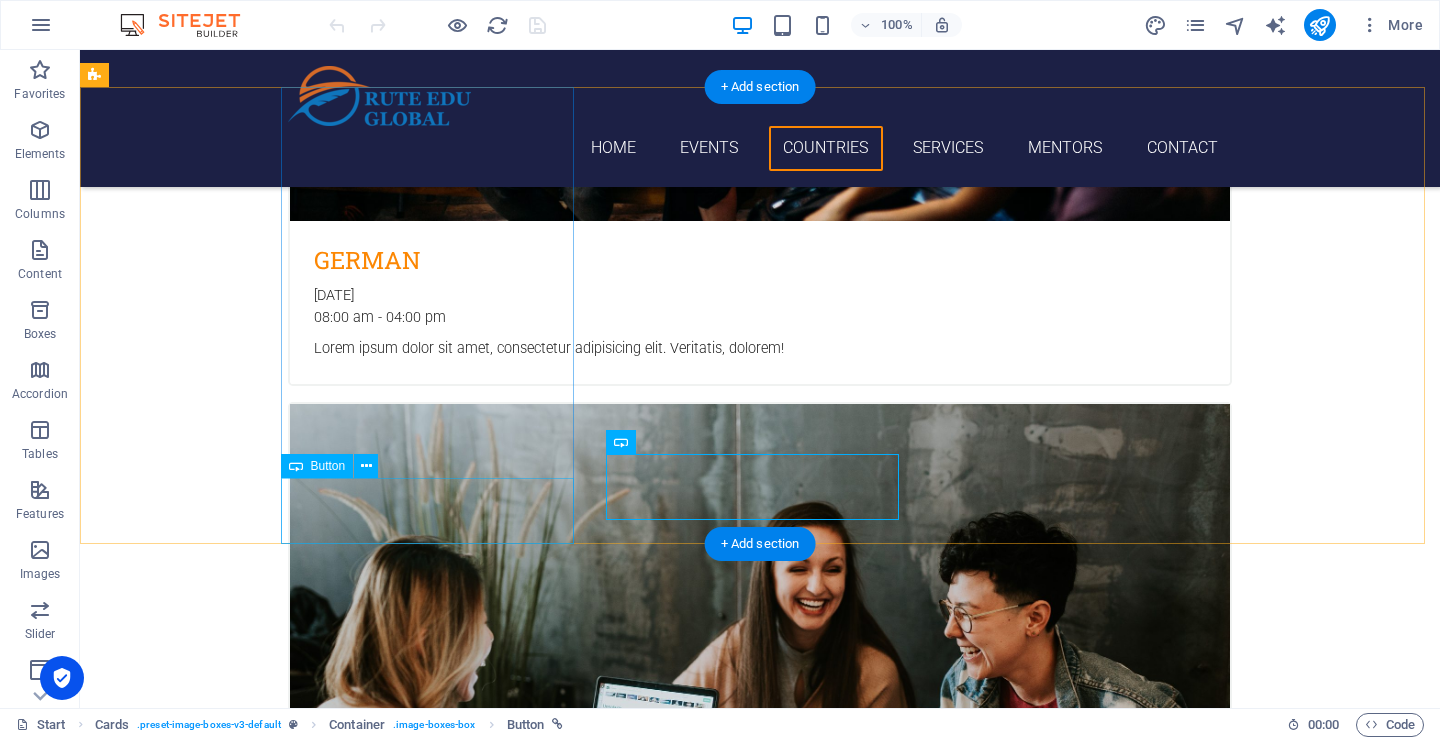 click on "Learn more" at bounding box center [242, 6545] 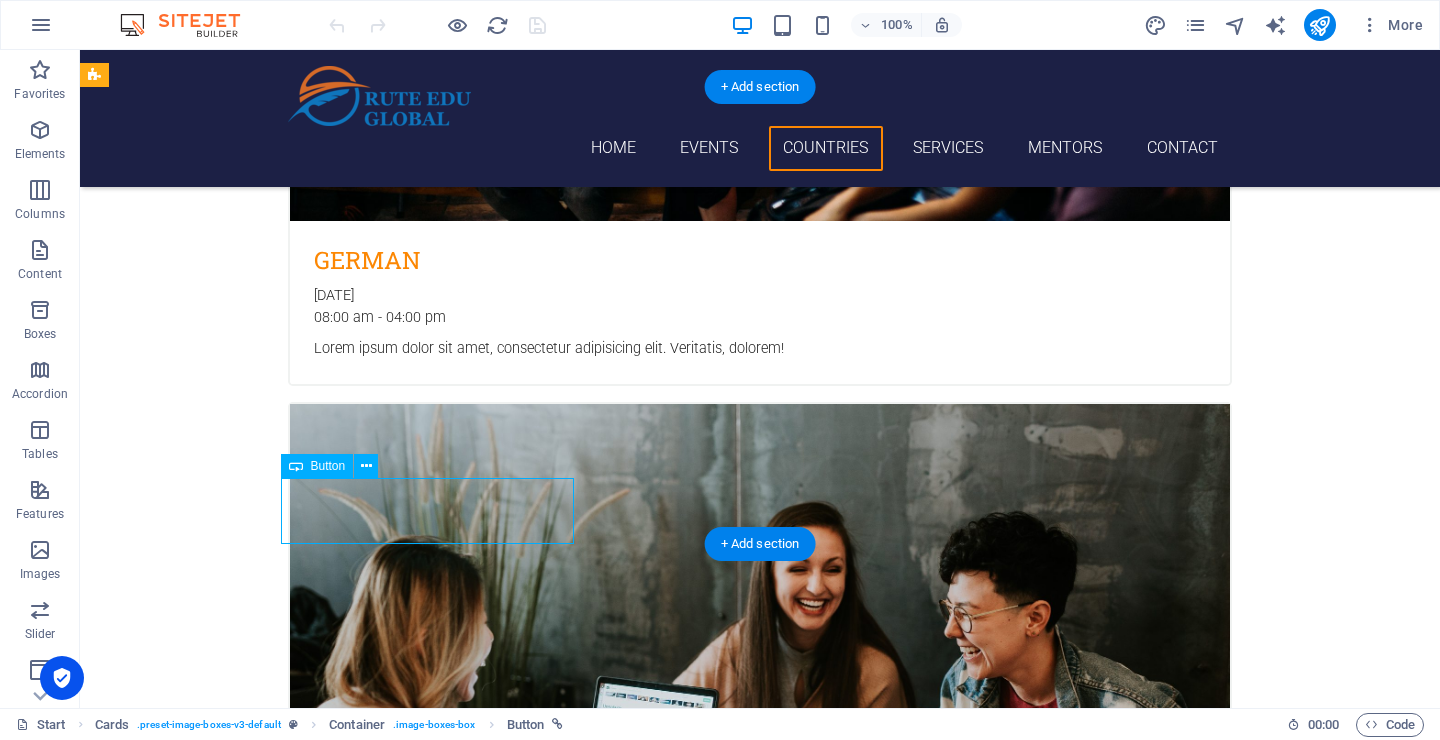 click on "Learn more" at bounding box center (242, 6545) 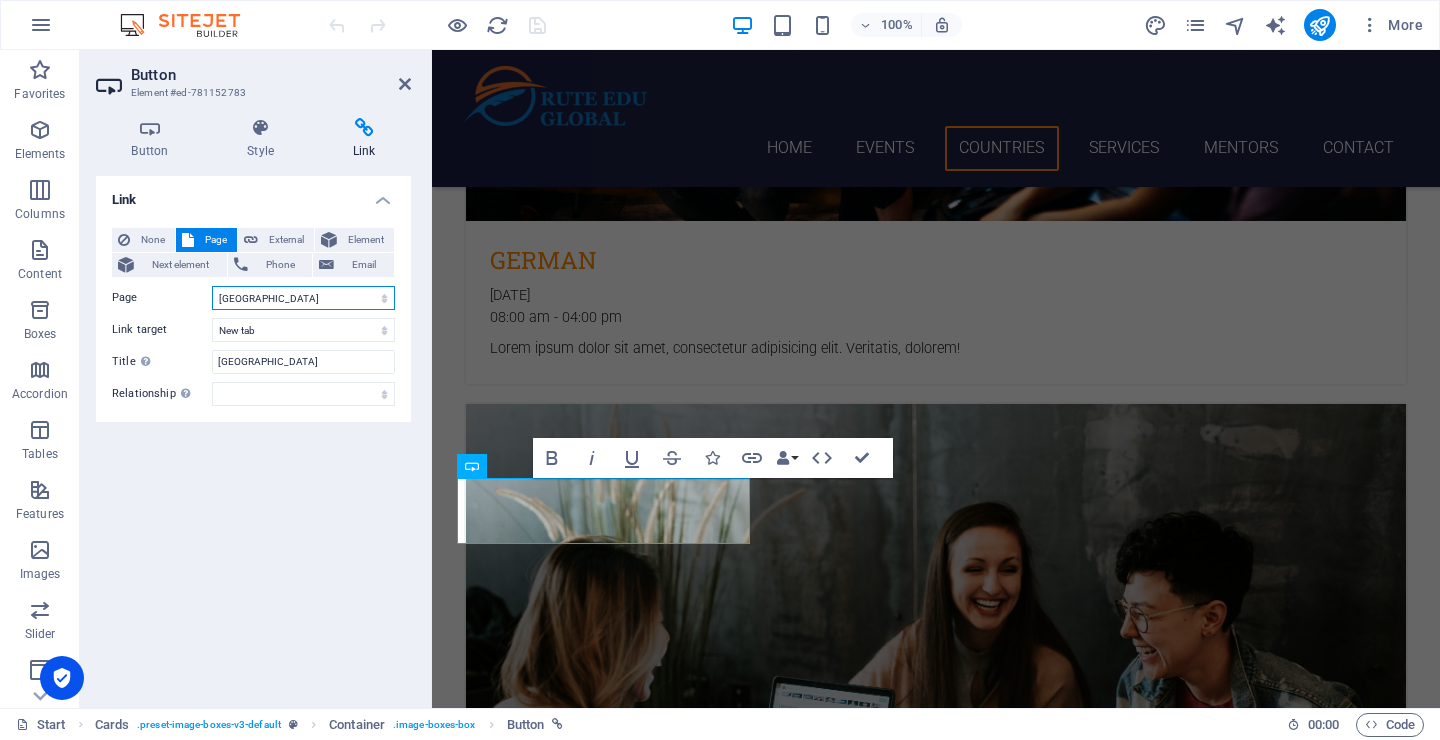 click on "Start [GEOGRAPHIC_DATA] [GEOGRAPHIC_DATA] [GEOGRAPHIC_DATA] Subpage Legal notice [GEOGRAPHIC_DATA] THE U.K. [GEOGRAPHIC_DATA] [GEOGRAPHIC_DATA] [GEOGRAPHIC_DATA] [GEOGRAPHIC_DATA] Start" at bounding box center [303, 298] 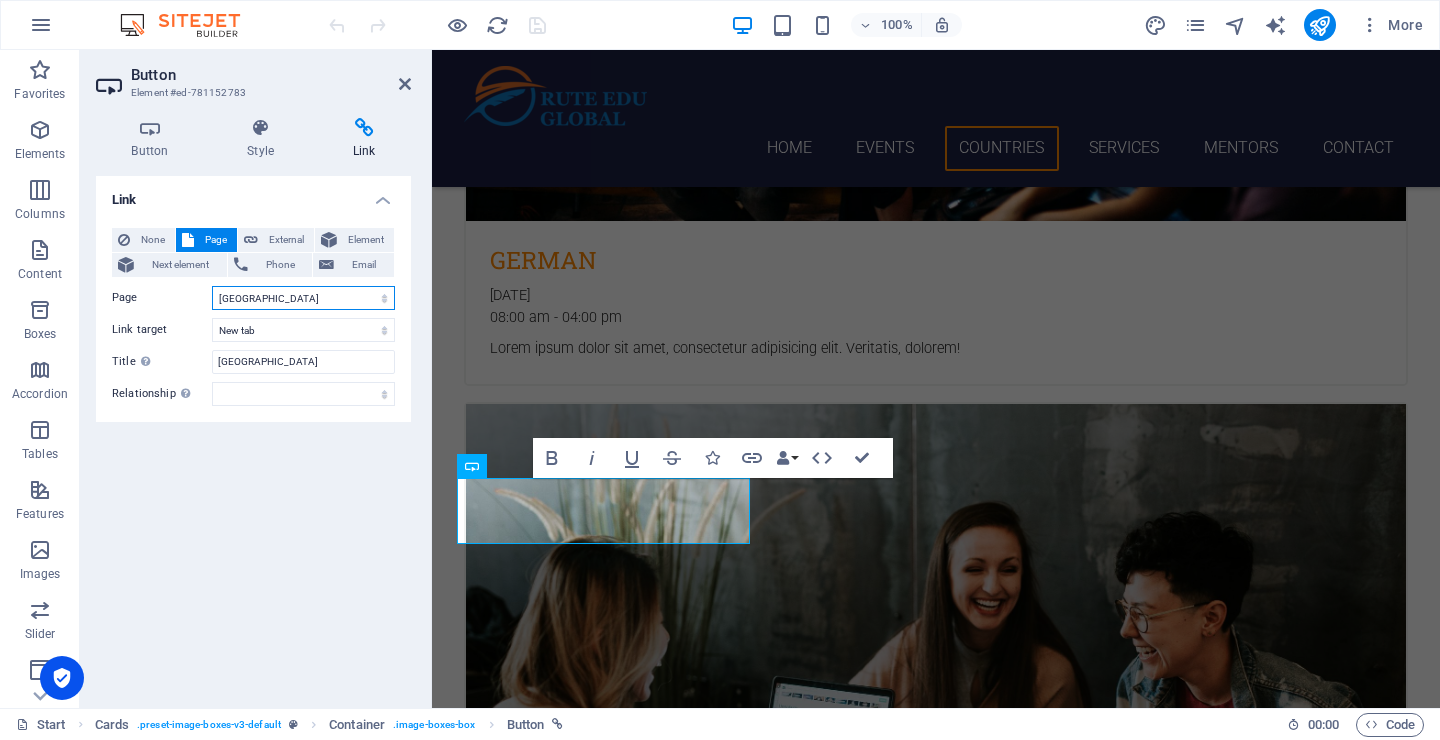 select on "11" 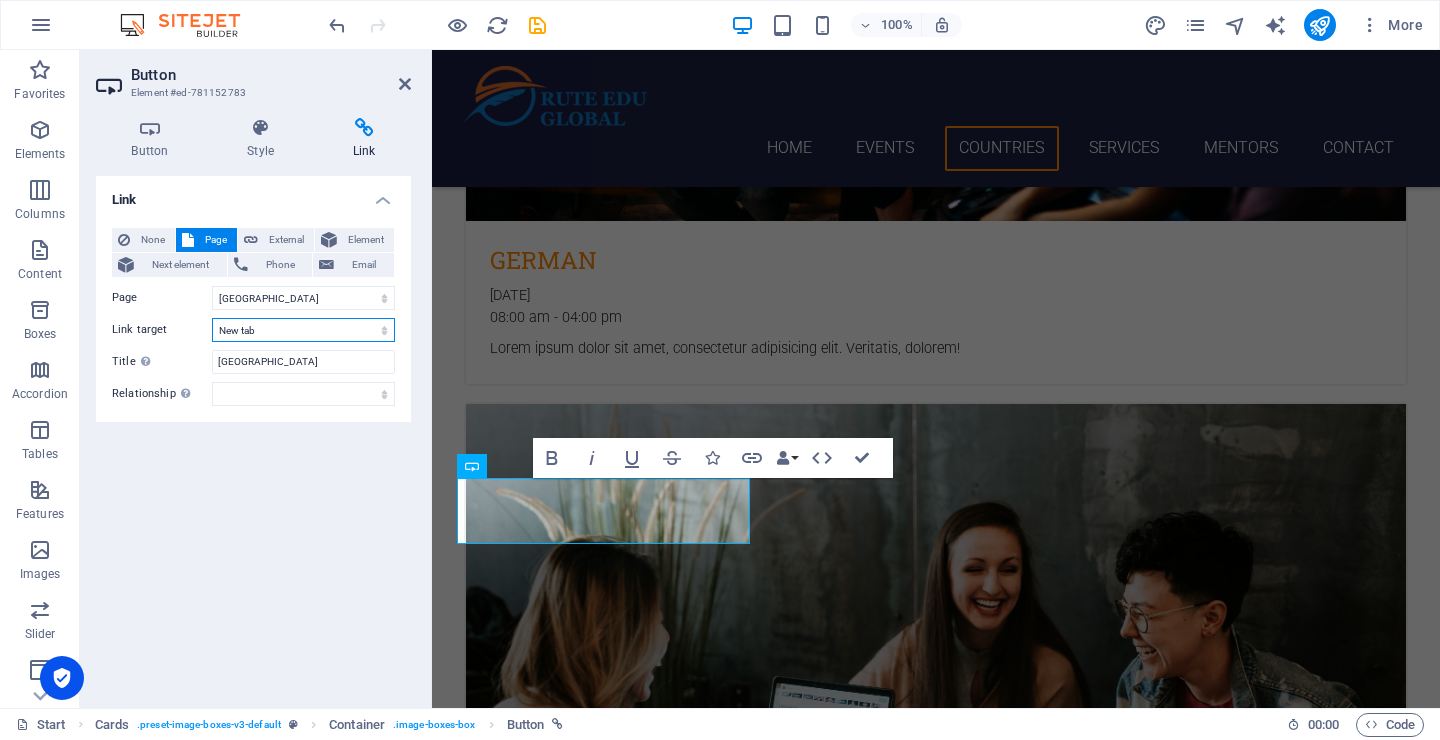 click on "New tab Same tab Overlay" at bounding box center (303, 330) 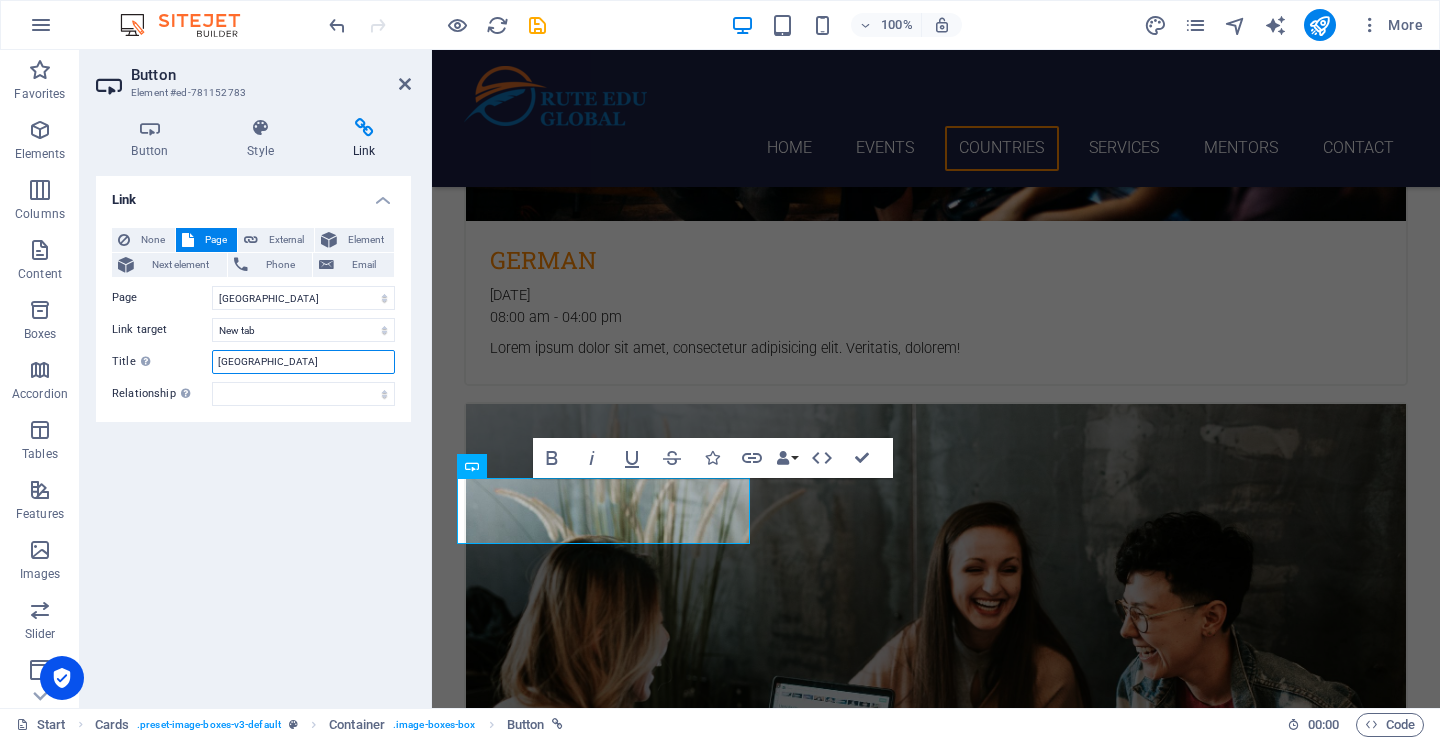 click on "[GEOGRAPHIC_DATA]" at bounding box center (303, 362) 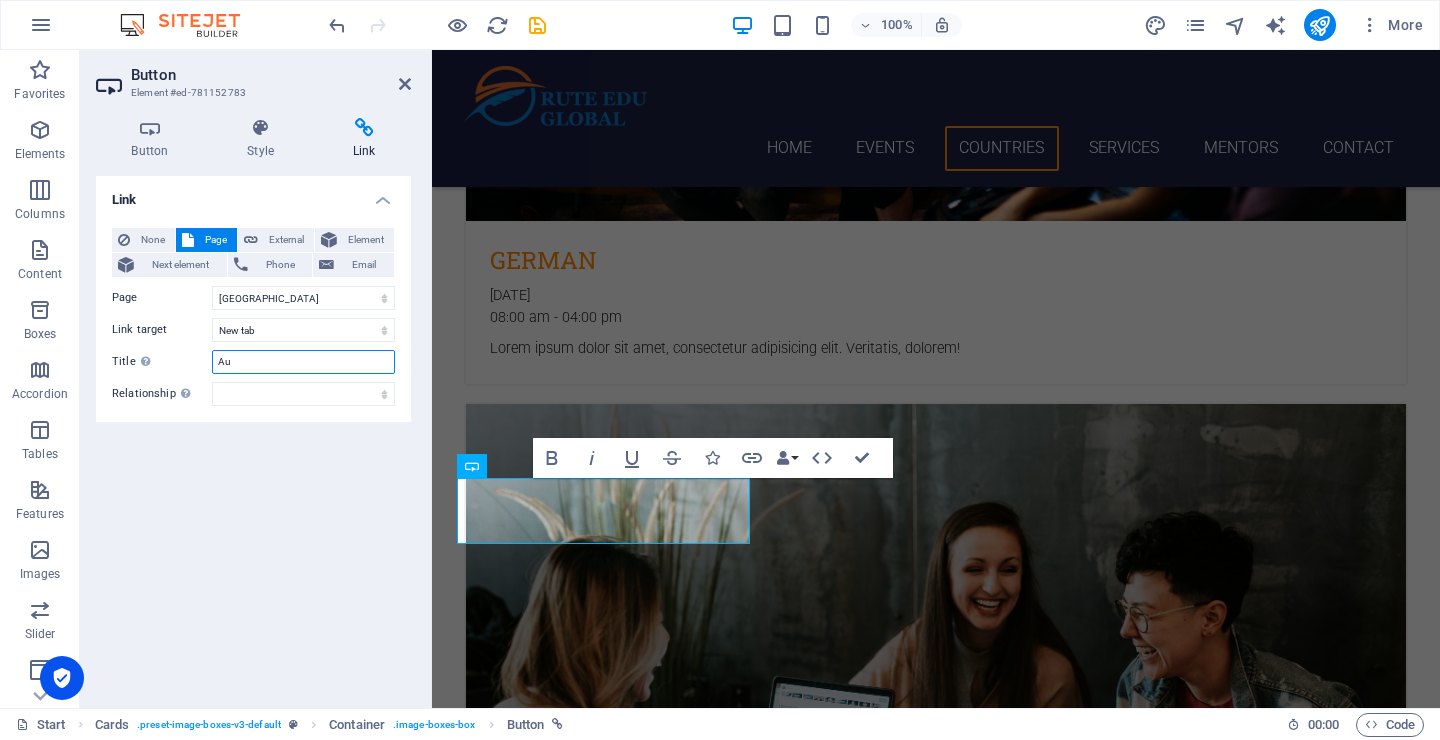 type on "A" 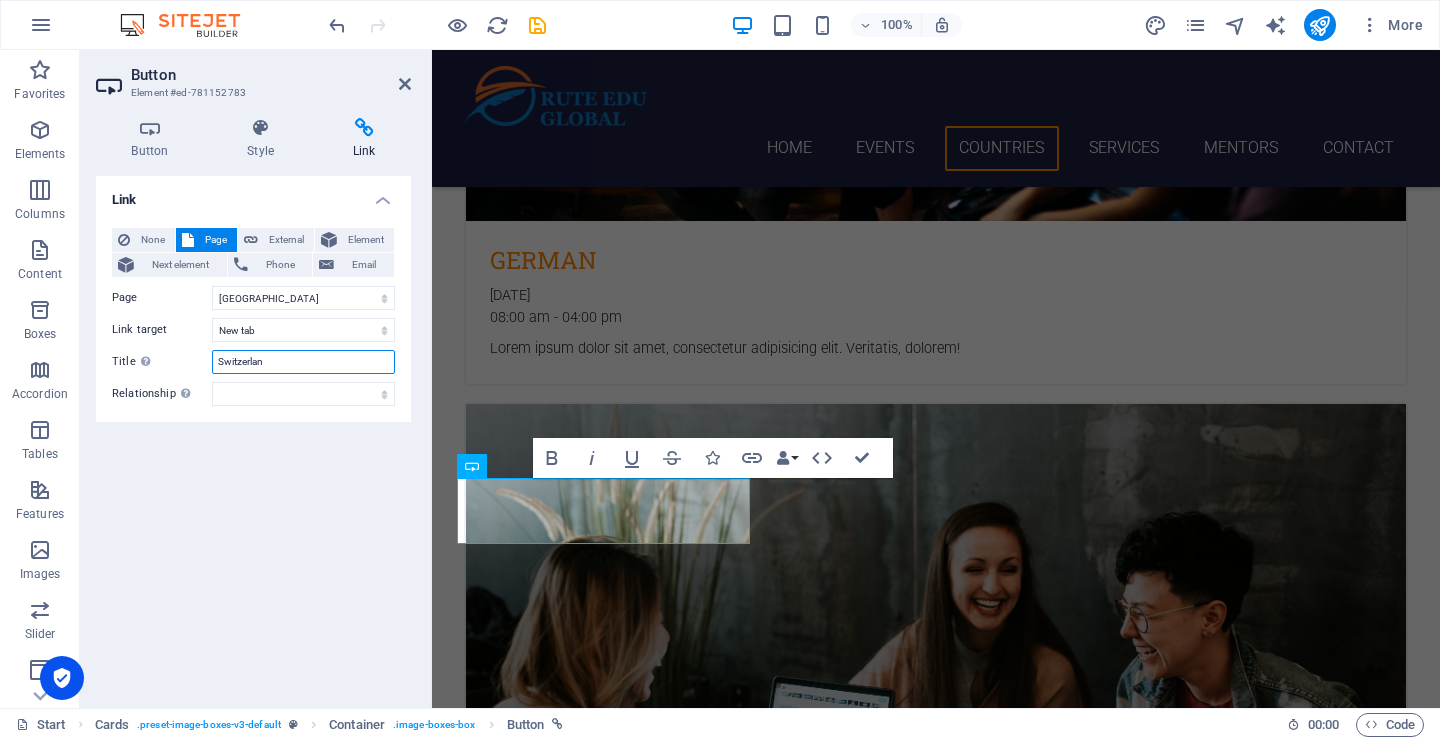 type on "[GEOGRAPHIC_DATA]" 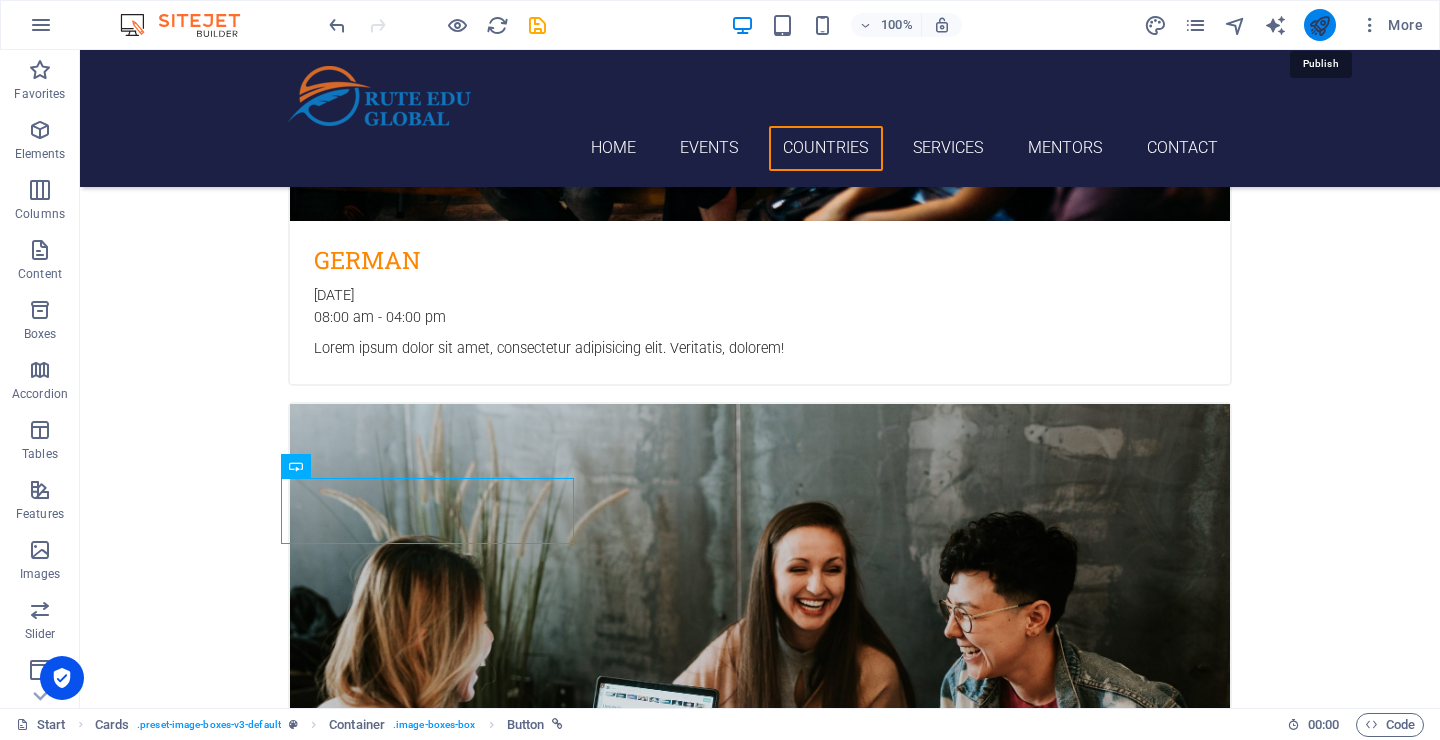 click at bounding box center [1319, 25] 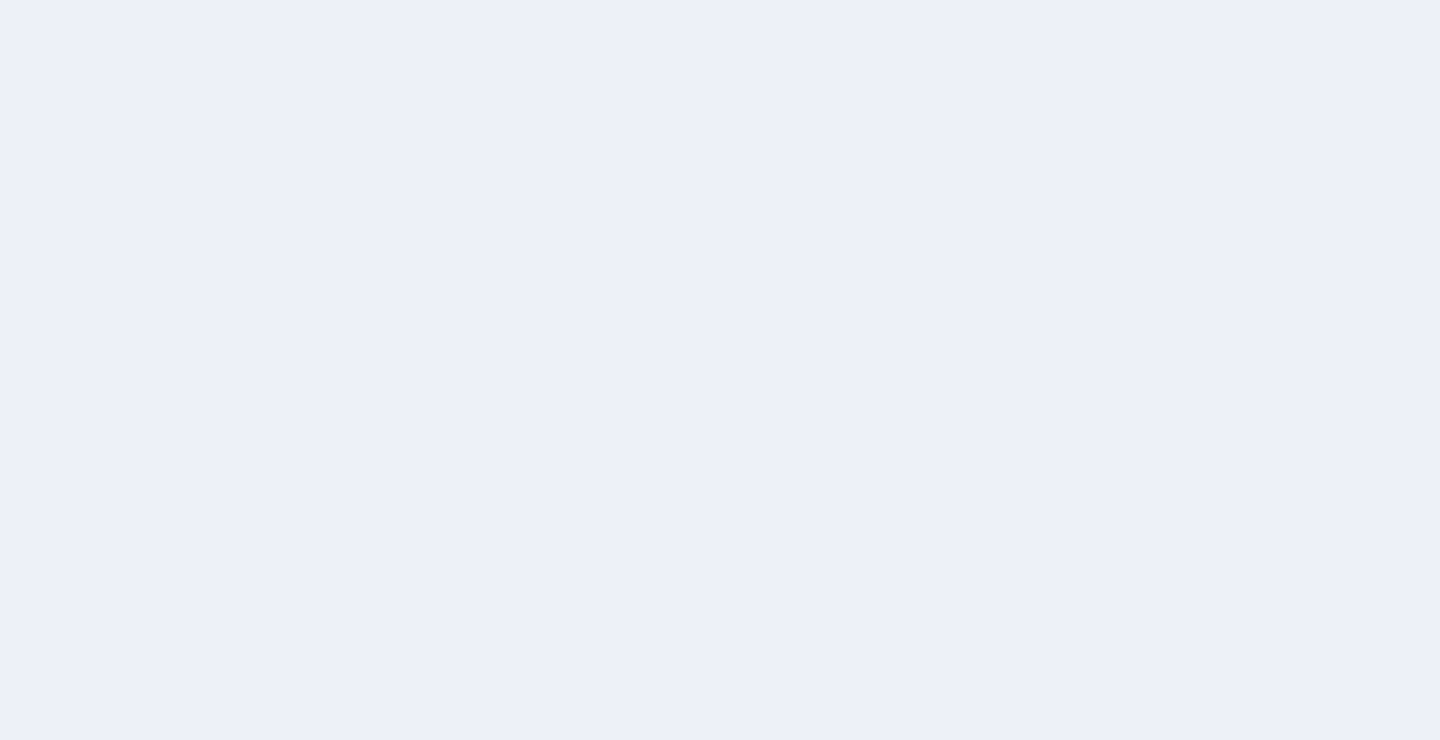 scroll, scrollTop: 0, scrollLeft: 0, axis: both 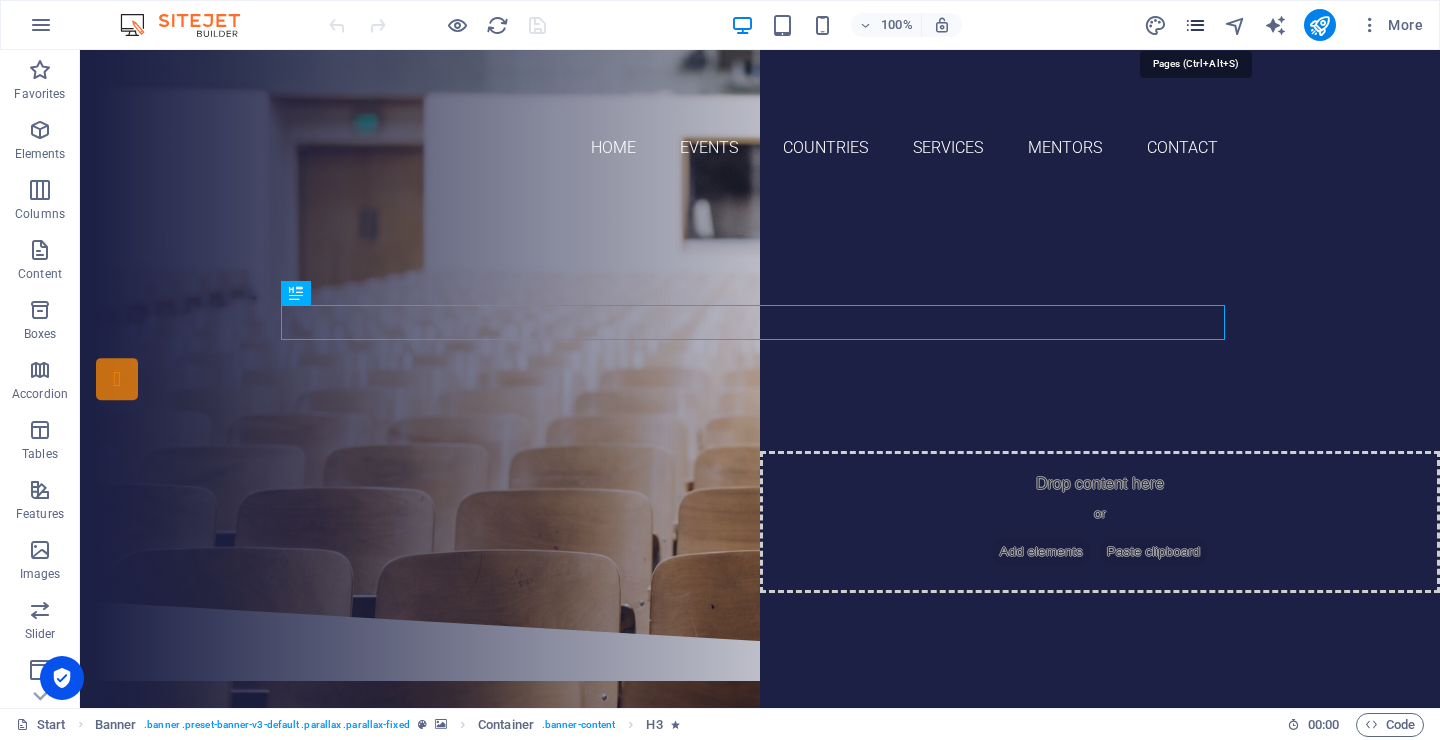 click at bounding box center (1195, 25) 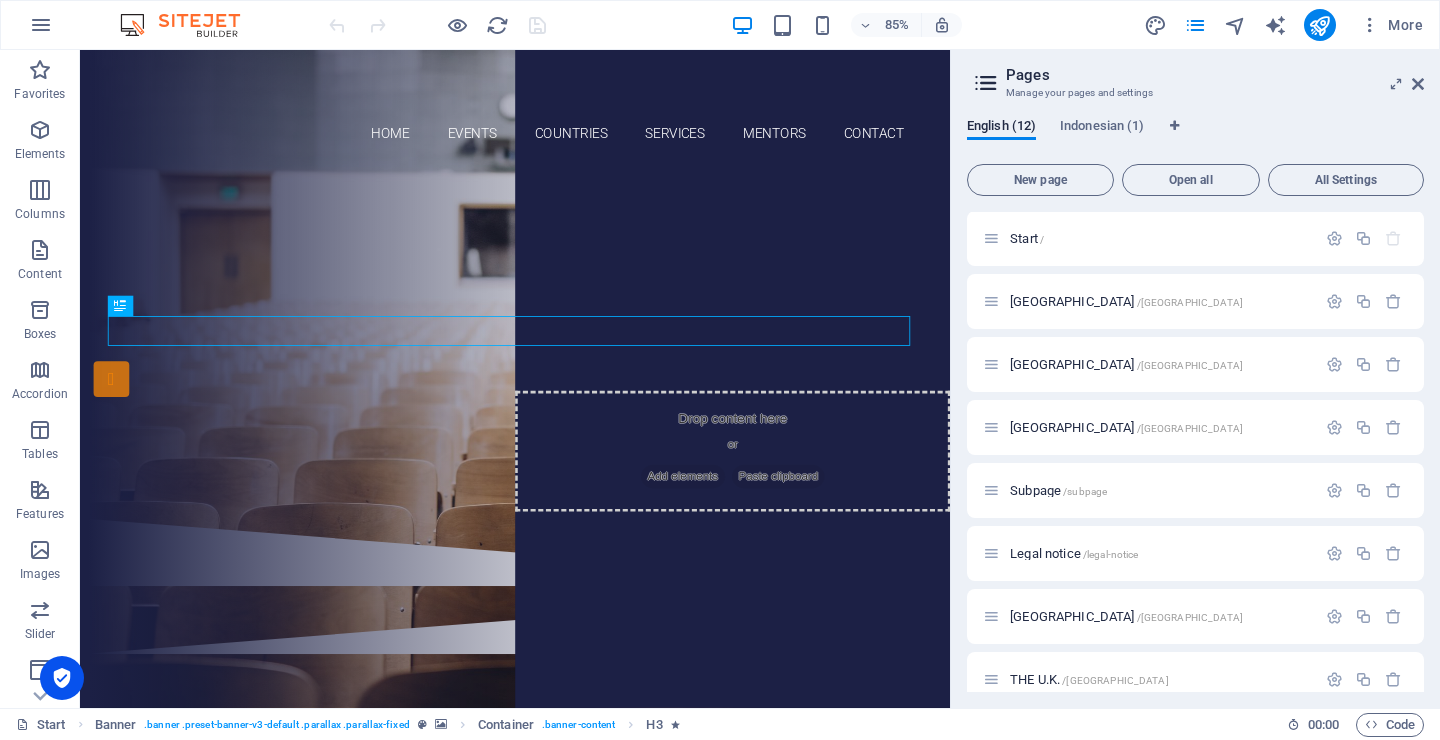 scroll, scrollTop: 0, scrollLeft: 0, axis: both 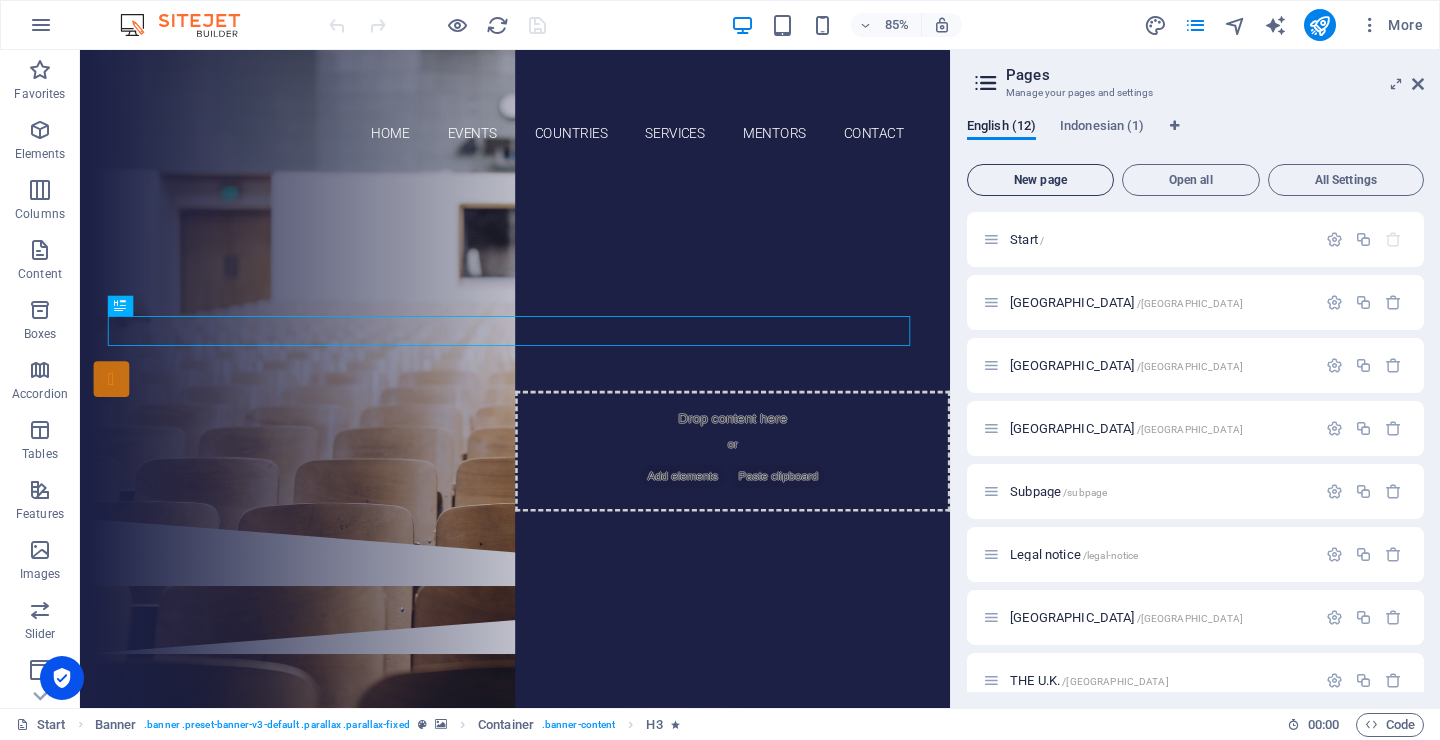 click on "New page" at bounding box center (1040, 180) 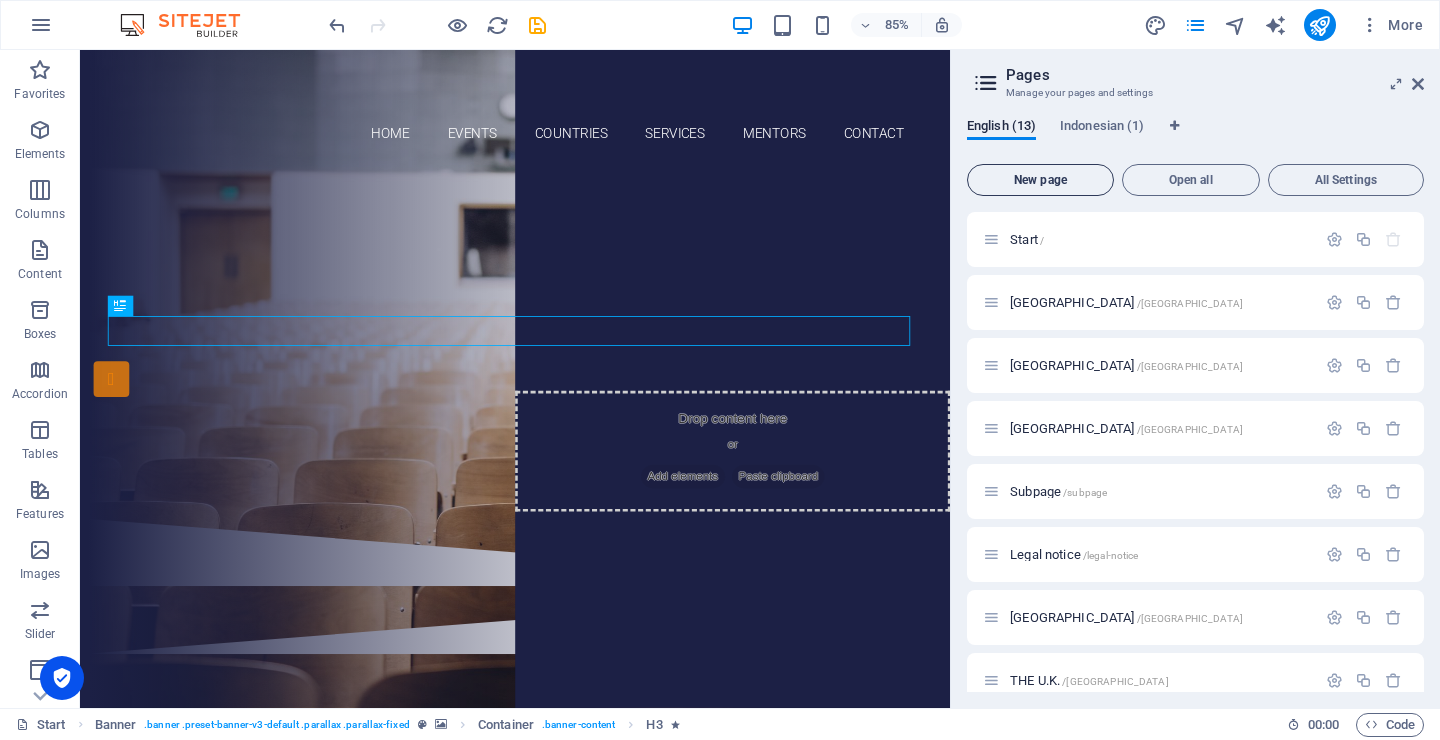 scroll, scrollTop: 619, scrollLeft: 0, axis: vertical 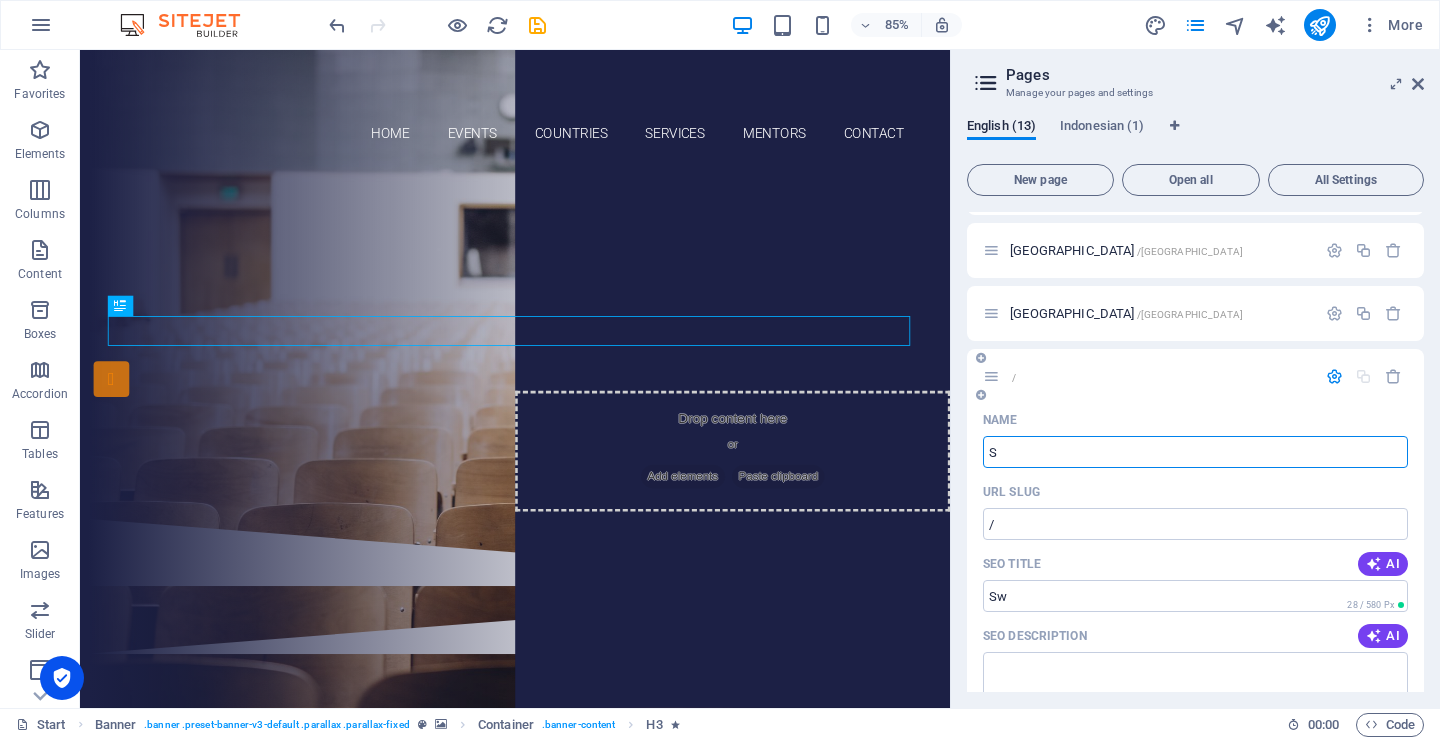 type on "Sw" 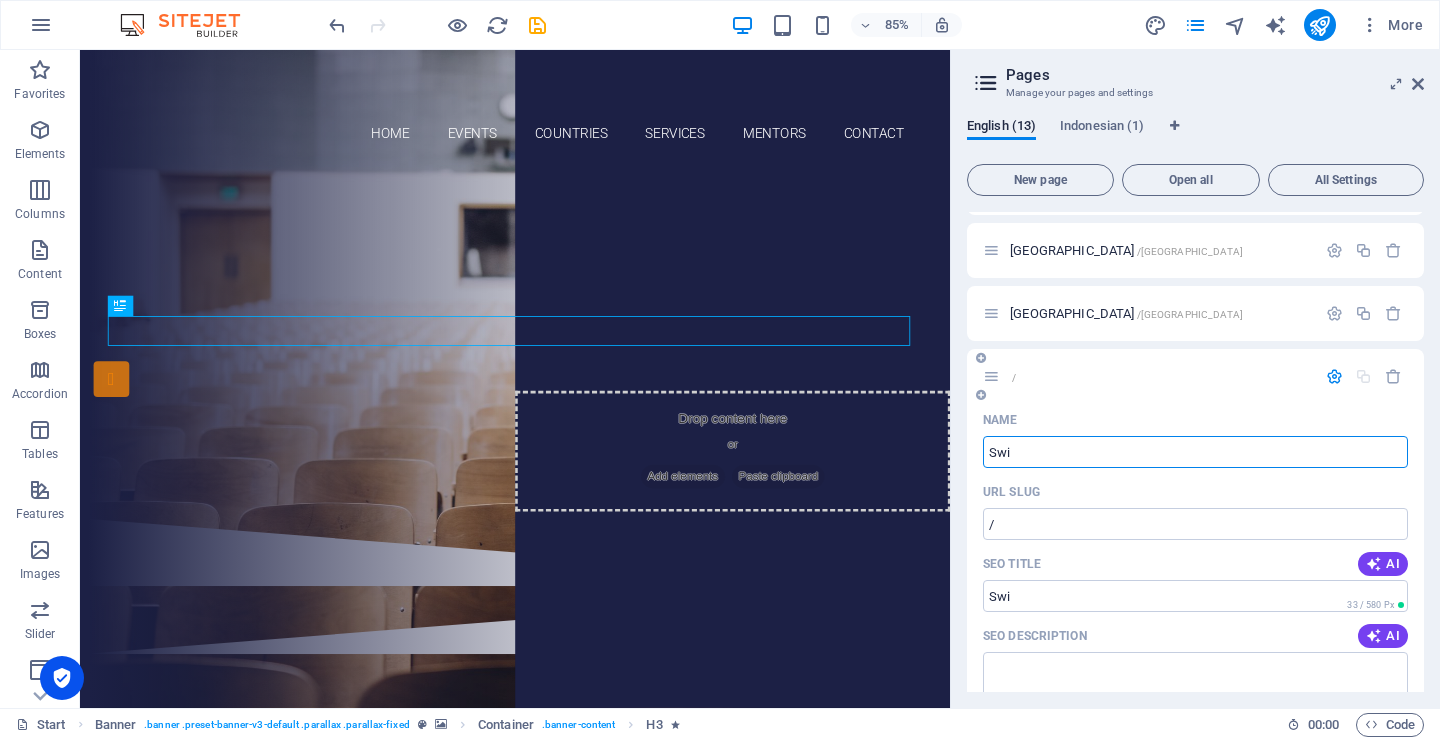 type on "Swi" 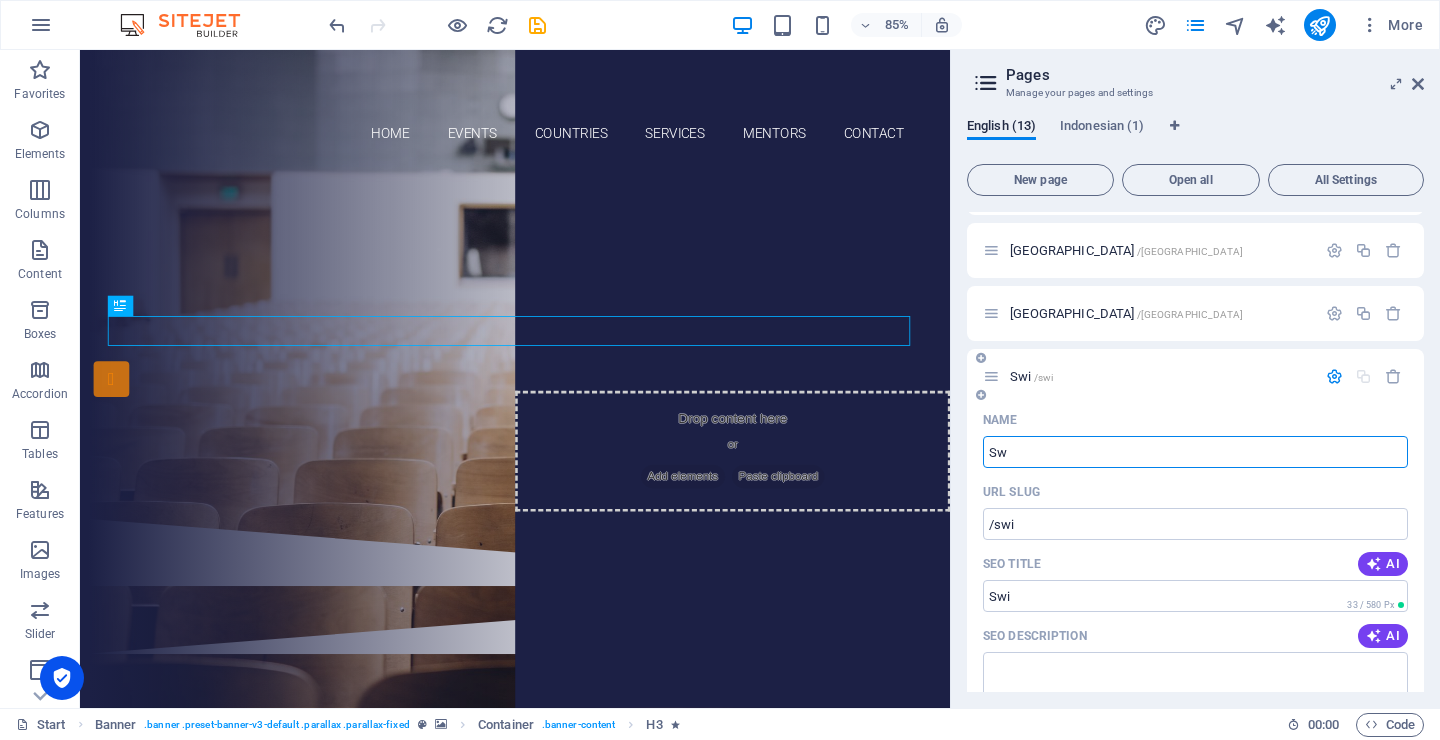 type on "S" 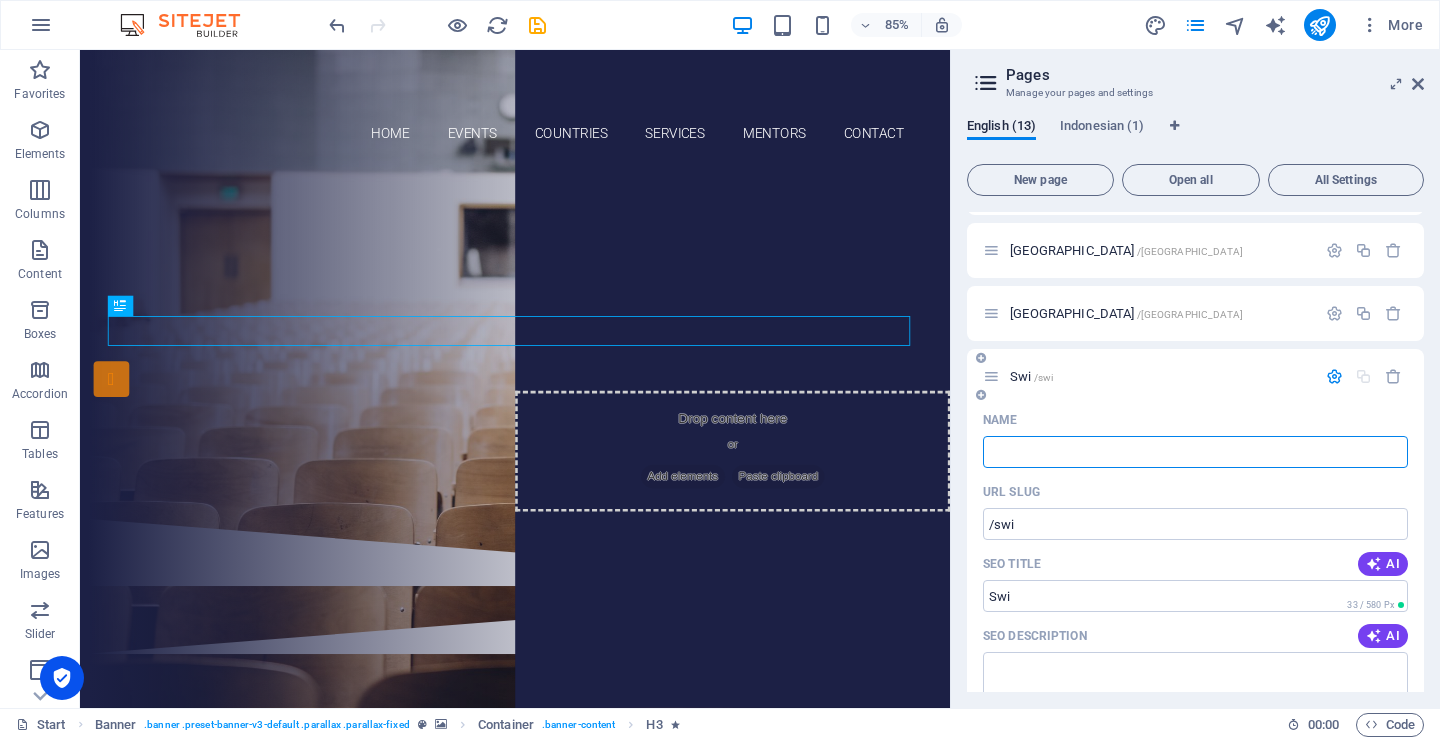 type 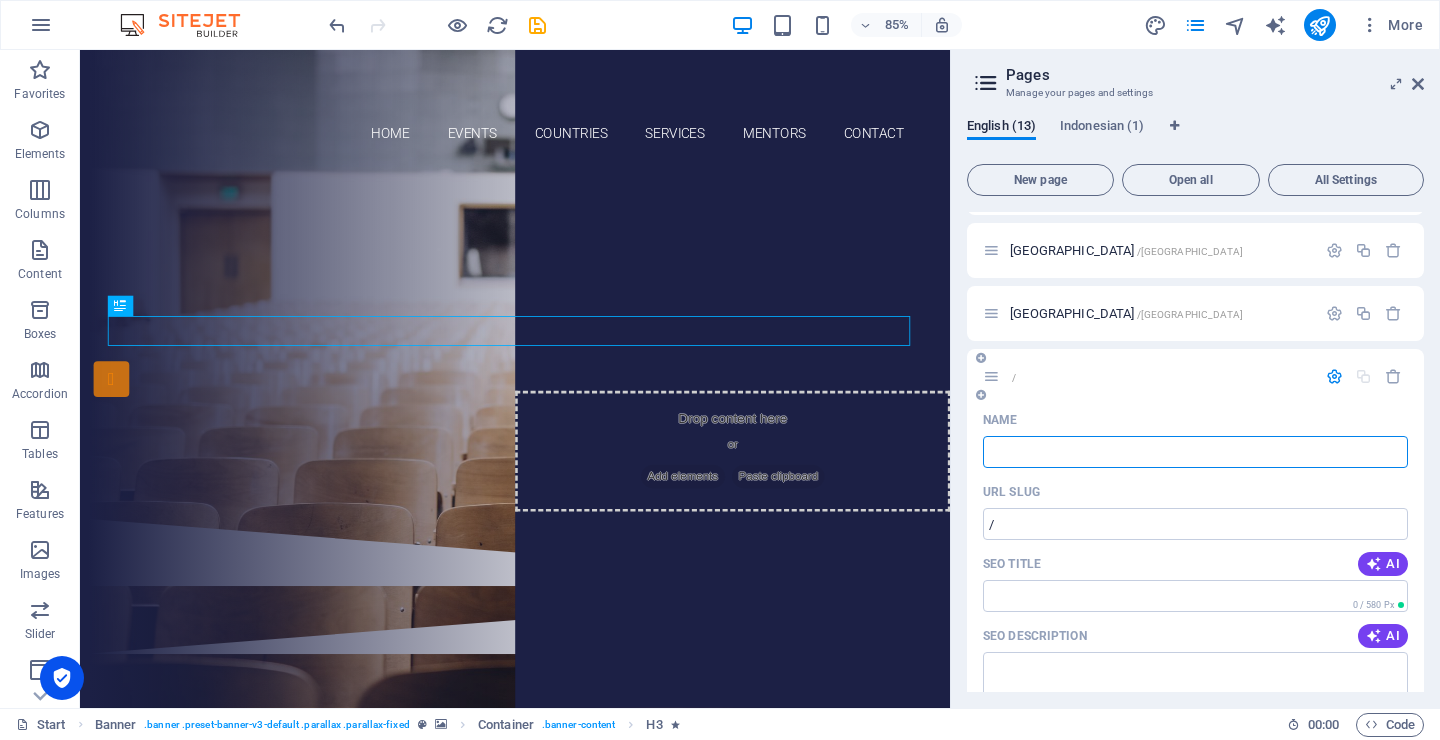 click on "Name" at bounding box center (1195, 452) 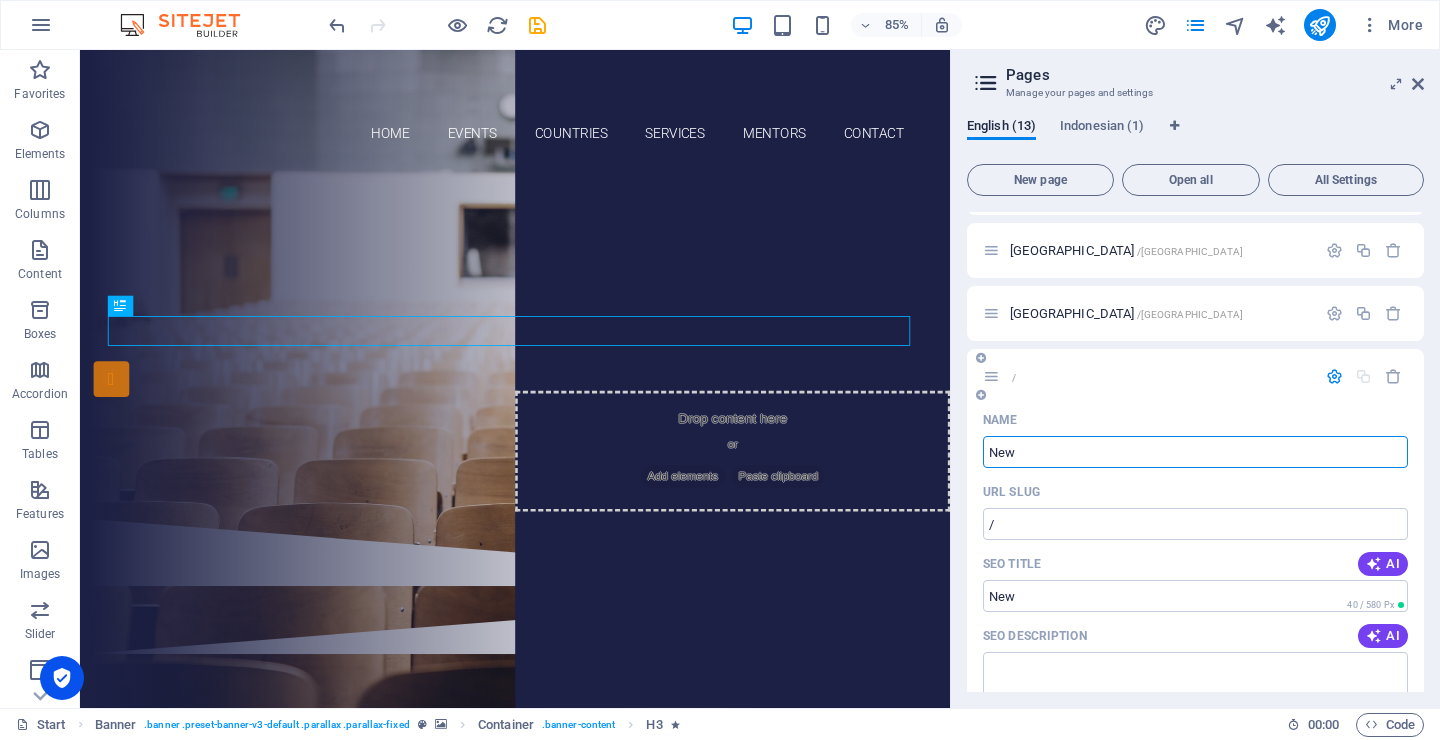 type on "New Z" 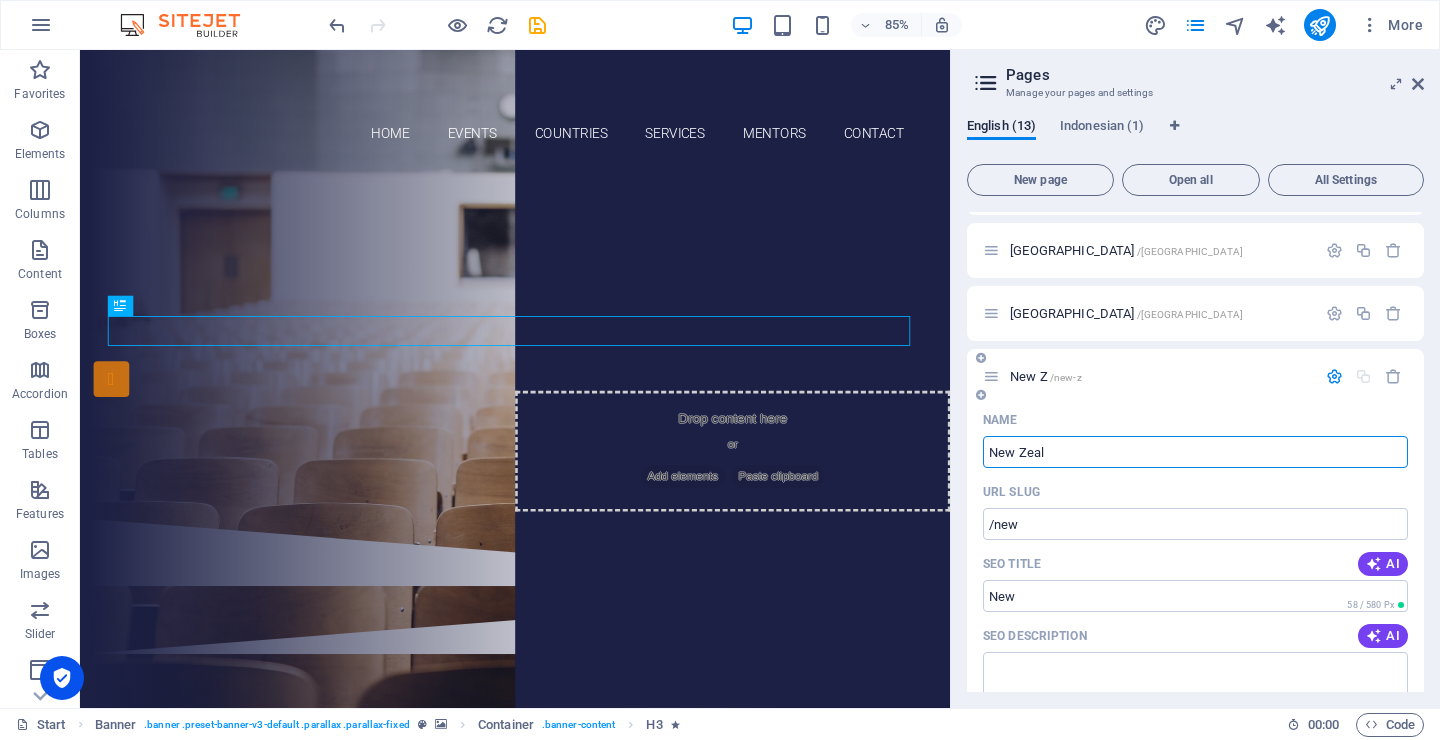 type on "New Zeala" 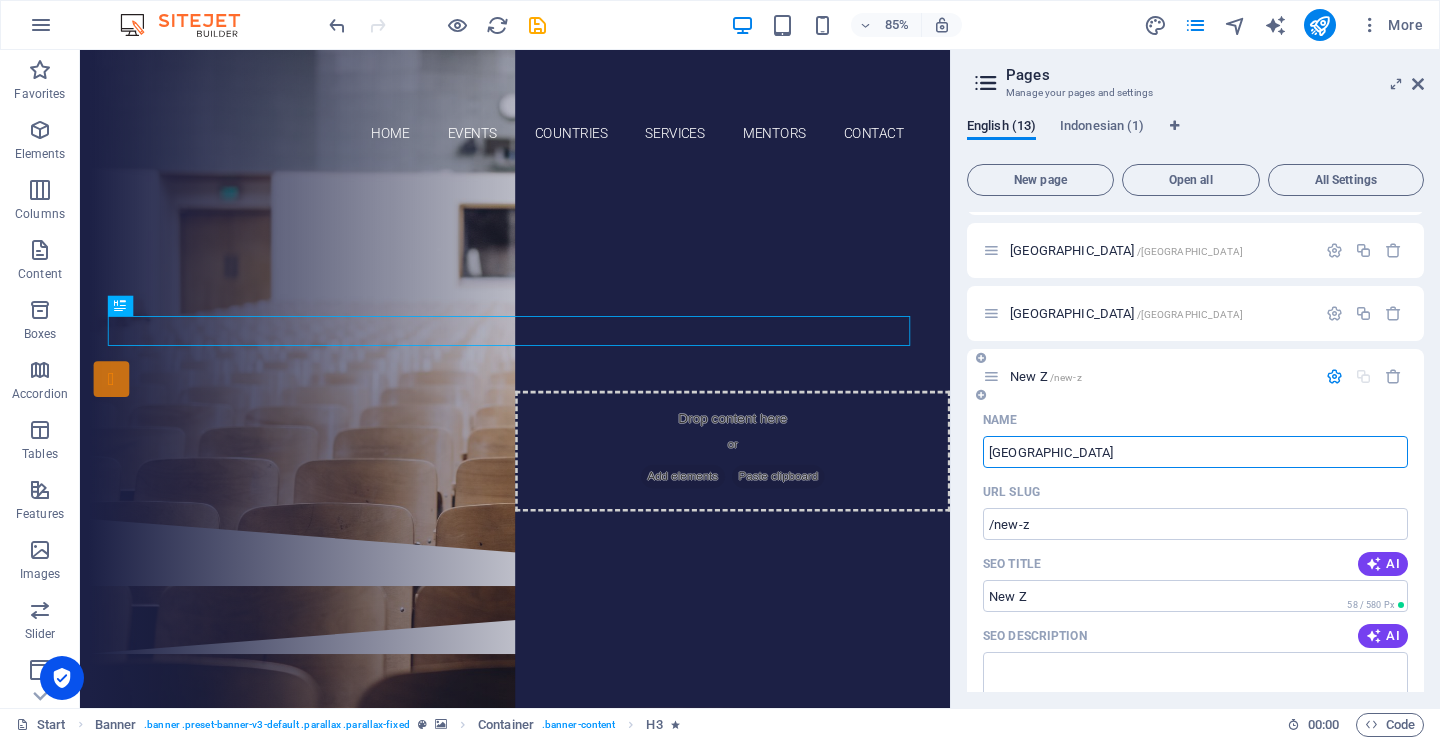 type on "[GEOGRAPHIC_DATA]" 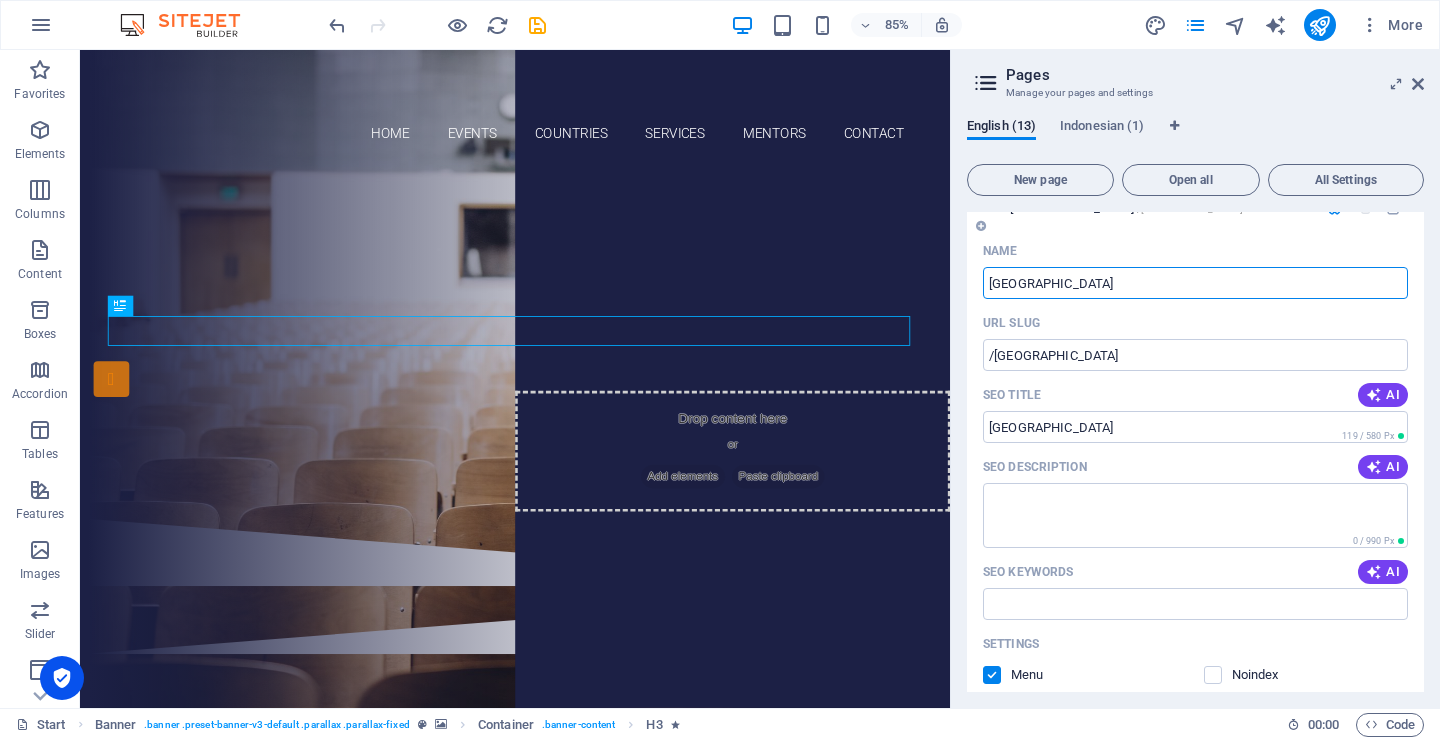 scroll, scrollTop: 882, scrollLeft: 0, axis: vertical 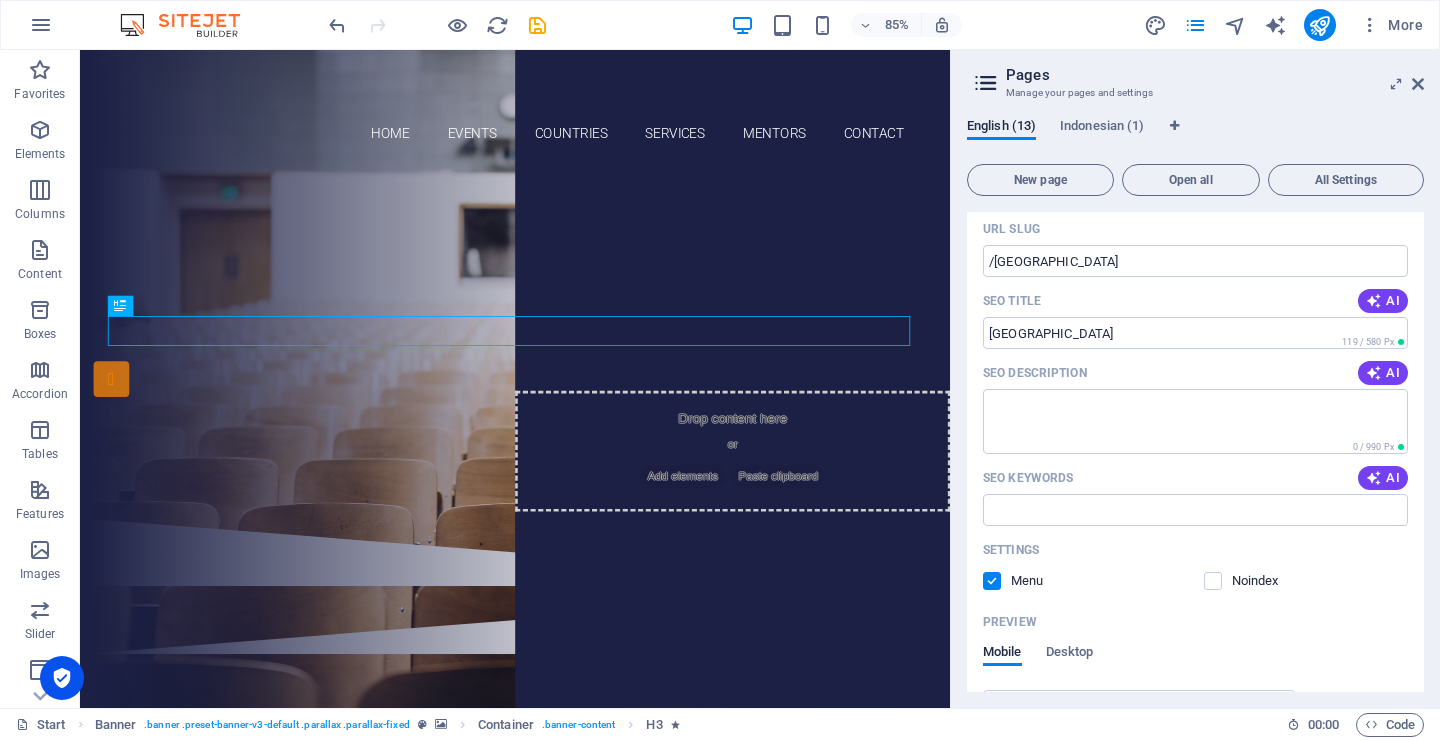 type on "[GEOGRAPHIC_DATA]" 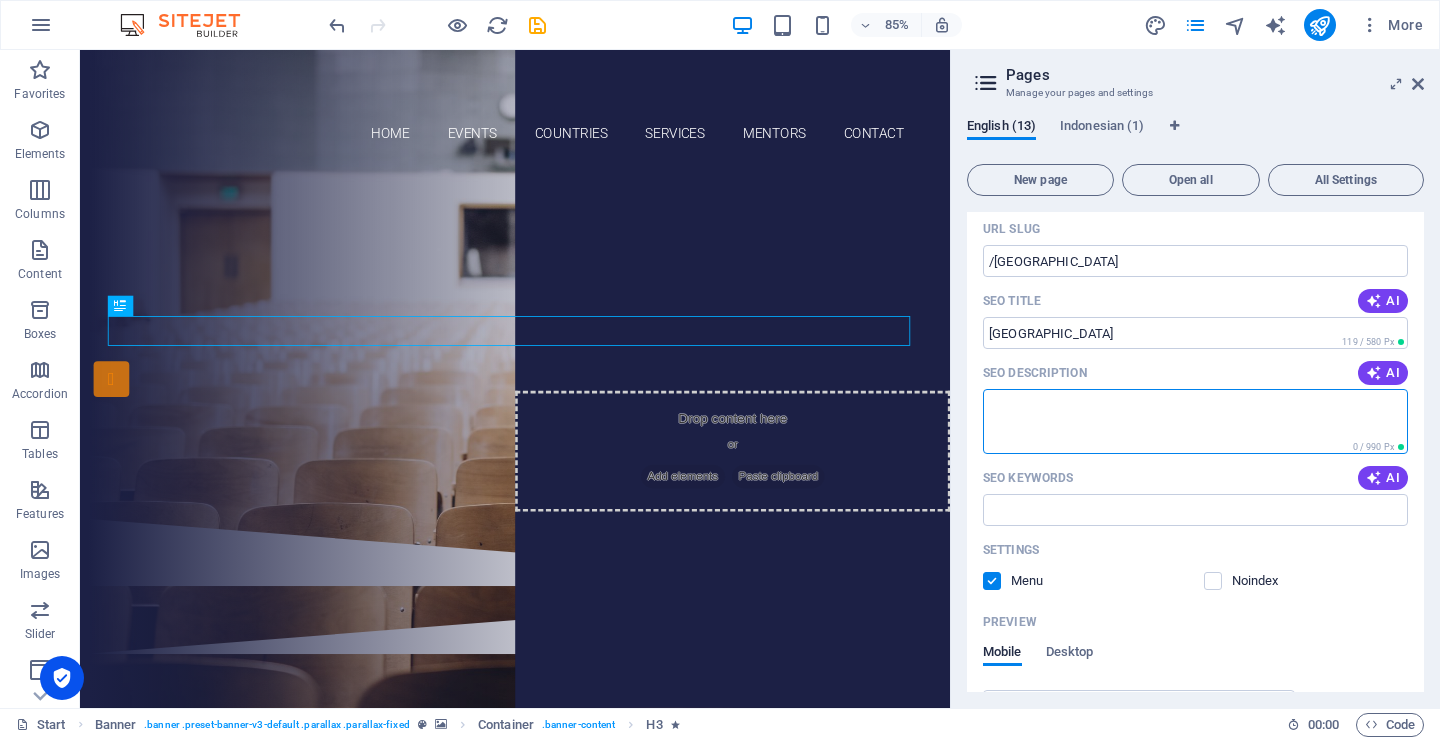 click on "SEO Description" at bounding box center [1195, 421] 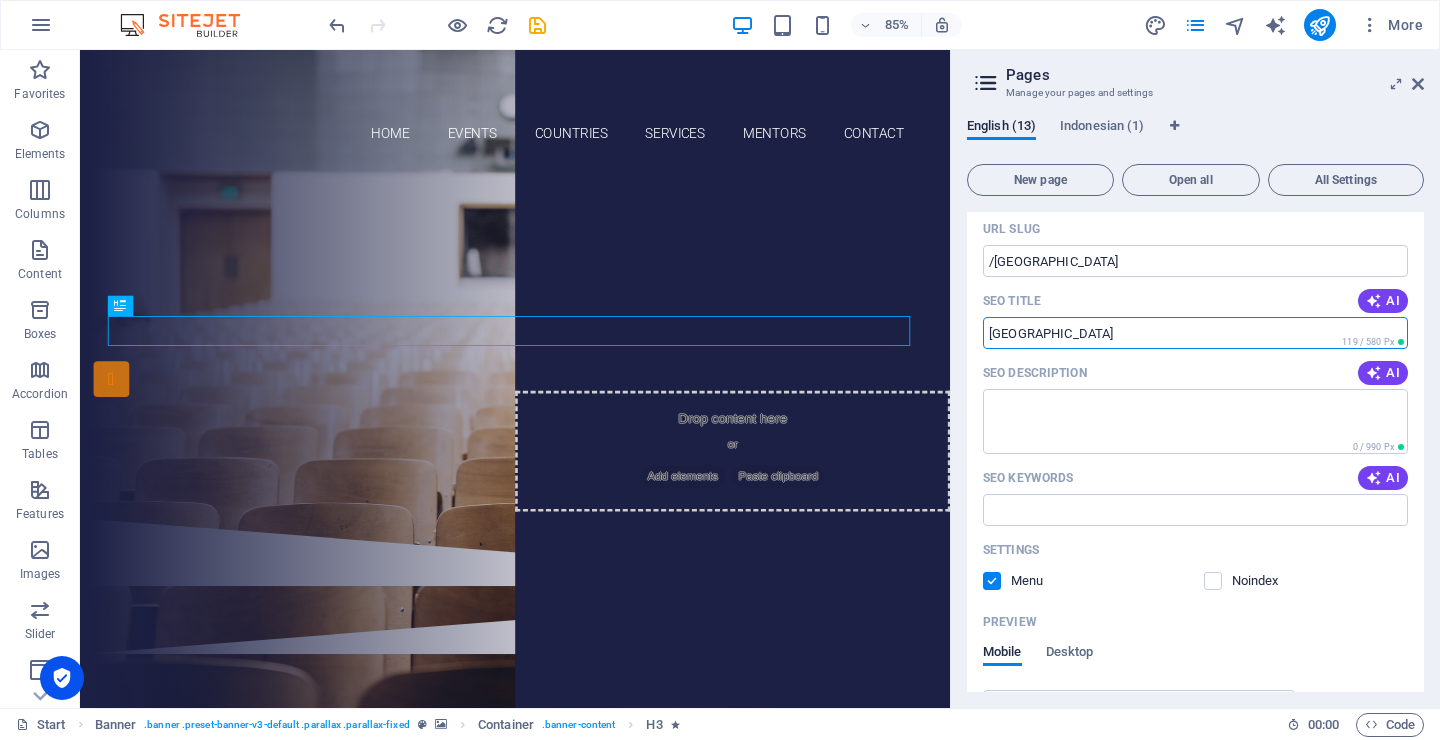 drag, startPoint x: 1070, startPoint y: 328, endPoint x: 984, endPoint y: 324, distance: 86.09297 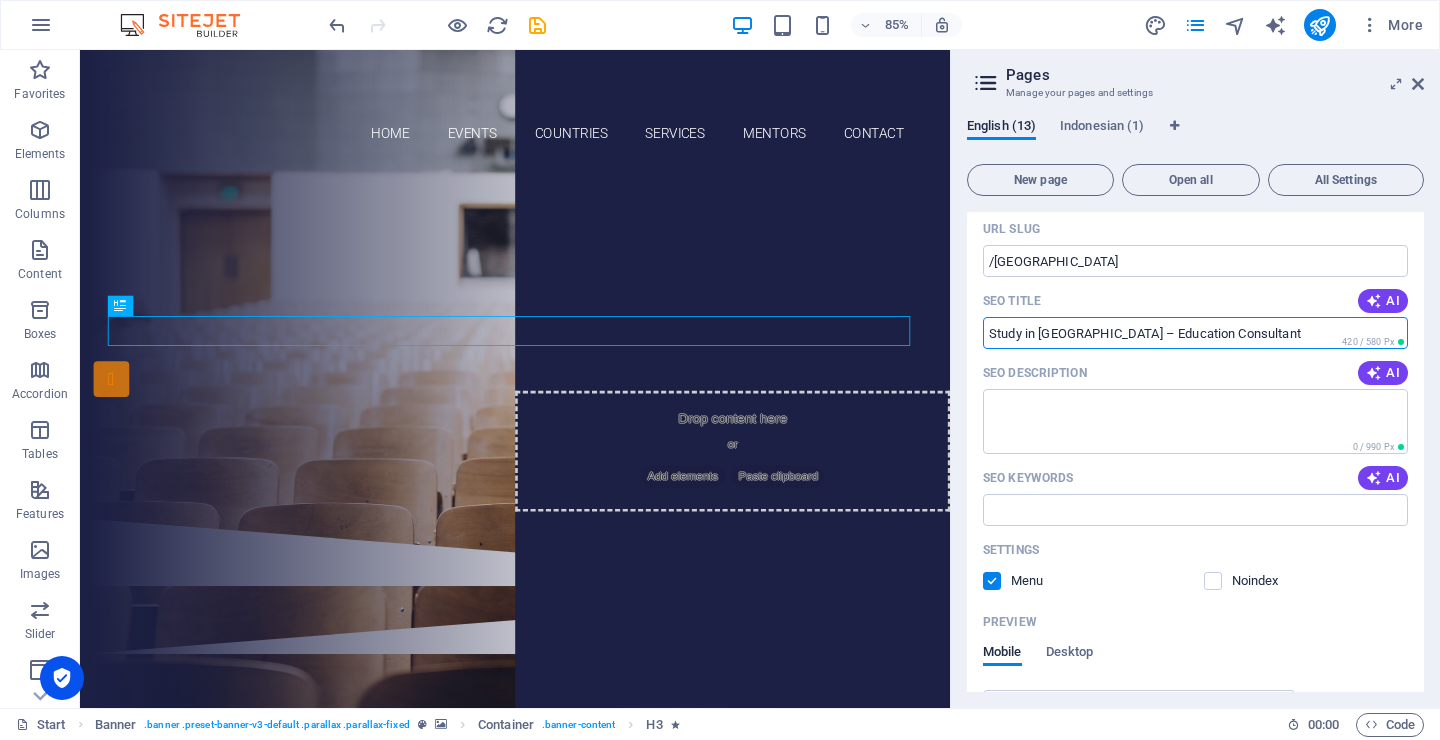 type on "Study in [GEOGRAPHIC_DATA] – Education Consultant" 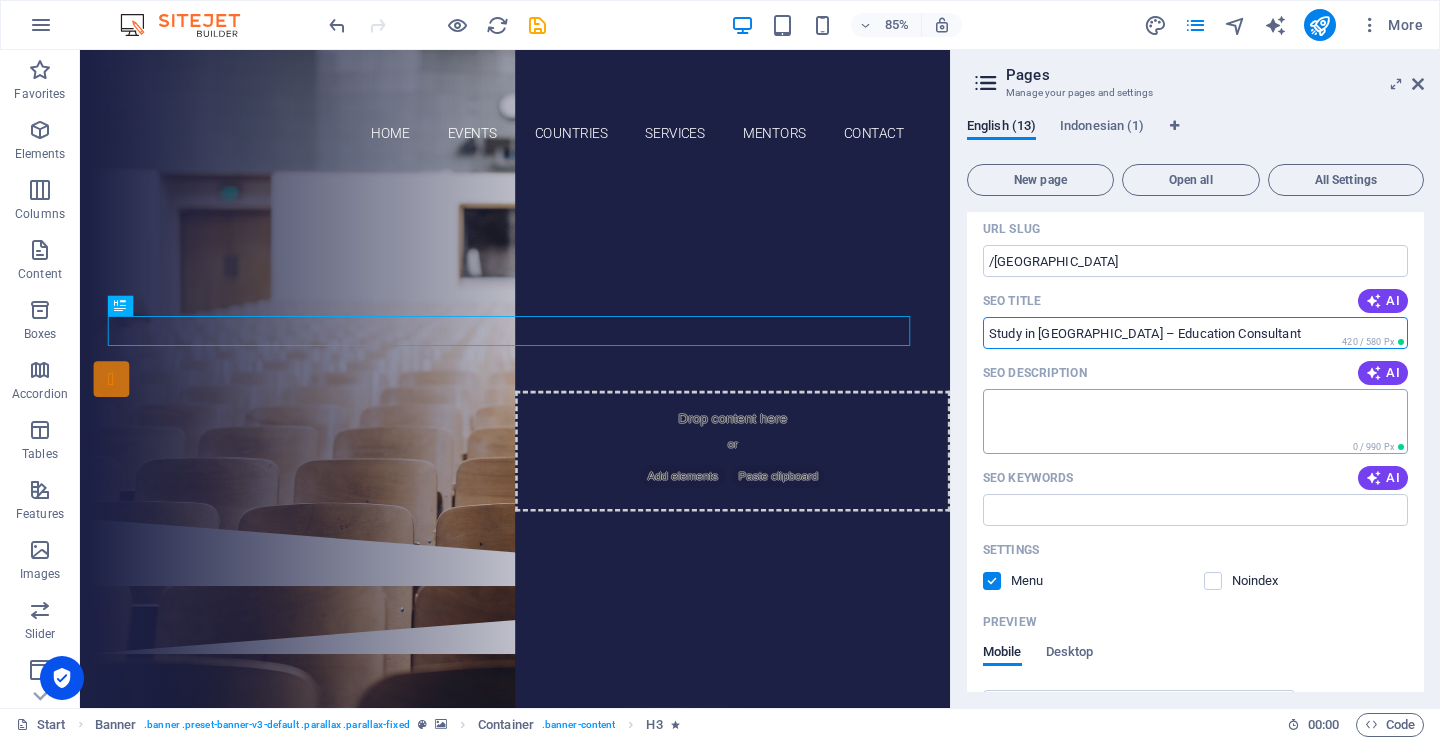 click on "SEO Description" at bounding box center [1195, 421] 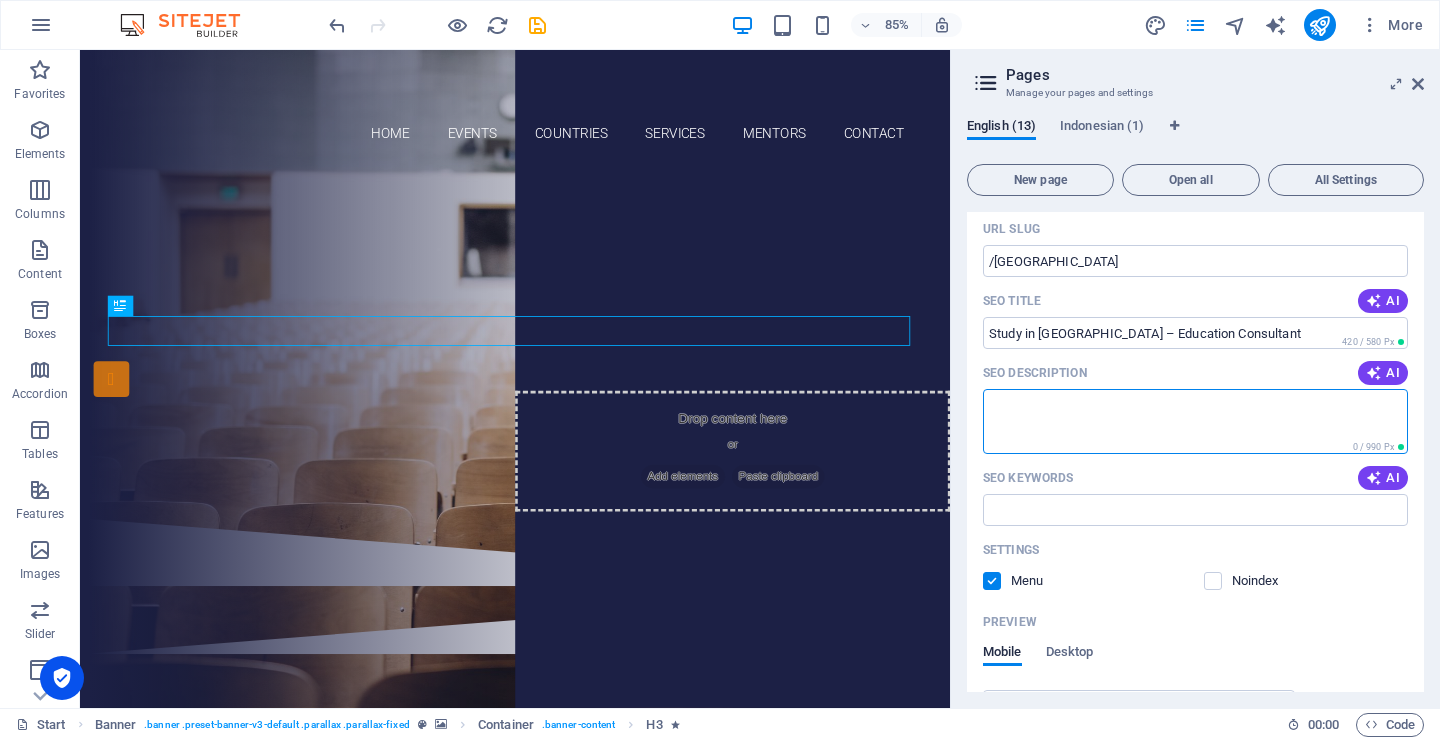 paste on "Dreaming of studying in [GEOGRAPHIC_DATA]? Get expert help with university admissions, student visas, and more. Start your journey with Rute Edu Global [DATE]." 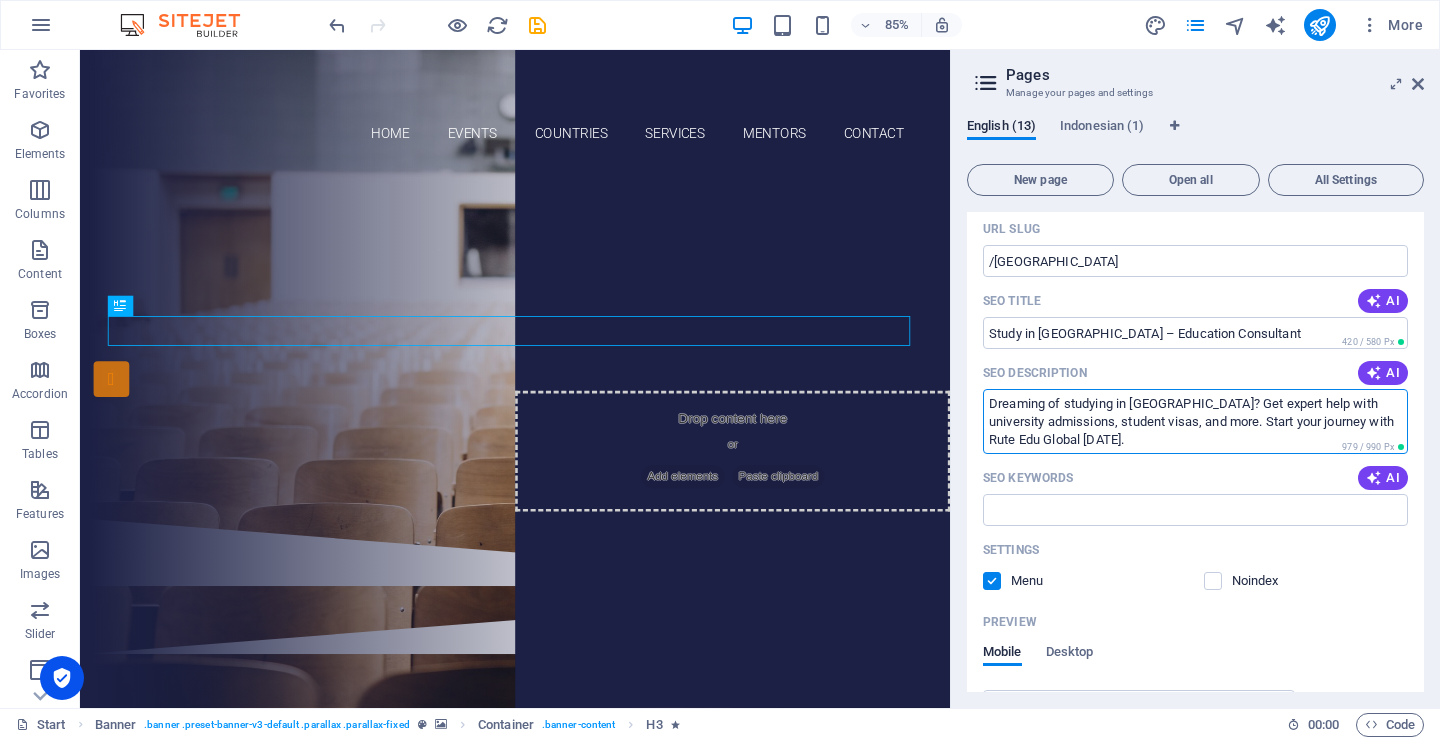 scroll, scrollTop: 0, scrollLeft: 0, axis: both 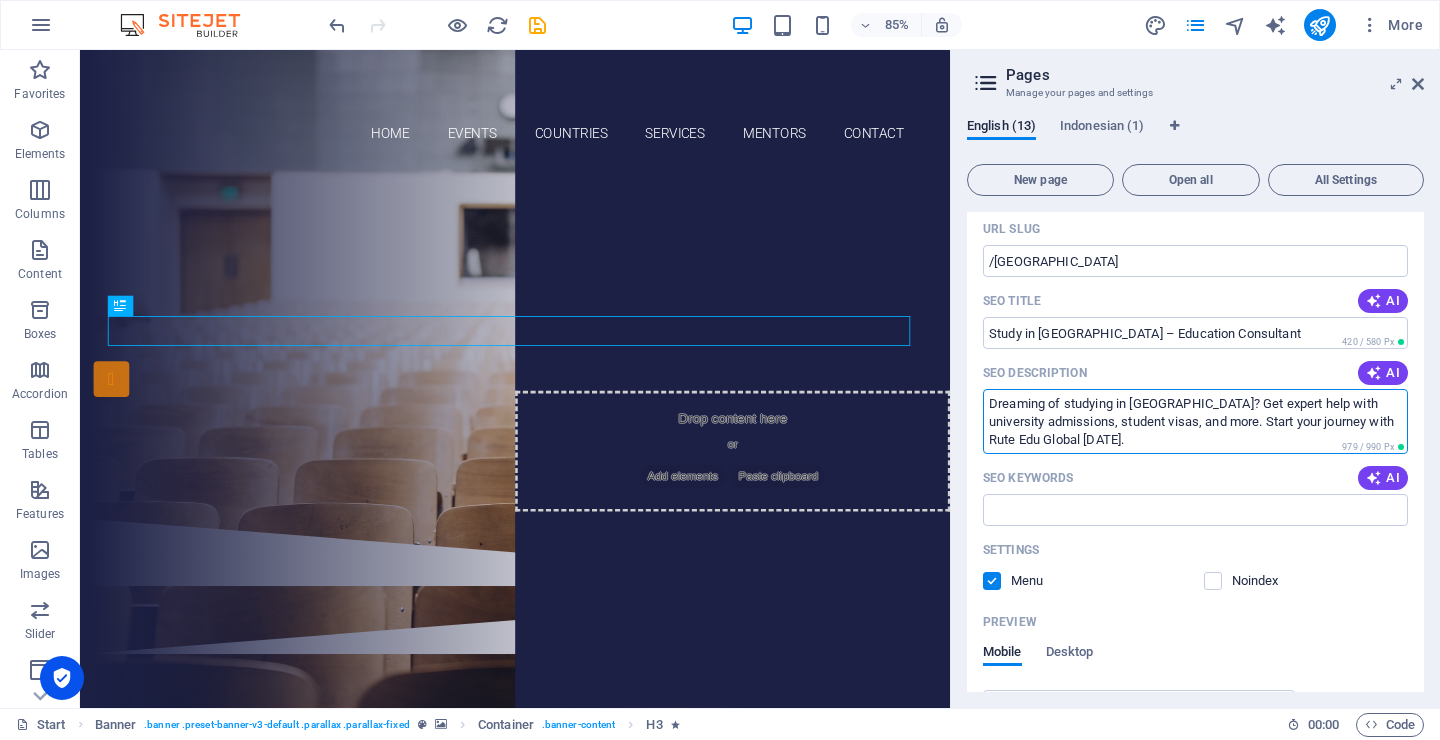 type on "Dreaming of studying in [GEOGRAPHIC_DATA]? Get expert help with university admissions, student visas, and more. Start your journey with Rute Edu Global [DATE]." 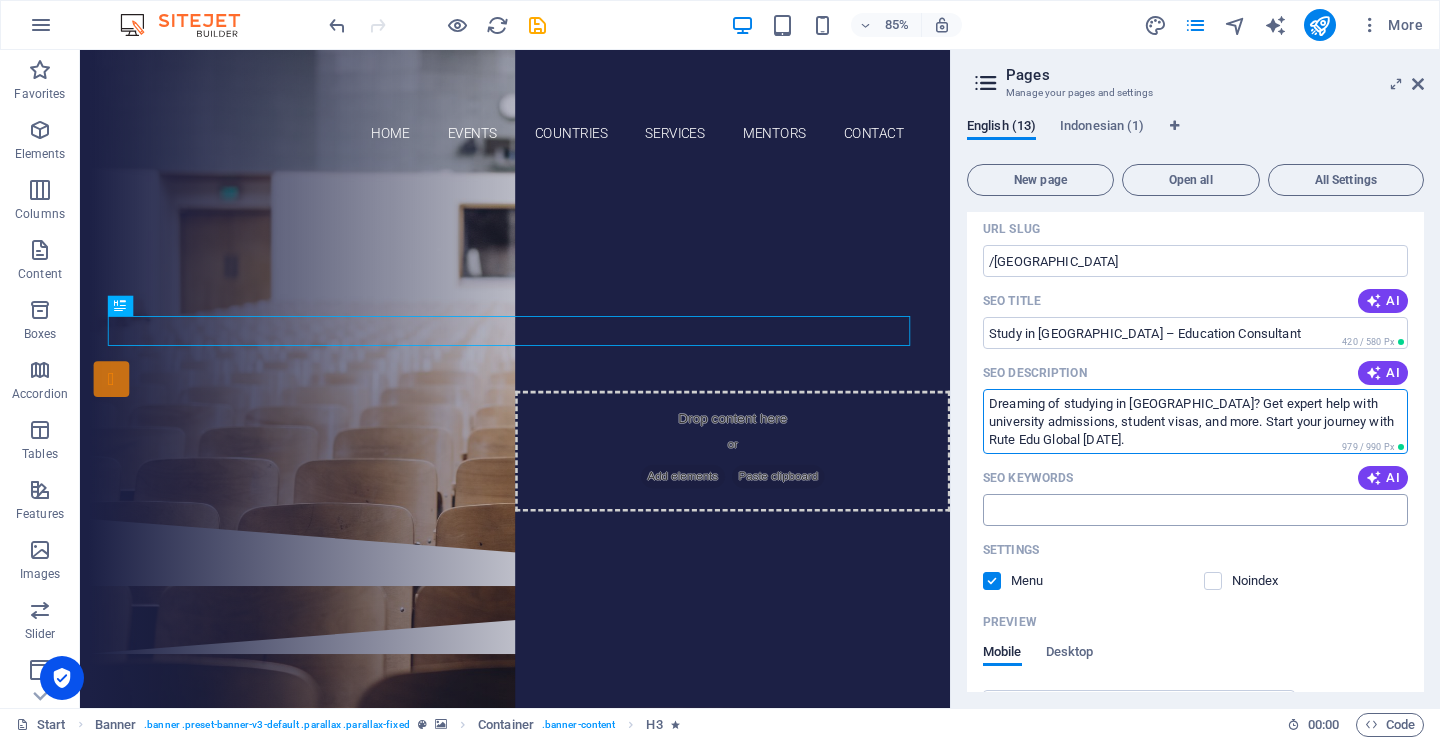click on "SEO Keywords" at bounding box center (1195, 510) 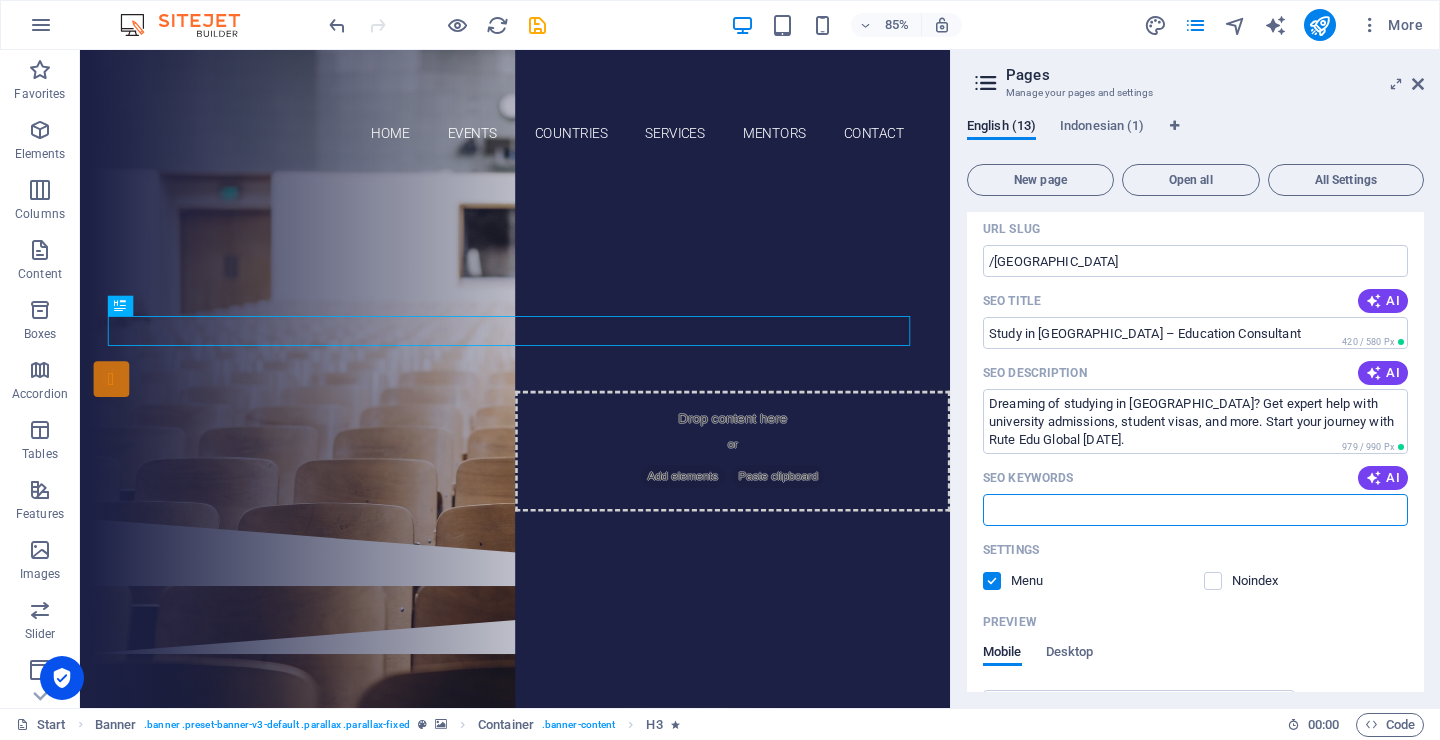 paste on "Study in [GEOGRAPHIC_DATA]  [GEOGRAPHIC_DATA] universities for international students  Education consultant [GEOGRAPHIC_DATA]  Apply to universities in [GEOGRAPHIC_DATA]  Student visa [GEOGRAPHIC_DATA]  Bachelor’s degree in [GEOGRAPHIC_DATA]  Master’s in [GEOGRAPHIC_DATA]  Study abroad in [GEOGRAPHIC_DATA]  Affordable universities in [GEOGRAPHIC_DATA]  Rute Edu Global New Zealand  International students [GEOGRAPHIC_DATA]  Higher education in [GEOGRAPHIC_DATA]  [GEOGRAPHIC_DATA] application help" 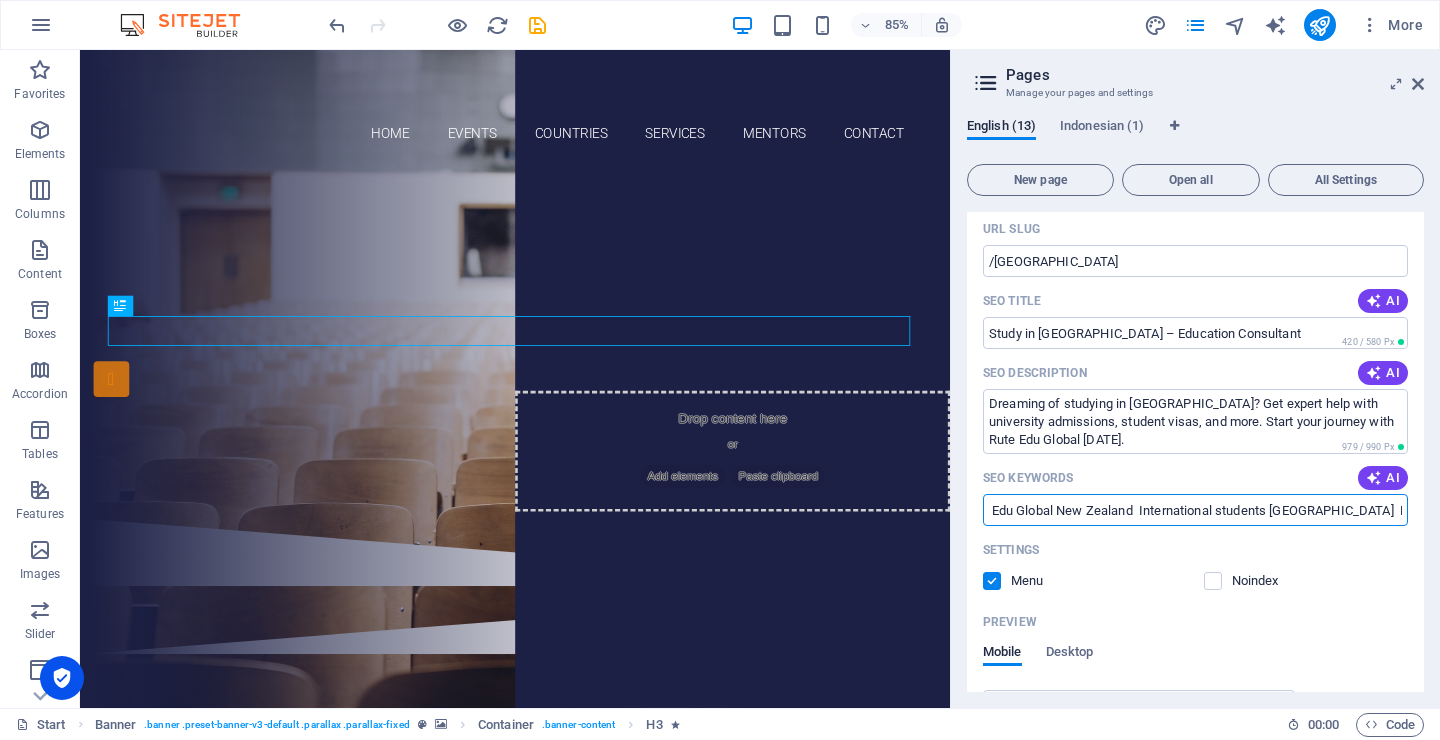 scroll, scrollTop: 0, scrollLeft: 0, axis: both 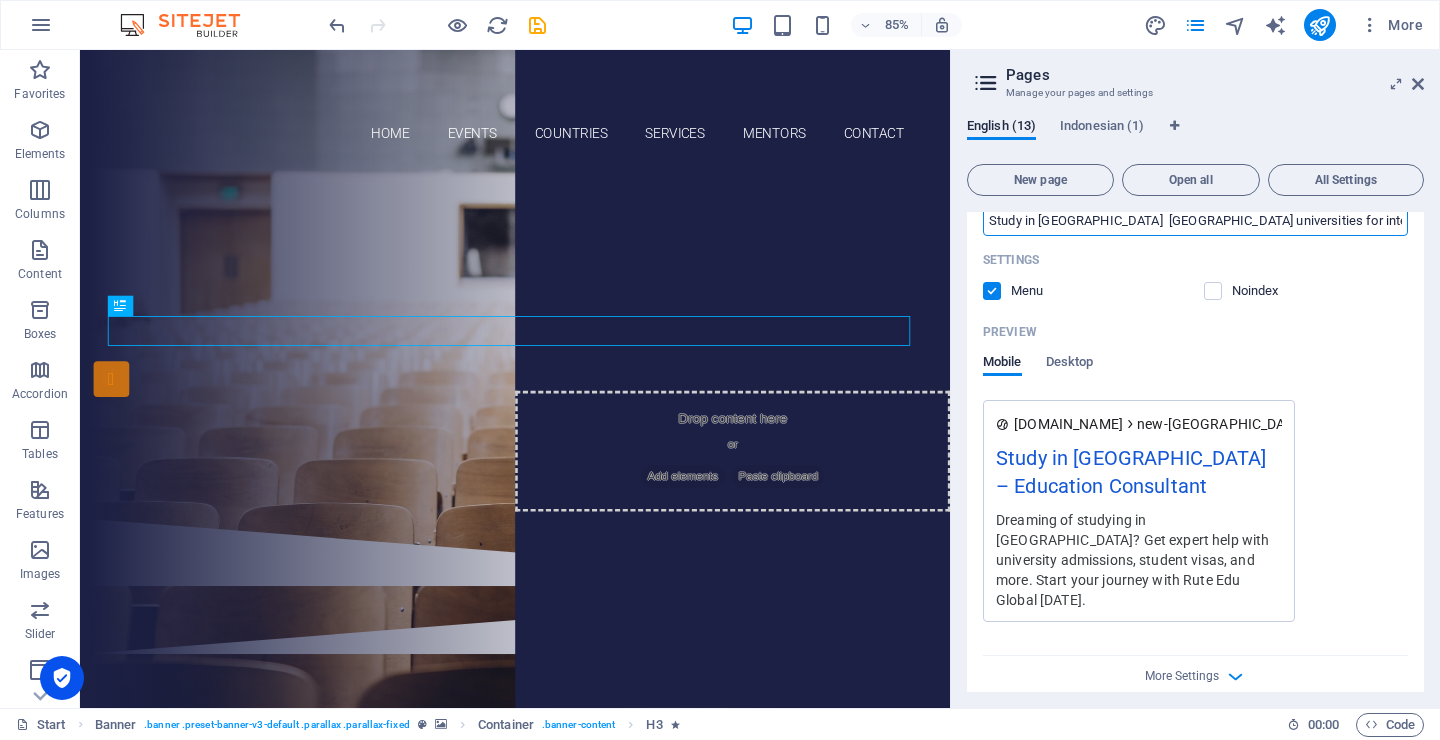 type on "Study in [GEOGRAPHIC_DATA]  [GEOGRAPHIC_DATA] universities for international students  Education consultant [GEOGRAPHIC_DATA]  Apply to universities in [GEOGRAPHIC_DATA]  Student visa [GEOGRAPHIC_DATA]  Bachelor’s degree in [GEOGRAPHIC_DATA]  Master’s in [GEOGRAPHIC_DATA]  Study abroad in [GEOGRAPHIC_DATA]  Affordable universities in [GEOGRAPHIC_DATA]  Rute Edu Global New Zealand  International students [GEOGRAPHIC_DATA]  Higher education in [GEOGRAPHIC_DATA]  [GEOGRAPHIC_DATA] application help" 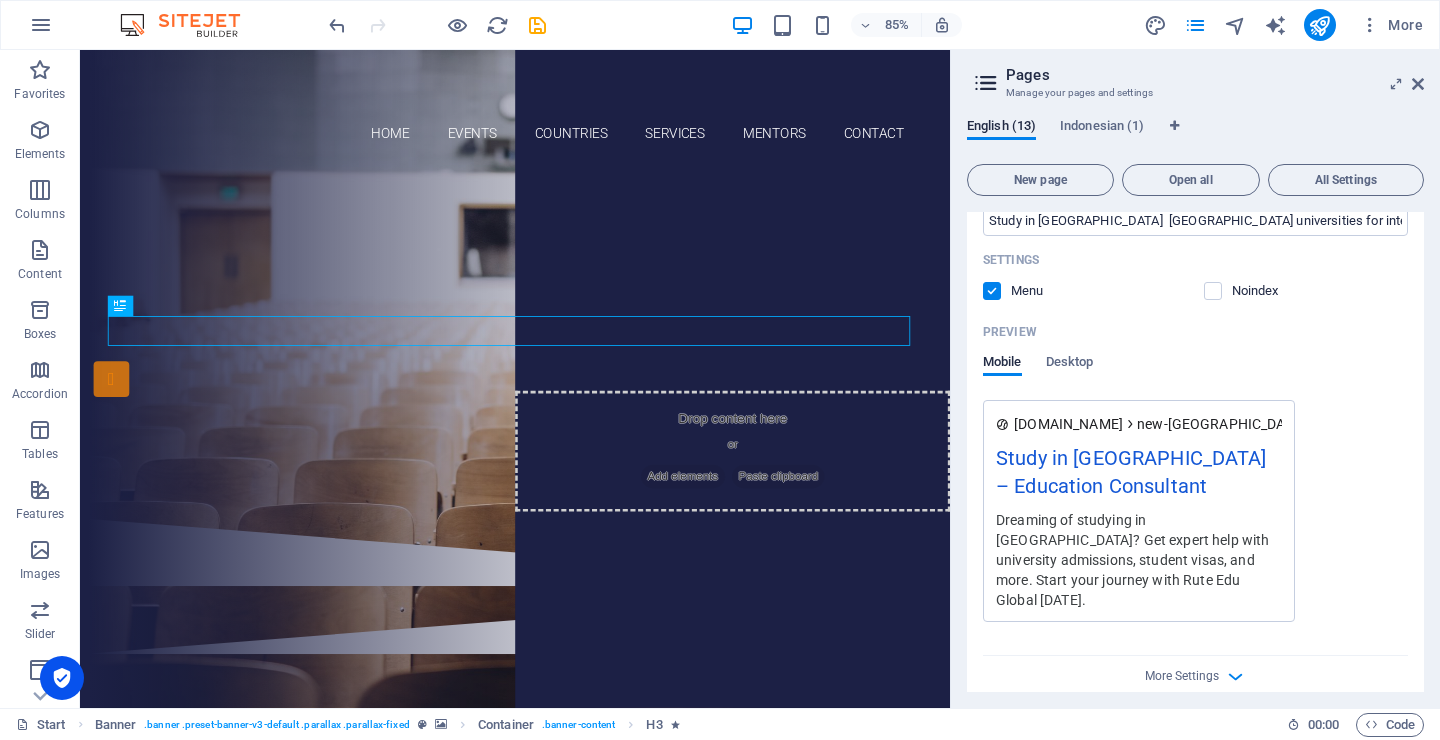 click at bounding box center (992, 291) 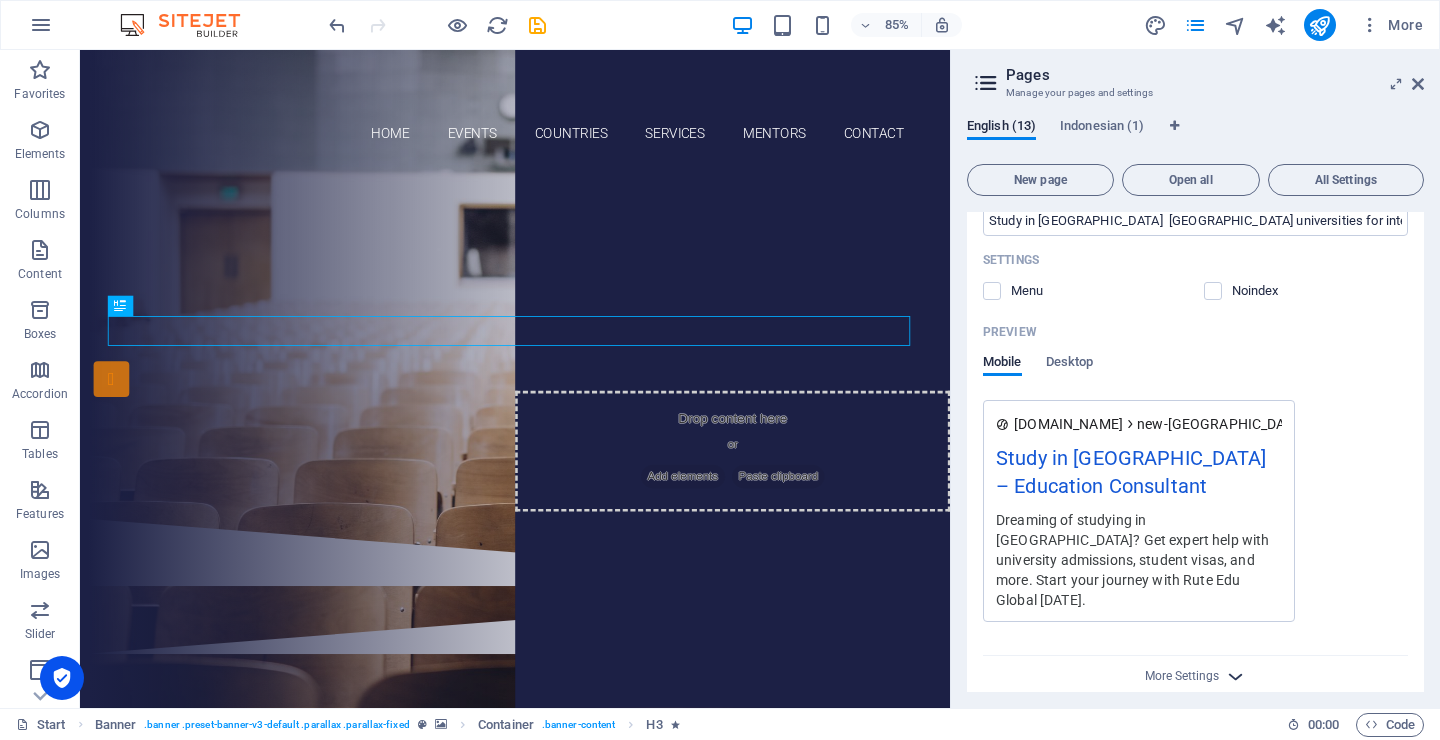 click at bounding box center (1235, 676) 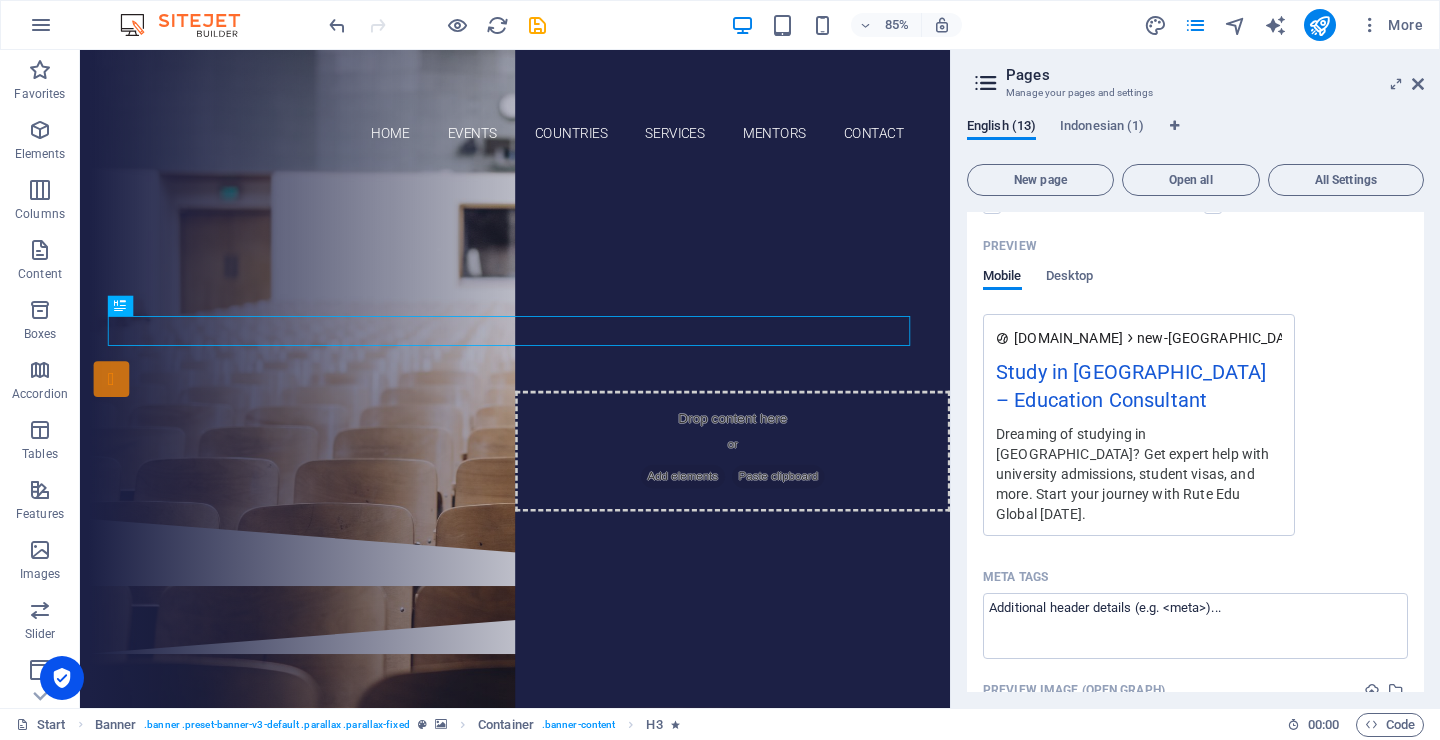 scroll, scrollTop: 1118, scrollLeft: 0, axis: vertical 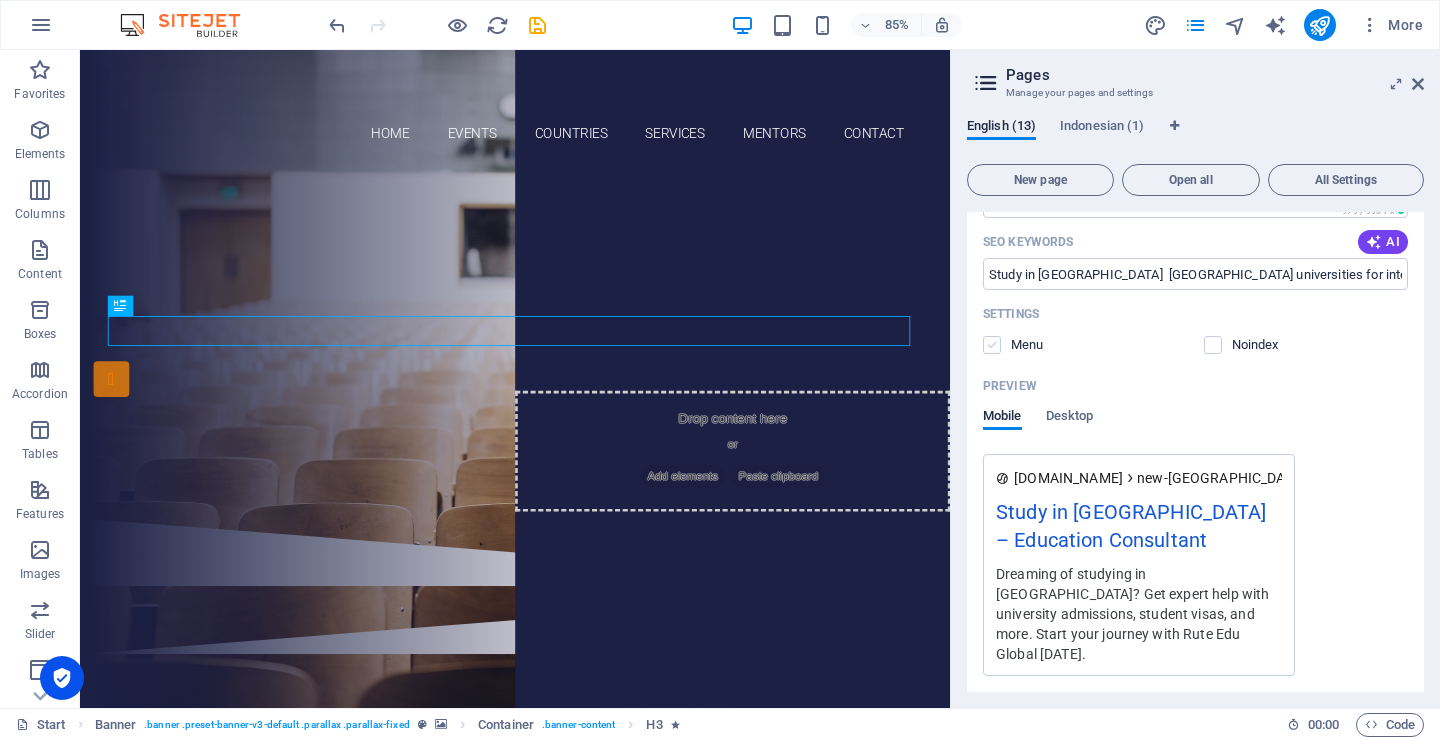 click at bounding box center [992, 345] 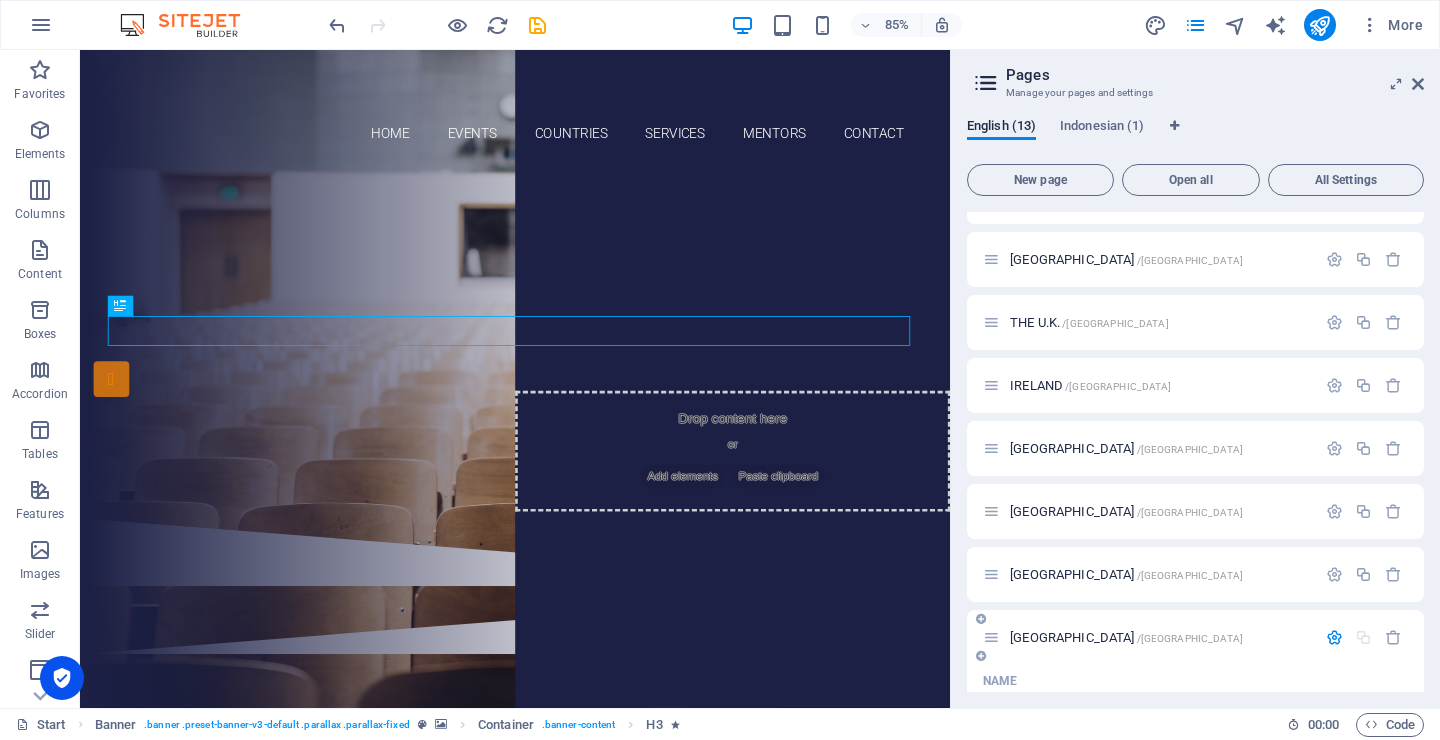 scroll, scrollTop: 0, scrollLeft: 0, axis: both 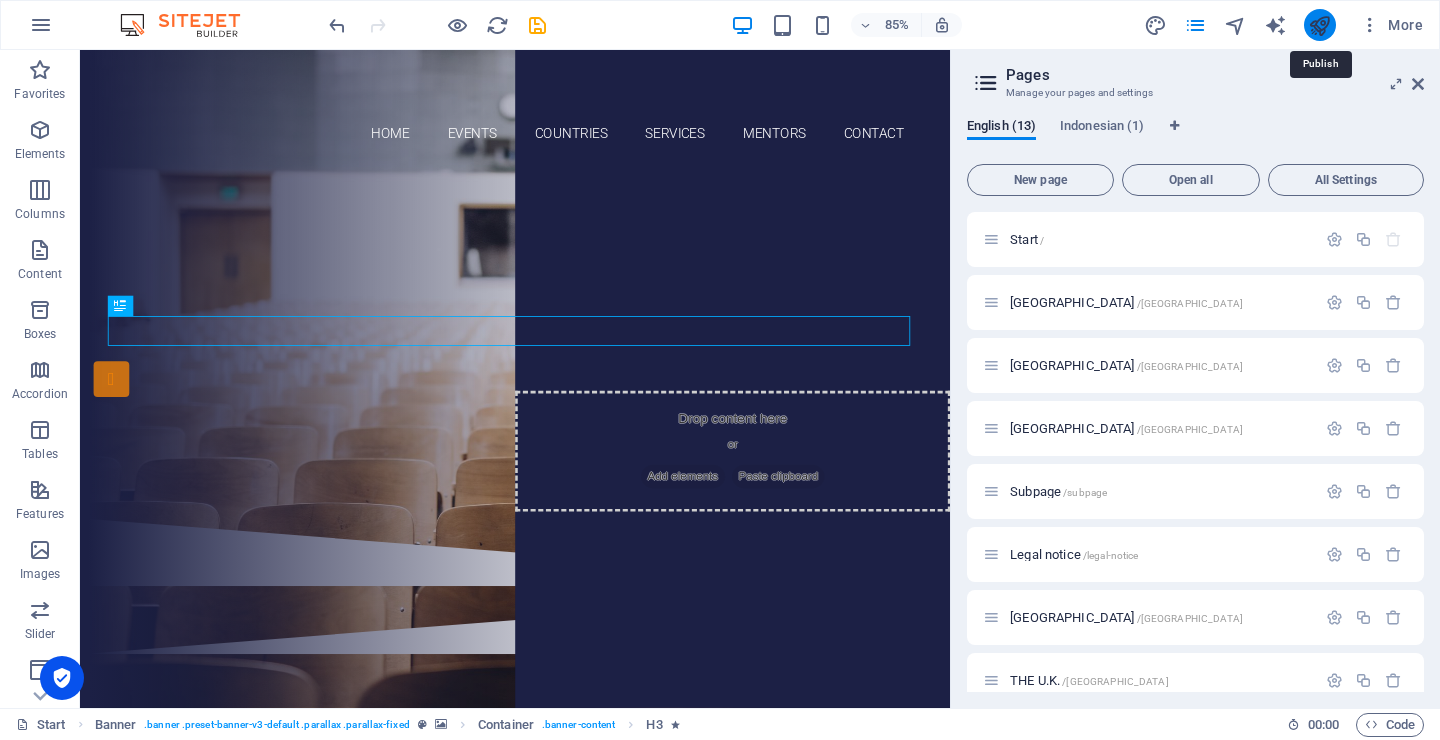 drag, startPoint x: 1323, startPoint y: 28, endPoint x: 998, endPoint y: 131, distance: 340.9311 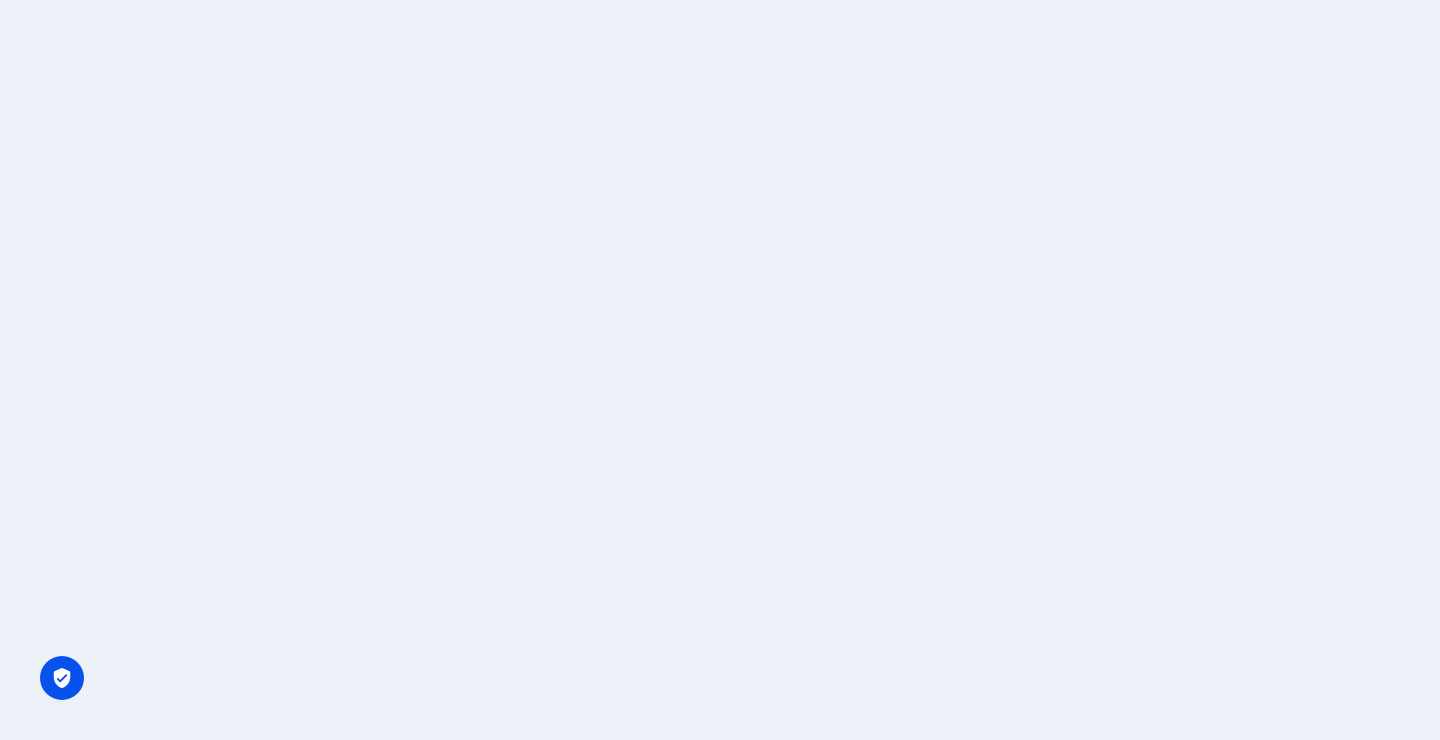 scroll, scrollTop: 0, scrollLeft: 0, axis: both 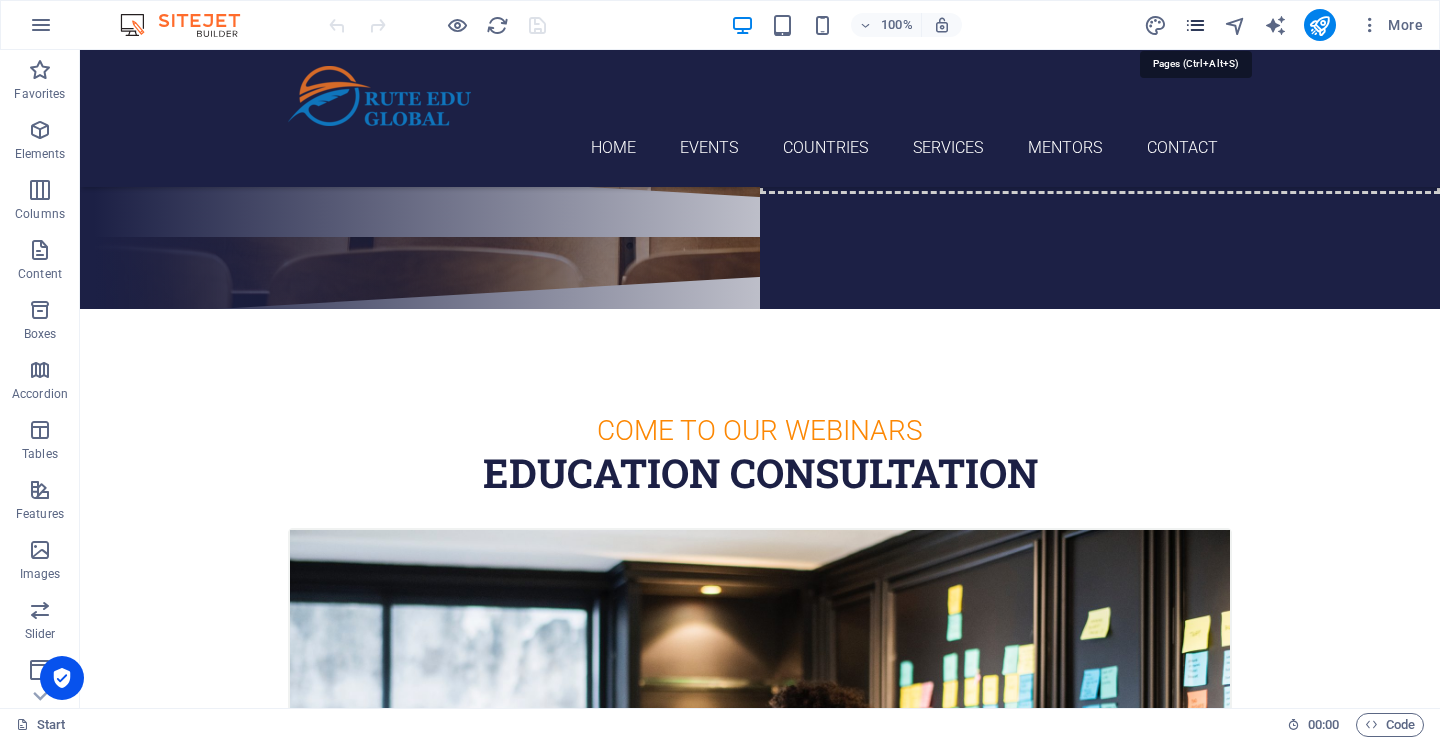 click at bounding box center (1195, 25) 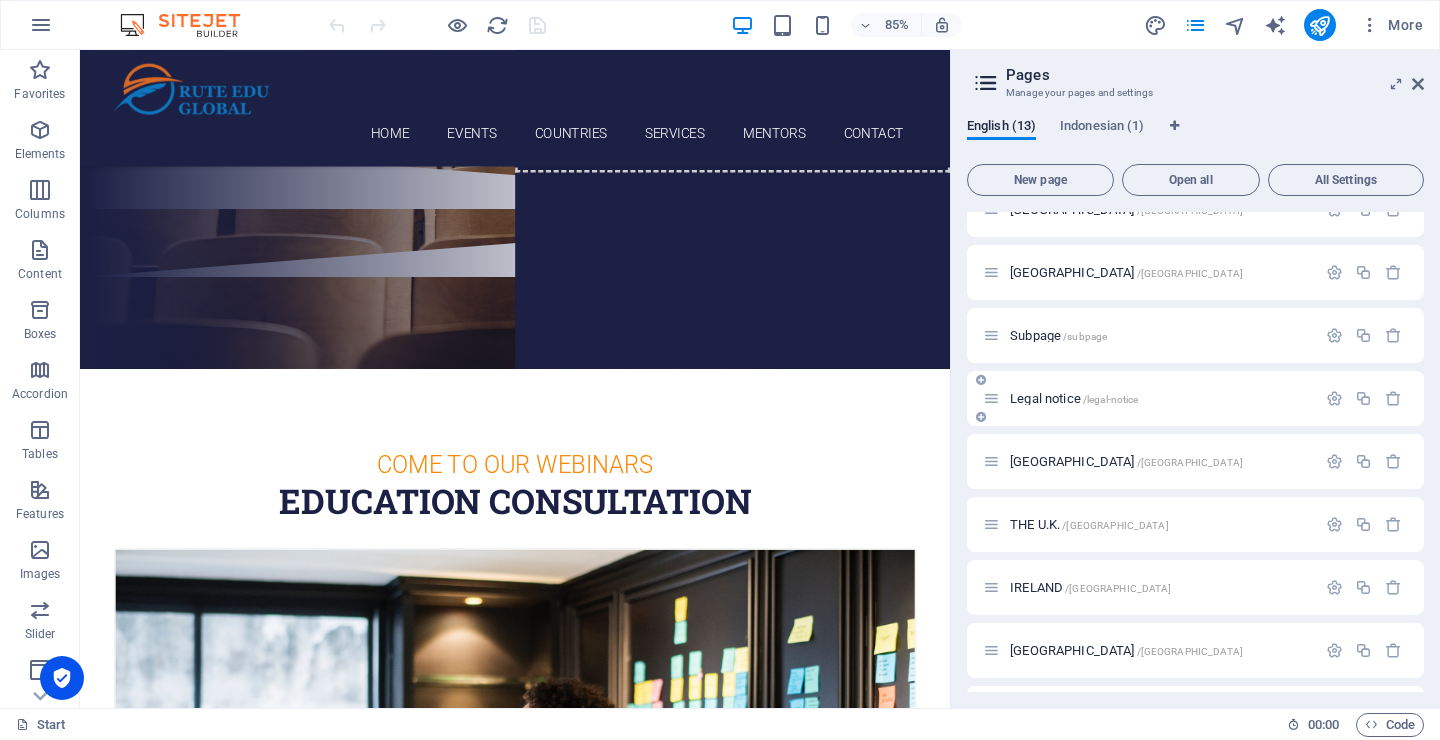 scroll, scrollTop: 339, scrollLeft: 0, axis: vertical 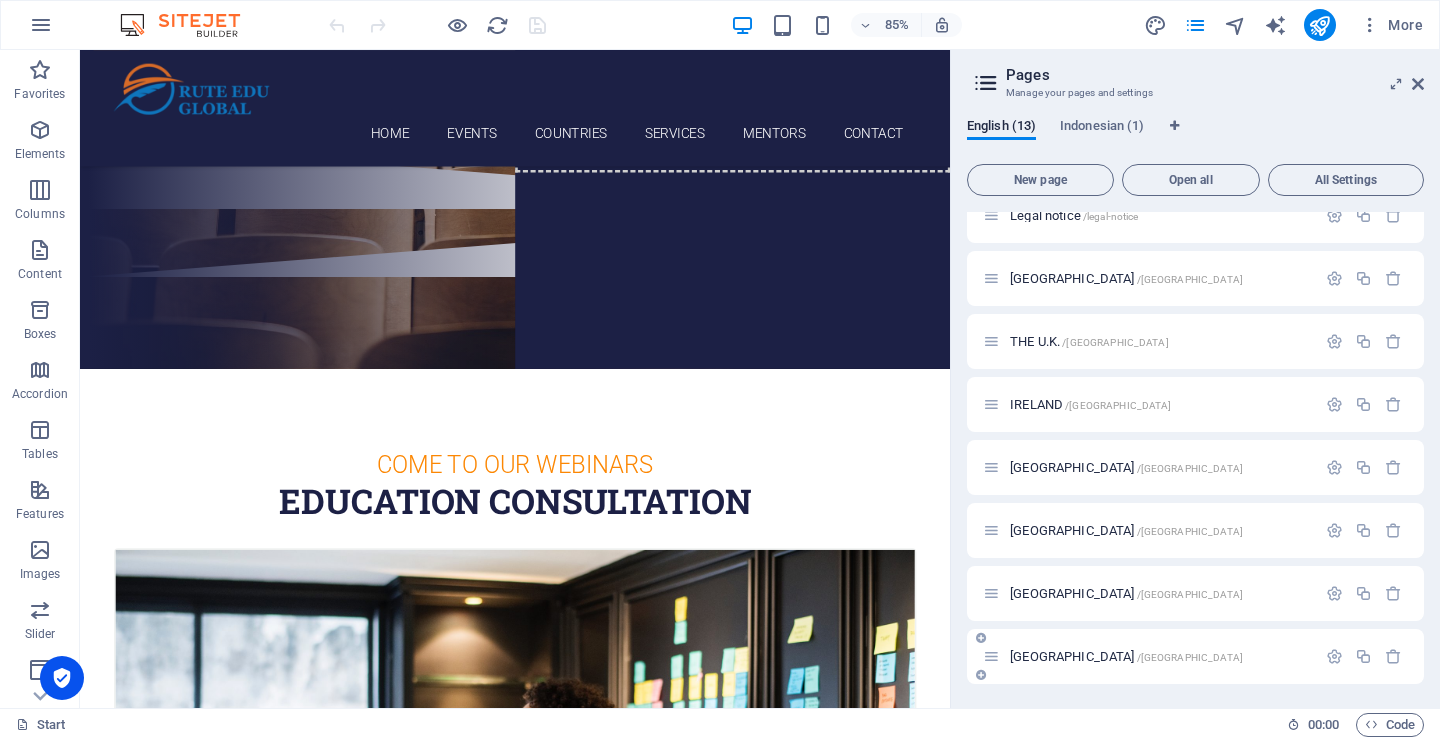 click on "[GEOGRAPHIC_DATA] /[GEOGRAPHIC_DATA]" at bounding box center [1126, 656] 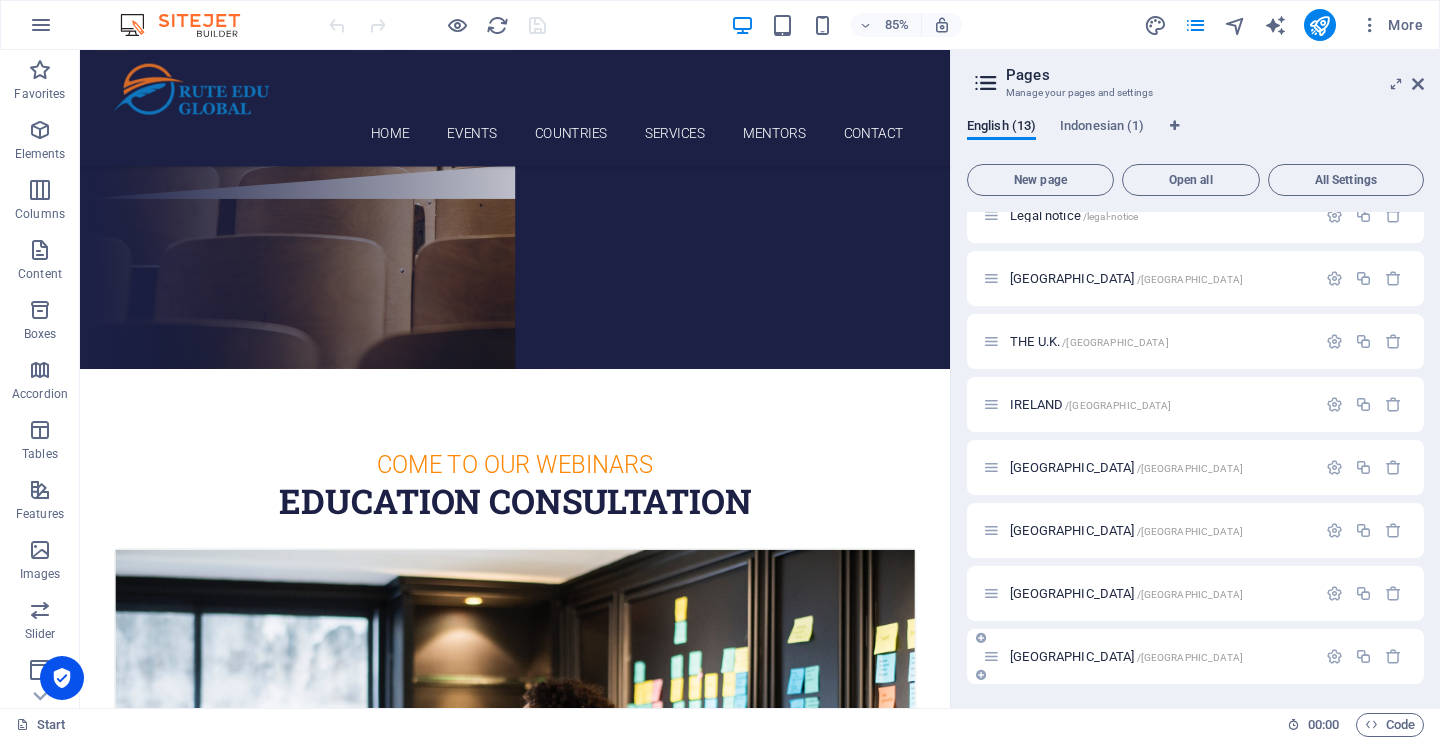 scroll, scrollTop: 288, scrollLeft: 0, axis: vertical 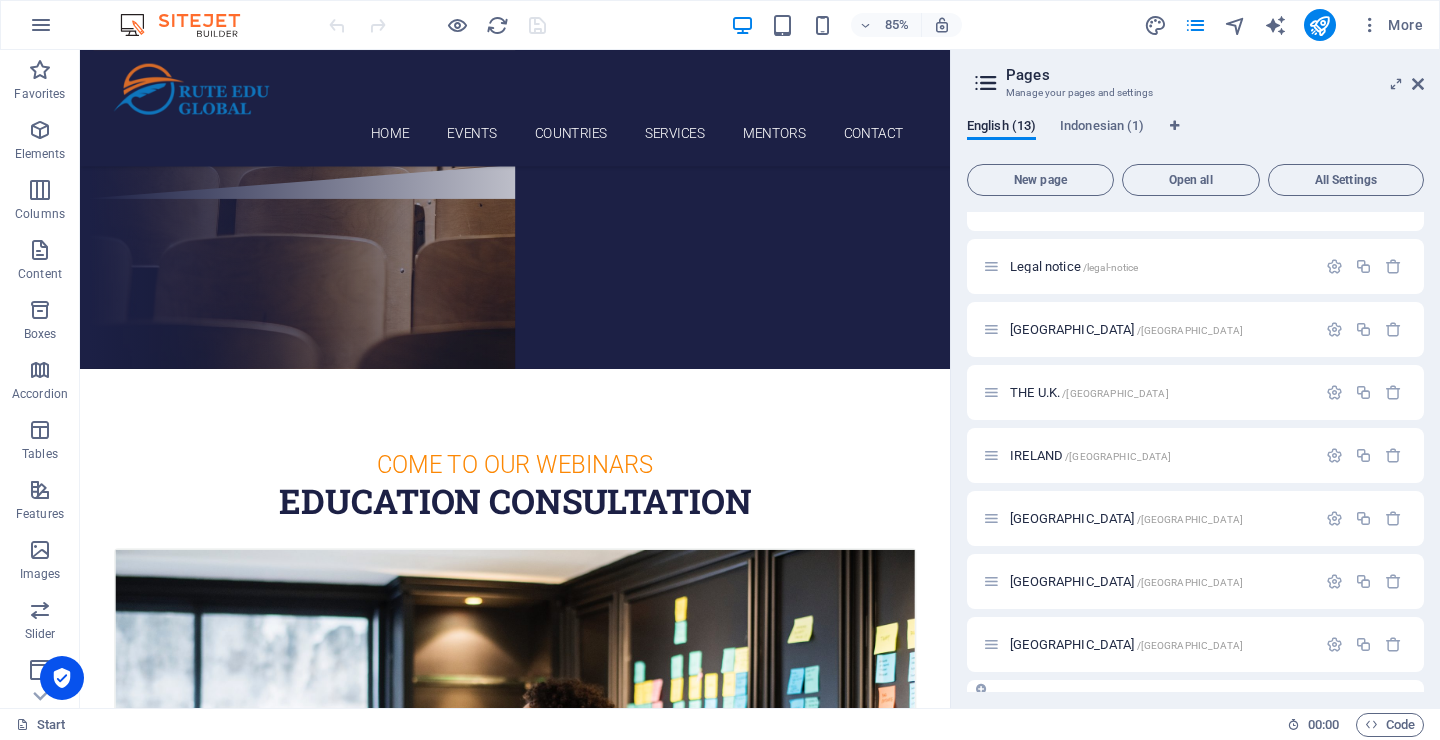 click on "Start / [GEOGRAPHIC_DATA] /[GEOGRAPHIC_DATA] [GEOGRAPHIC_DATA] /[GEOGRAPHIC_DATA] [GEOGRAPHIC_DATA] /[GEOGRAPHIC_DATA] Subpage /subpage Legal notice /legal-notice [GEOGRAPHIC_DATA] /[GEOGRAPHIC_DATA] [GEOGRAPHIC_DATA] U.K. /[GEOGRAPHIC_DATA] [GEOGRAPHIC_DATA] /[GEOGRAPHIC_DATA] [GEOGRAPHIC_DATA] /[GEOGRAPHIC_DATA] [GEOGRAPHIC_DATA] /[GEOGRAPHIC_DATA] [GEOGRAPHIC_DATA] /[GEOGRAPHIC_DATA] [GEOGRAPHIC_DATA] /[GEOGRAPHIC_DATA]" at bounding box center [1195, 329] 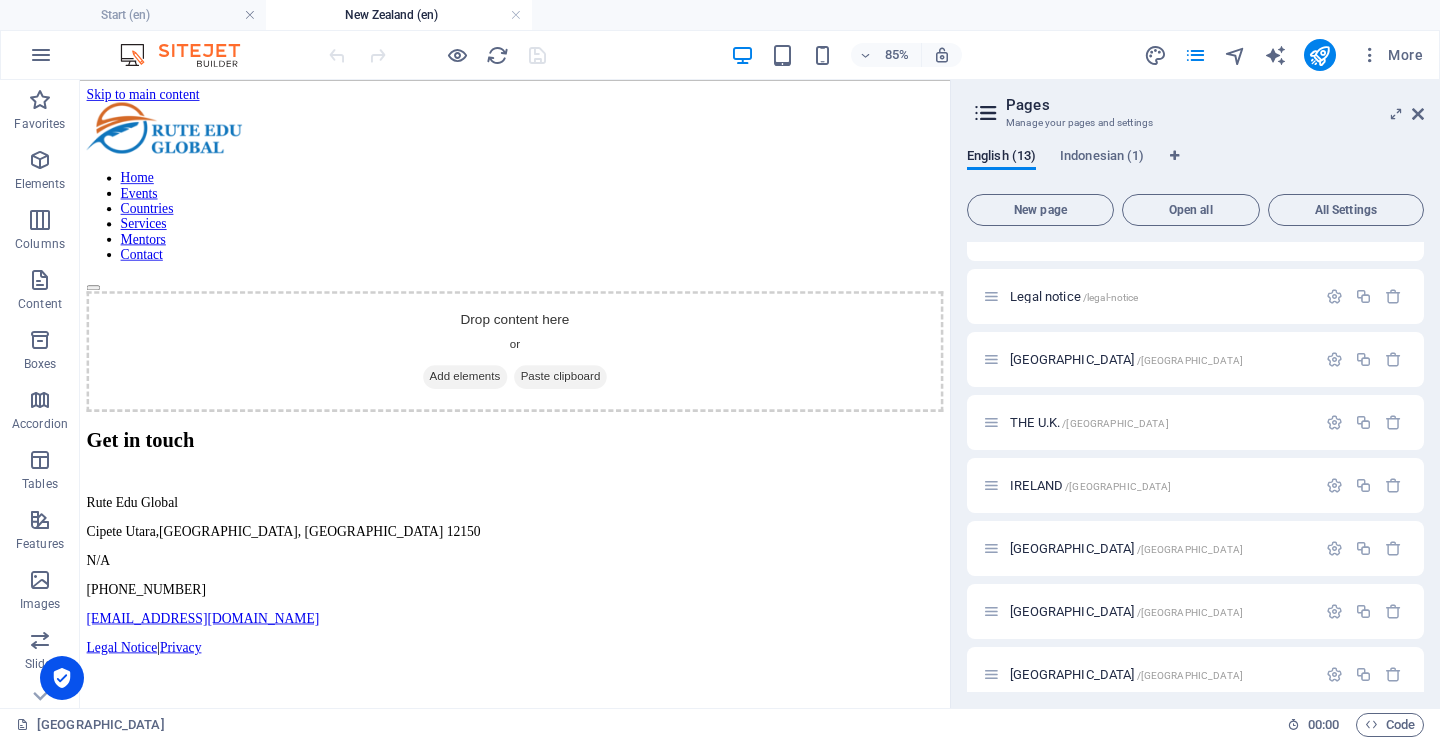 scroll, scrollTop: 0, scrollLeft: 0, axis: both 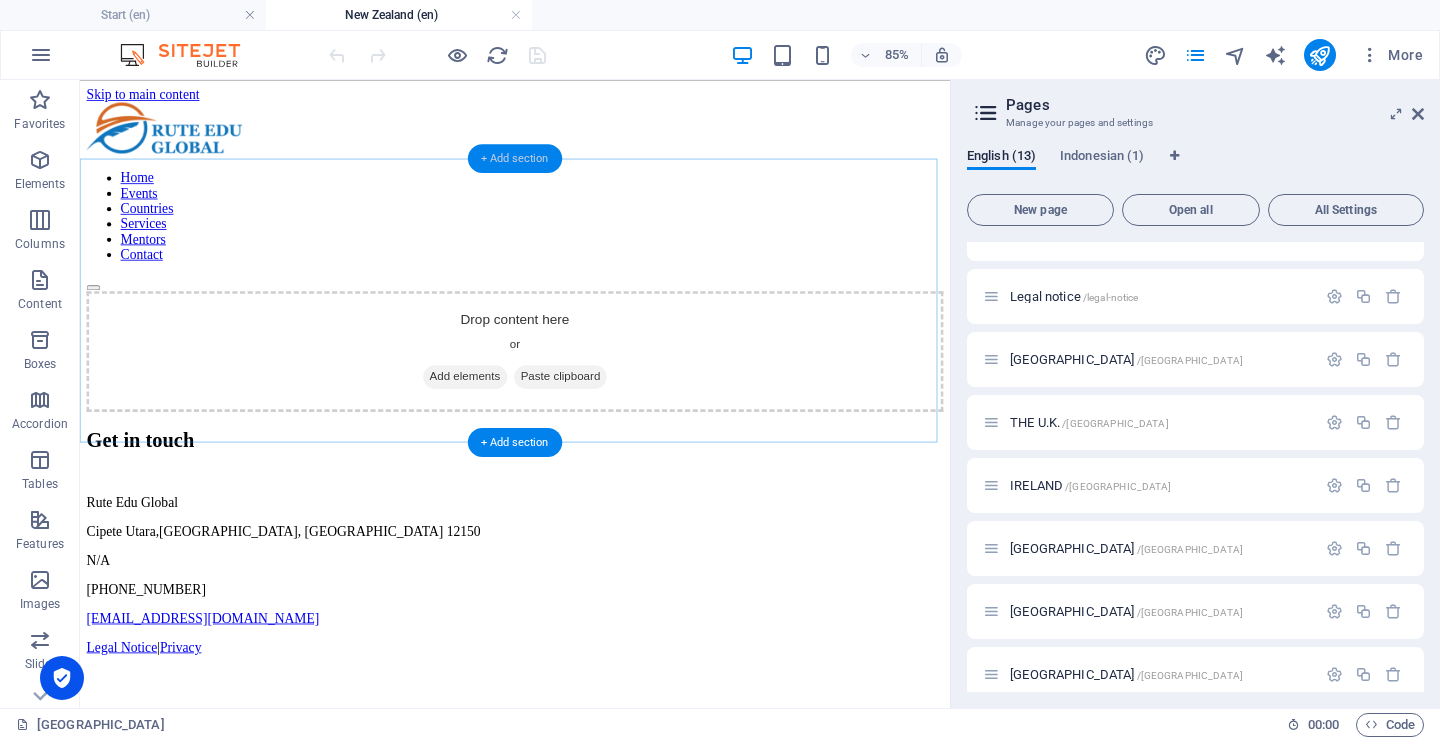 click on "+ Add section" at bounding box center (515, 158) 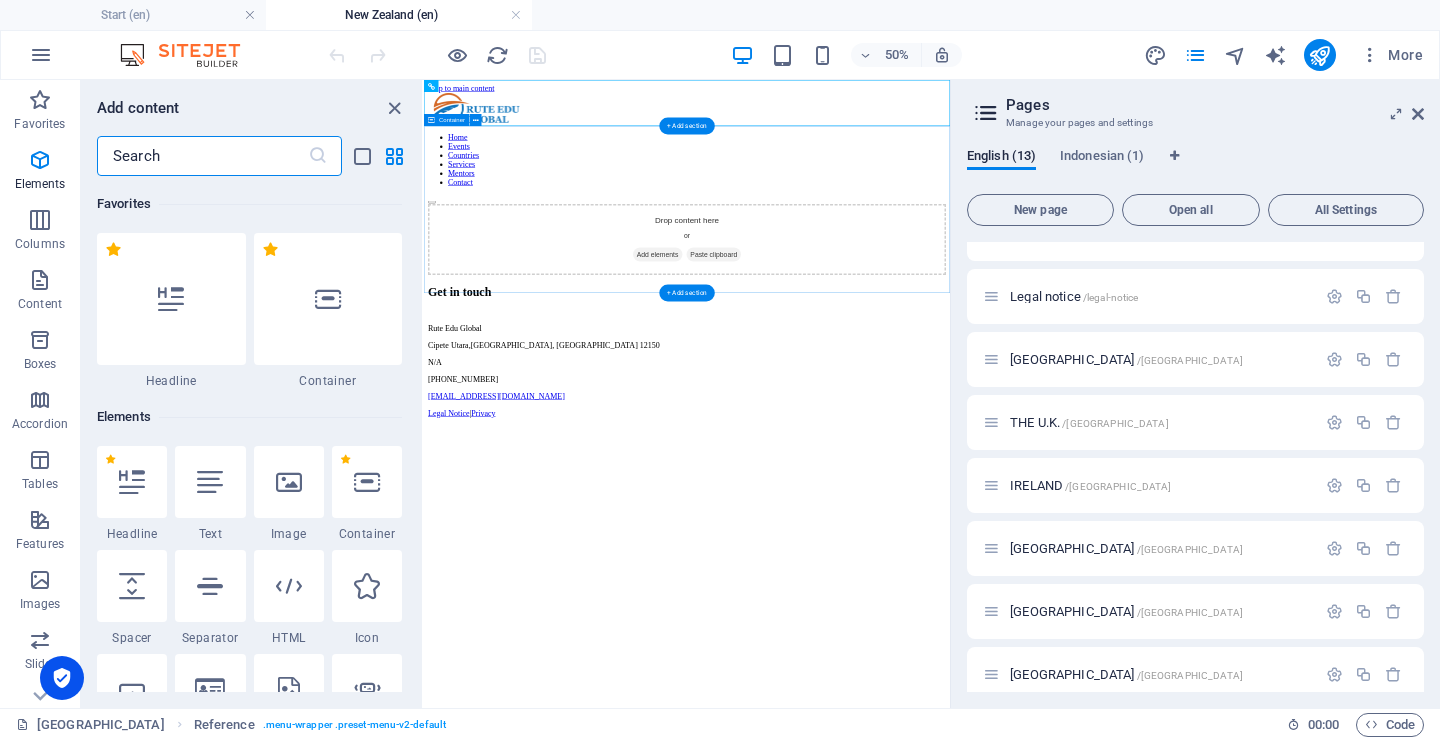 scroll, scrollTop: 3499, scrollLeft: 0, axis: vertical 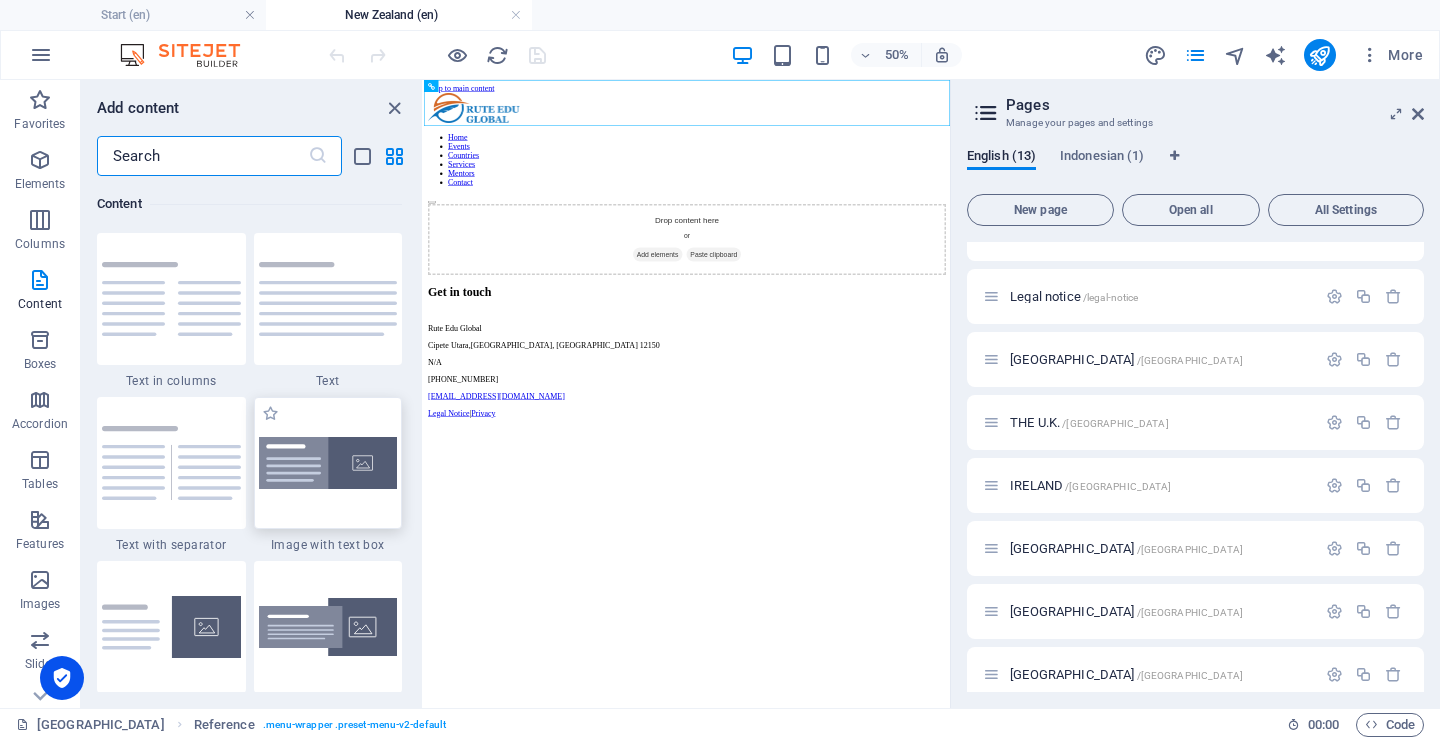 drag, startPoint x: 321, startPoint y: 492, endPoint x: 1753, endPoint y: 860, distance: 1478.529 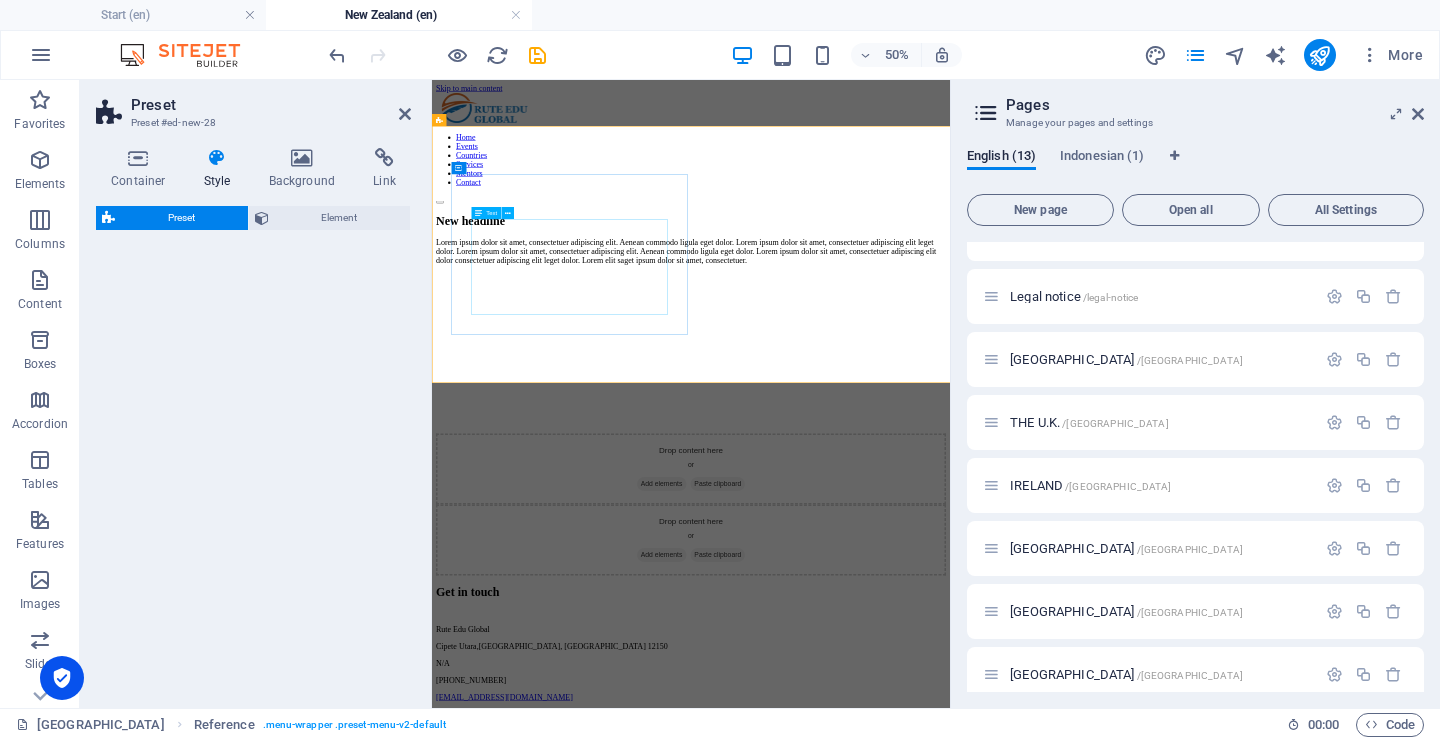 click on "New headline" at bounding box center [950, 361] 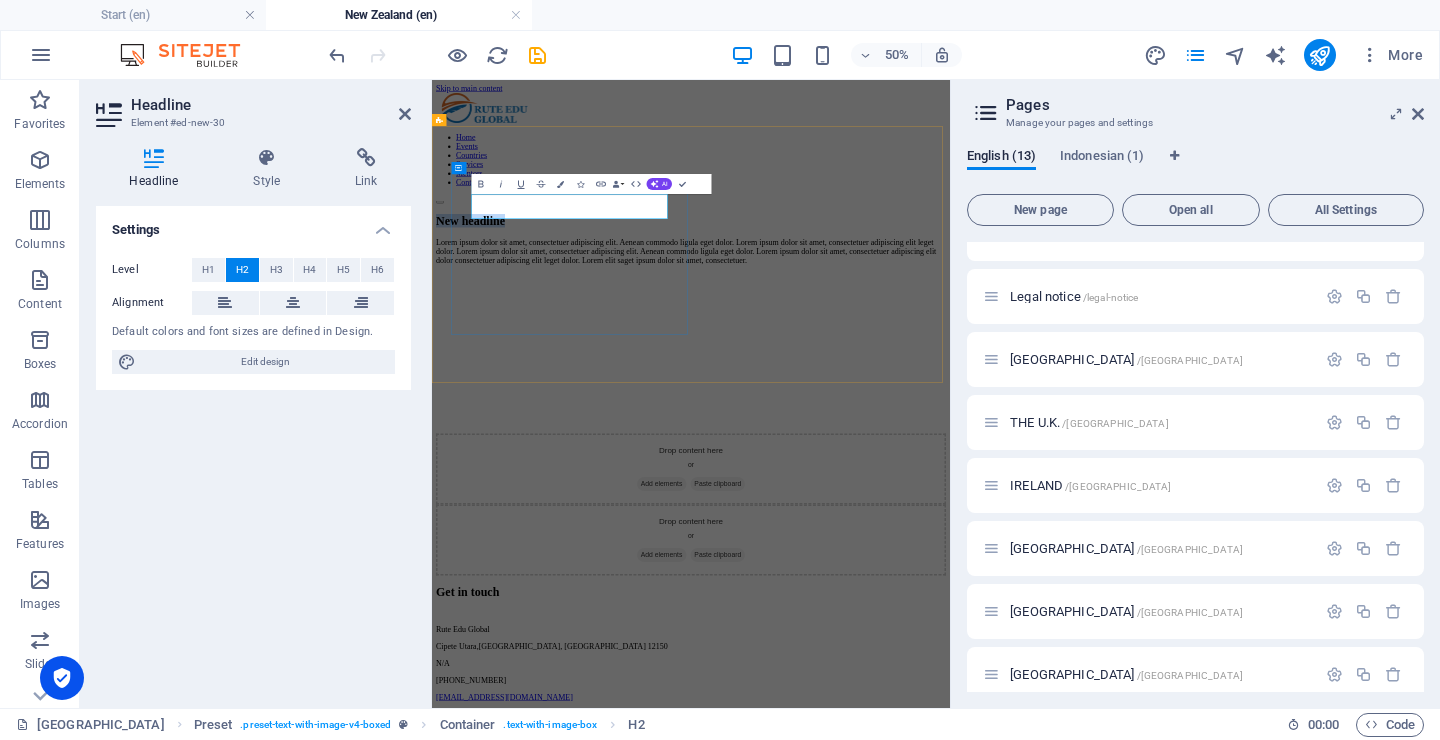 type 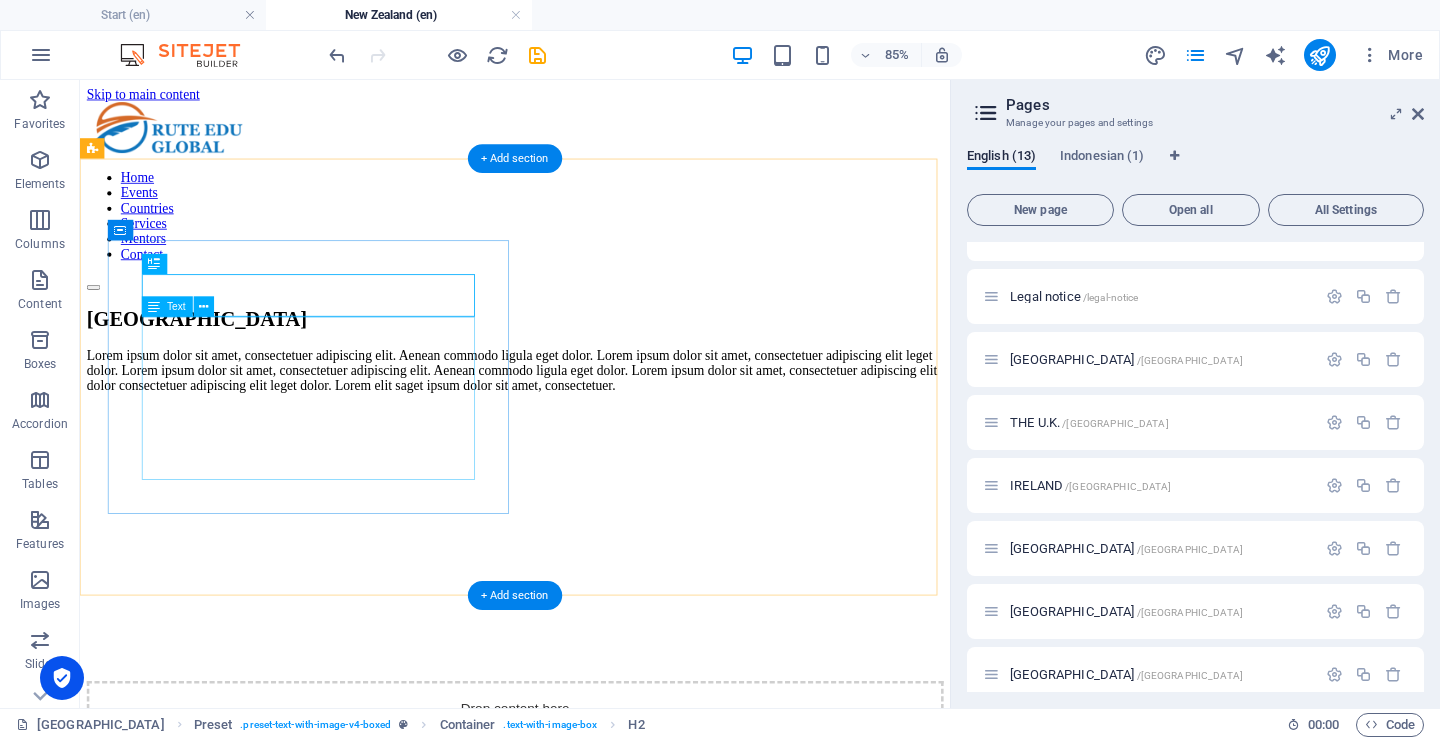 click on "Lorem ipsum dolor sit amet, consectetuer adipiscing elit. Aenean commodo ligula eget dolor. Lorem ipsum dolor sit amet, consectetuer adipiscing elit leget dolor. Lorem ipsum dolor sit amet, consectetuer adipiscing elit. Aenean commodo ligula eget dolor. Lorem ipsum dolor sit amet, consectetuer adipiscing elit dolor consectetuer adipiscing elit leget dolor. Lorem elit saget ipsum dolor sit amet, consectetuer." at bounding box center [592, 422] 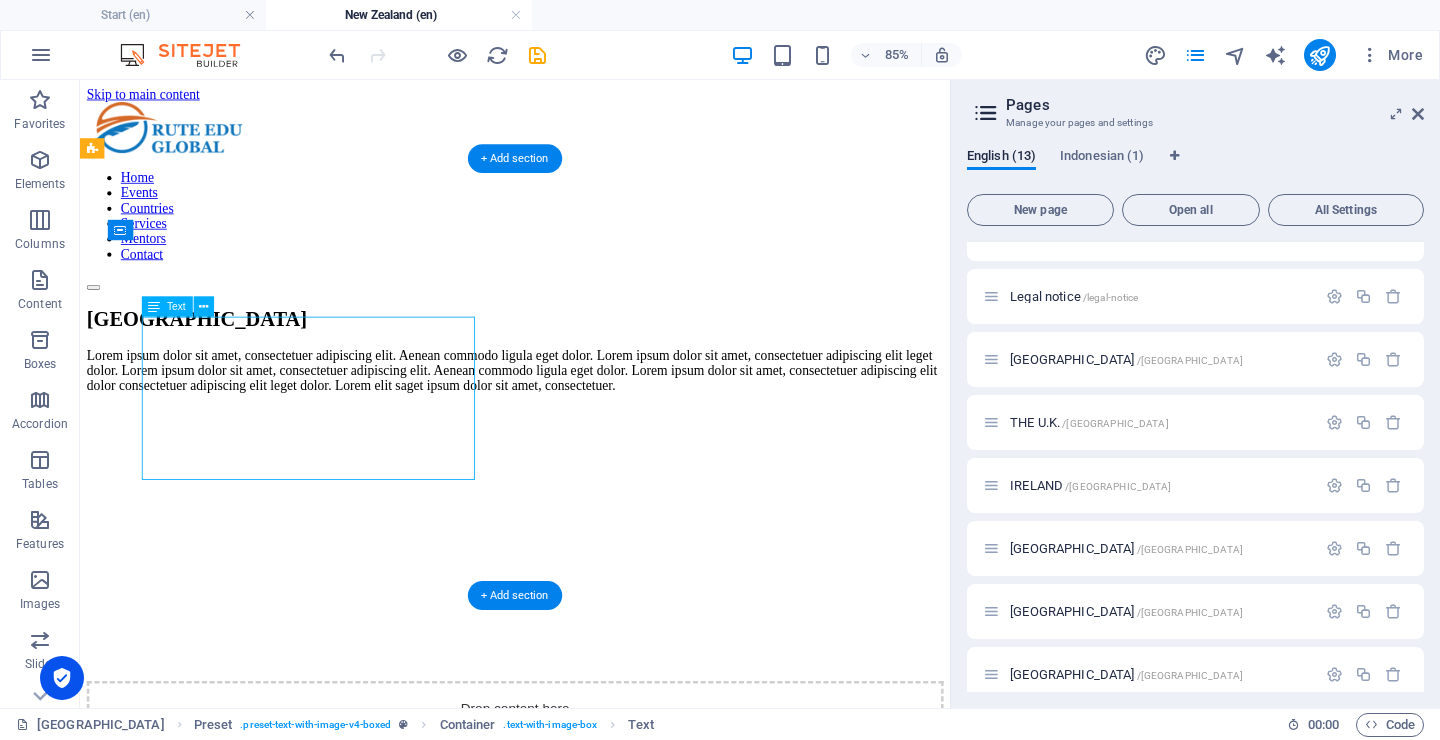 click on "Lorem ipsum dolor sit amet, consectetuer adipiscing elit. Aenean commodo ligula eget dolor. Lorem ipsum dolor sit amet, consectetuer adipiscing elit leget dolor. Lorem ipsum dolor sit amet, consectetuer adipiscing elit. Aenean commodo ligula eget dolor. Lorem ipsum dolor sit amet, consectetuer adipiscing elit dolor consectetuer adipiscing elit leget dolor. Lorem elit saget ipsum dolor sit amet, consectetuer." at bounding box center [592, 422] 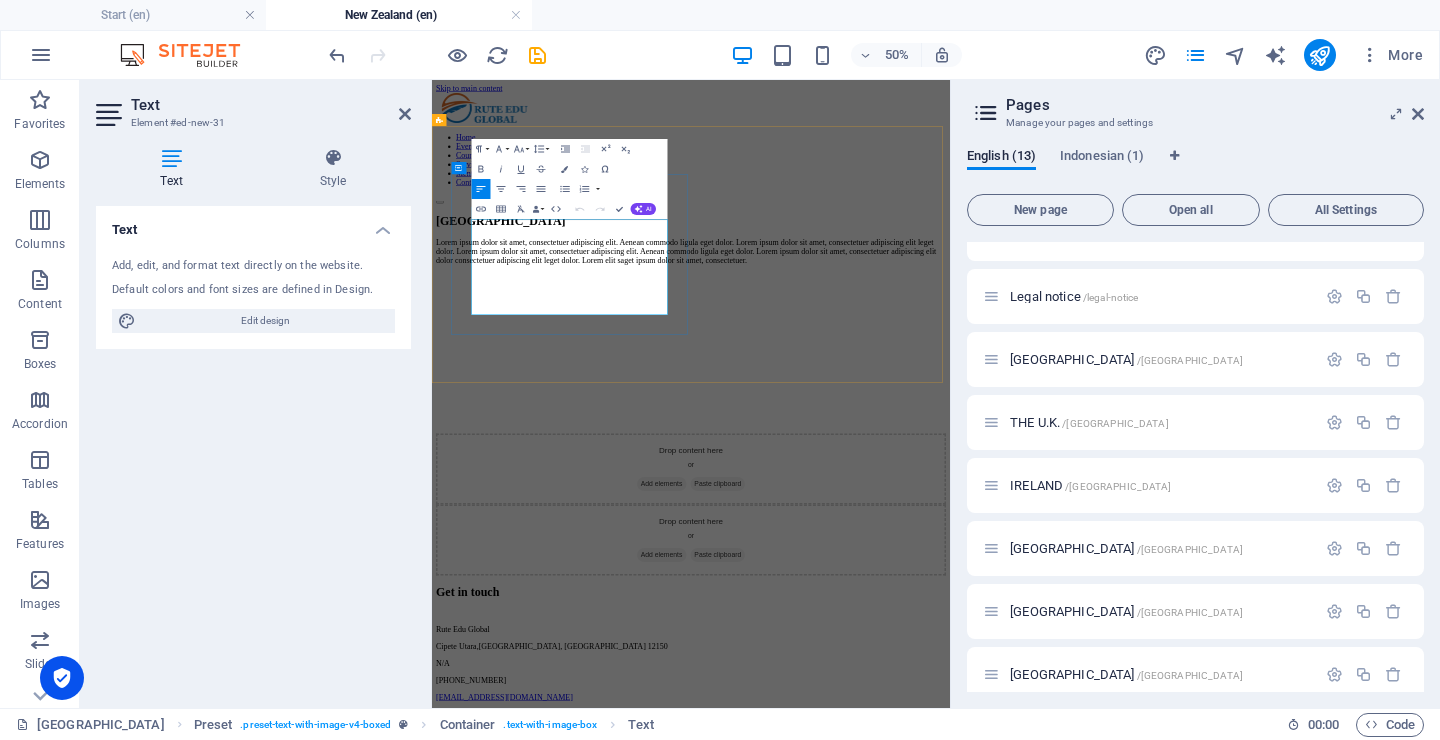 click on "Lorem ipsum dolor sit amet, consectetuer adipiscing elit. Aenean commodo ligula eget dolor. Lorem ipsum dolor sit amet, consectetuer adipiscing elit leget dolor. Lorem ipsum dolor sit amet, consectetuer adipiscing elit. Aenean commodo ligula eget dolor. Lorem ipsum dolor sit amet, consectetuer adipiscing elit dolor consectetuer adipiscing elit leget dolor. Lorem elit saget ipsum dolor sit amet, consectetuer." at bounding box center [950, 422] 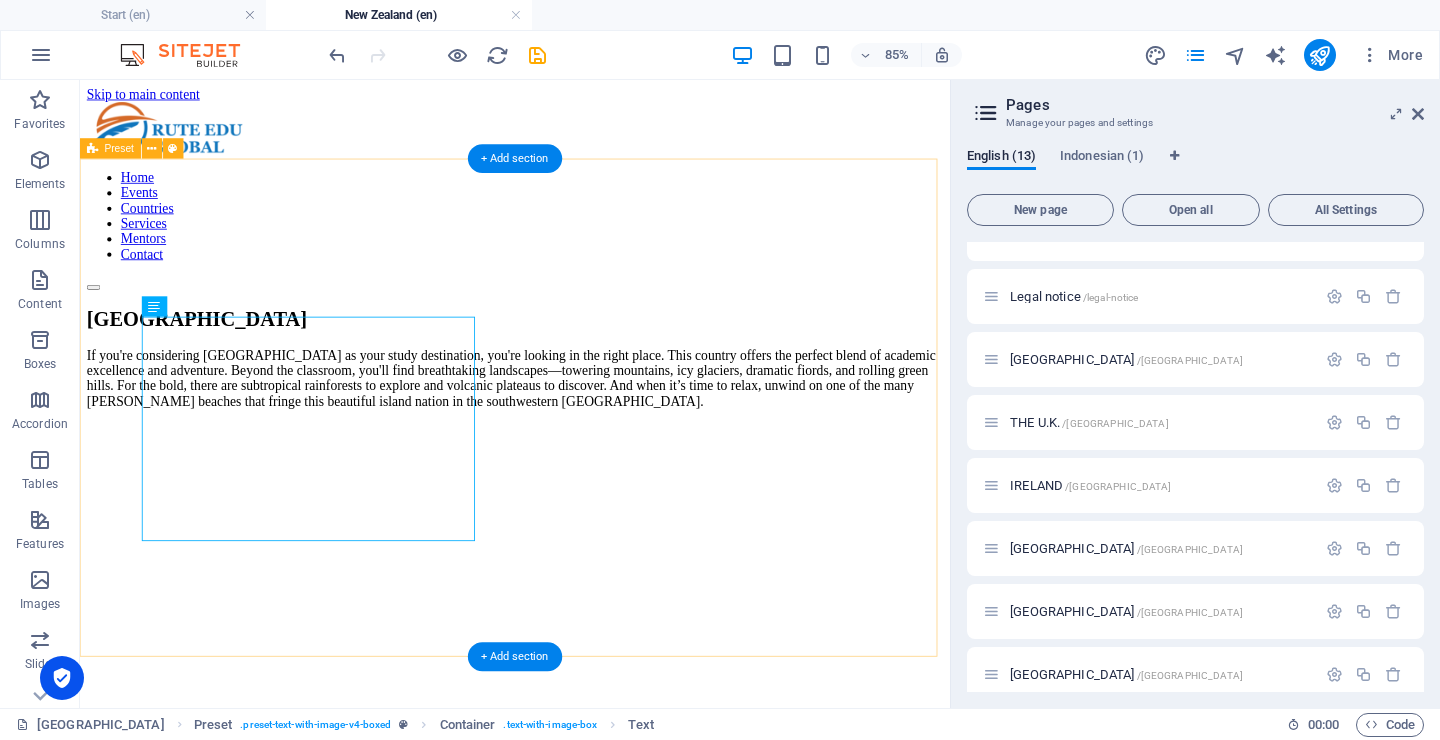 click on "[GEOGRAPHIC_DATA] If you're considering [GEOGRAPHIC_DATA] as your study destination, you're looking in the right place. This country offers the perfect blend of academic excellence and adventure. Beyond the classroom, you'll find breathtaking landscapes—towering mountains, icy glaciers, dramatic fiords, and rolling green hills. For the bold, there are subtropical rainforests to explore and volcanic plateaus to discover. And when it’s time to relax, unwind on one of the many [PERSON_NAME] beaches that fringe this beautiful island nation in the southwestern [GEOGRAPHIC_DATA]. Drop content here or  Add elements  Paste clipboard" at bounding box center (592, 683) 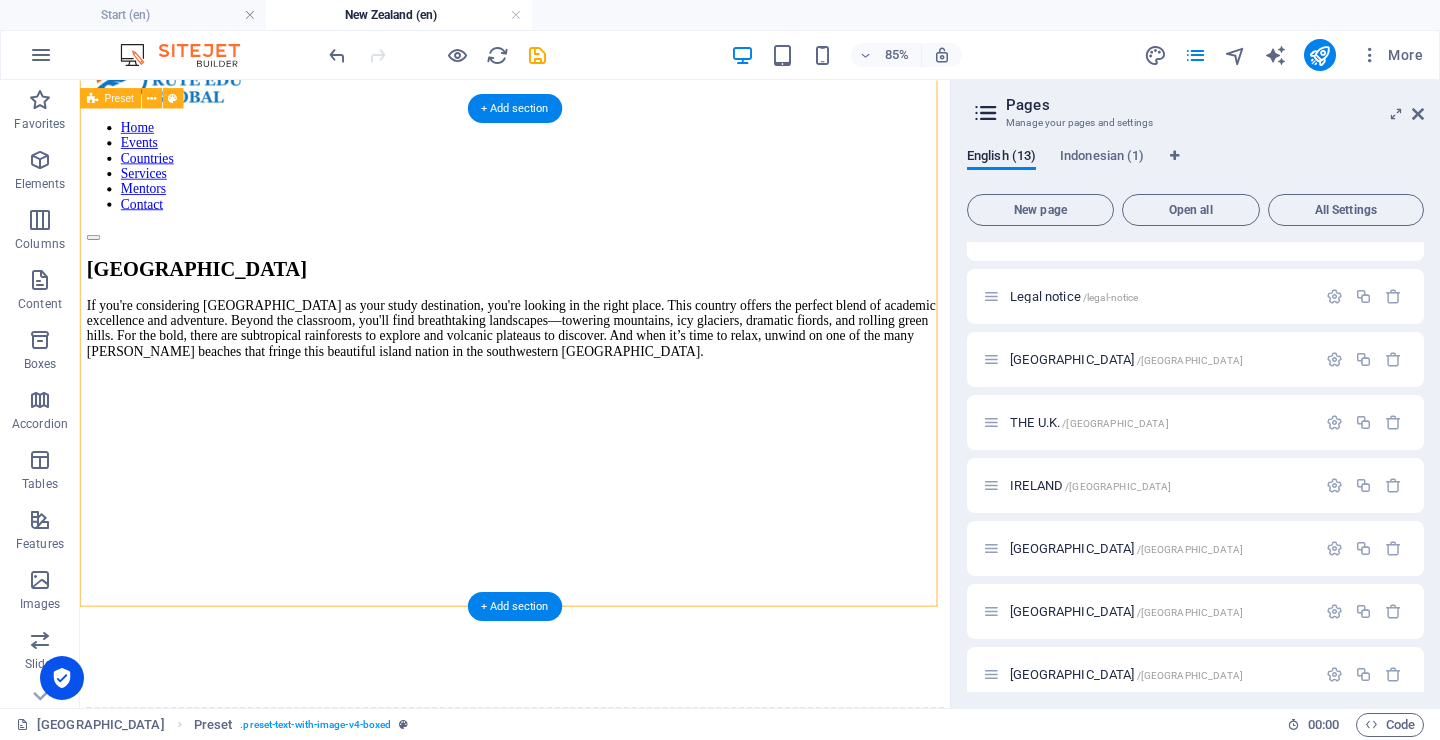 scroll, scrollTop: 0, scrollLeft: 0, axis: both 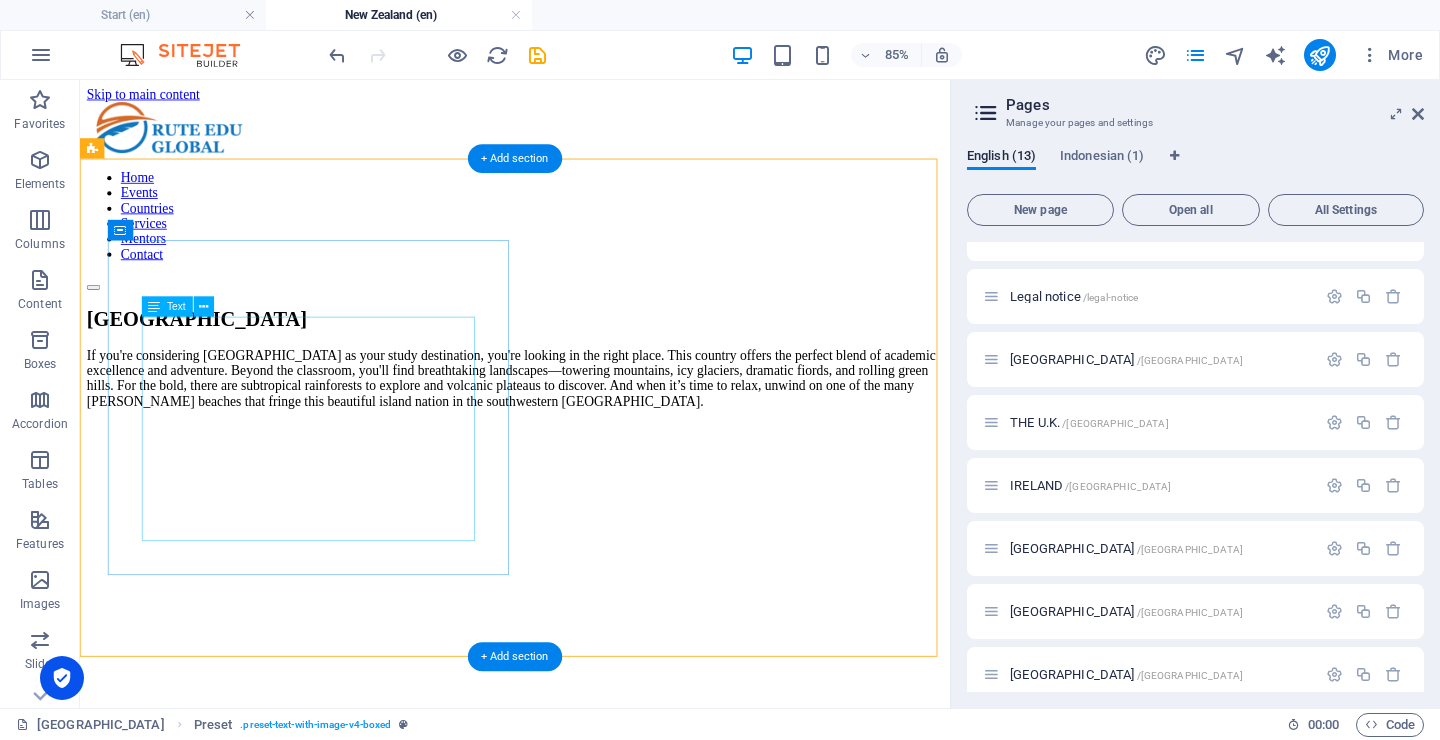 click on "If you're considering [GEOGRAPHIC_DATA] as your study destination, you're looking in the right place. This country offers the perfect blend of academic excellence and adventure. Beyond the classroom, you'll find breathtaking landscapes—towering mountains, icy glaciers, dramatic fiords, and rolling green hills. For the bold, there are subtropical rainforests to explore and volcanic plateaus to discover. And when it’s time to relax, unwind on one of the many [PERSON_NAME] beaches that fringe this beautiful island nation in the southwestern [GEOGRAPHIC_DATA]." at bounding box center (592, 431) 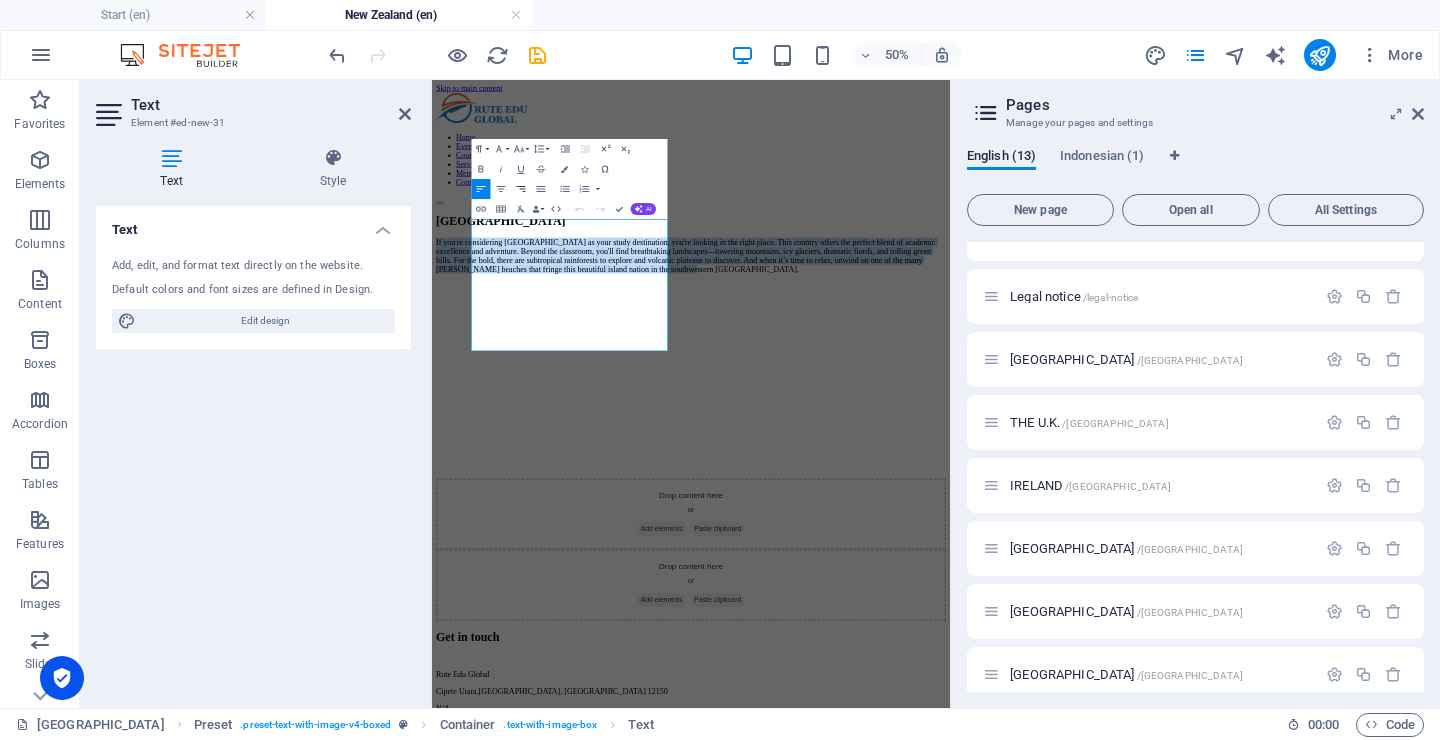 click on "Align Right" at bounding box center (520, 189) 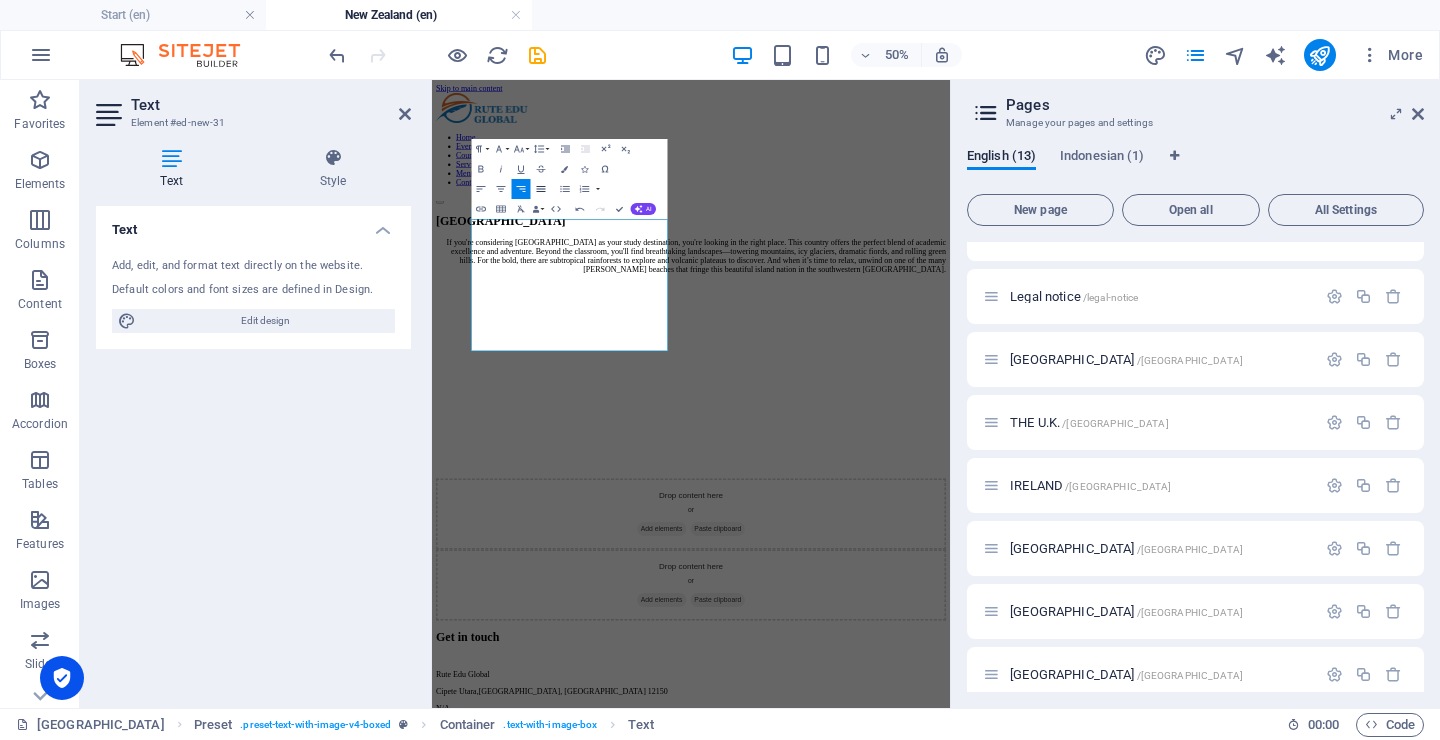 click 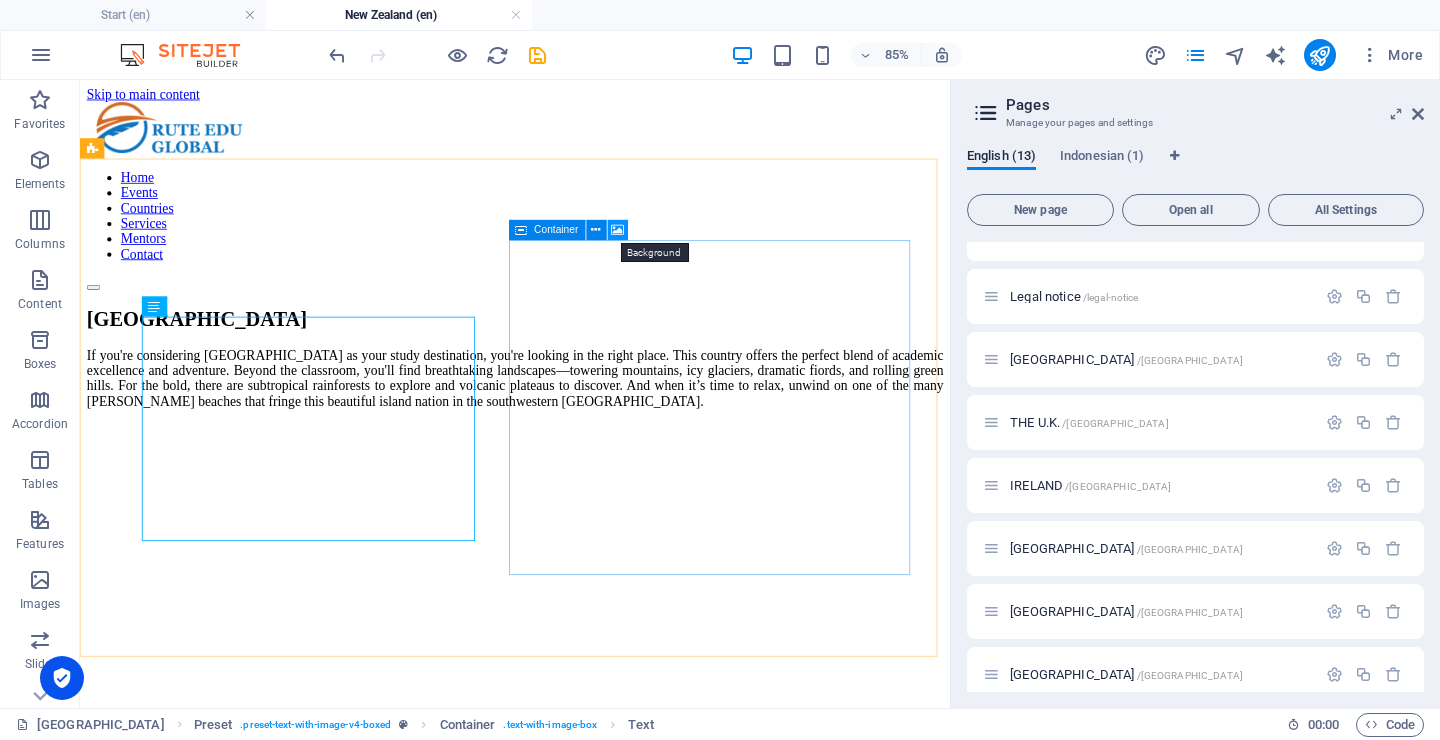 click at bounding box center [618, 230] 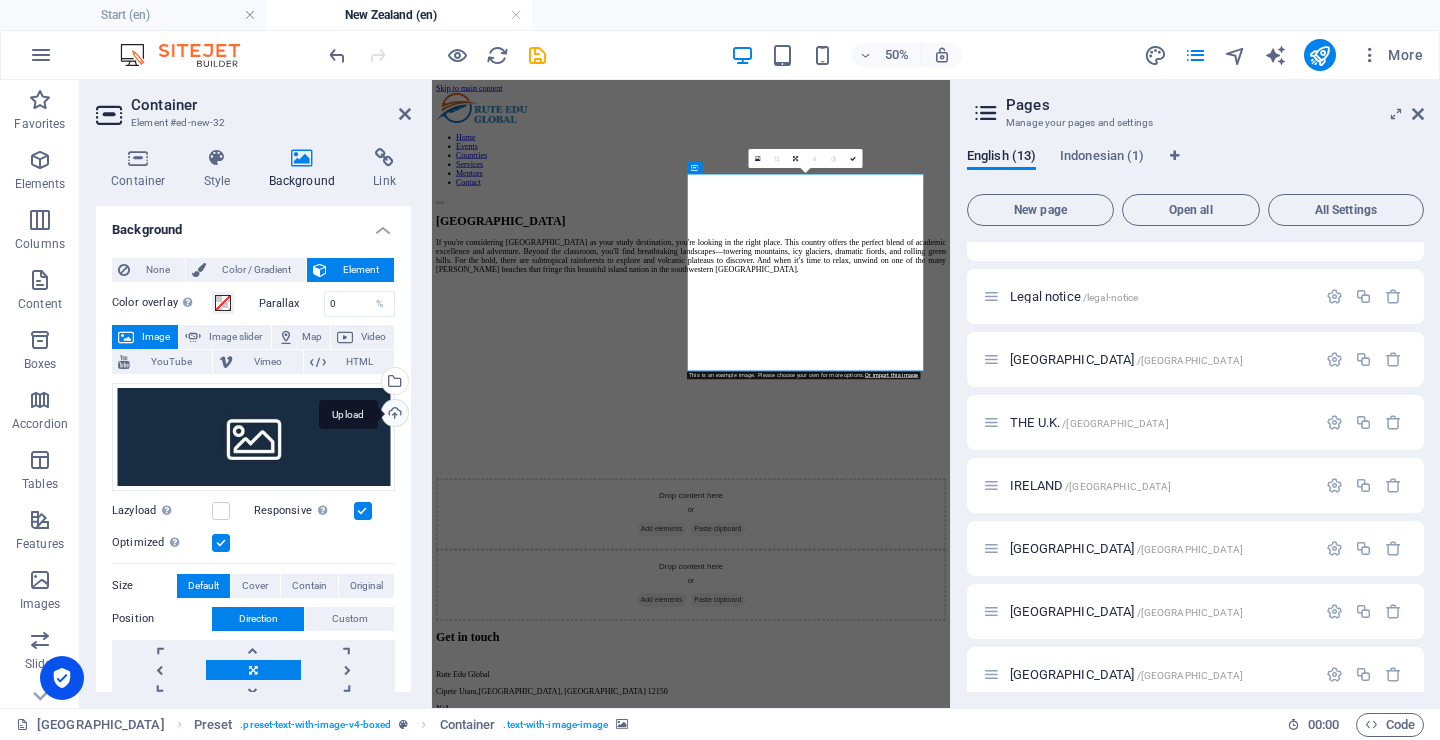 click on "Upload" at bounding box center [393, 415] 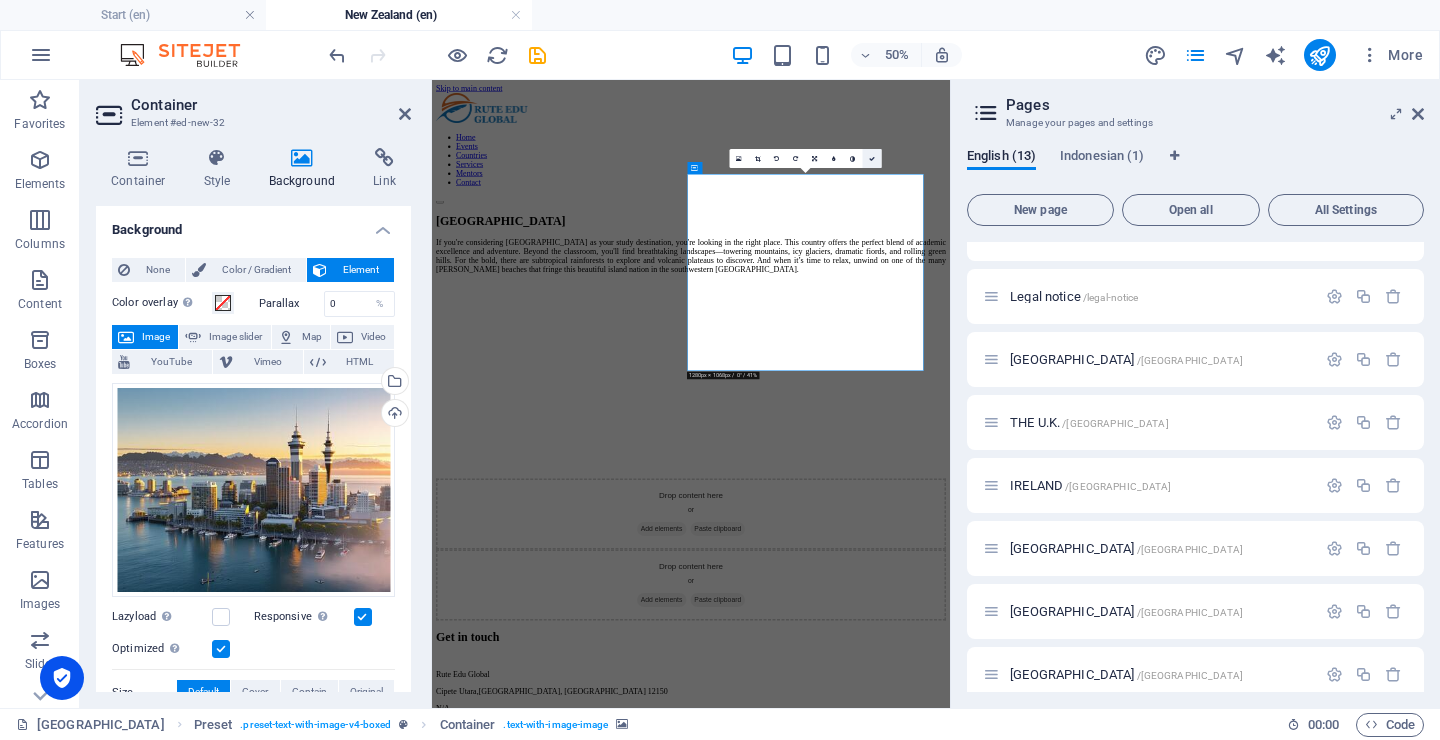 click at bounding box center (871, 158) 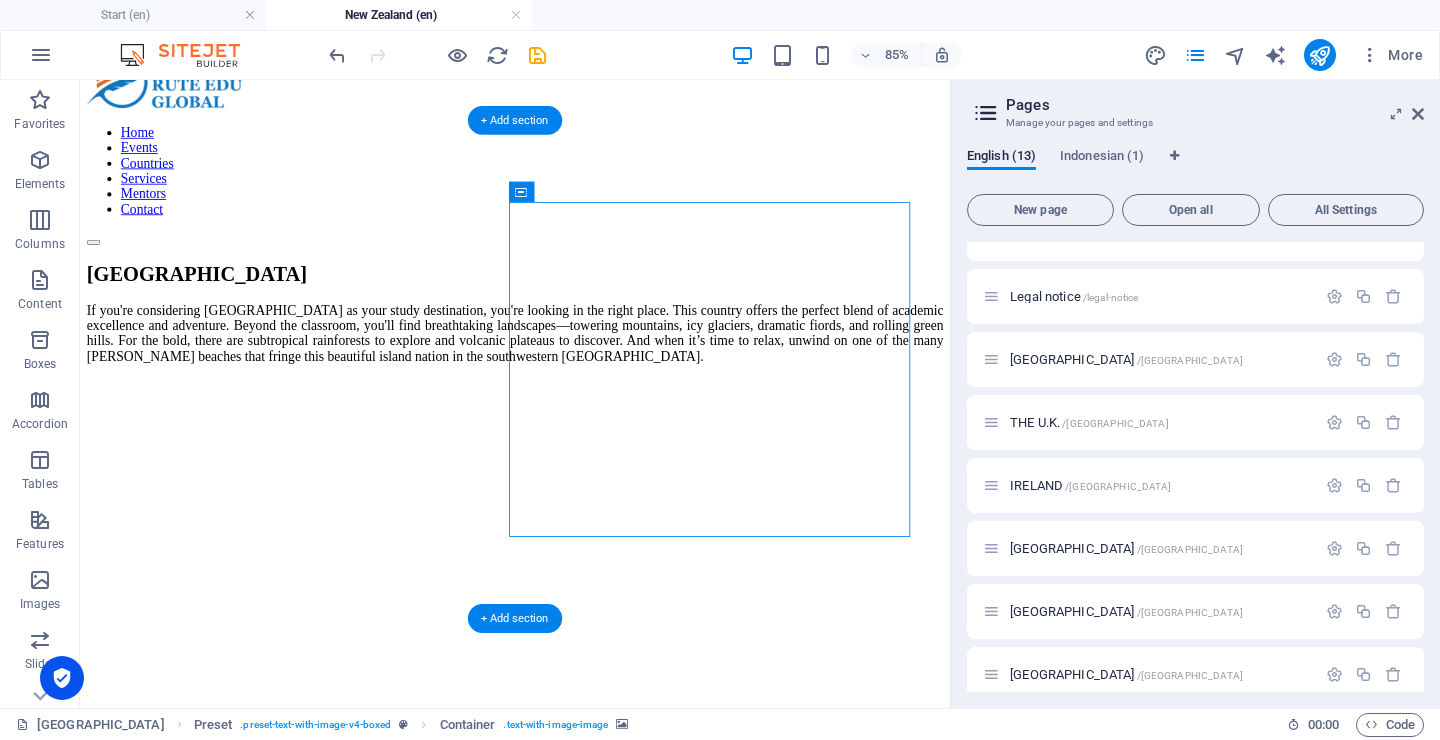 scroll, scrollTop: 54, scrollLeft: 0, axis: vertical 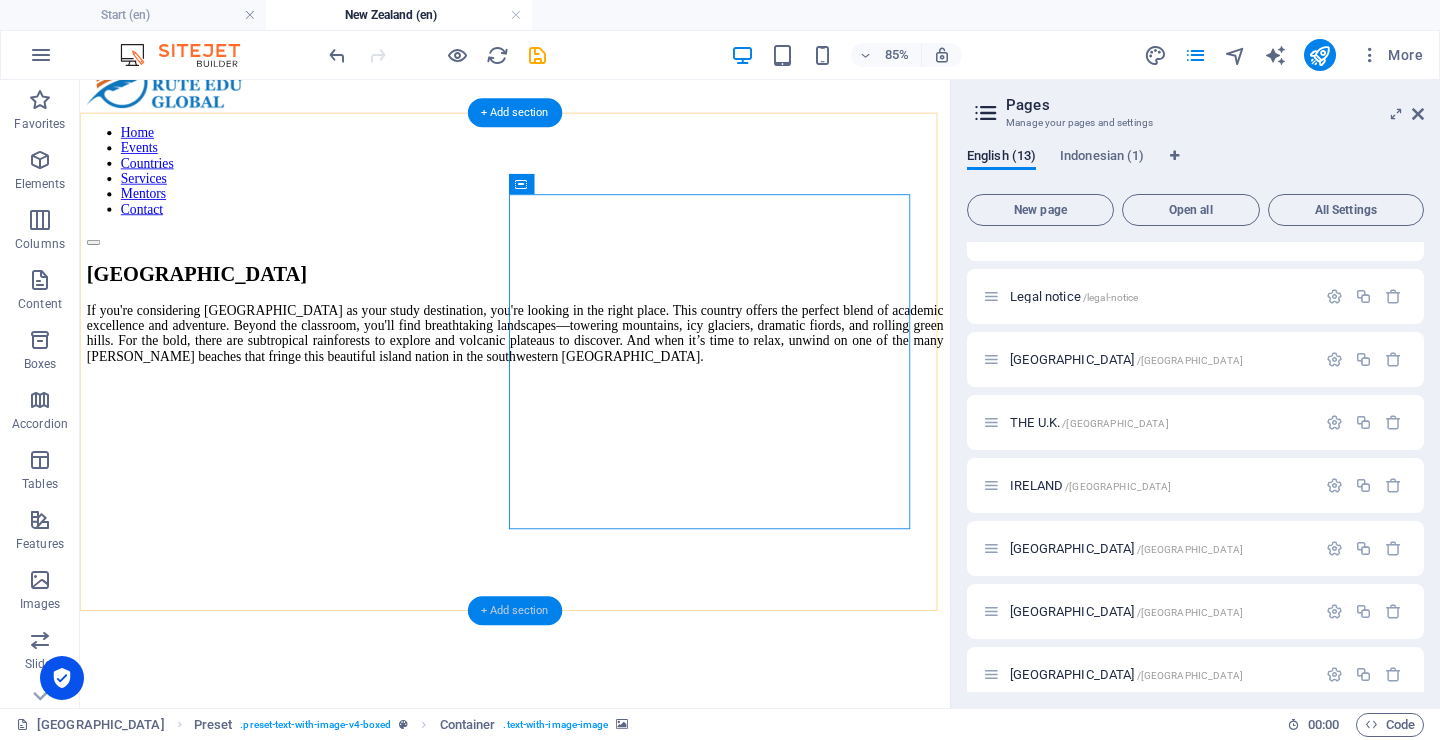 click on "+ Add section" at bounding box center (515, 610) 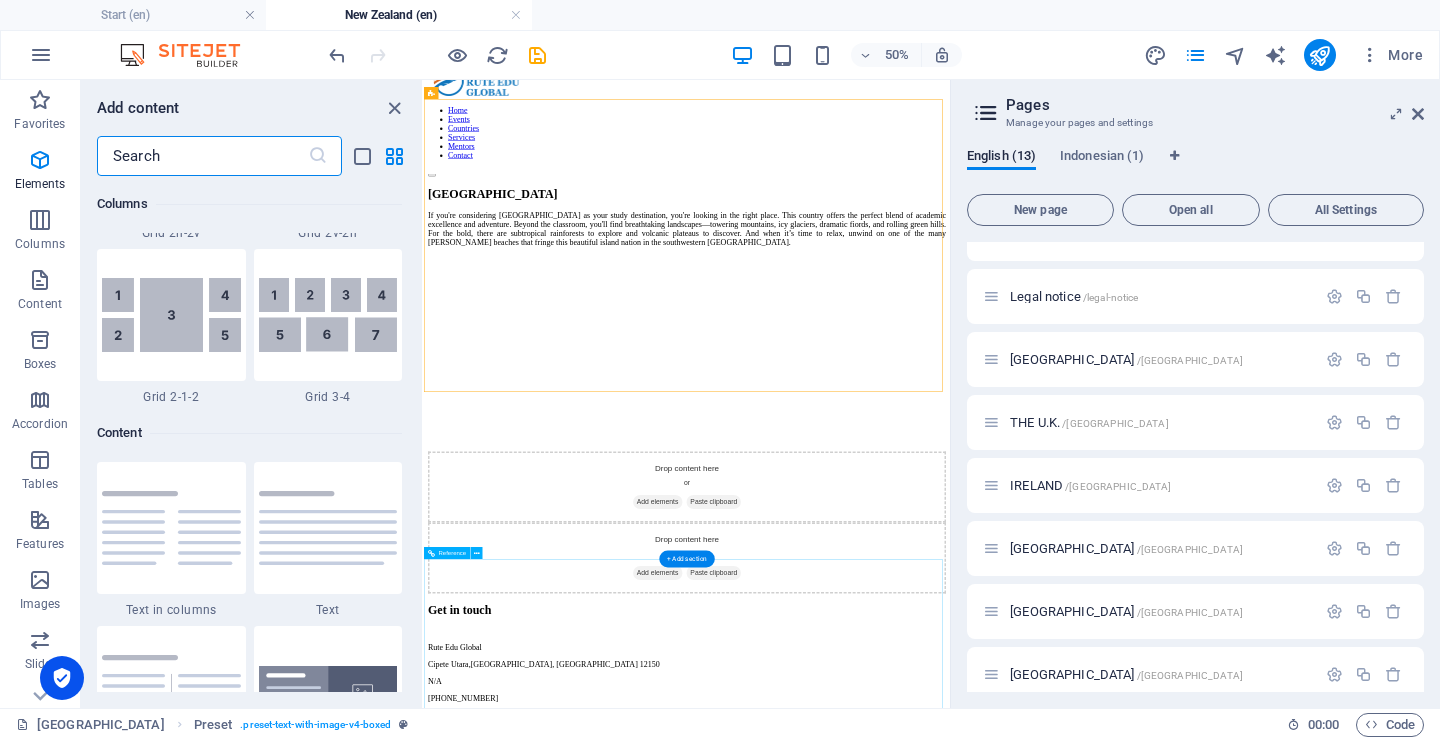 scroll, scrollTop: 3499, scrollLeft: 0, axis: vertical 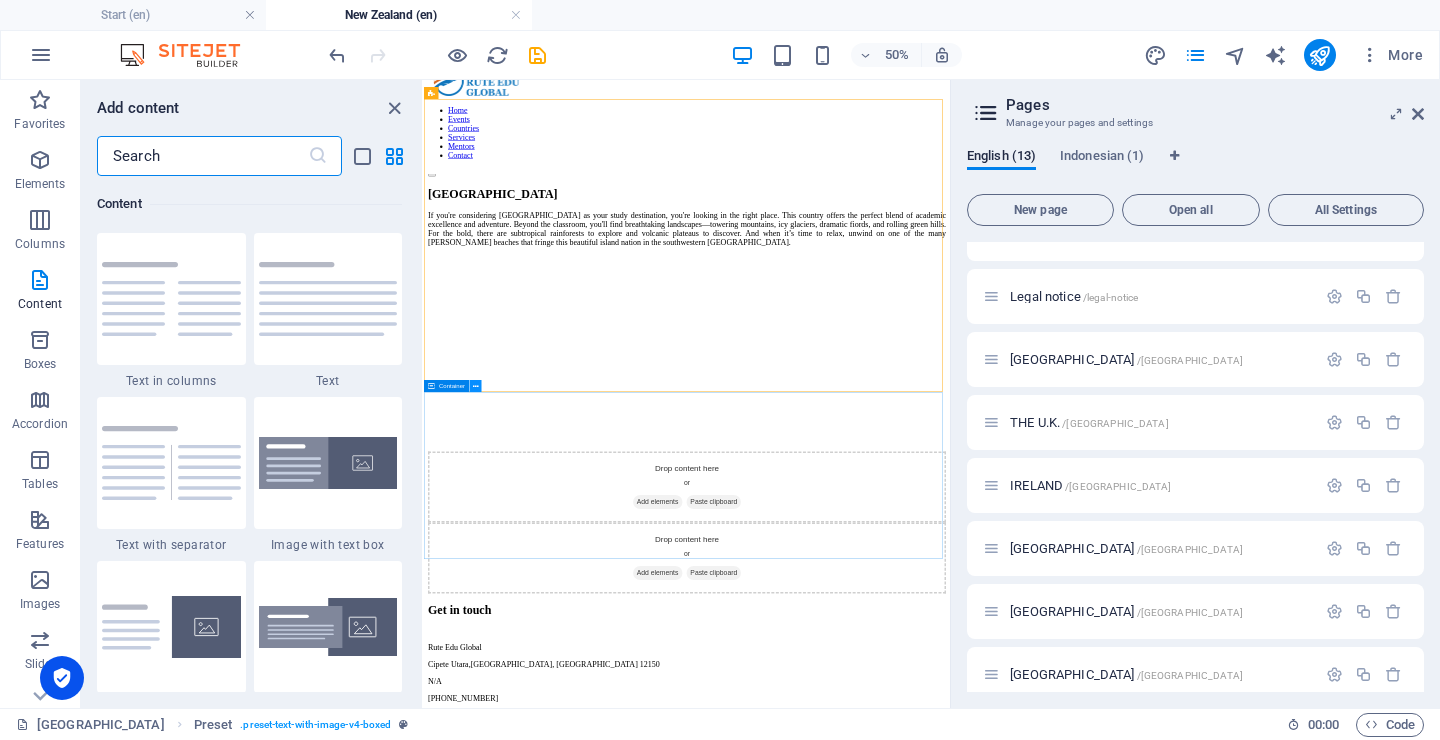 click at bounding box center [476, 386] 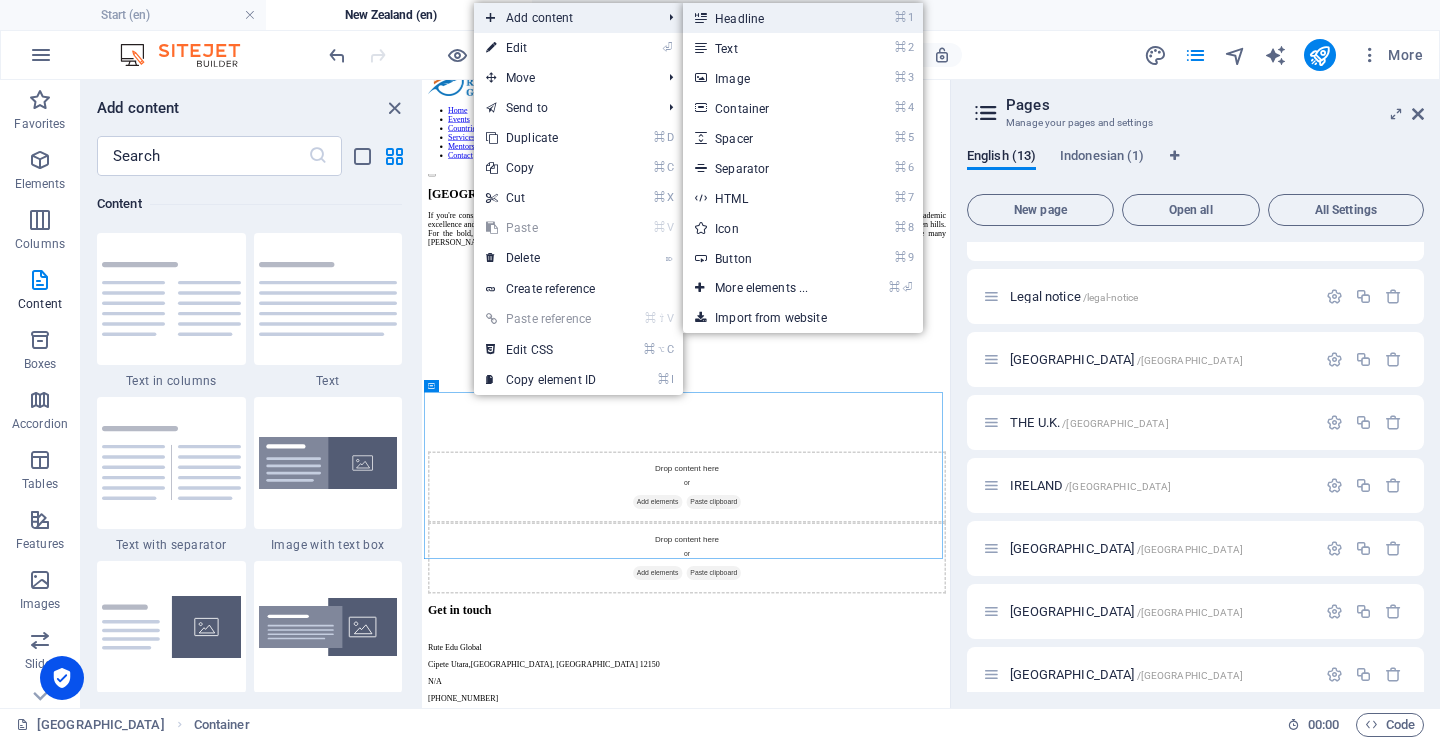 click on "⌘ 1  Headline" at bounding box center (765, 18) 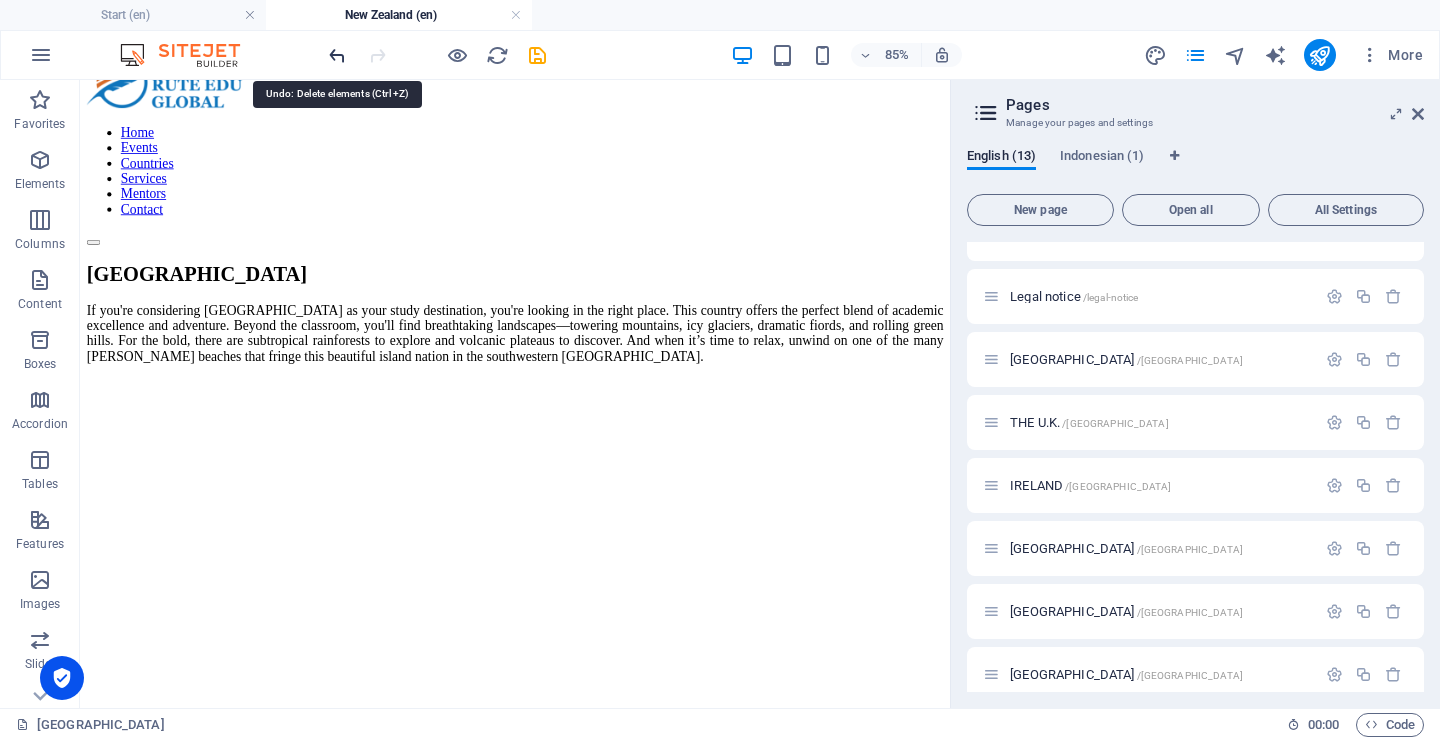 click at bounding box center (337, 55) 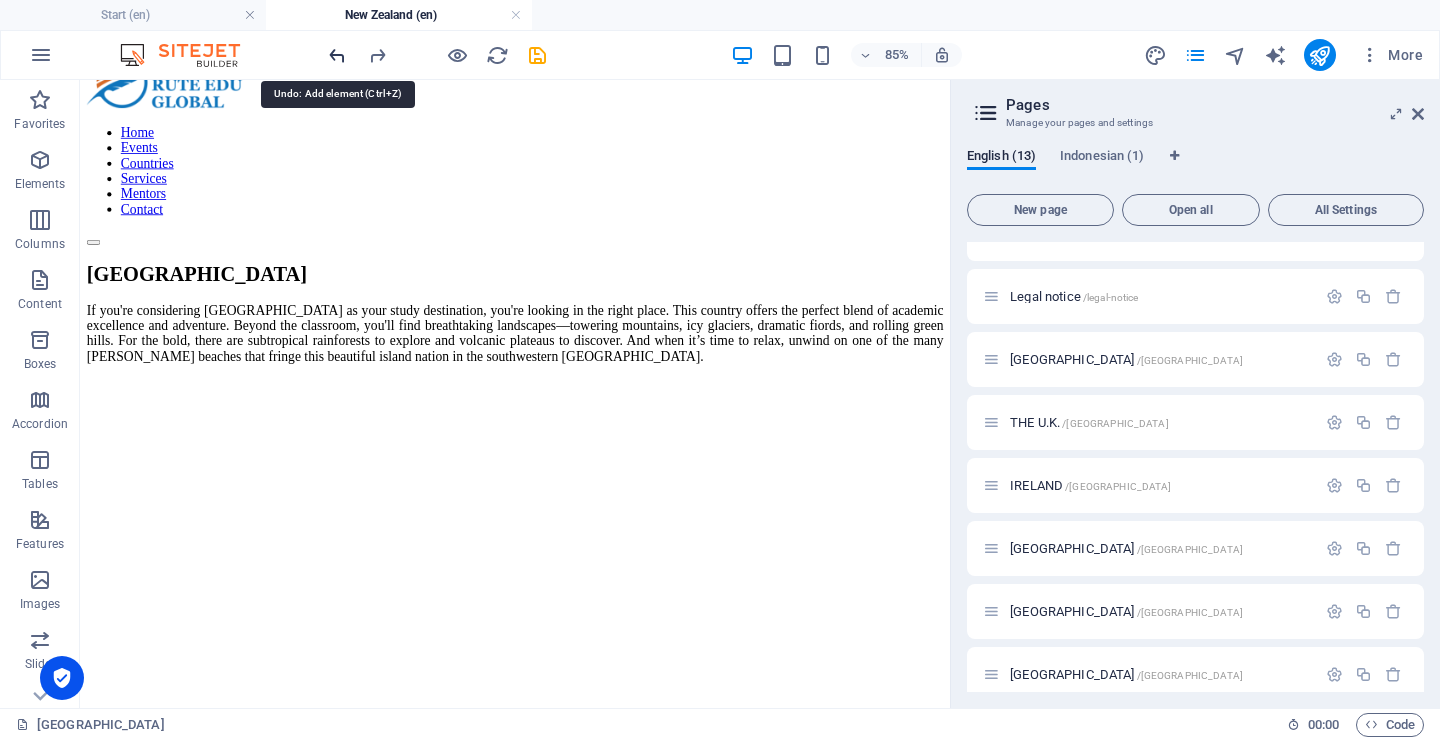 click at bounding box center (337, 55) 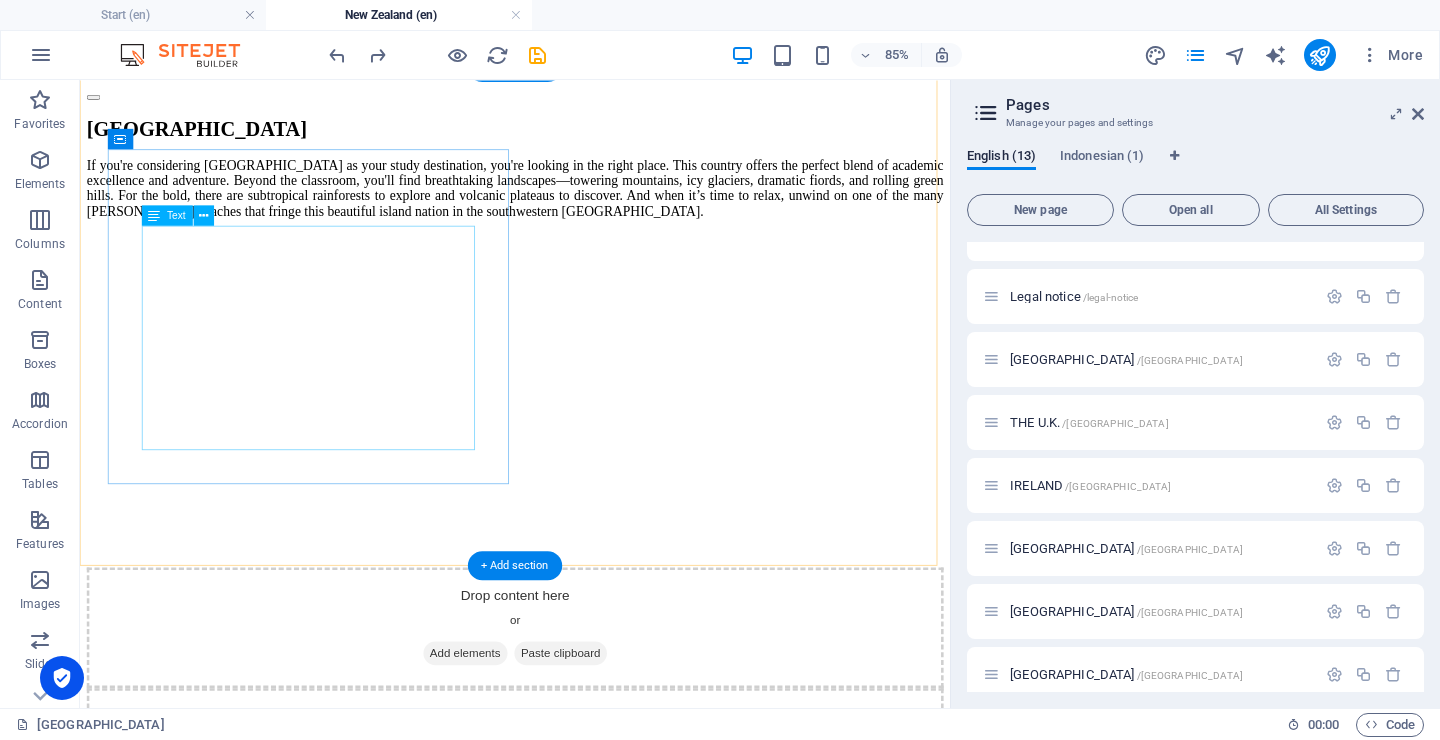 scroll, scrollTop: 317, scrollLeft: 0, axis: vertical 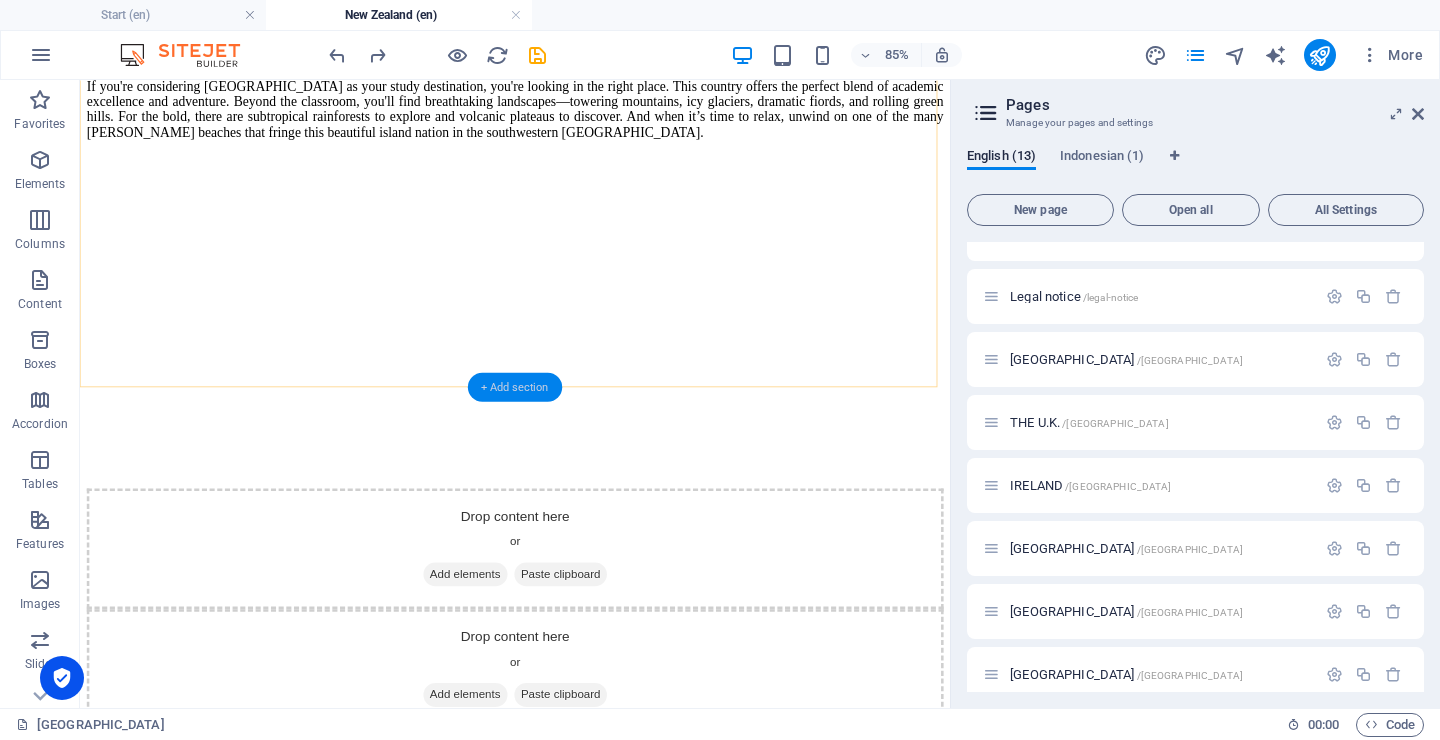 click on "+ Add section" at bounding box center (515, 386) 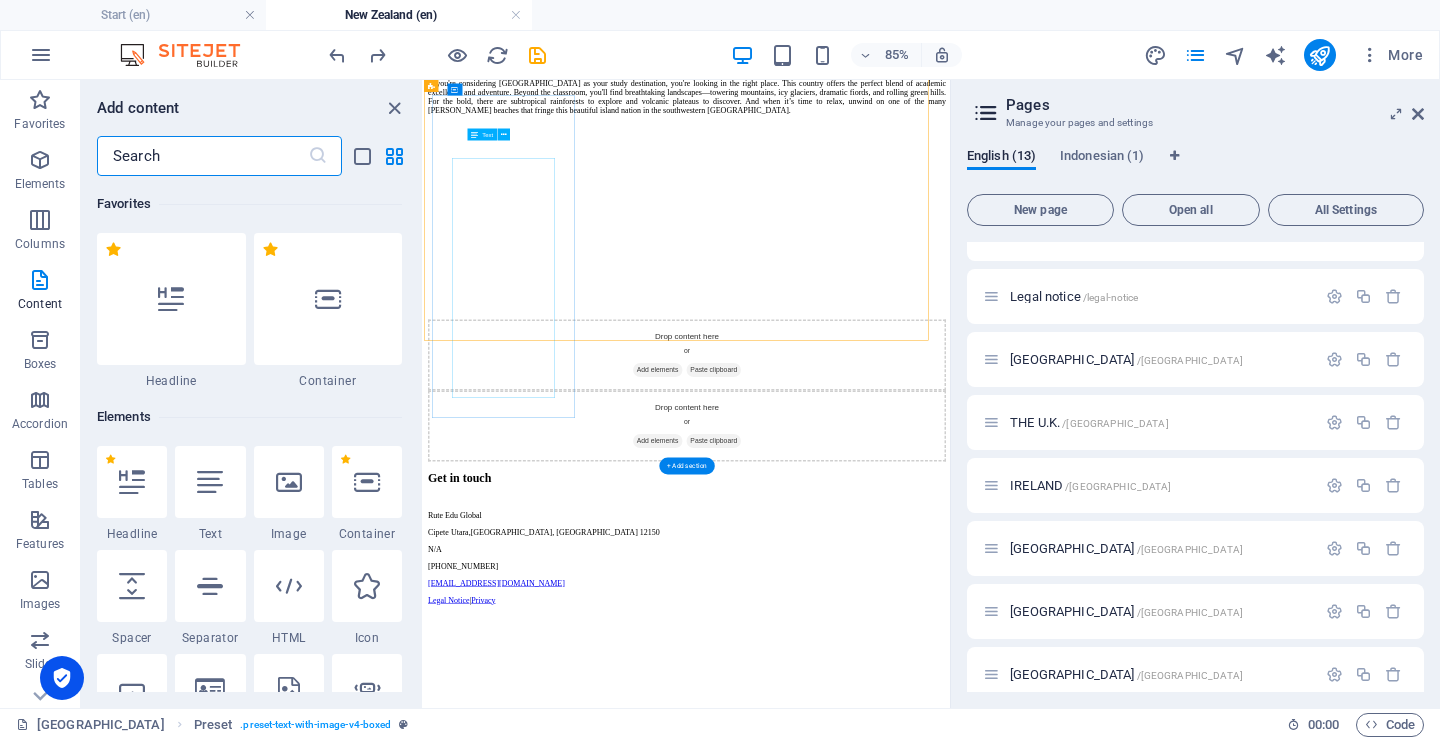 scroll, scrollTop: 157, scrollLeft: 0, axis: vertical 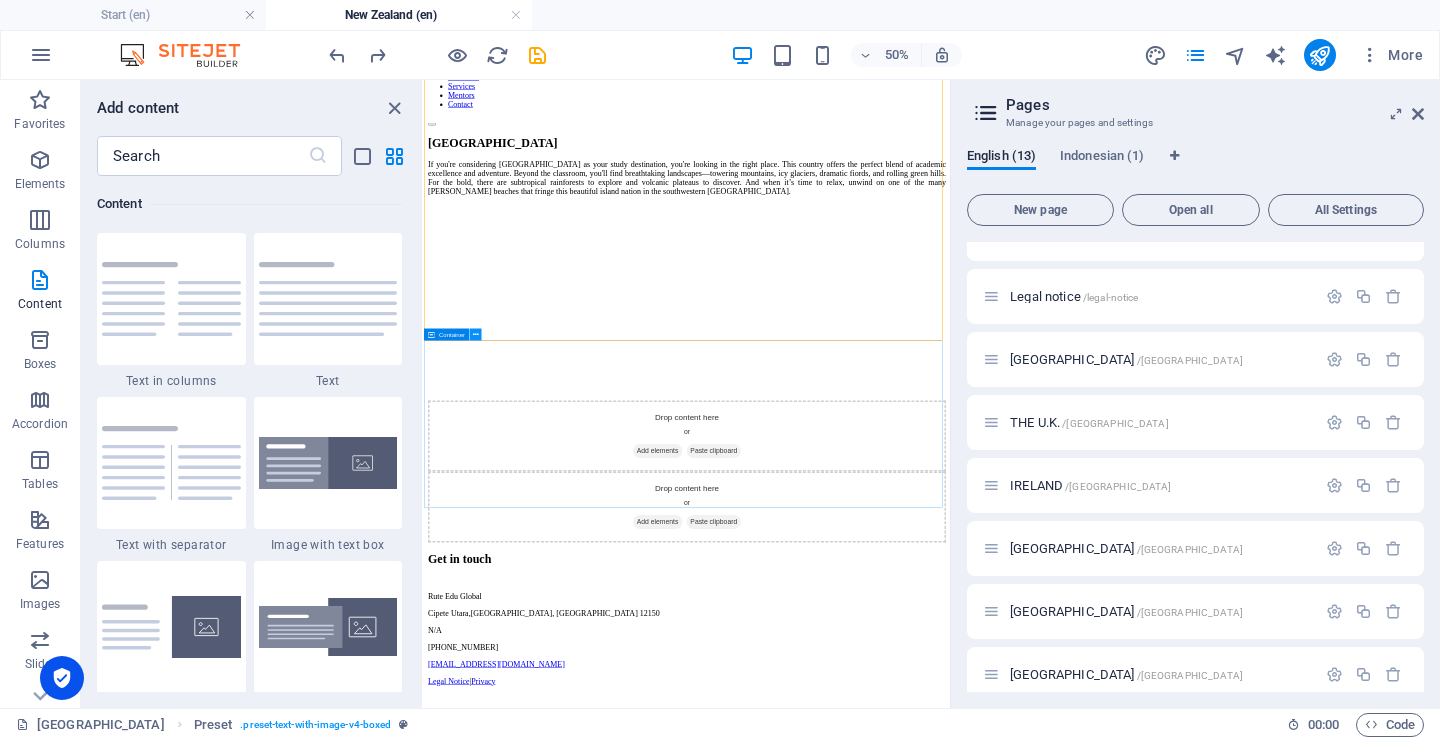 click at bounding box center (476, 335) 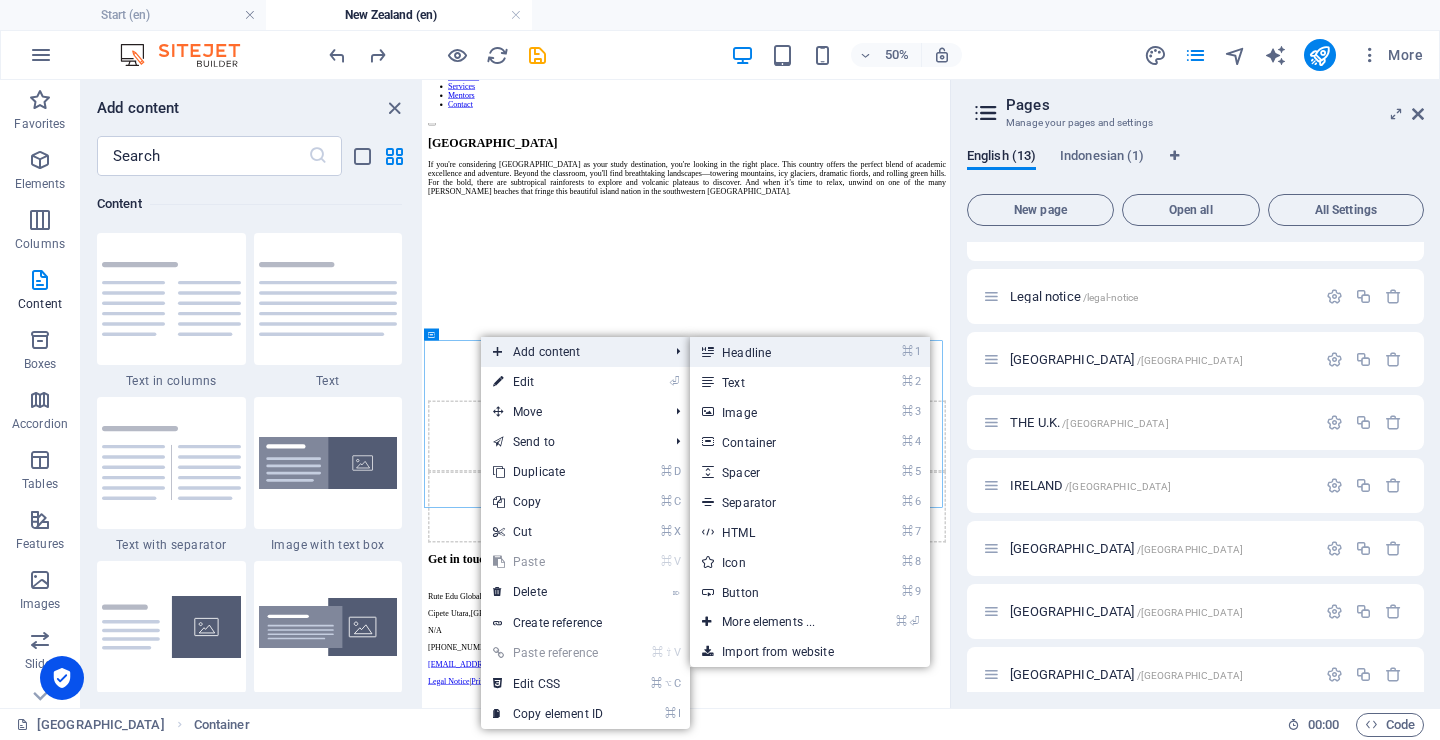 click on "⌘ 1  Headline" at bounding box center (772, 352) 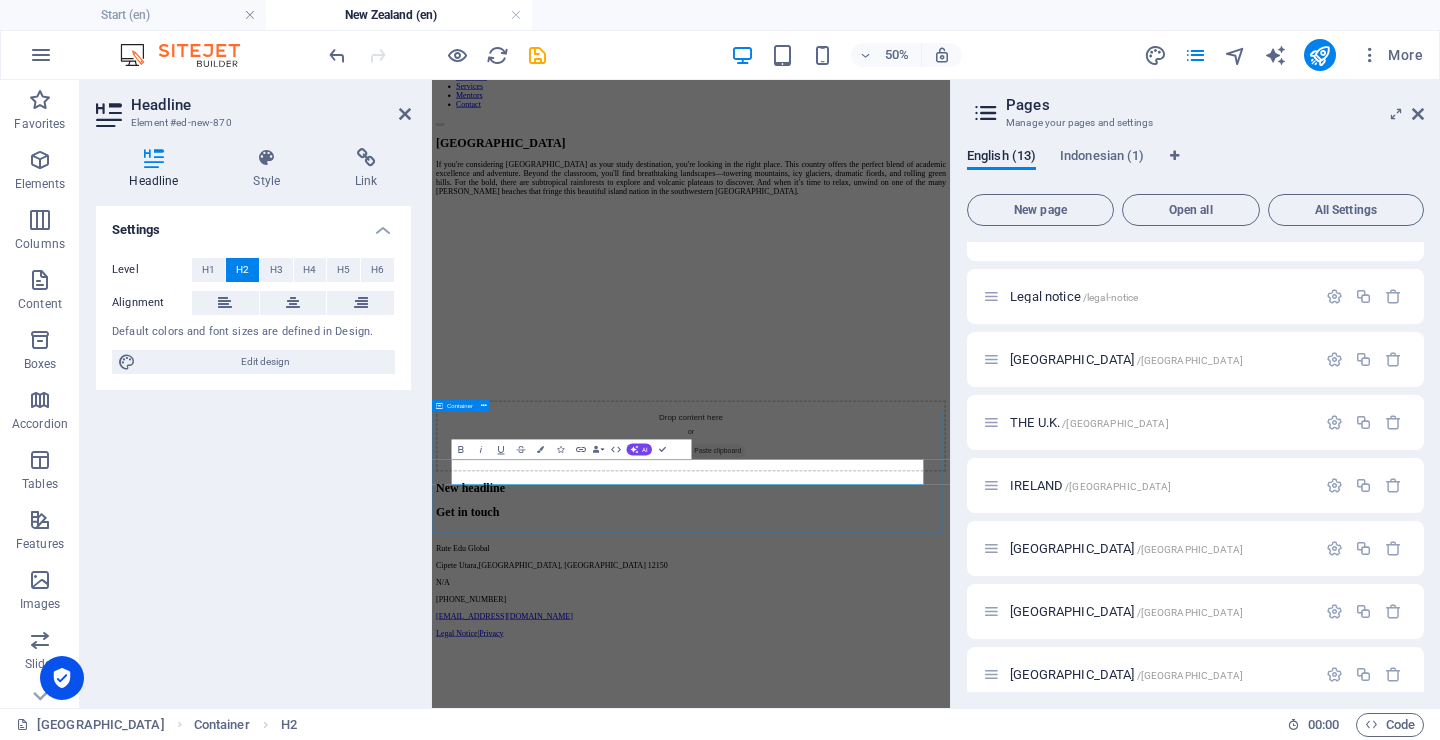scroll, scrollTop: 15, scrollLeft: 0, axis: vertical 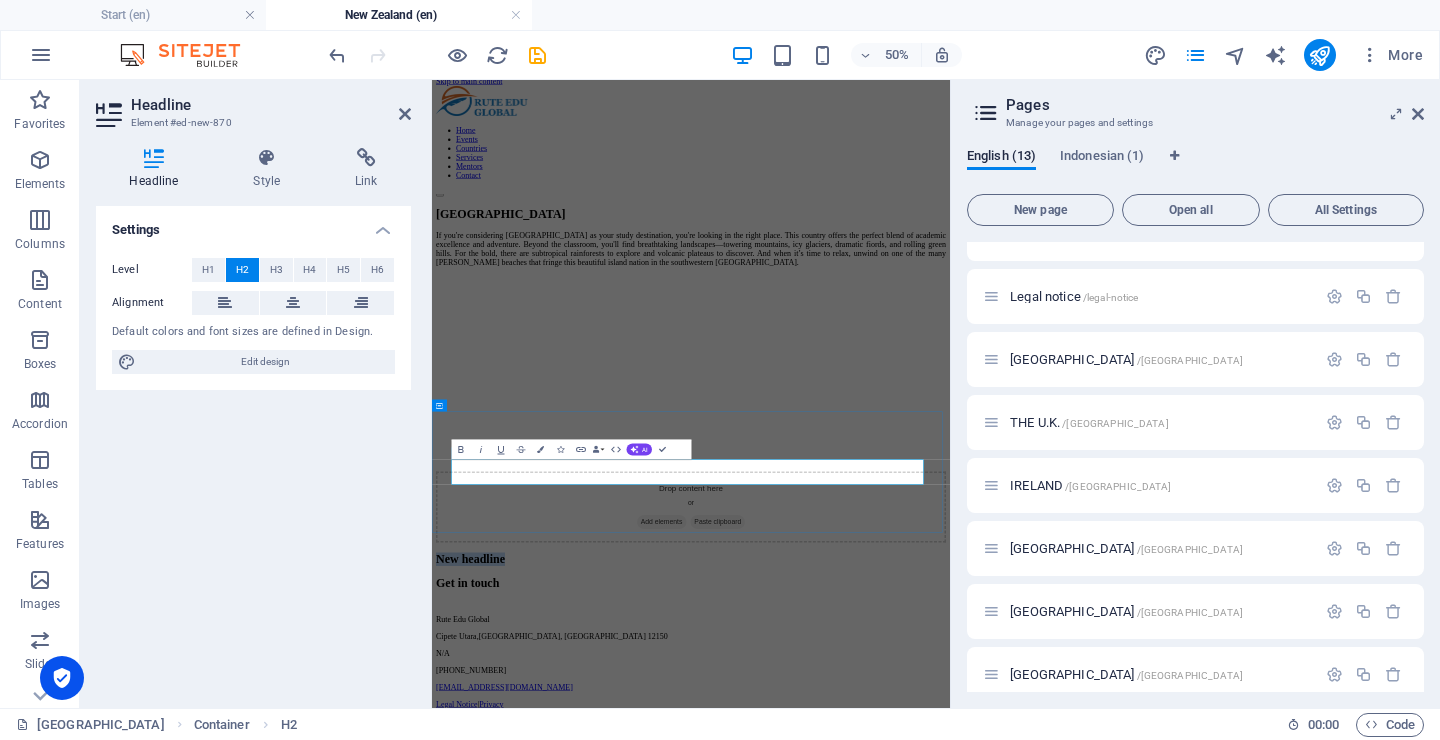 click on "New headline" at bounding box center [950, 1037] 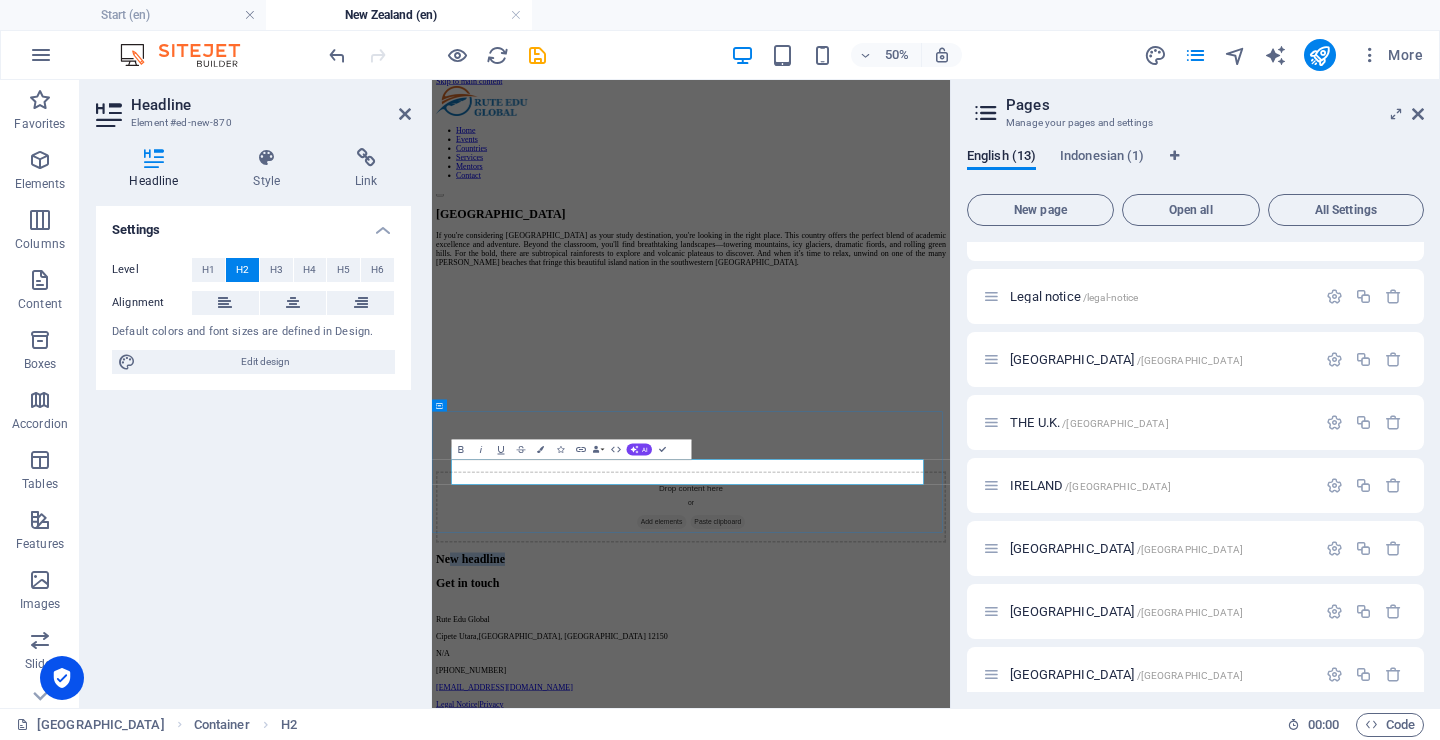 drag, startPoint x: 792, startPoint y: 866, endPoint x: 546, endPoint y: 854, distance: 246.29251 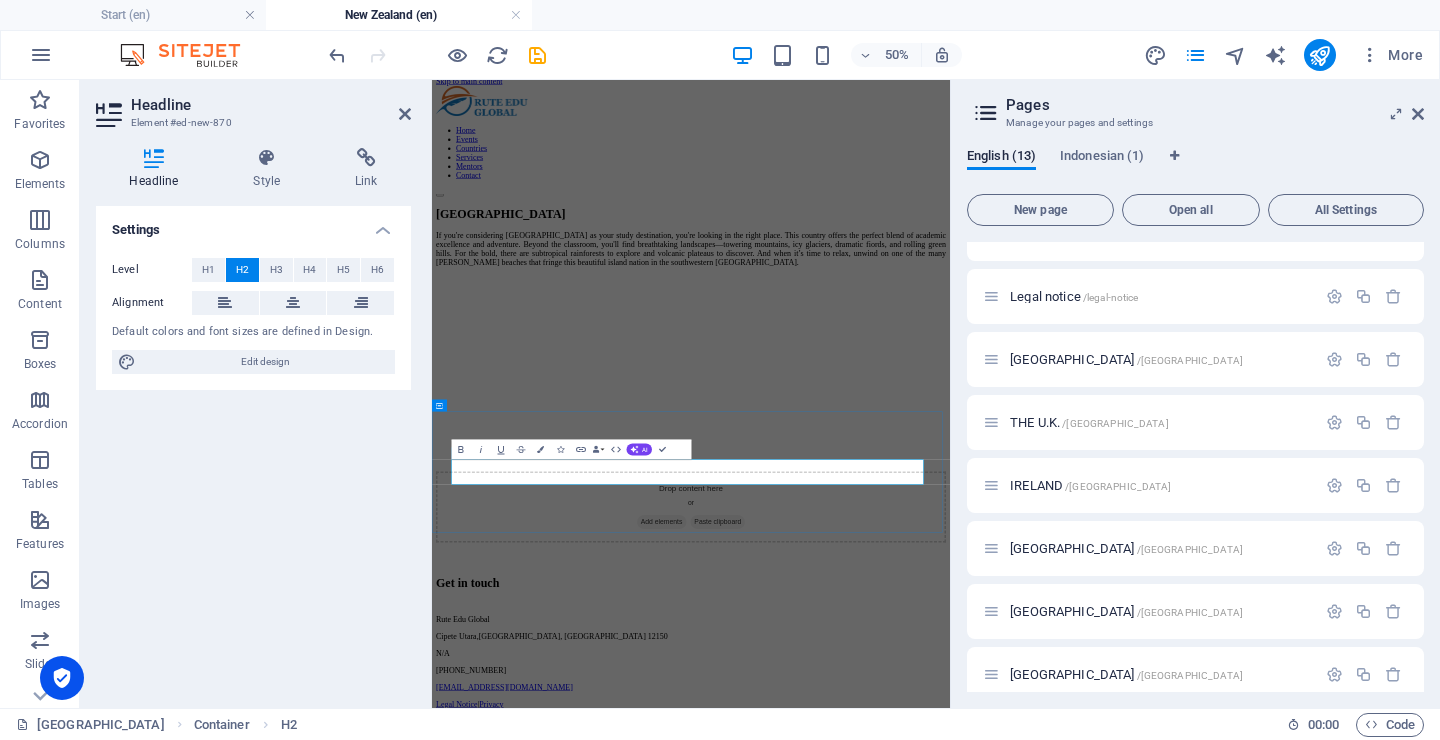 type 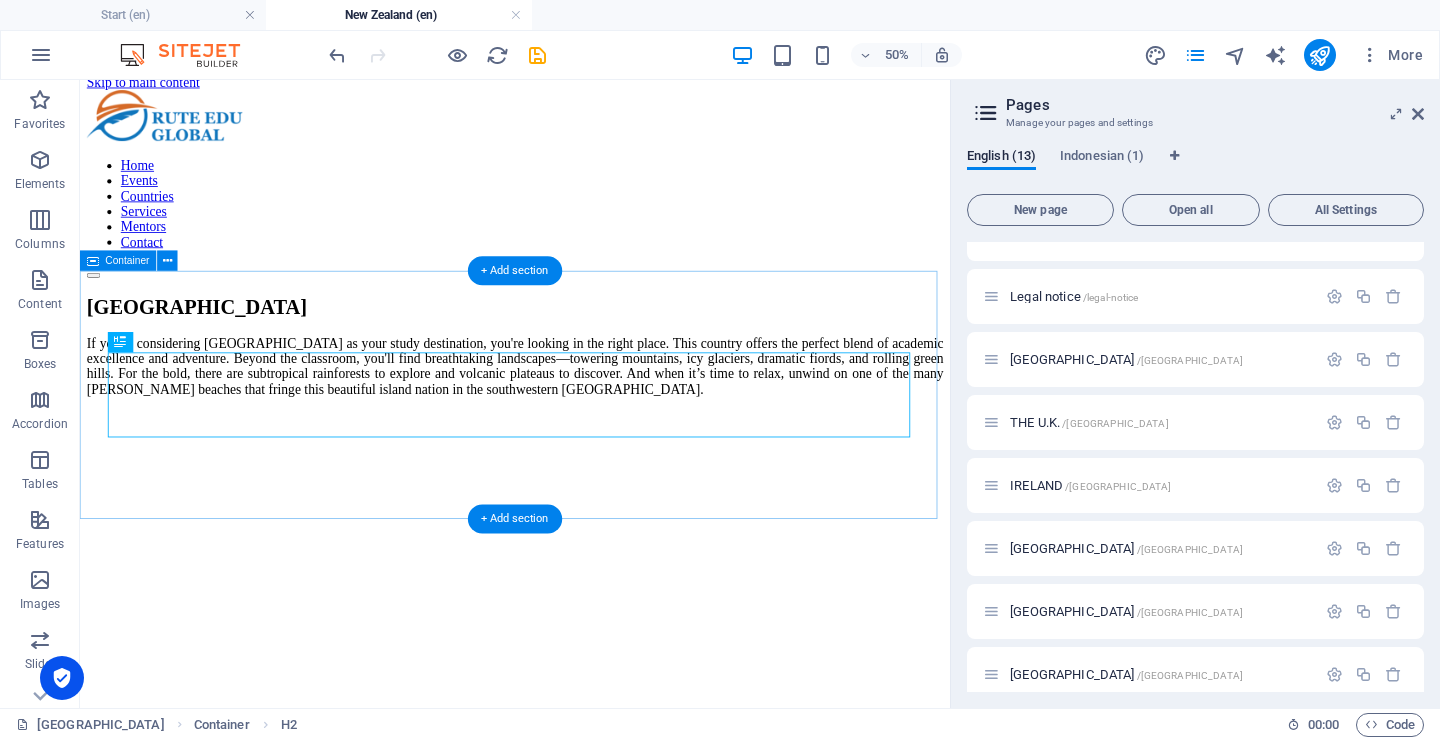 scroll, scrollTop: 454, scrollLeft: 0, axis: vertical 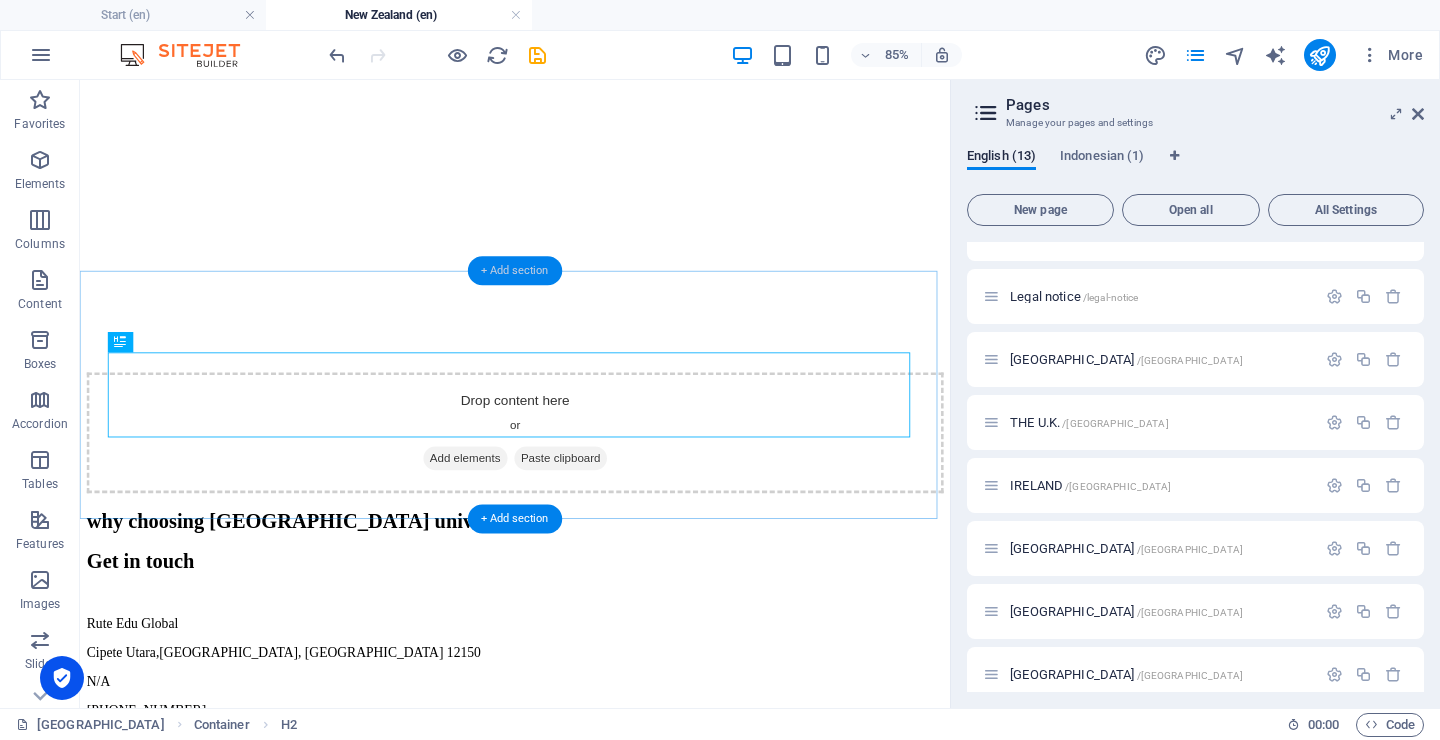 click on "+ Add section" at bounding box center (515, 270) 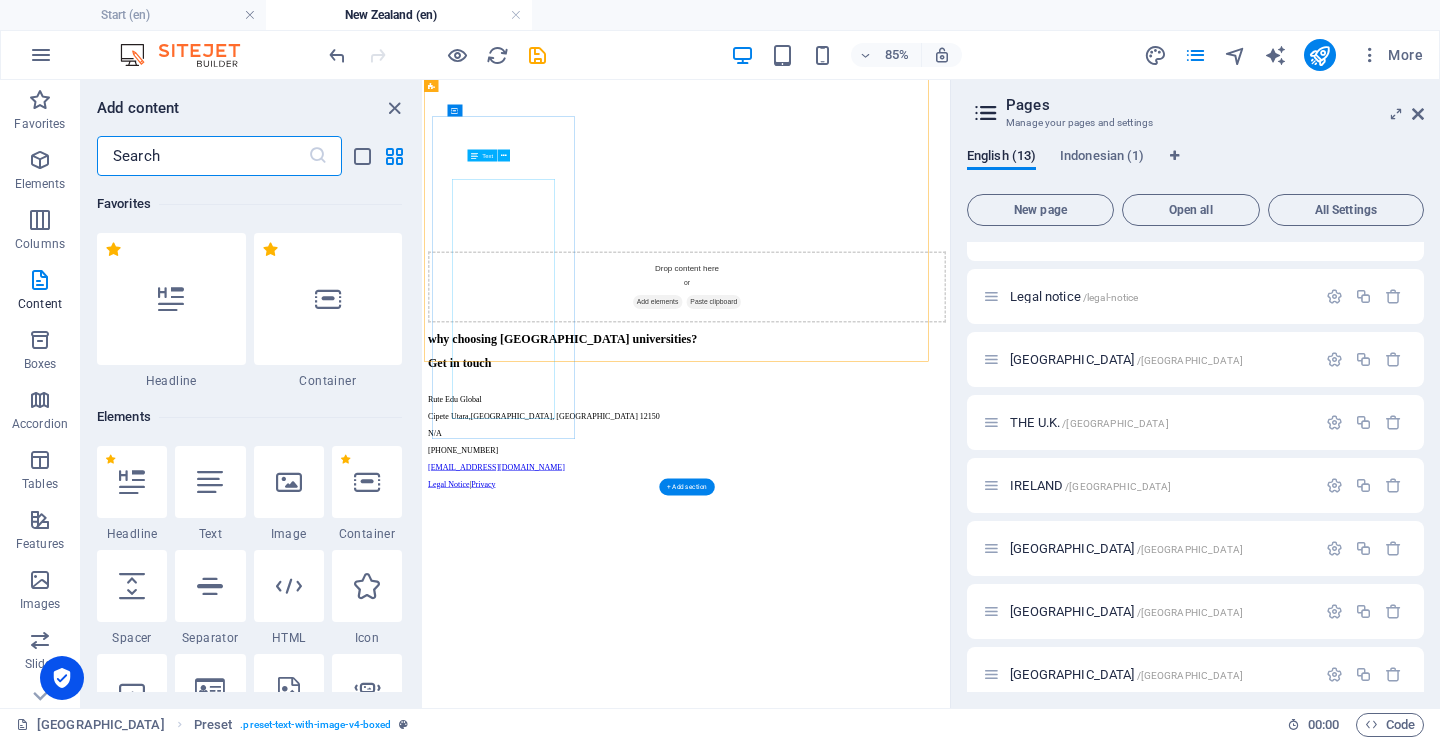scroll, scrollTop: 115, scrollLeft: 0, axis: vertical 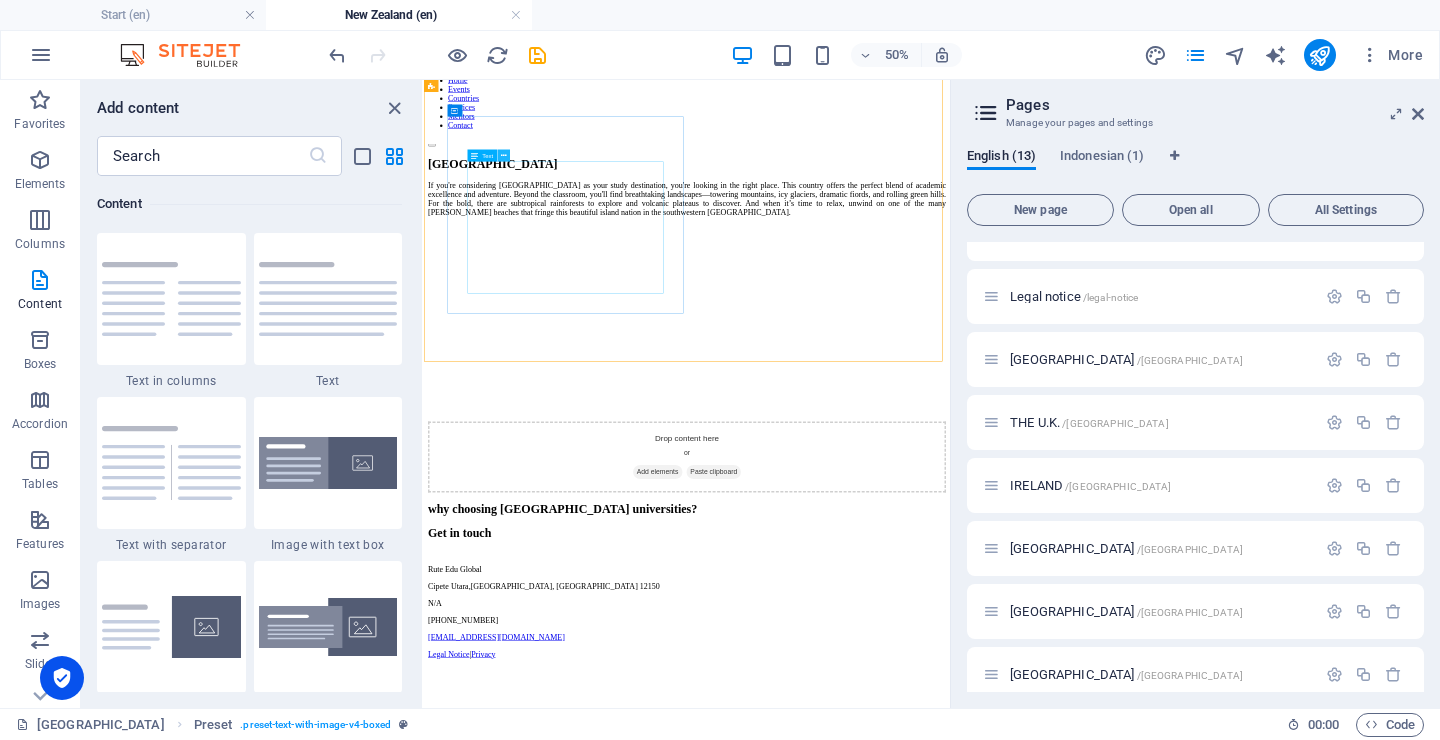 click at bounding box center [504, 156] 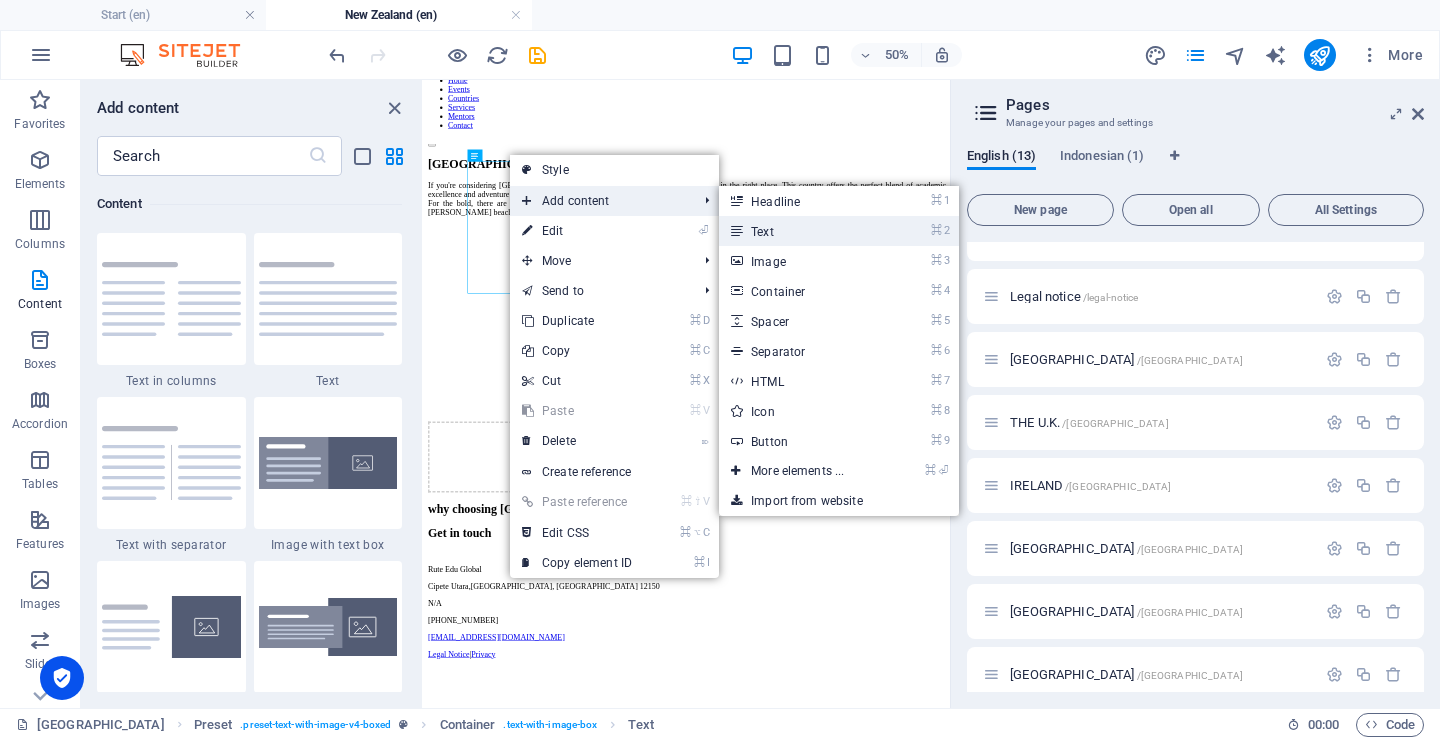 click on "⌘ 2  Text" at bounding box center (801, 231) 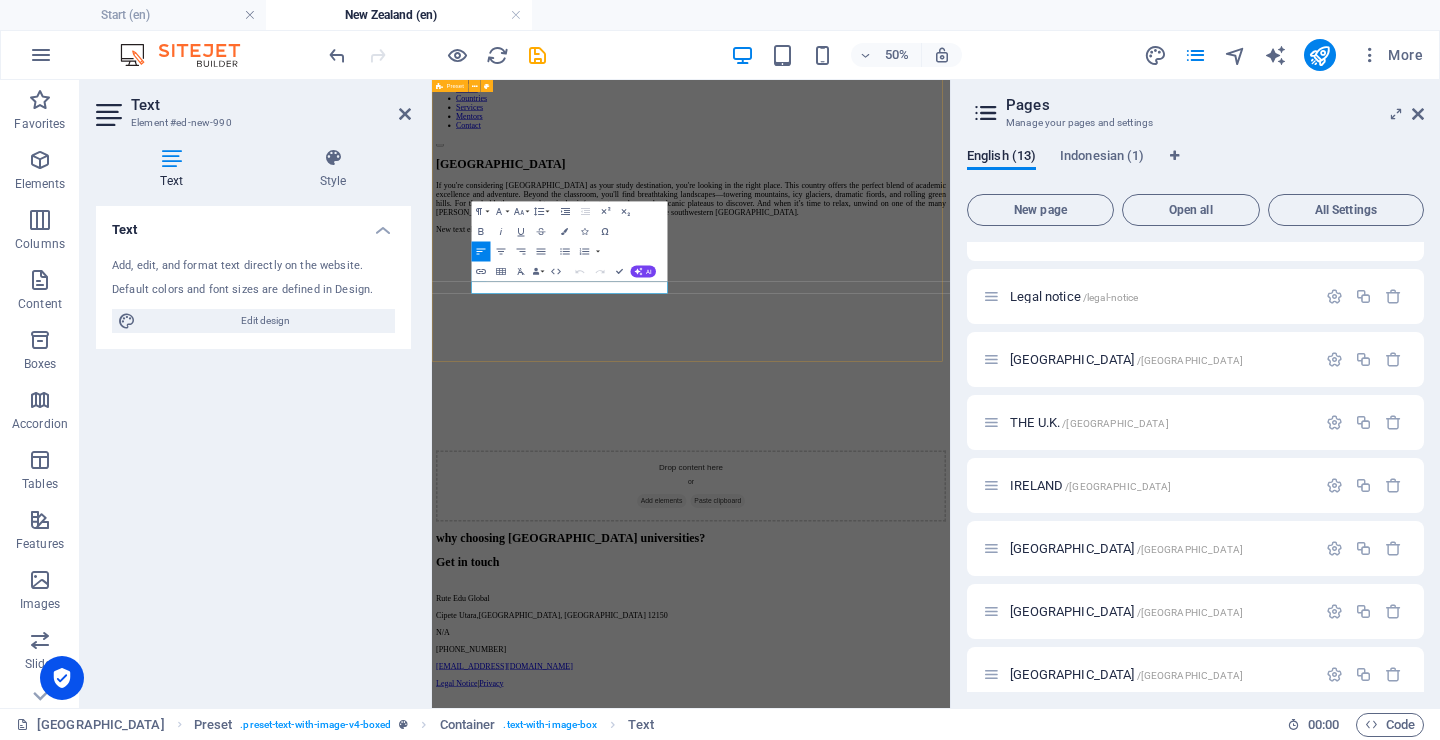 scroll, scrollTop: 139, scrollLeft: 0, axis: vertical 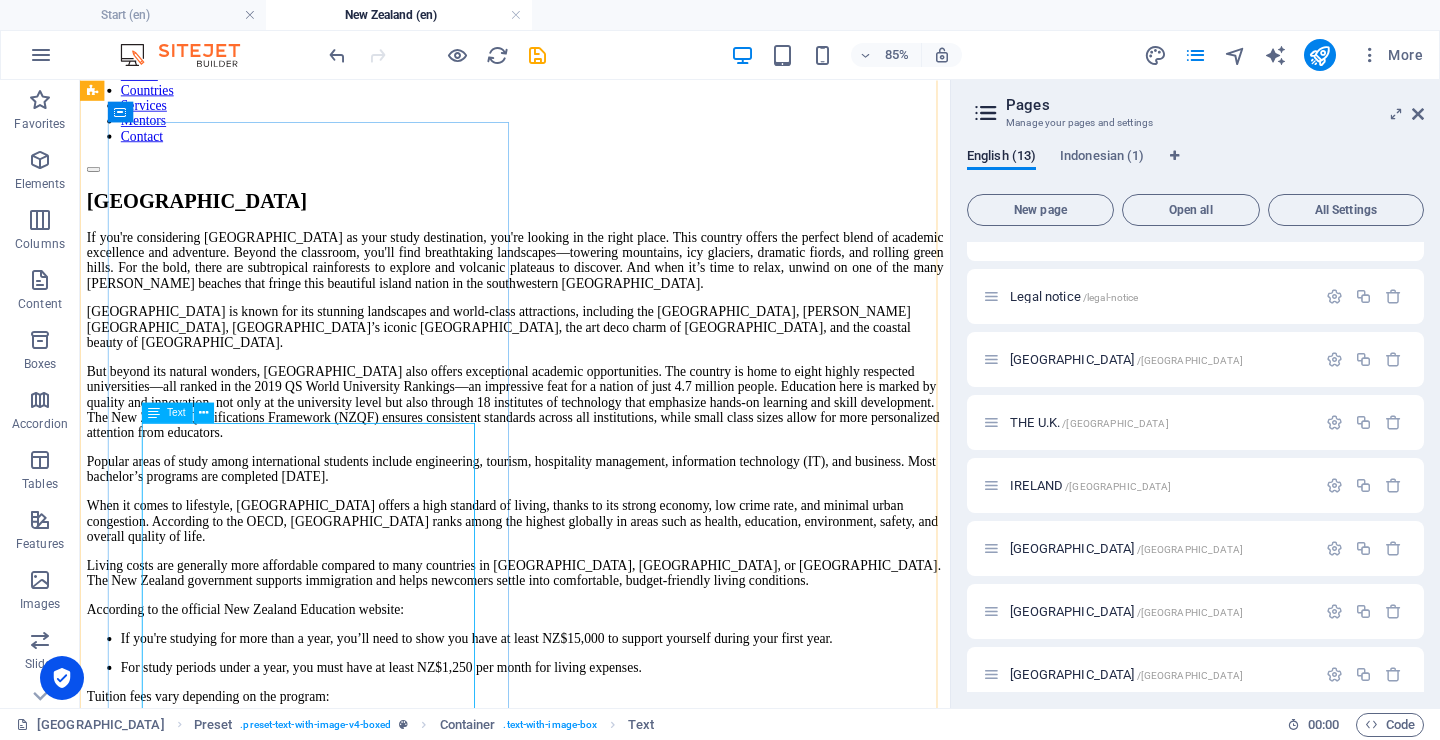 click on "[GEOGRAPHIC_DATA] is known for its stunning landscapes and world-class attractions, including the [GEOGRAPHIC_DATA], [PERSON_NAME][GEOGRAPHIC_DATA], [GEOGRAPHIC_DATA]’s iconic [GEOGRAPHIC_DATA], the art deco charm of [GEOGRAPHIC_DATA], and the coastal beauty of [GEOGRAPHIC_DATA]. But beyond its natural wonders, [GEOGRAPHIC_DATA] also offers exceptional academic opportunities. The country is home to eight highly respected universities—all ranked in the 2019 QS World University Rankings—an impressive feat for a nation of just 4.7 million people. Education here is marked by quality and innovation, not only at the university level but also through 18 institutes of technology that emphasize hands-on learning and skill development. The New Zealand Qualifications Framework (NZQF) ensures consistent standards across all institutions, while small class sizes allow for more personalized attention from educators. According to the official New Zealand Education website: For study periods under a year, you must have at least NZ$1,250 per month for living expenses." at bounding box center [592, 682] 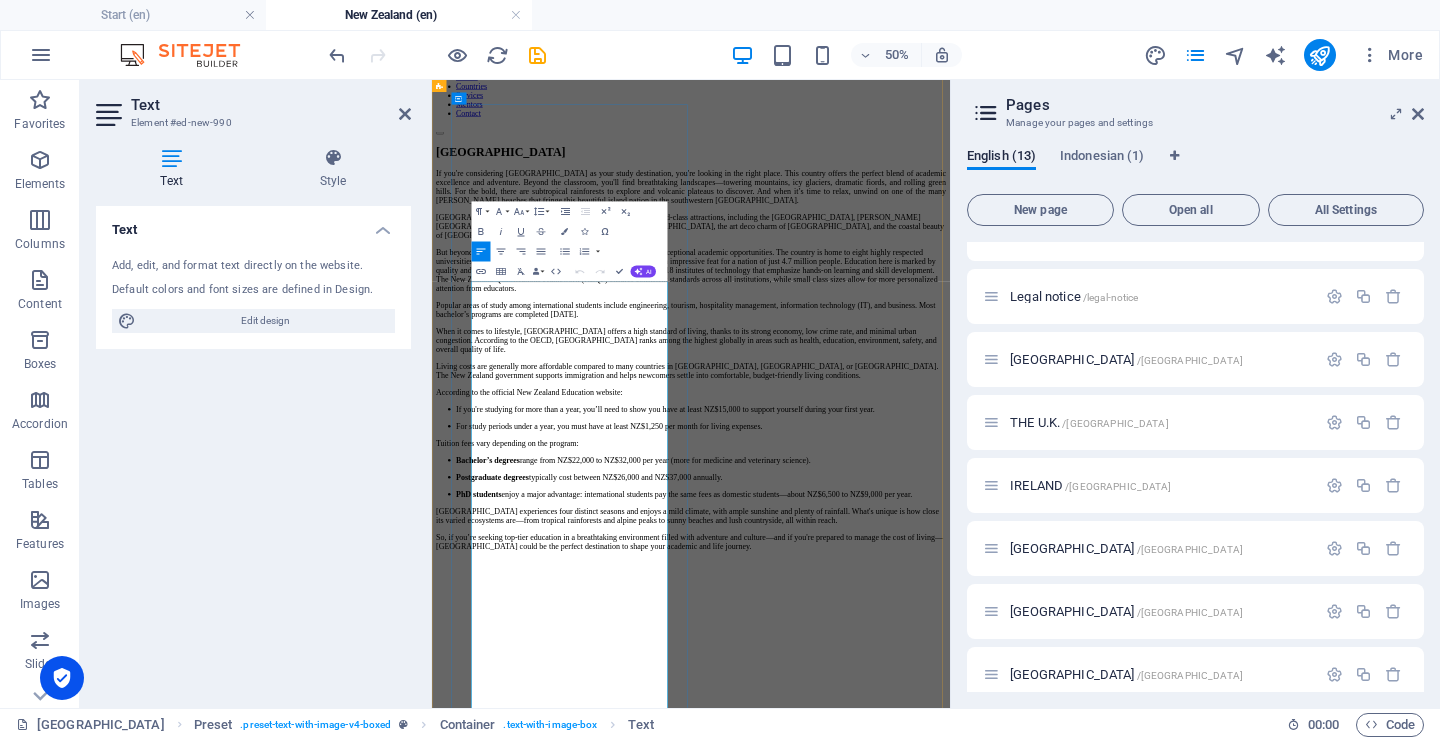 click on "But beyond its natural wonders, [GEOGRAPHIC_DATA] also offers exceptional academic opportunities. The country is home to eight highly respected universities—all ranked in the 2019 QS World University Rankings—an impressive feat for a nation of just 4.7 million people. Education here is marked by quality and innovation, not only at the university level but also through 18 institutes of technology that emphasize hands-on learning and skill development. The New Zealand Qualifications Framework (NZQF) ensures consistent standards across all institutions, while small class sizes allow for more personalized attention from educators." at bounding box center (950, 459) 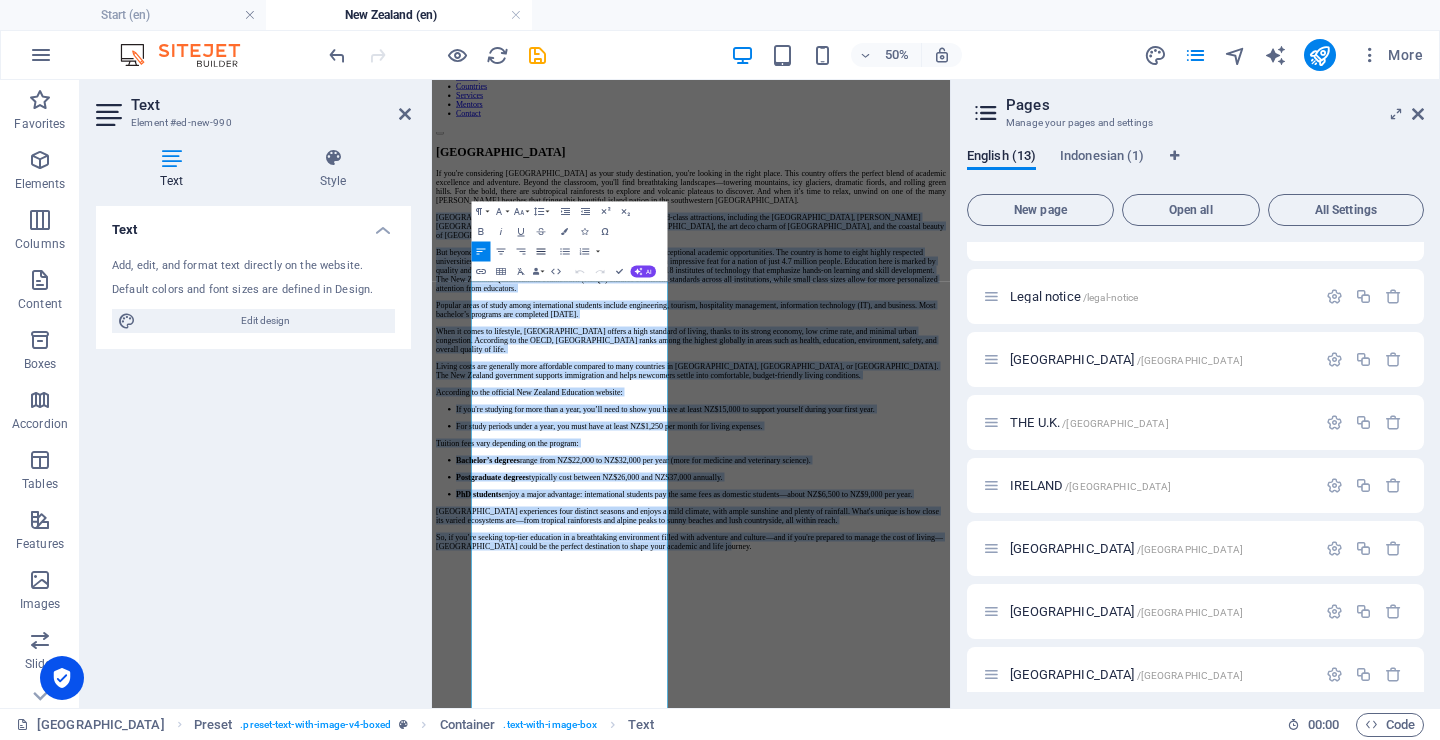 click 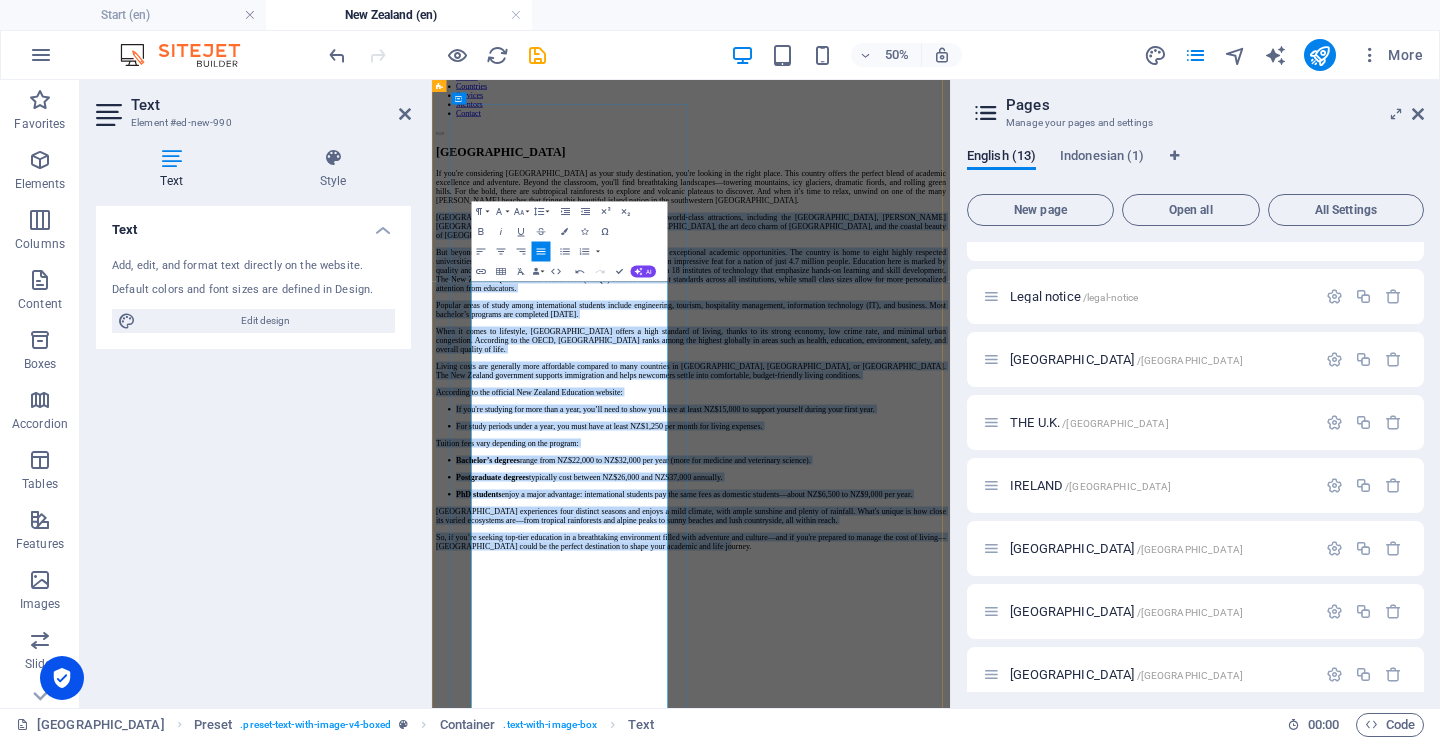 click on "But beyond its natural wonders, [GEOGRAPHIC_DATA] also offers exceptional academic opportunities. The country is home to eight highly respected universities—all ranked in the 2019 QS World University Rankings—an impressive feat for a nation of just 4.7 million people. Education here is marked by quality and innovation, not only at the university level but also through 18 institutes of technology that emphasize hands-on learning and skill development. The New Zealand Qualifications Framework (NZQF) ensures consistent standards across all institutions, while small class sizes allow for more personalized attention from educators." at bounding box center [950, 459] 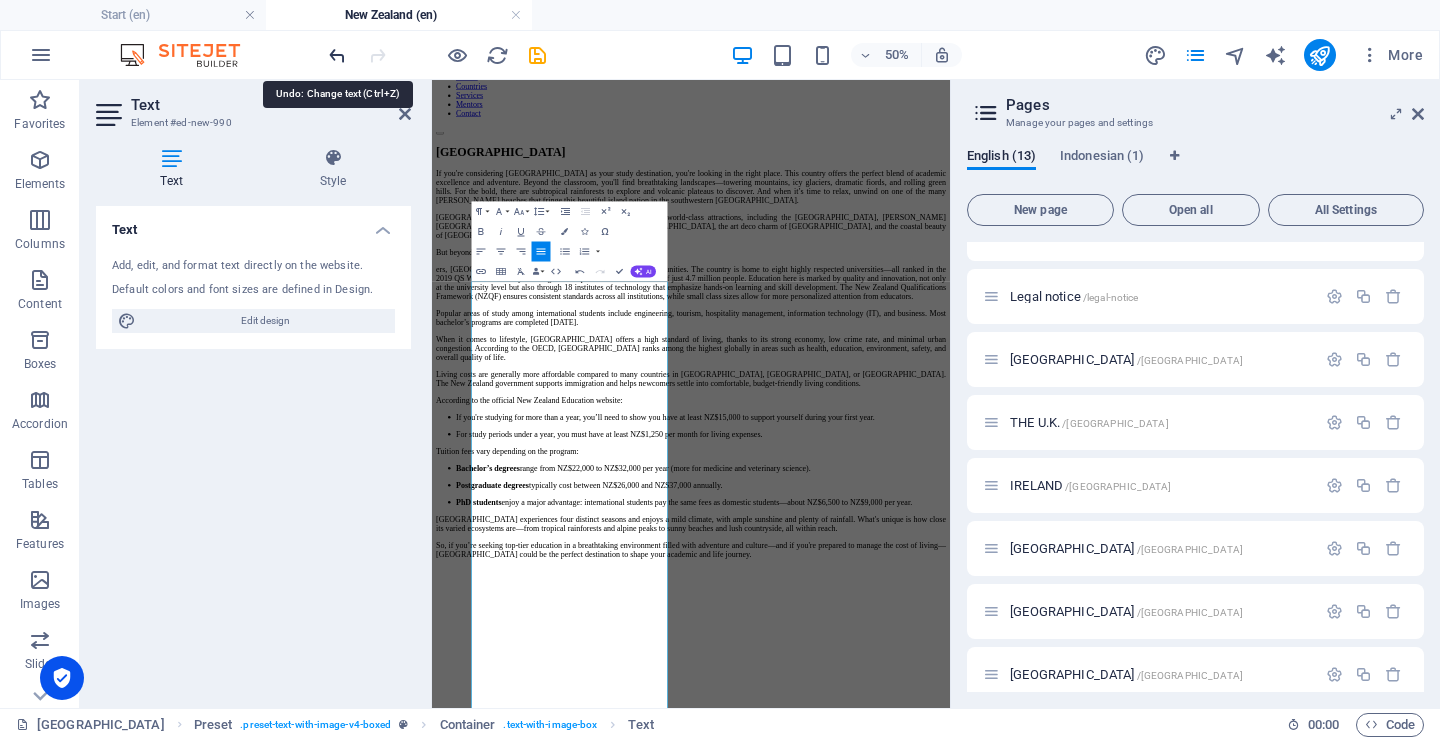 click at bounding box center [337, 55] 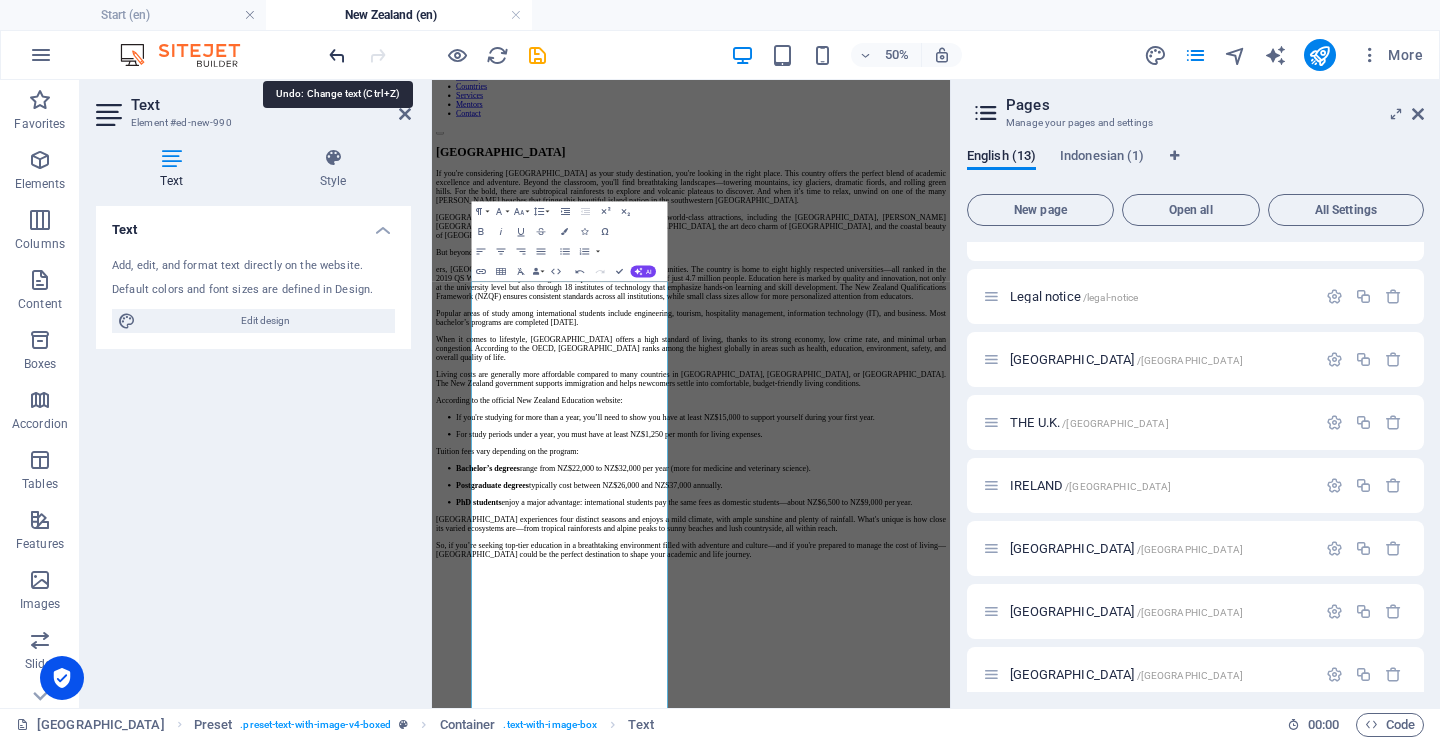 click at bounding box center (337, 55) 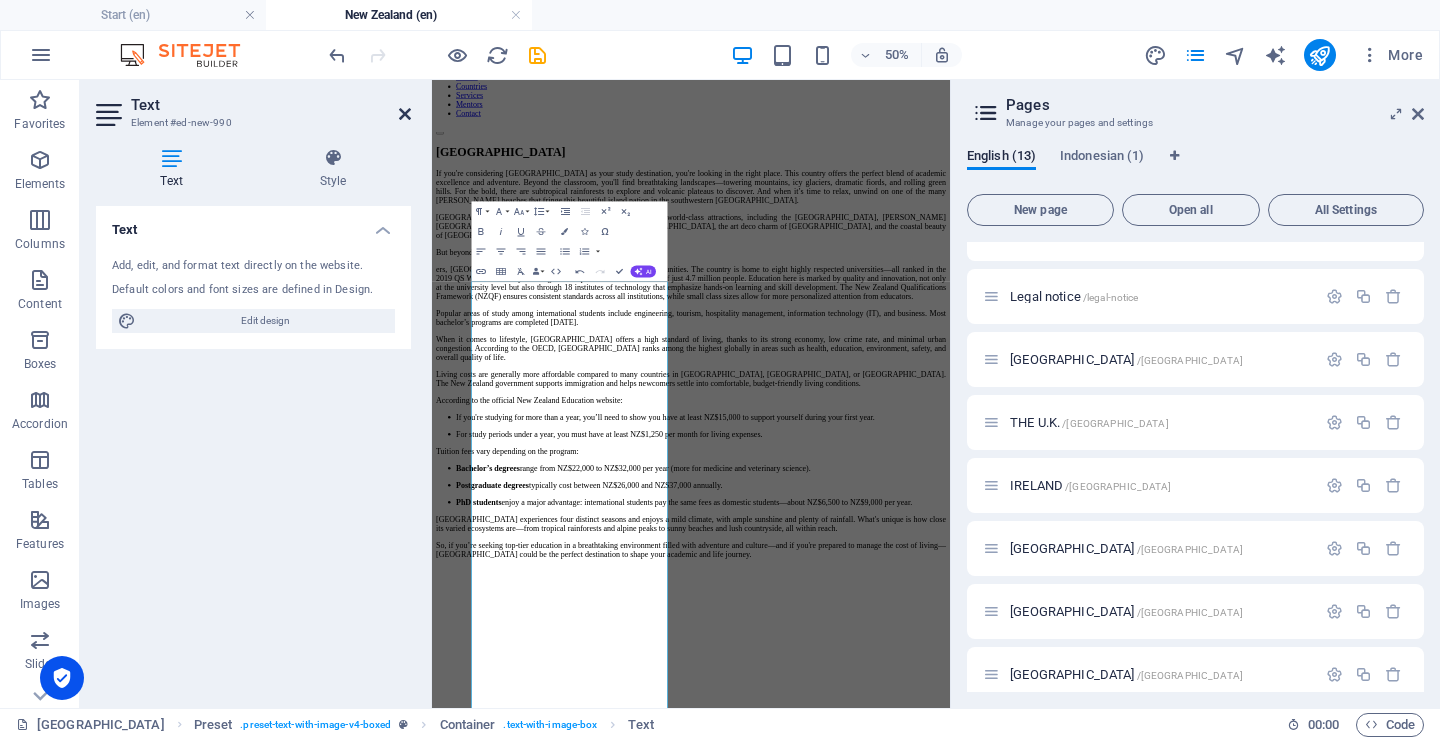 click at bounding box center [405, 114] 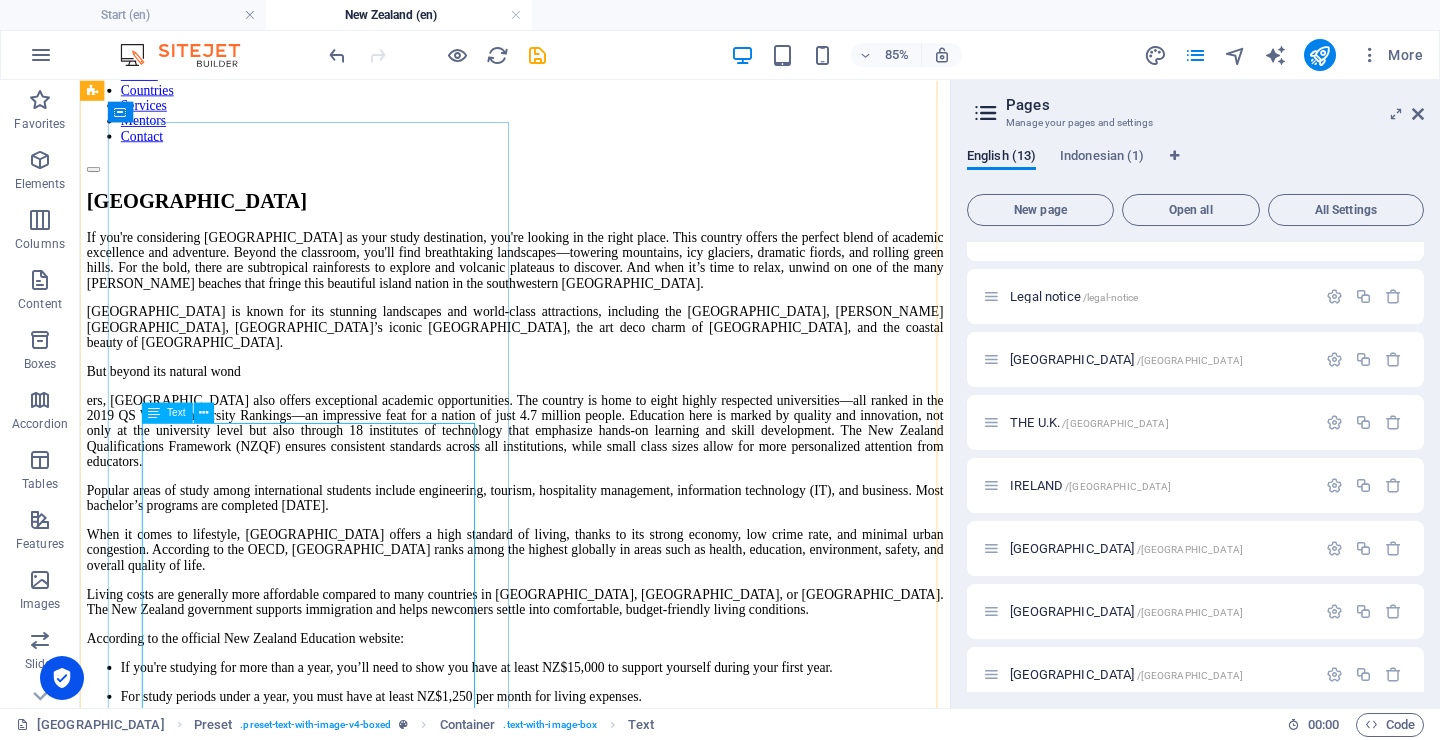 click on "[GEOGRAPHIC_DATA] is known for its stunning landscapes and world-class attractions, including the [GEOGRAPHIC_DATA], [PERSON_NAME][GEOGRAPHIC_DATA], [GEOGRAPHIC_DATA]’s iconic [GEOGRAPHIC_DATA], the art deco charm of [GEOGRAPHIC_DATA], and the coastal beauty of [GEOGRAPHIC_DATA]. But beyond its natural wond ers, [GEOGRAPHIC_DATA] also offers exceptional academic opportunities. The country is home to eight highly respected universities—all ranked in the 2019 QS World University Rankings—an impressive feat for a nation of just 4.7 million people. Education here is marked by quality and innovation, not only at the university level but also through 18 institutes of technology that emphasize hands-on learning and skill development. The New Zealand Qualifications Framework (NZQF) ensures consistent standards across all institutions, while small class sizes allow for more personalized attention from educators. According to the official New Zealand Education website: Tuition fees vary depending on the program: Bachelor’s degrees Postgraduate degrees" at bounding box center (592, 699) 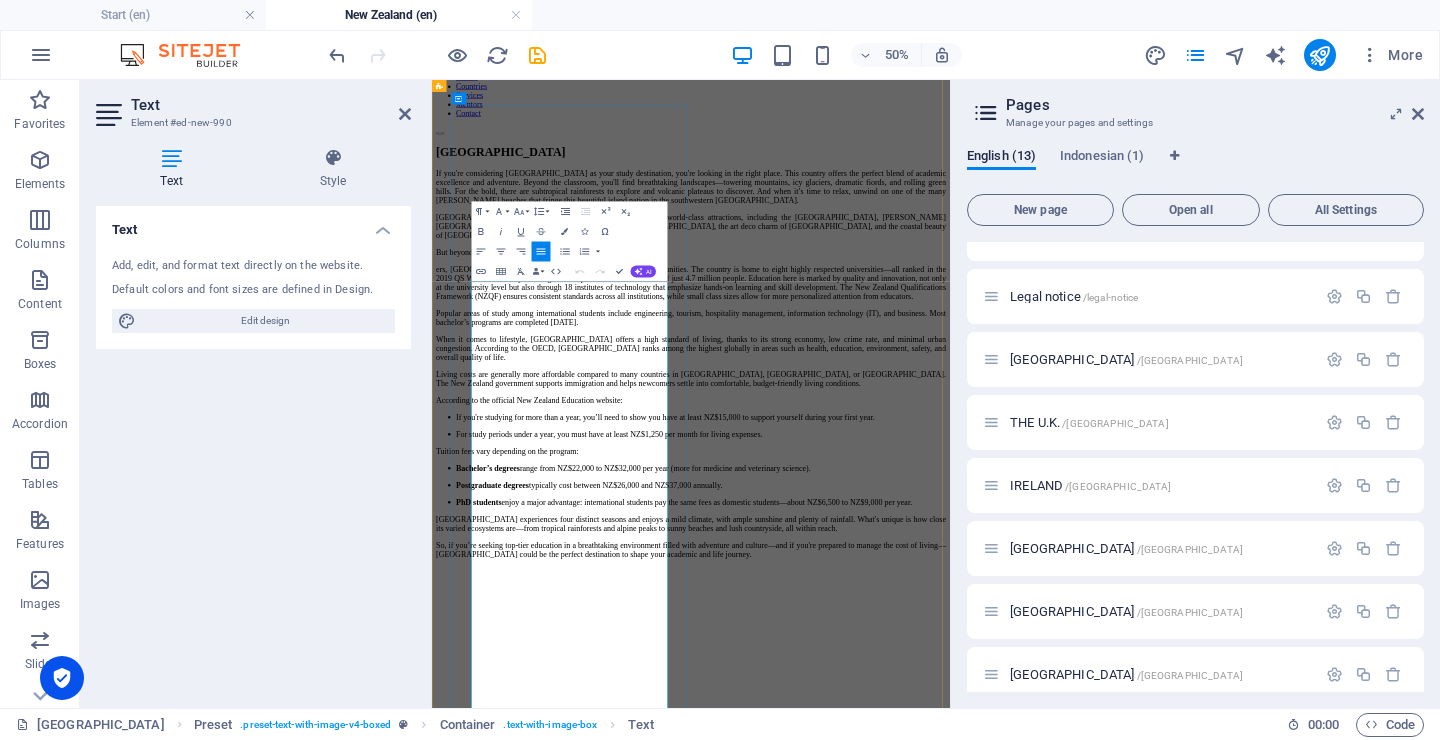 click on "ers, [GEOGRAPHIC_DATA] also offers exceptional academic opportunities. The country is home to eight highly respected universities—all ranked in the 2019 QS World University Rankings—an impressive feat for a nation of just 4.7 million people. Education here is marked by quality and innovation, not only at the university level but also through 18 institutes of technology that emphasize hands-on learning and skill development. The New Zealand Qualifications Framework (NZQF) ensures consistent standards across all institutions, while small class sizes allow for more personalized attention from educators." at bounding box center [950, 484] 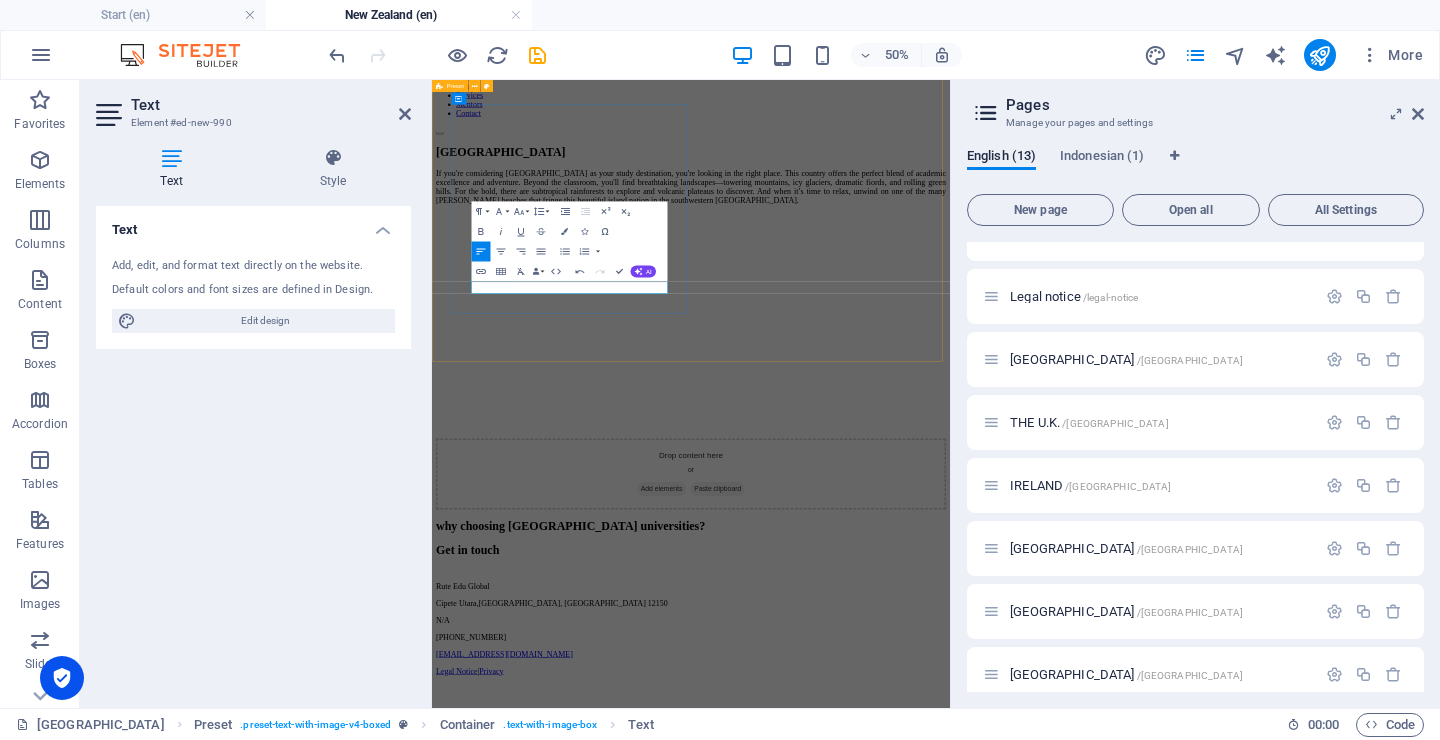 click on "[GEOGRAPHIC_DATA] If you're considering [GEOGRAPHIC_DATA] as your study destination, you're looking in the right place. This country offers the perfect blend of academic excellence and adventure. Beyond the classroom, you'll find breathtaking landscapes—towering mountains, icy glaciers, dramatic fiords, and rolling green hills. For the bold, there are subtropical rainforests to explore and volcanic plateaus to discover. And when it’s time to relax, unwind on one of the many [PERSON_NAME] beaches that fringe this beautiful island nation in the southwestern [GEOGRAPHIC_DATA]. Drop content here or  Add elements  Paste clipboard" at bounding box center [950, 573] 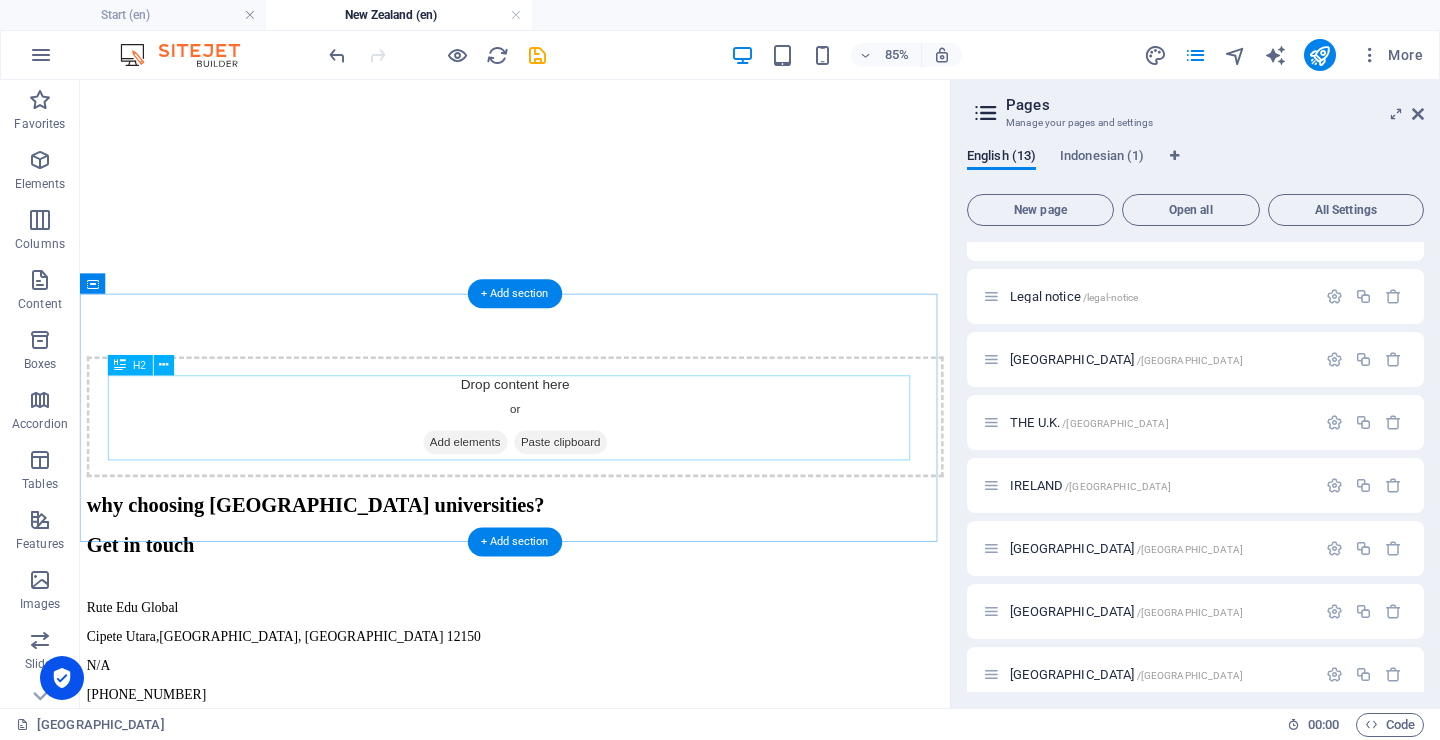 scroll, scrollTop: 409, scrollLeft: 0, axis: vertical 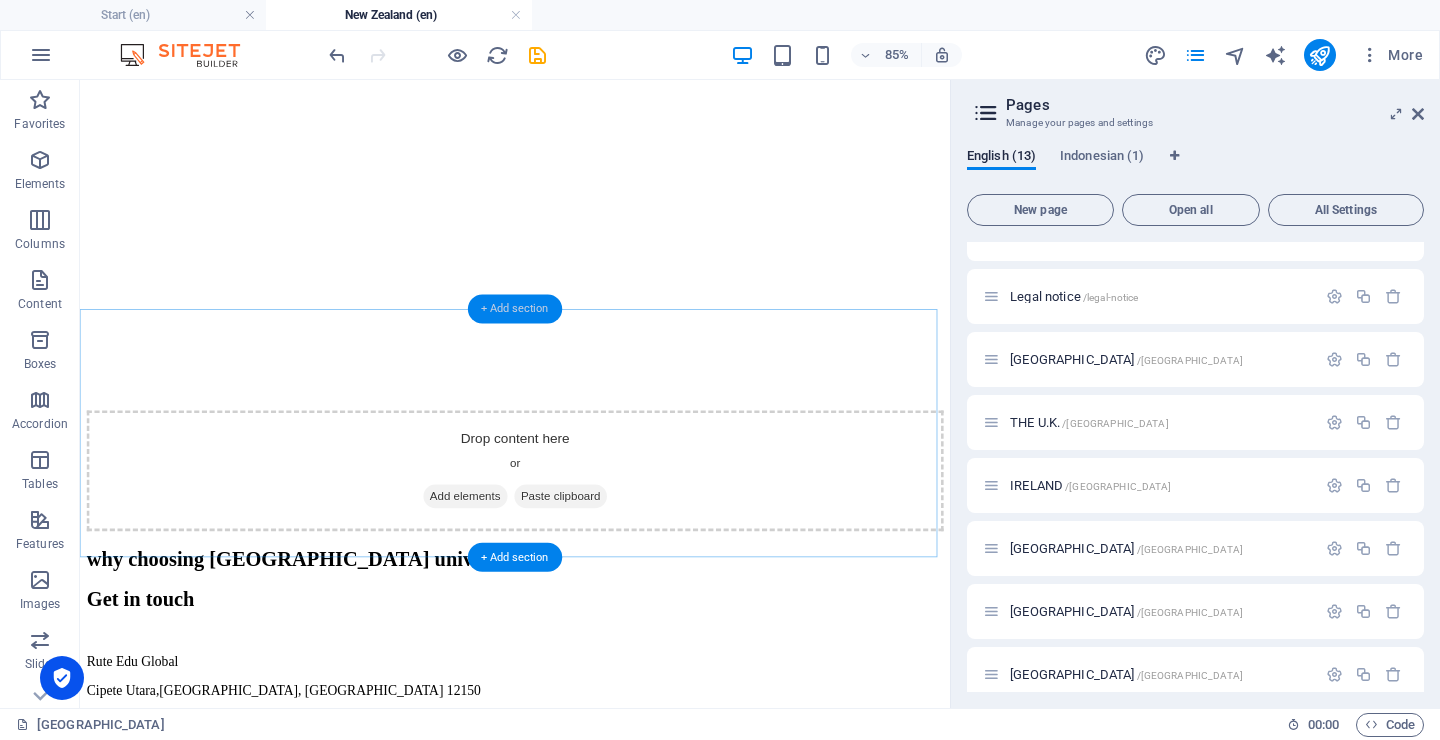 click on "+ Add section" at bounding box center (515, 308) 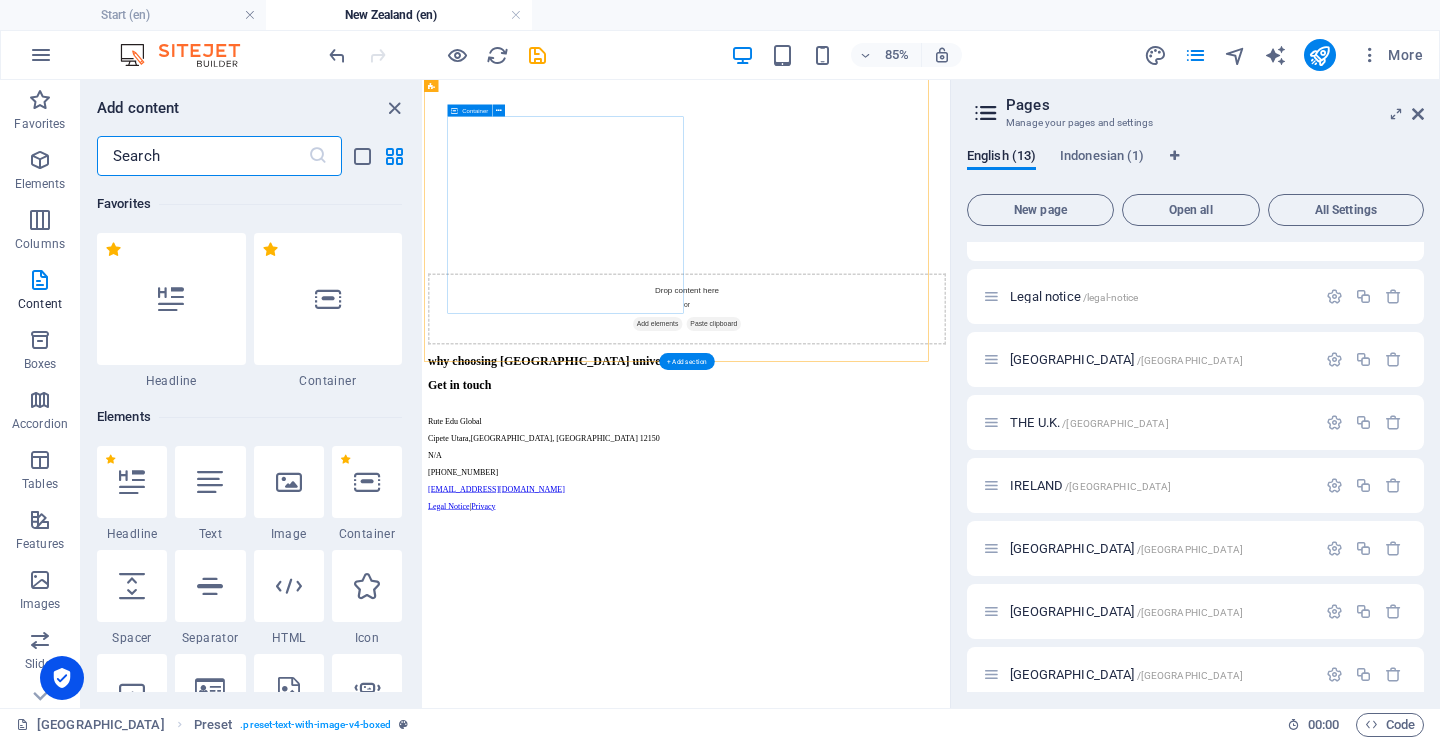scroll, scrollTop: 115, scrollLeft: 0, axis: vertical 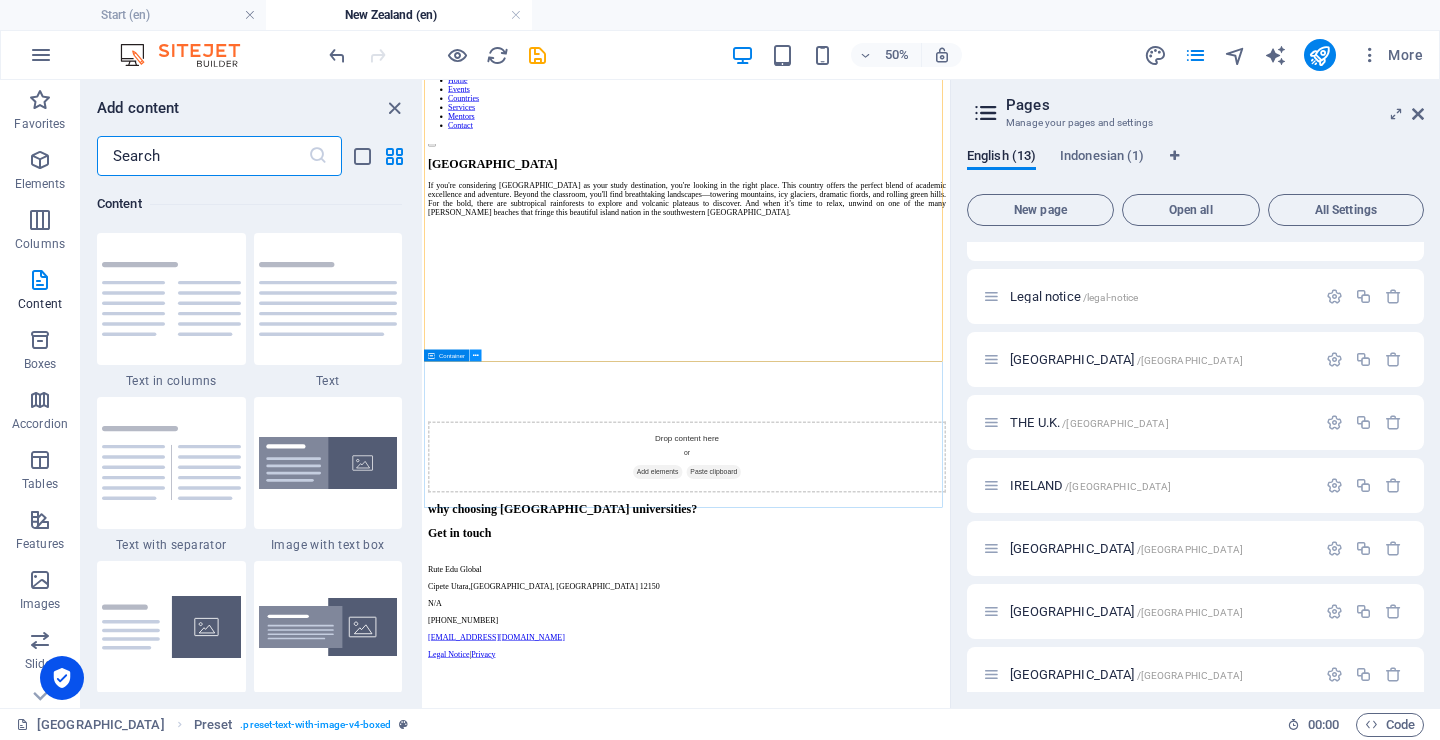 click at bounding box center (476, 355) 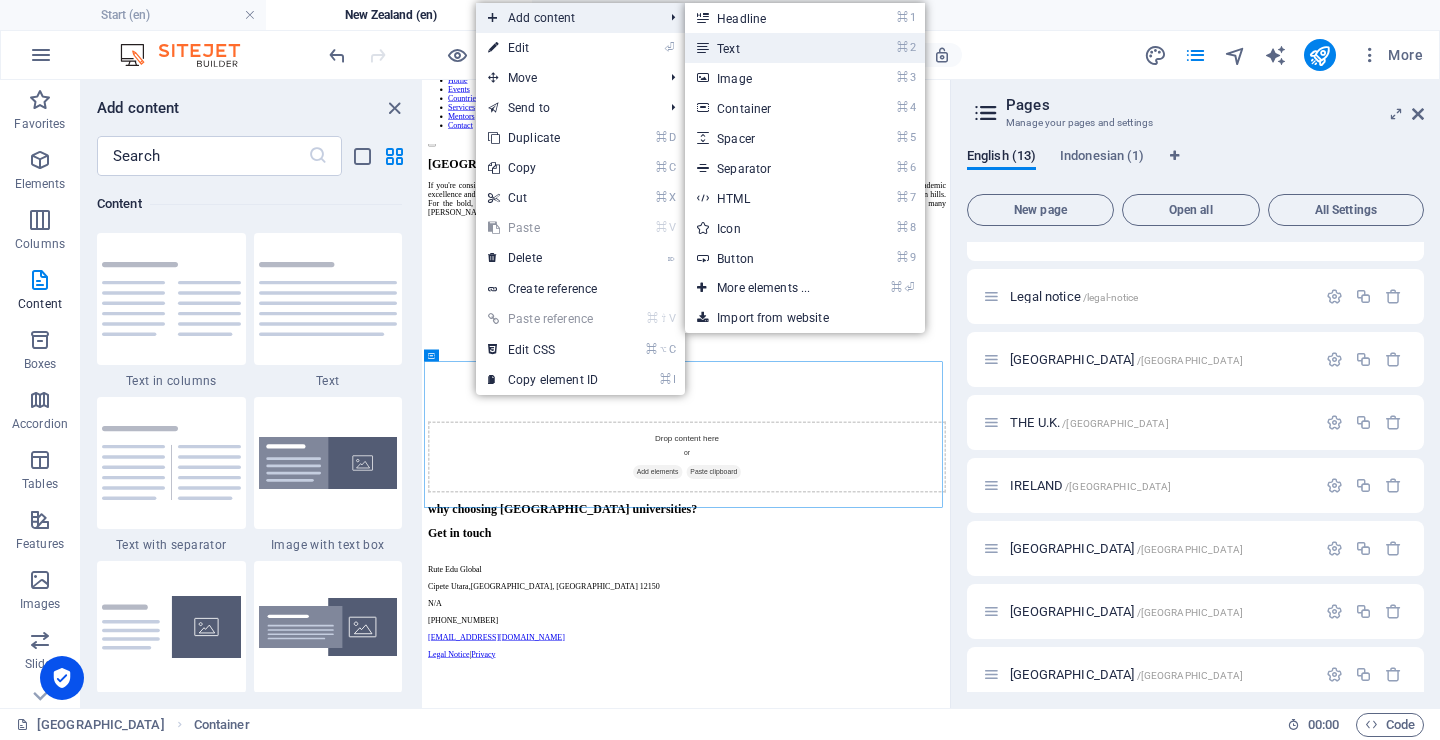click on "⌘ 2  Text" at bounding box center (767, 48) 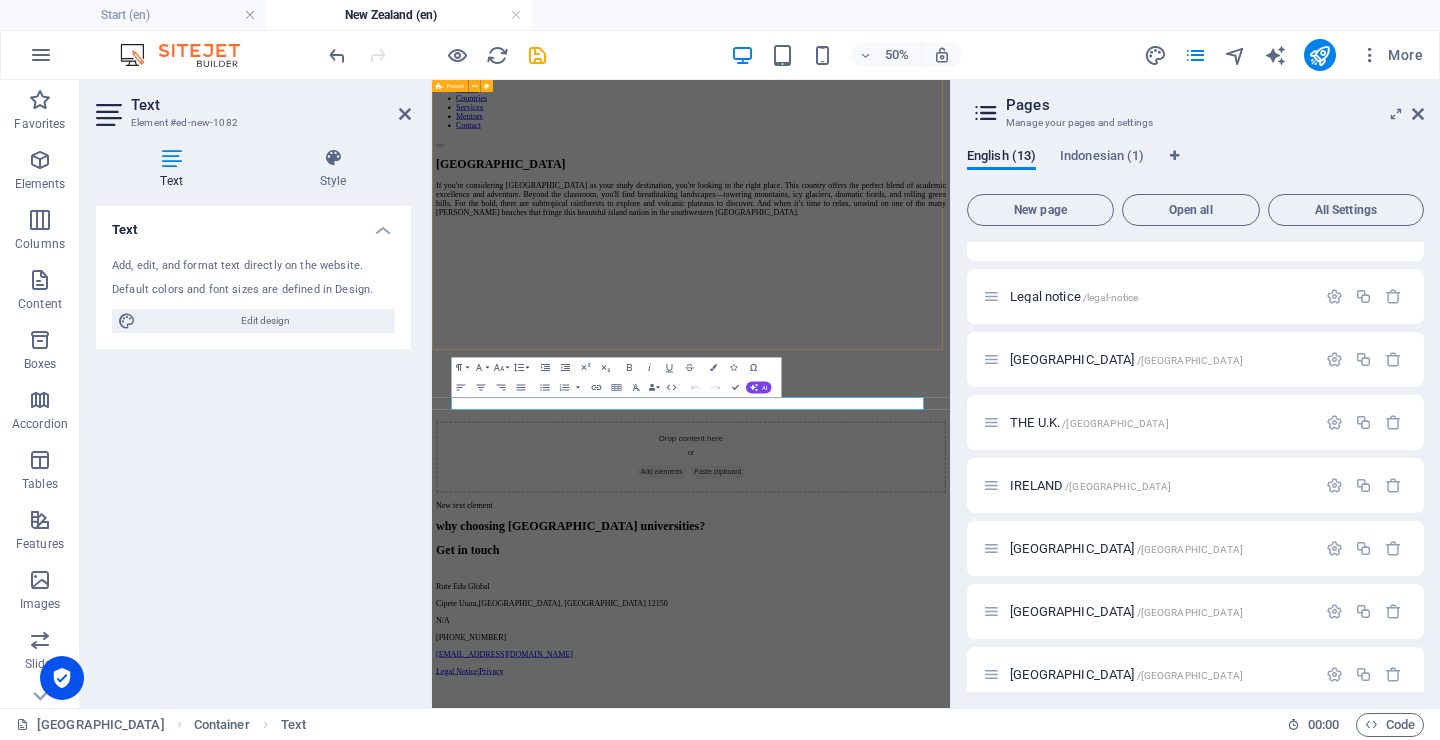 scroll, scrollTop: 139, scrollLeft: 0, axis: vertical 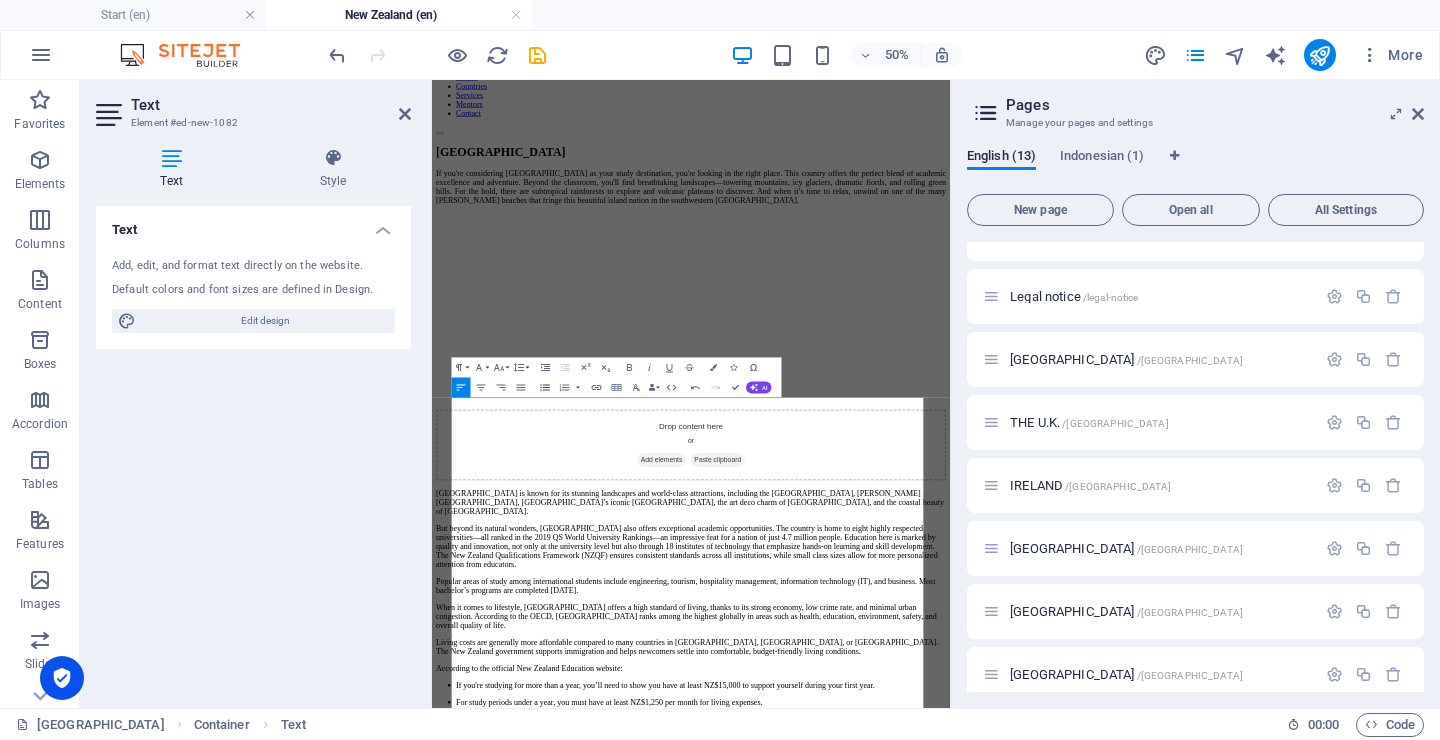 click 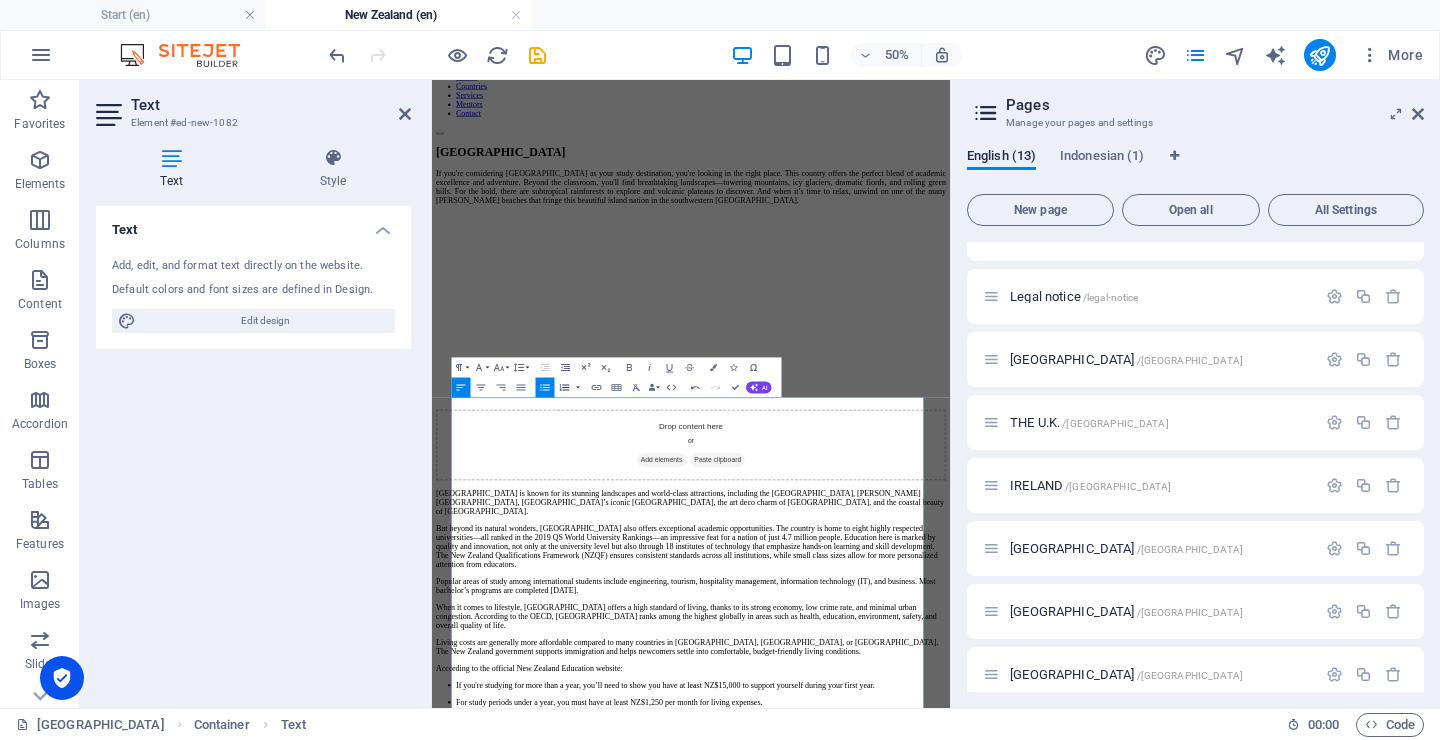 click 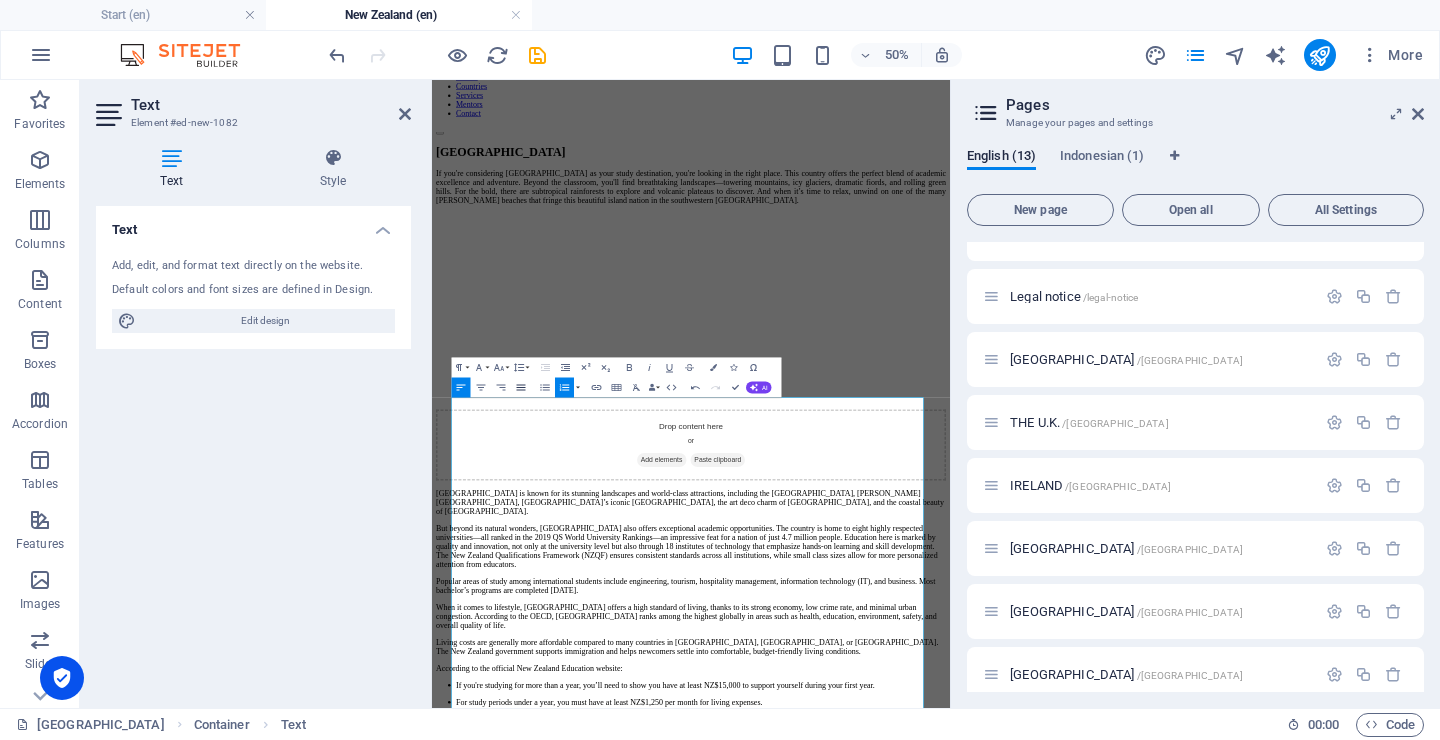 click 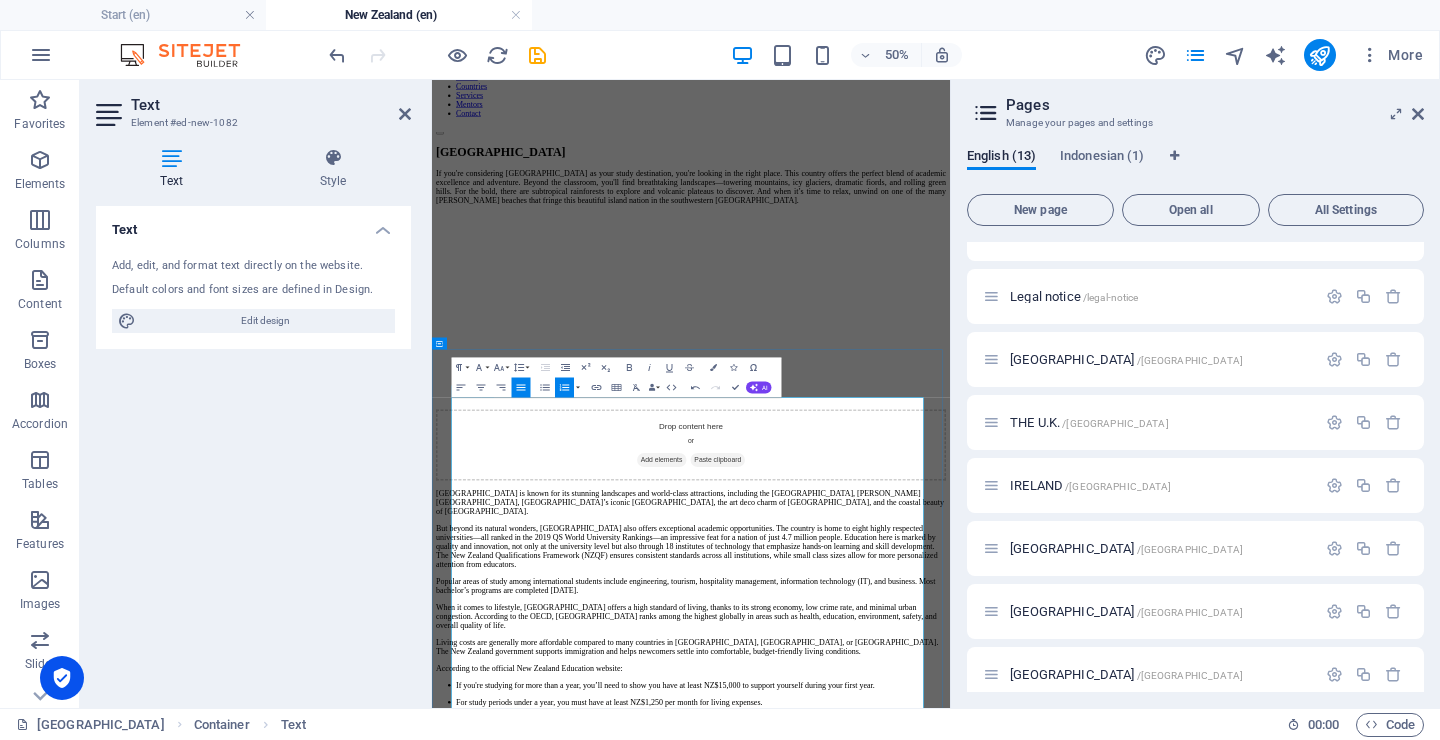 click on "Popular areas of study among international students include engineering, tourism, hospitality management, information technology (IT), and business. Most bachelor’s programs are completed [DATE]." at bounding box center (950, 1090) 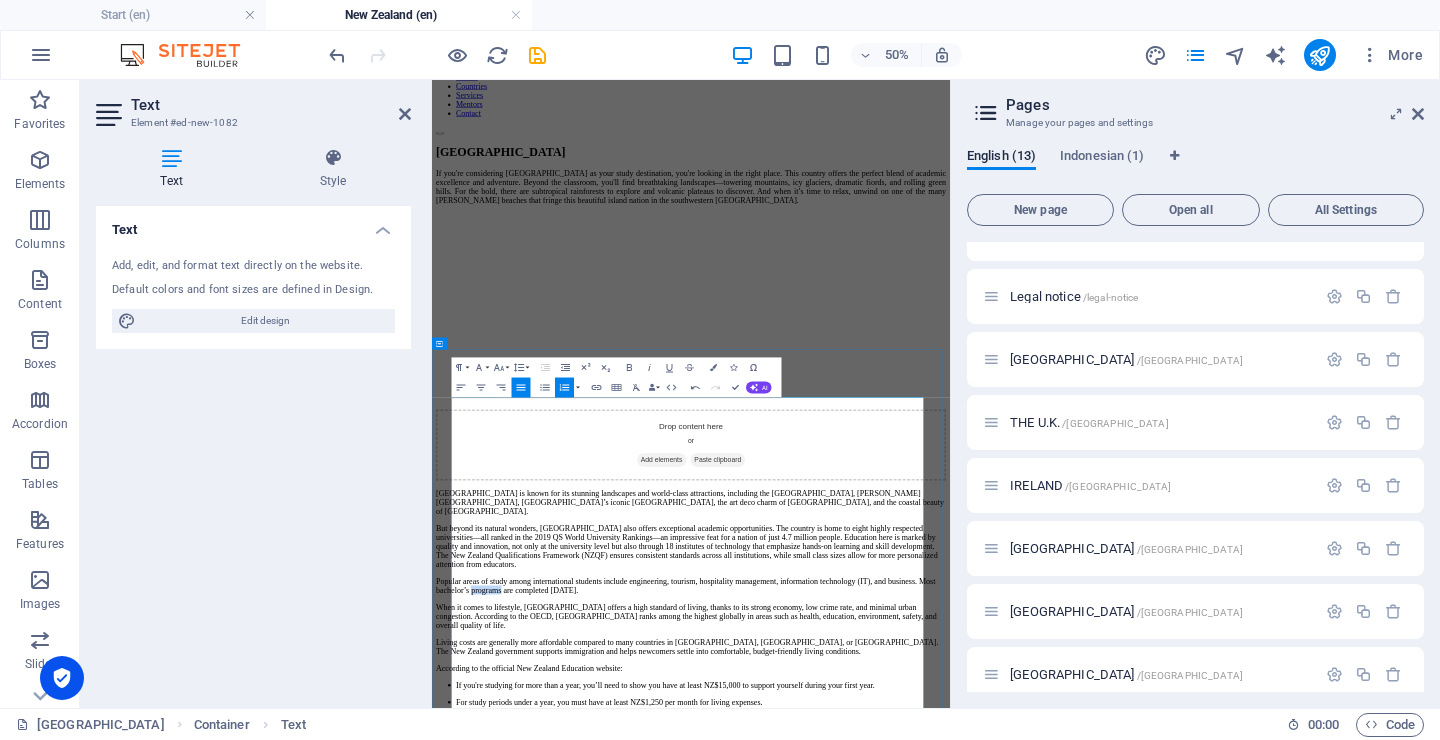click on "Popular areas of study among international students include engineering, tourism, hospitality management, information technology (IT), and business. Most bachelor’s programs are completed [DATE]." at bounding box center (950, 1090) 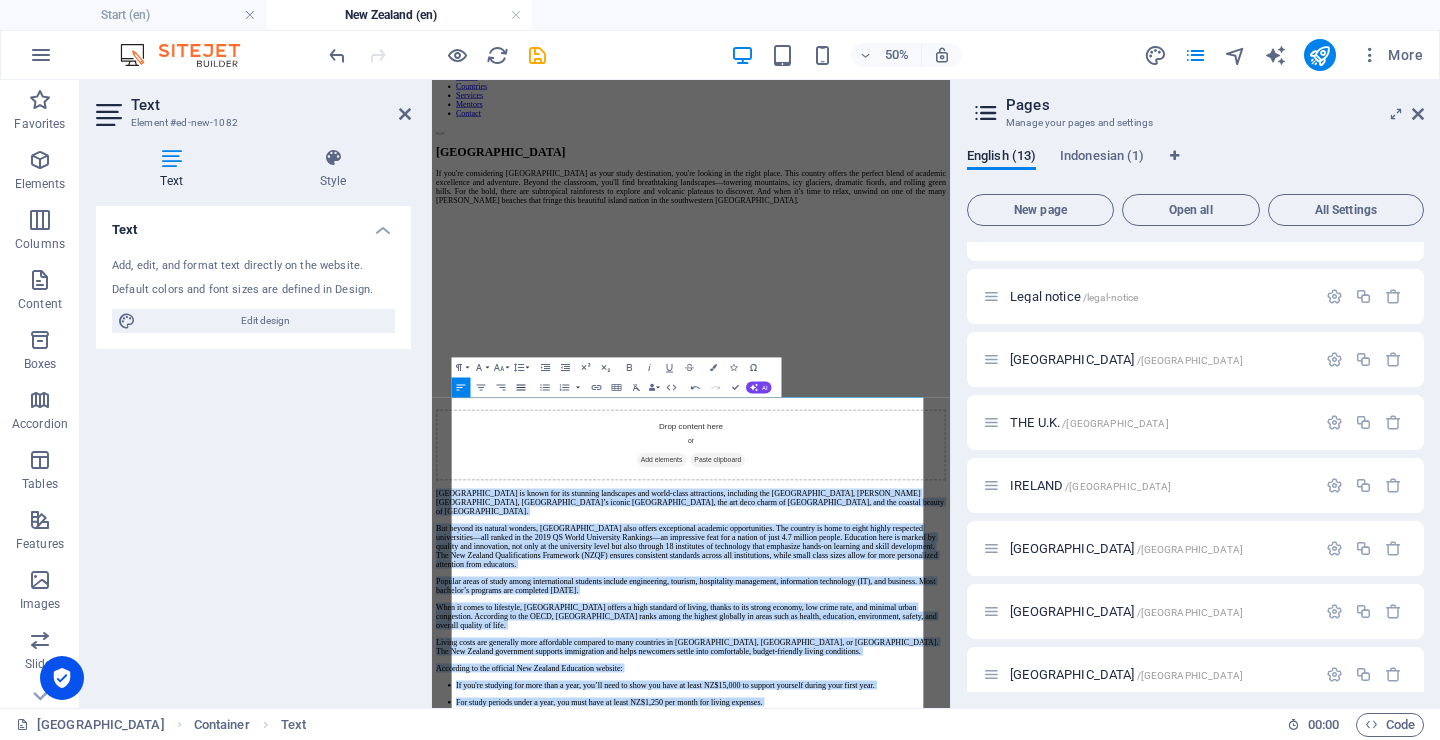 click 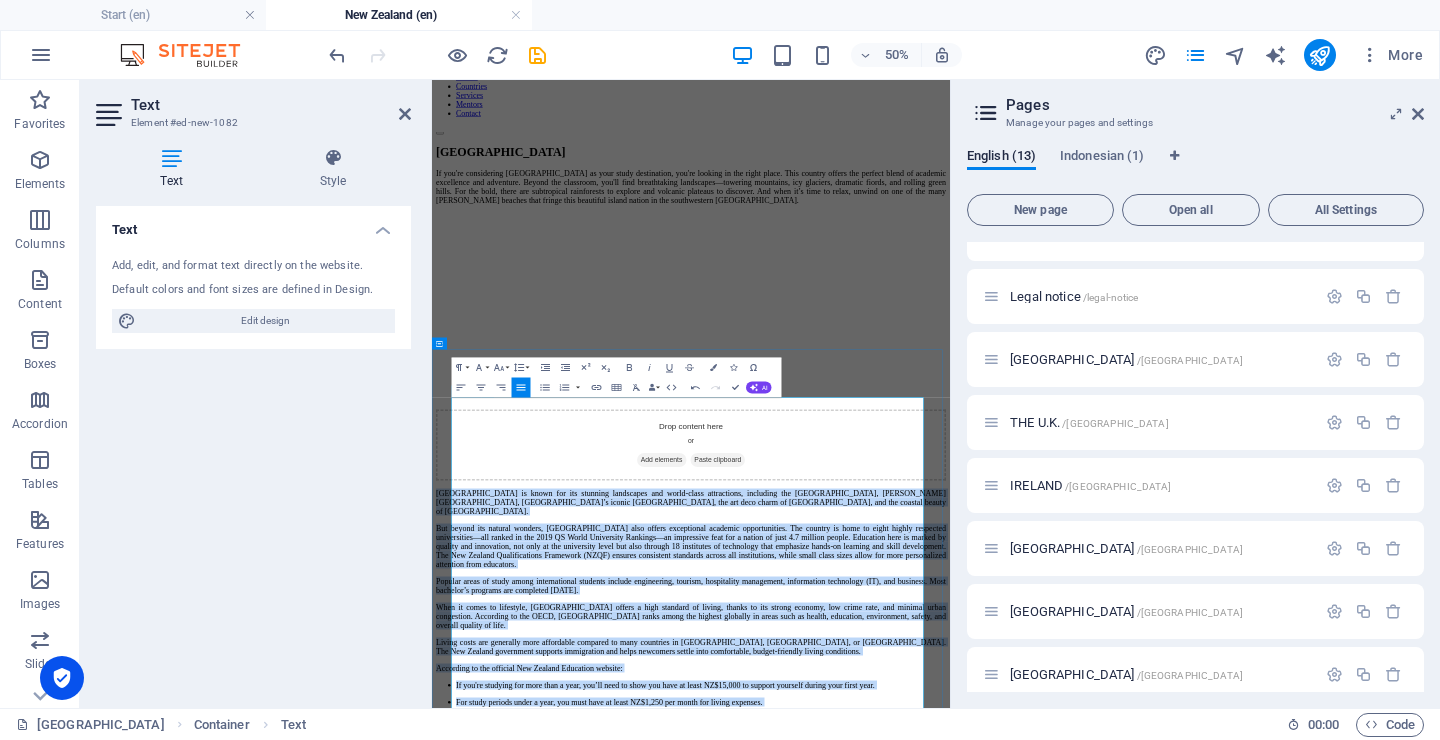 click on "According to the official New Zealand Education website:" at bounding box center [950, 1255] 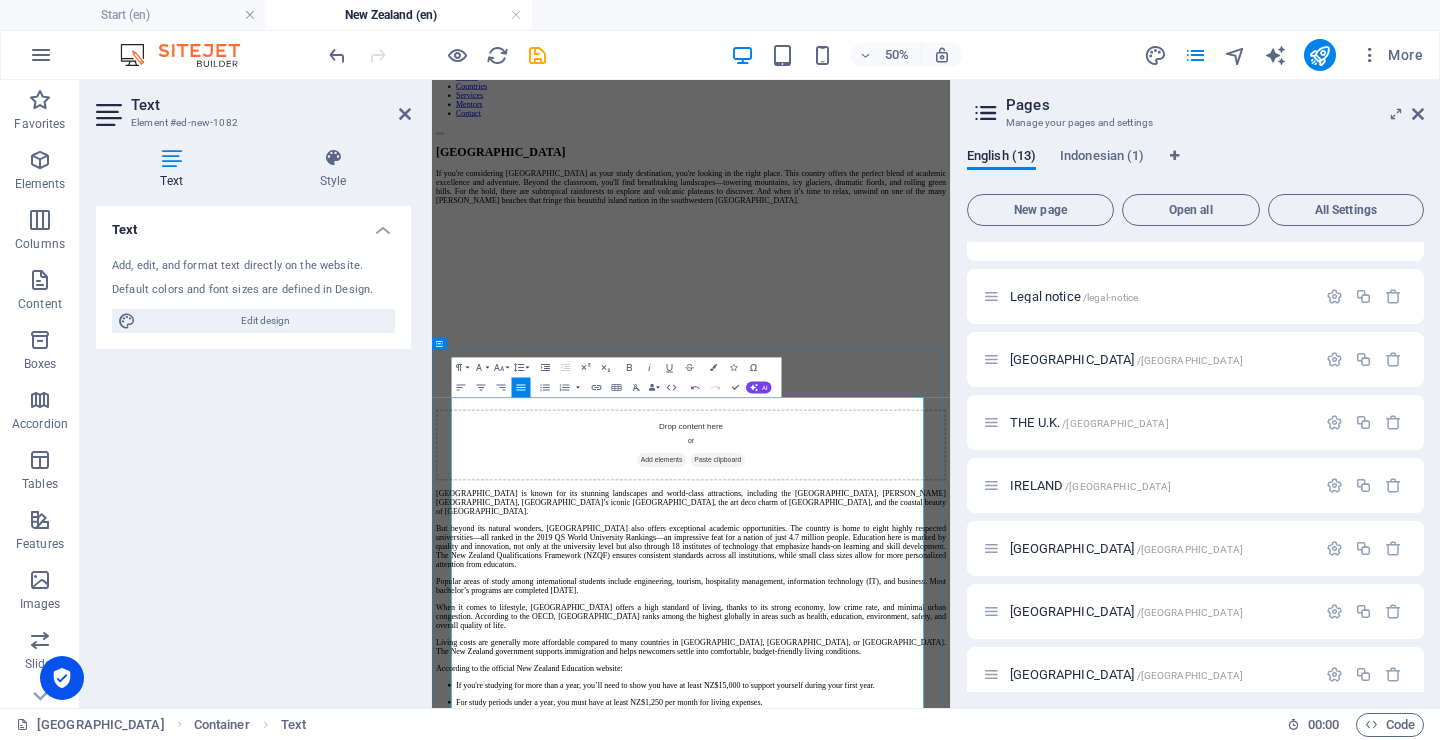click on "Popular areas of study among international students include engineering, tourism, hospitality management, information technology (IT), and business. Most bachelor’s programs are completed [DATE]." at bounding box center [950, 1090] 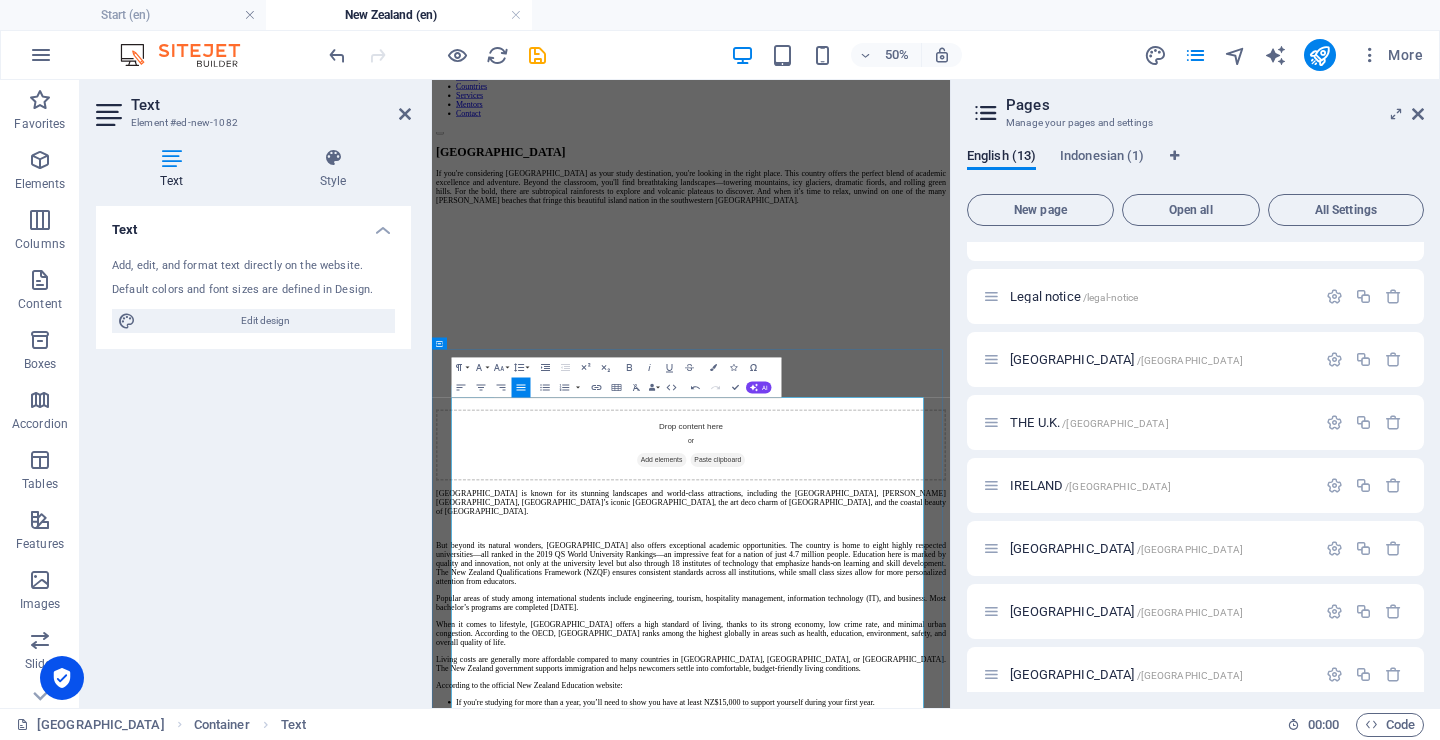 click on "But beyond its natural wonders, [GEOGRAPHIC_DATA] also offers exceptional academic opportunities. The country is home to eight highly respected universities—all ranked in the 2019 QS World University Rankings—an impressive feat for a nation of just 4.7 million people. Education here is marked by quality and innovation, not only at the university level but also through 18 institutes of technology that emphasize hands-on learning and skill development. The New Zealand Qualifications Framework (NZQF) ensures consistent standards across all institutions, while small class sizes allow for more personalized attention from educators." at bounding box center [950, 1045] 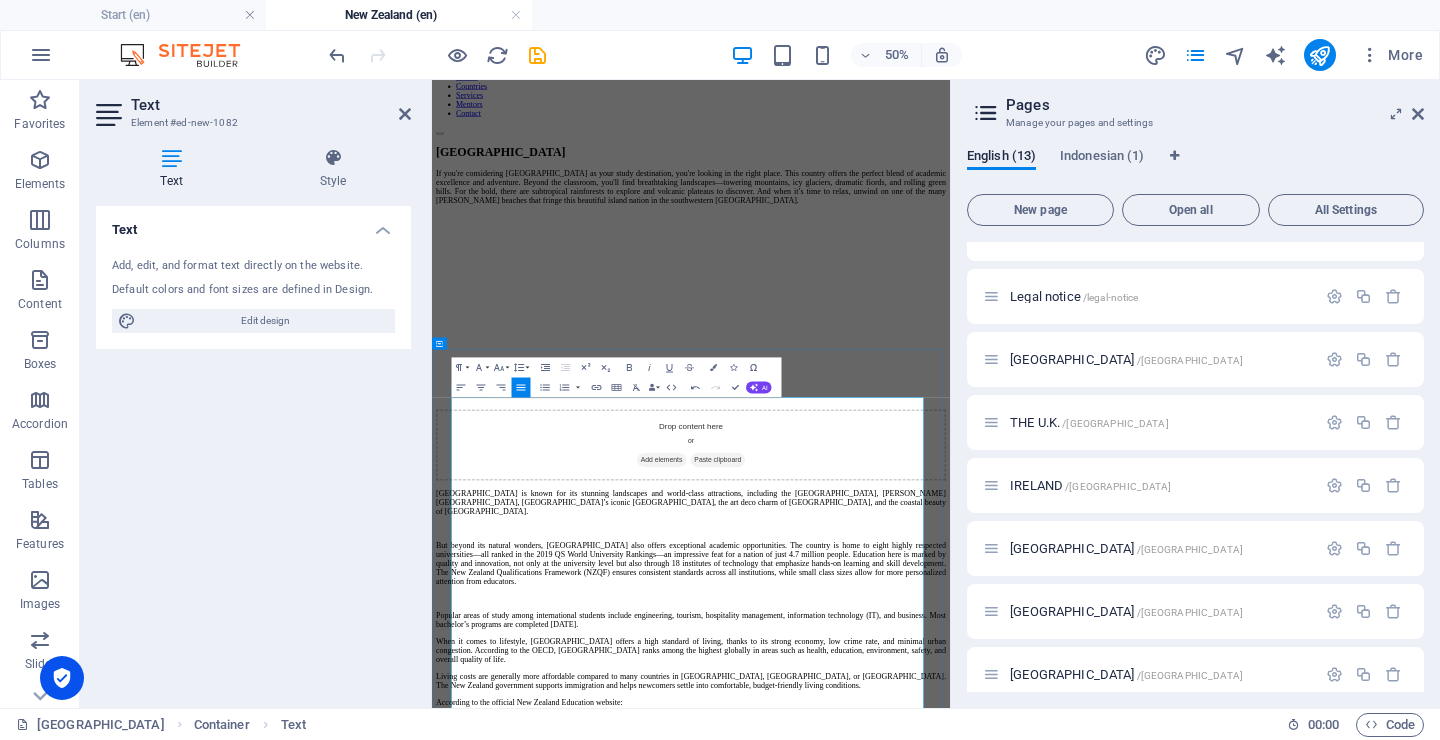 click on "When it comes to lifestyle, [GEOGRAPHIC_DATA] offers a high standard of living, thanks to its strong economy, low crime rate, and minimal urban congestion. According to the OECD, [GEOGRAPHIC_DATA] ranks among the highest globally in areas such as health, education, environment, safety, and overall quality of life." at bounding box center (950, 1219) 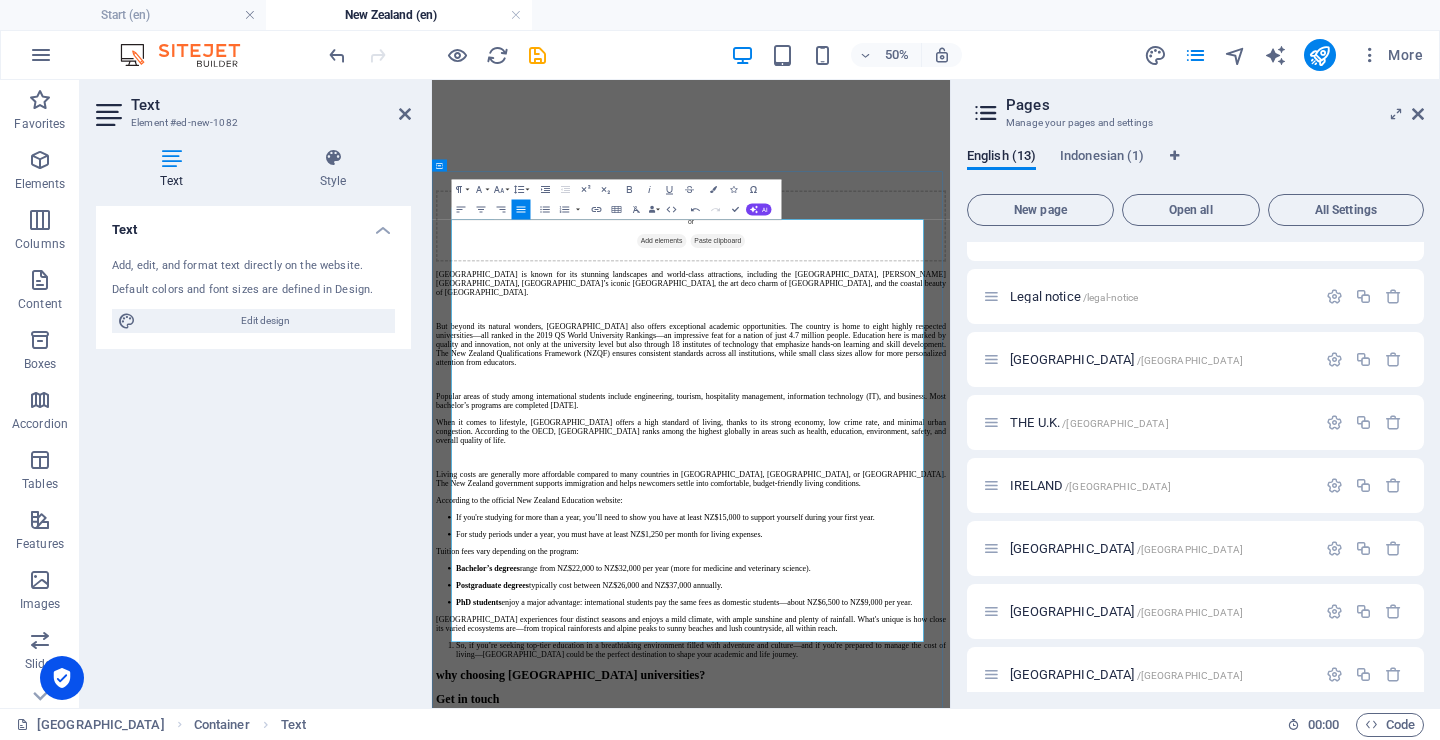 scroll, scrollTop: 486, scrollLeft: 0, axis: vertical 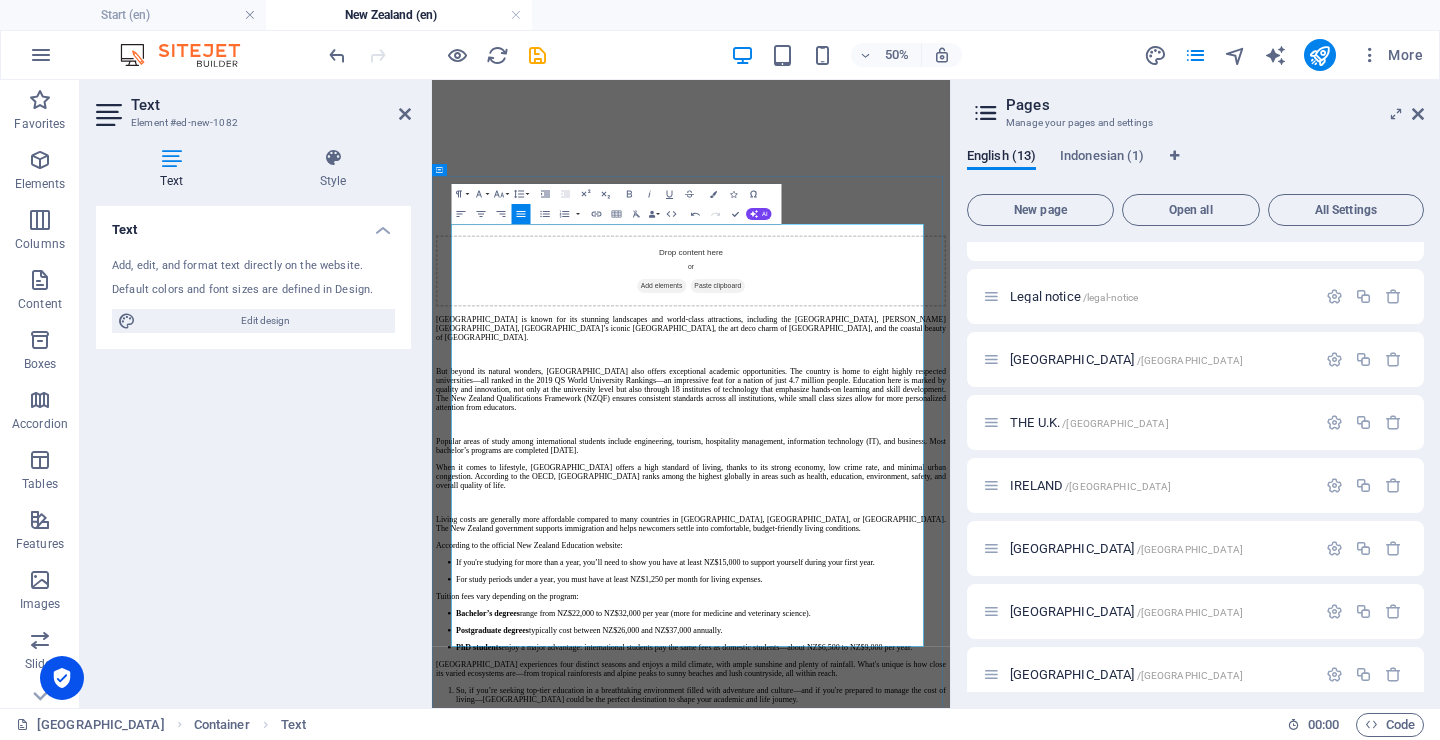click on "If you're studying for more than a year, you’ll need to show you have at least NZ$15,000 to support yourself during your first year." at bounding box center (970, 1044) 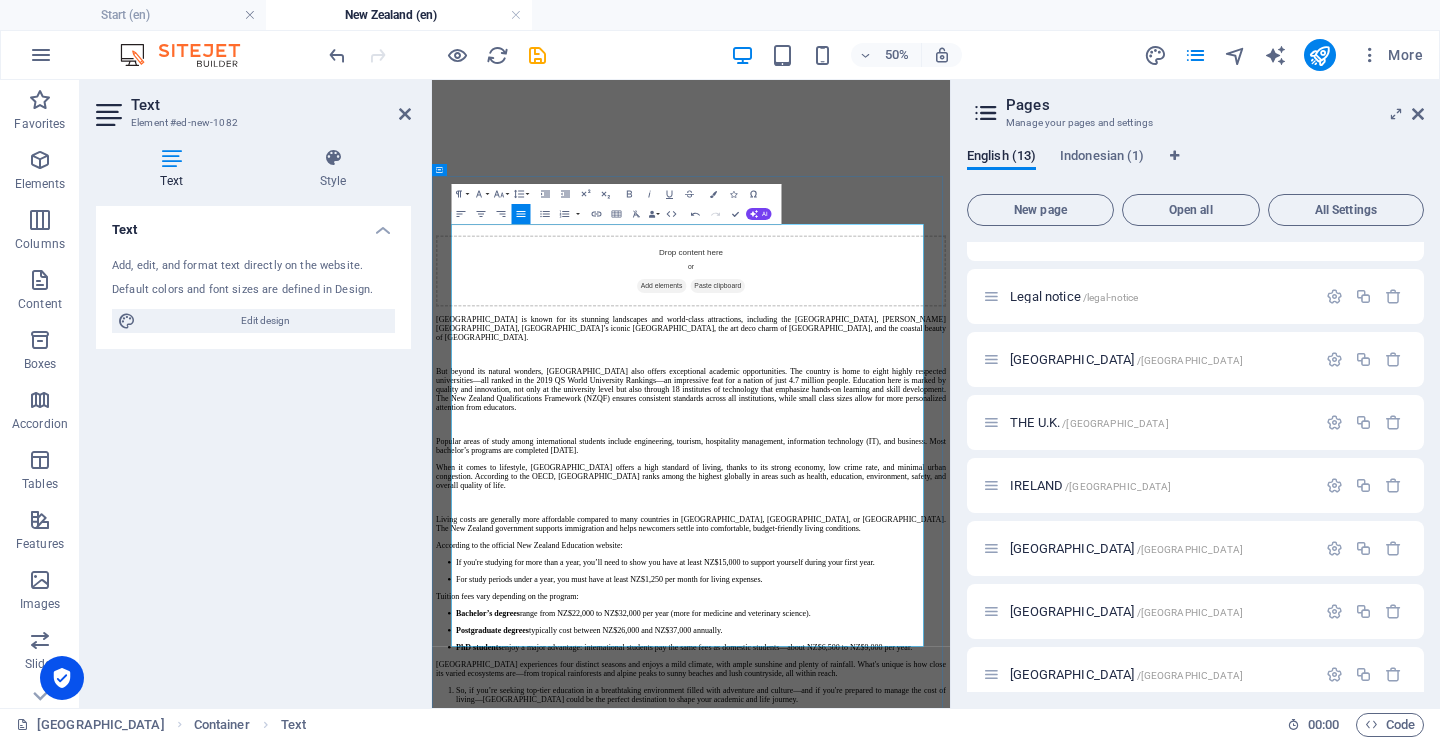 scroll, scrollTop: 139, scrollLeft: 0, axis: vertical 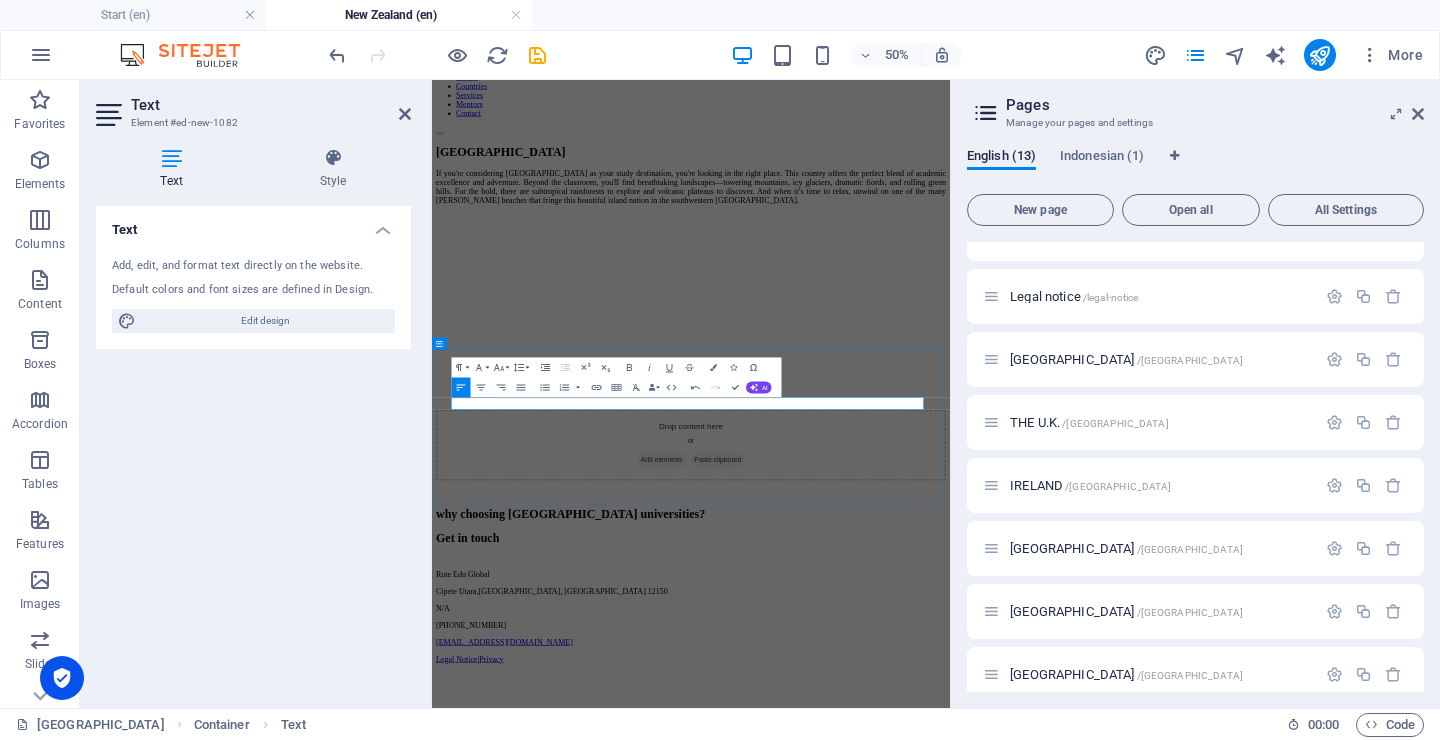 drag, startPoint x: 594, startPoint y: 725, endPoint x: 946, endPoint y: 476, distance: 431.16702 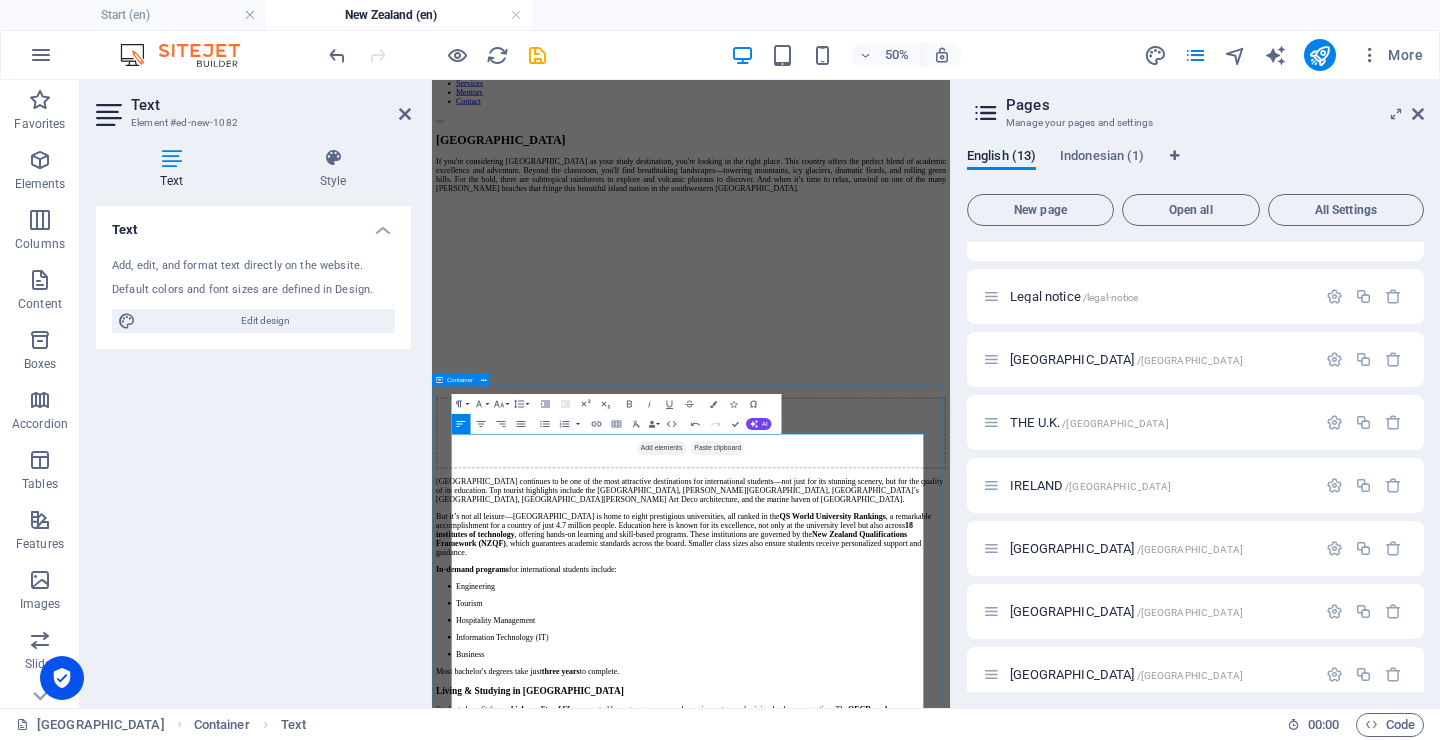 scroll, scrollTop: 0, scrollLeft: 0, axis: both 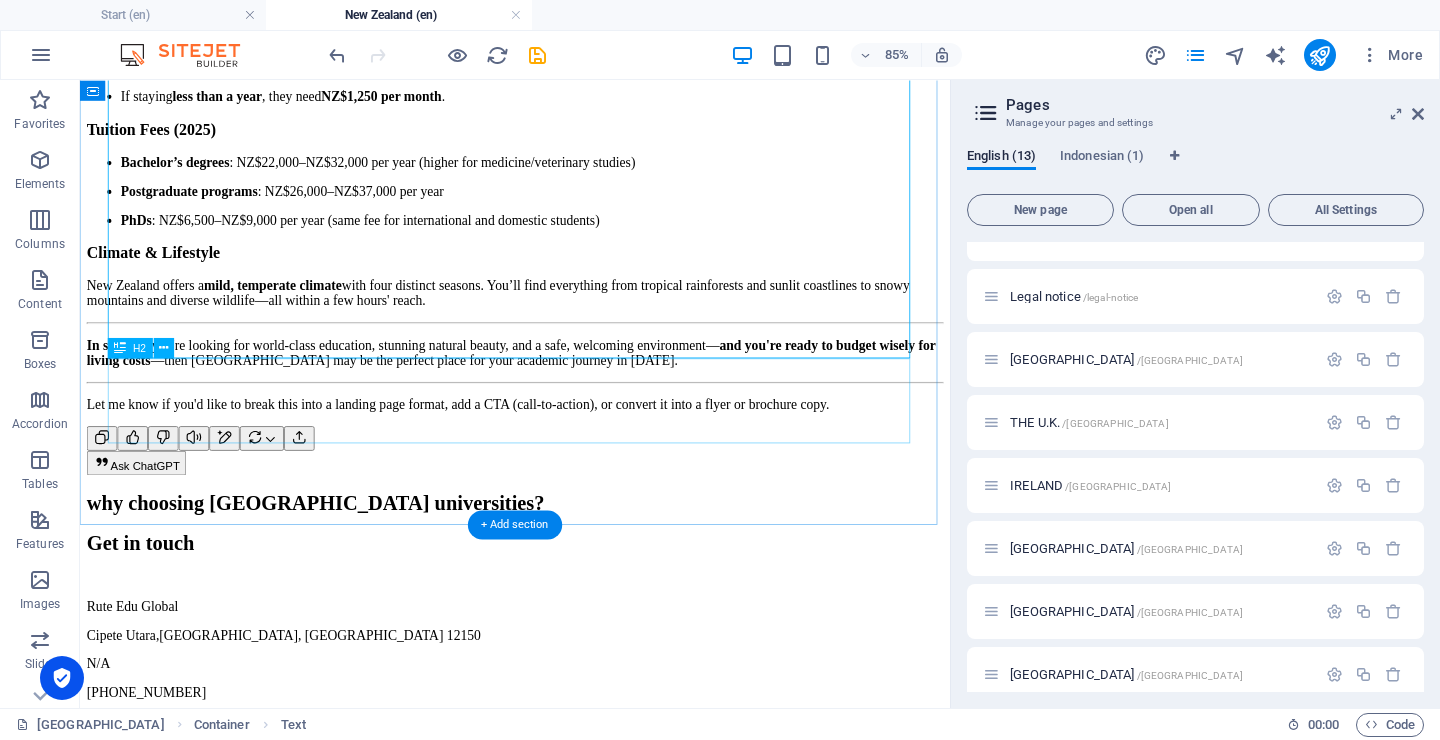 click on "why choosing [GEOGRAPHIC_DATA] universities?" at bounding box center [592, 578] 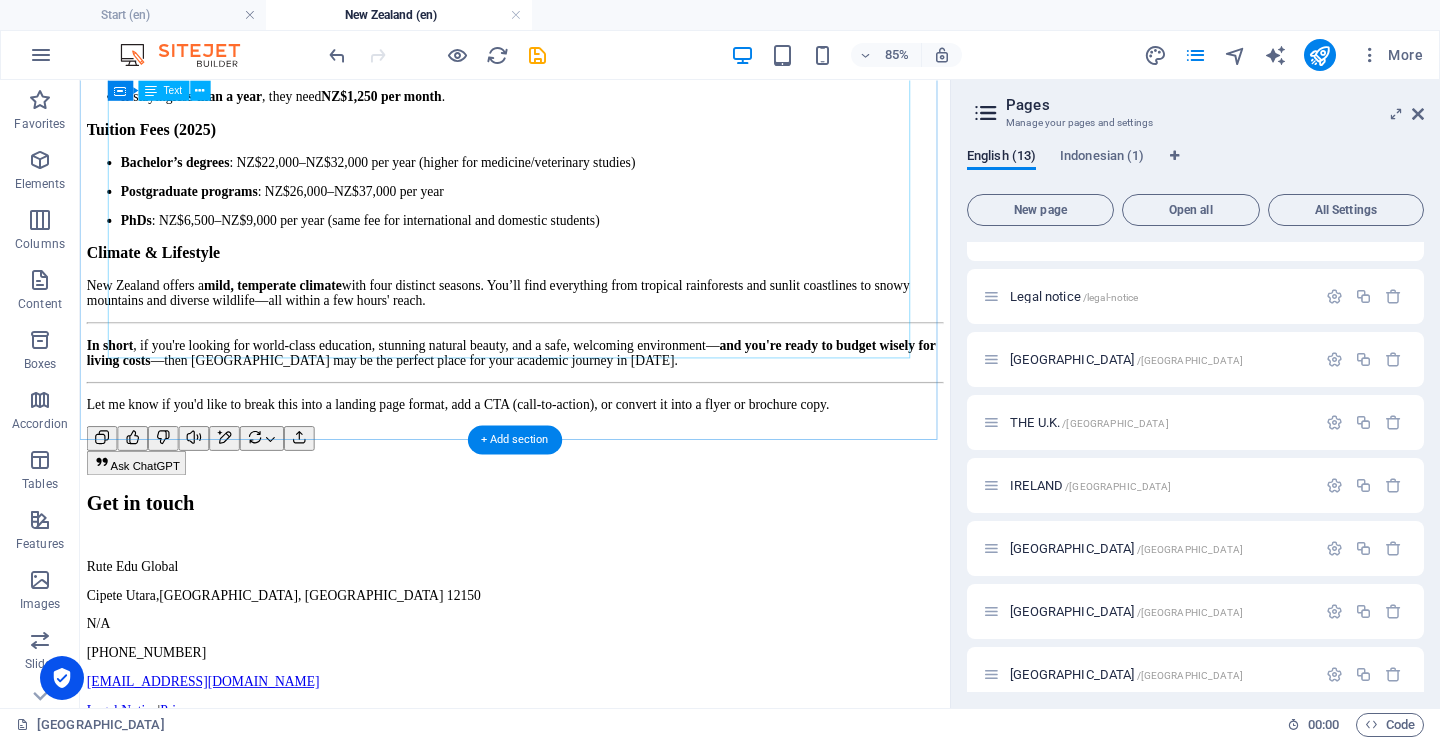 click on "[GEOGRAPHIC_DATA] continues to be one of the most attractive destinations for international students—not just for its stunning scenery, but for the quality of its education. Top tourist highlights include the [GEOGRAPHIC_DATA], [PERSON_NAME][GEOGRAPHIC_DATA], [GEOGRAPHIC_DATA]’s [GEOGRAPHIC_DATA], [GEOGRAPHIC_DATA][PERSON_NAME] Art Deco architecture, and the marine haven of [GEOGRAPHIC_DATA]. But it’s not all leisure—[GEOGRAPHIC_DATA] is home to eight prestigious universities, all ranked in the  QS World University Rankings , a remarkable accomplishment for a country of just 4.7 million people. Education here is known for its excellence, not only at the university level but also across  18 institutes of technology , offering hands-on learning and skill-based programs. These institutions are governed by the  New Zealand Qualifications Framework (NZQF) , which guarantees academic standards across the board. Smaller class sizes also ensure students receive personalized support and guidance. In-demand programs  for international students include: Engineering : ." at bounding box center [592, -6] 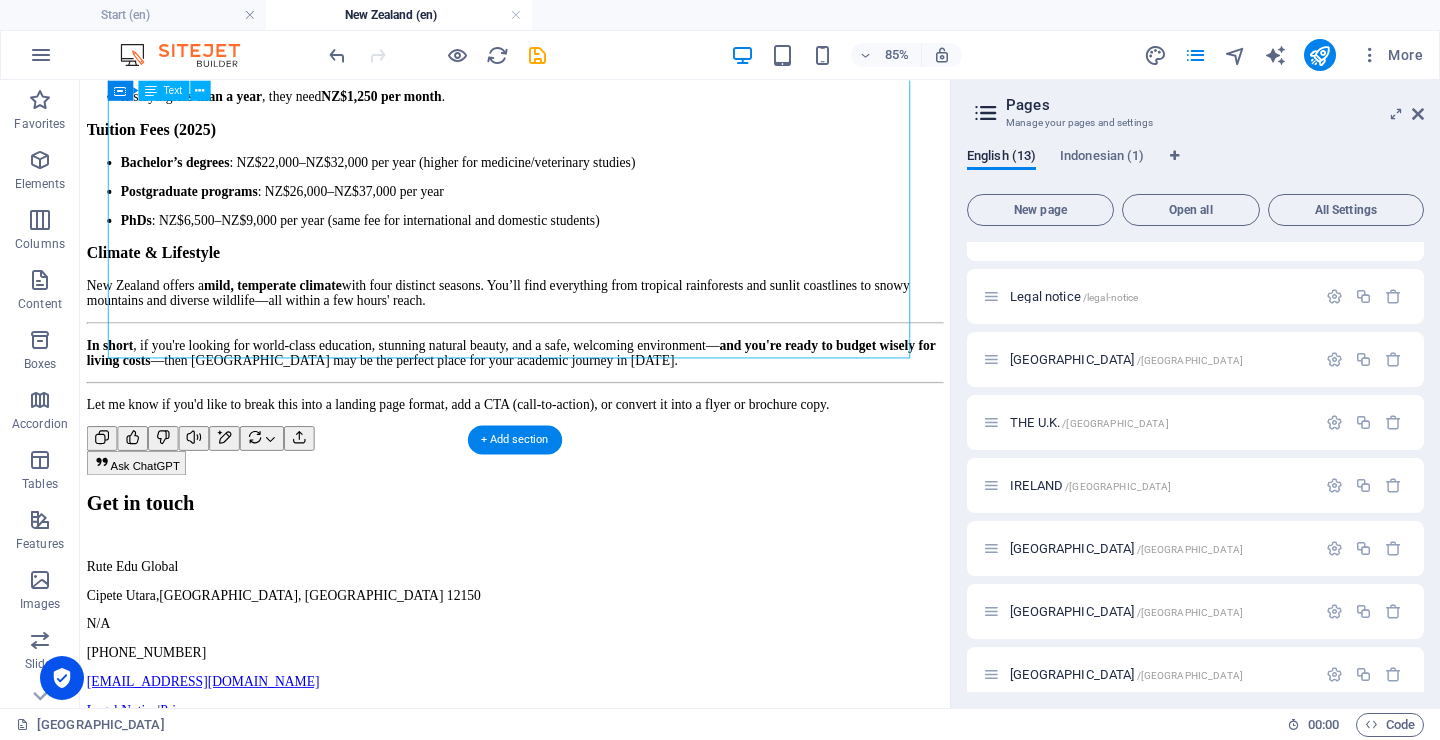 click on "[GEOGRAPHIC_DATA] continues to be one of the most attractive destinations for international students—not just for its stunning scenery, but for the quality of its education. Top tourist highlights include the [GEOGRAPHIC_DATA], [PERSON_NAME][GEOGRAPHIC_DATA], [GEOGRAPHIC_DATA]’s [GEOGRAPHIC_DATA], [GEOGRAPHIC_DATA][PERSON_NAME] Art Deco architecture, and the marine haven of [GEOGRAPHIC_DATA]. But it’s not all leisure—[GEOGRAPHIC_DATA] is home to eight prestigious universities, all ranked in the  QS World University Rankings , a remarkable accomplishment for a country of just 4.7 million people. Education here is known for its excellence, not only at the university level but also across  18 institutes of technology , offering hands-on learning and skill-based programs. These institutions are governed by the  New Zealand Qualifications Framework (NZQF) , which guarantees academic standards across the board. Smaller class sizes also ensure students receive personalized support and guidance. In-demand programs  for international students include: Engineering : ." at bounding box center [592, -6] 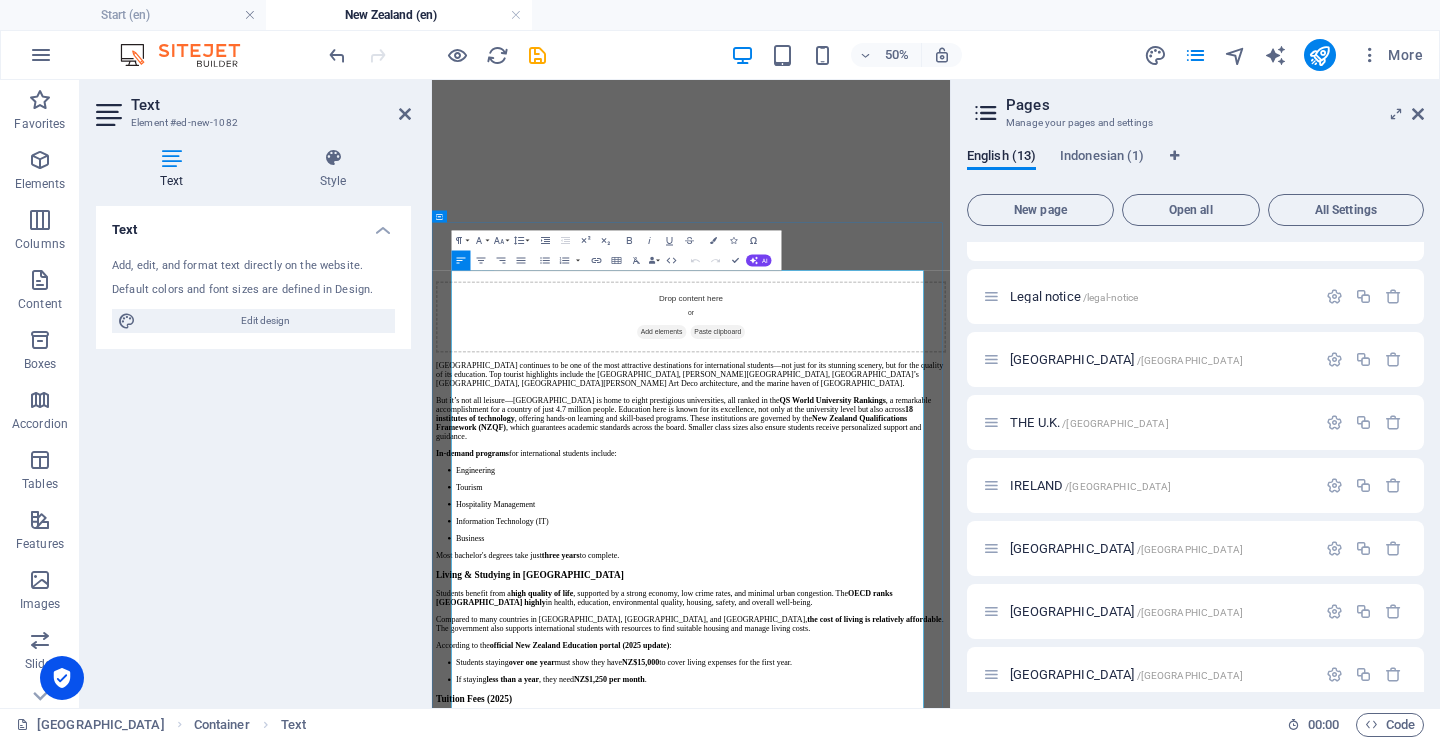 scroll, scrollTop: 806, scrollLeft: 0, axis: vertical 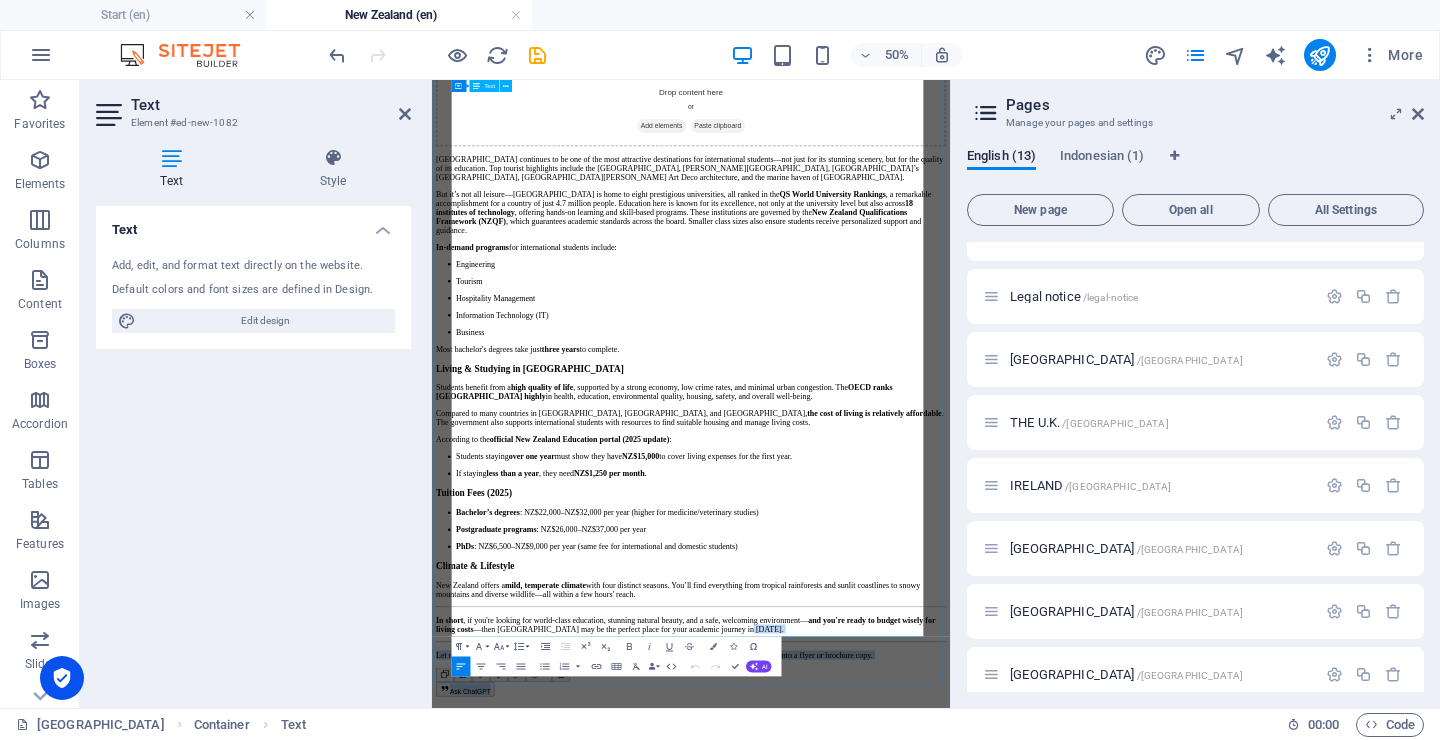 drag, startPoint x: 1249, startPoint y: 1091, endPoint x: 1276, endPoint y: 1179, distance: 92.0489 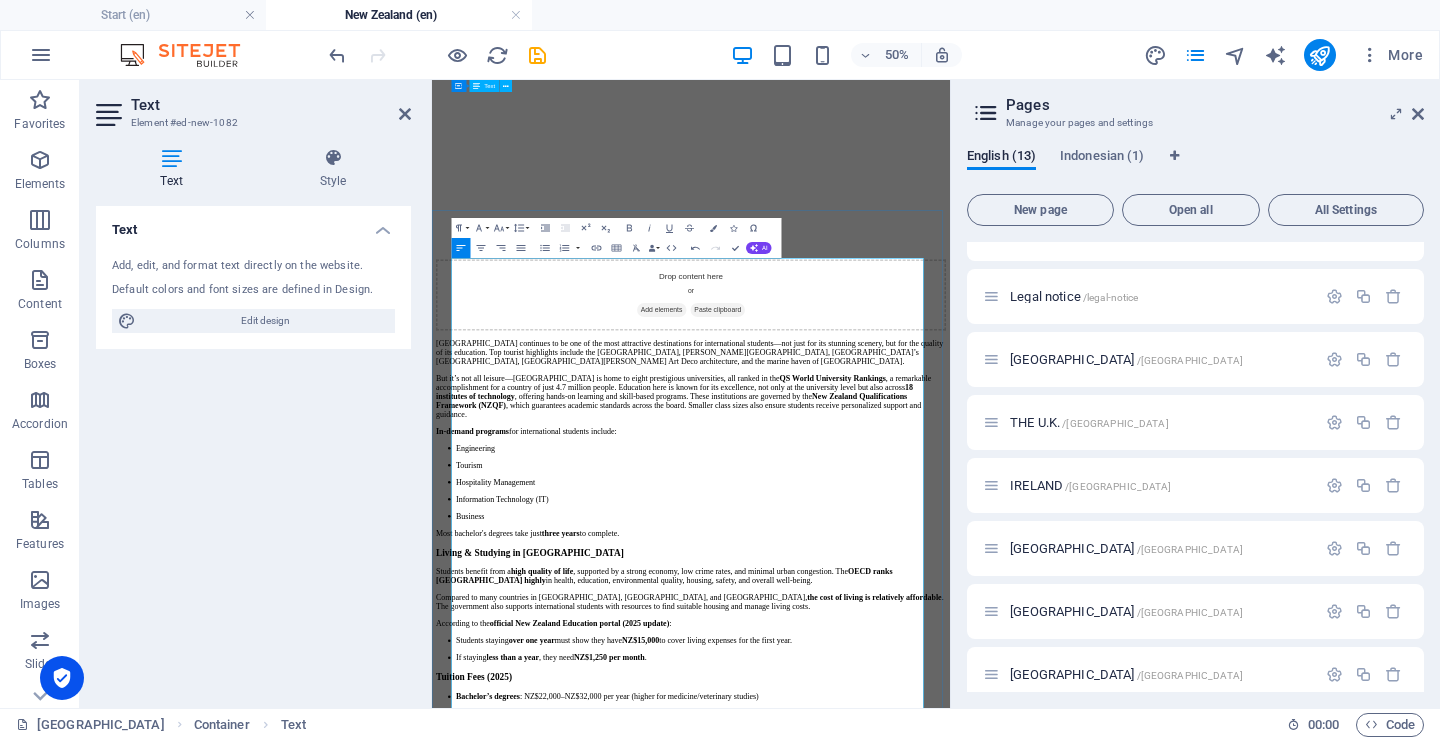 scroll, scrollTop: 418, scrollLeft: 0, axis: vertical 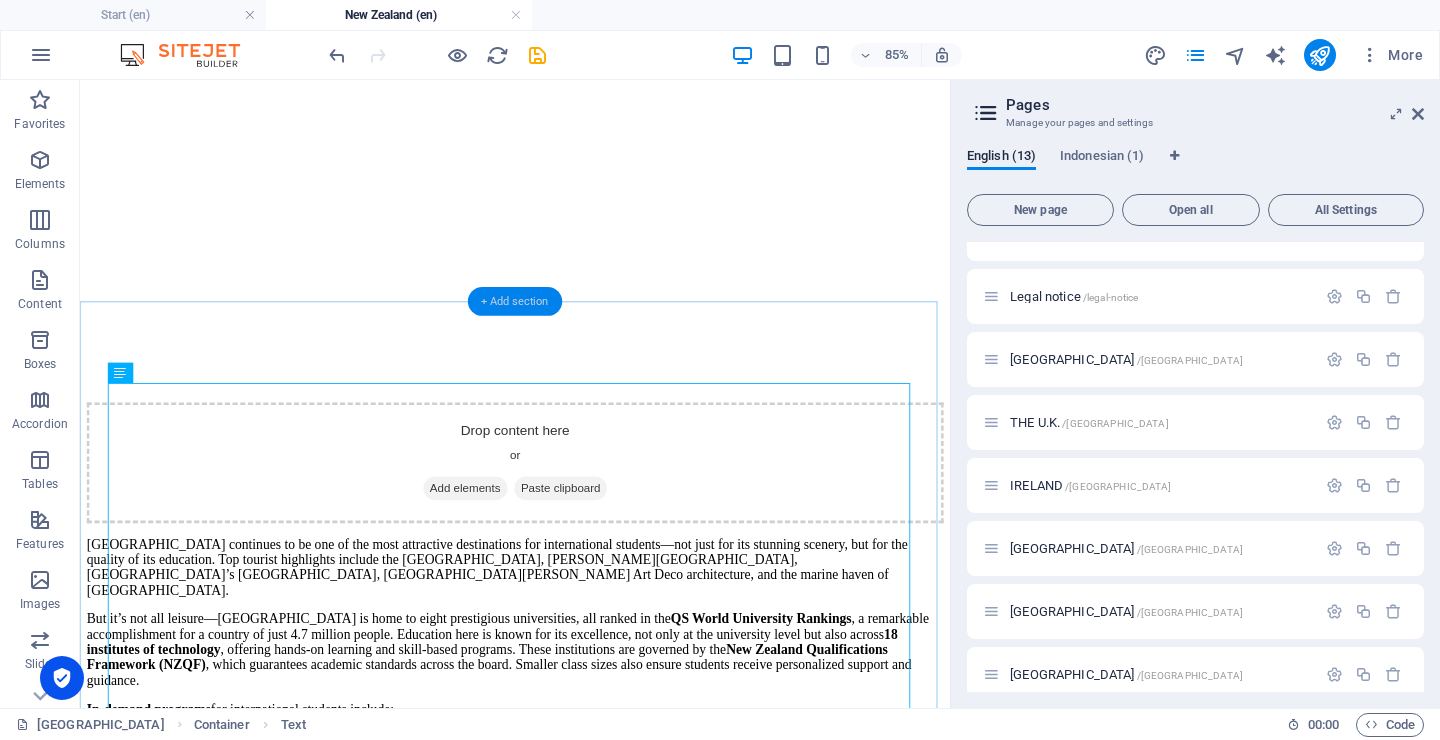 click on "+ Add section" at bounding box center (515, 301) 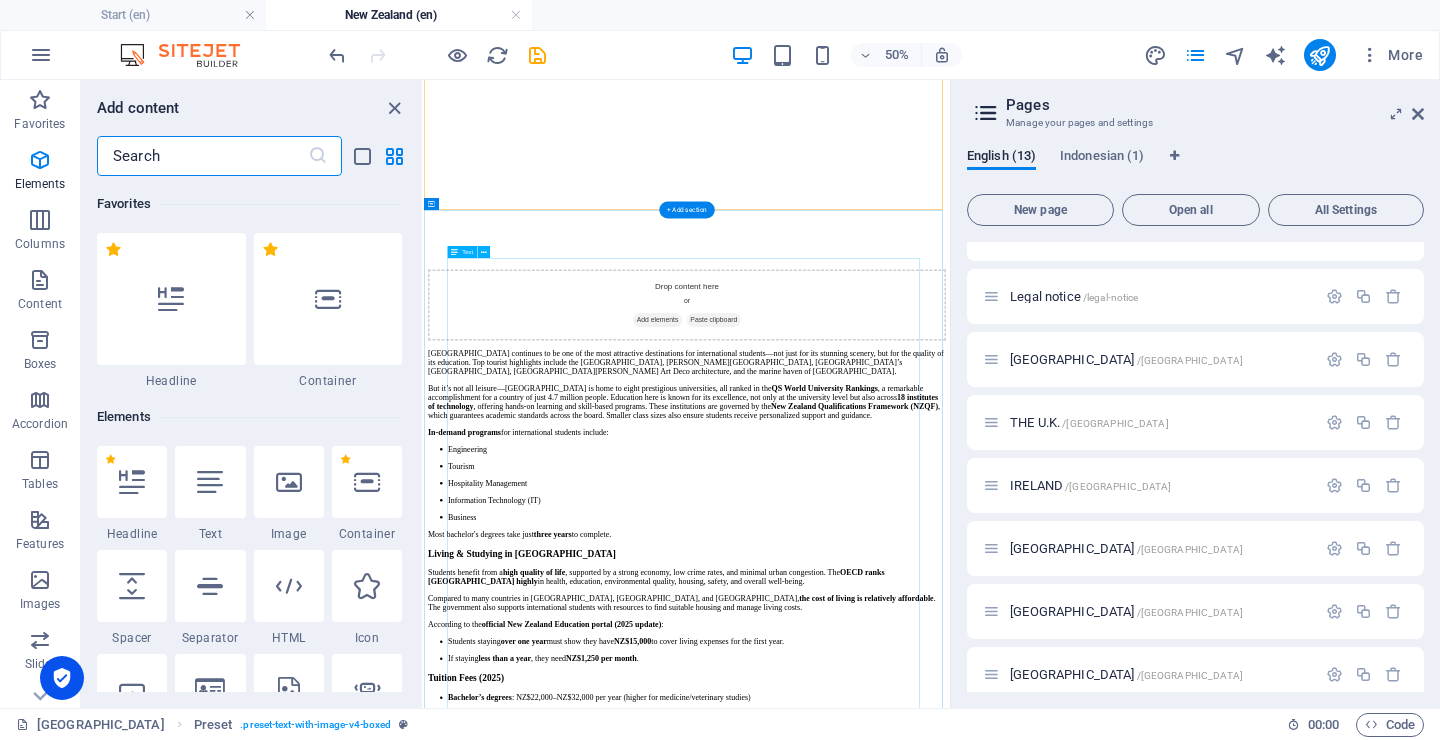 scroll, scrollTop: 3499, scrollLeft: 0, axis: vertical 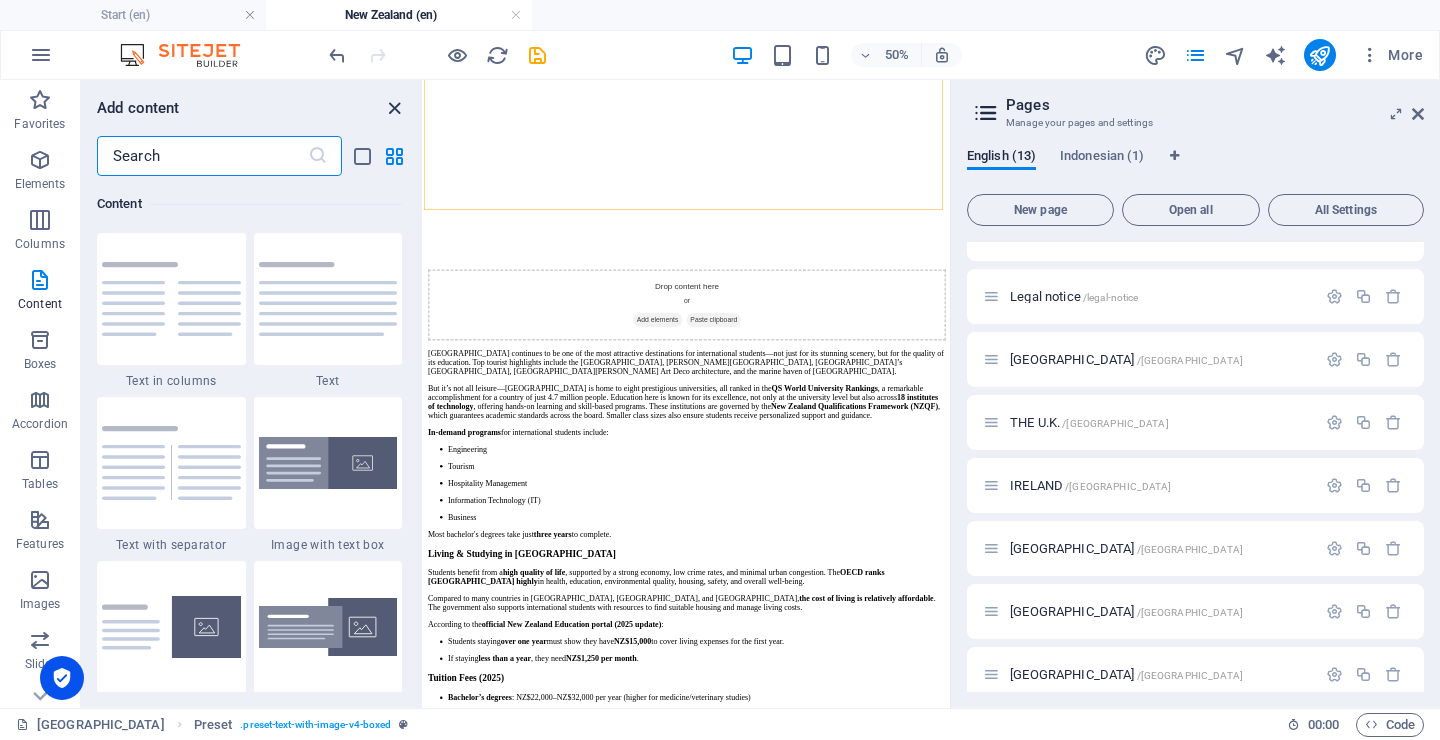 click at bounding box center [394, 108] 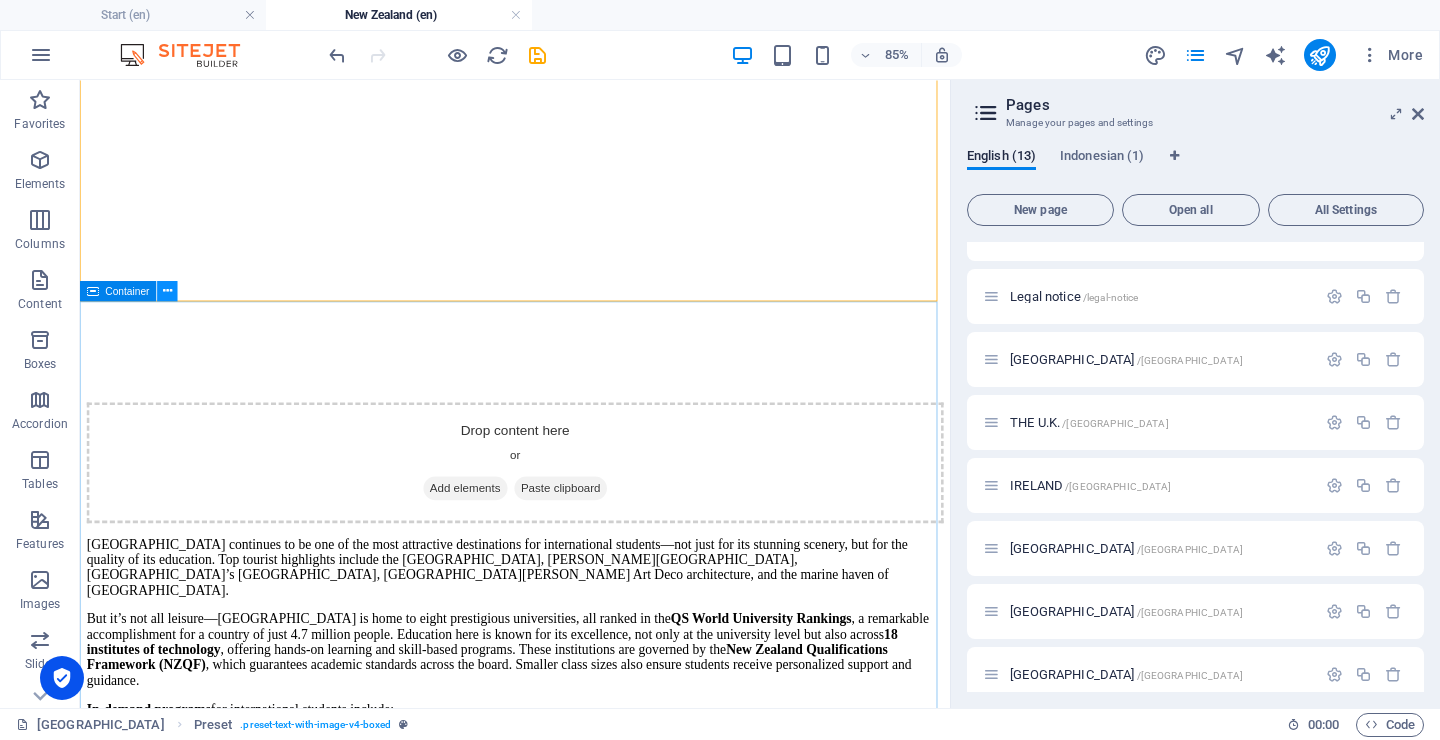 click at bounding box center [167, 291] 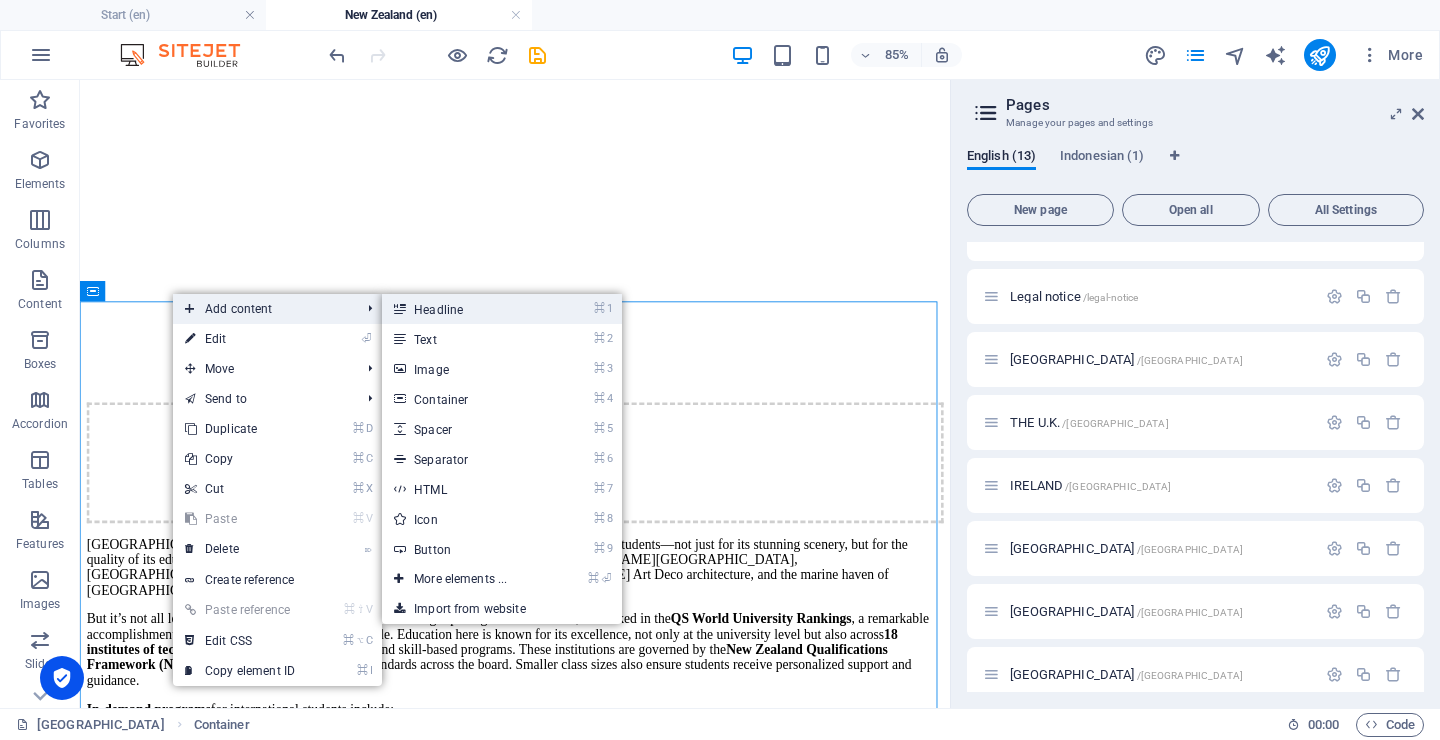 click on "⌘ 1  Headline" at bounding box center [464, 309] 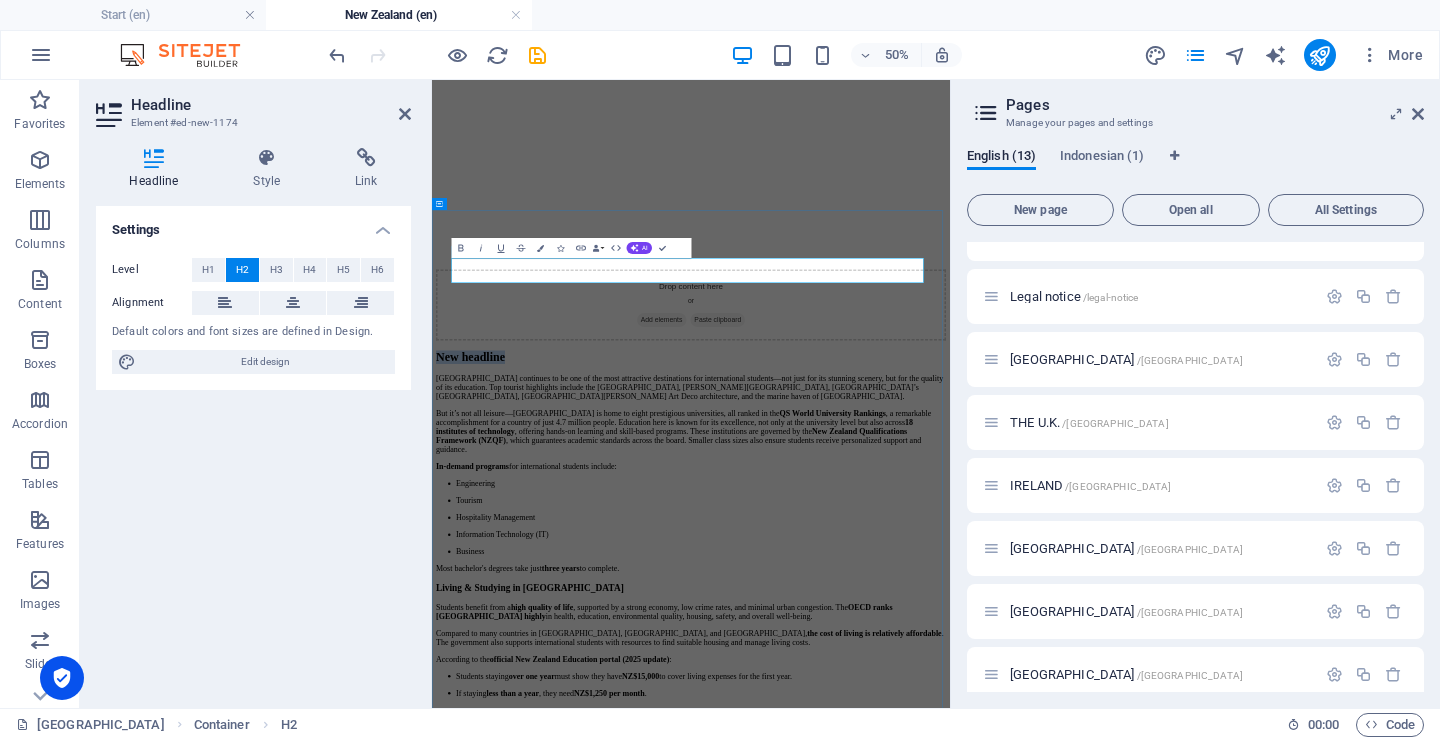 click on "New headline" at bounding box center [950, 634] 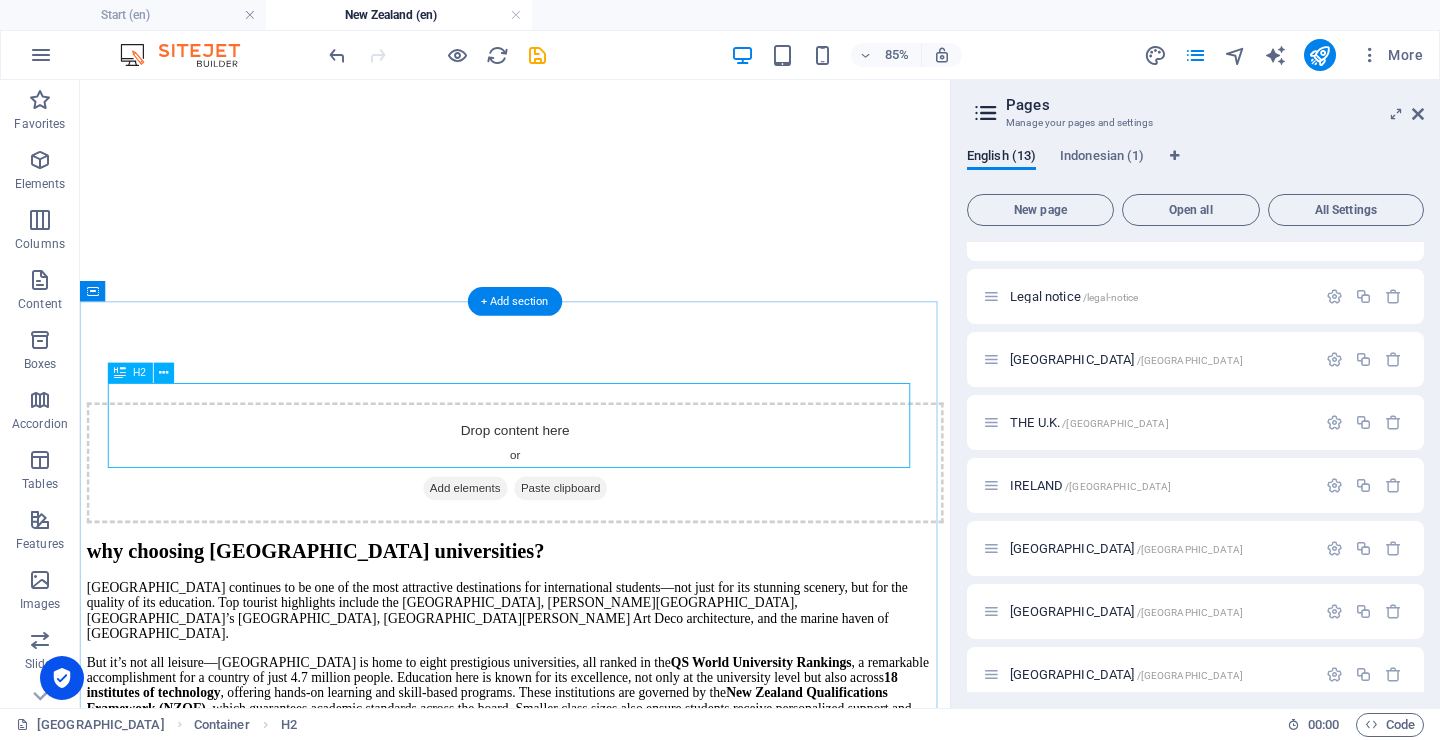 click on "why choosing [GEOGRAPHIC_DATA] universities?" at bounding box center (592, 634) 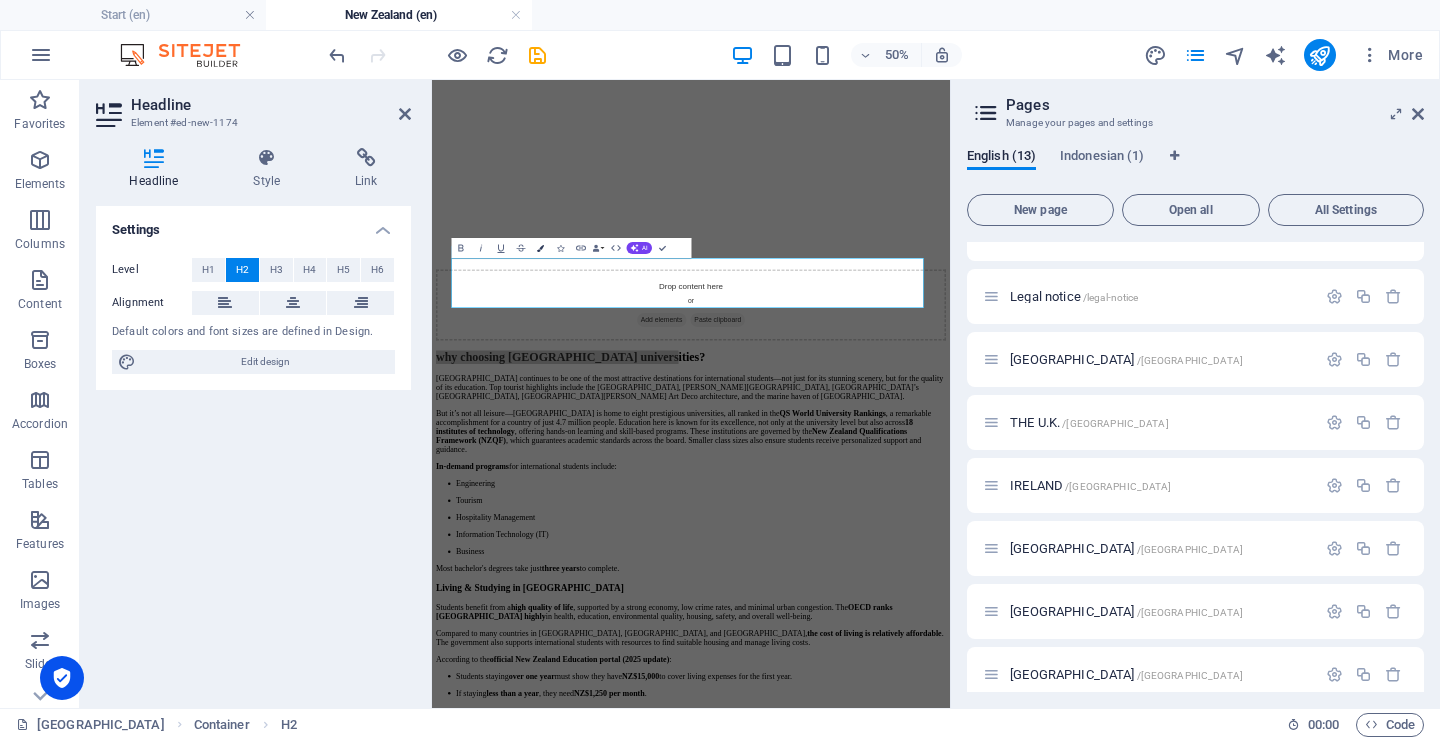 click at bounding box center (540, 248) 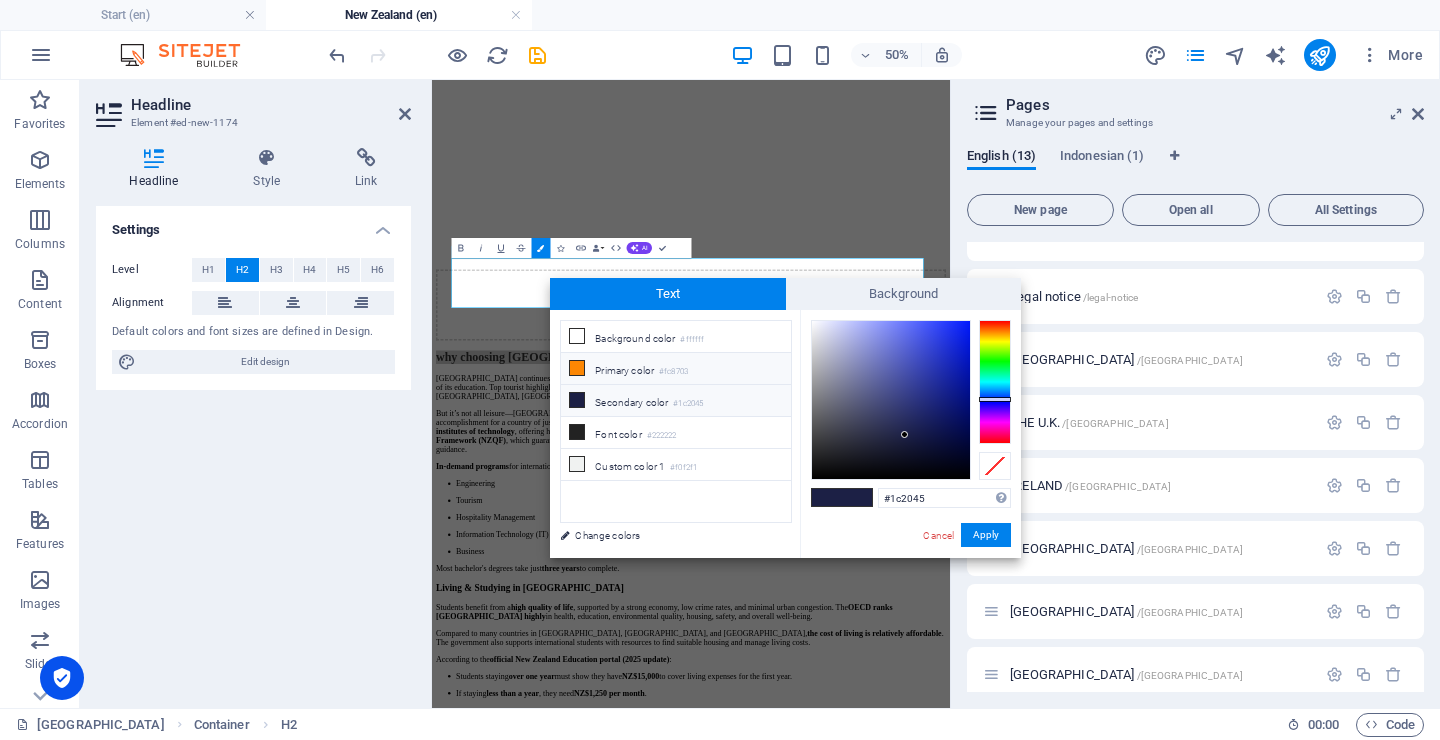 click at bounding box center [577, 368] 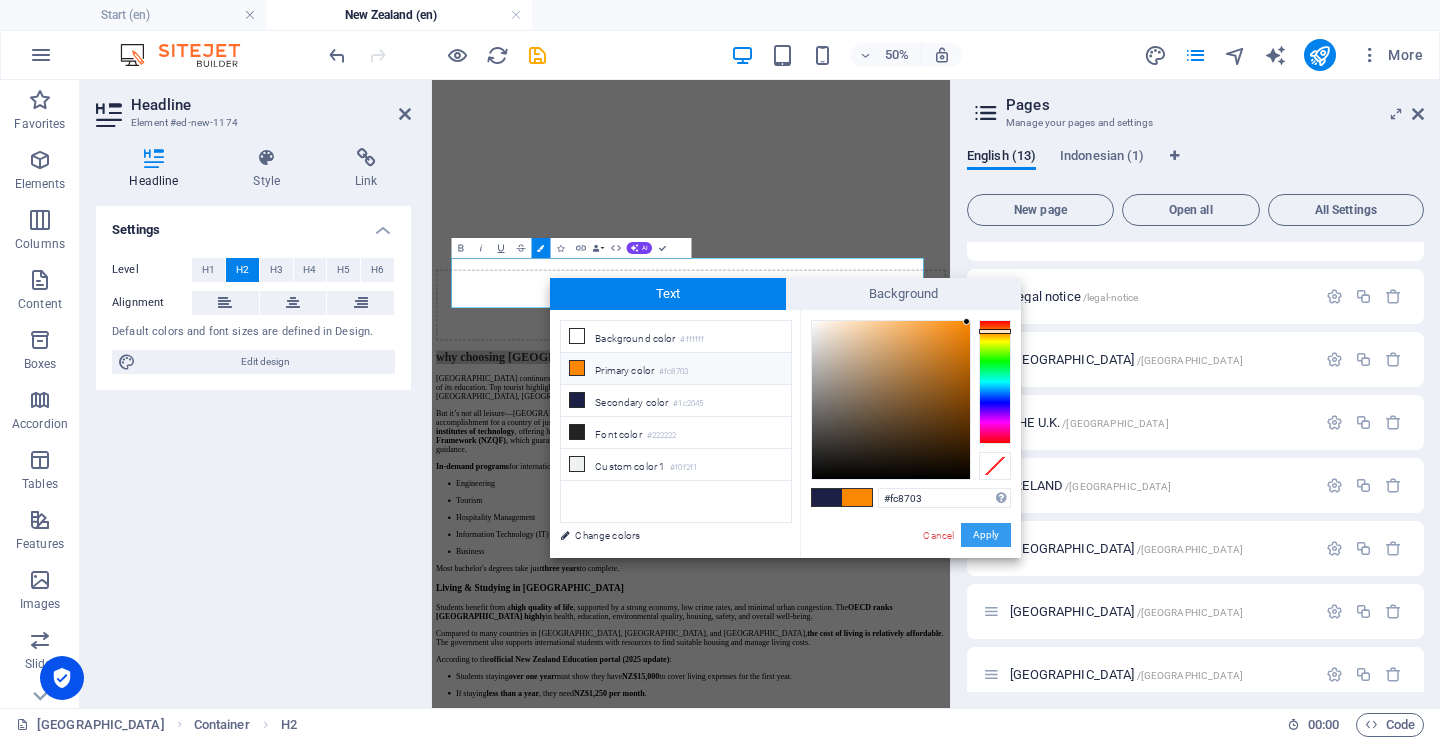 click on "Apply" at bounding box center [986, 535] 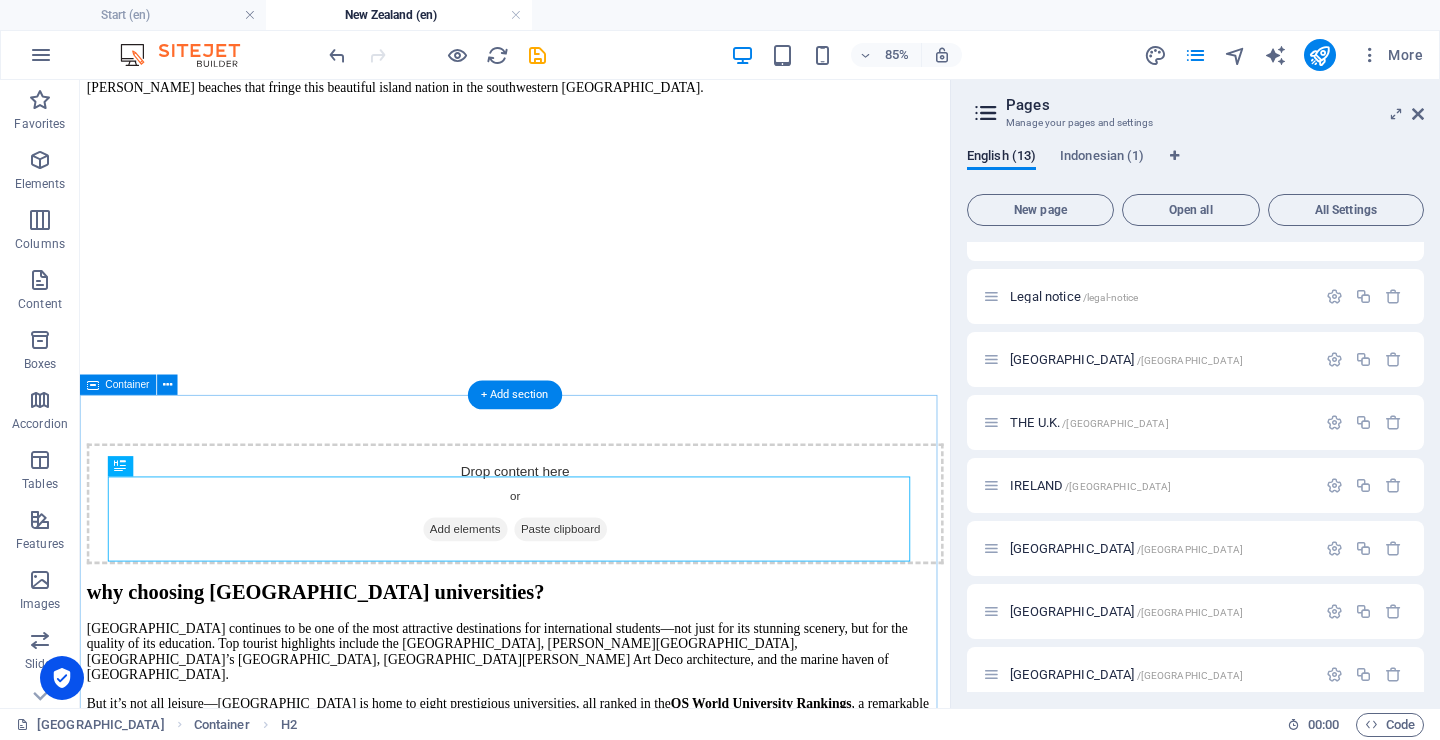scroll, scrollTop: 289, scrollLeft: 0, axis: vertical 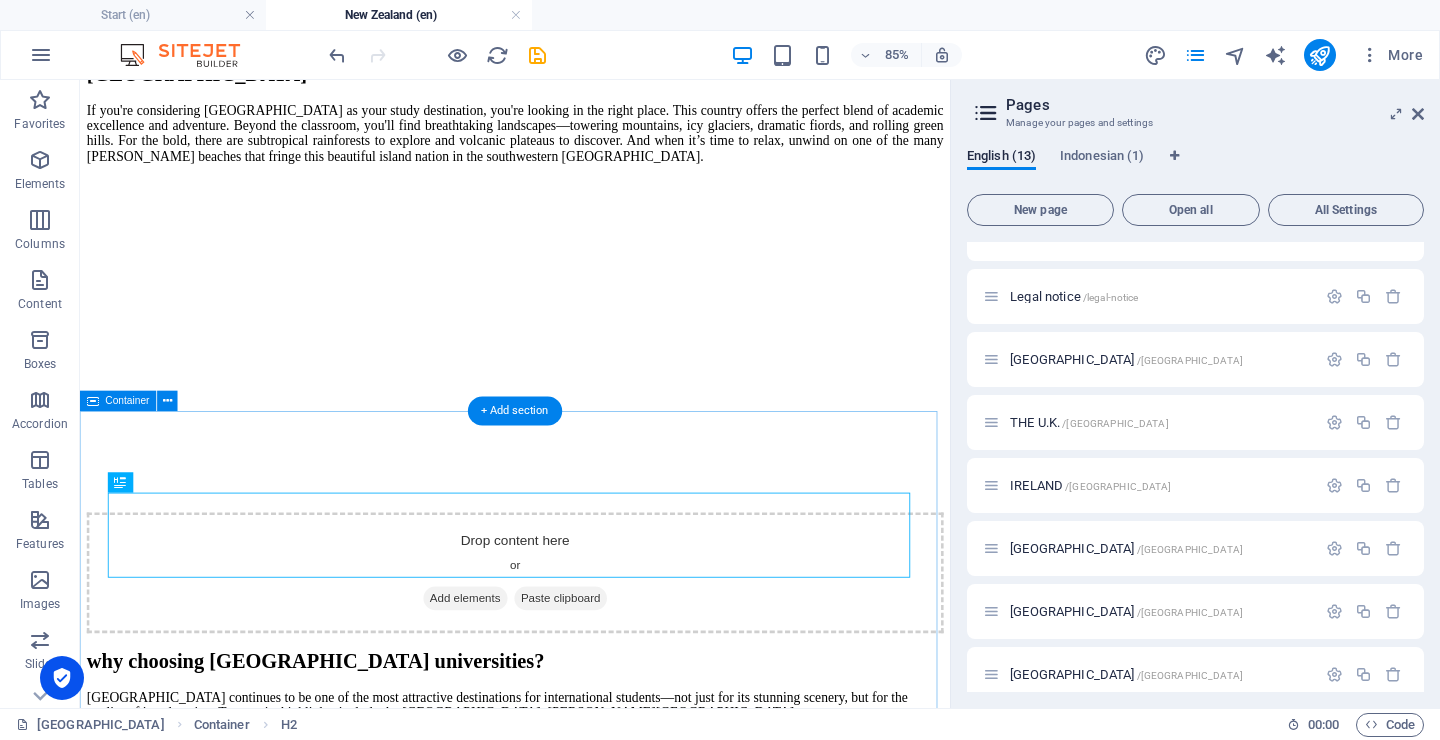 click on "why choosing [GEOGRAPHIC_DATA] universities? [GEOGRAPHIC_DATA] continues to be one of the most attractive destinations for international students—not just for its stunning scenery, but for the quality of its education. Top tourist highlights include the [GEOGRAPHIC_DATA], [PERSON_NAME][GEOGRAPHIC_DATA], [GEOGRAPHIC_DATA]’s [GEOGRAPHIC_DATA], [GEOGRAPHIC_DATA][PERSON_NAME] Art Deco architecture, and the marine haven of [GEOGRAPHIC_DATA]. But it’s not all leisure—[GEOGRAPHIC_DATA] is home to eight prestigious universities, all ranked in the  QS World University Rankings , a remarkable accomplishment for a country of just 4.7 million people. Education here is known for its excellence, not only at the university level but also across  18 institutes of technology , offering hands-on learning and skill-based programs. These institutions are governed by the  New Zealand Qualifications Framework (NZQF) , which guarantees academic standards across the board. Smaller class sizes also ensure students receive personalized support and guidance. In-demand programs Engineering : ." at bounding box center (592, 1287) 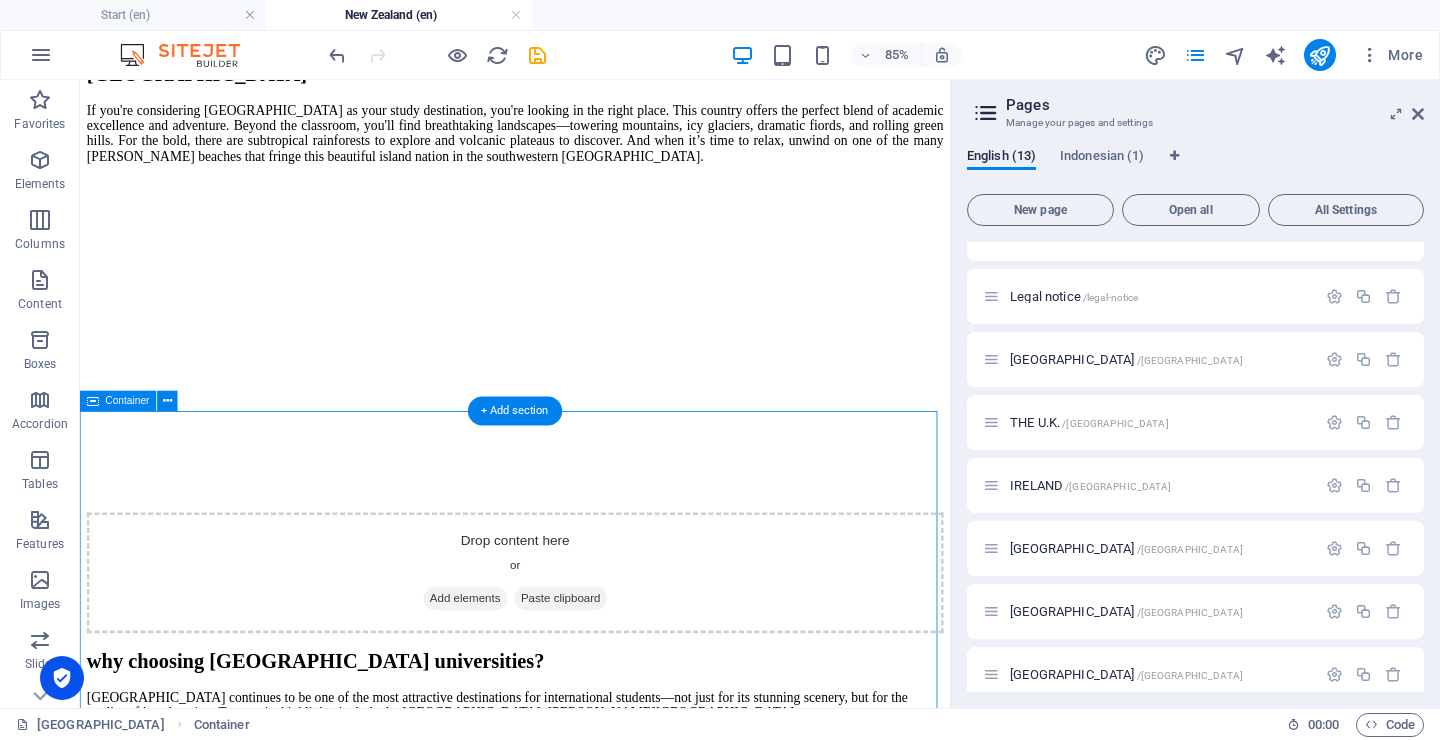 click on "why choosing [GEOGRAPHIC_DATA] universities? [GEOGRAPHIC_DATA] continues to be one of the most attractive destinations for international students—not just for its stunning scenery, but for the quality of its education. Top tourist highlights include the [GEOGRAPHIC_DATA], [PERSON_NAME][GEOGRAPHIC_DATA], [GEOGRAPHIC_DATA]’s [GEOGRAPHIC_DATA], [GEOGRAPHIC_DATA][PERSON_NAME] Art Deco architecture, and the marine haven of [GEOGRAPHIC_DATA]. But it’s not all leisure—[GEOGRAPHIC_DATA] is home to eight prestigious universities, all ranked in the  QS World University Rankings , a remarkable accomplishment for a country of just 4.7 million people. Education here is known for its excellence, not only at the university level but also across  18 institutes of technology , offering hands-on learning and skill-based programs. These institutions are governed by the  New Zealand Qualifications Framework (NZQF) , which guarantees academic standards across the board. Smaller class sizes also ensure students receive personalized support and guidance. In-demand programs Engineering : ." at bounding box center [592, 1287] 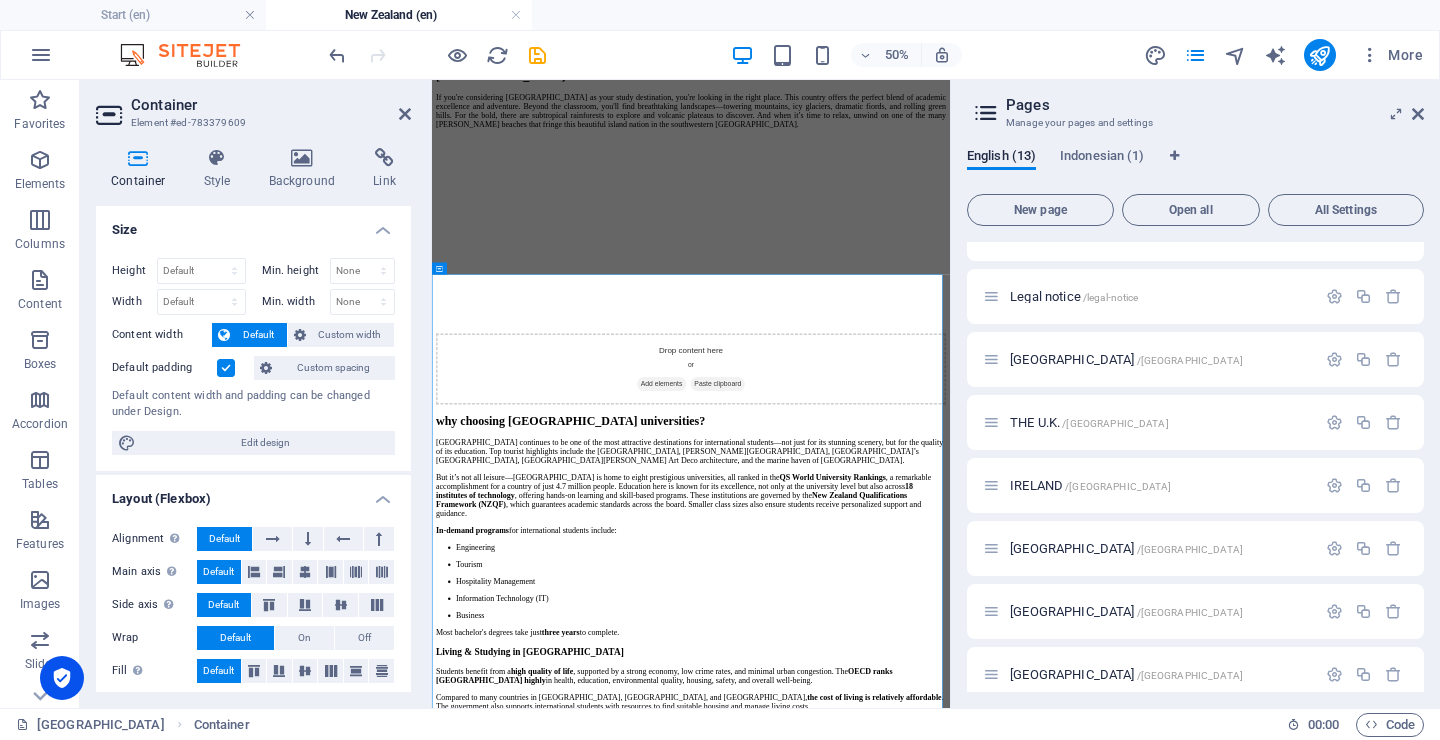 click at bounding box center [226, 368] 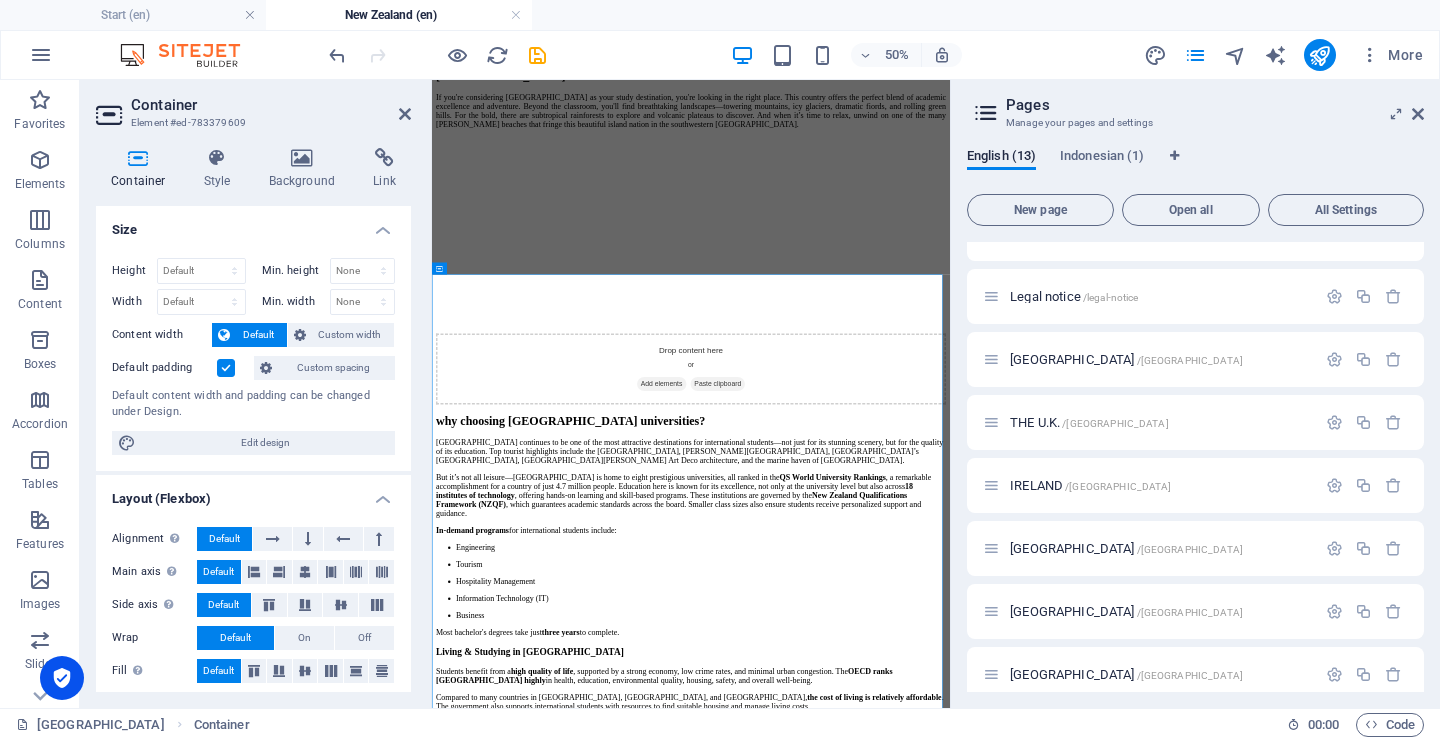 click on "Default padding" at bounding box center [0, 0] 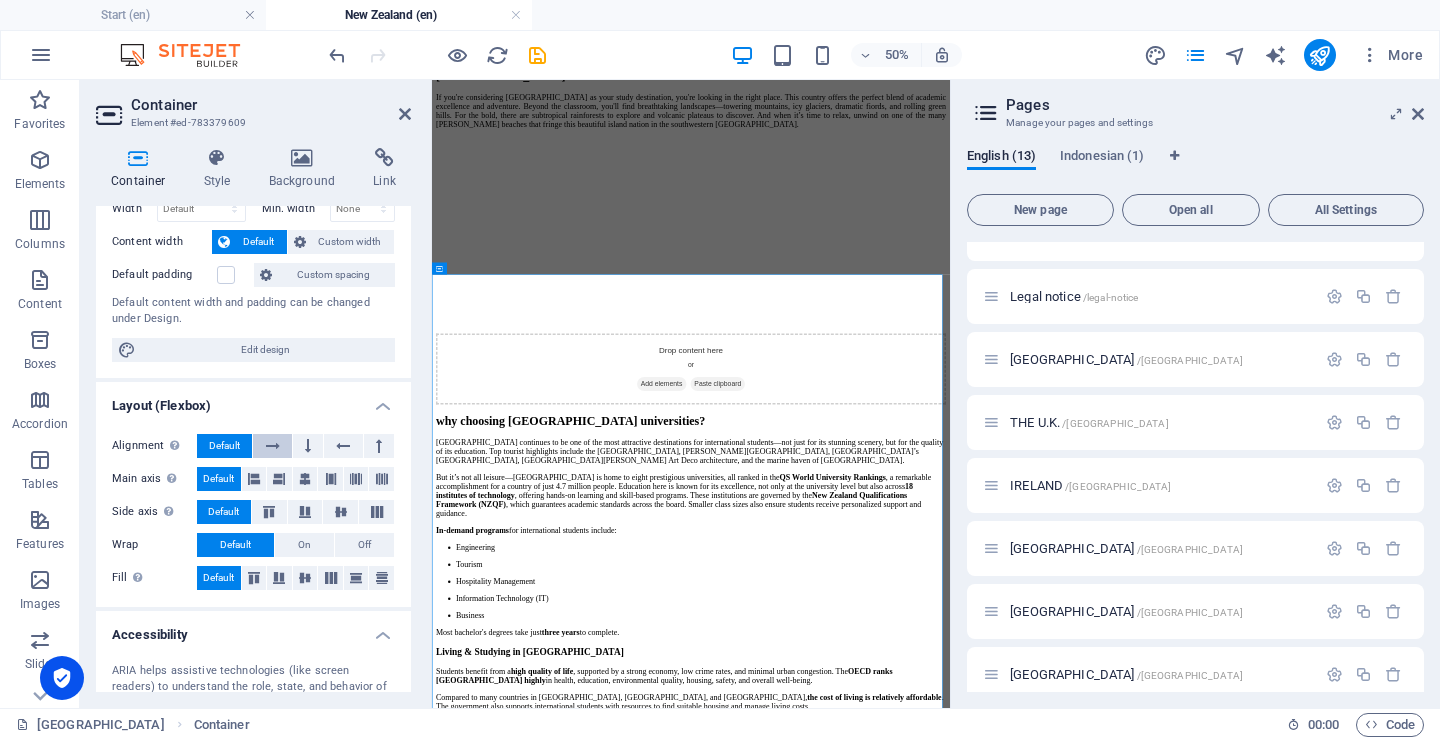 scroll, scrollTop: 117, scrollLeft: 0, axis: vertical 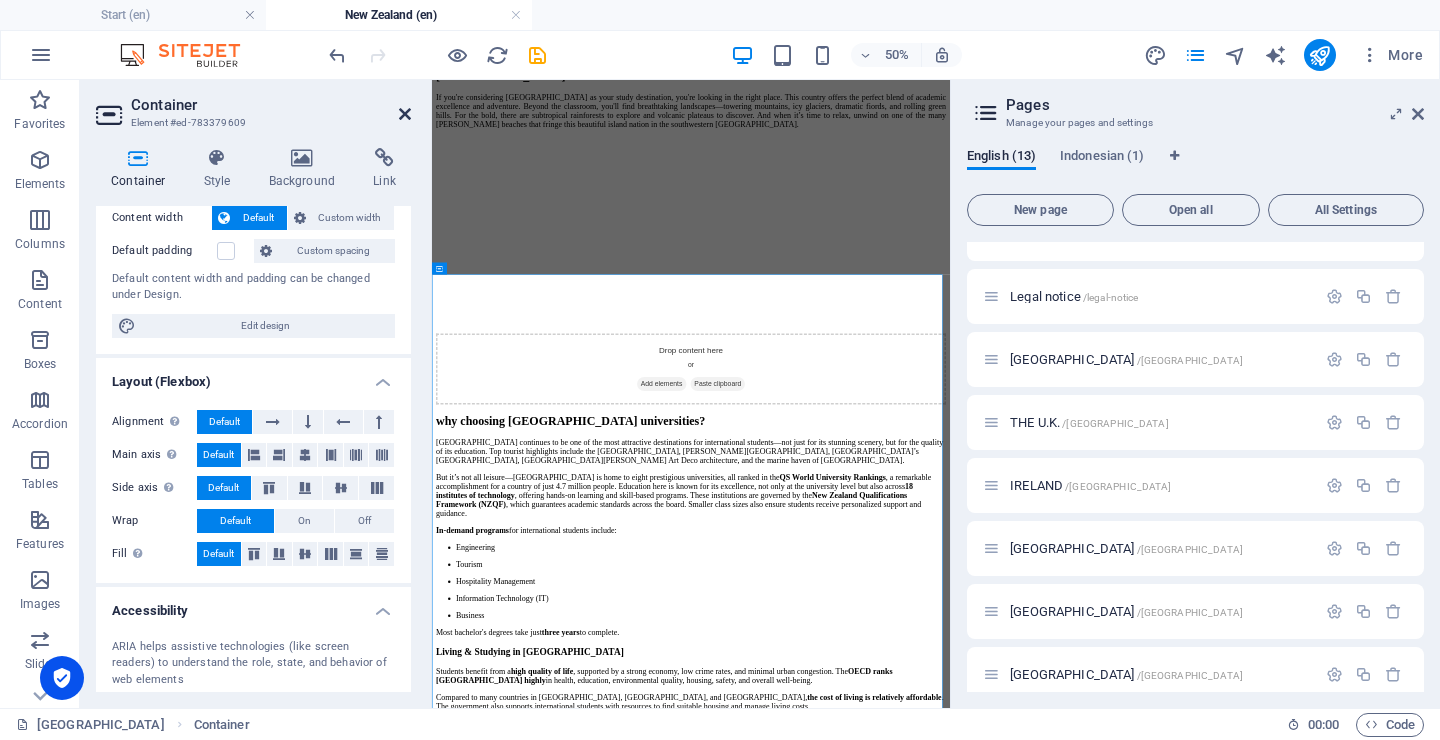 click at bounding box center [405, 114] 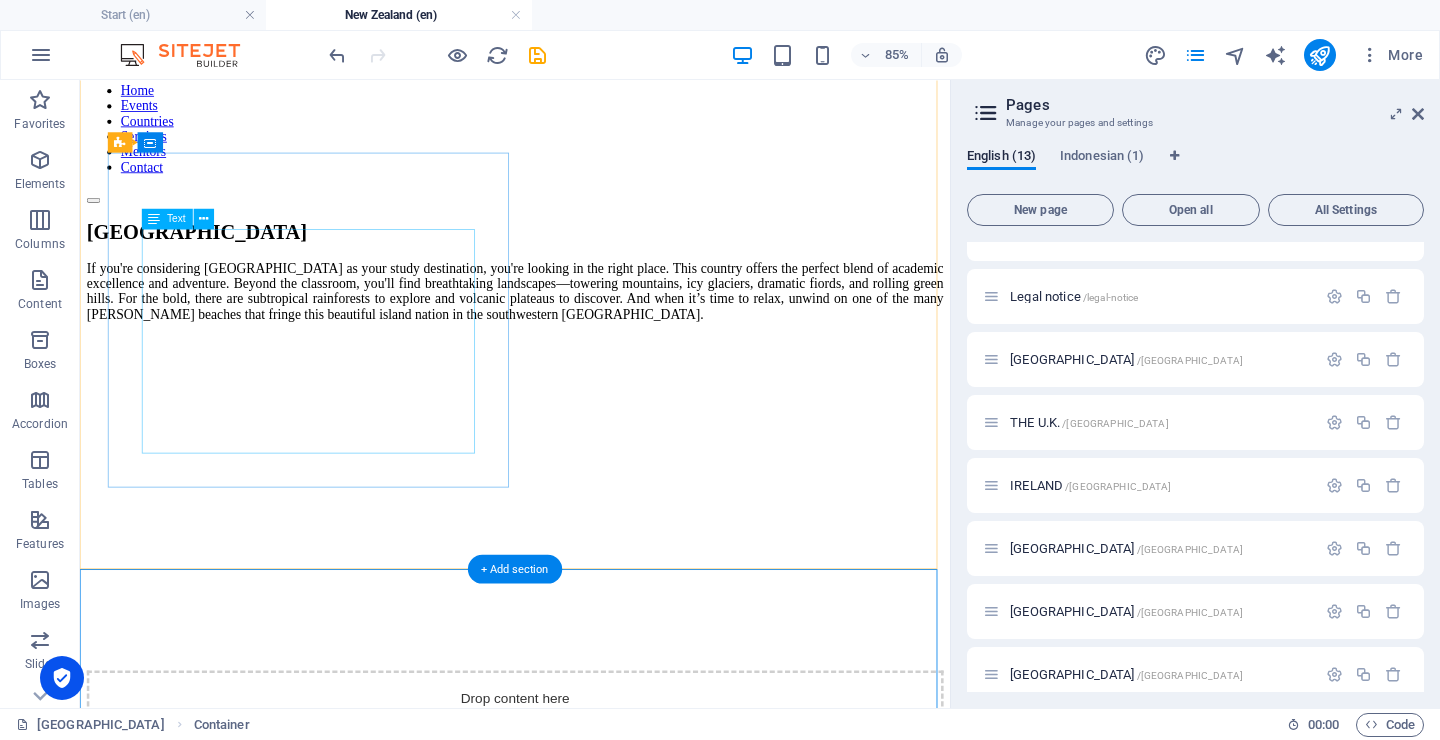 scroll, scrollTop: 0, scrollLeft: 0, axis: both 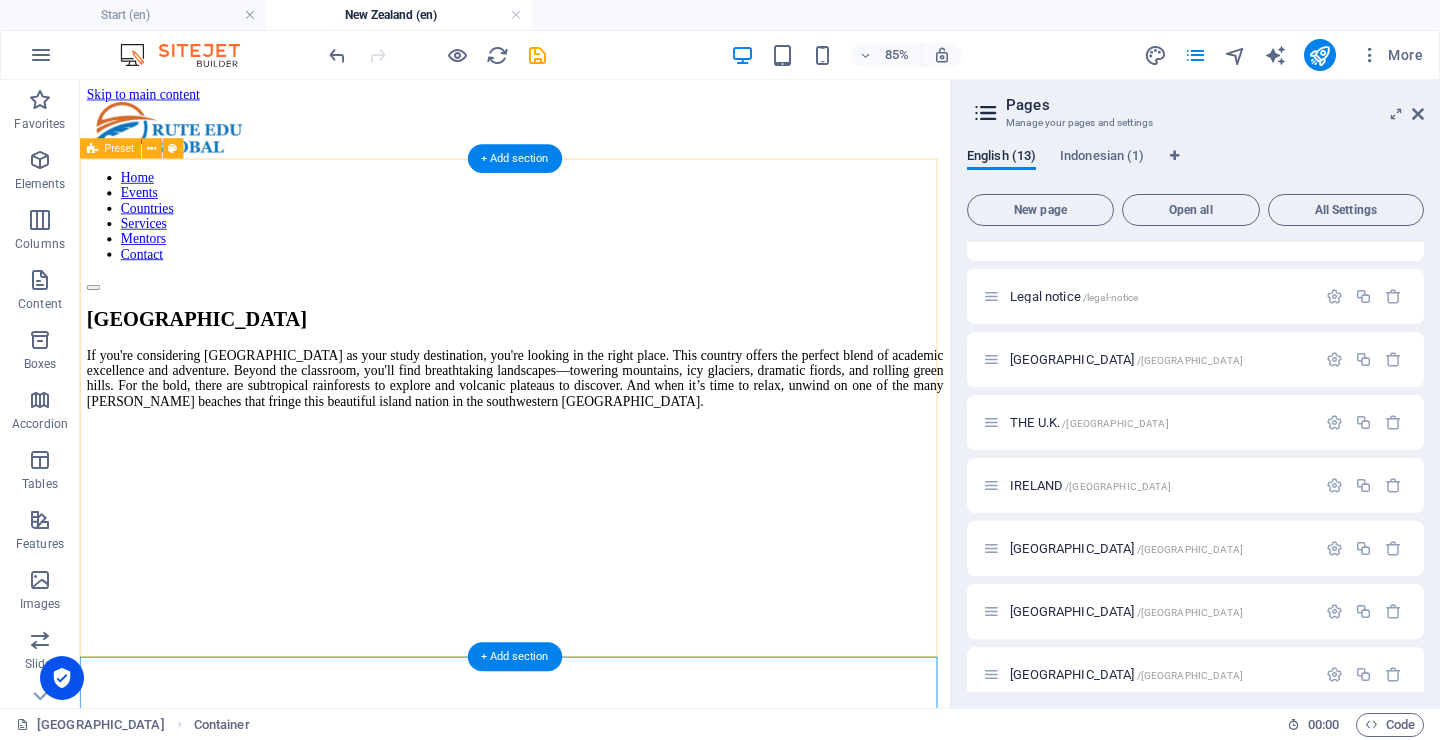 click on "[GEOGRAPHIC_DATA] If you're considering [GEOGRAPHIC_DATA] as your study destination, you're looking in the right place. This country offers the perfect blend of academic excellence and adventure. Beyond the classroom, you'll find breathtaking landscapes—towering mountains, icy glaciers, dramatic fiords, and rolling green hills. For the bold, there are subtropical rainforests to explore and volcanic plateaus to discover. And when it’s time to relax, unwind on one of the many [PERSON_NAME] beaches that fringe this beautiful island nation in the southwestern [GEOGRAPHIC_DATA]. Drop content here or  Add elements  Paste clipboard" at bounding box center (592, 683) 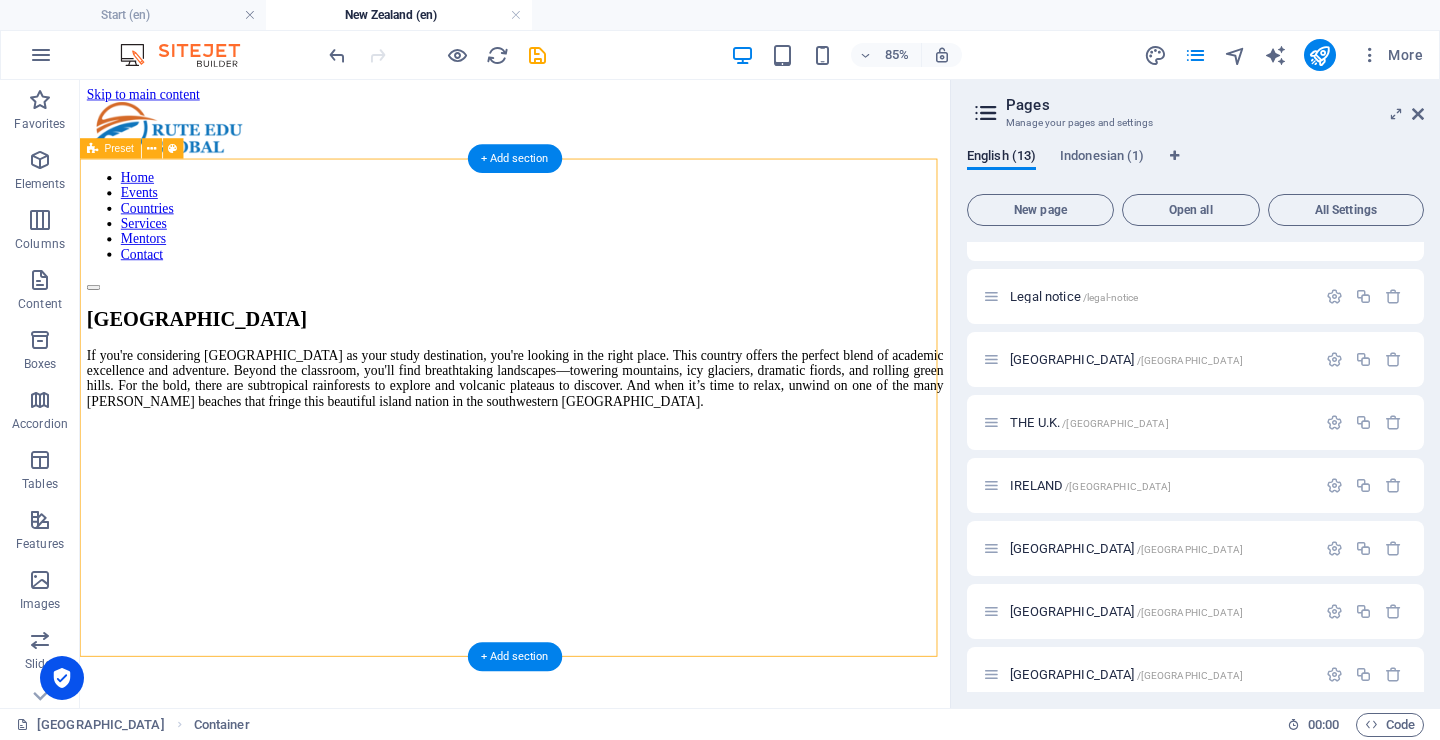 click on "[GEOGRAPHIC_DATA] If you're considering [GEOGRAPHIC_DATA] as your study destination, you're looking in the right place. This country offers the perfect blend of academic excellence and adventure. Beyond the classroom, you'll find breathtaking landscapes—towering mountains, icy glaciers, dramatic fiords, and rolling green hills. For the bold, there are subtropical rainforests to explore and volcanic plateaus to discover. And when it’s time to relax, unwind on one of the many [PERSON_NAME] beaches that fringe this beautiful island nation in the southwestern [GEOGRAPHIC_DATA]. Drop content here or  Add elements  Paste clipboard" at bounding box center [592, 683] 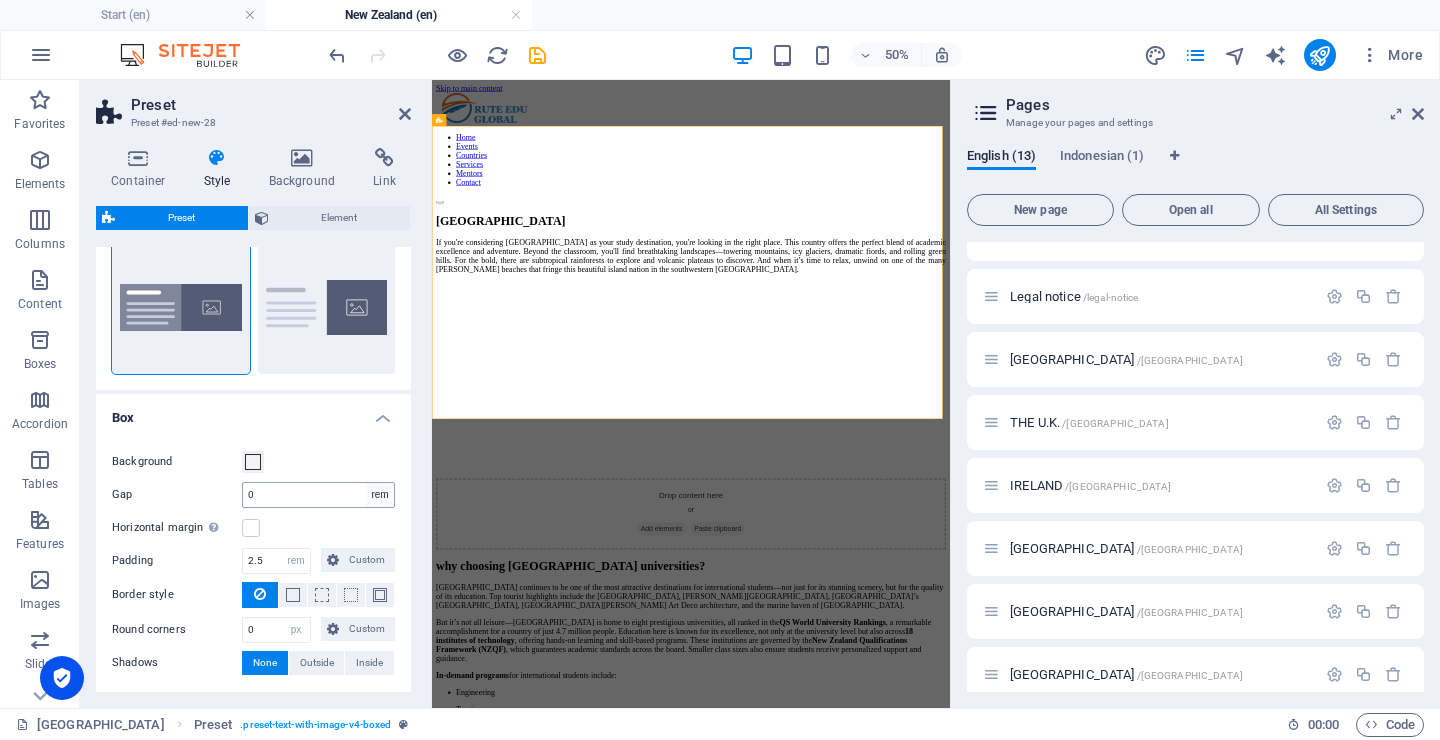 scroll, scrollTop: 107, scrollLeft: 0, axis: vertical 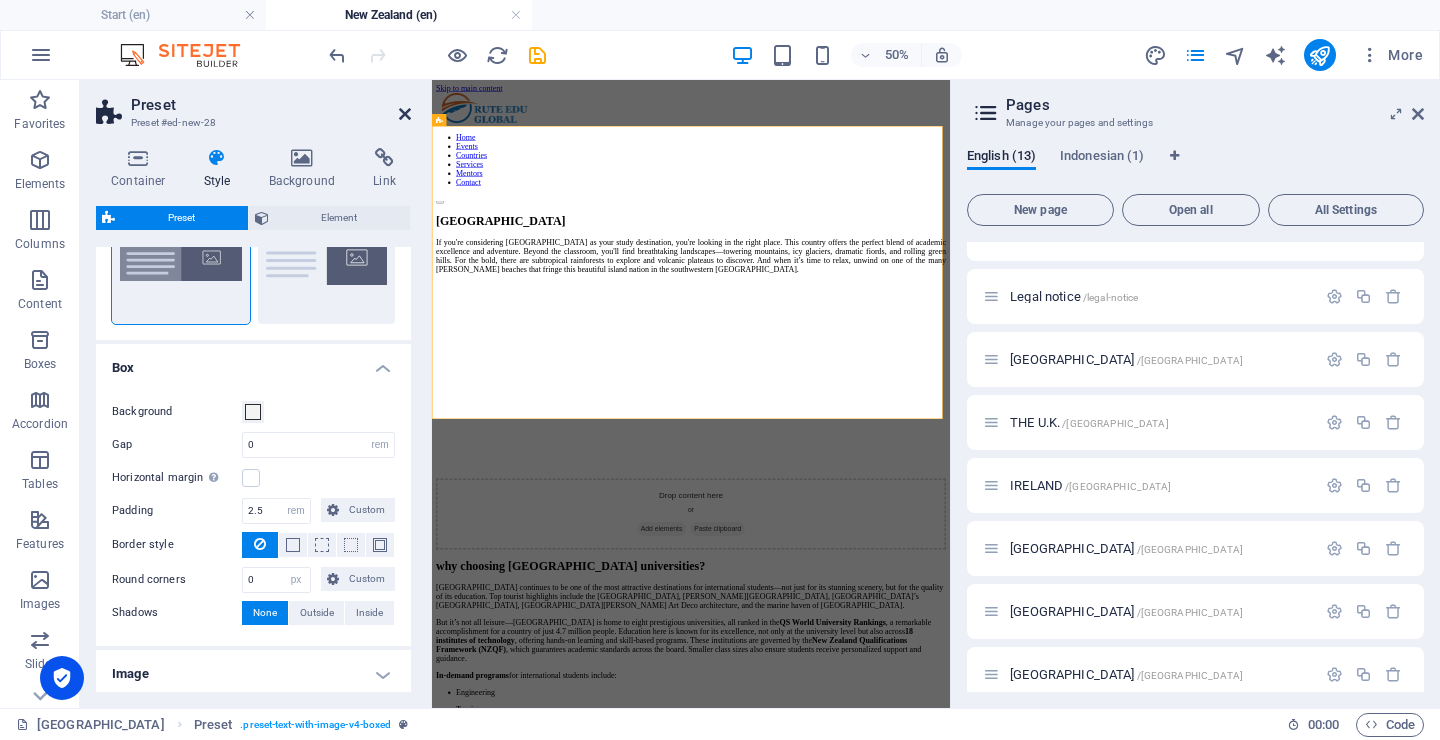 click at bounding box center [405, 114] 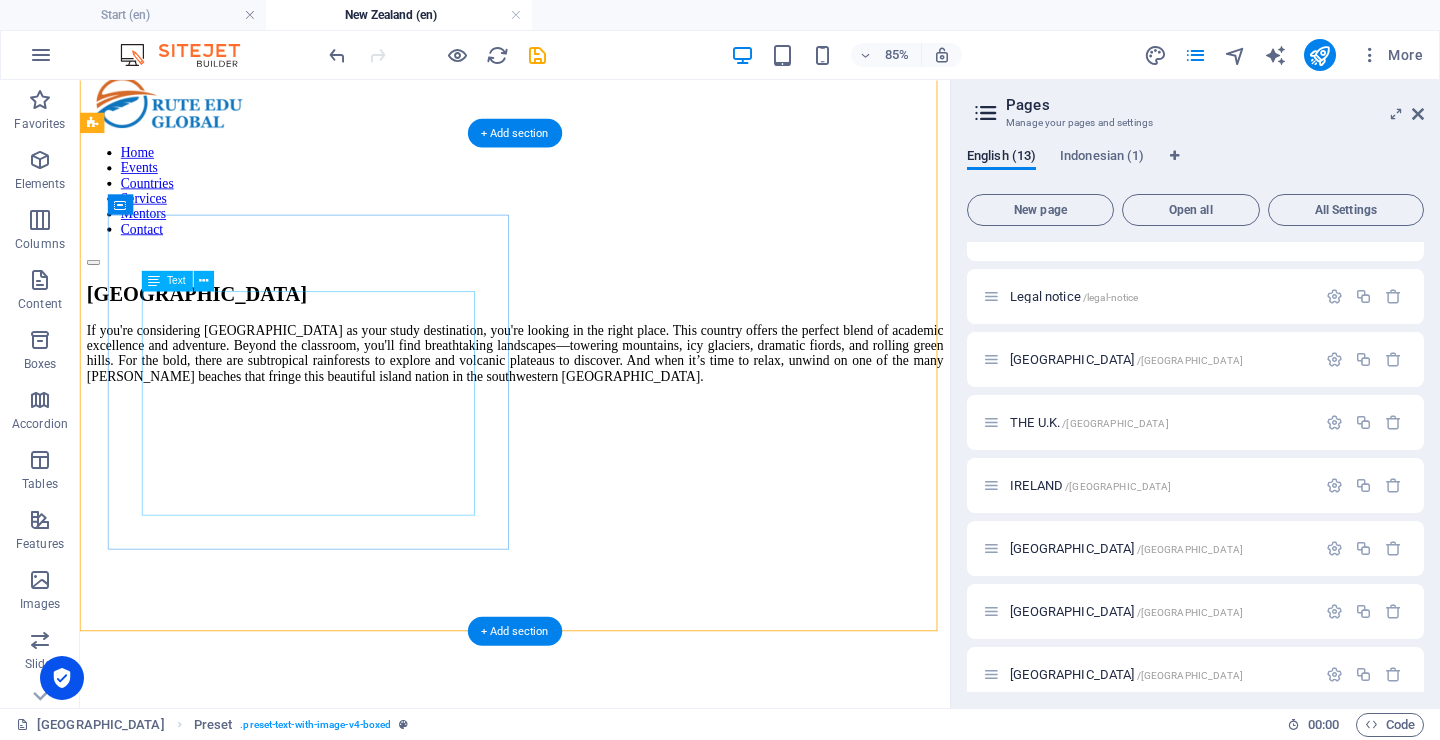 scroll, scrollTop: 0, scrollLeft: 0, axis: both 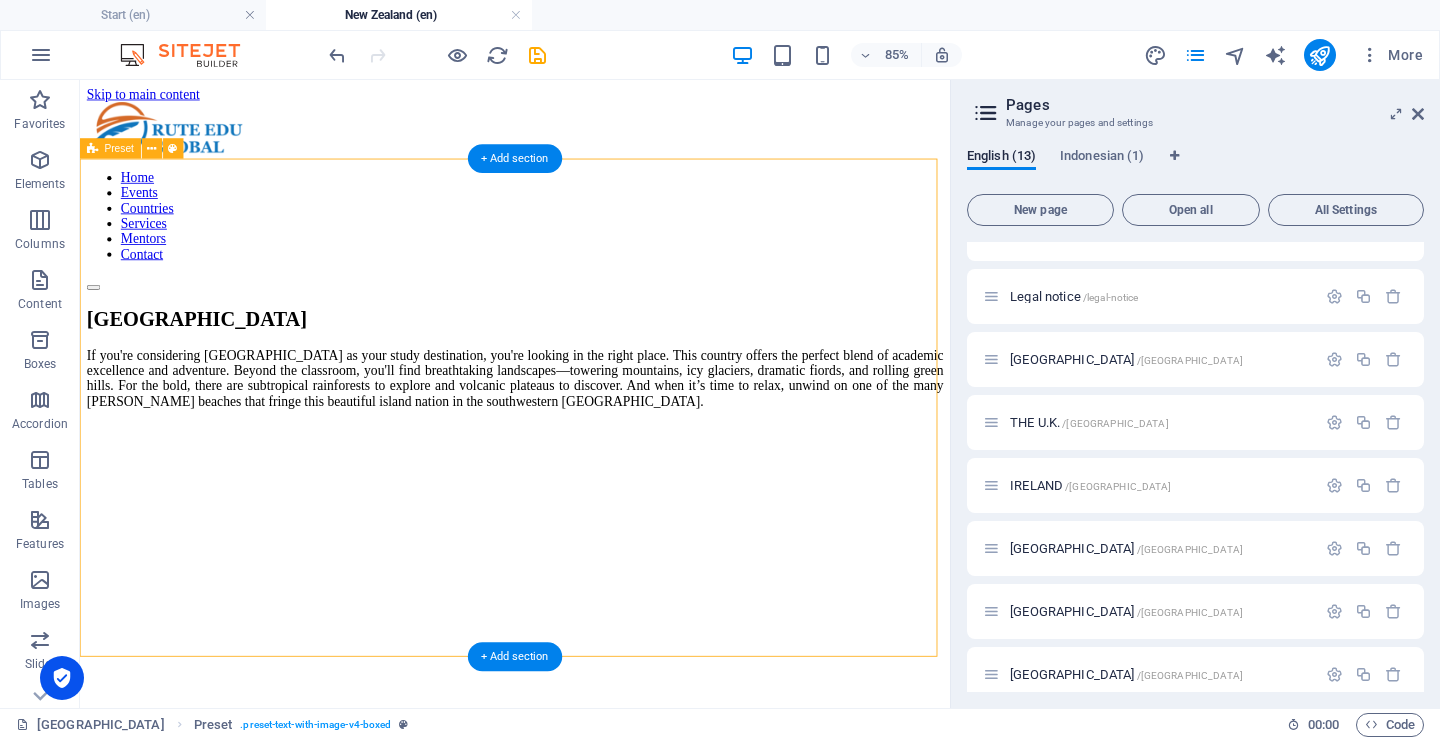 click on "[GEOGRAPHIC_DATA] If you're considering [GEOGRAPHIC_DATA] as your study destination, you're looking in the right place. This country offers the perfect blend of academic excellence and adventure. Beyond the classroom, you'll find breathtaking landscapes—towering mountains, icy glaciers, dramatic fiords, and rolling green hills. For the bold, there are subtropical rainforests to explore and volcanic plateaus to discover. And when it’s time to relax, unwind on one of the many [PERSON_NAME] beaches that fringe this beautiful island nation in the southwestern [GEOGRAPHIC_DATA]. Drop content here or  Add elements  Paste clipboard" at bounding box center (592, 683) 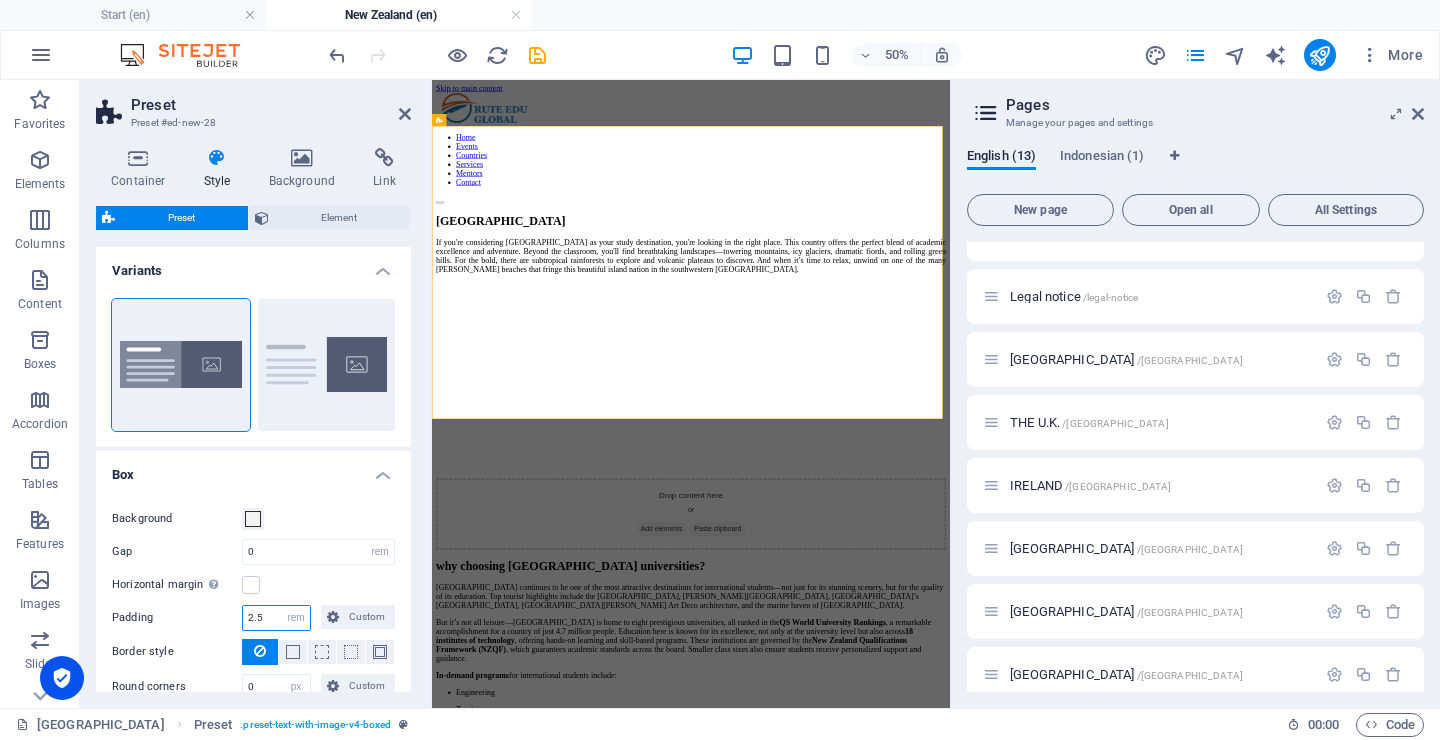 click on "2.5" at bounding box center (276, 618) 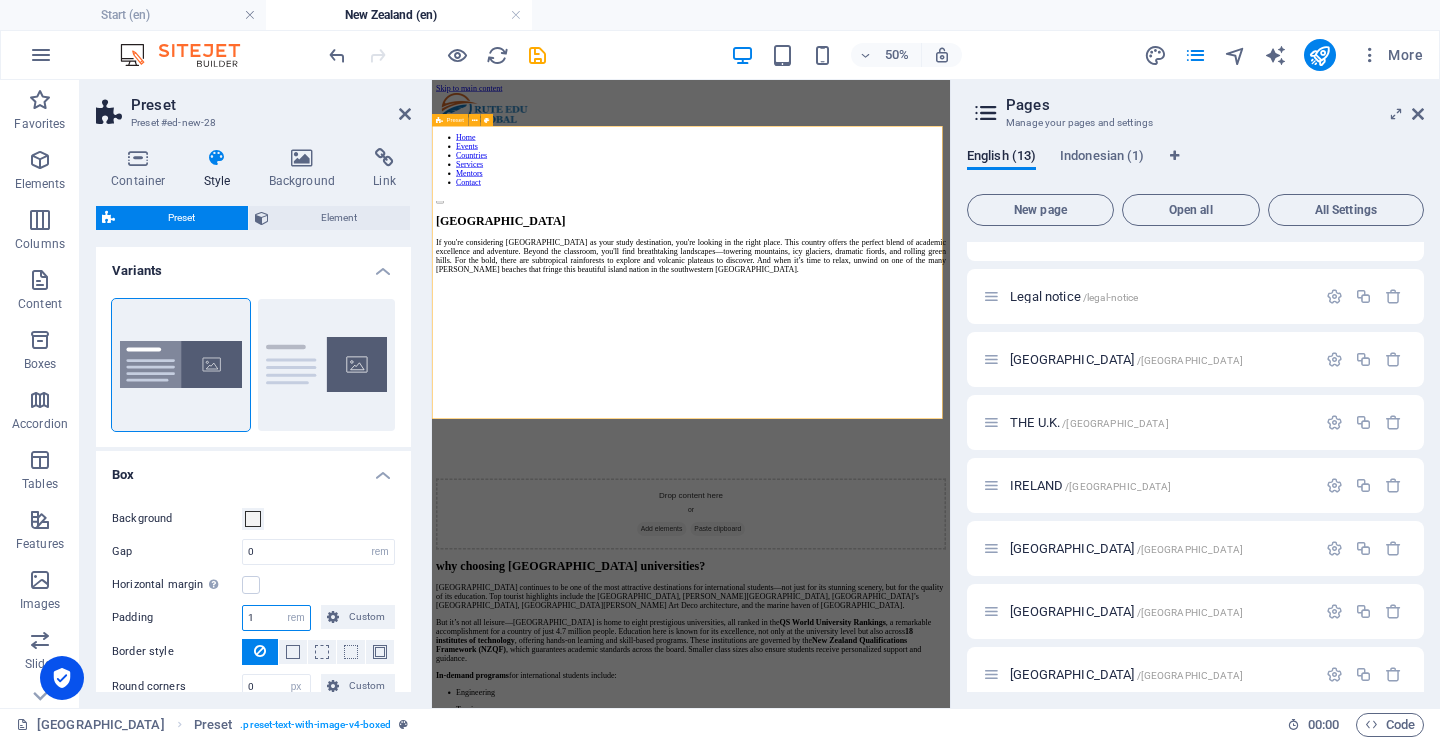 type on "1" 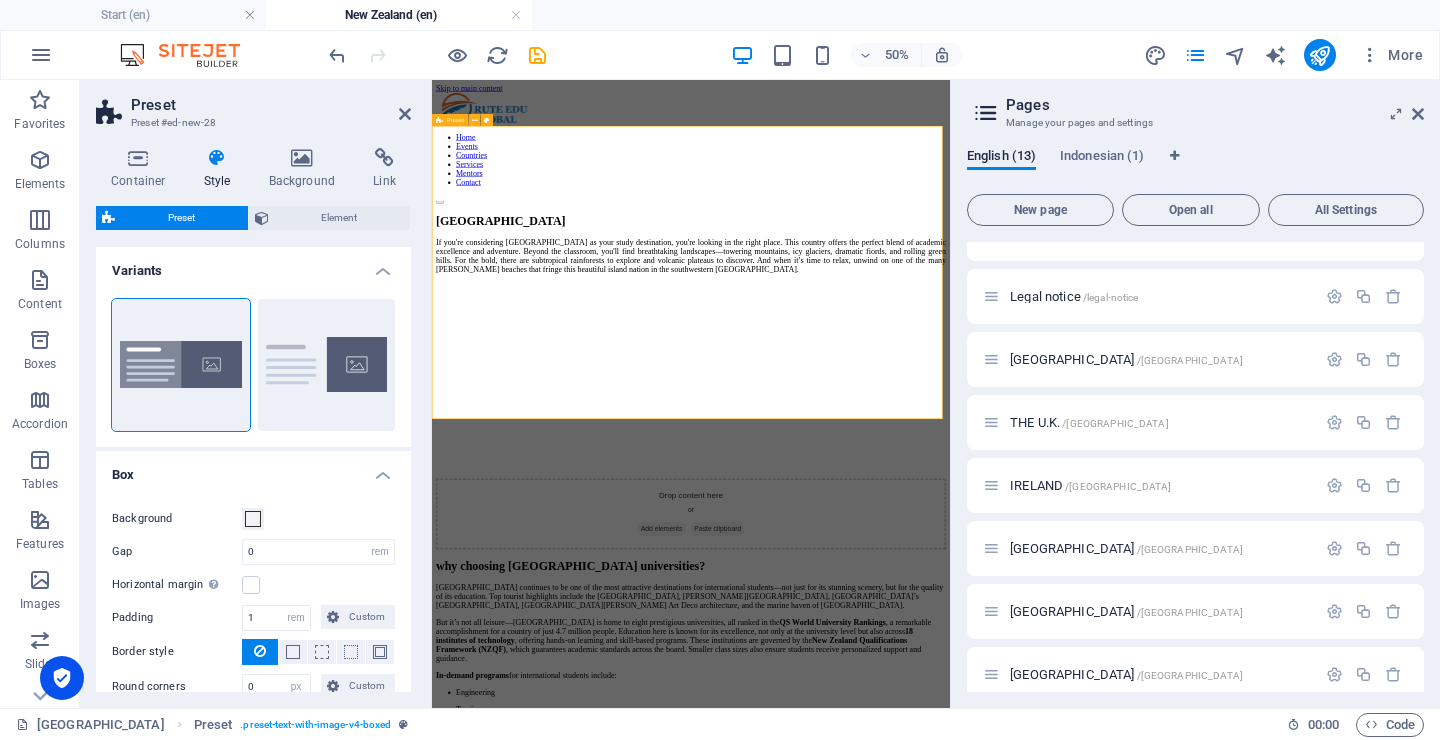 click on "[GEOGRAPHIC_DATA] If you're considering [GEOGRAPHIC_DATA] as your study destination, you're looking in the right place. This country offers the perfect blend of academic excellence and adventure. Beyond the classroom, you'll find breathtaking landscapes—towering mountains, icy glaciers, dramatic fiords, and rolling green hills. For the bold, there are subtropical rainforests to explore and volcanic plateaus to discover. And when it’s time to relax, unwind on one of the many [PERSON_NAME] beaches that fringe this beautiful island nation in the southwestern [GEOGRAPHIC_DATA]. Drop content here or  Add elements  Paste clipboard" at bounding box center (950, 683) 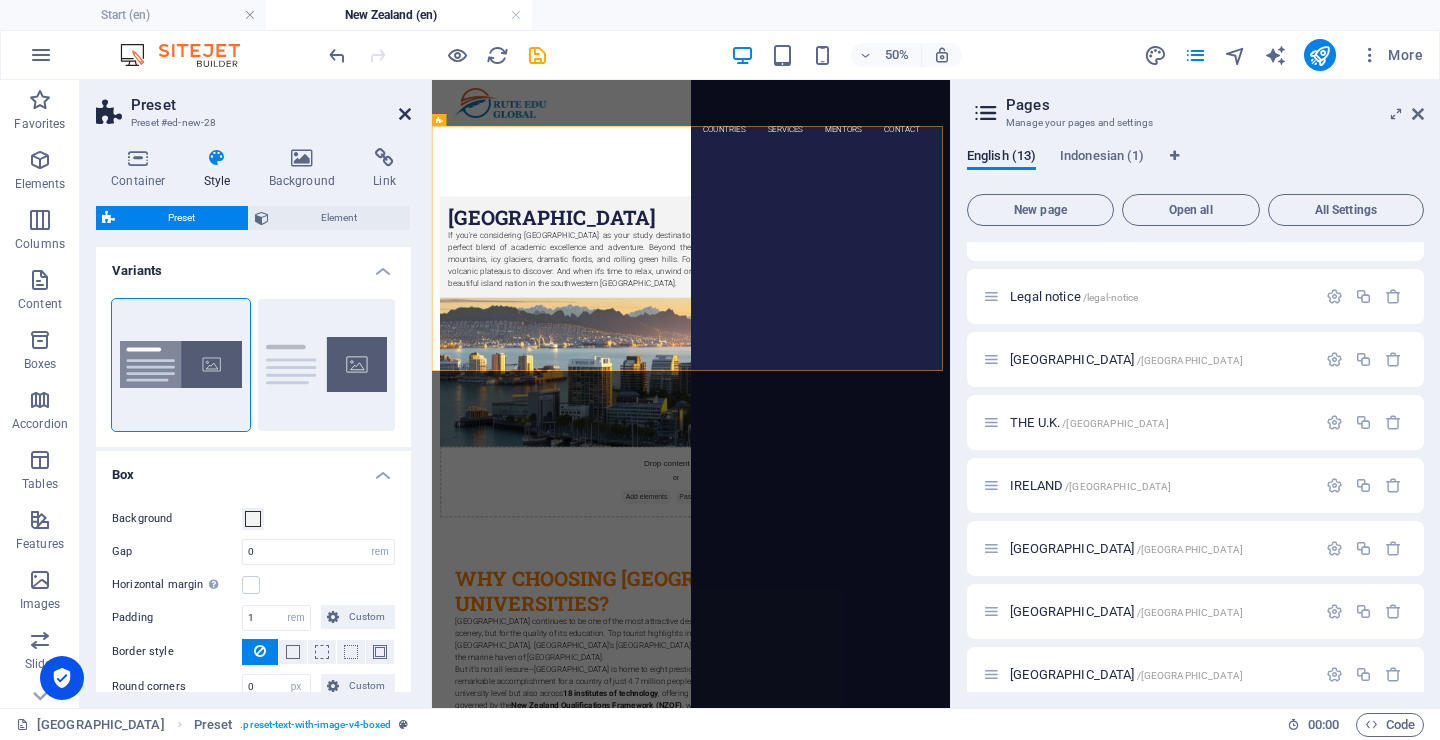 click at bounding box center [405, 114] 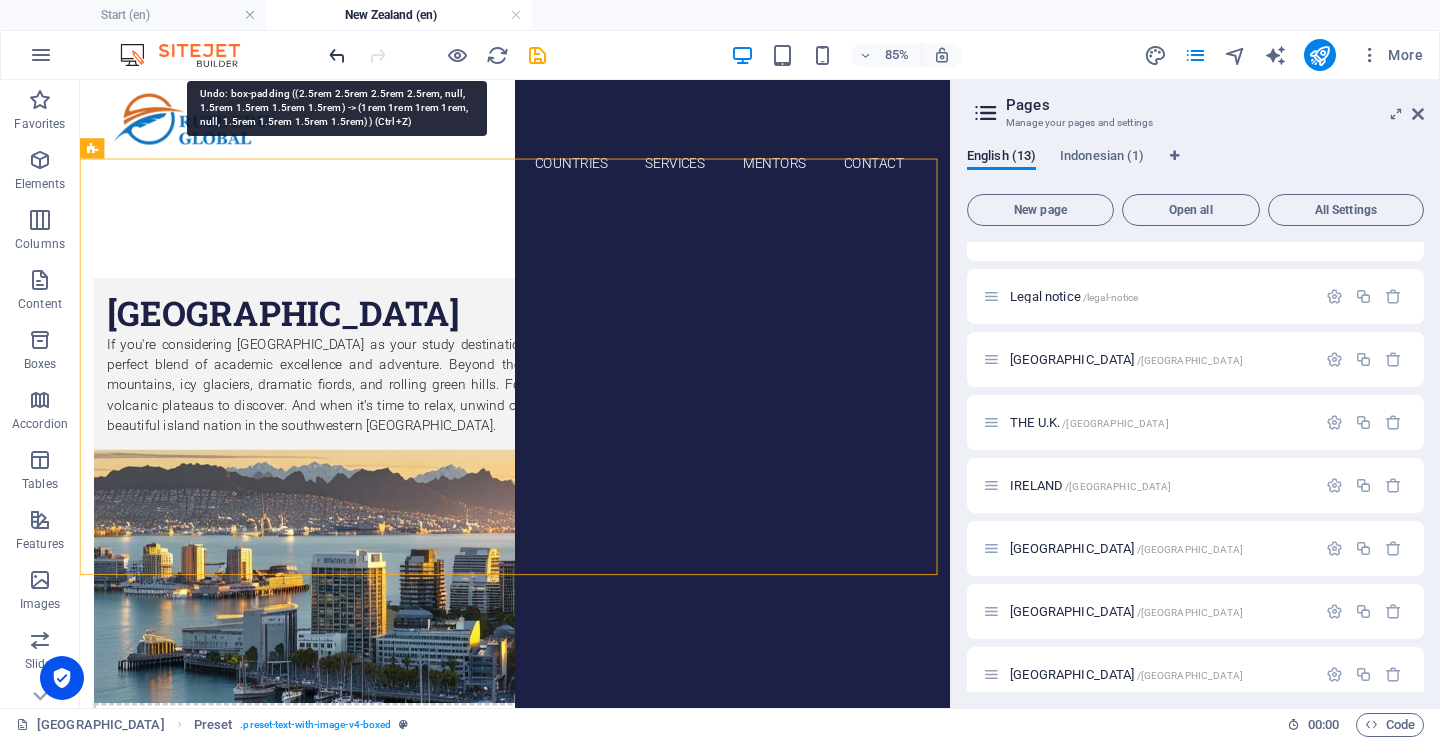 click at bounding box center (337, 55) 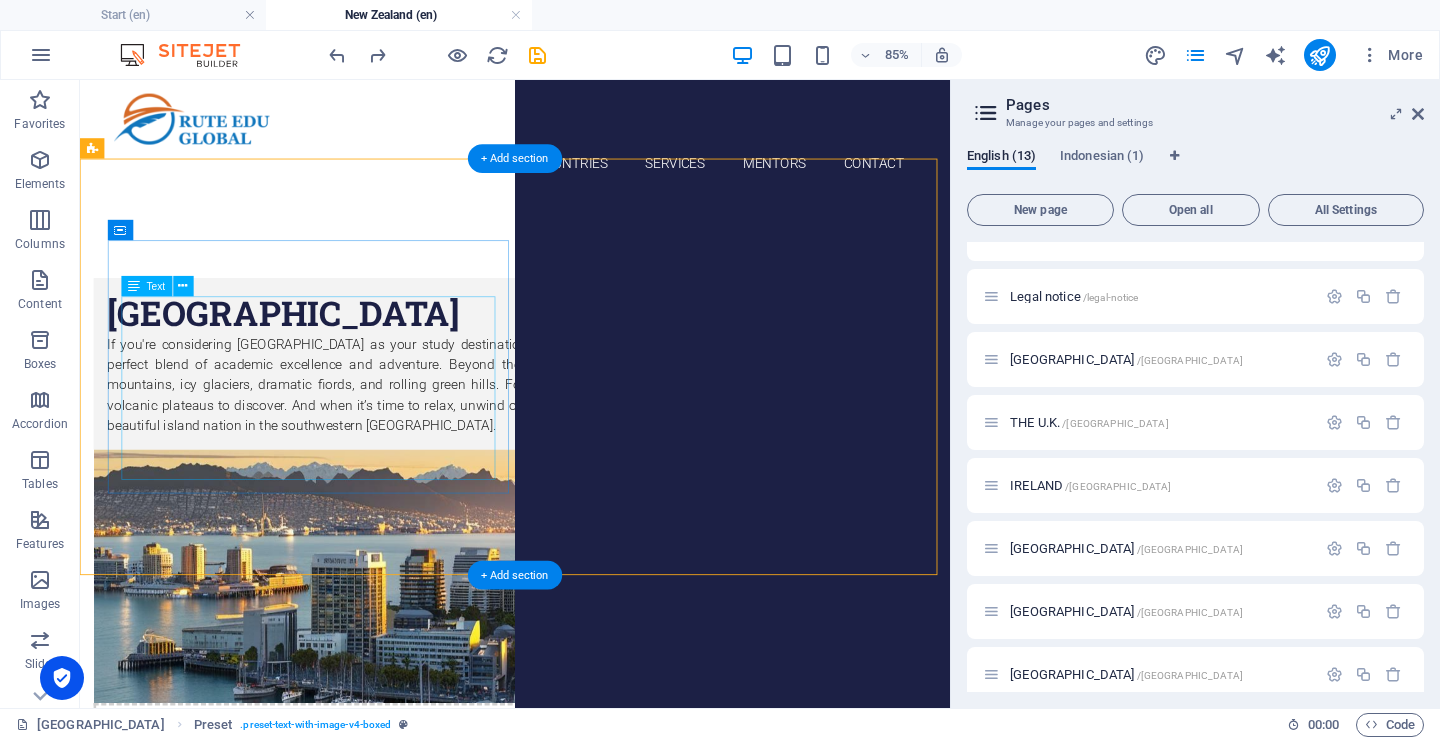 click on "If you're considering [GEOGRAPHIC_DATA] as your study destination, you're looking in the right place. This country offers the perfect blend of academic excellence and adventure. Beyond the classroom, you'll find breathtaking landscapes—towering mountains, icy glaciers, dramatic fiords, and rolling green hills. For the bold, there are subtropical rainforests to explore and volcanic plateaus to discover. And when it’s time to relax, unwind on one of the many [PERSON_NAME] beaches that fringe this beautiful island nation in the southwestern [GEOGRAPHIC_DATA]." at bounding box center [568, 439] 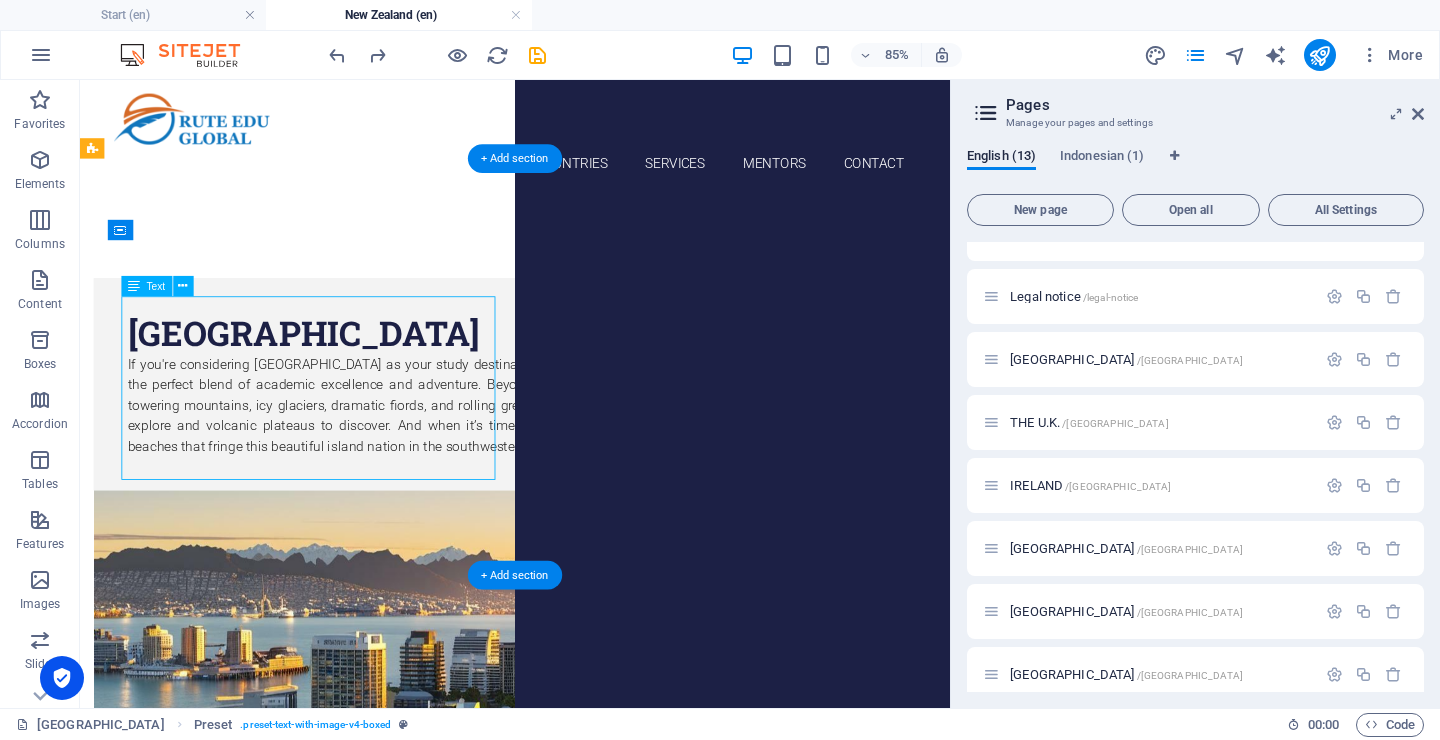 click on "If you're considering [GEOGRAPHIC_DATA] as your study destination, you're looking in the right place. This country offers the perfect blend of academic excellence and adventure. Beyond the classroom, you'll find breathtaking landscapes—towering mountains, icy glaciers, dramatic fiords, and rolling green hills. For the bold, there are subtropical rainforests to explore and volcanic plateaus to discover. And when it’s time to relax, unwind on one of the many [PERSON_NAME] beaches that fringe this beautiful island nation in the southwestern [GEOGRAPHIC_DATA]." at bounding box center (568, 463) 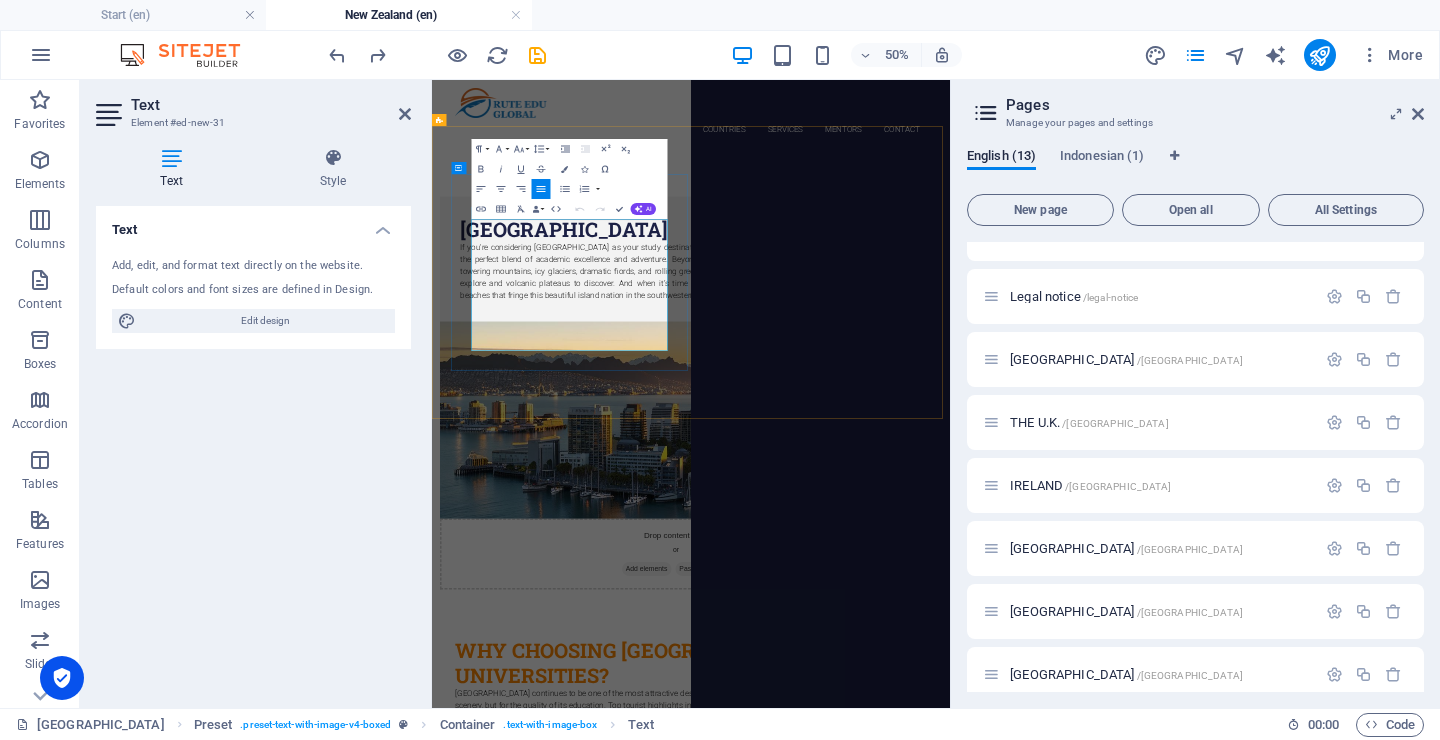 click on "If you're considering [GEOGRAPHIC_DATA] as your study destination, you're looking in the right place. This country offers the perfect blend of academic excellence and adventure. Beyond the classroom, you'll find breathtaking landscapes—towering mountains, icy glaciers, dramatic fiords, and rolling green hills. For the bold, there are subtropical rainforests to explore and volcanic plateaus to discover. And when it’s time to relax, unwind on one of the many [PERSON_NAME] beaches that fringe this beautiful island nation in the southwestern [GEOGRAPHIC_DATA]." at bounding box center (920, 463) 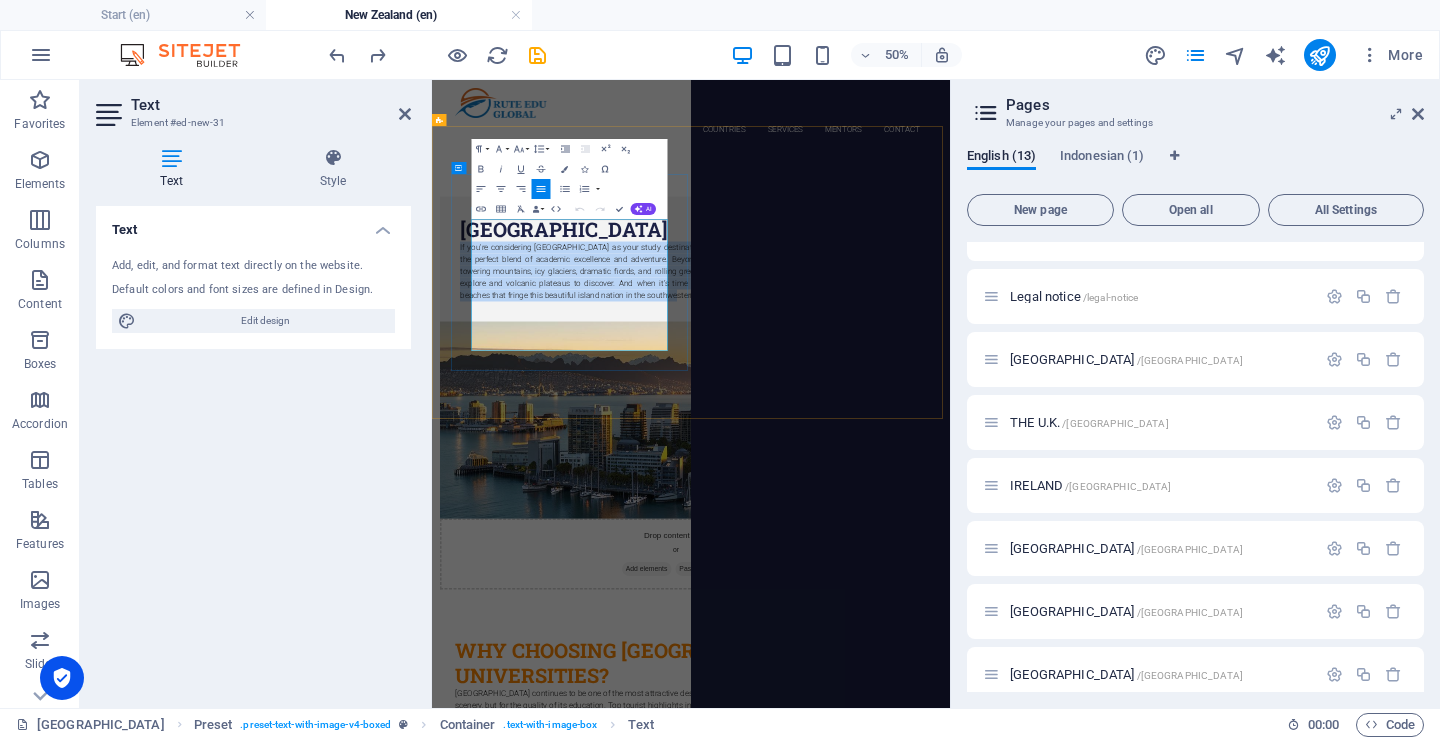 click on "If you're considering [GEOGRAPHIC_DATA] as your study destination, you're looking in the right place. This country offers the perfect blend of academic excellence and adventure. Beyond the classroom, you'll find breathtaking landscapes—towering mountains, icy glaciers, dramatic fiords, and rolling green hills. For the bold, there are subtropical rainforests to explore and volcanic plateaus to discover. And when it’s time to relax, unwind on one of the many [PERSON_NAME] beaches that fringe this beautiful island nation in the southwestern [GEOGRAPHIC_DATA]." at bounding box center (920, 463) 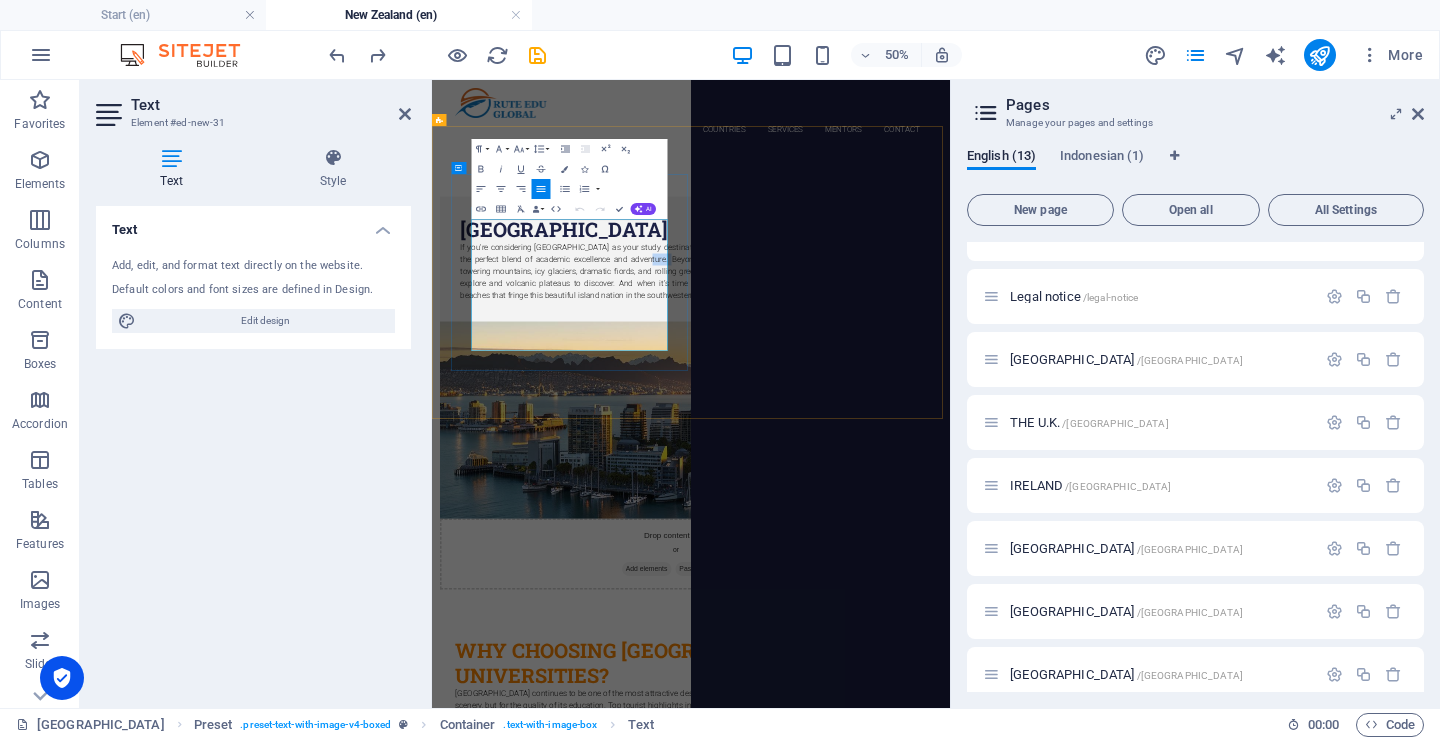 click on "If you're considering [GEOGRAPHIC_DATA] as your study destination, you're looking in the right place. This country offers the perfect blend of academic excellence and adventure. Beyond the classroom, you'll find breathtaking landscapes—towering mountains, icy glaciers, dramatic fiords, and rolling green hills. For the bold, there are subtropical rainforests to explore and volcanic plateaus to discover. And when it’s time to relax, unwind on one of the many [PERSON_NAME] beaches that fringe this beautiful island nation in the southwestern [GEOGRAPHIC_DATA]." at bounding box center [920, 463] 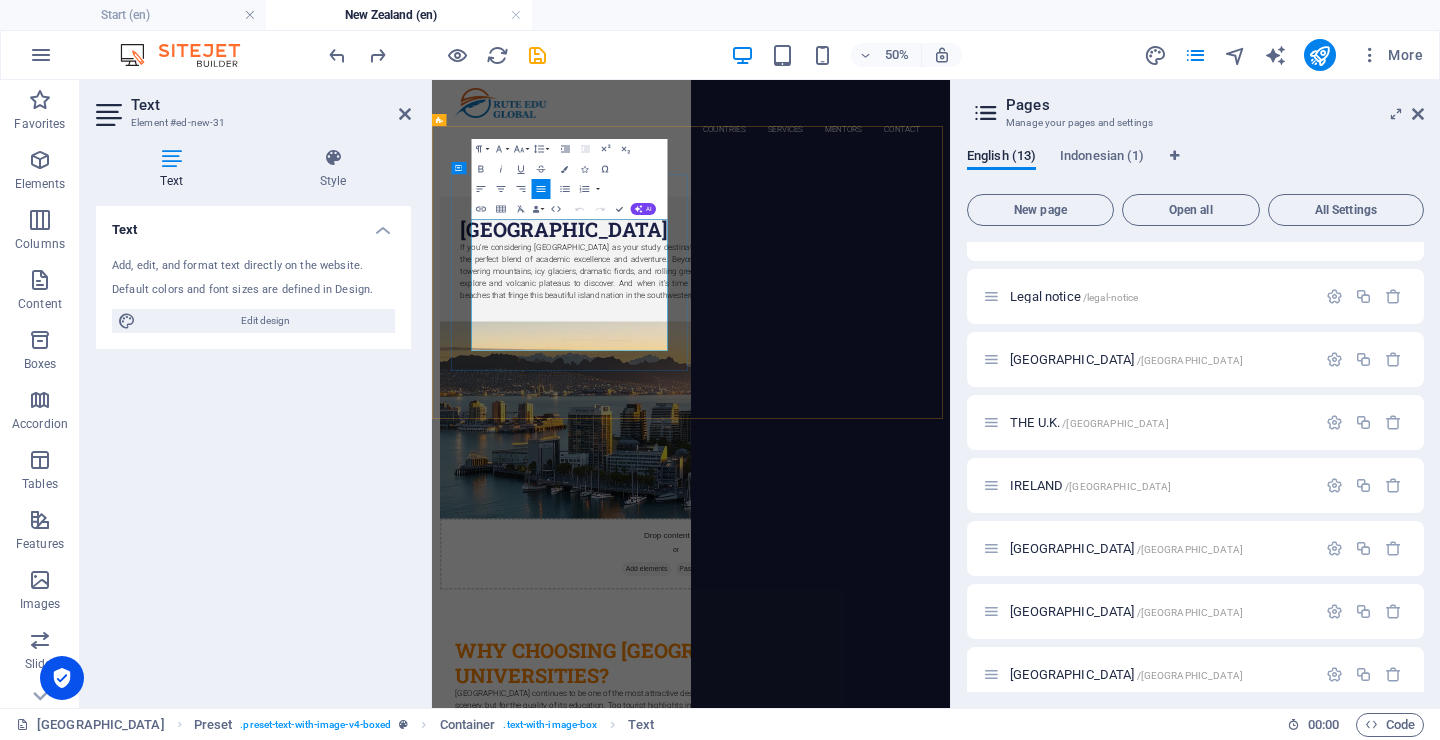 click on "If you're considering [GEOGRAPHIC_DATA] as your study destination, you're looking in the right place. This country offers the perfect blend of academic excellence and adventure. Beyond the classroom, you'll find breathtaking landscapes—towering mountains, icy glaciers, dramatic fiords, and rolling green hills. For the bold, there are subtropical rainforests to explore and volcanic plateaus to discover. And when it’s time to relax, unwind on one of the many [PERSON_NAME] beaches that fringe this beautiful island nation in the southwestern [GEOGRAPHIC_DATA]." at bounding box center [920, 463] 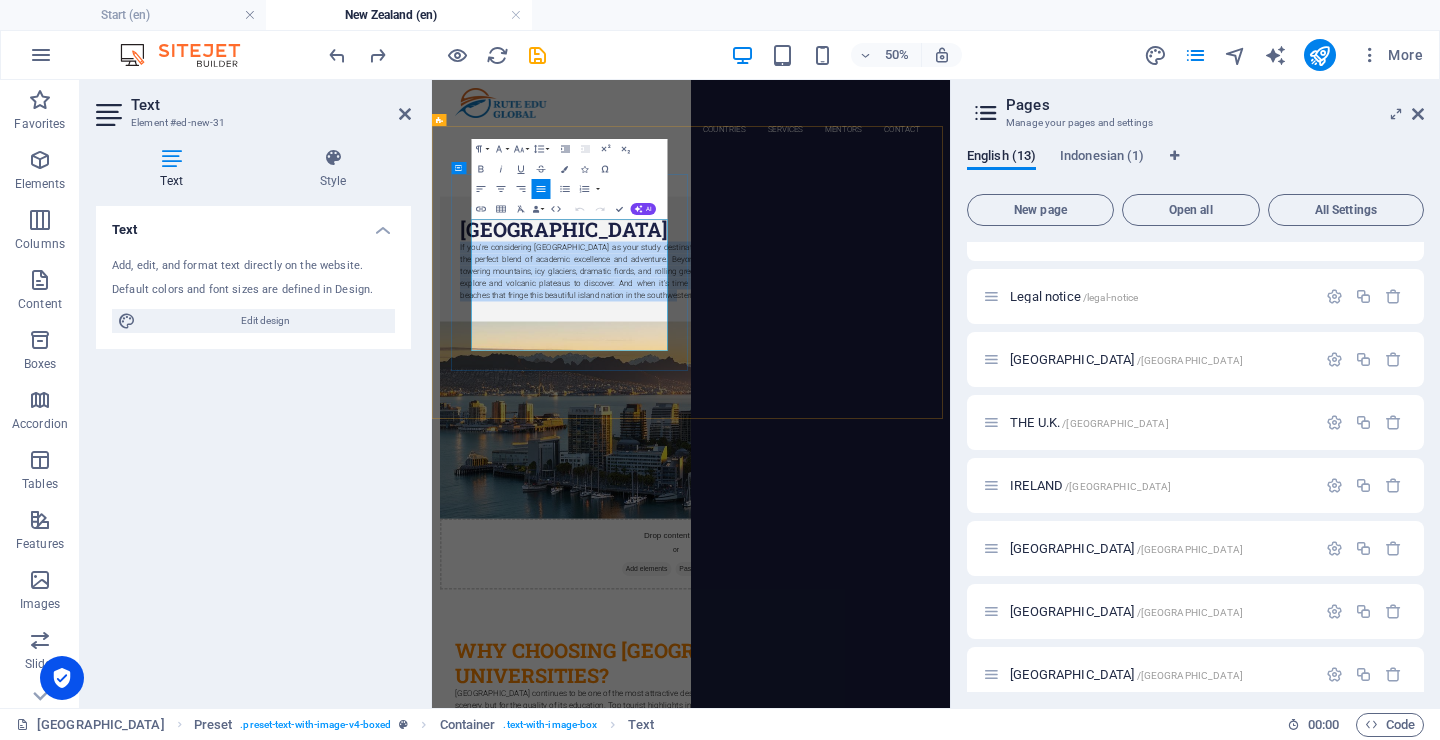 copy on "If you're considering [GEOGRAPHIC_DATA] as your study destination, you're looking in the right place. This country offers the perfect blend of academic excellence and adventure. Beyond the classroom, you'll find breathtaking landscapes—towering mountains, icy glaciers, dramatic fiords, and rolling green hills. For the bold, there are subtropical rainforests to explore and volcanic plateaus to discover. And when it’s time to relax, unwind on one of the many [PERSON_NAME] beaches that fringe this beautiful island nation in the southwestern [GEOGRAPHIC_DATA]." 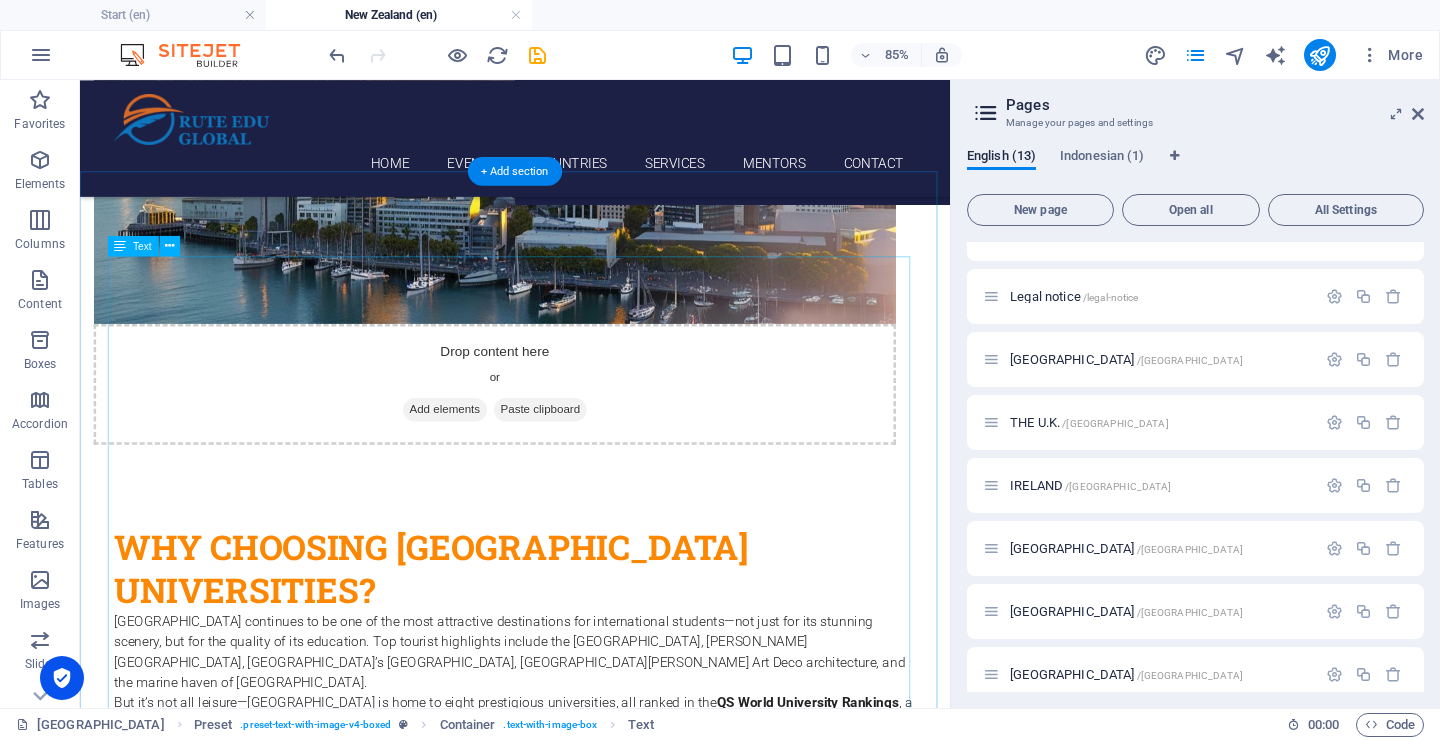 scroll, scrollTop: 595, scrollLeft: 0, axis: vertical 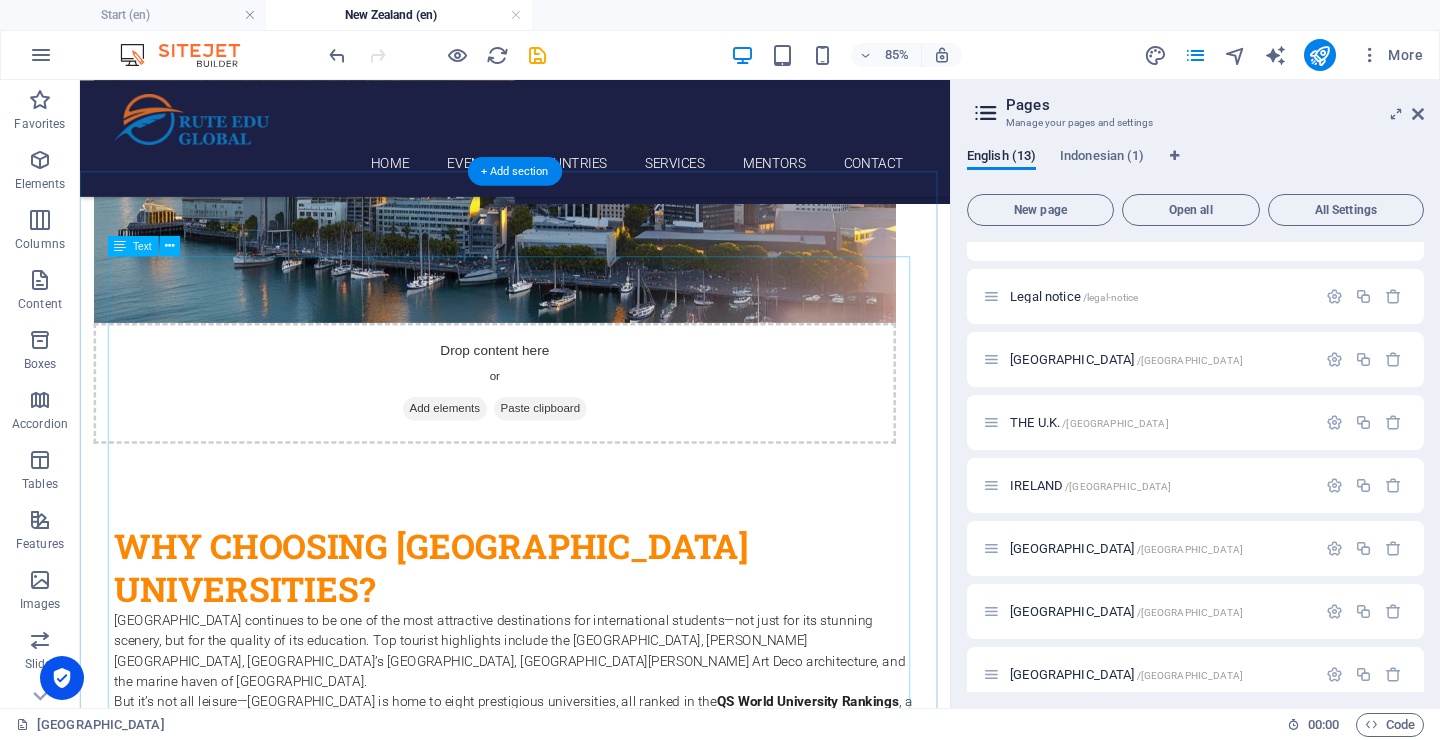 click on "[GEOGRAPHIC_DATA] continues to be one of the most attractive destinations for international students—not just for its stunning scenery, but for the quality of its education. Top tourist highlights include the [GEOGRAPHIC_DATA], [PERSON_NAME][GEOGRAPHIC_DATA], [GEOGRAPHIC_DATA]’s [GEOGRAPHIC_DATA], [GEOGRAPHIC_DATA][PERSON_NAME] Art Deco architecture, and the marine haven of [GEOGRAPHIC_DATA]. But it’s not all leisure—[GEOGRAPHIC_DATA] is home to eight prestigious universities, all ranked in the  QS World University Rankings , a remarkable accomplishment for a country of just 4.7 million people. Education here is known for its excellence, not only at the university level but also across  18 institutes of technology , offering hands-on learning and skill-based programs. These institutions are governed by the  New Zealand Qualifications Framework (NZQF) , which guarantees academic standards across the board. Smaller class sizes also ensure students receive personalized support and guidance. In-demand programs  for international students include: Engineering : ." at bounding box center [592, 1263] 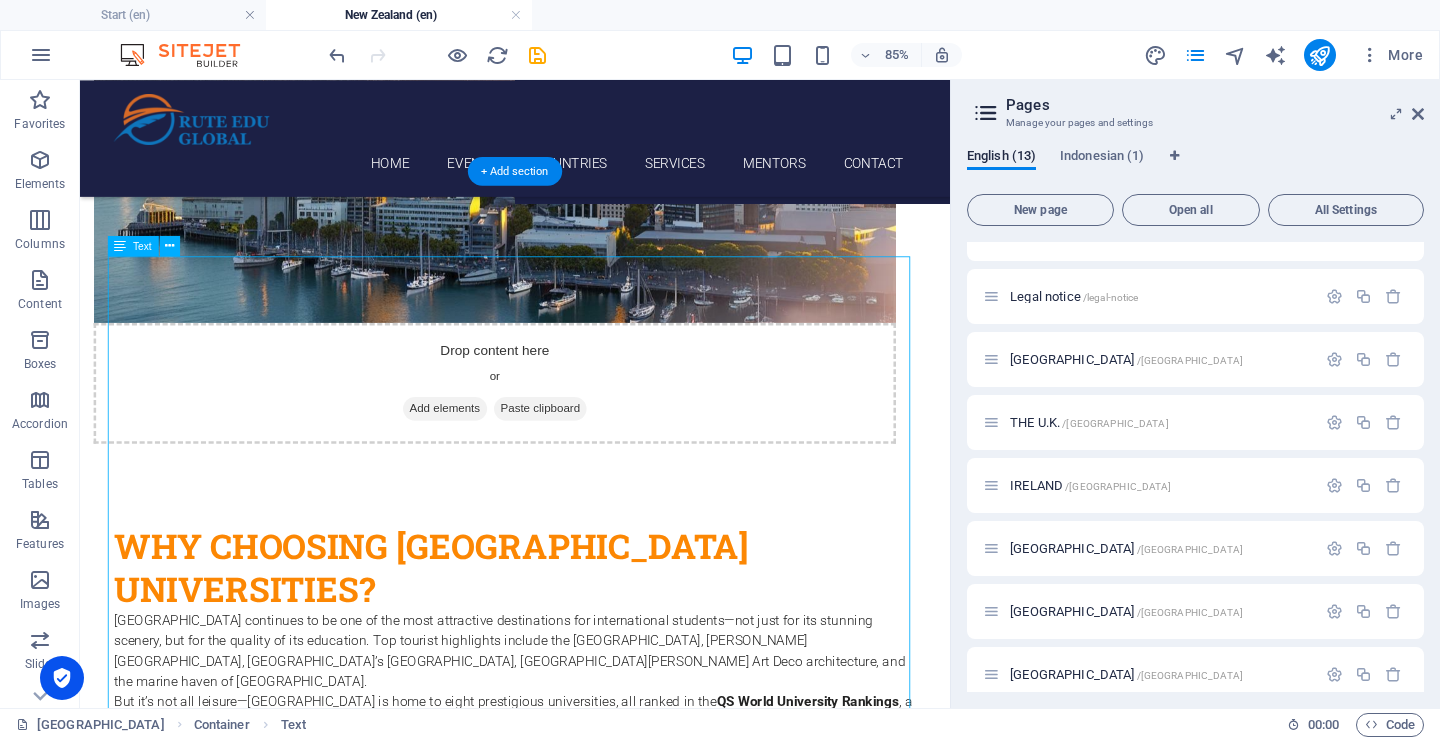 click on "[GEOGRAPHIC_DATA] continues to be one of the most attractive destinations for international students—not just for its stunning scenery, but for the quality of its education. Top tourist highlights include the [GEOGRAPHIC_DATA], [PERSON_NAME][GEOGRAPHIC_DATA], [GEOGRAPHIC_DATA]’s [GEOGRAPHIC_DATA], [GEOGRAPHIC_DATA][PERSON_NAME] Art Deco architecture, and the marine haven of [GEOGRAPHIC_DATA]. But it’s not all leisure—[GEOGRAPHIC_DATA] is home to eight prestigious universities, all ranked in the  QS World University Rankings , a remarkable accomplishment for a country of just 4.7 million people. Education here is known for its excellence, not only at the university level but also across  18 institutes of technology , offering hands-on learning and skill-based programs. These institutions are governed by the  New Zealand Qualifications Framework (NZQF) , which guarantees academic standards across the board. Smaller class sizes also ensure students receive personalized support and guidance. In-demand programs  for international students include: Engineering : ." at bounding box center (592, 1263) 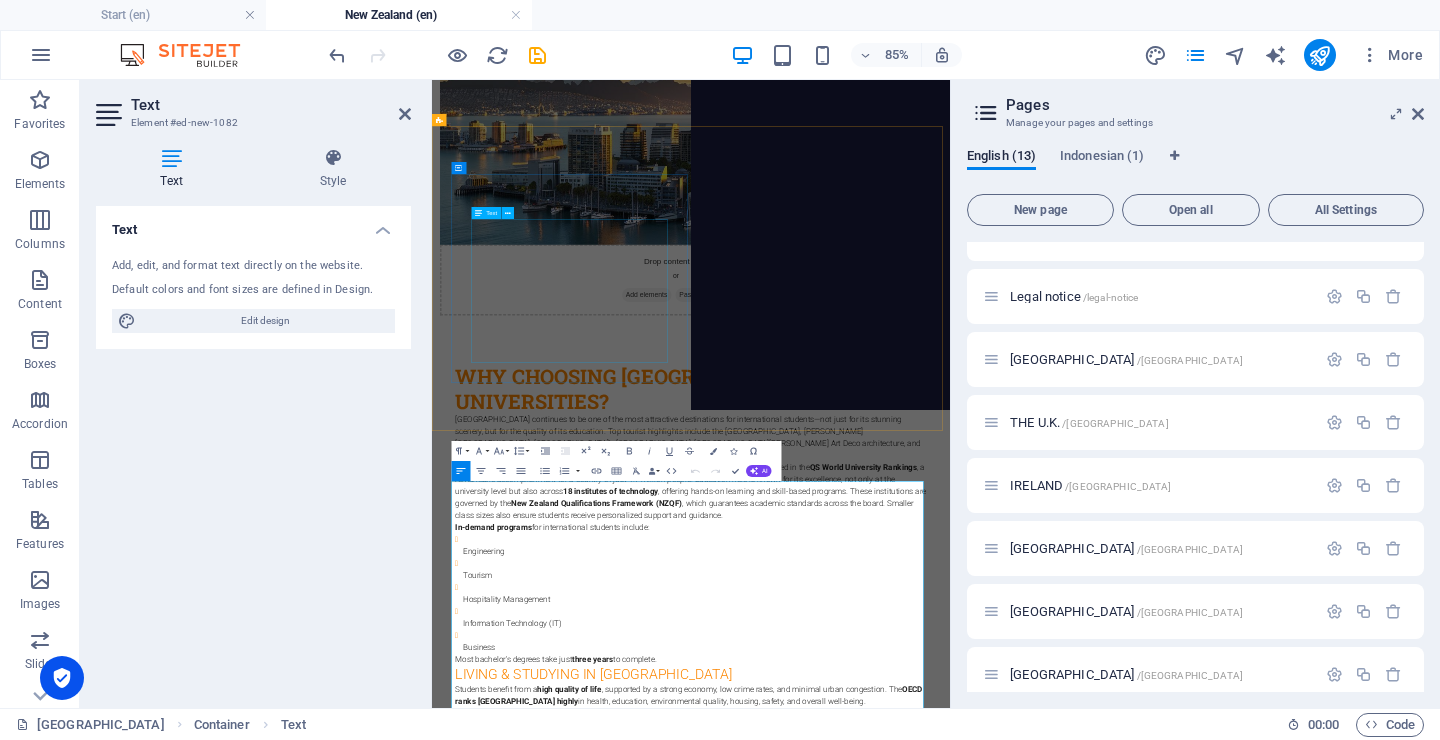 scroll, scrollTop: 0, scrollLeft: 0, axis: both 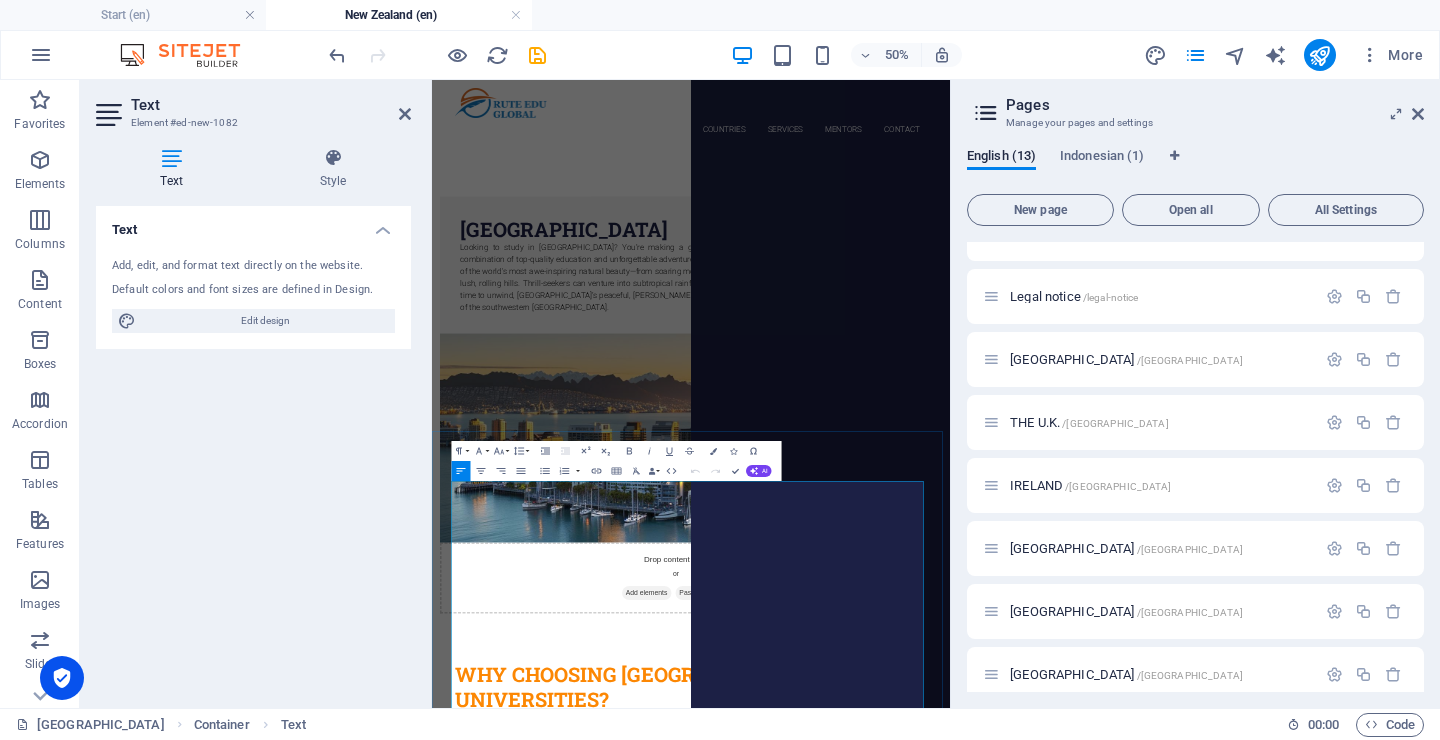 click on "But it’s not all leisure—[GEOGRAPHIC_DATA] is home to eight prestigious universities, all ranked in the  QS World University Rankings , a remarkable accomplishment for a country of just 4.7 million people. Education here is known for its excellence, not only at the university level but also across  18 institutes of technology , offering hands-on learning and skill-based programs. These institutions are governed by the  New Zealand Qualifications Framework (NZQF) , which guarantees academic standards across the board. Smaller class sizes also ensure students receive personalized support and guidance." at bounding box center [950, 1499] 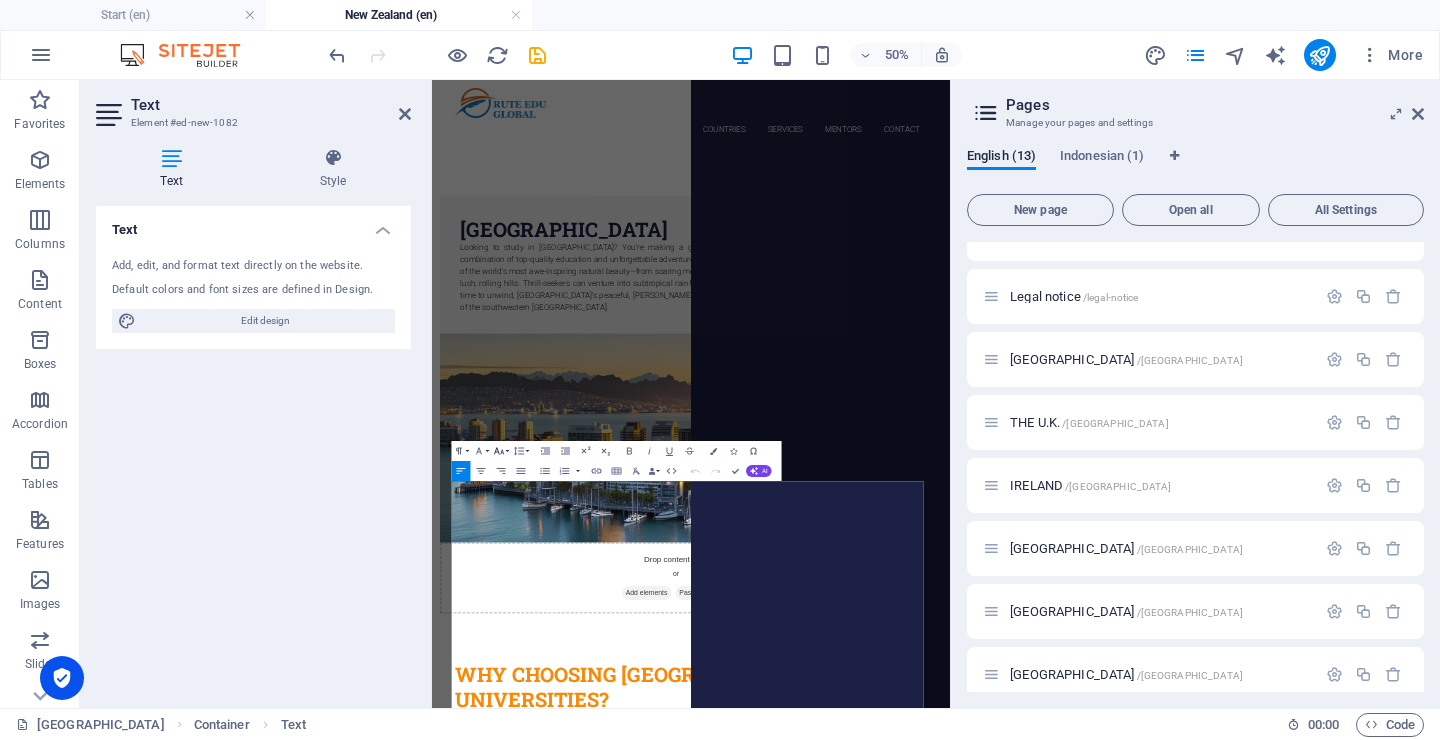 click on "Font Size" at bounding box center (500, 451) 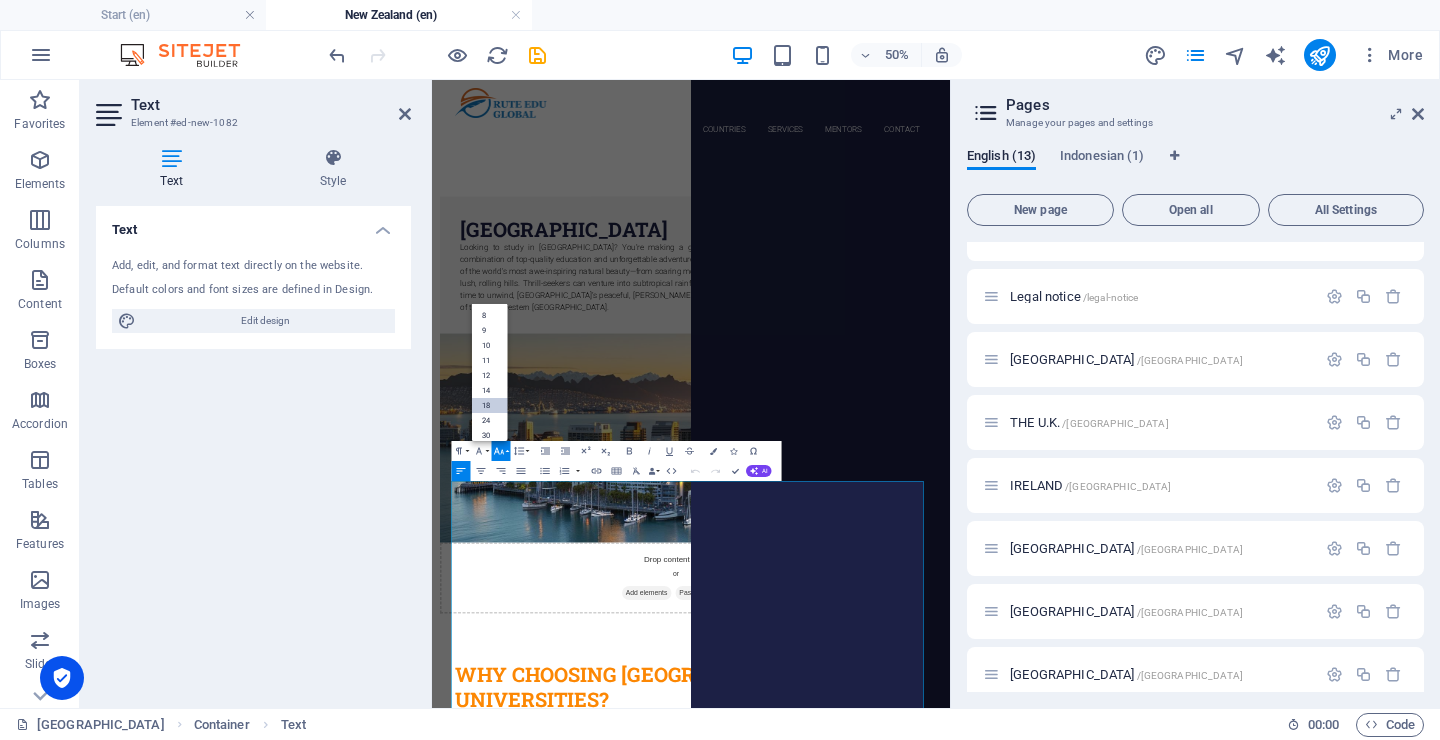 click on "18" at bounding box center (489, 405) 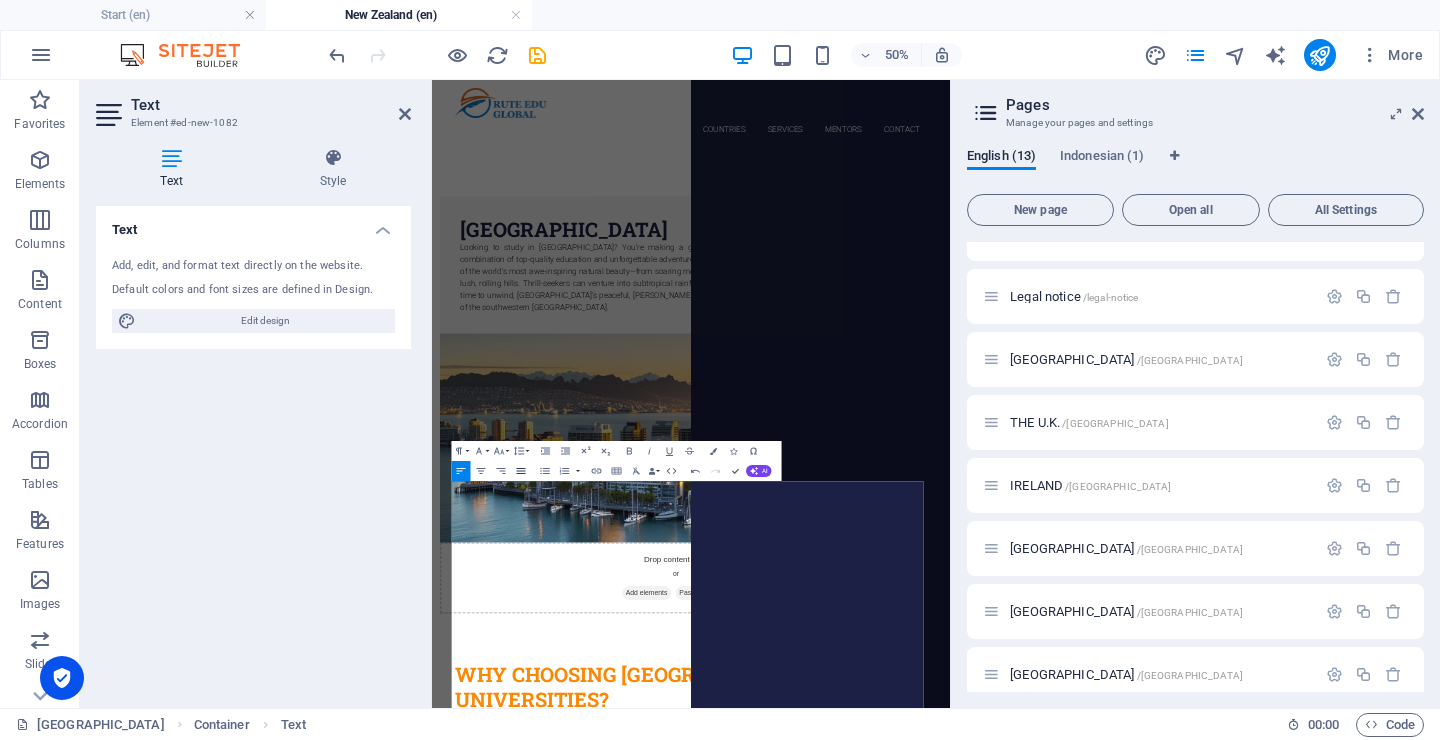 click 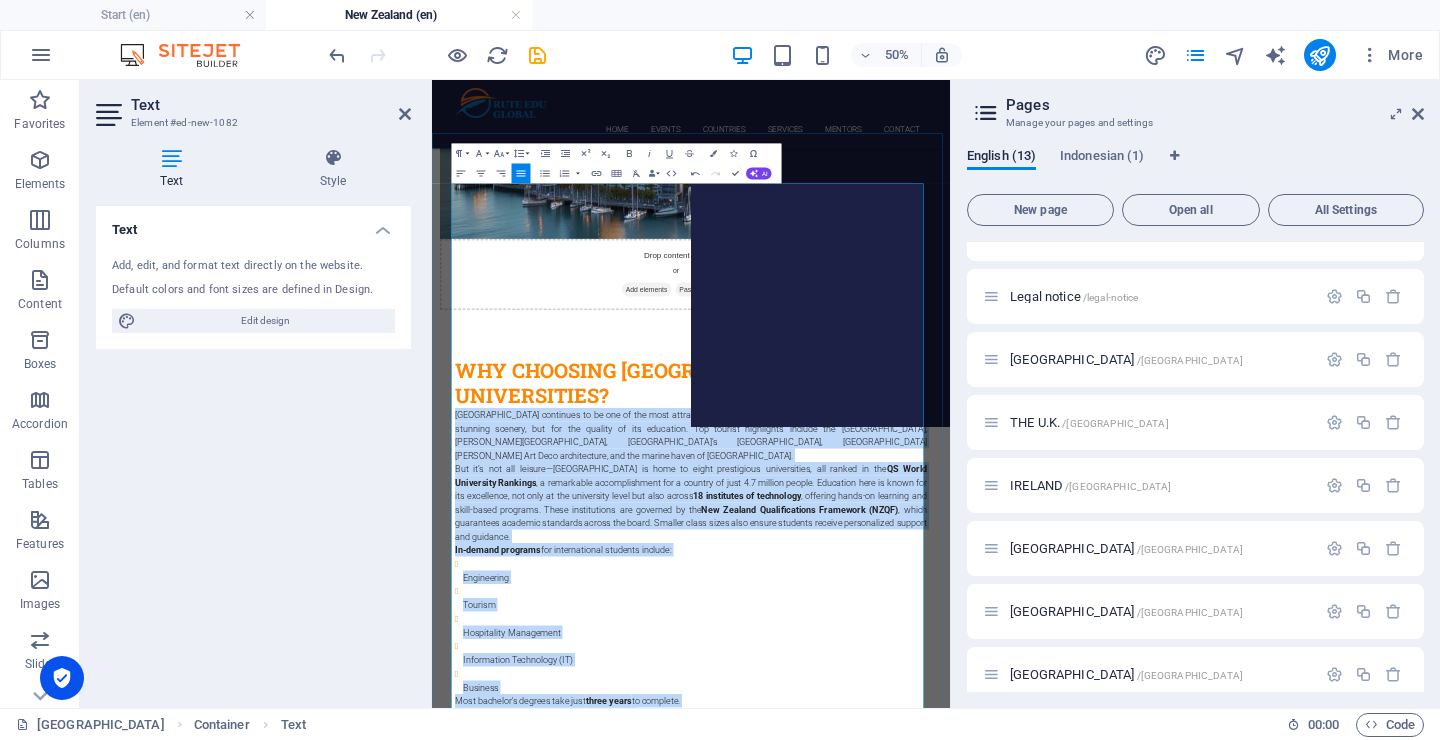 scroll, scrollTop: 895, scrollLeft: 0, axis: vertical 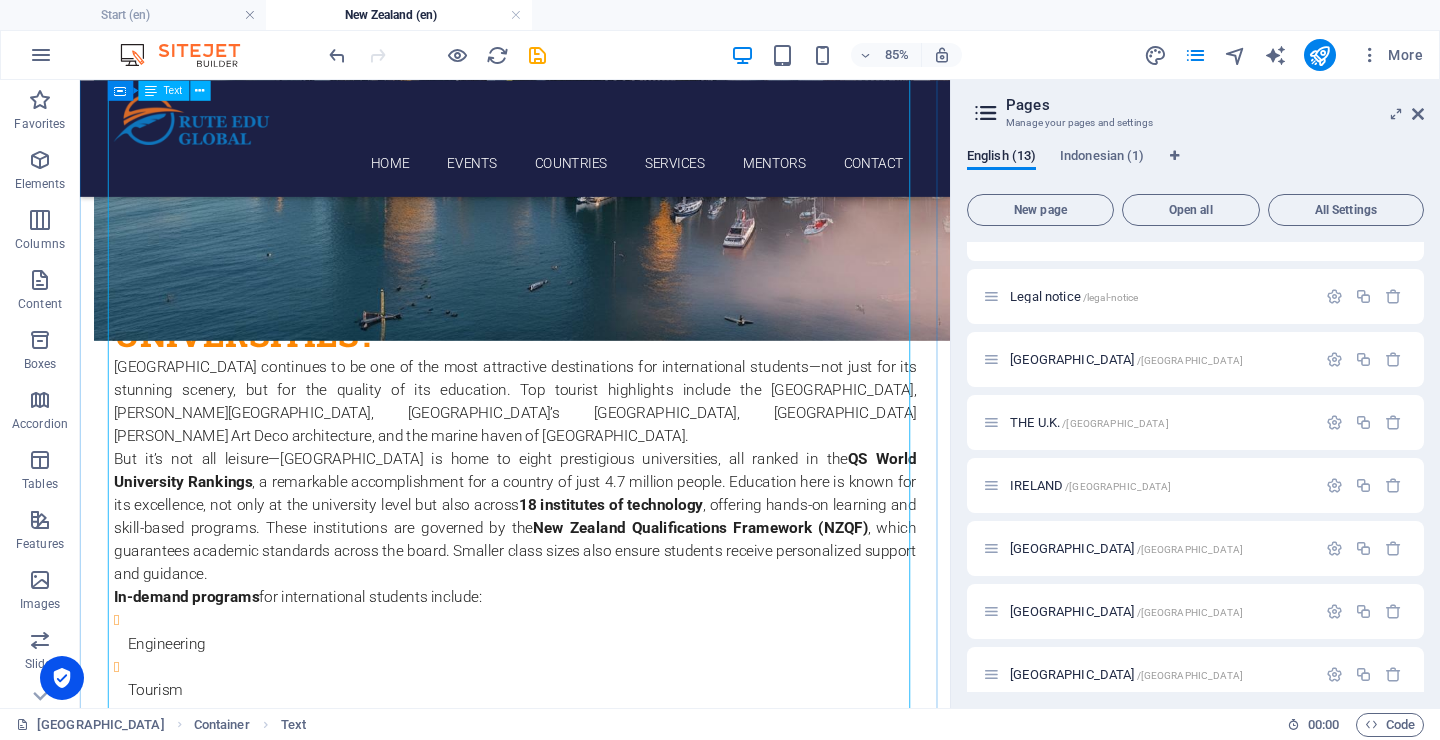 click on "[GEOGRAPHIC_DATA] continues to be one of the most attractive destinations for international students—not just for its stunning scenery, but for the quality of its education. Top tourist highlights include the [GEOGRAPHIC_DATA], [PERSON_NAME][GEOGRAPHIC_DATA], [GEOGRAPHIC_DATA]’s [GEOGRAPHIC_DATA], [GEOGRAPHIC_DATA][PERSON_NAME] Art Deco architecture, and the marine haven of [GEOGRAPHIC_DATA]. But it’s not all leisure—[GEOGRAPHIC_DATA] is home to eight prestigious universities, all ranked in the  QS World University Rankings , a remarkable accomplishment for a country of just 4.7 million people. Education here is known for its excellence, not only at the university level but also across  18 institutes of technology , offering hands-on learning and skill-based programs. These institutions are governed by the  New Zealand Qualifications Framework (NZQF) , which guarantees academic standards across the board. Smaller class sizes also ensure students receive personalized support and guidance. In-demand programs  for international students include: Engineering : ." at bounding box center (592, 1084) 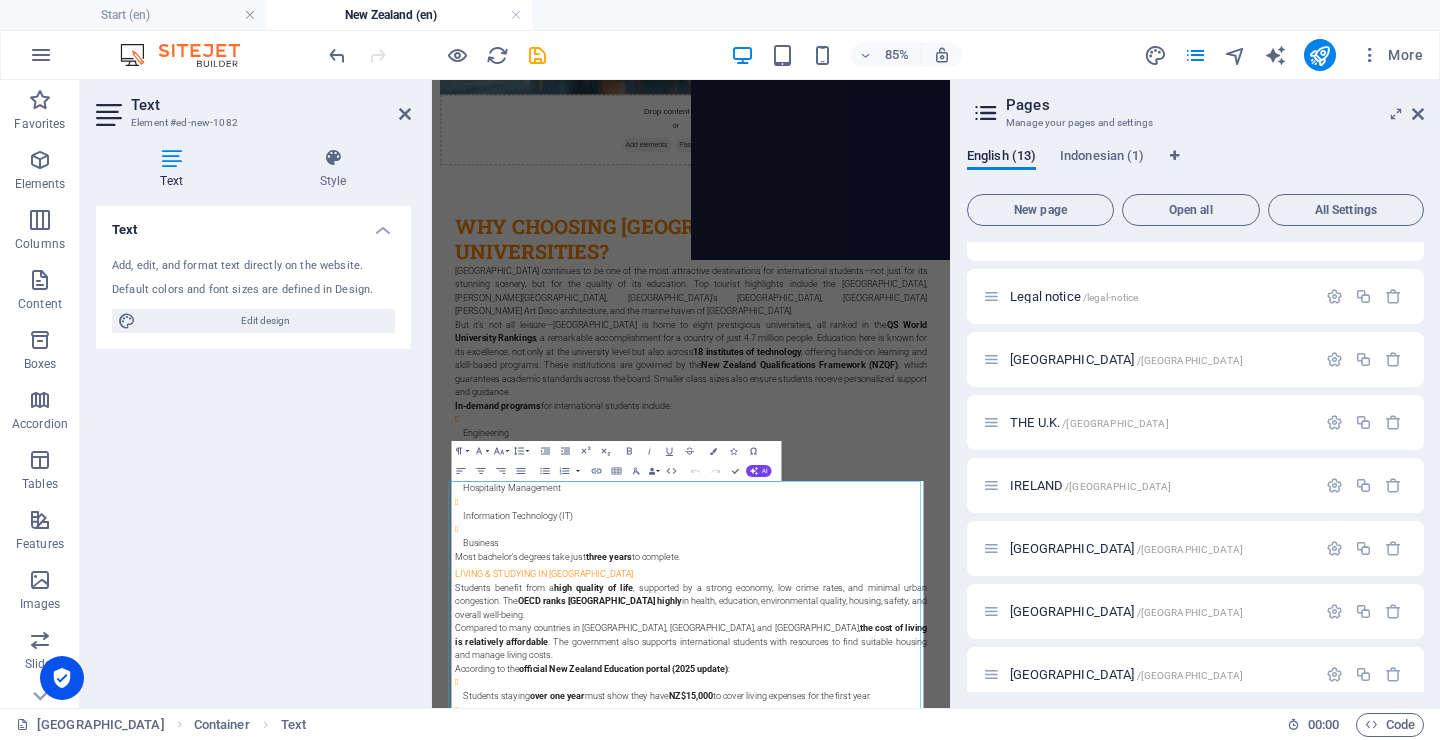 scroll, scrollTop: 0, scrollLeft: 0, axis: both 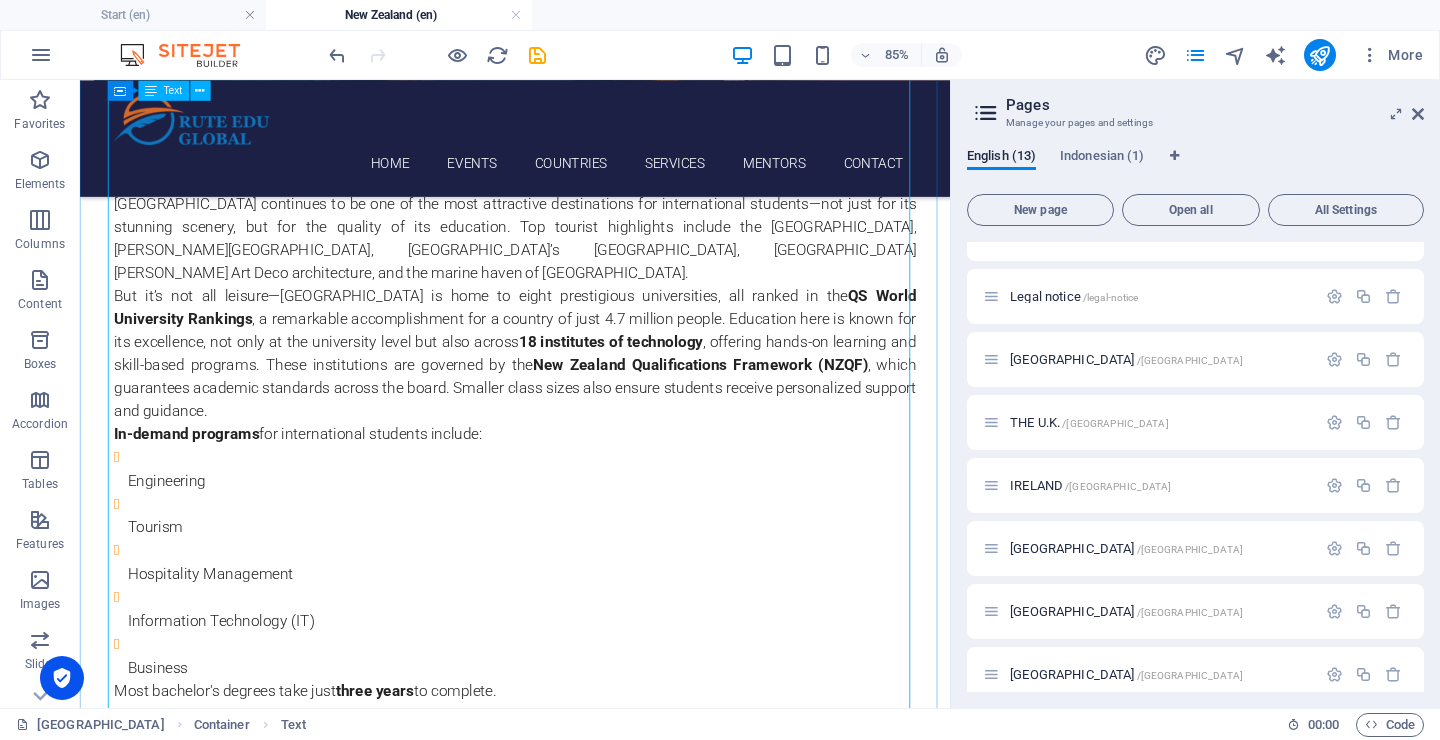 click on "[GEOGRAPHIC_DATA] continues to be one of the most attractive destinations for international students—not just for its stunning scenery, but for the quality of its education. Top tourist highlights include the [GEOGRAPHIC_DATA], [PERSON_NAME][GEOGRAPHIC_DATA], [GEOGRAPHIC_DATA]’s [GEOGRAPHIC_DATA], [GEOGRAPHIC_DATA][PERSON_NAME] Art Deco architecture, and the marine haven of [GEOGRAPHIC_DATA]. But it’s not all leisure—[GEOGRAPHIC_DATA] is home to eight prestigious universities, all ranked in the  QS World University Rankings , a remarkable accomplishment for a country of just 4.7 million people. Education here is known for its excellence, not only at the university level but also across  18 institutes of technology , offering hands-on learning and skill-based programs. These institutions are governed by the  New Zealand Qualifications Framework (NZQF) , which guarantees academic standards across the board. Smaller class sizes also ensure students receive personalized support and guidance. In-demand programs  for international students include: Engineering : ." at bounding box center (592, 893) 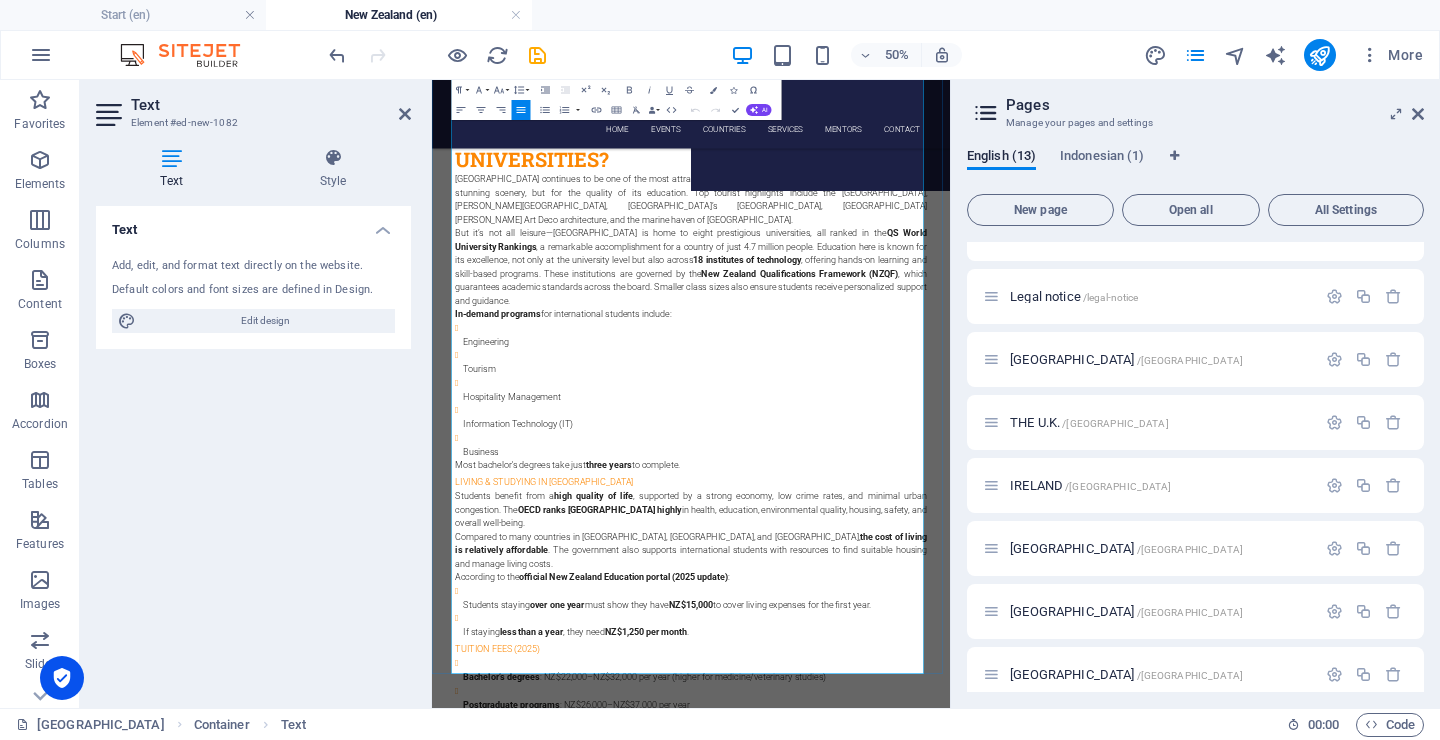 scroll, scrollTop: 1135, scrollLeft: 0, axis: vertical 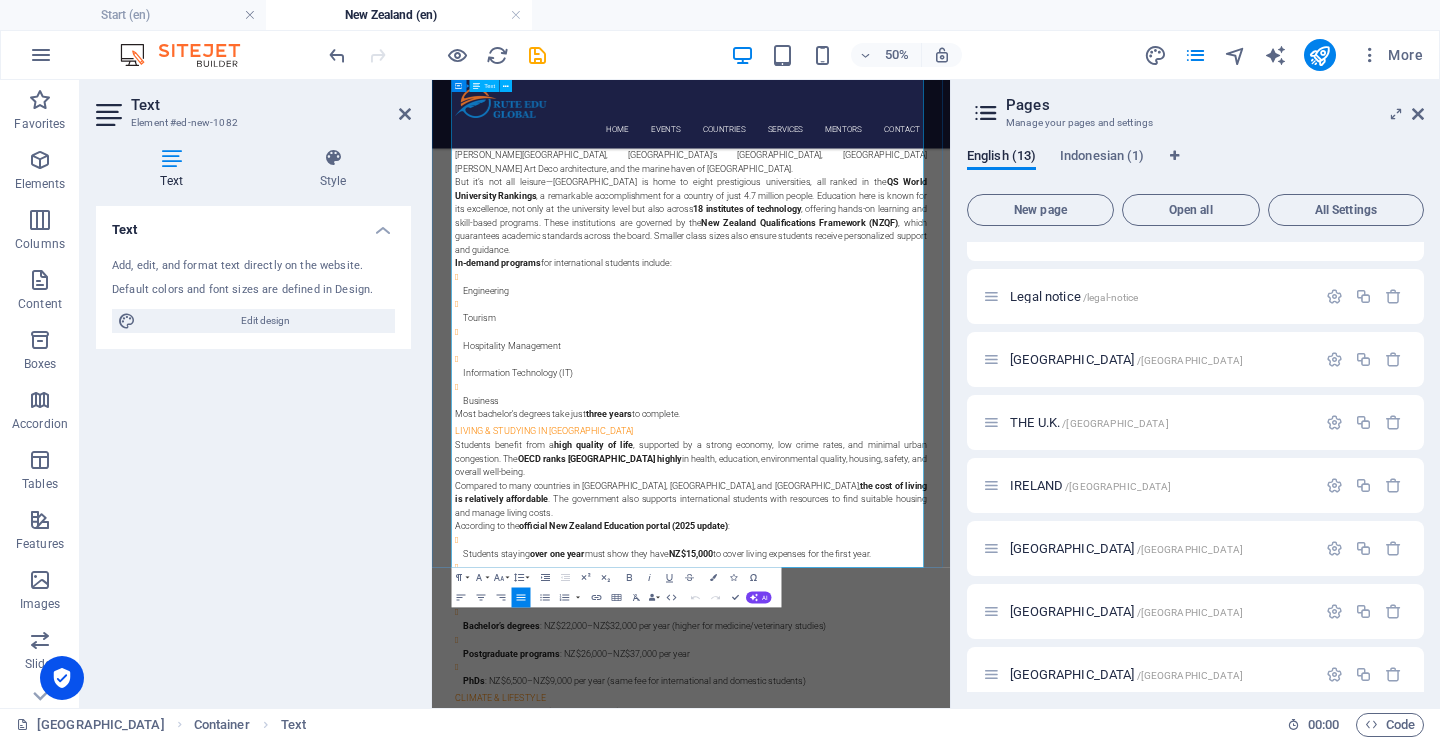 click on "Bachelor’s degrees : NZ$22,000–NZ$32,000 per year (higher for medicine/veterinary studies) Postgraduate programs : NZ$26,000–NZ$37,000 per year PhDs : NZ$6,500–NZ$9,000 per year (same fee for international and domestic students)" at bounding box center (950, 1213) 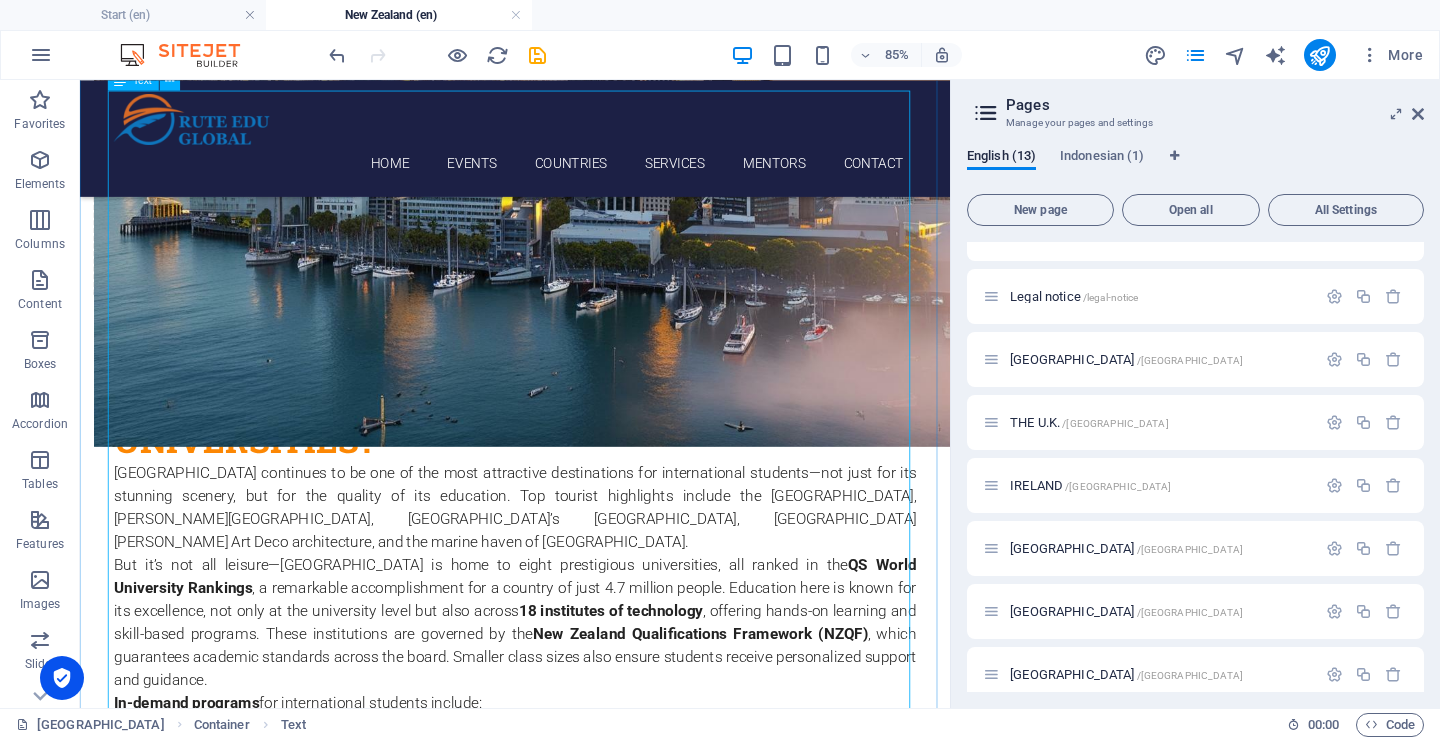 scroll, scrollTop: 845, scrollLeft: 0, axis: vertical 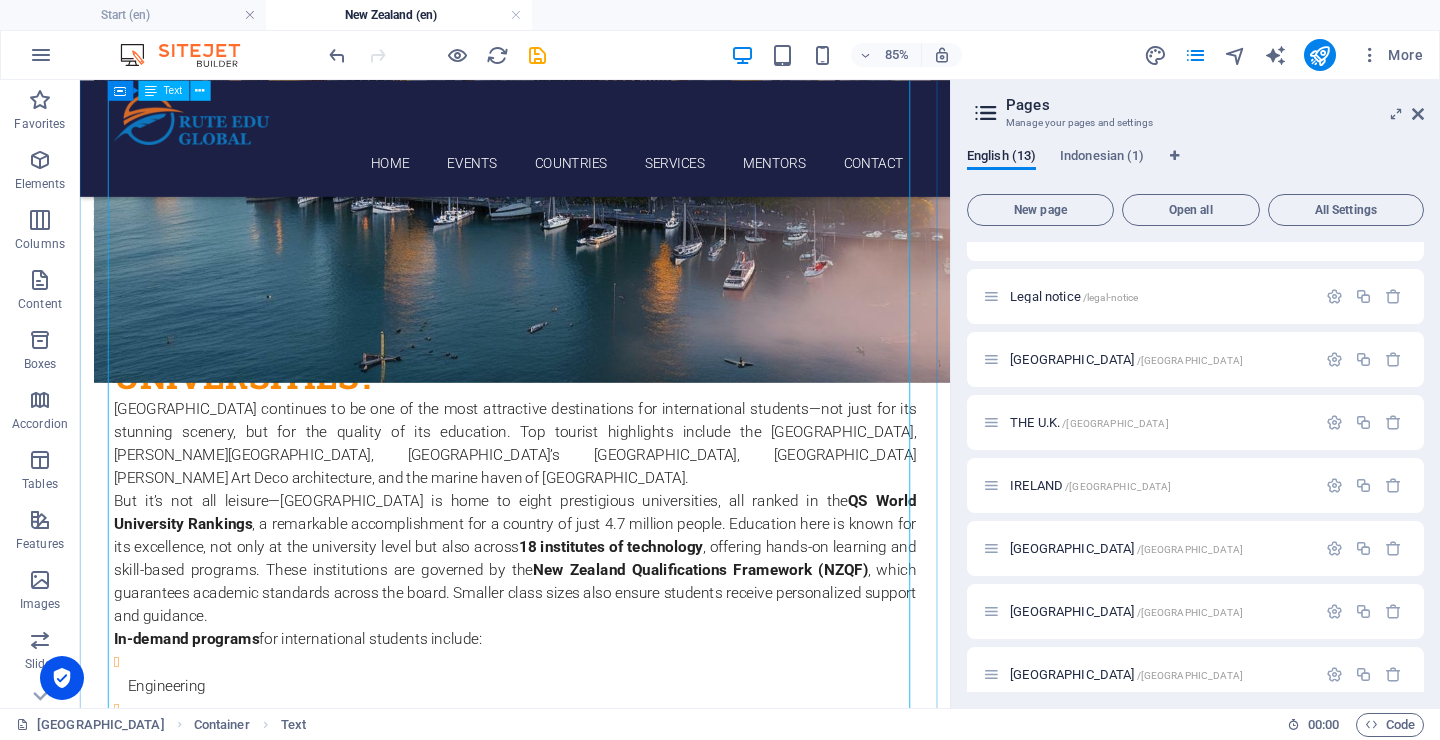 click on "[GEOGRAPHIC_DATA] continues to be one of the most attractive destinations for international students—not just for its stunning scenery, but for the quality of its education. Top tourist highlights include the [GEOGRAPHIC_DATA], [PERSON_NAME][GEOGRAPHIC_DATA], [GEOGRAPHIC_DATA]’s [GEOGRAPHIC_DATA], [GEOGRAPHIC_DATA][PERSON_NAME] Art Deco architecture, and the marine haven of [GEOGRAPHIC_DATA]. But it’s not all leisure—[GEOGRAPHIC_DATA] is home to eight prestigious universities, all ranked in the  QS World University Rankings , a remarkable accomplishment for a country of just 4.7 million people. Education here is known for its excellence, not only at the university level but also across  18 institutes of technology , offering hands-on learning and skill-based programs. These institutions are governed by the  New Zealand Qualifications Framework (NZQF) , which guarantees academic standards across the board. Smaller class sizes also ensure students receive personalized support and guidance. In-demand programs  for international students include: Engineering : ." at bounding box center (592, 1134) 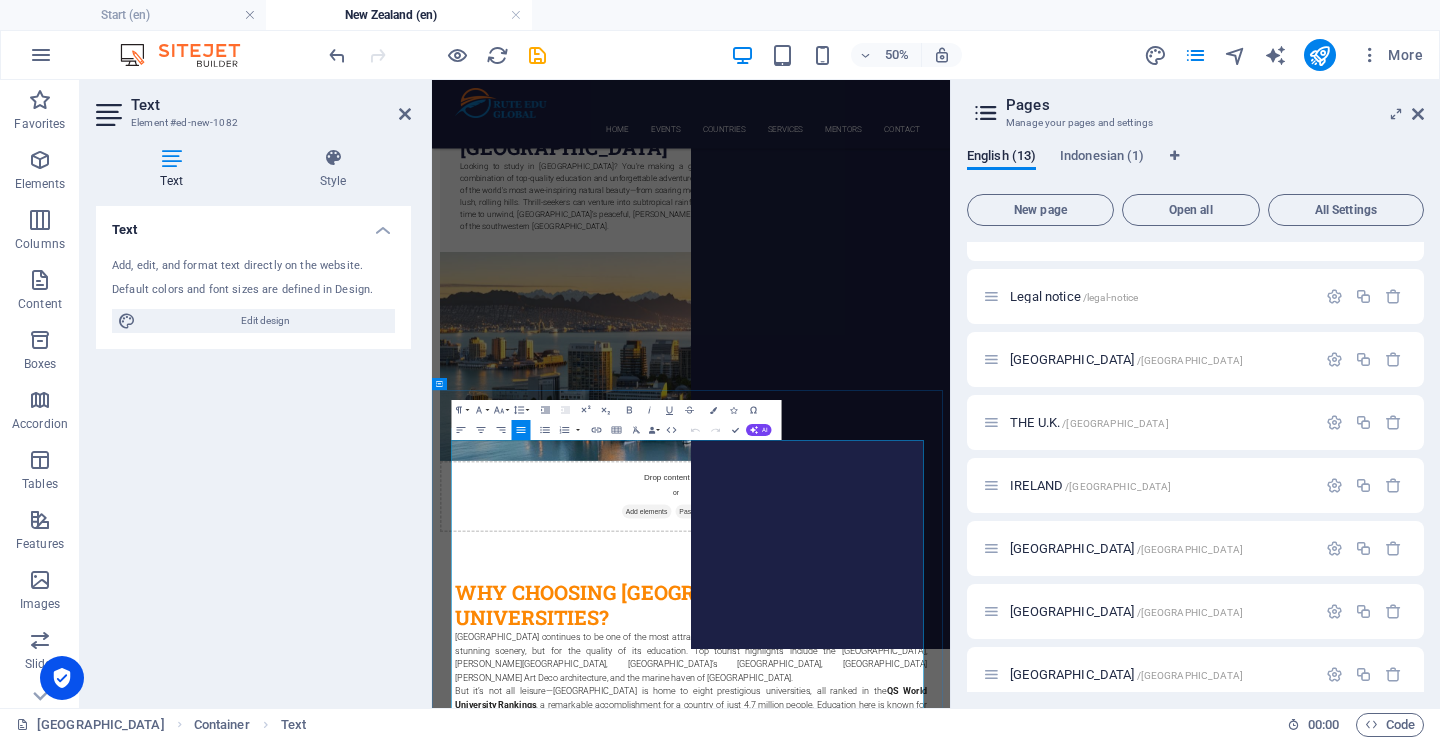 scroll, scrollTop: 121, scrollLeft: 0, axis: vertical 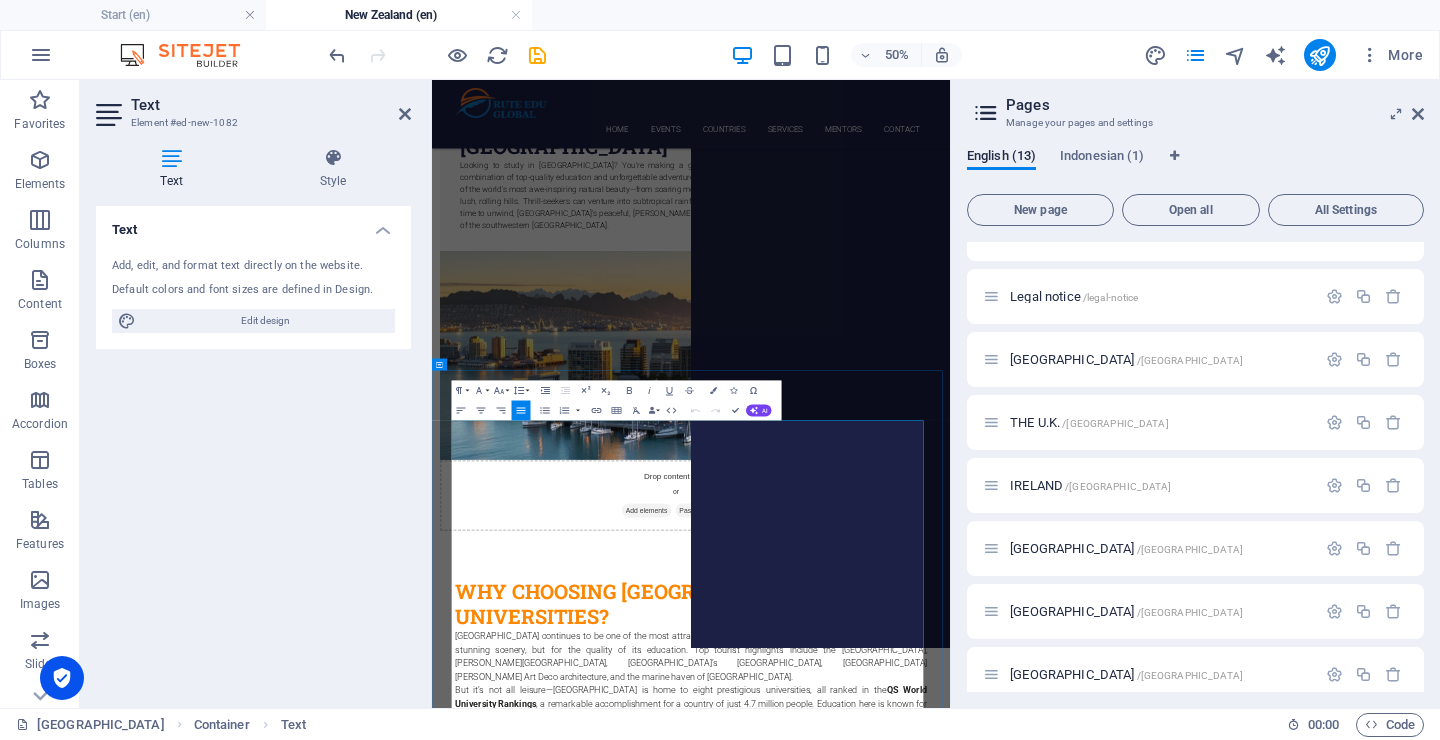 click on "Engineering" at bounding box center (958, 1515) 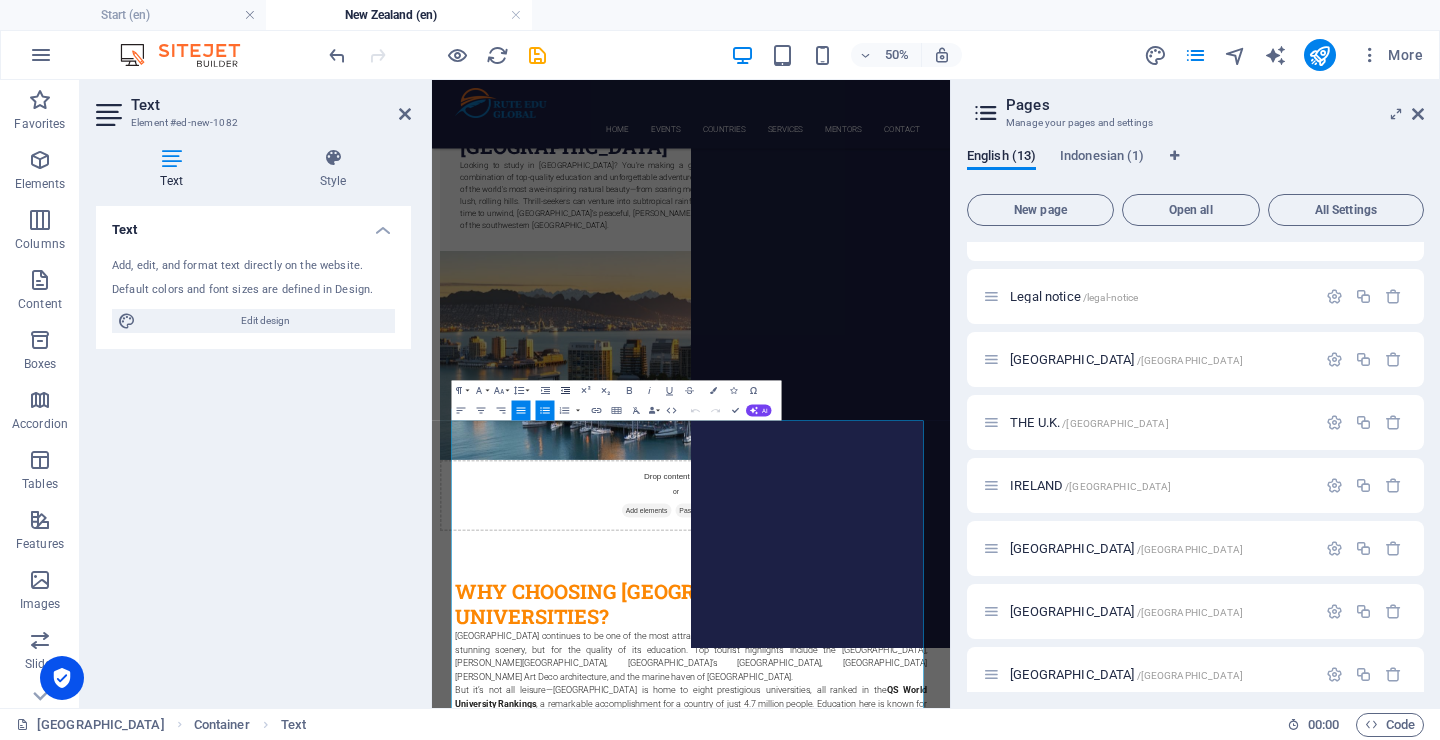 click 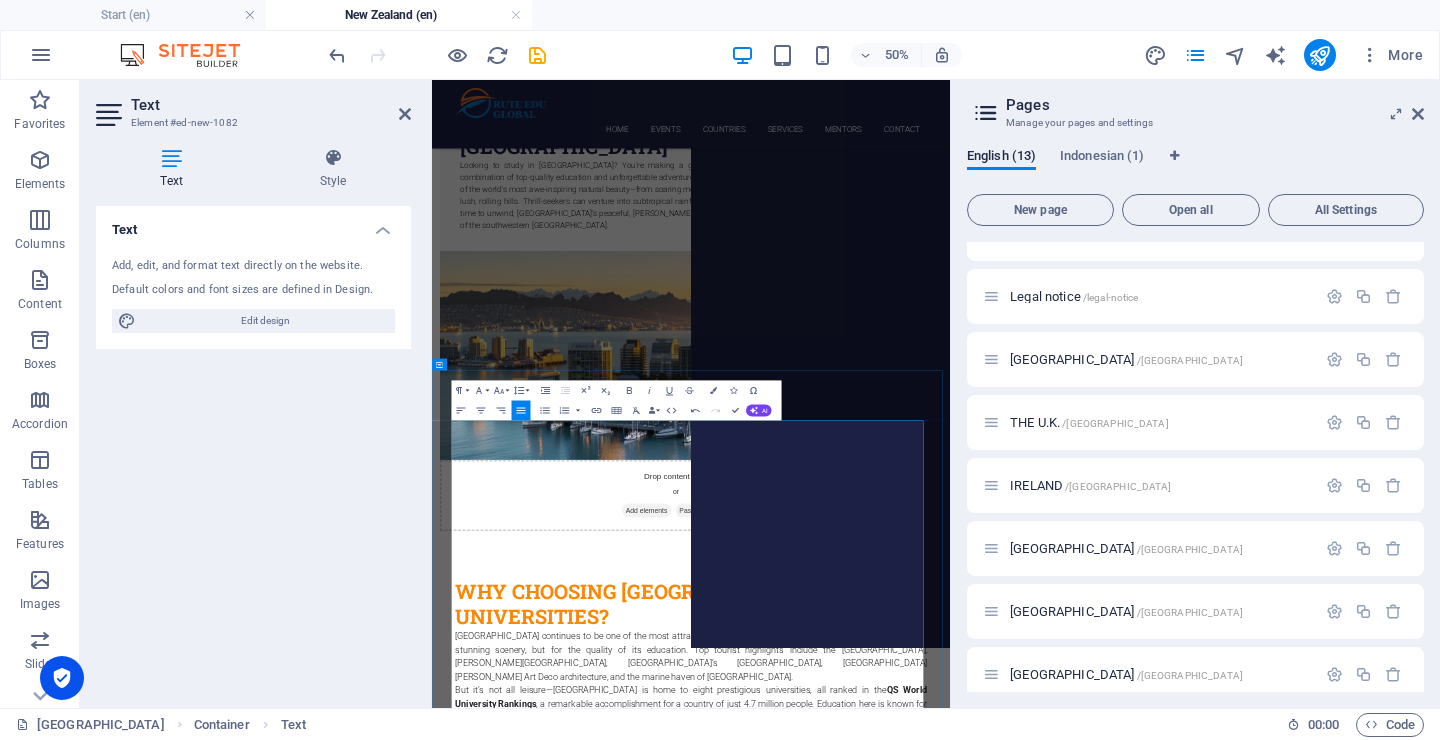 click on "Tourism" at bounding box center (958, 1539) 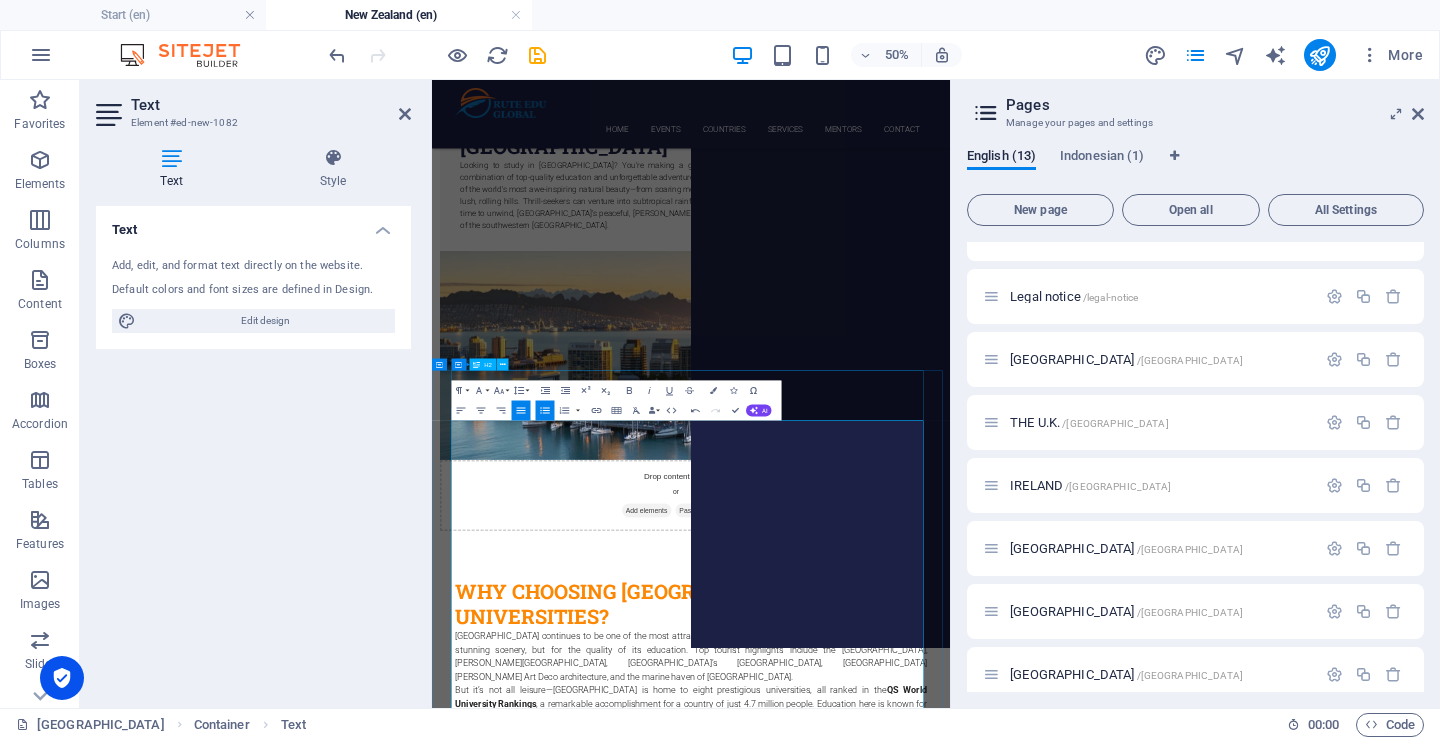 click on "why choosing [GEOGRAPHIC_DATA] universities?" at bounding box center [950, 1127] 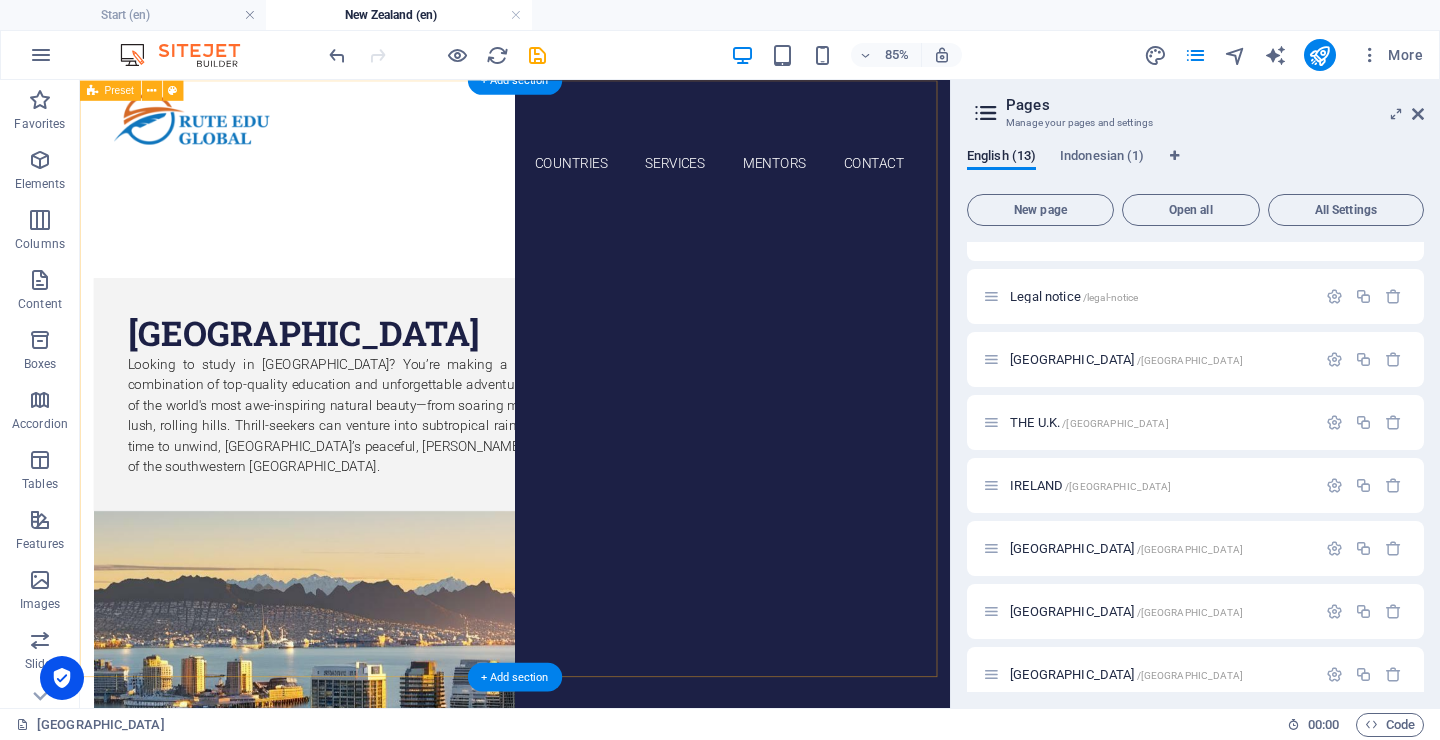 scroll, scrollTop: 0, scrollLeft: 0, axis: both 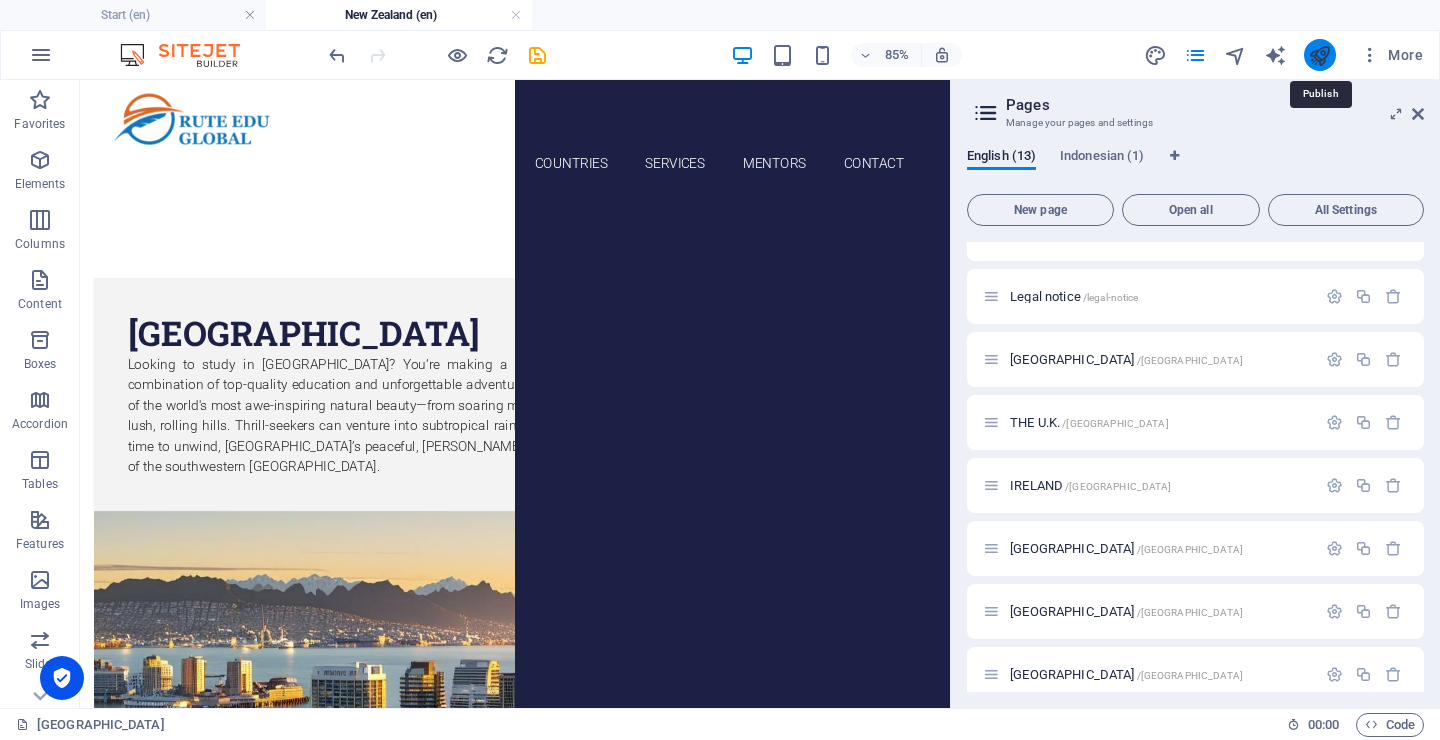 click at bounding box center (1319, 55) 